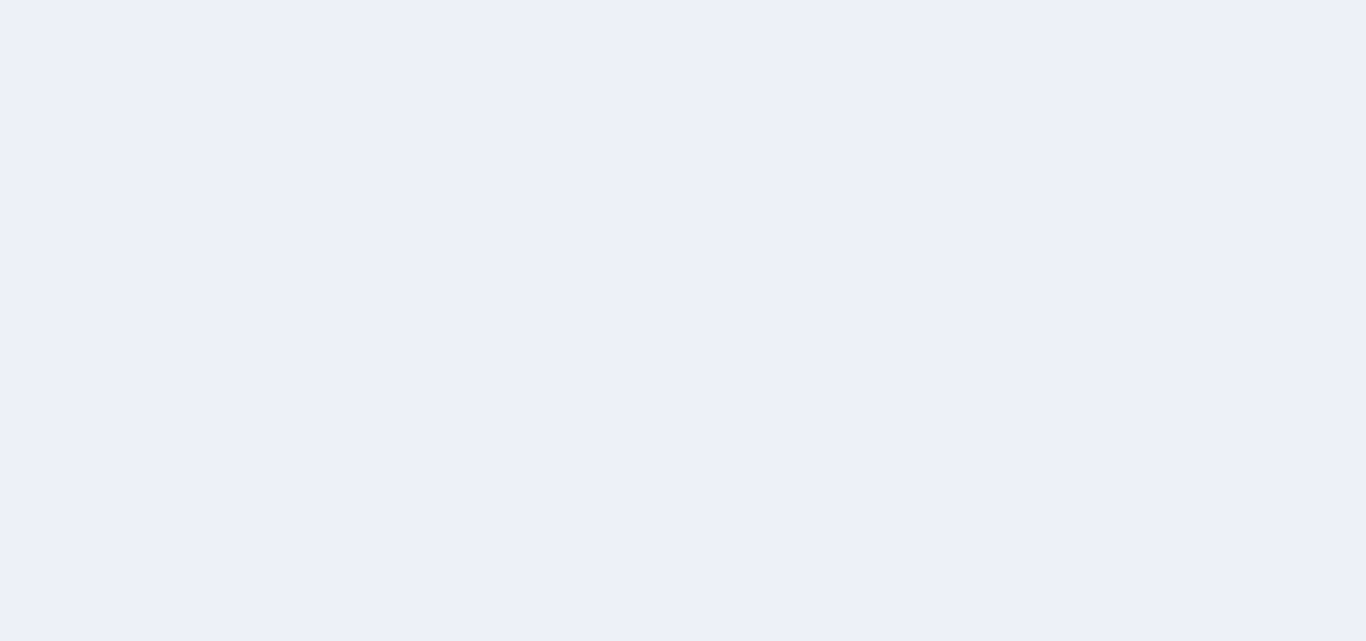 scroll, scrollTop: 0, scrollLeft: 0, axis: both 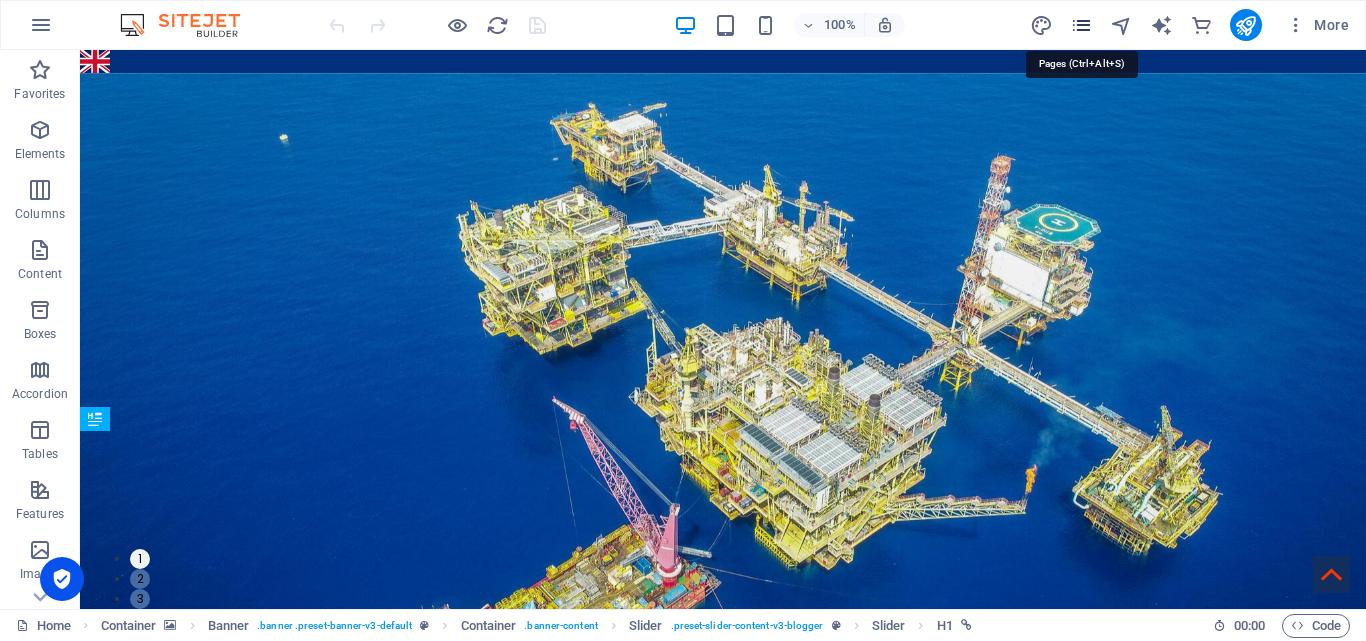 click at bounding box center (1081, 25) 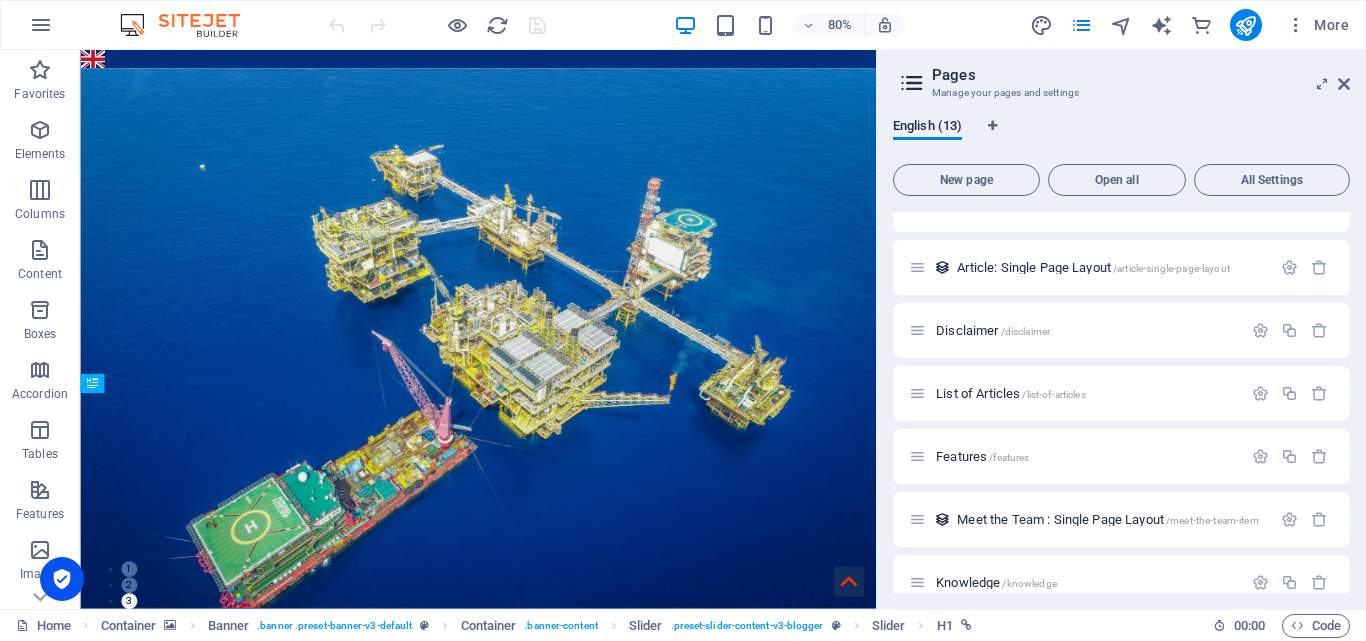 scroll, scrollTop: 438, scrollLeft: 0, axis: vertical 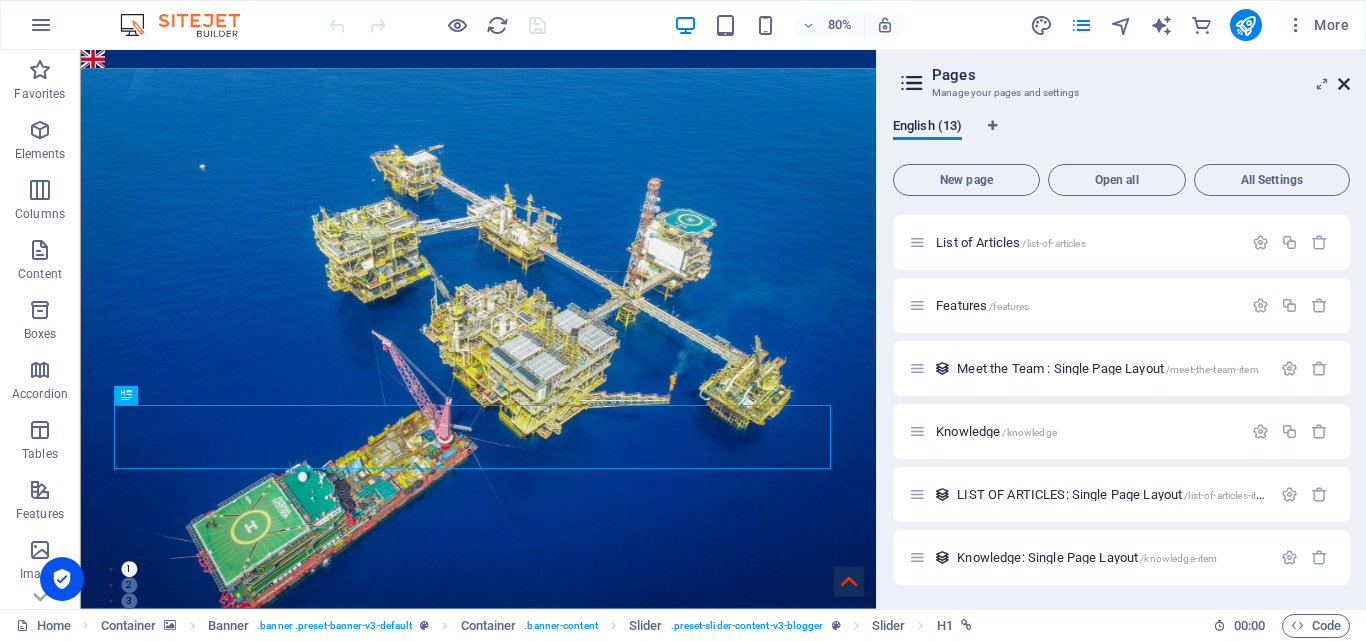 click at bounding box center [1344, 84] 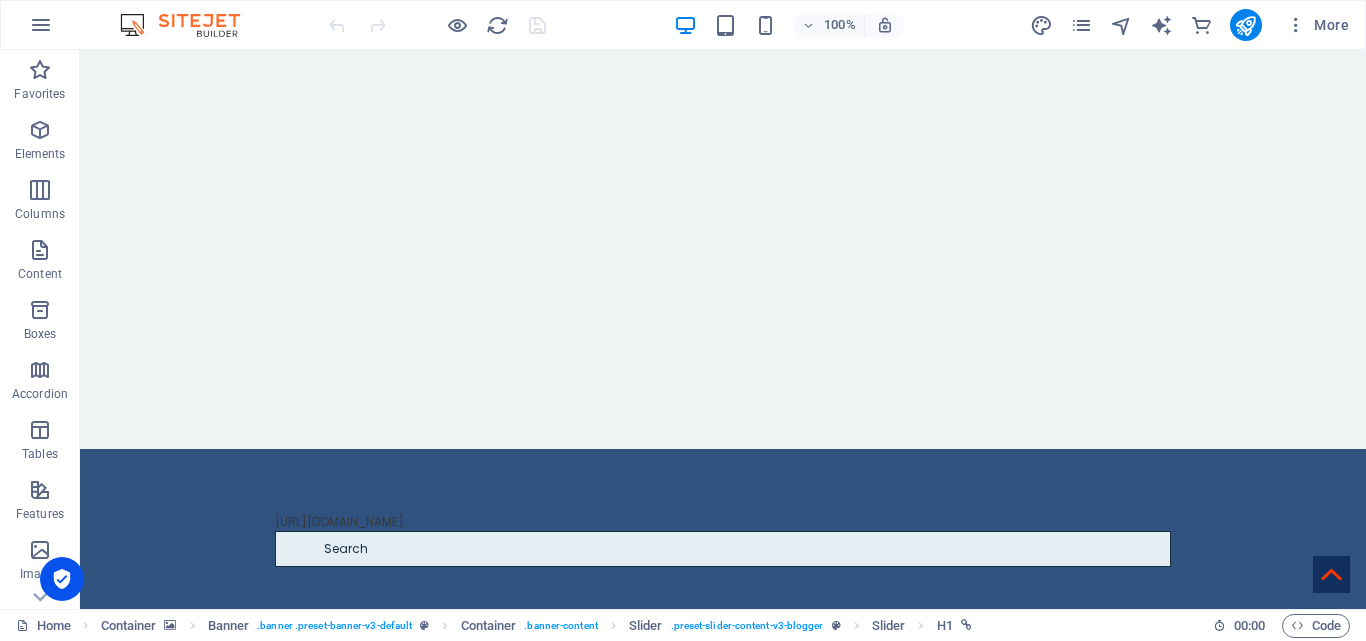 scroll, scrollTop: 1411, scrollLeft: 0, axis: vertical 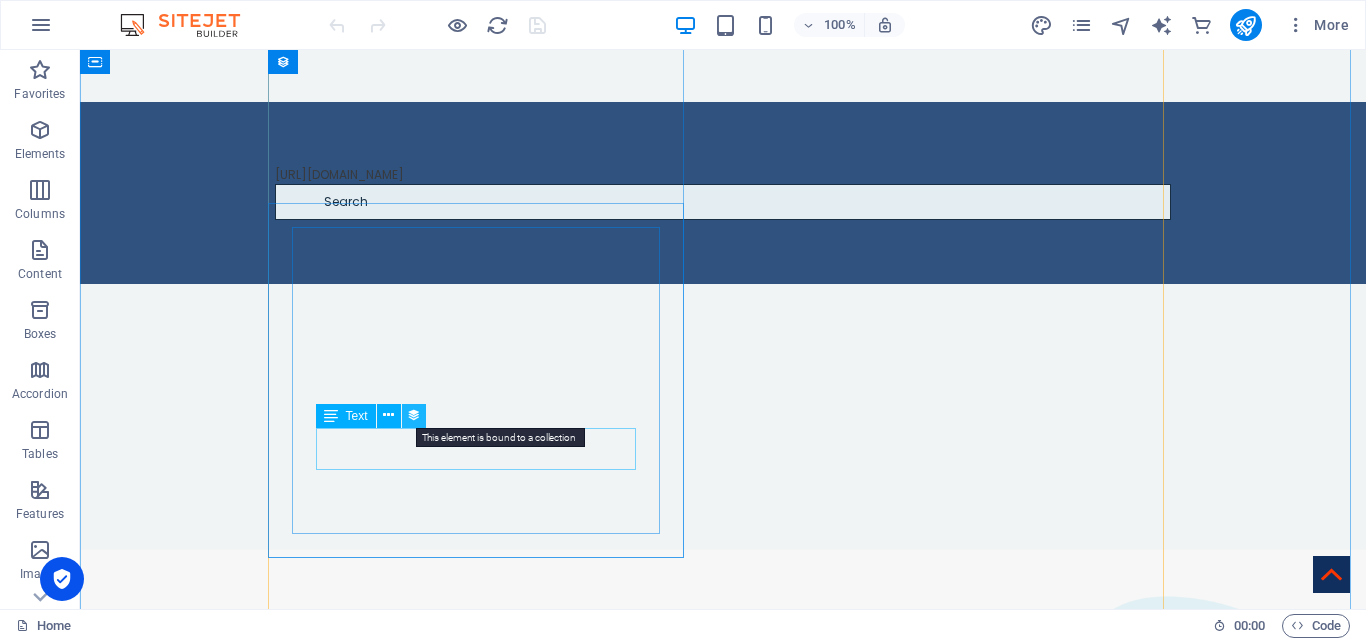 click at bounding box center (414, 415) 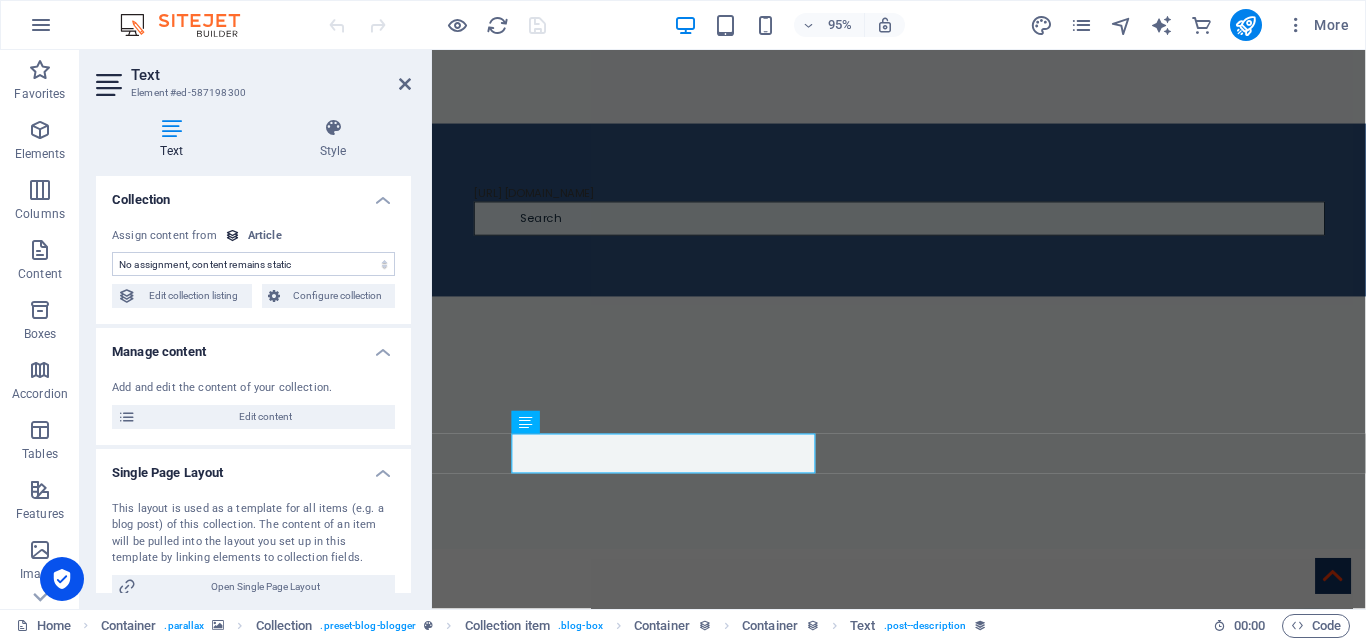 select on "description" 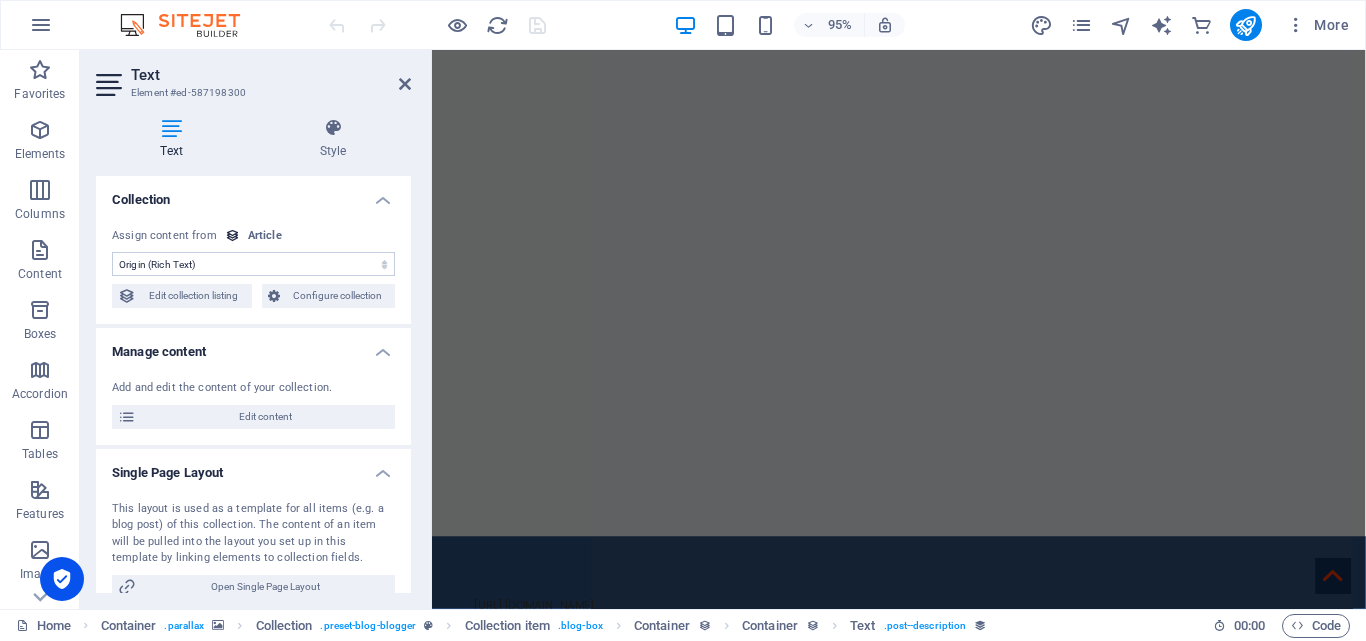 scroll, scrollTop: 1043, scrollLeft: 0, axis: vertical 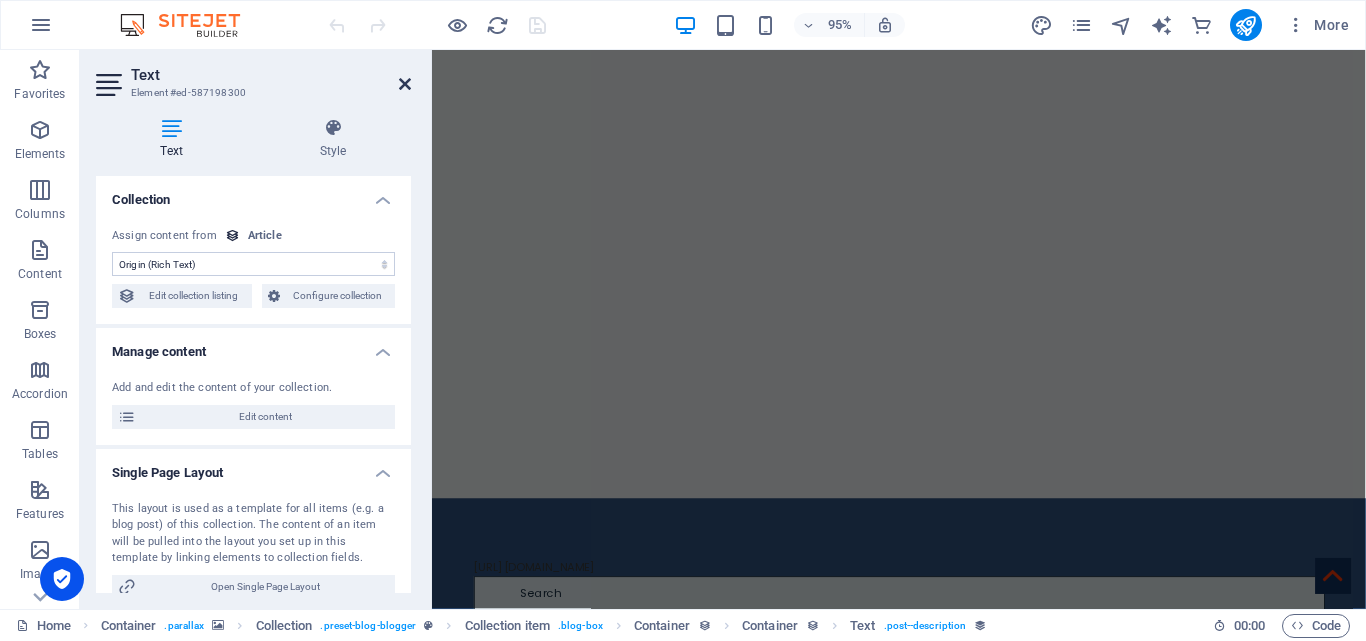 click at bounding box center (405, 84) 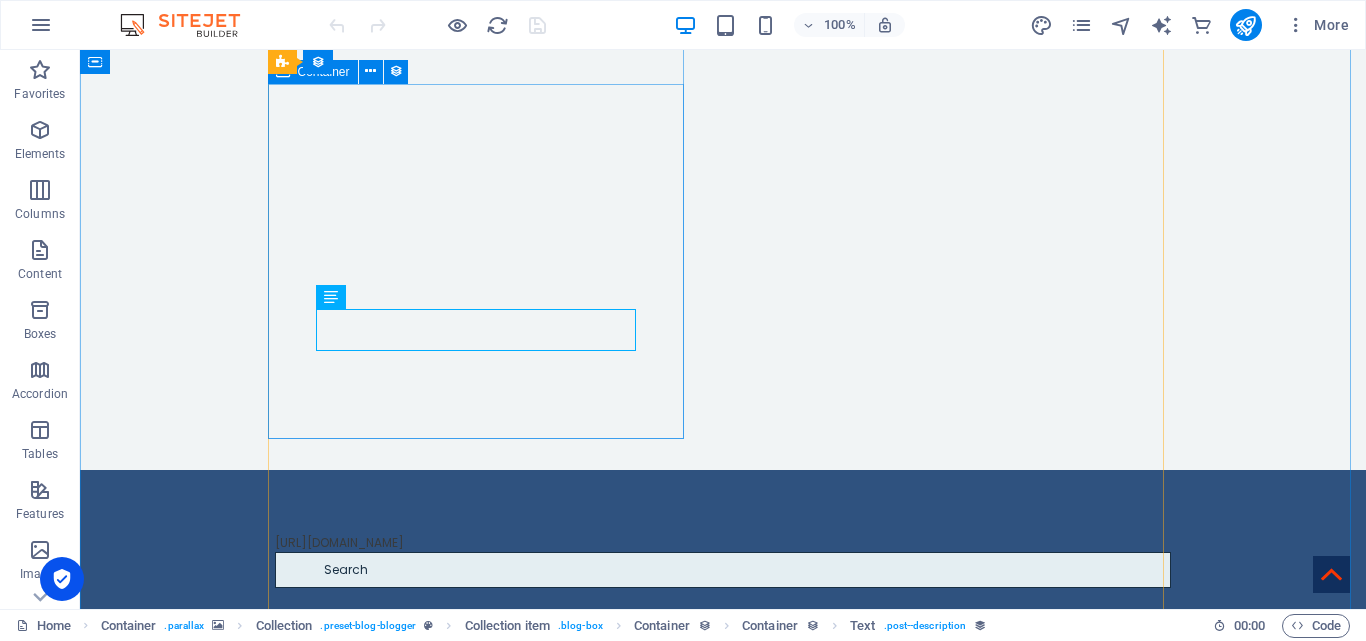 scroll, scrollTop: 1530, scrollLeft: 0, axis: vertical 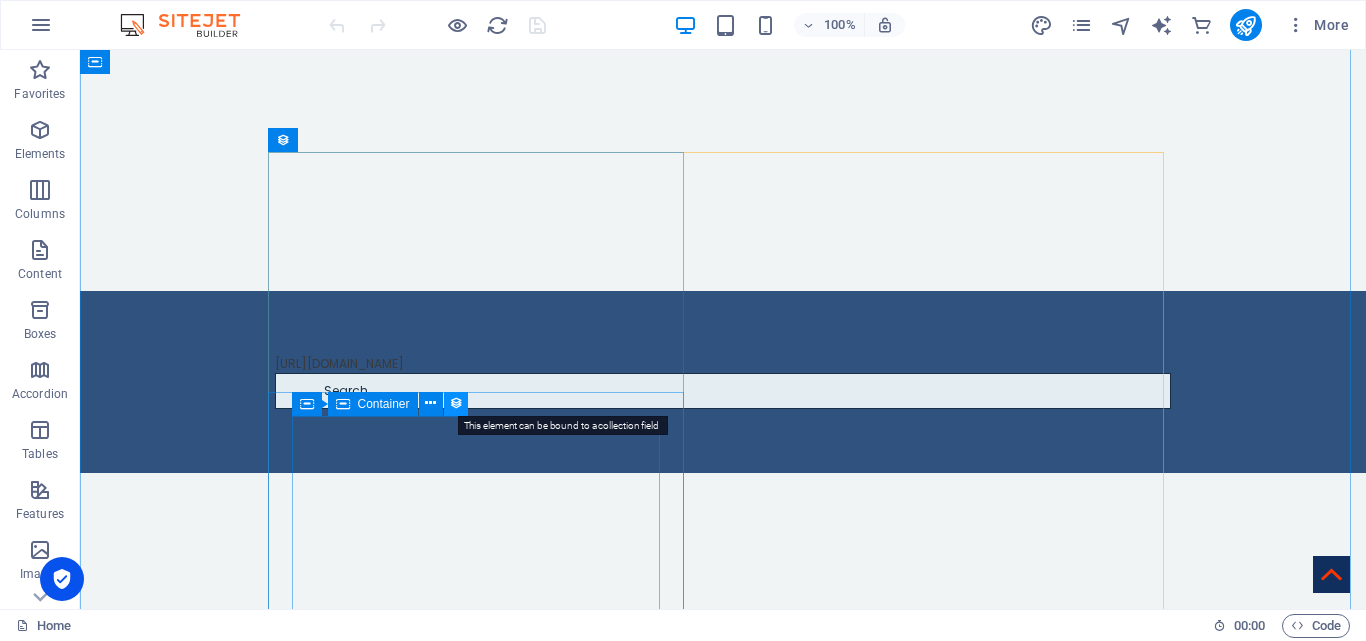 click at bounding box center [456, 403] 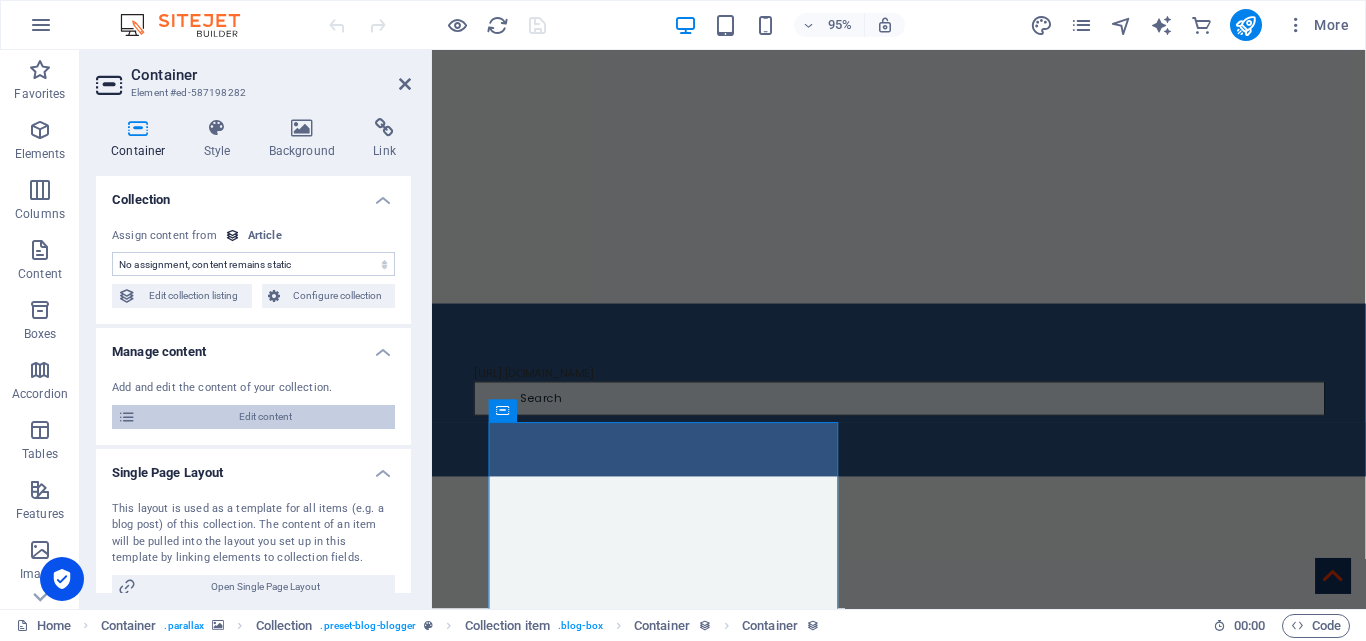 click on "Edit content" at bounding box center [265, 417] 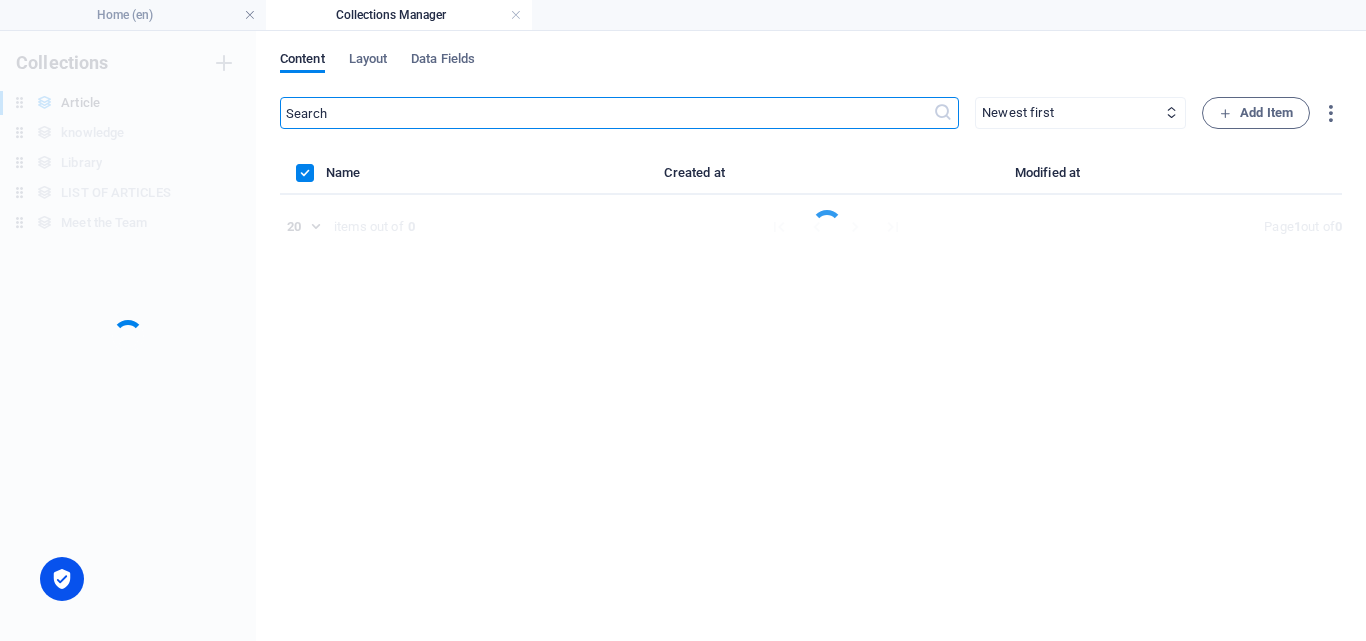 scroll, scrollTop: 0, scrollLeft: 0, axis: both 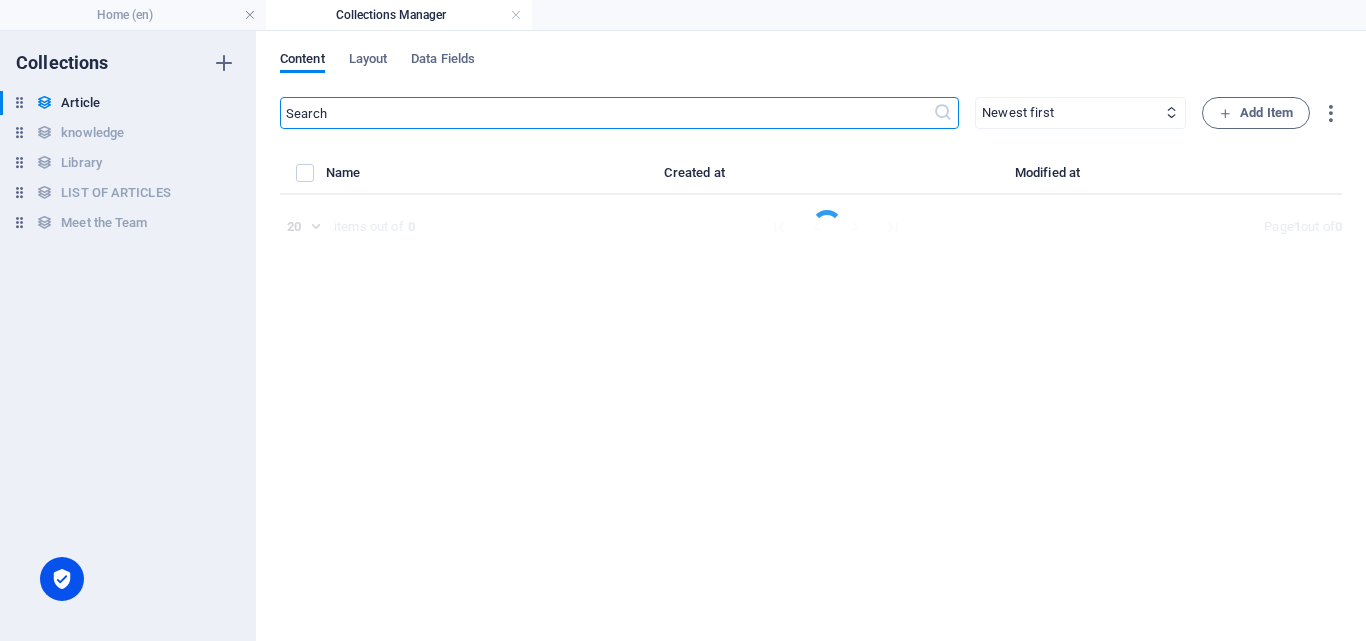 select on "Business" 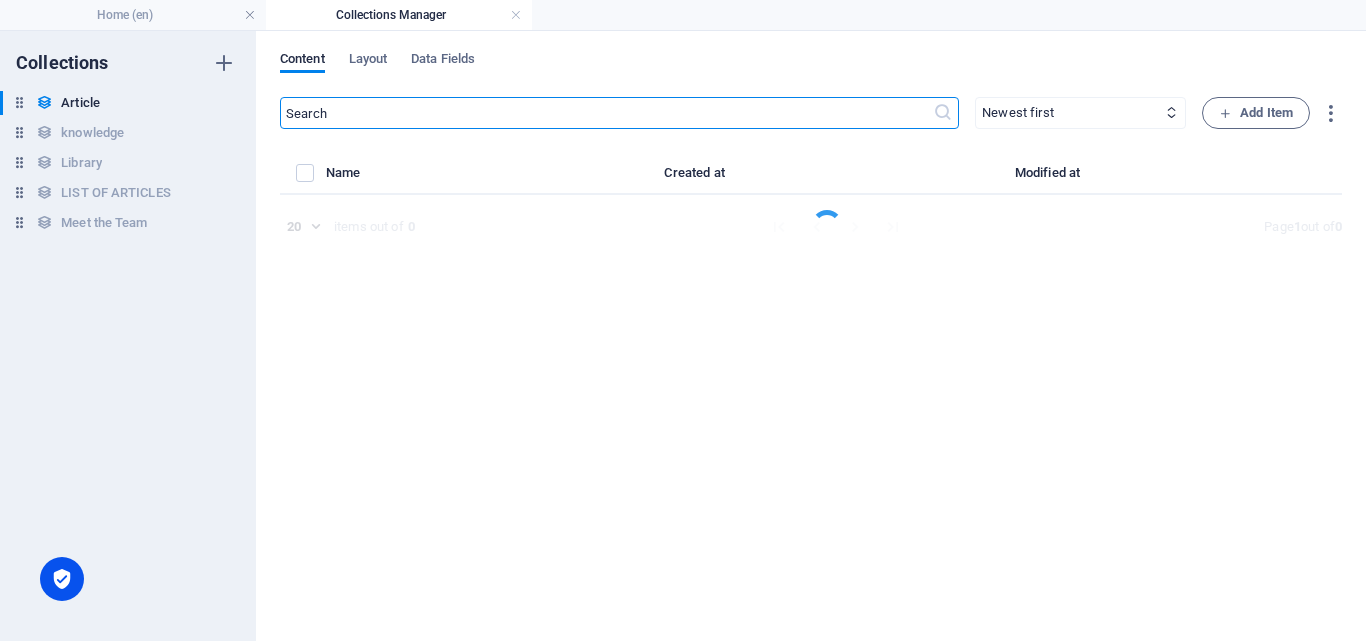 select on "[PERSON_NAME]" 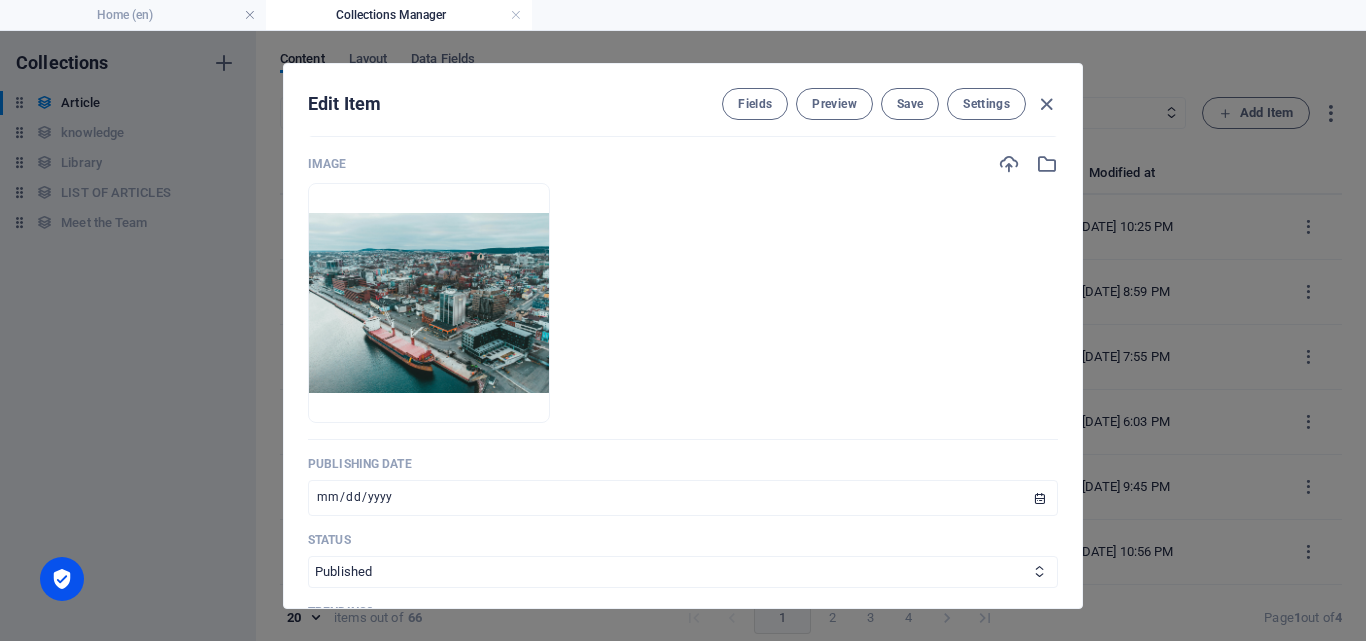 scroll, scrollTop: 613, scrollLeft: 0, axis: vertical 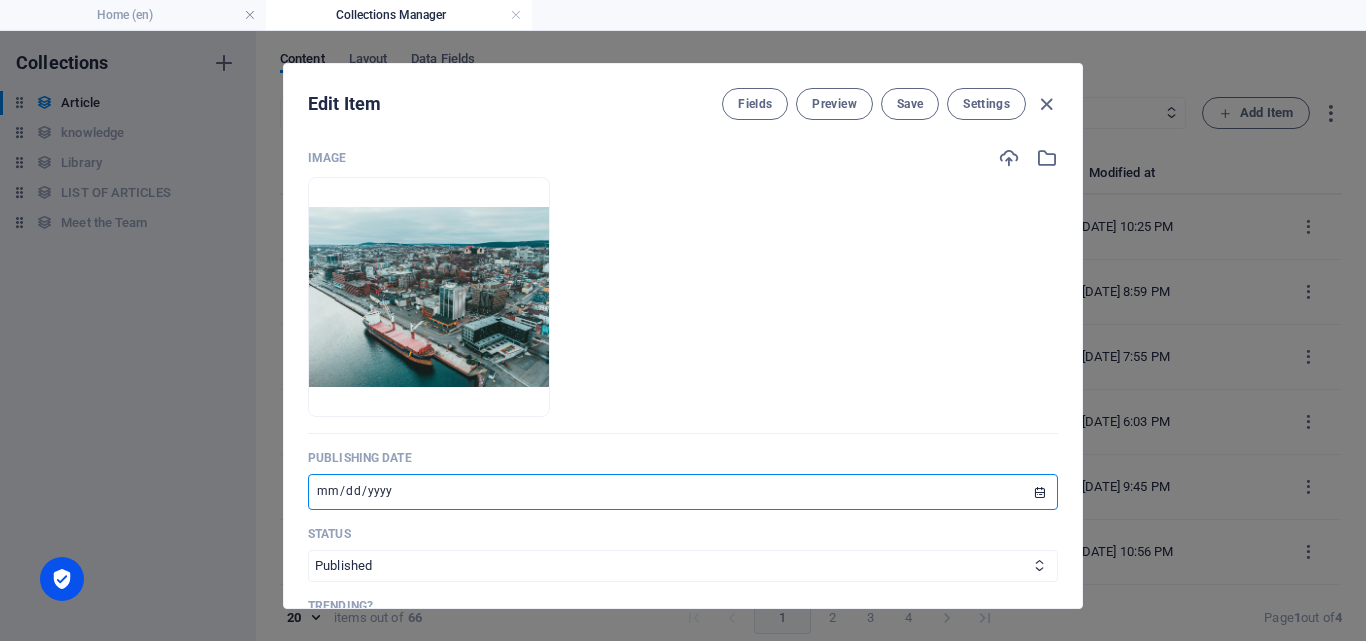 click on "[DATE]" at bounding box center (683, 492) 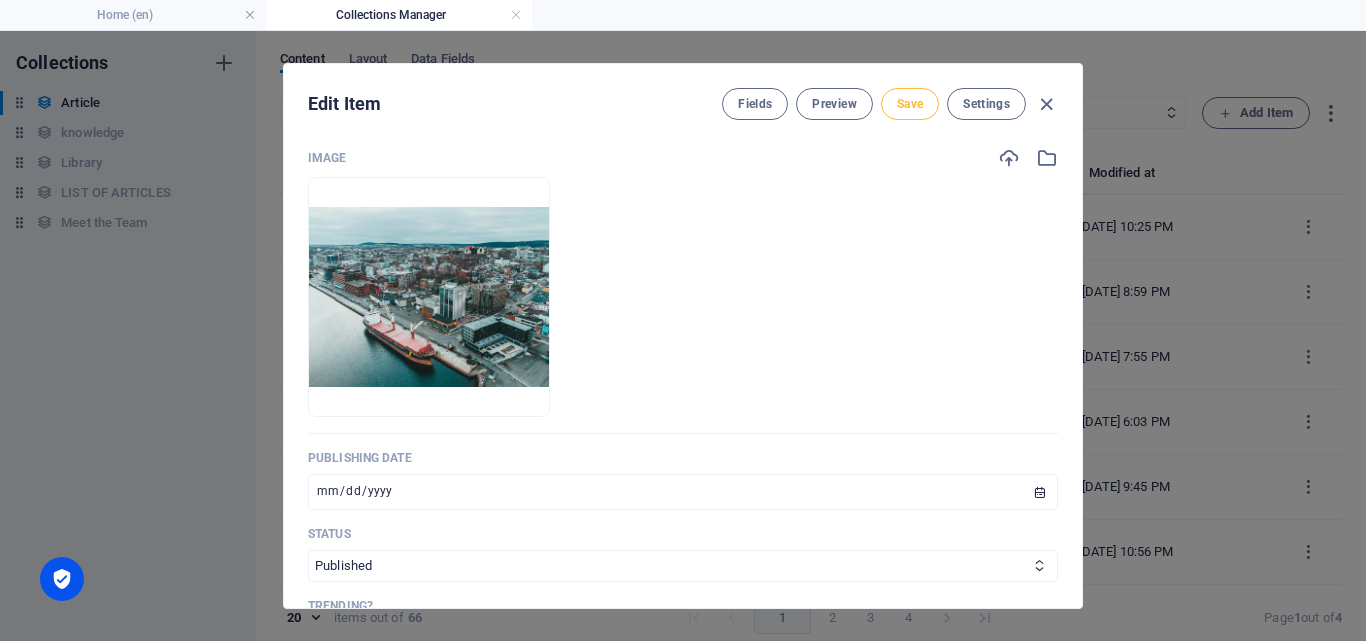 click on "Save" at bounding box center (910, 104) 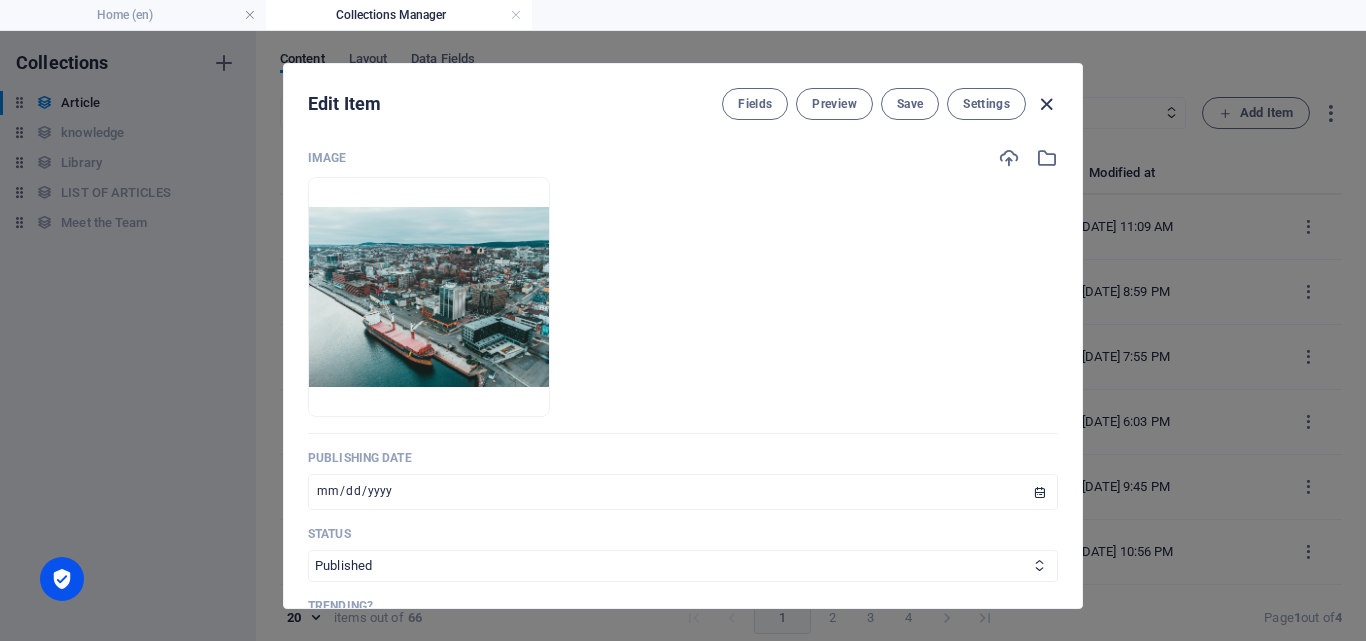 click at bounding box center [1046, 104] 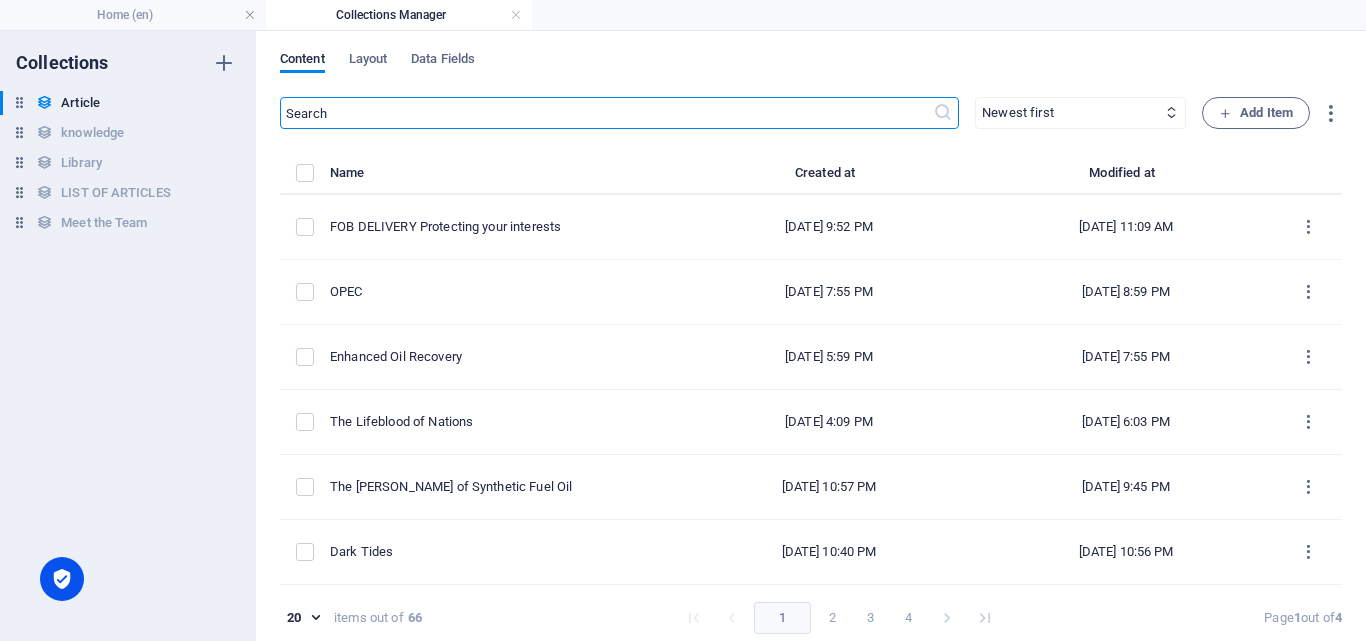 scroll, scrollTop: 0, scrollLeft: 0, axis: both 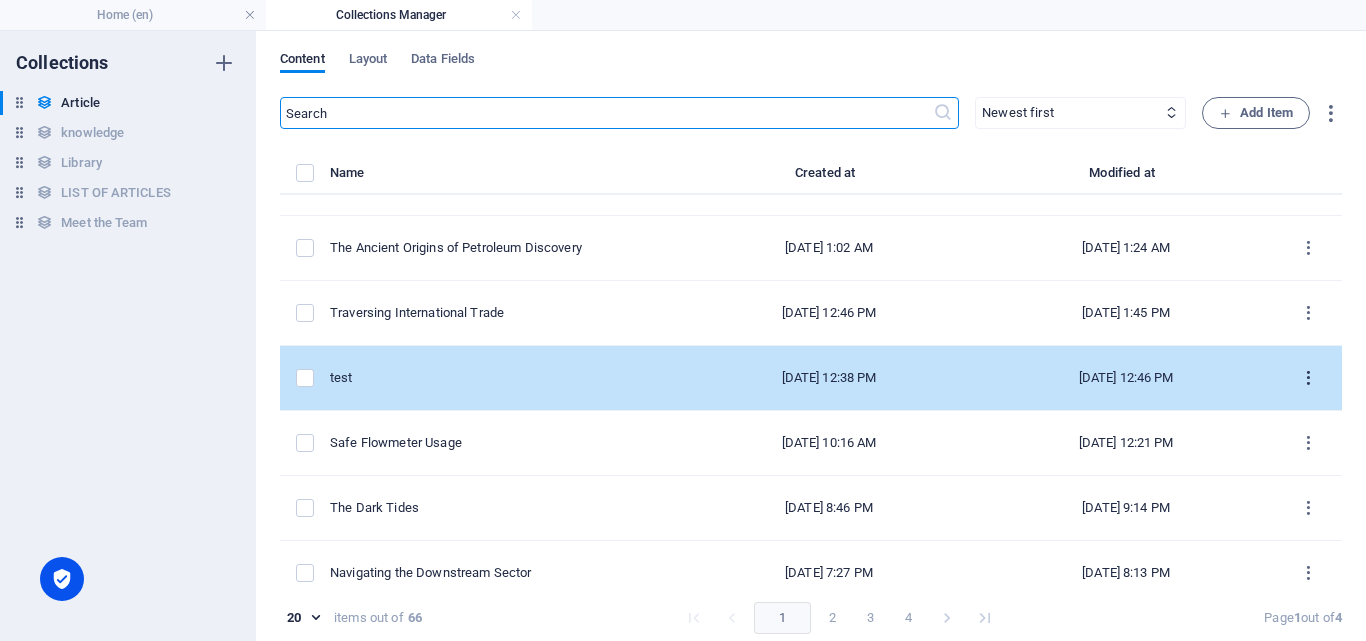 click at bounding box center (1308, 378) 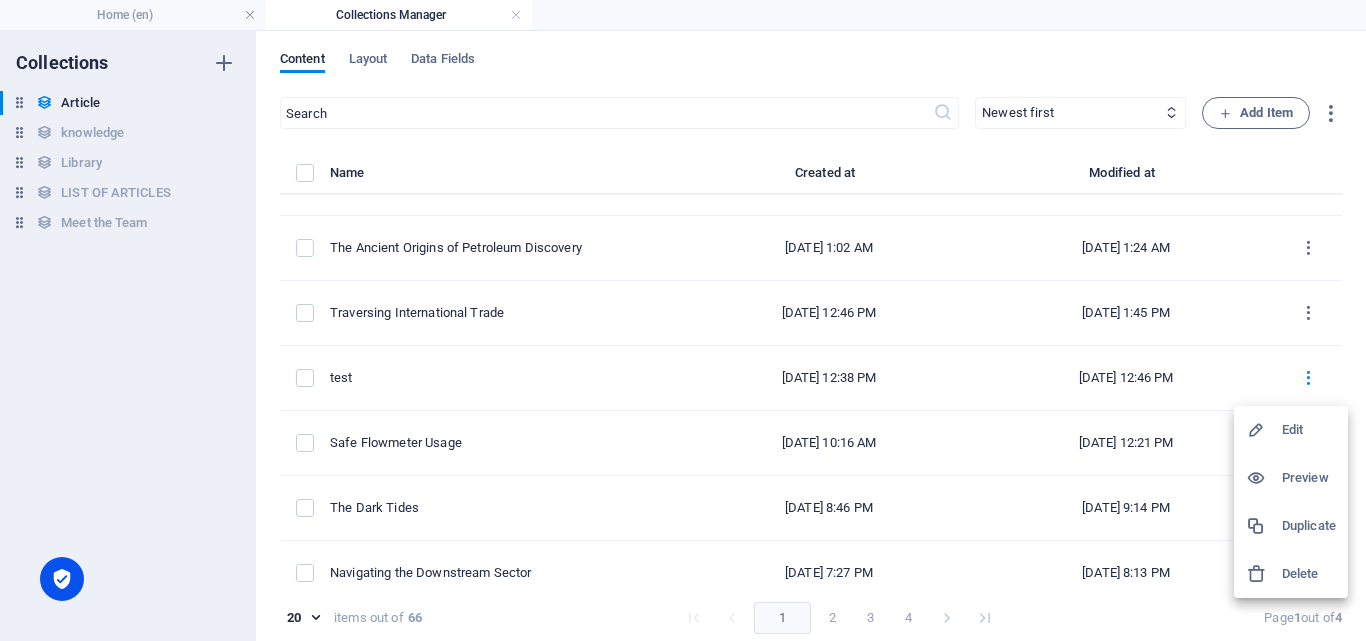 click on "Duplicate" at bounding box center (1309, 526) 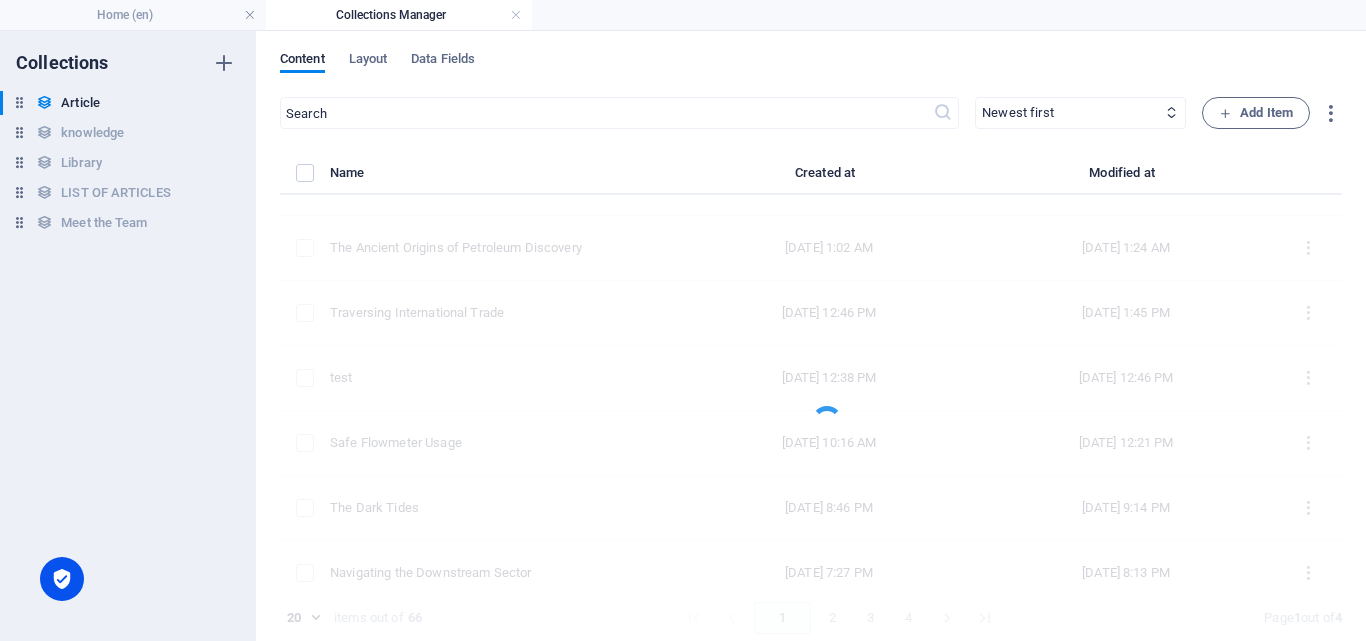 scroll, scrollTop: 824, scrollLeft: 0, axis: vertical 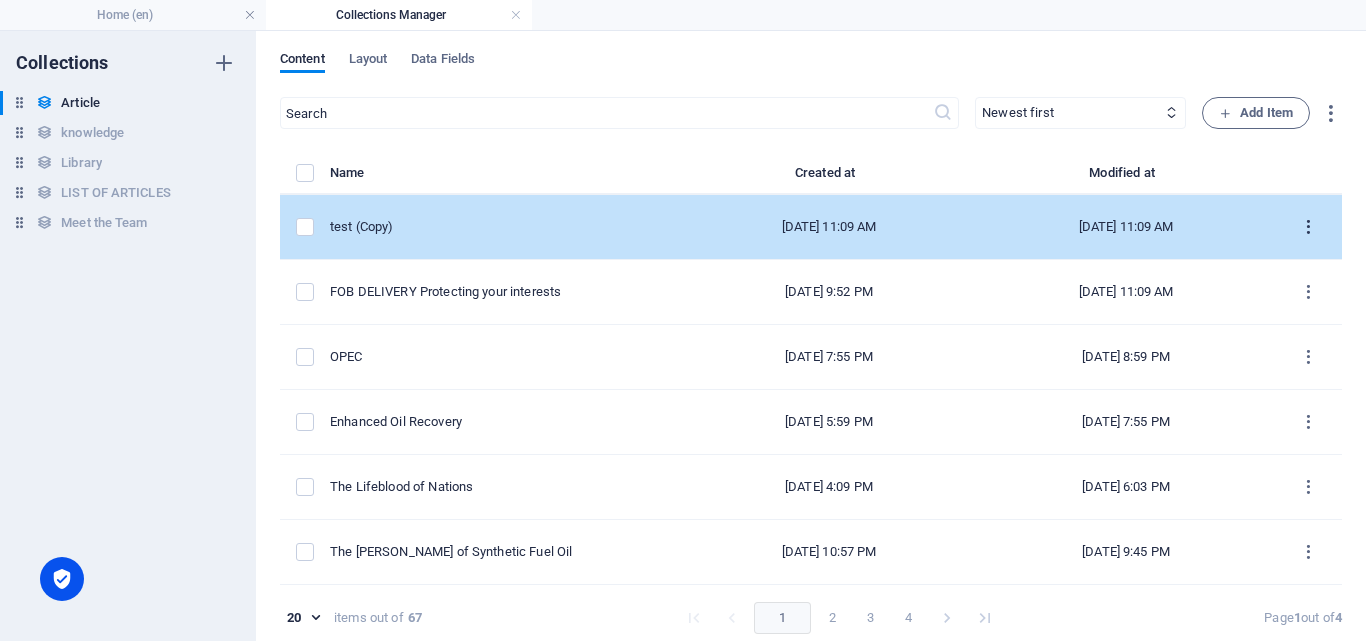 click at bounding box center [1308, 227] 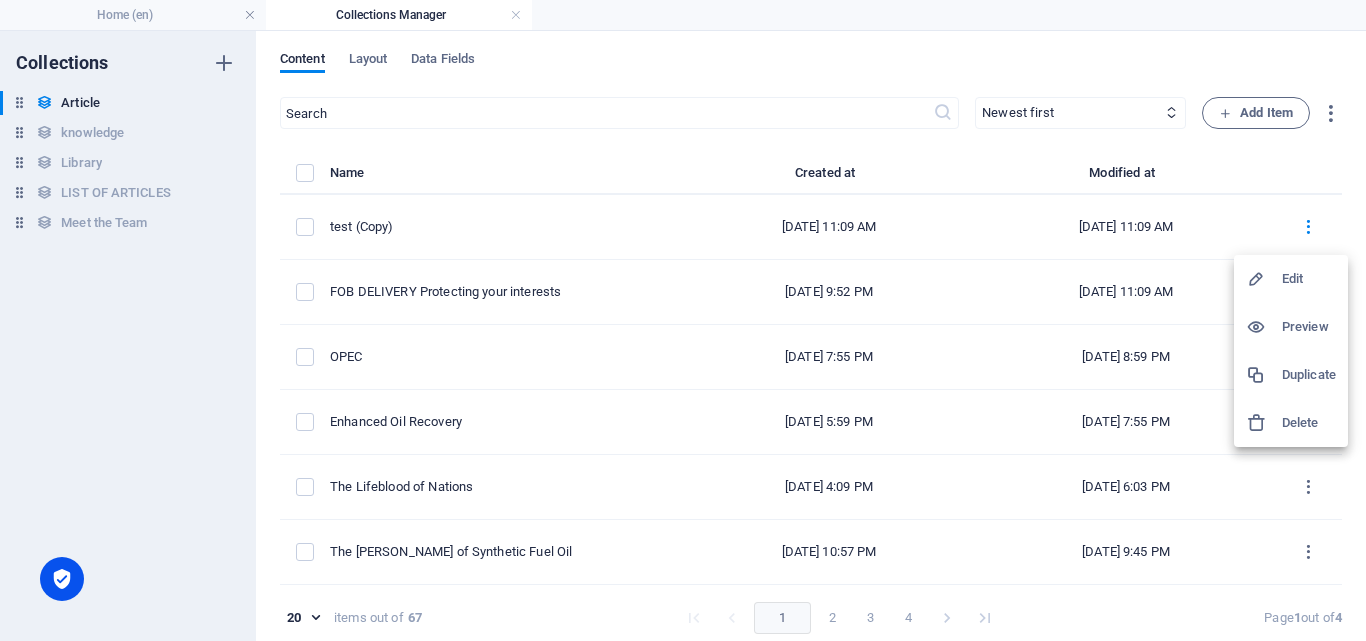 click on "Edit" at bounding box center (1309, 279) 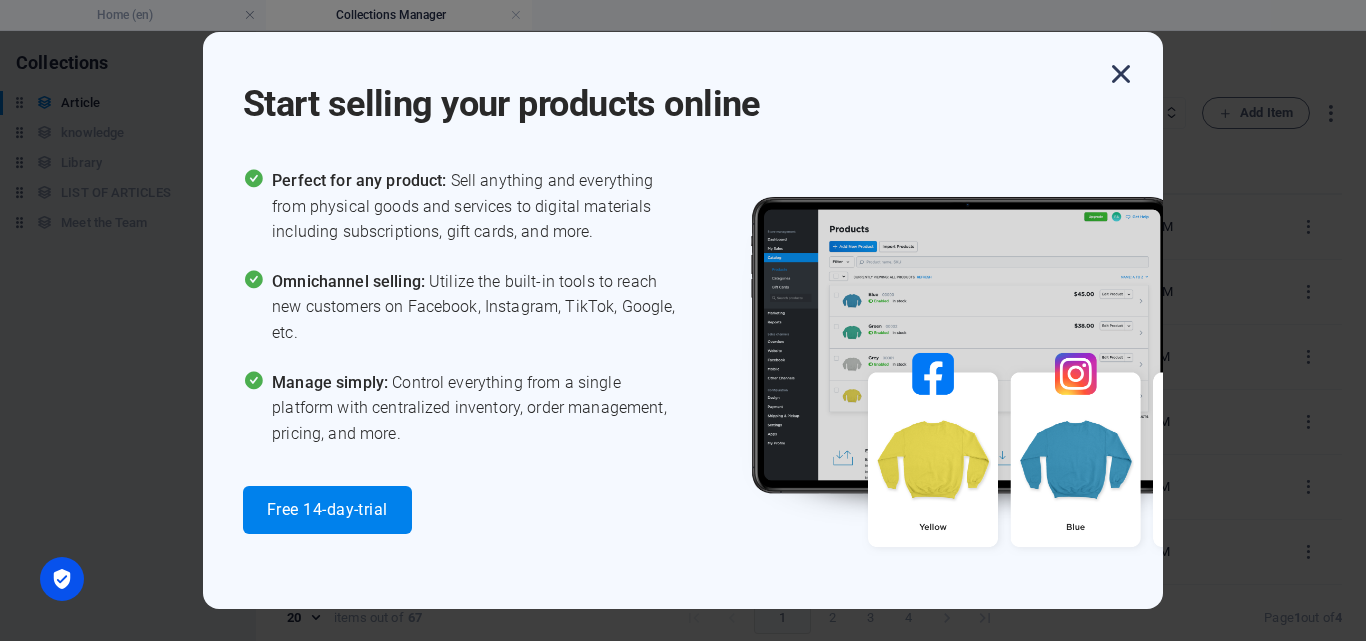 click at bounding box center (1121, 74) 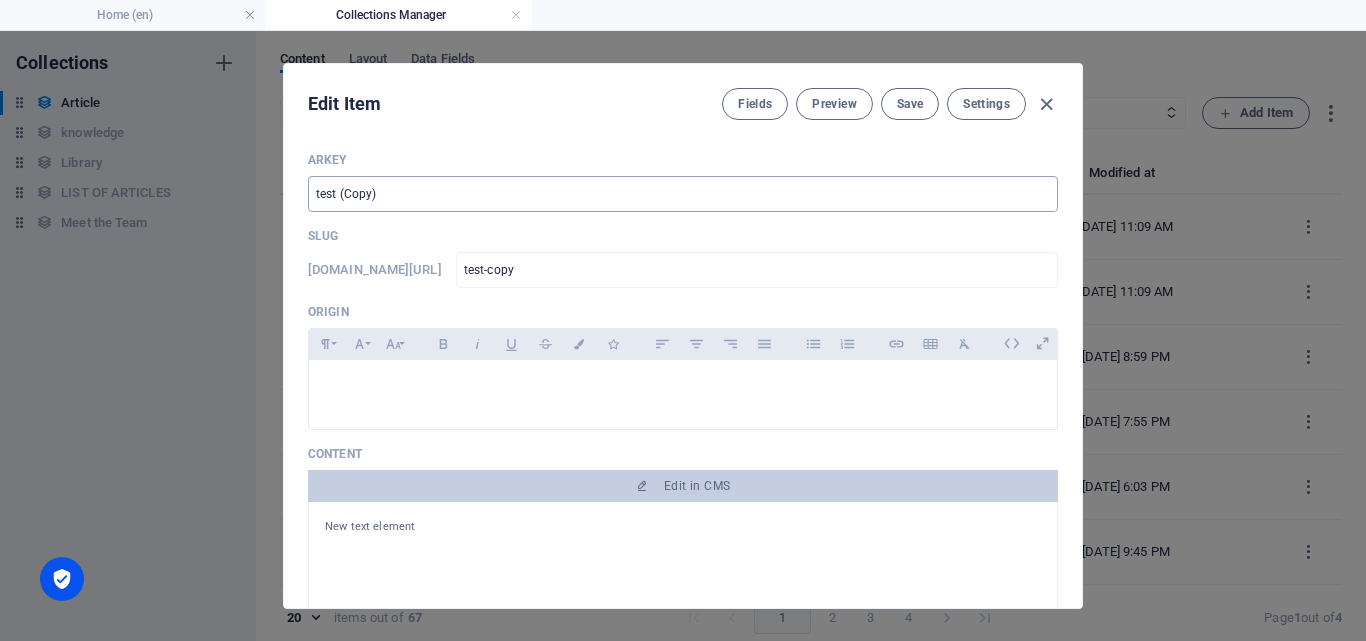 click on "test (Copy)" at bounding box center [683, 194] 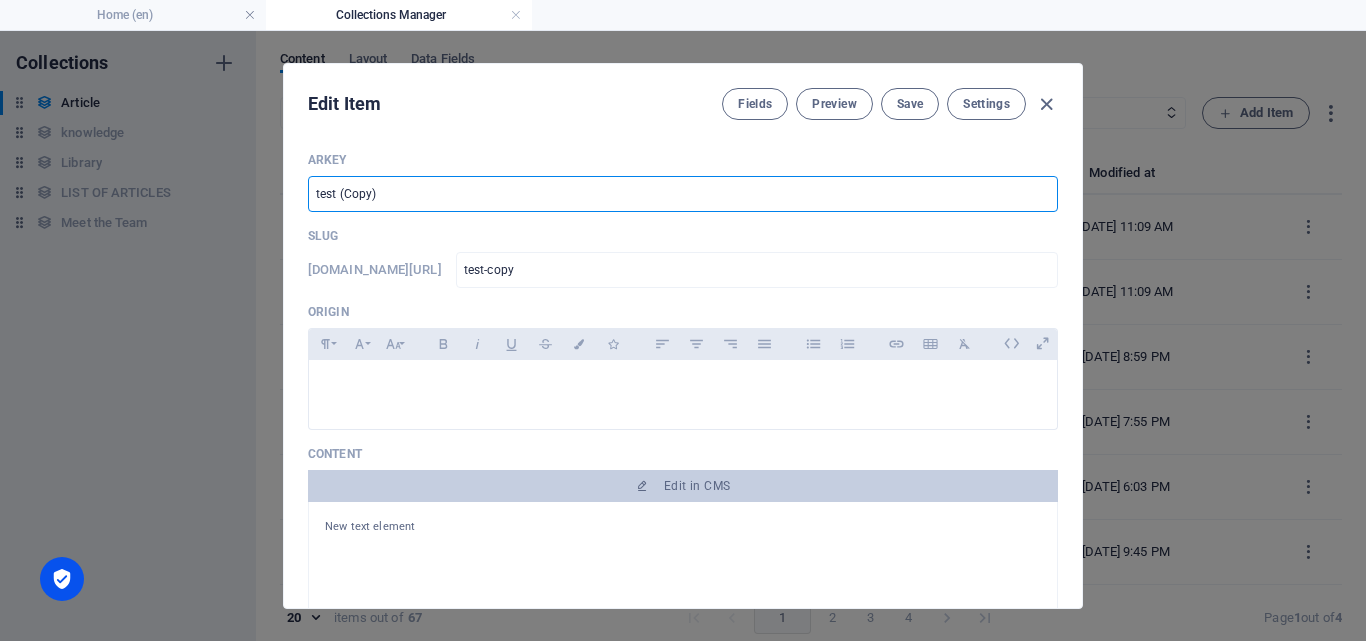 drag, startPoint x: 390, startPoint y: 204, endPoint x: 238, endPoint y: 193, distance: 152.3975 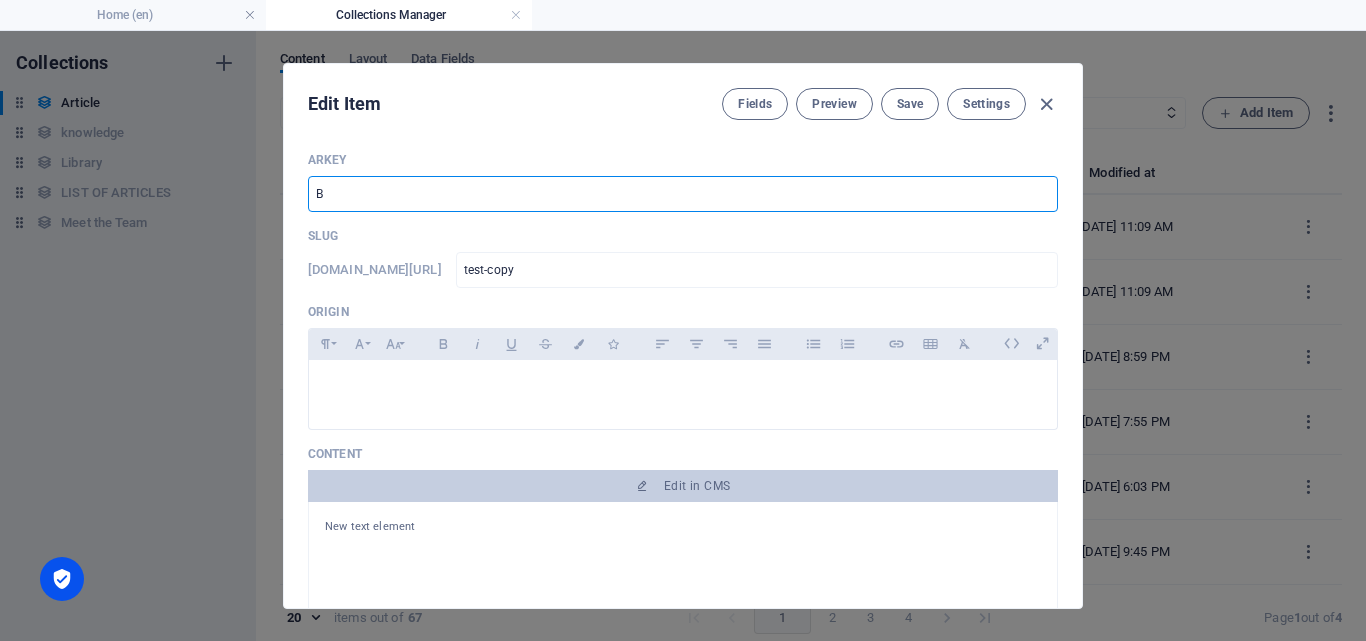 type on "b" 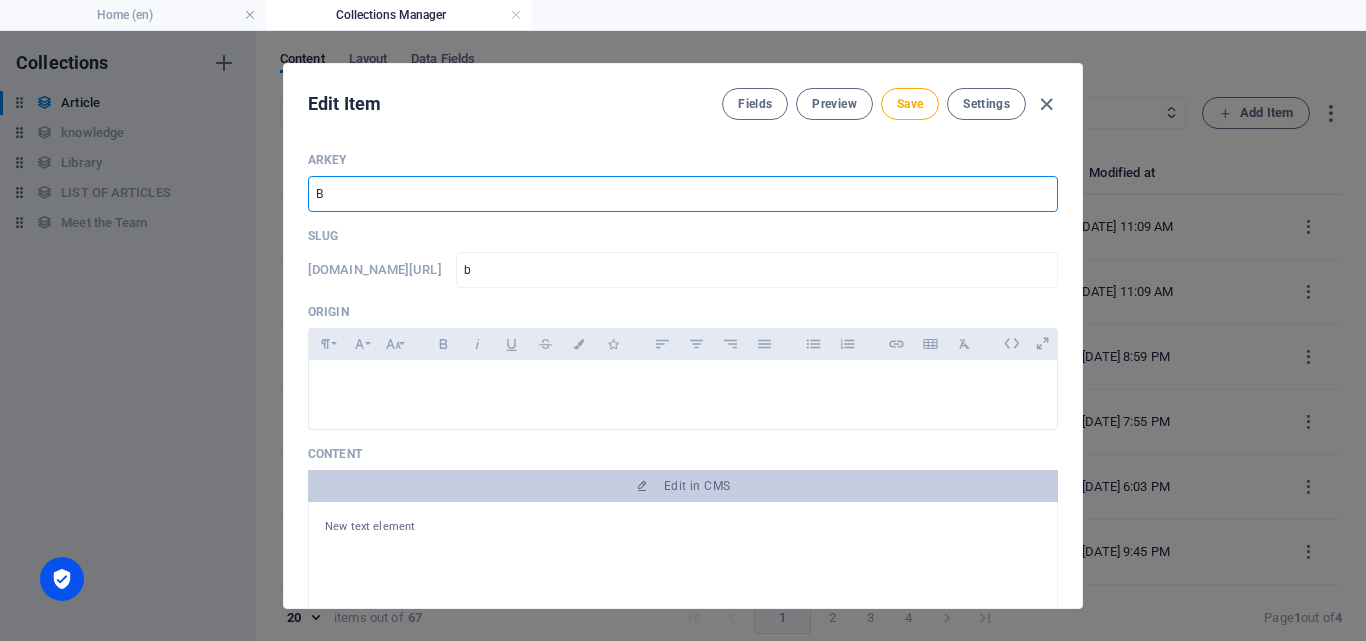 type on "Be" 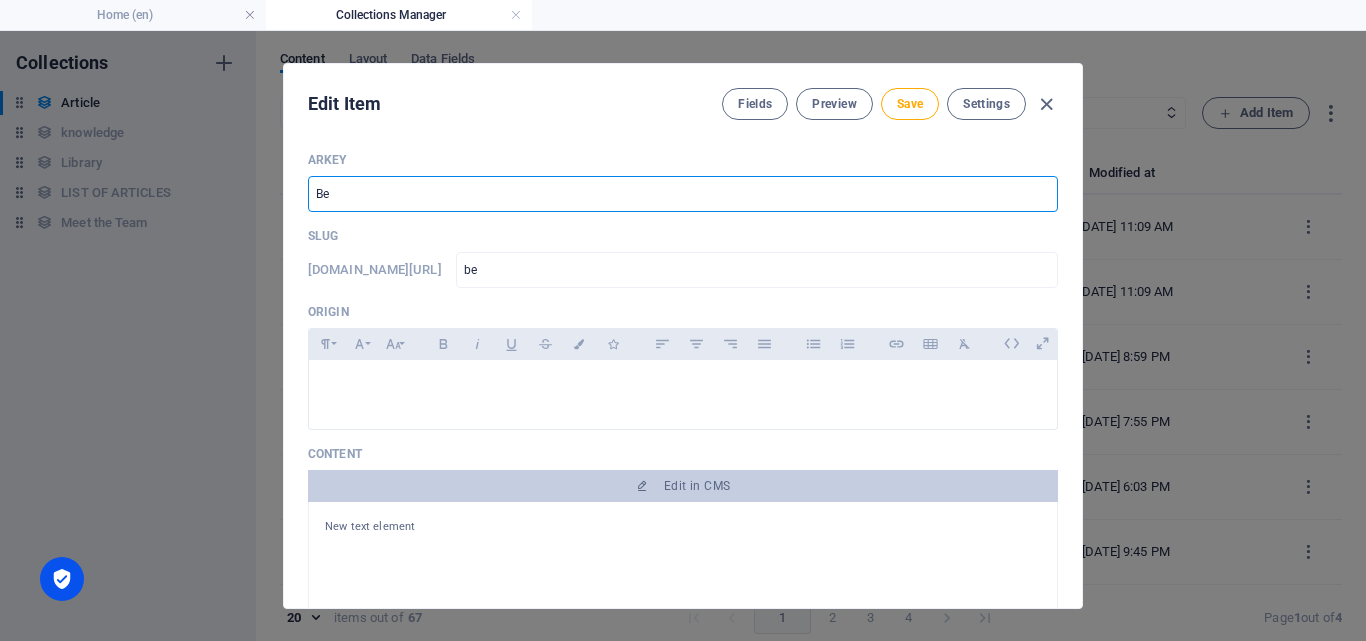 type on "[PERSON_NAME]" 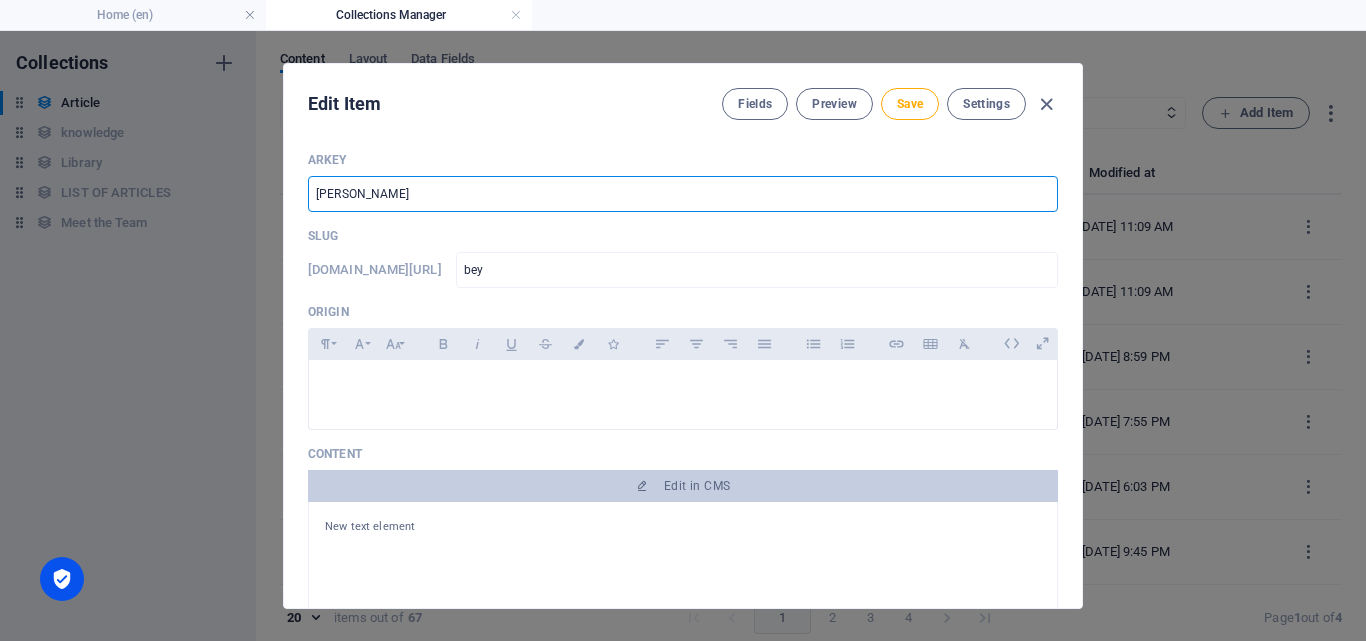 type on "Beyo" 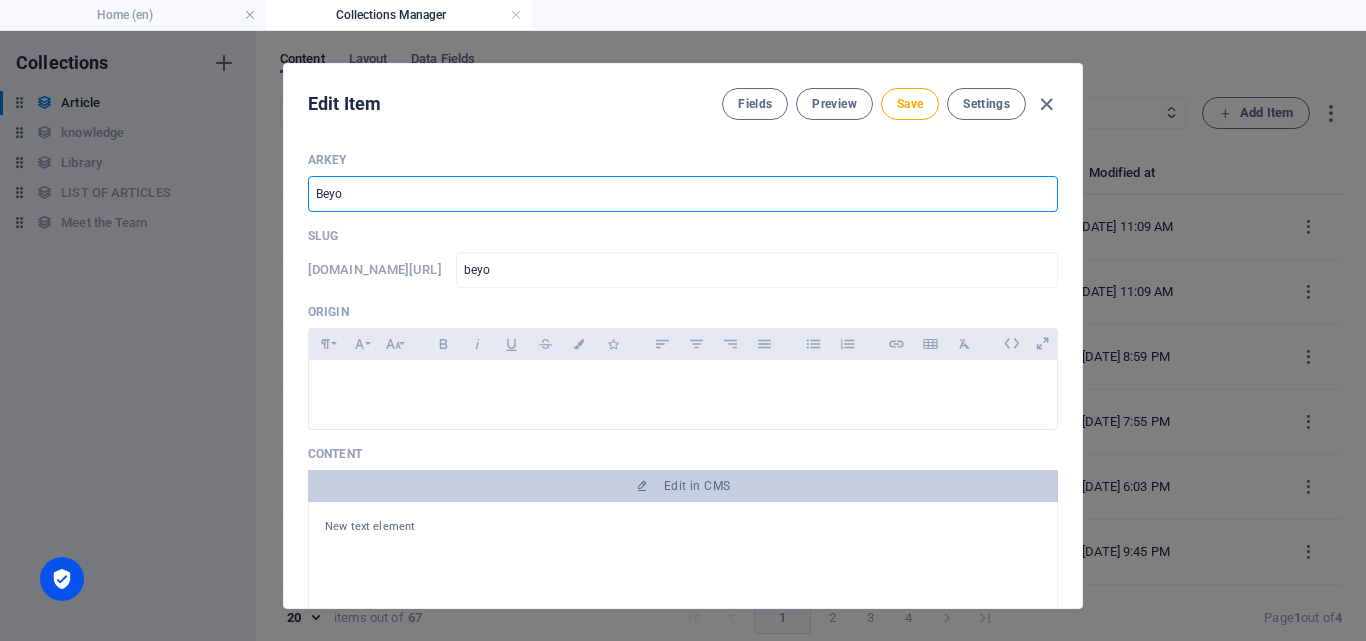type on "Beyon" 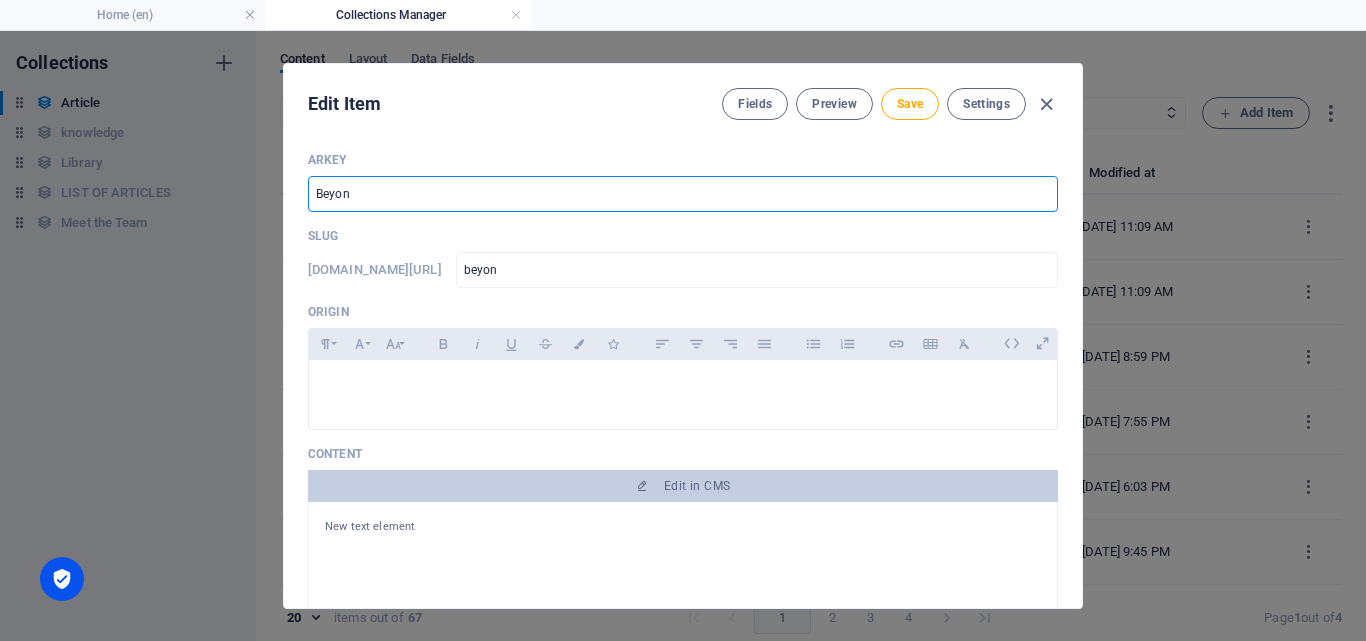 type on "Beyond" 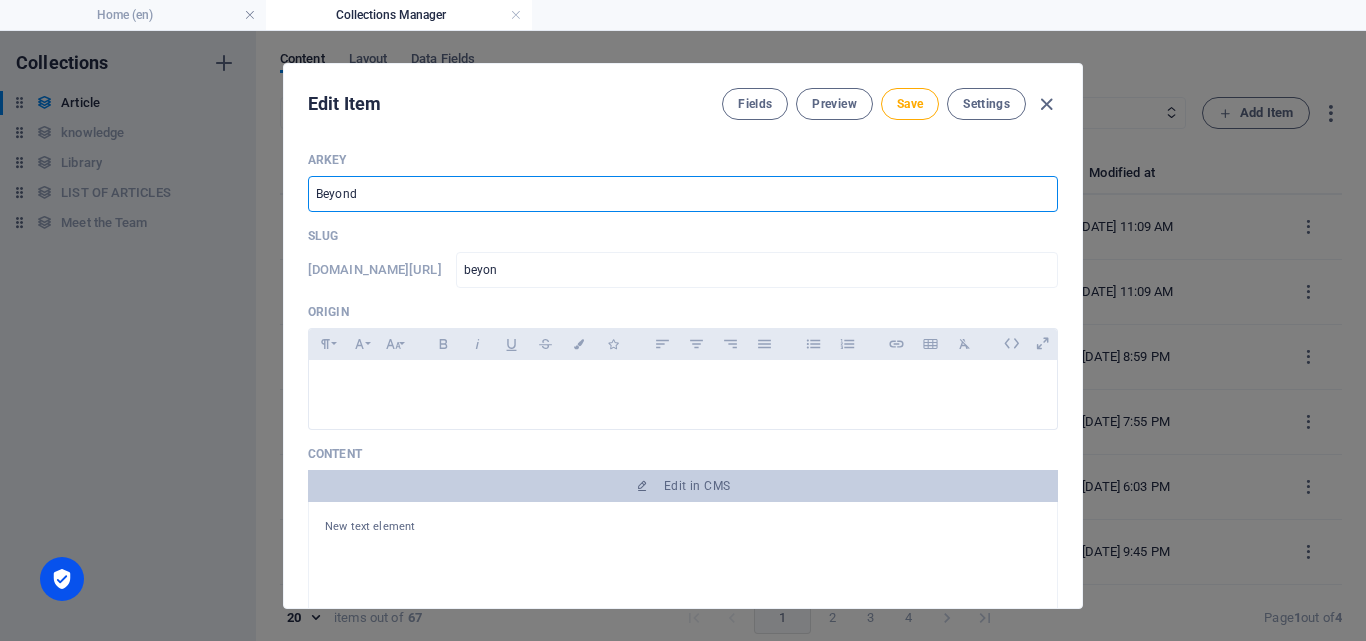type on "beyond" 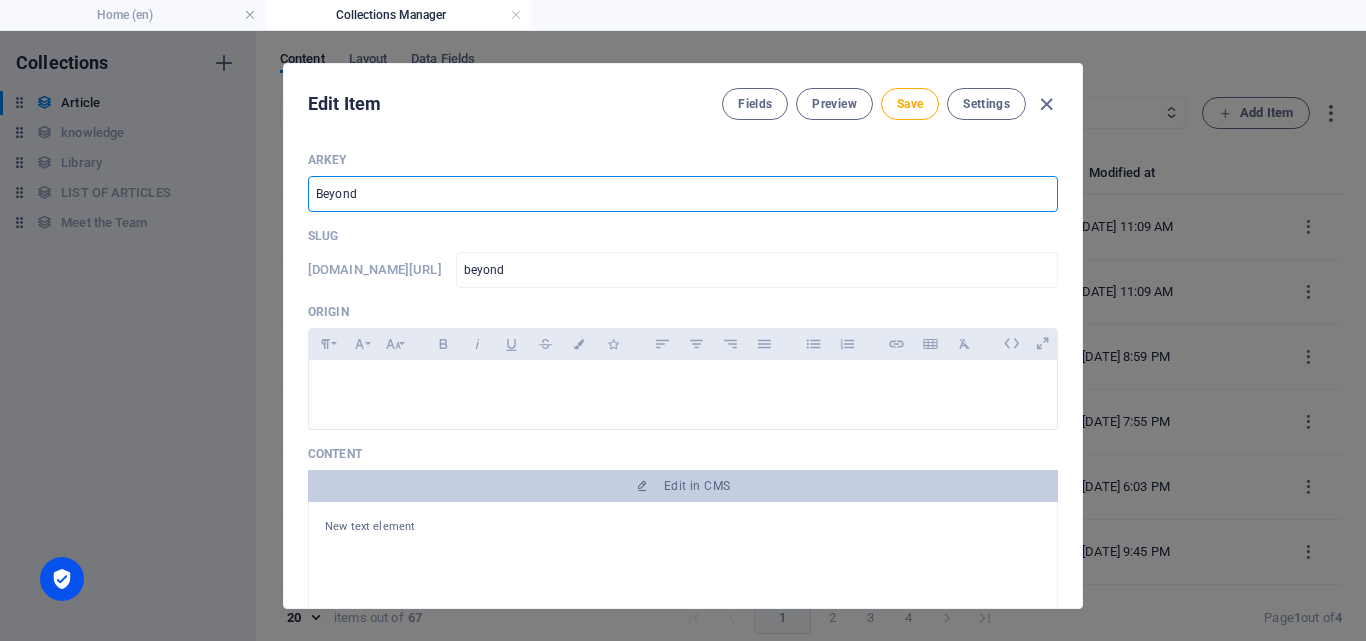 type on "Beyond t" 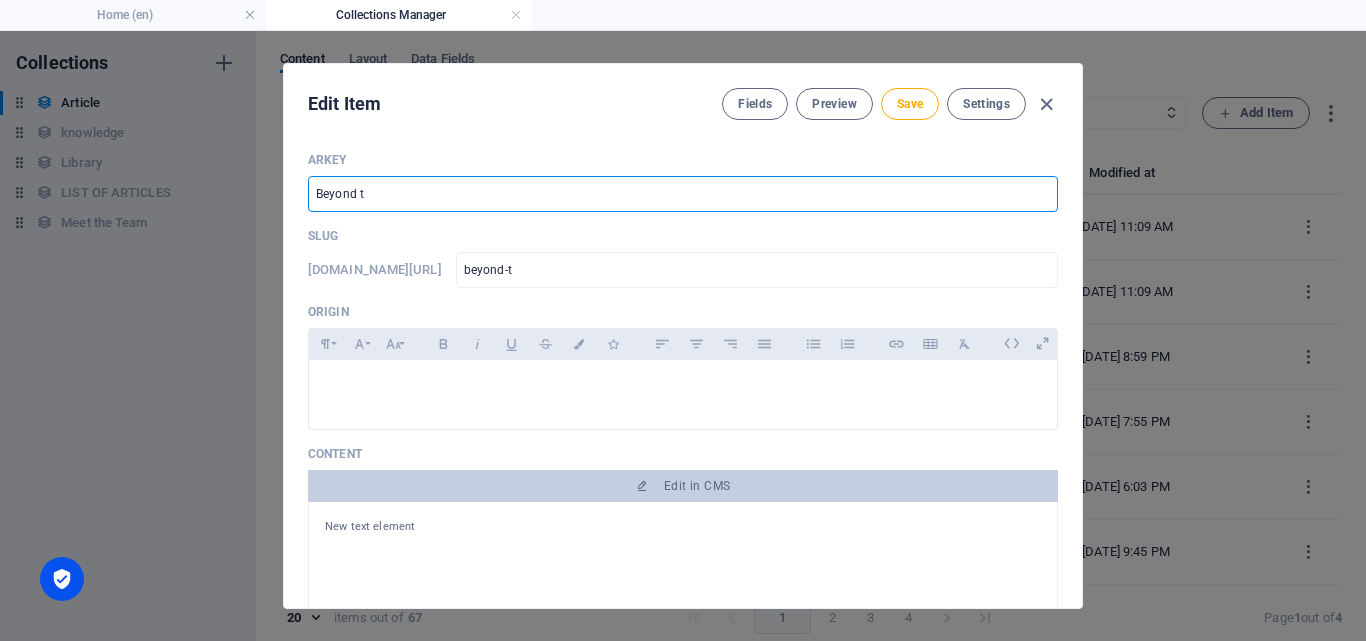 type on "Beyond th" 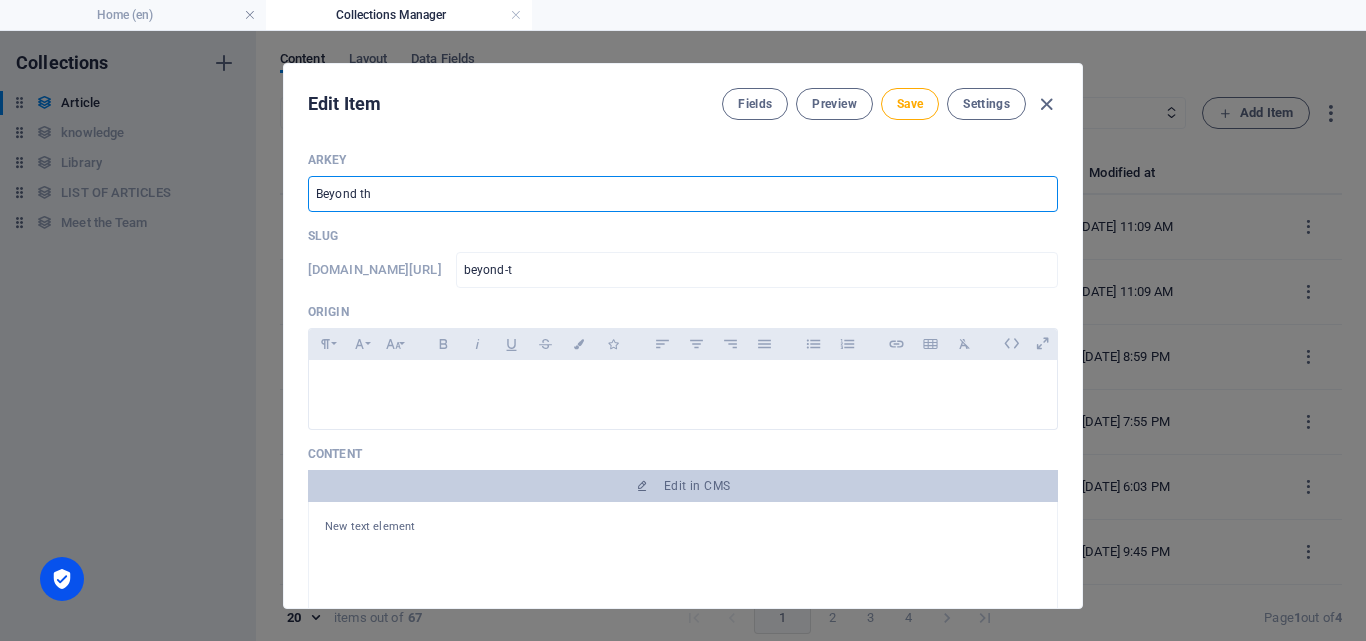 type on "beyond-th" 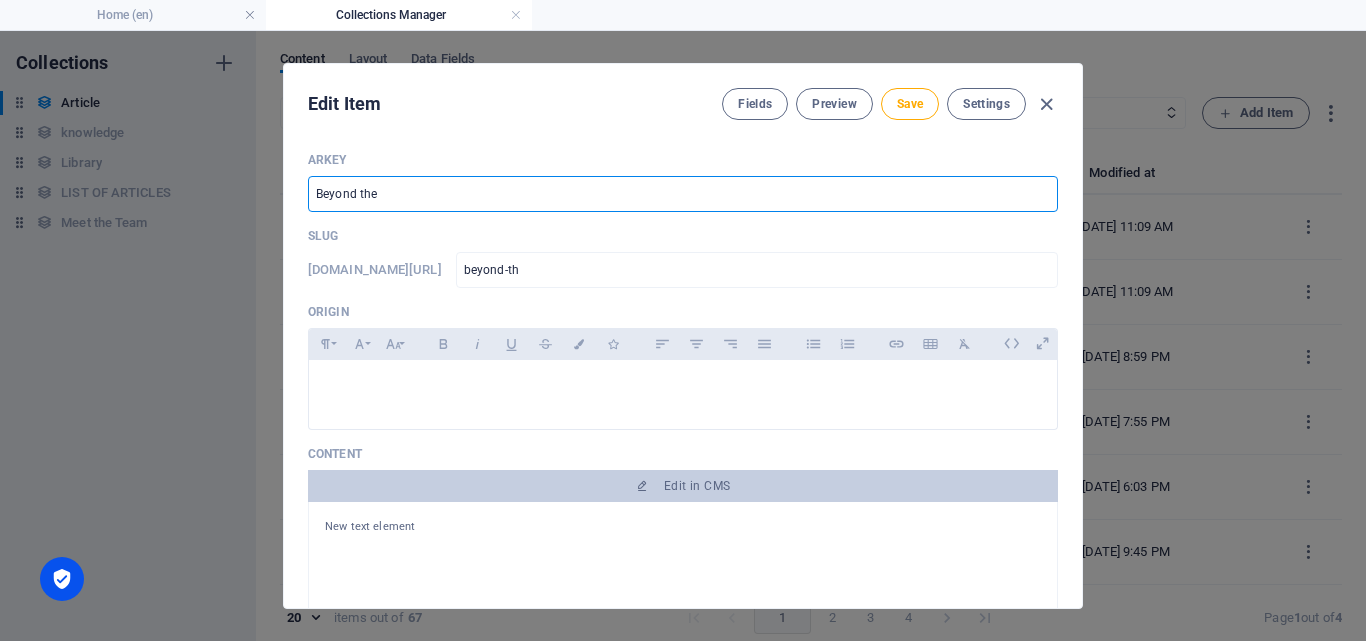 type on "Beyond the" 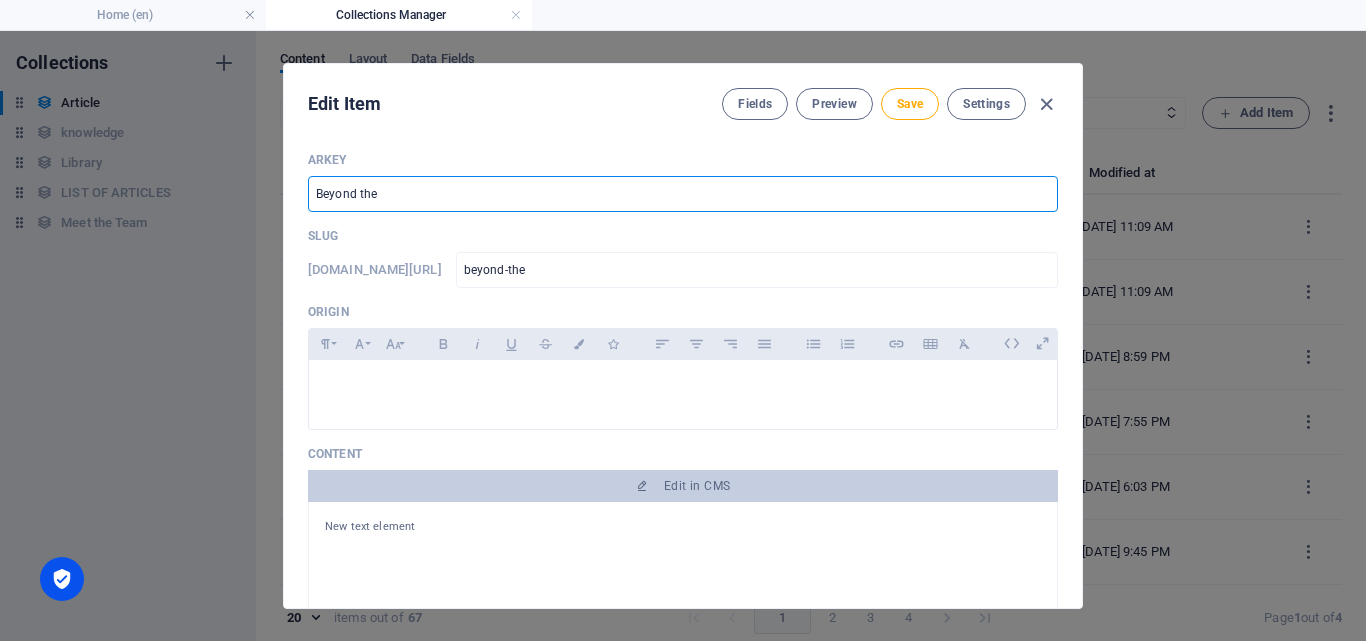 type on "Beyond the B" 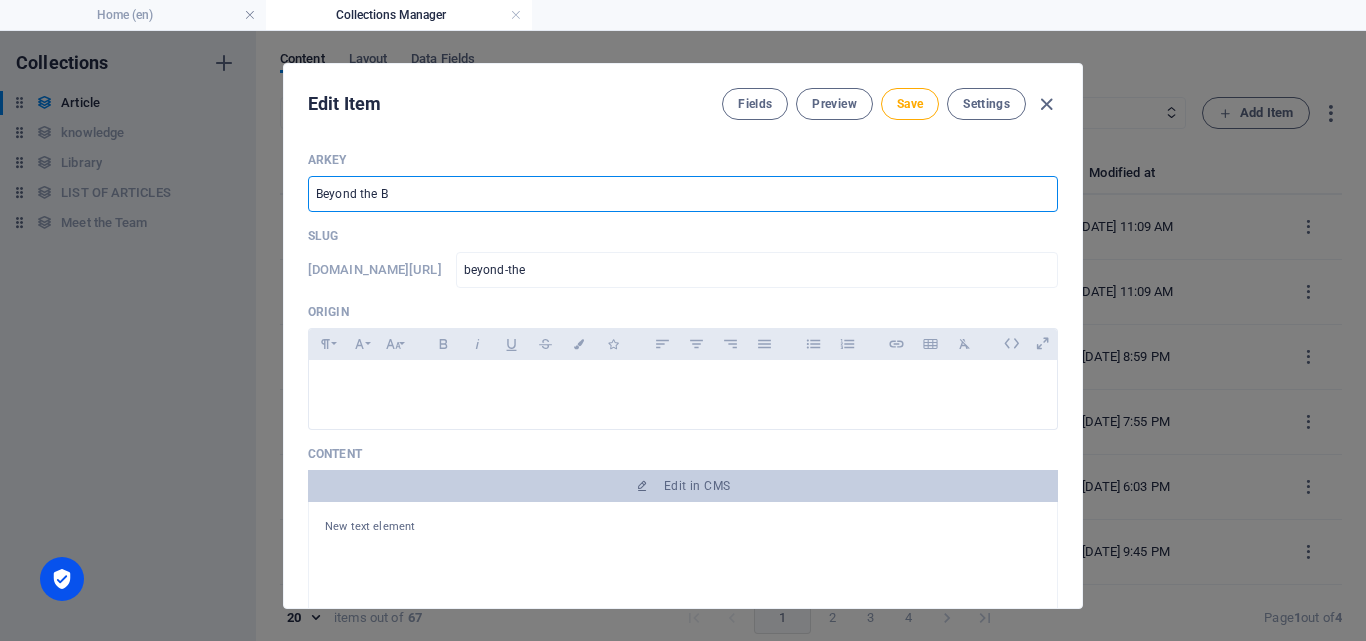 type on "beyond-the-b" 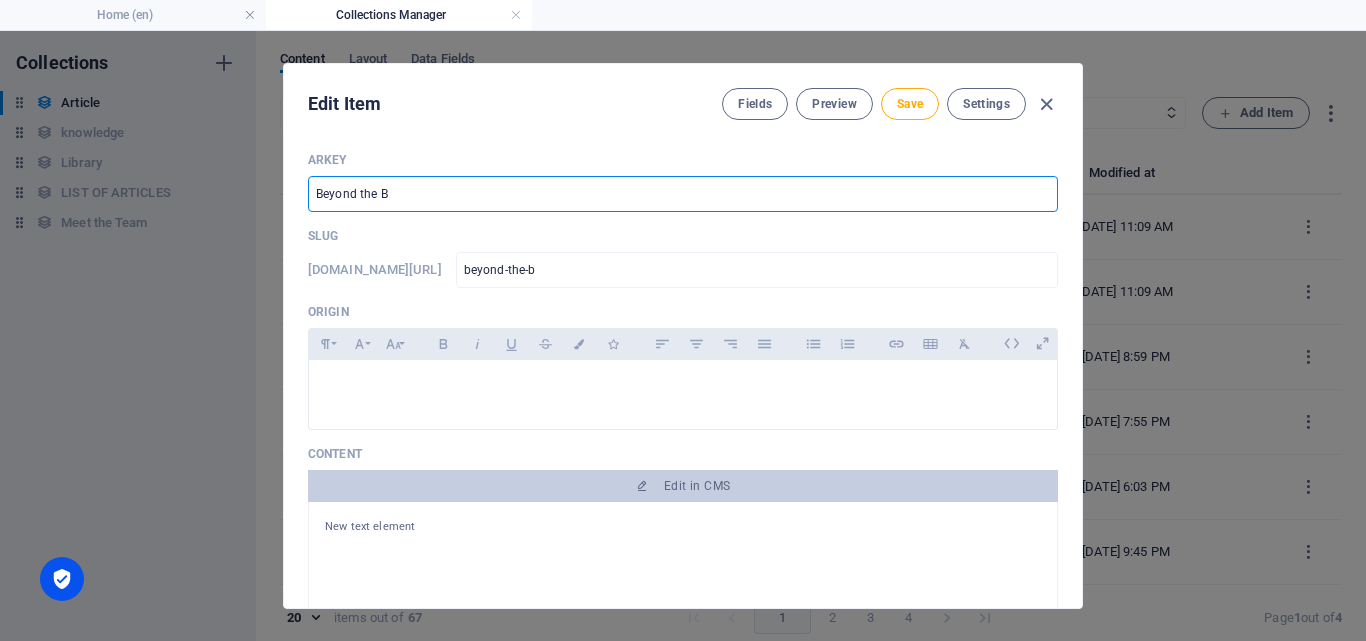 type on "Beyond the Bo" 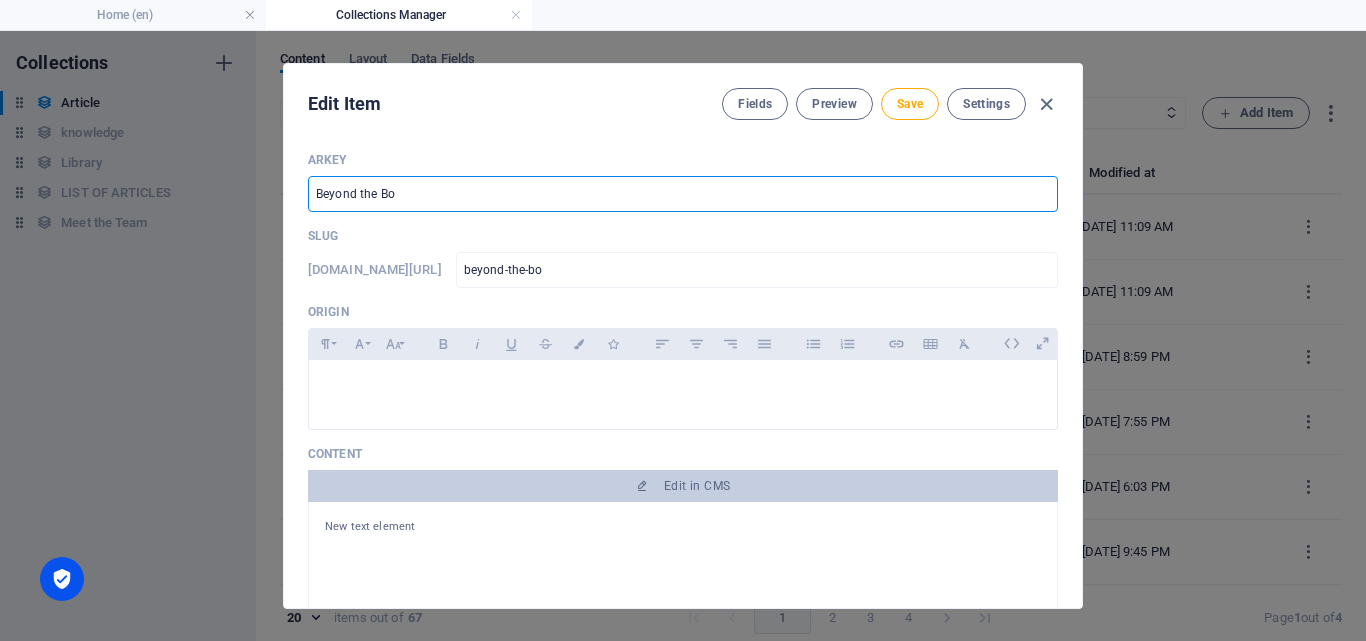 type on "Beyond the Bot" 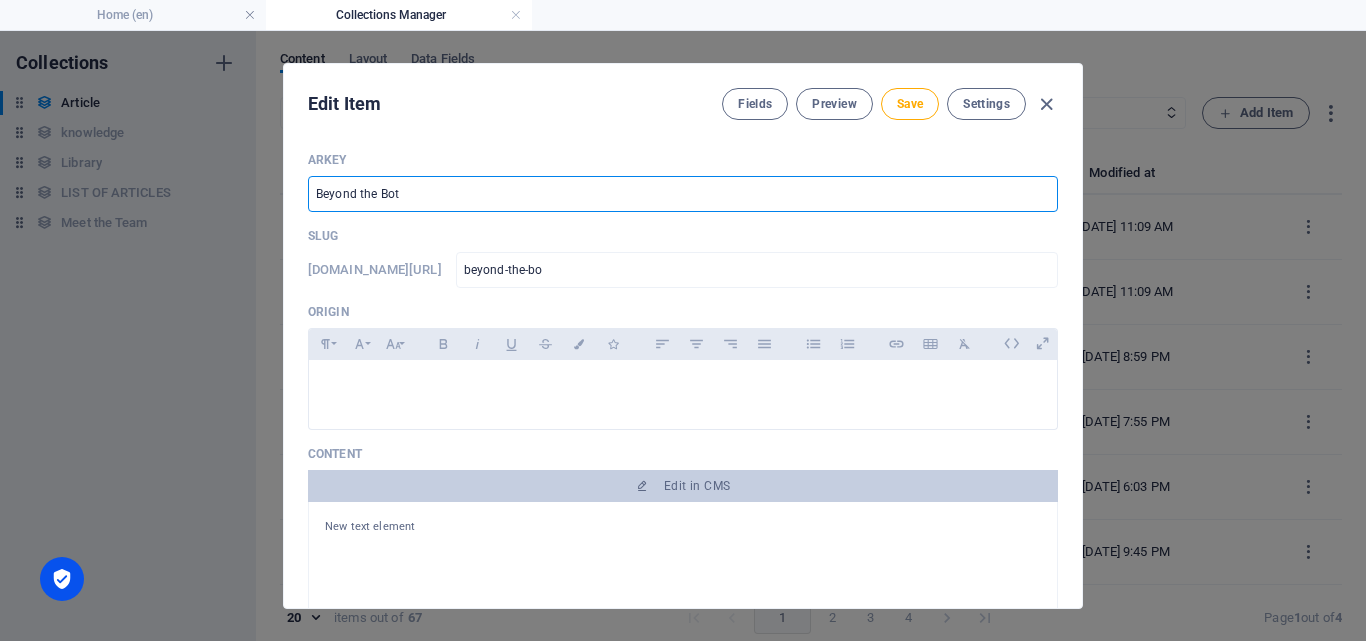 type on "beyond-the-bot" 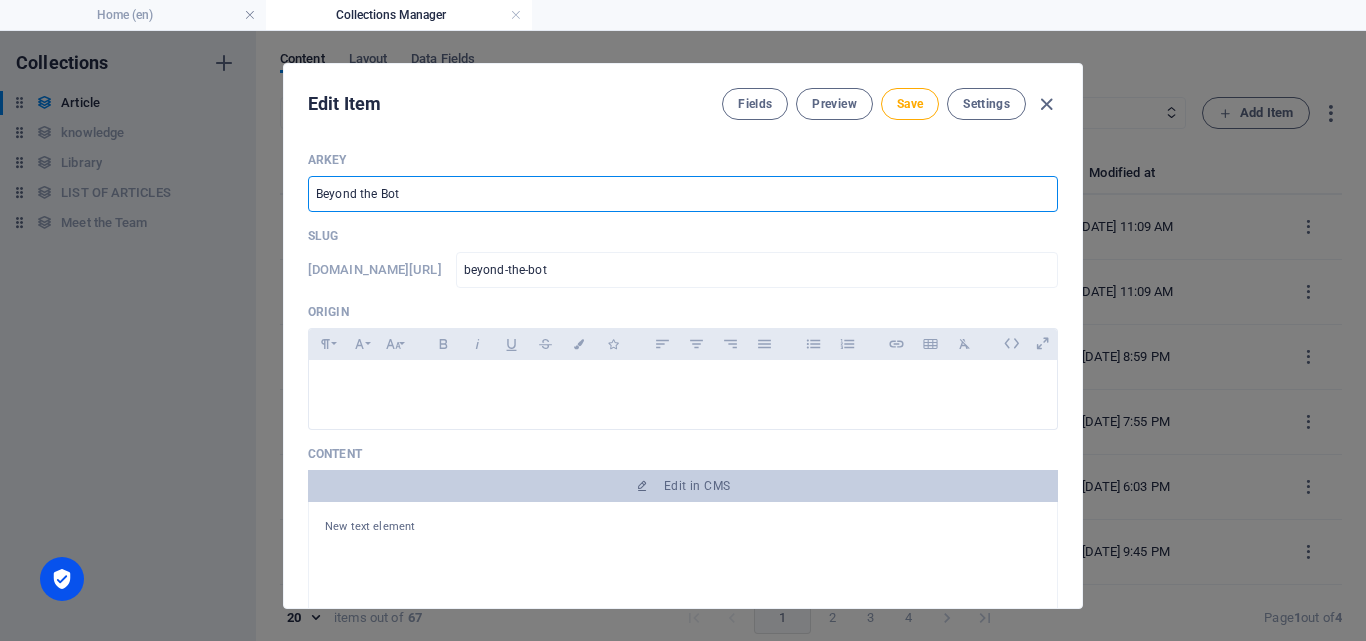 type on "Beyond the [PERSON_NAME]" 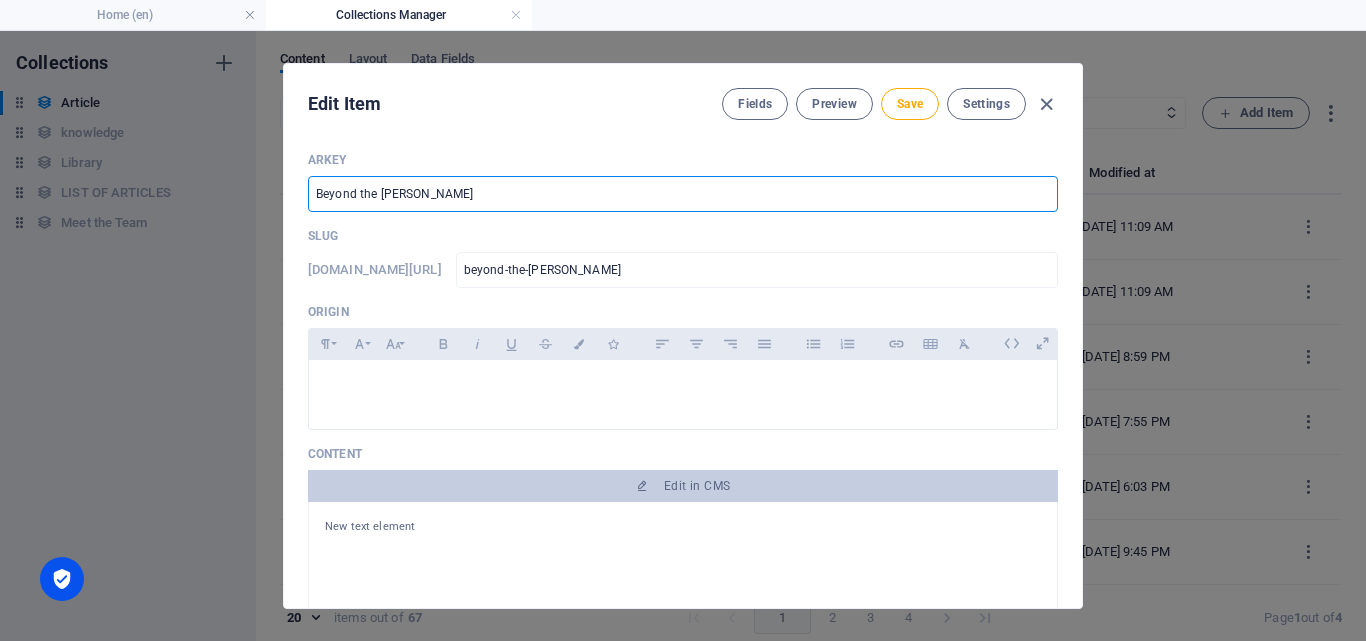 type on "Beyond the Bottl" 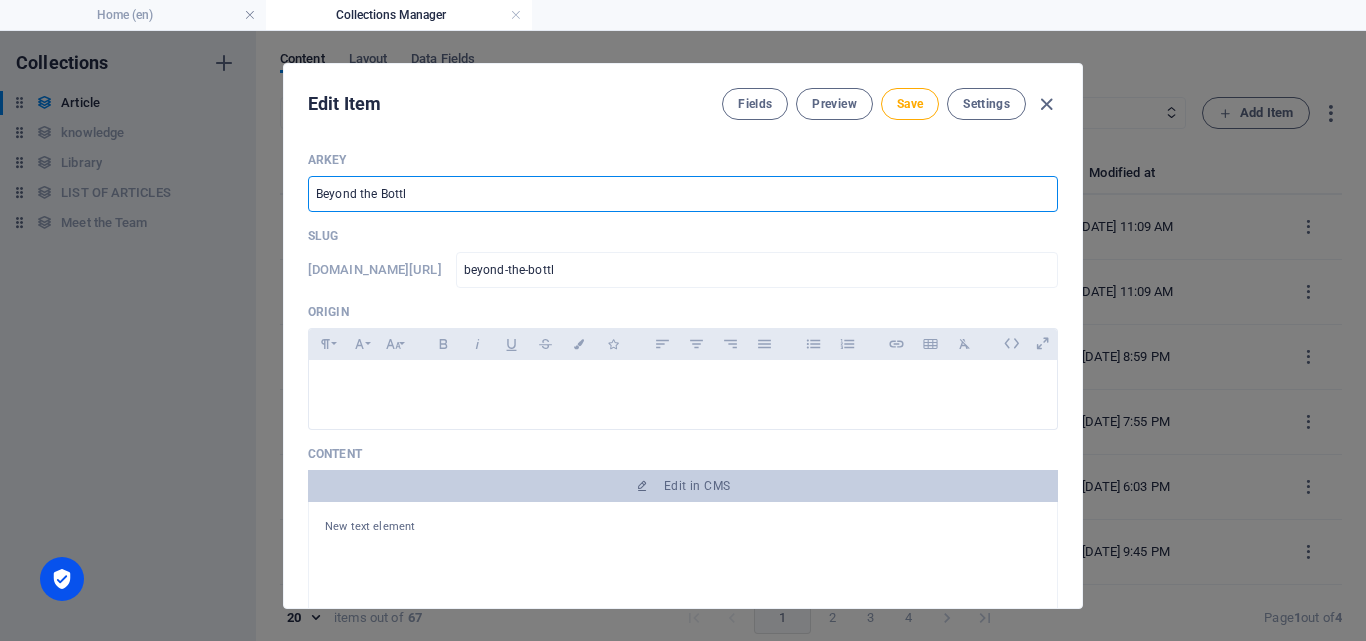 type on "Beyond the Bottle" 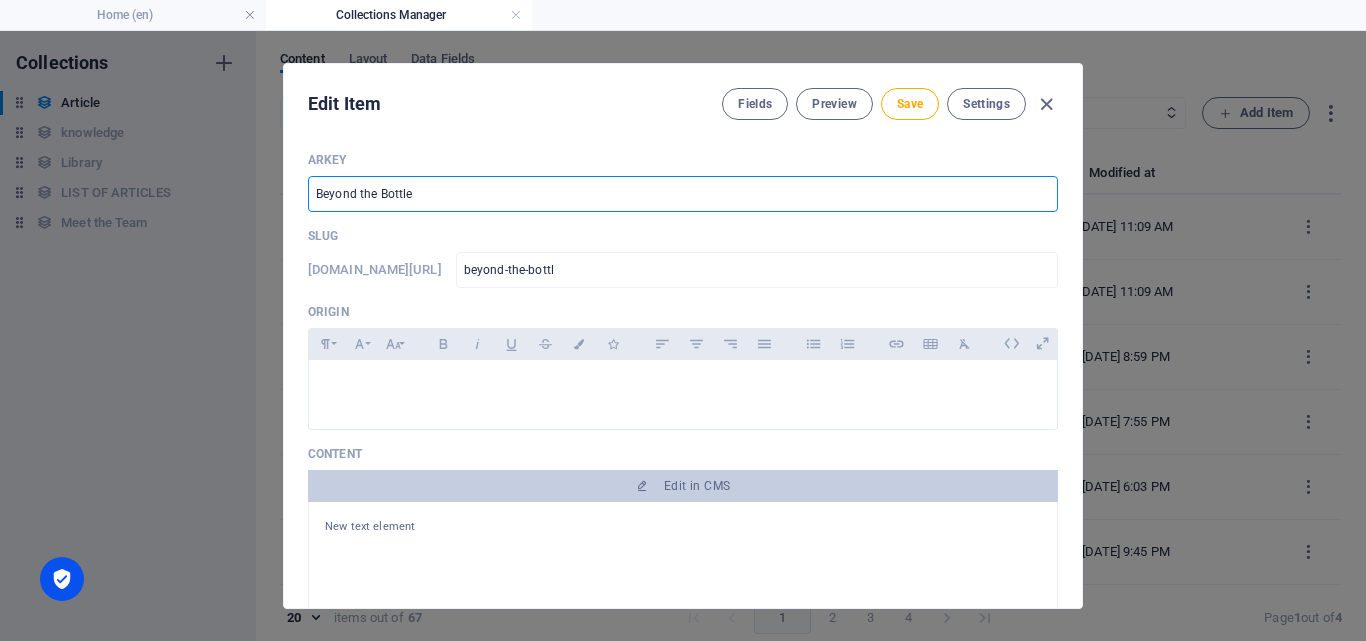 type on "beyond-the-bottle" 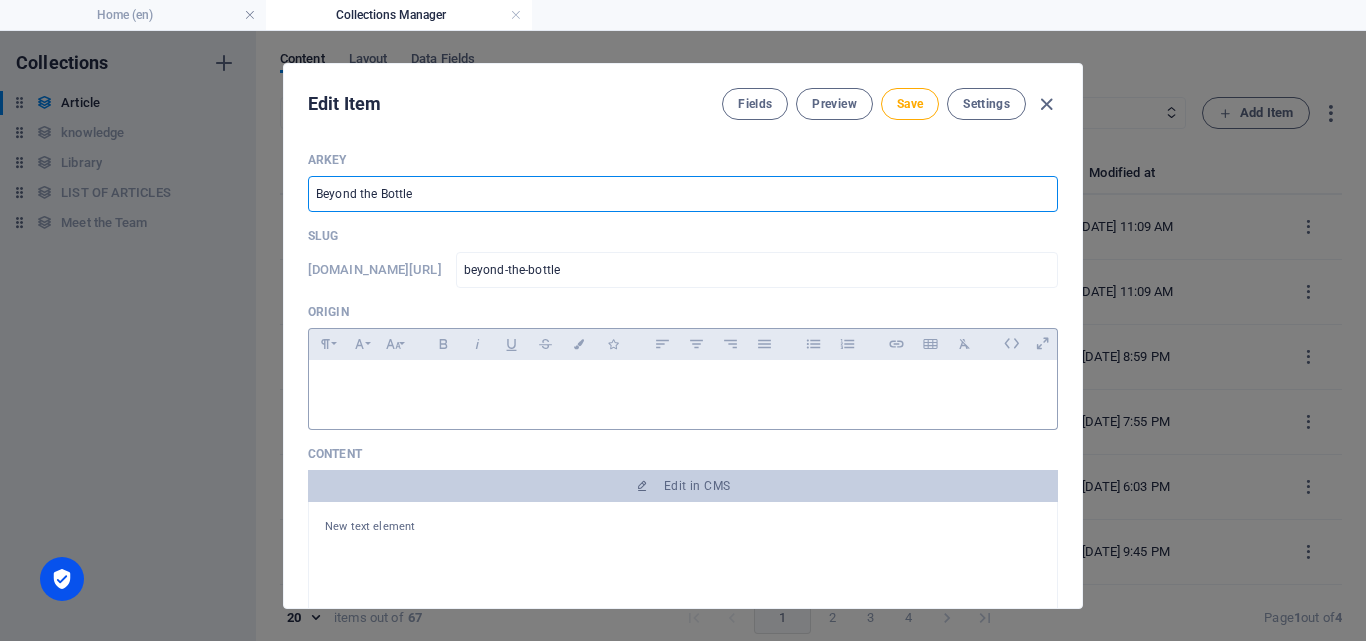 type on "Beyond the Bottle" 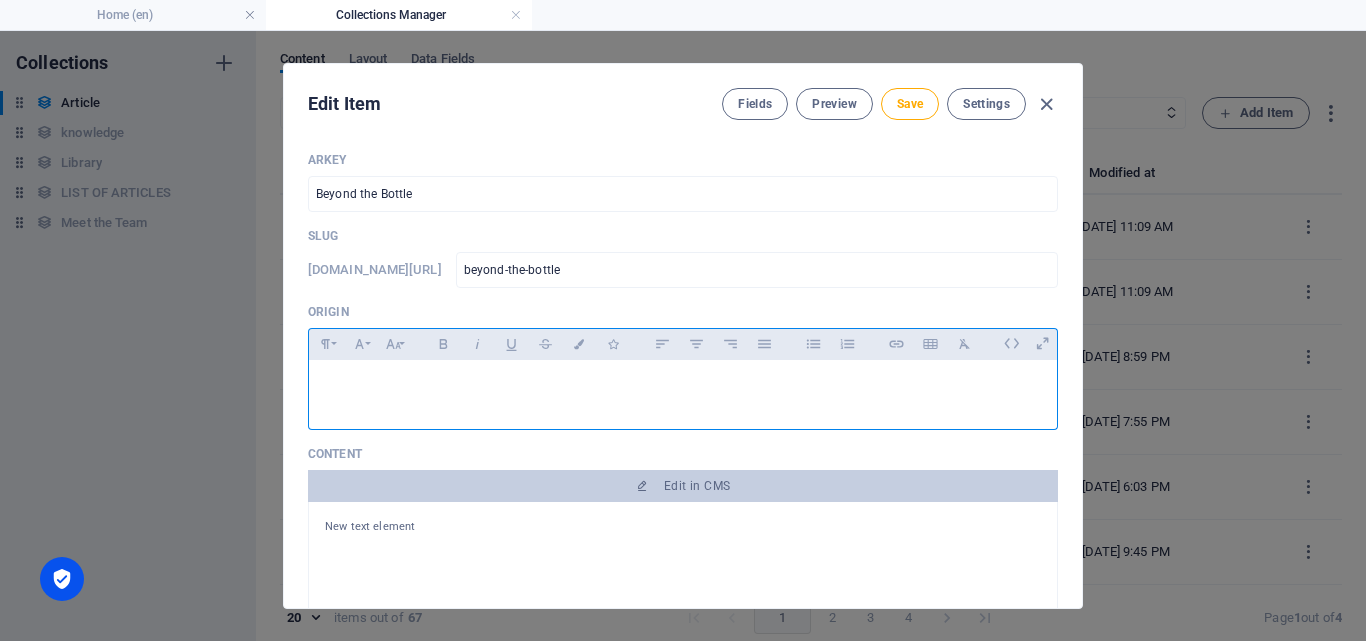 click at bounding box center (683, 385) 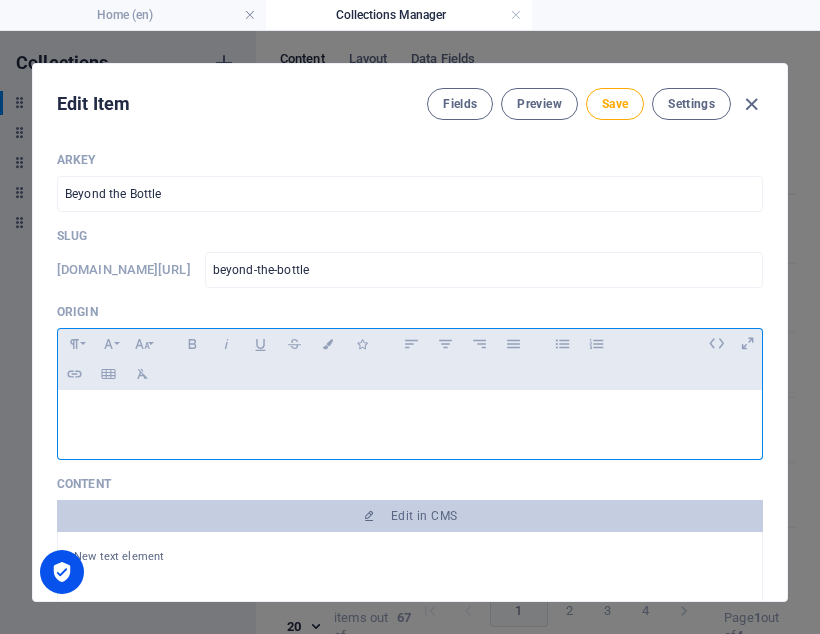 click at bounding box center [410, 415] 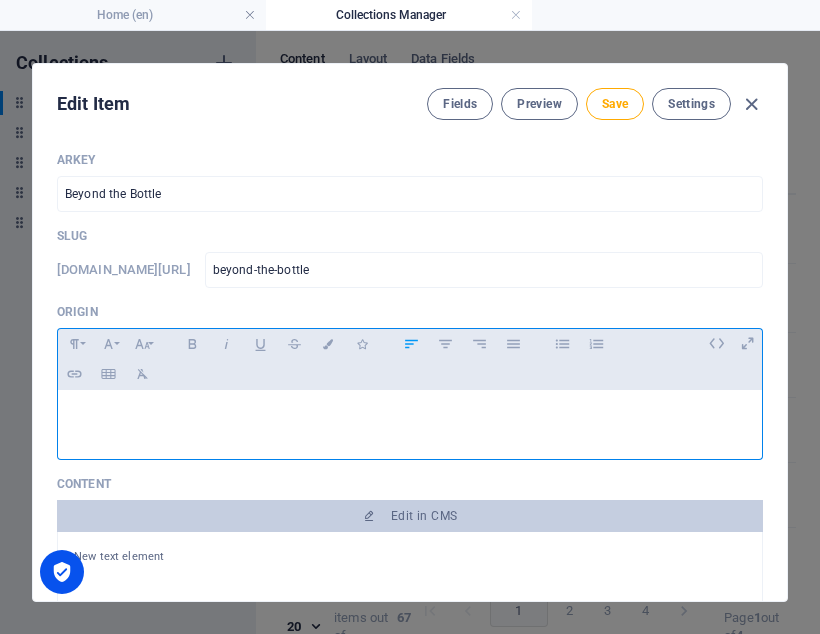 type 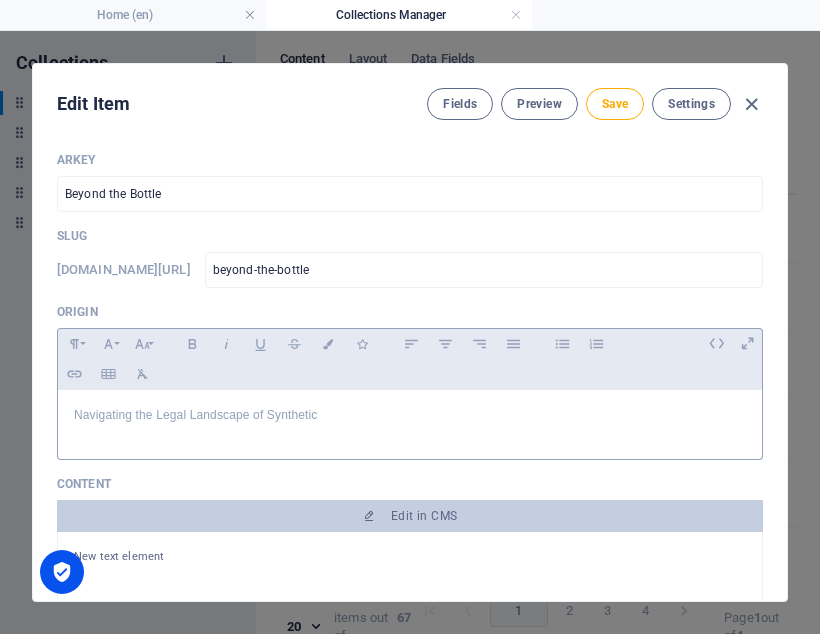 click on "Navigating the Legal Landscape of Synthetic" at bounding box center [410, 420] 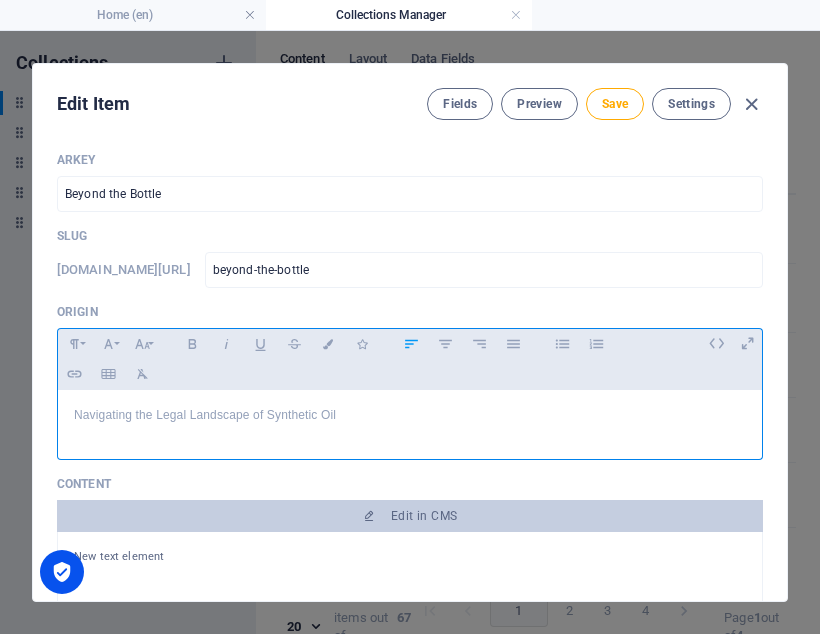 drag, startPoint x: 354, startPoint y: 409, endPoint x: 56, endPoint y: 419, distance: 298.16772 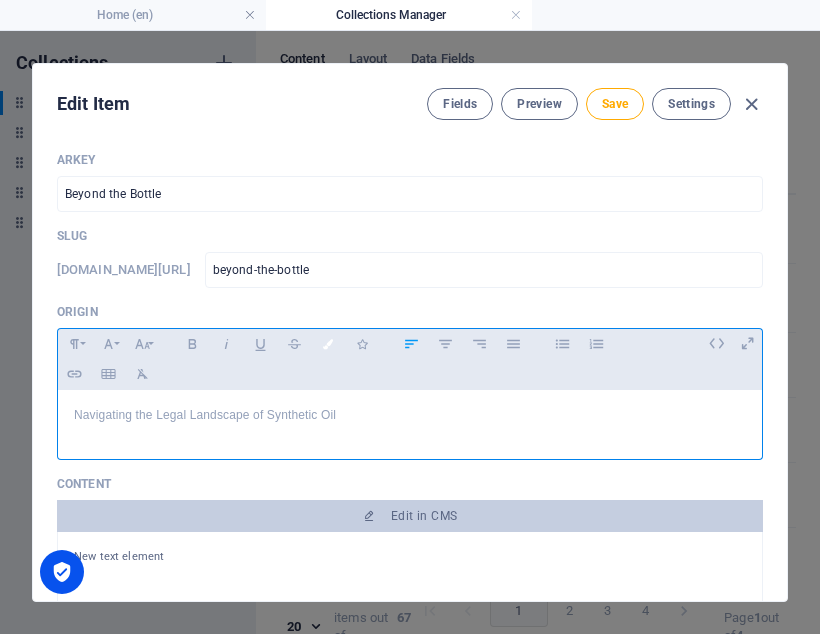 click on "Colors" at bounding box center [328, 344] 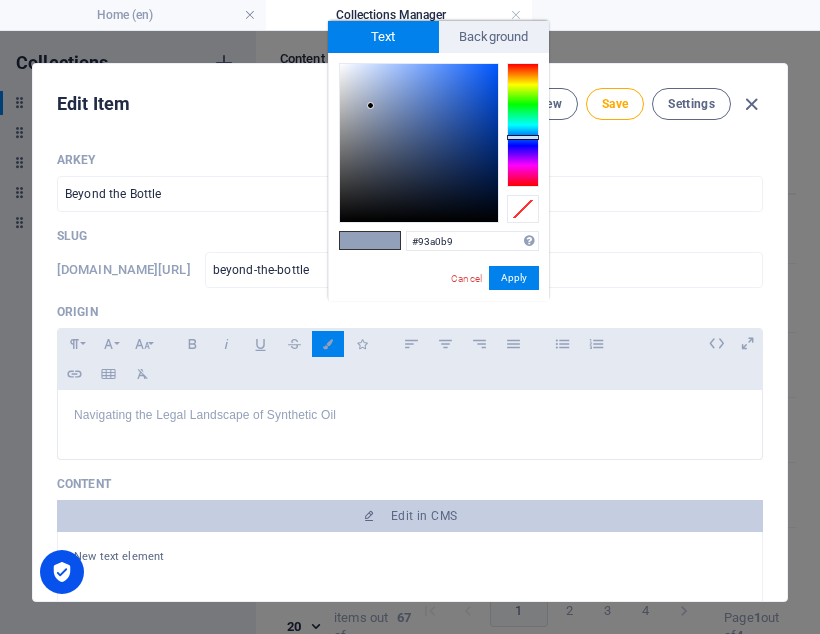 type on "#1c1c1d" 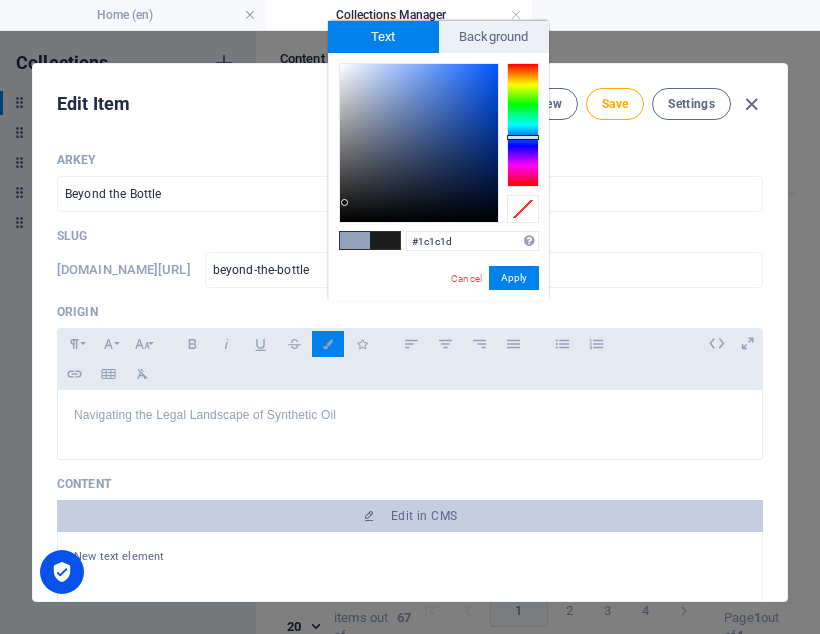 click at bounding box center [419, 143] 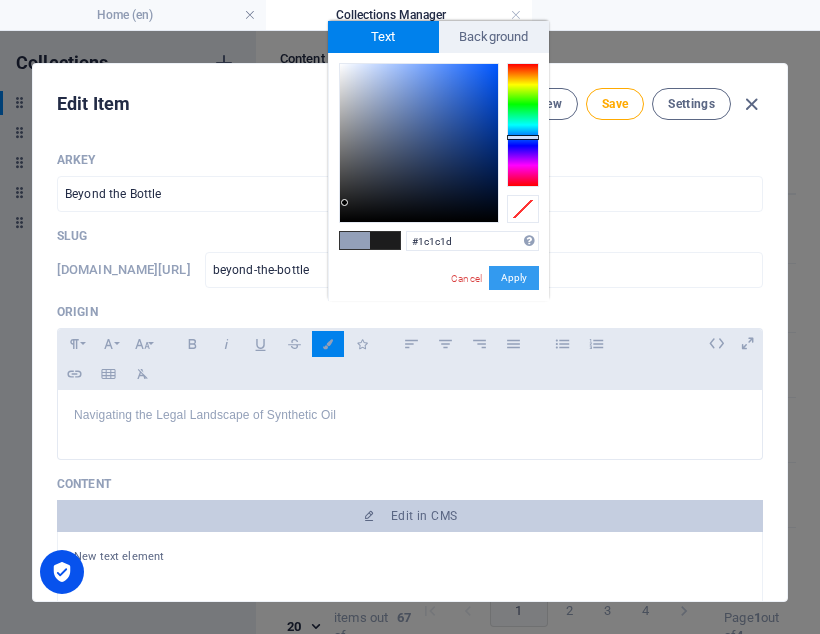 click on "Apply" at bounding box center (514, 278) 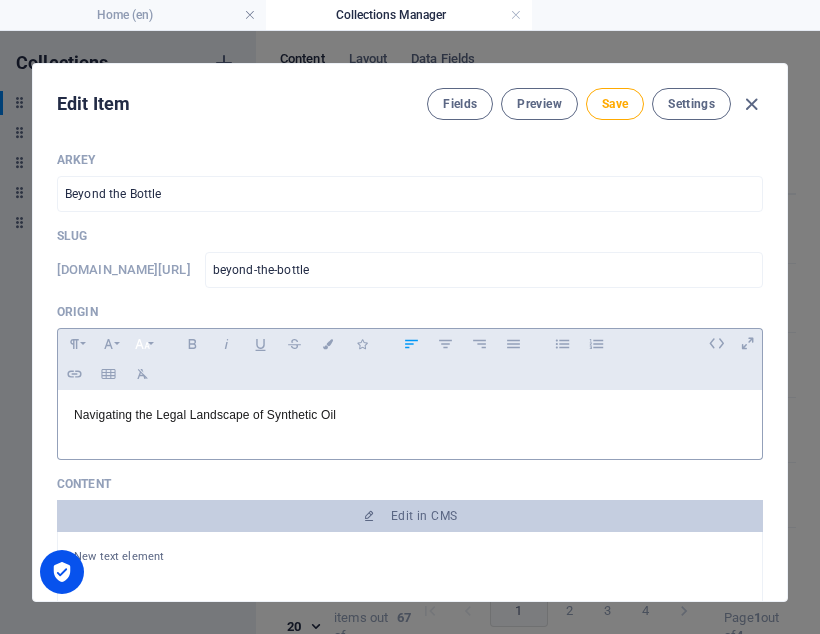click on "Font Size" at bounding box center [142, 344] 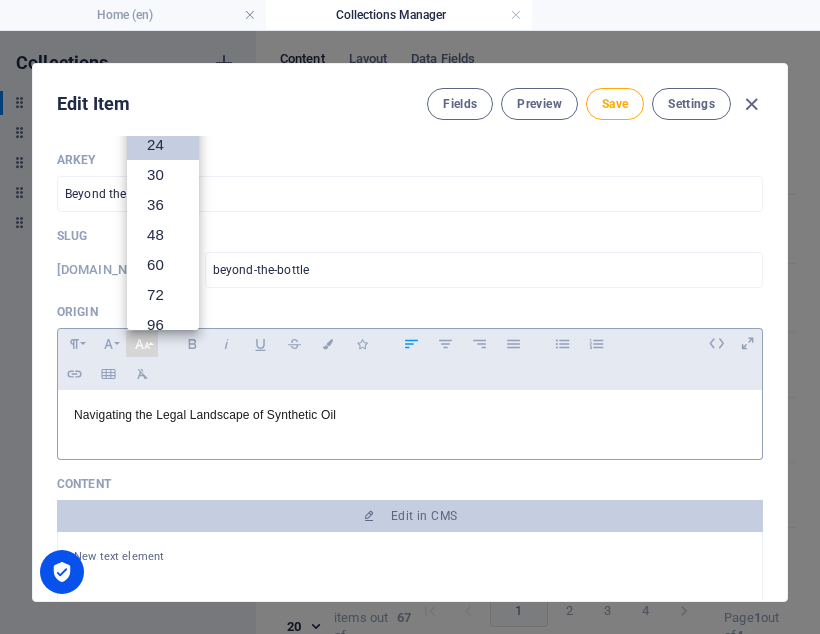 scroll, scrollTop: 0, scrollLeft: 0, axis: both 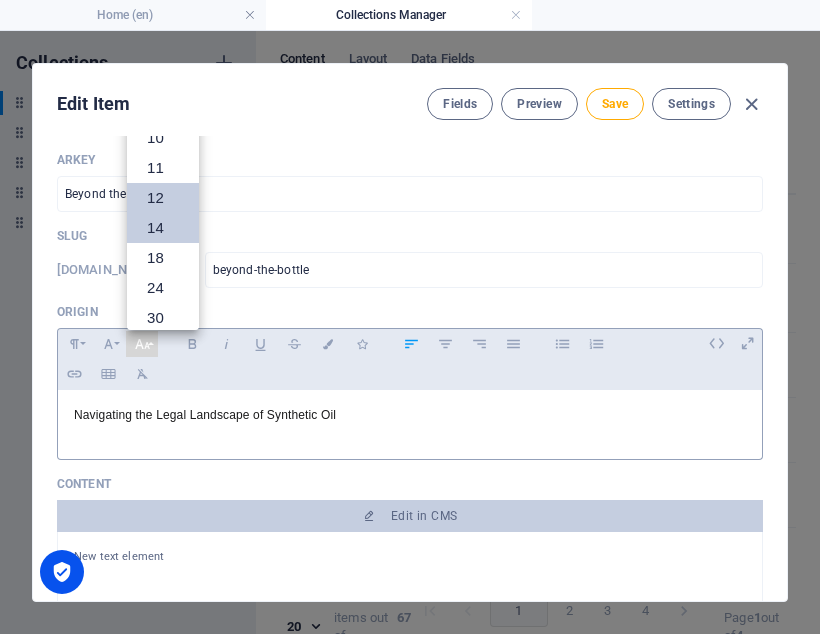 click on "14" at bounding box center (163, 228) 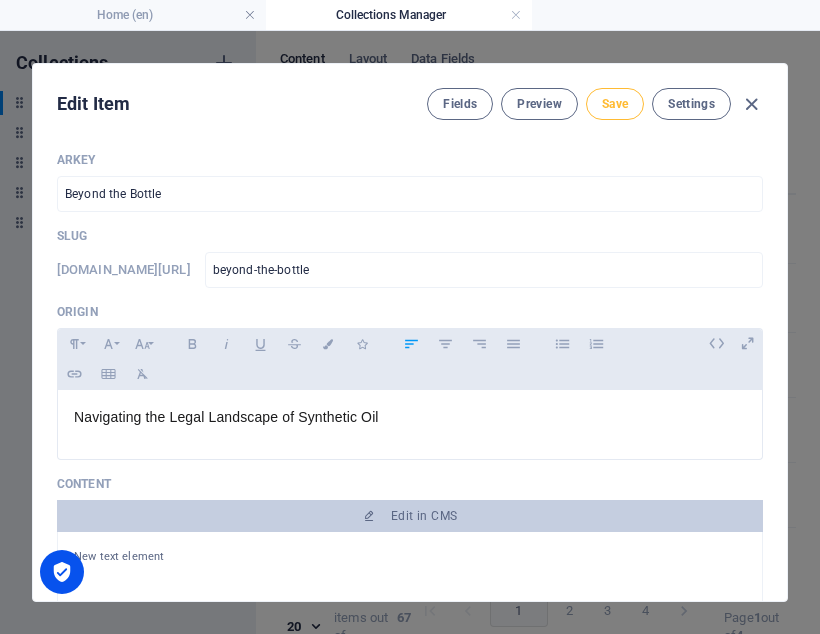 click on "Save" at bounding box center (615, 104) 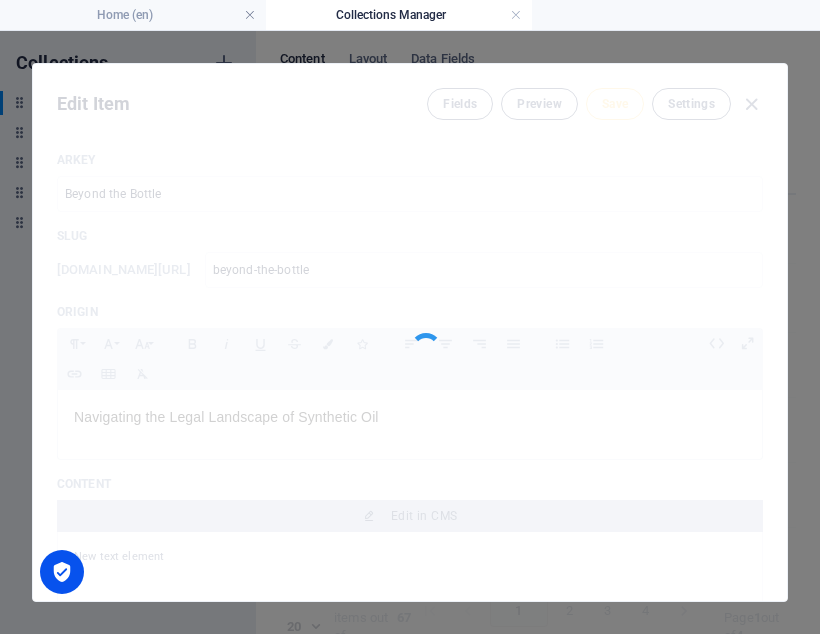 type on "beyond-the-bottle" 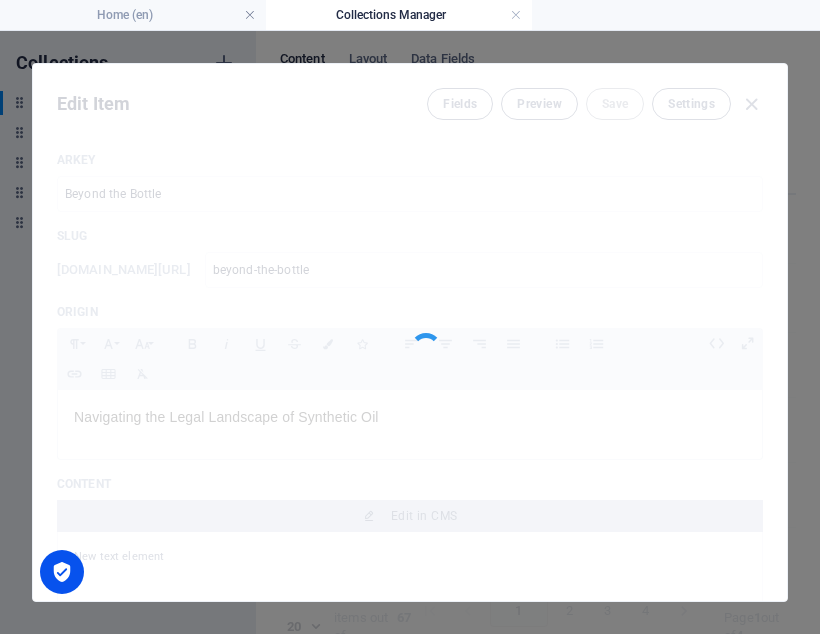 type on "Beyond the Bottle" 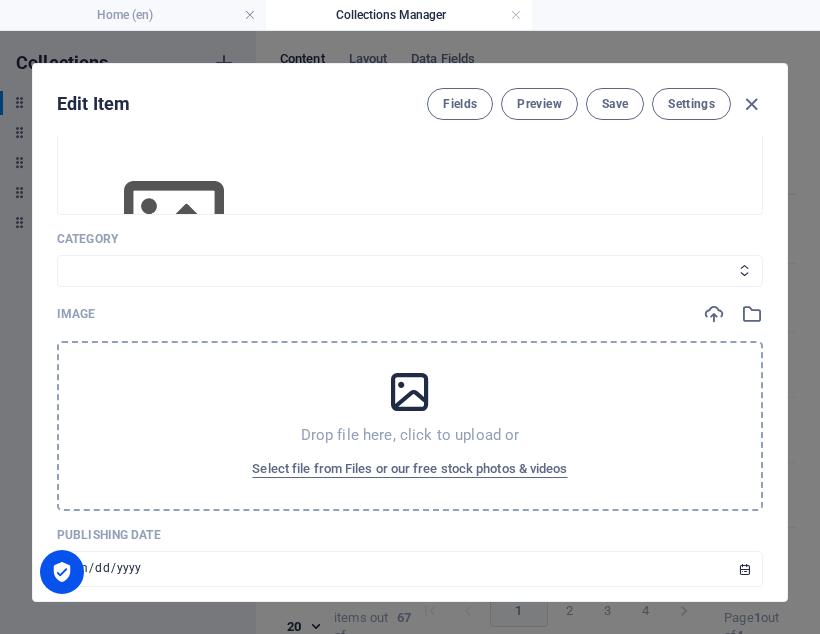 scroll, scrollTop: 460, scrollLeft: 0, axis: vertical 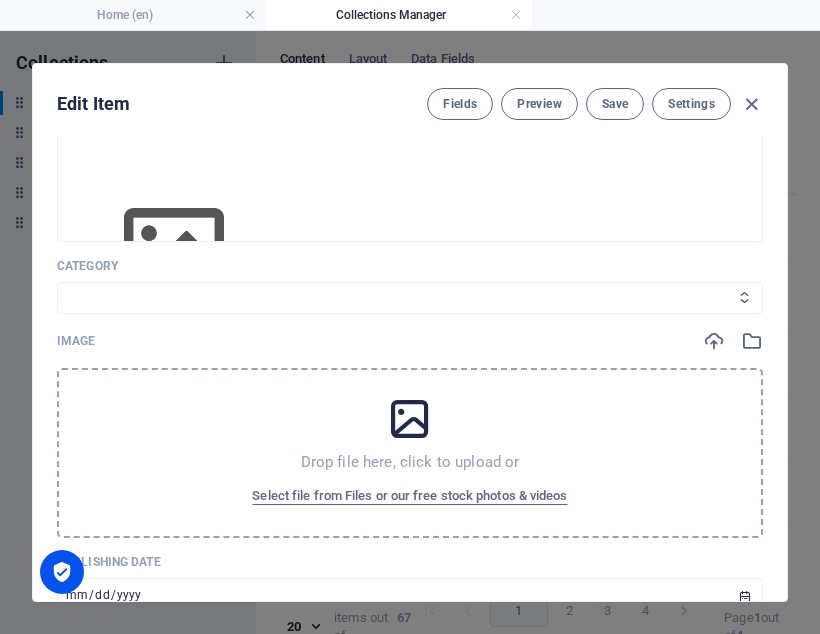 click on "Legal Business Environment Do you know Finance Cryptocurrency" at bounding box center (410, 298) 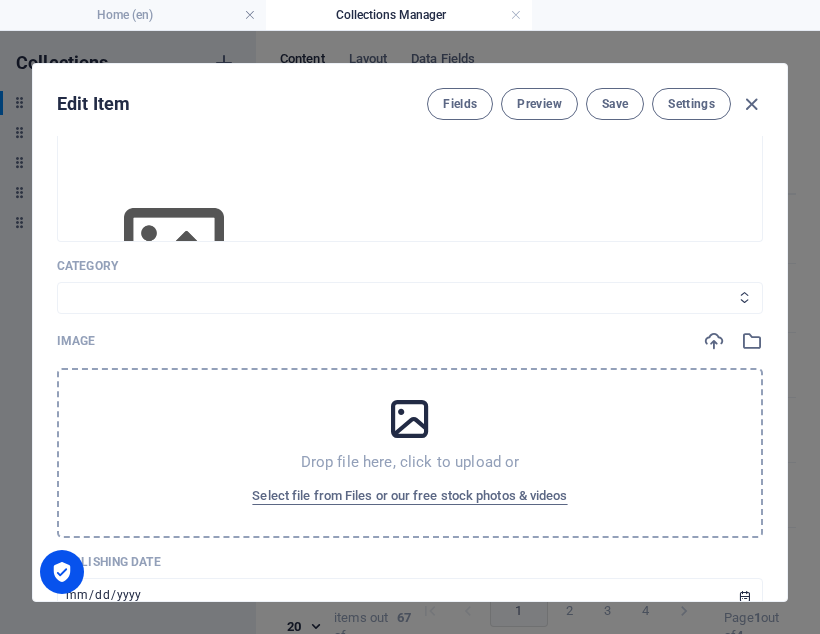 select on "Legal" 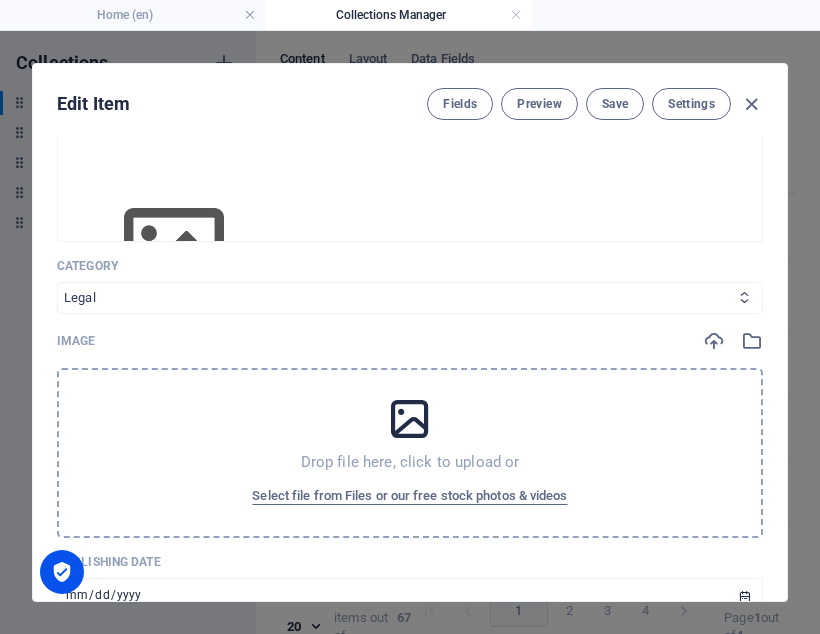 click on "Legal Business Environment Do you know Finance Cryptocurrency" at bounding box center [410, 298] 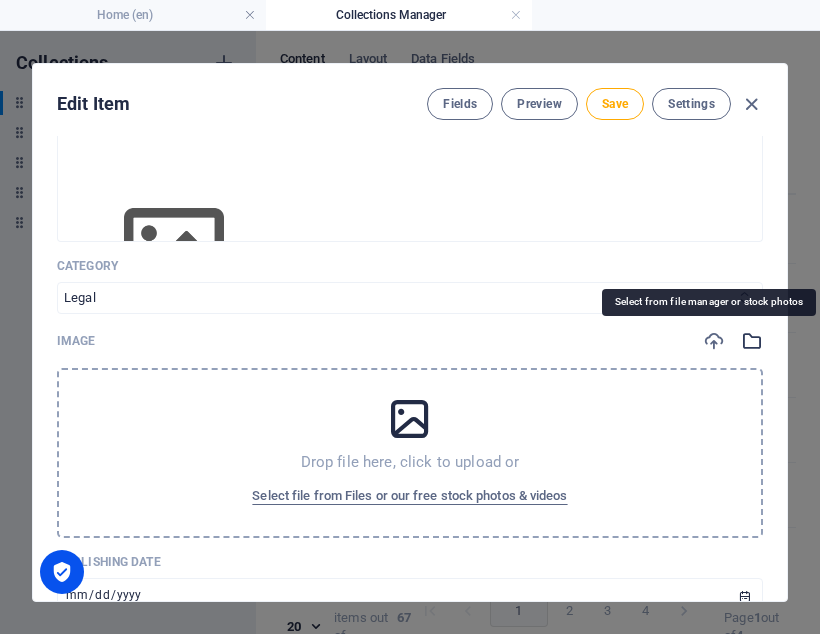 click at bounding box center (752, 341) 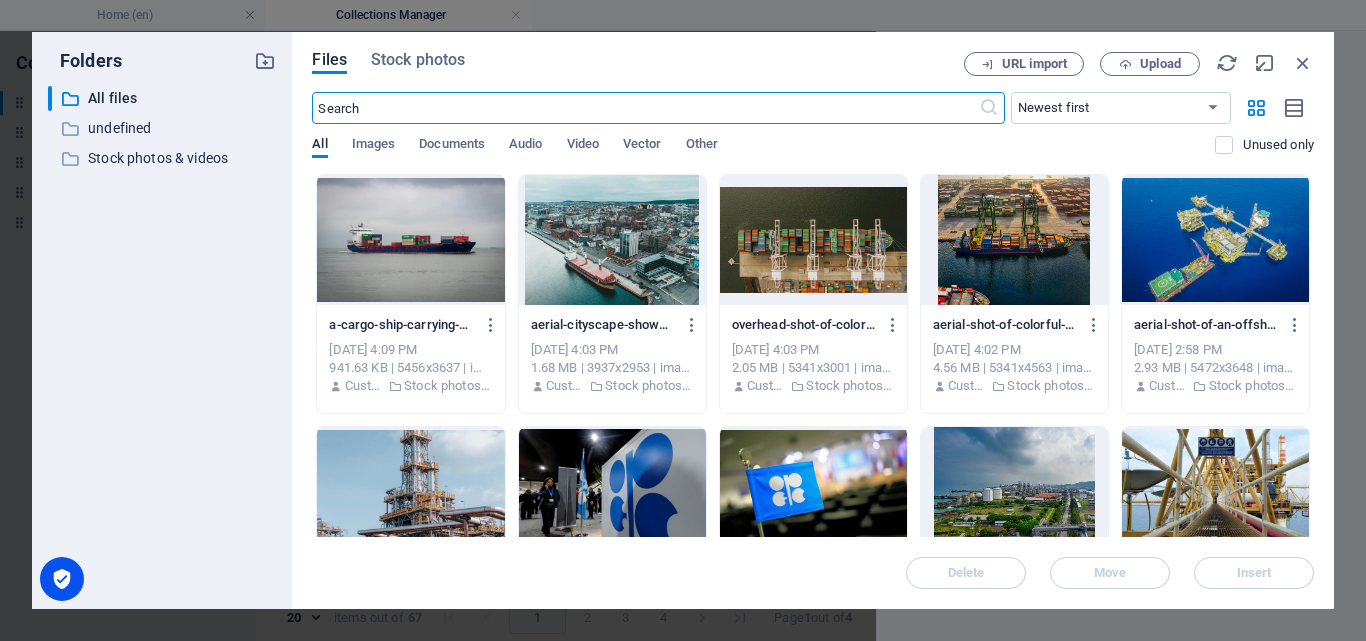 scroll, scrollTop: 430, scrollLeft: 0, axis: vertical 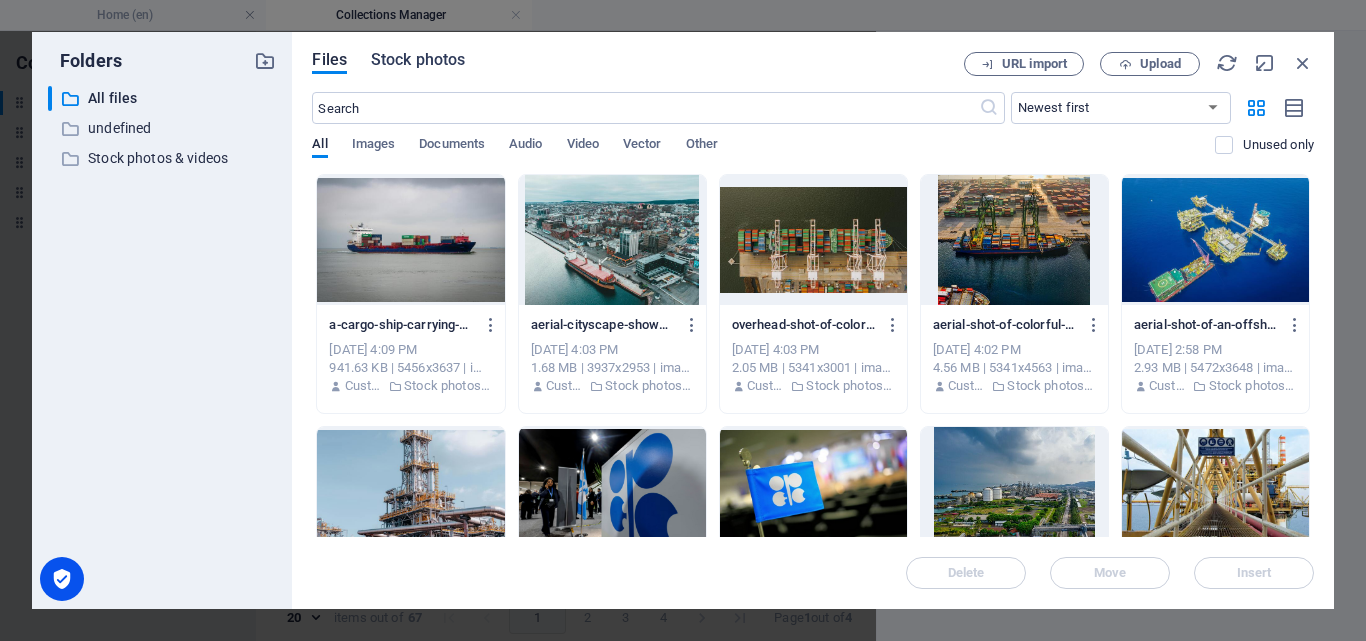 click on "Stock photos" at bounding box center [418, 60] 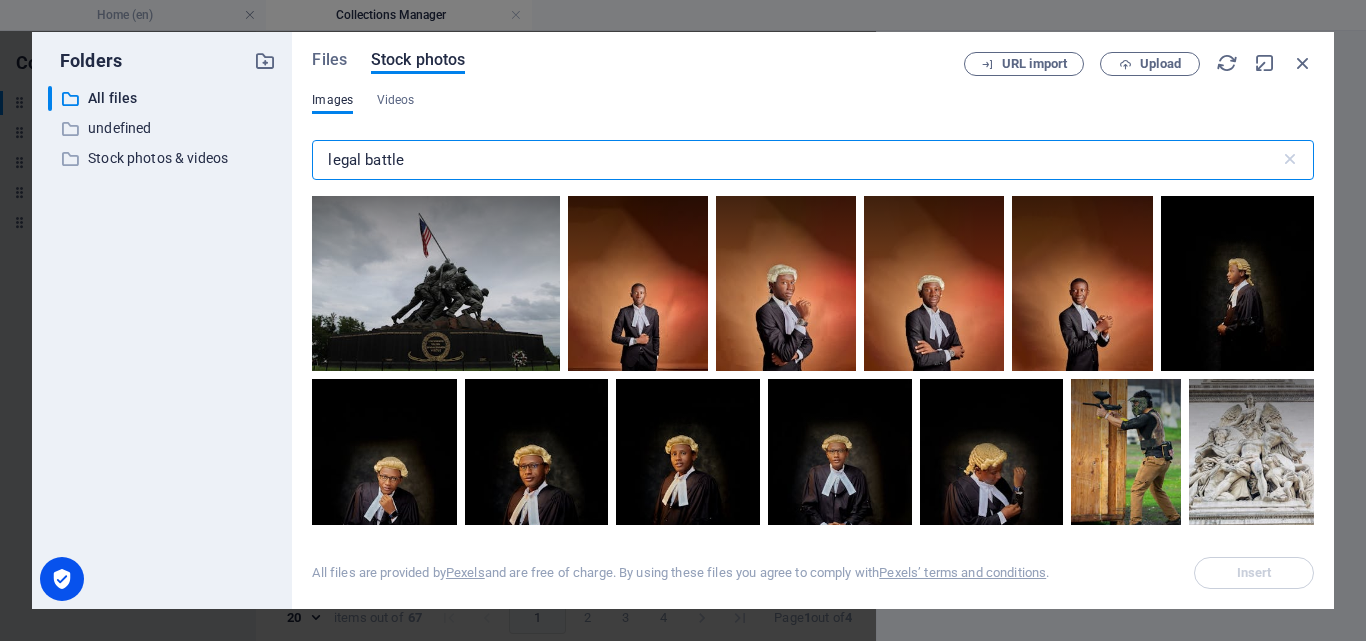 type on "legal battle" 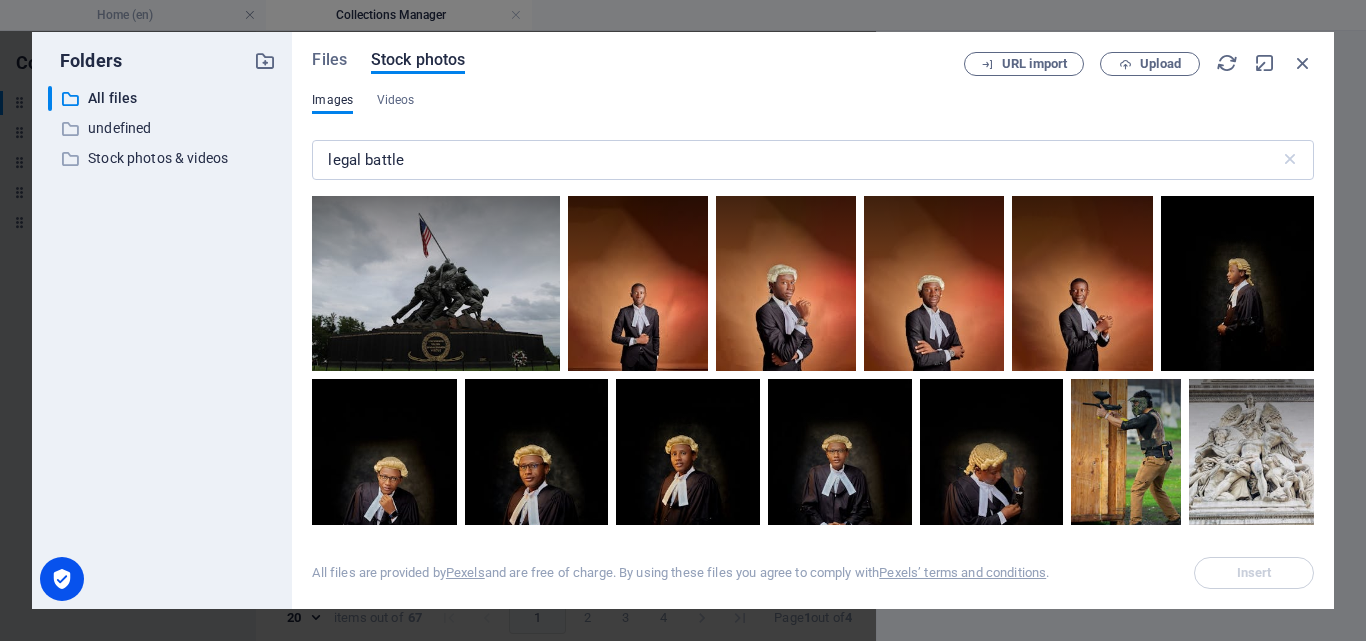 click on "Files Stock photos URL import Upload Images Videos legal battle ​ All files are provided by  Pexels  and are free of charge. By using these files you agree to comply with  Pexels’ terms and conditions . Insert" at bounding box center [813, 320] 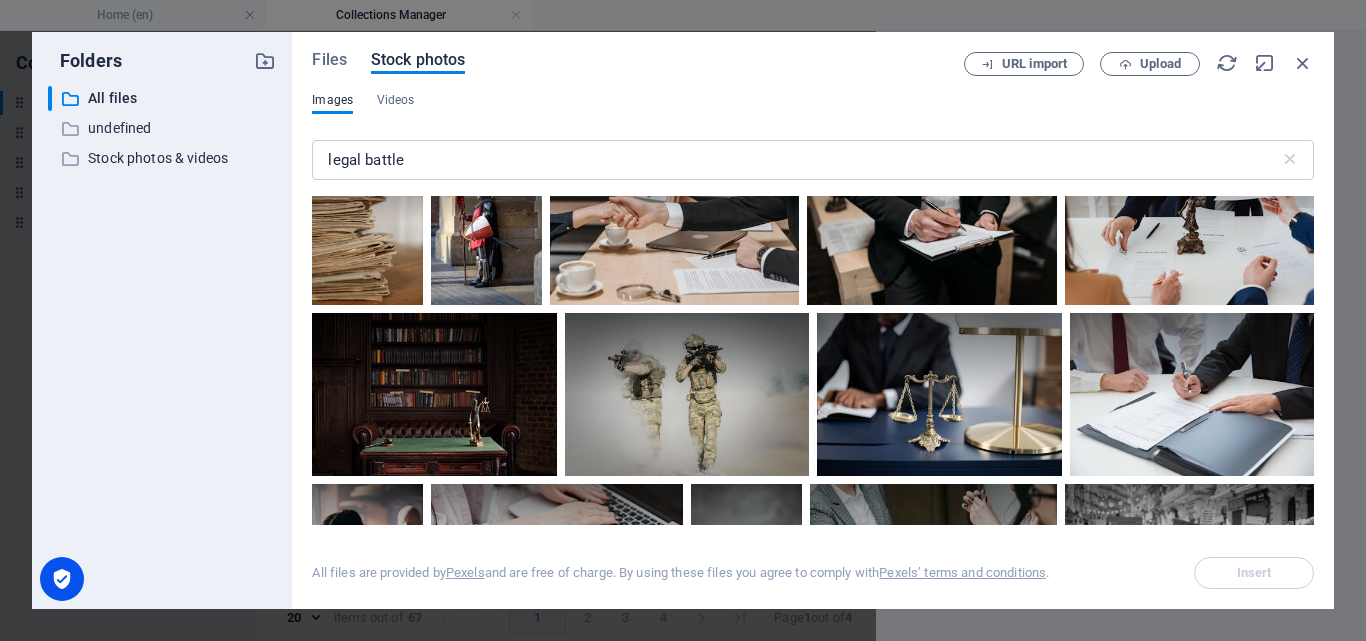 scroll, scrollTop: 1099, scrollLeft: 0, axis: vertical 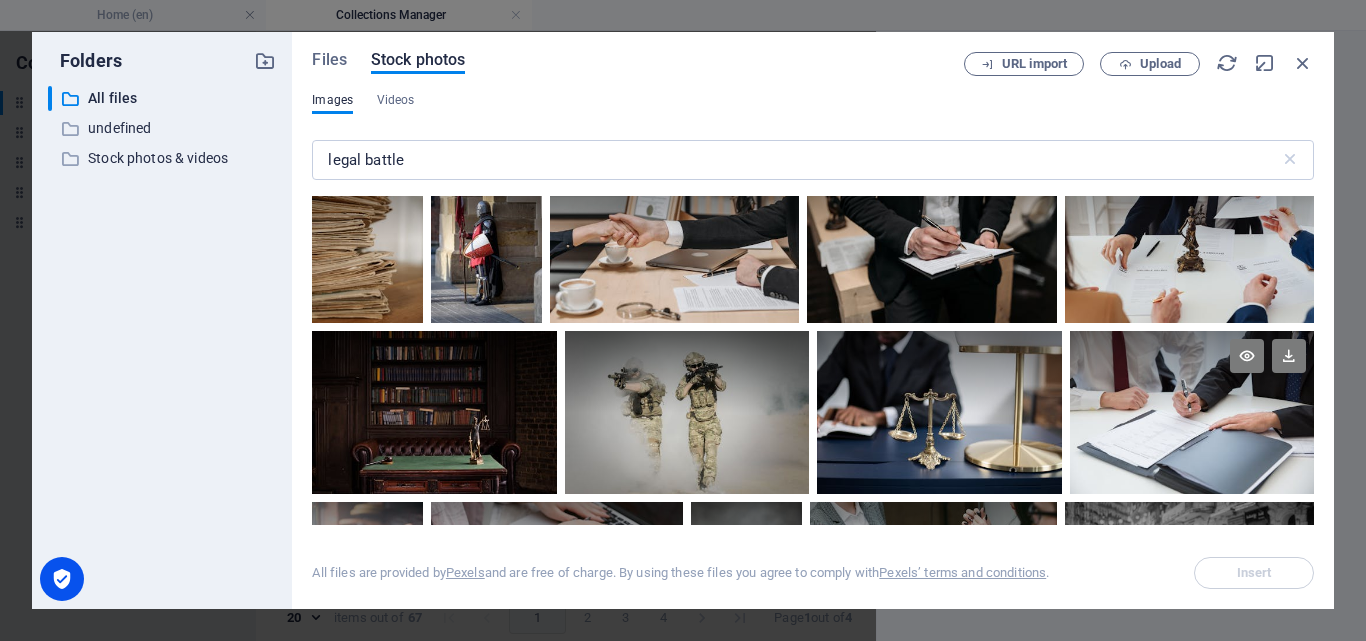 click at bounding box center (1192, 412) 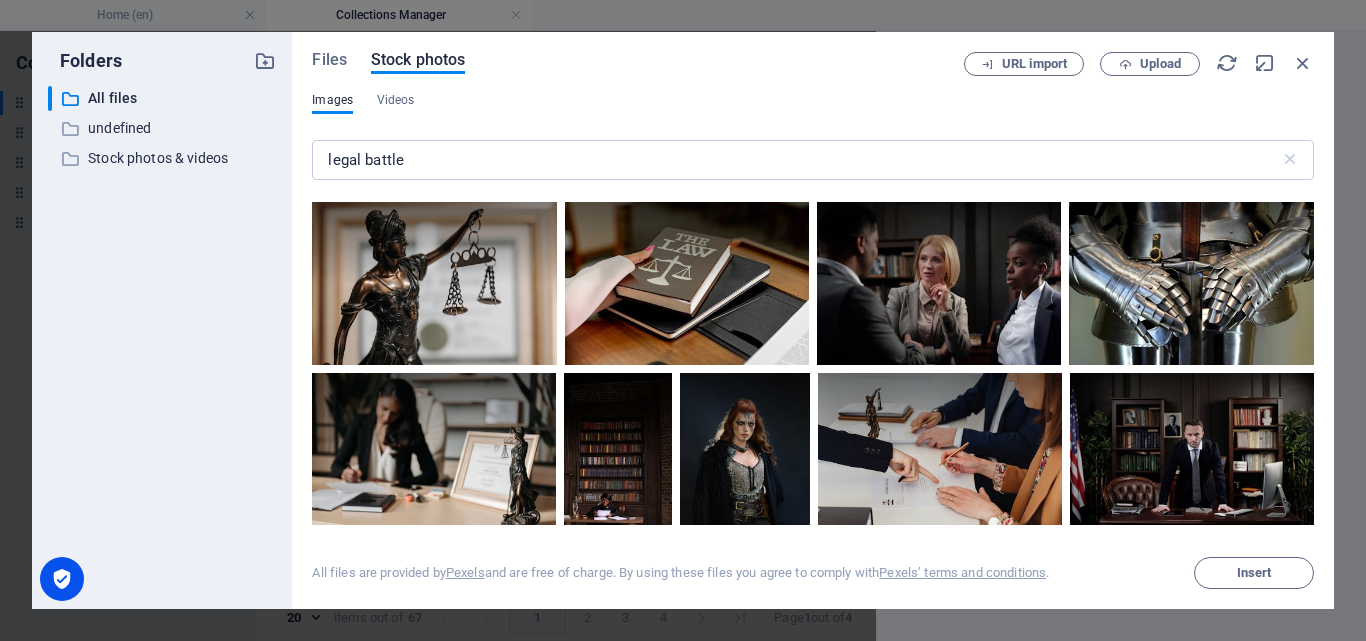 scroll, scrollTop: 1776, scrollLeft: 0, axis: vertical 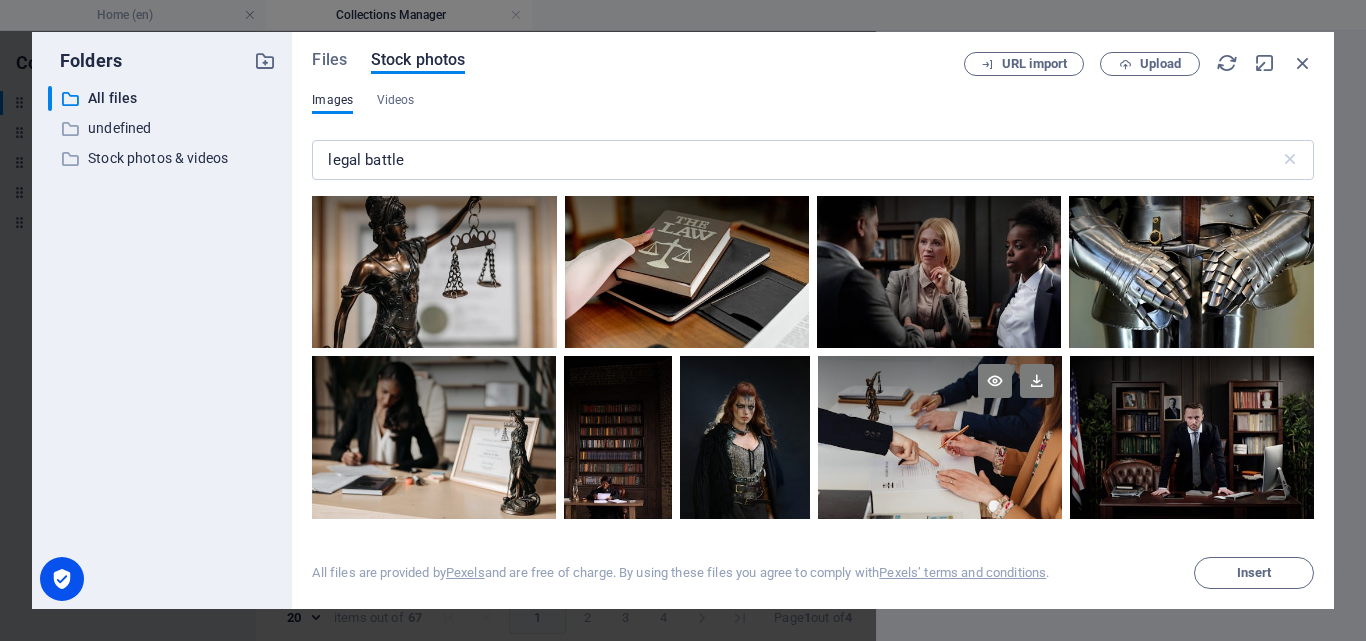 click at bounding box center (940, 437) 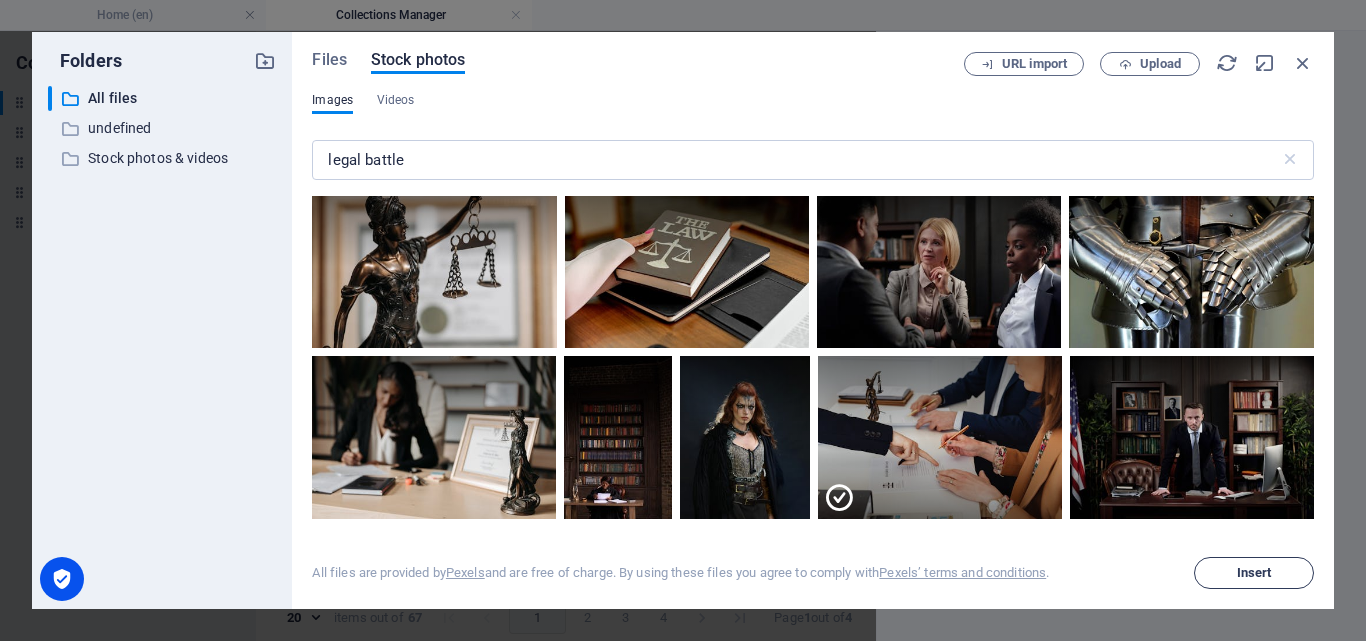 click on "Insert" at bounding box center (1254, 573) 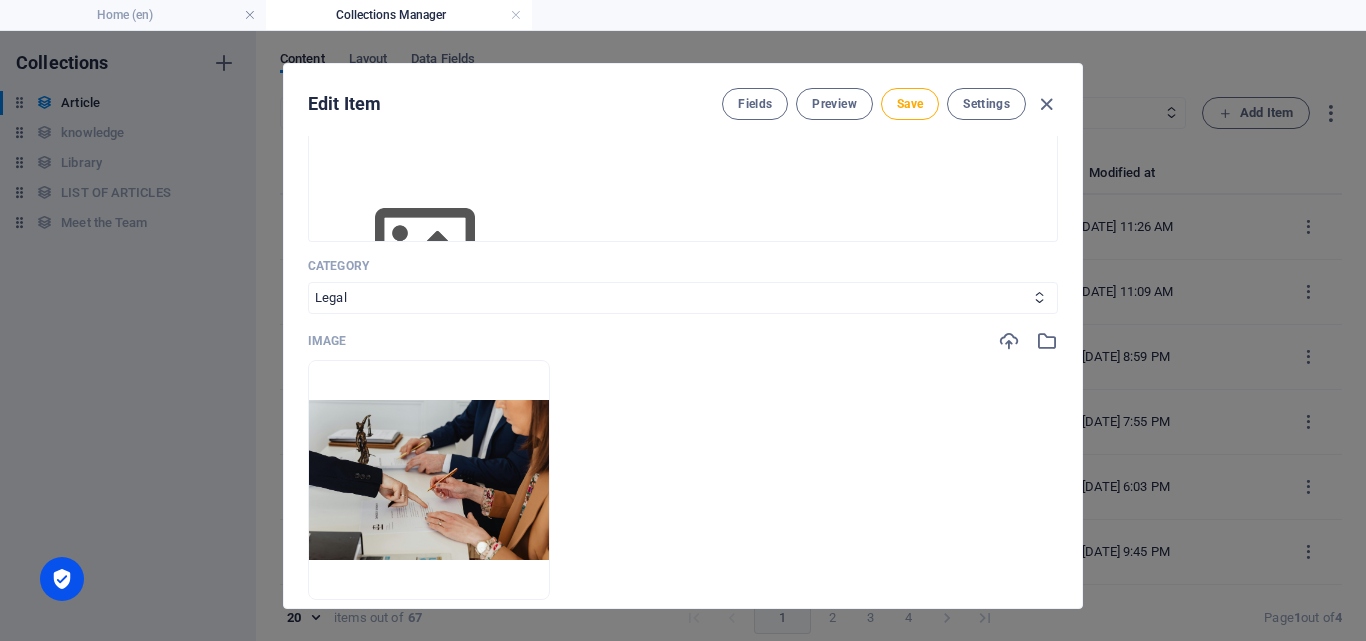 click on "Edit Item Fields Preview Save Settings ARKEY Beyond the Bottle ​ Slug [DOMAIN_NAME][URL] beyond-the-bottle ​ Origin Paragraph Format Normal Heading 1 Heading 2 Heading 3 Heading 4 Heading 5 Heading 6 Code Font Family Arial [US_STATE] Impact Tahoma Times New Roman Verdana Poppins Font Size 8 9 10 11 12 14 18 24 30 36 48 60 72 96 Bold Italic Underline Strikethrough Colors Icons Align Left Align Center Align Right Align Justify Unordered List Ordered List Insert Link Insert Table Clear Formatting Navigating the Legal Landscape of Synthetic Oil  <p><span style="color: rgb(28, 28, 29); font-size: 14px;">Navigating the Legal Landscape of Synthetic Oil </span></p> Content Edit in CMS New text element New text element New text element New text element Category Legal Business Environment Do you know Finance Cryptocurrency Image Drop files here to upload them instantly Publishing Date [DATE] ​ Status Published Draft Trending? Check this box to add post to "Trending" section Trending? ​" at bounding box center [683, 336] 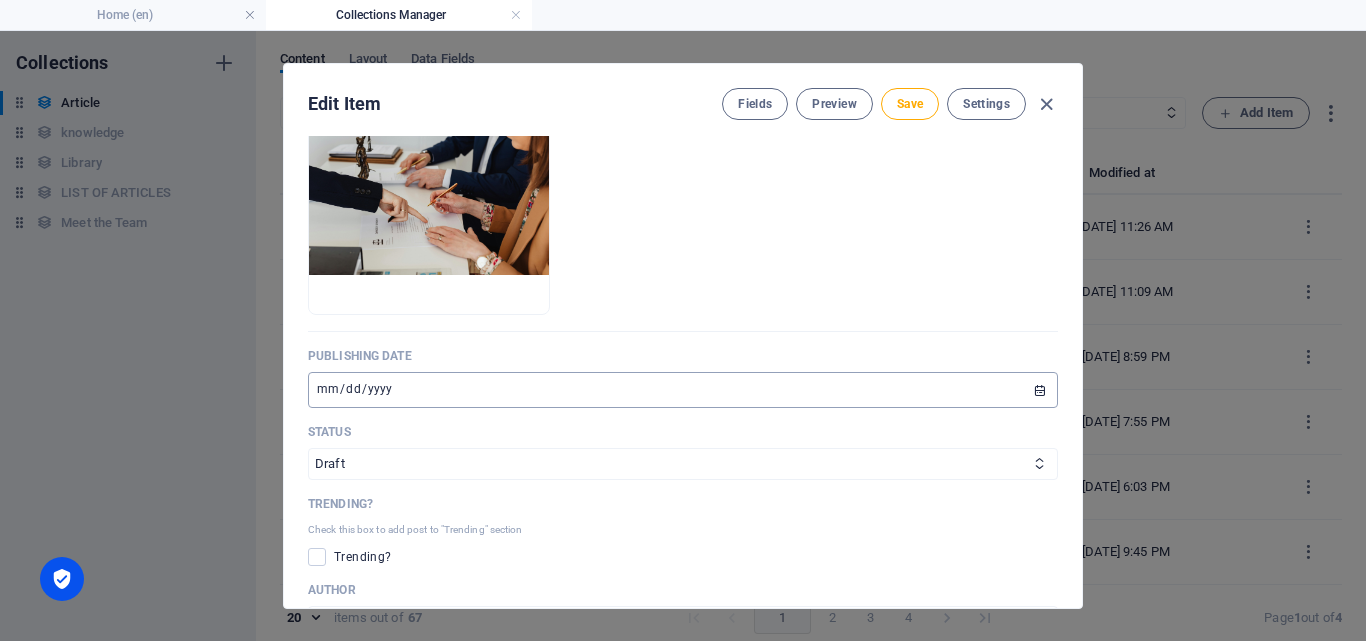 click on "[DATE]" at bounding box center (683, 390) 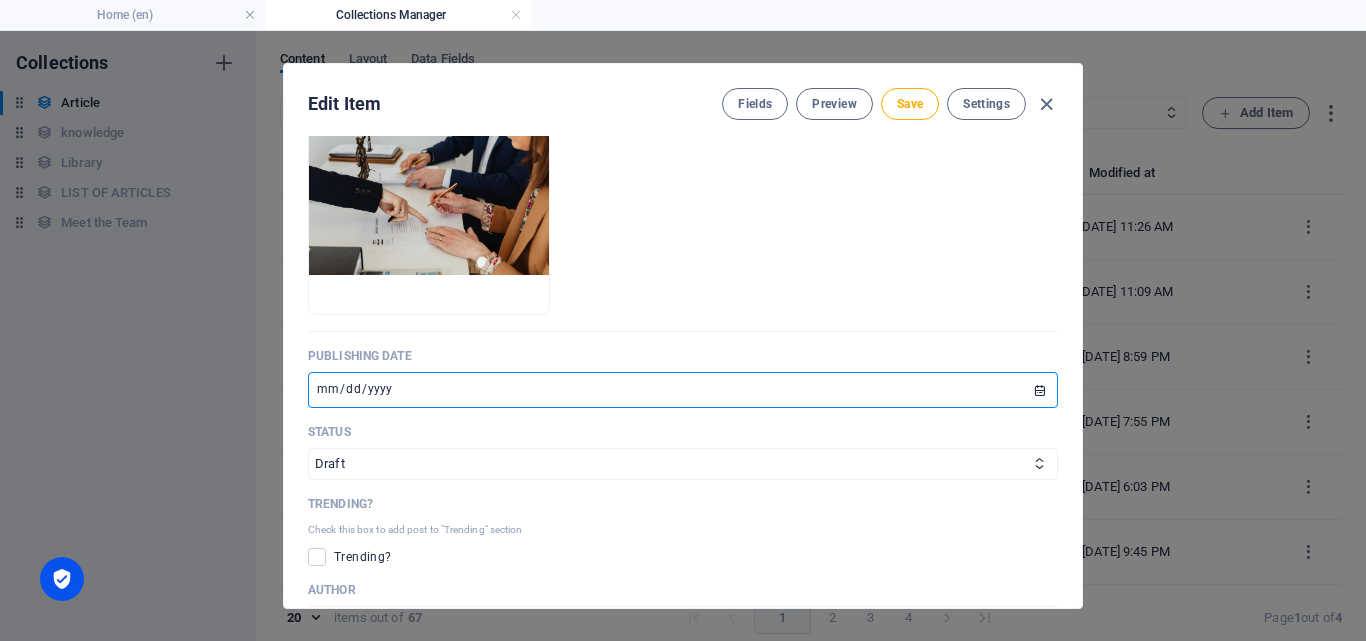 type on "[DATE]" 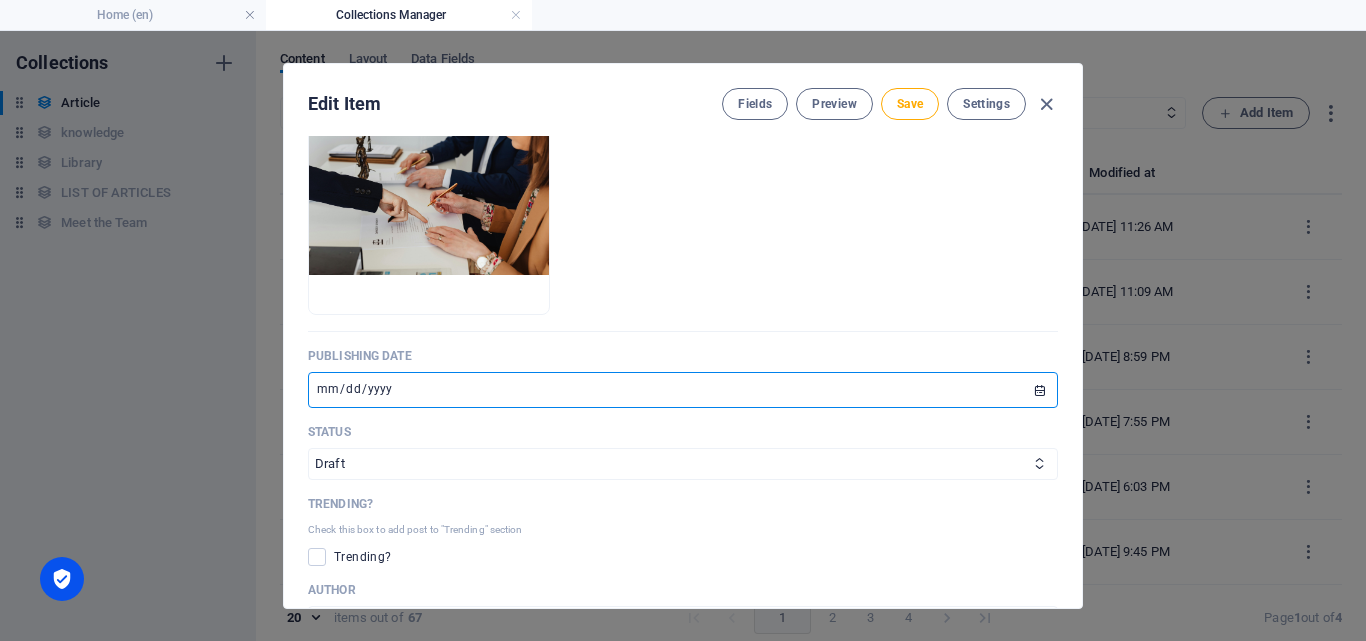 type on "[DATE]" 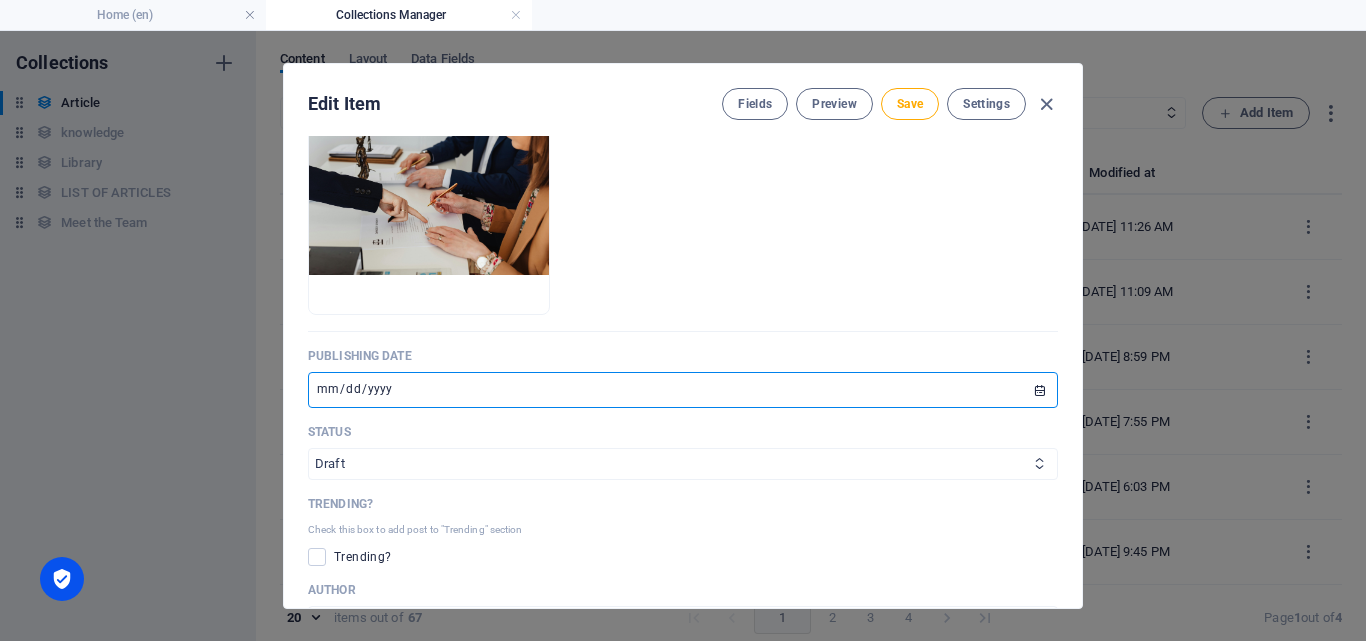 click on "Published Draft" at bounding box center (683, 464) 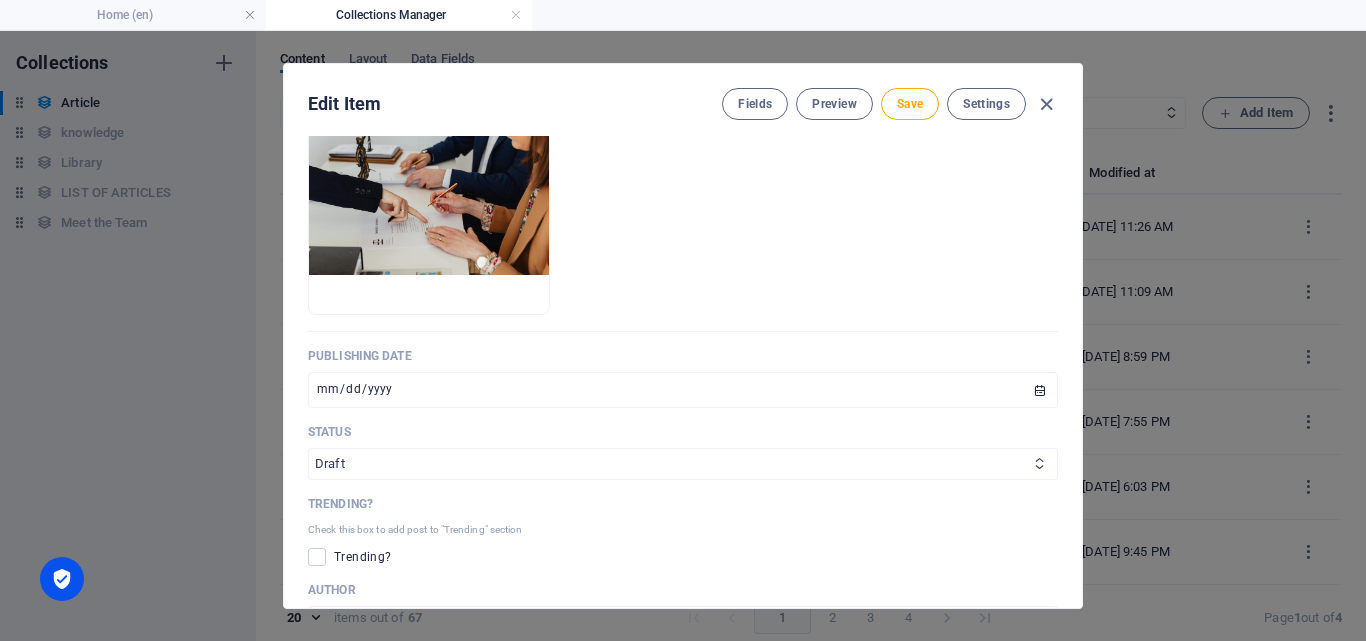 select on "Published" 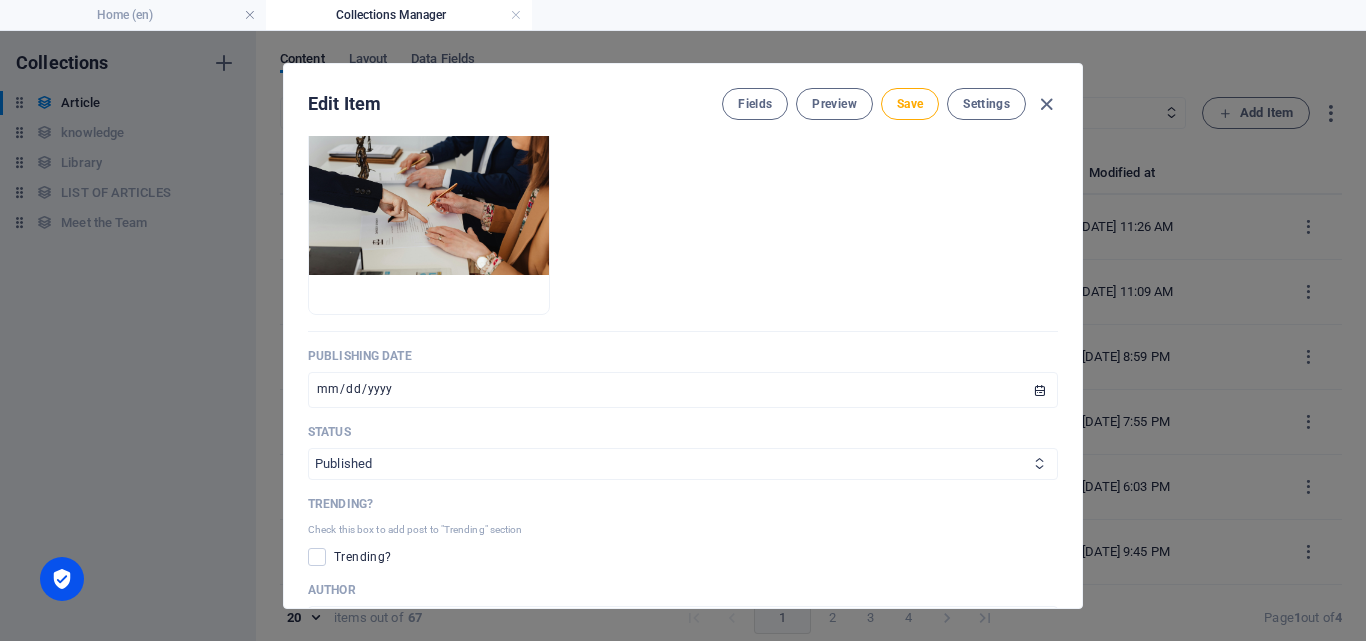 click on "Published Draft" at bounding box center [683, 464] 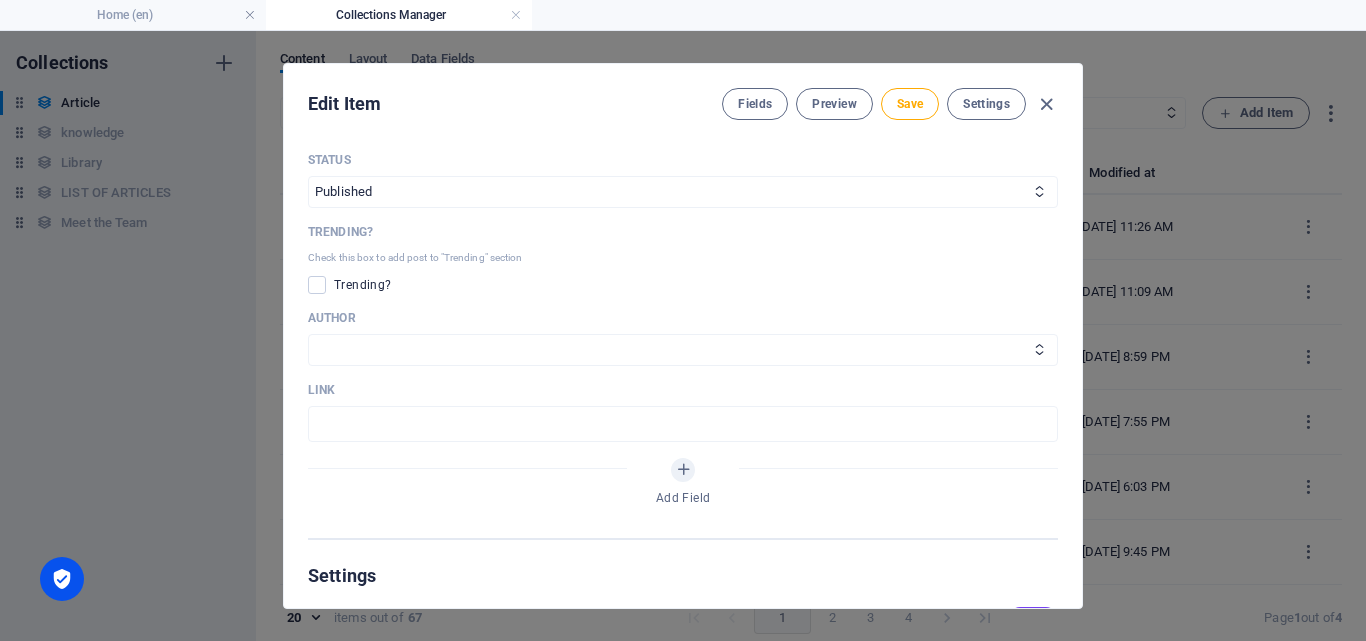 scroll, scrollTop: 1014, scrollLeft: 0, axis: vertical 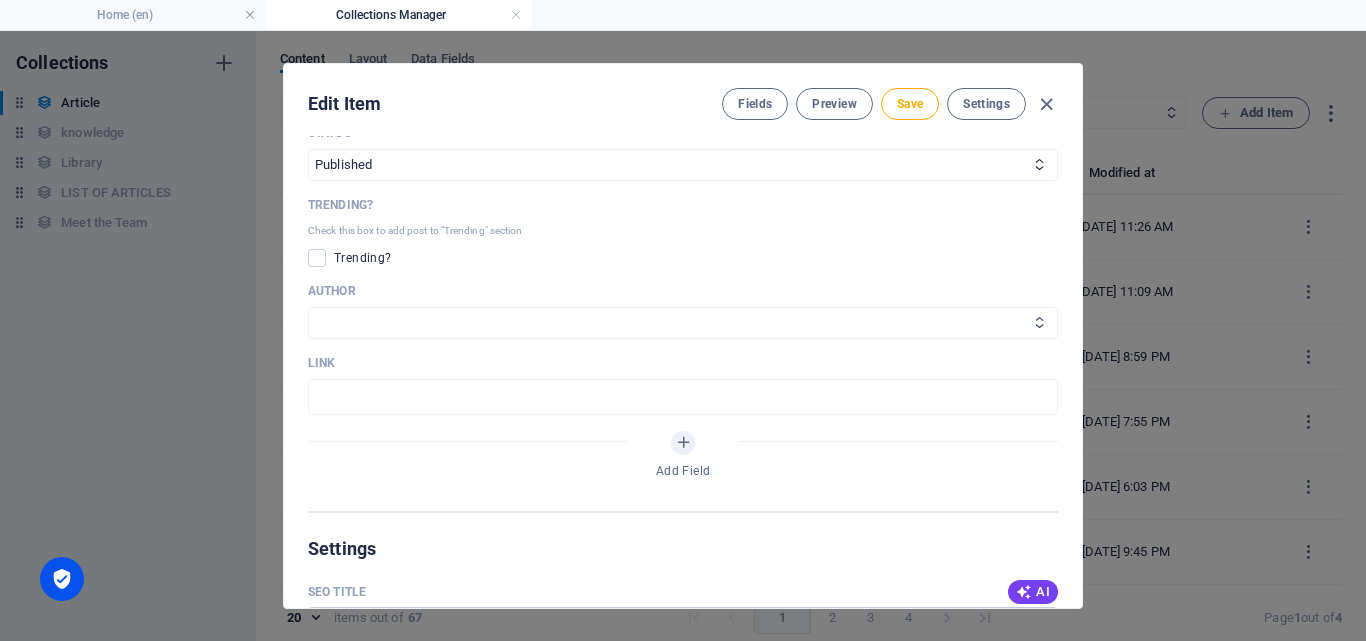 click on "[PERSON_NAME] [PERSON_NAME]" at bounding box center (683, 323) 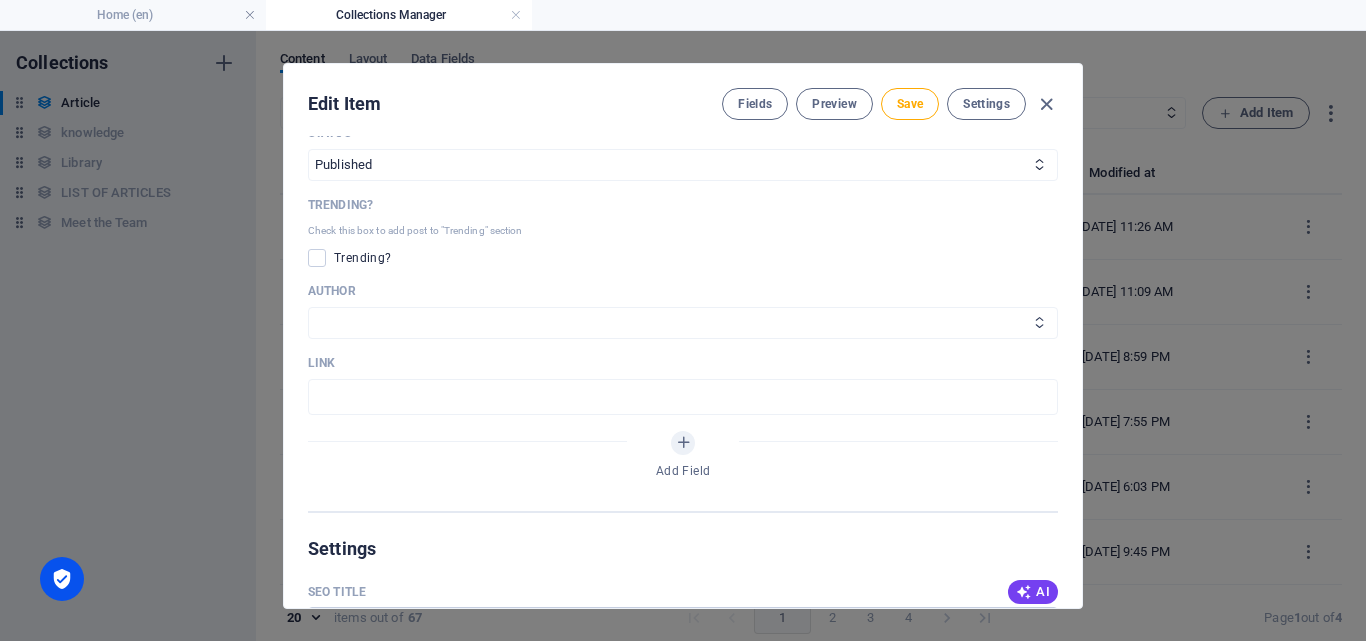 select on "[PERSON_NAME]" 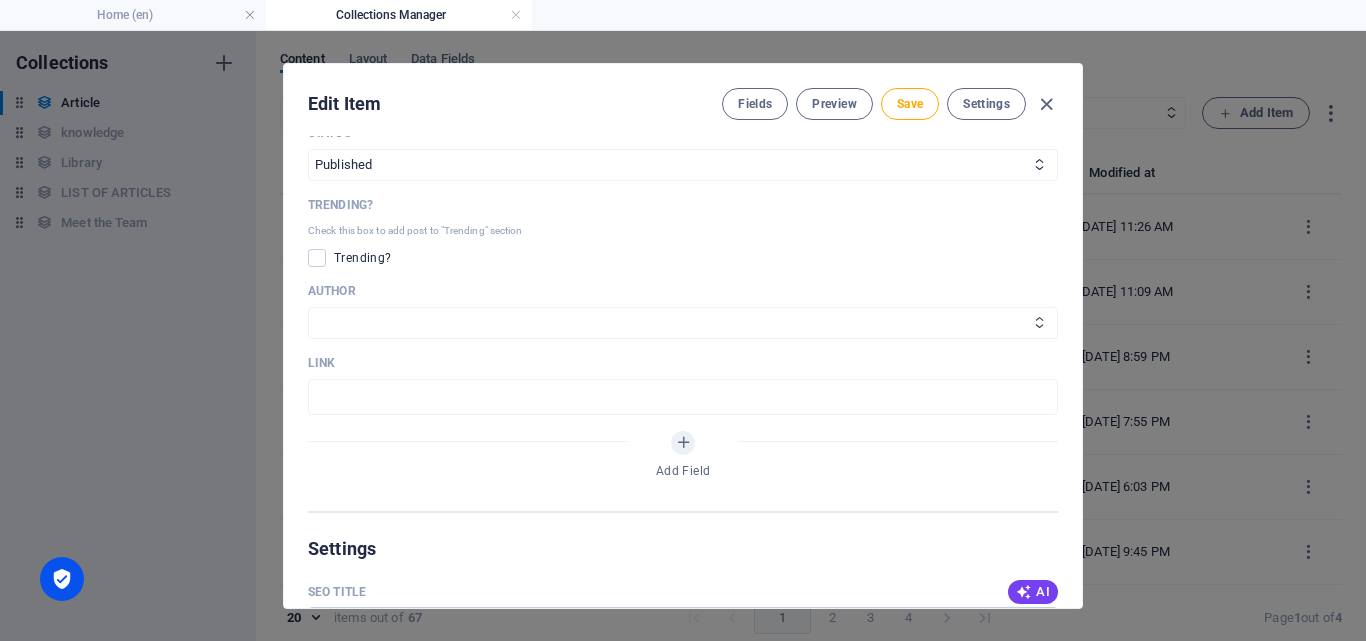 click on "[PERSON_NAME] [PERSON_NAME]" at bounding box center (683, 323) 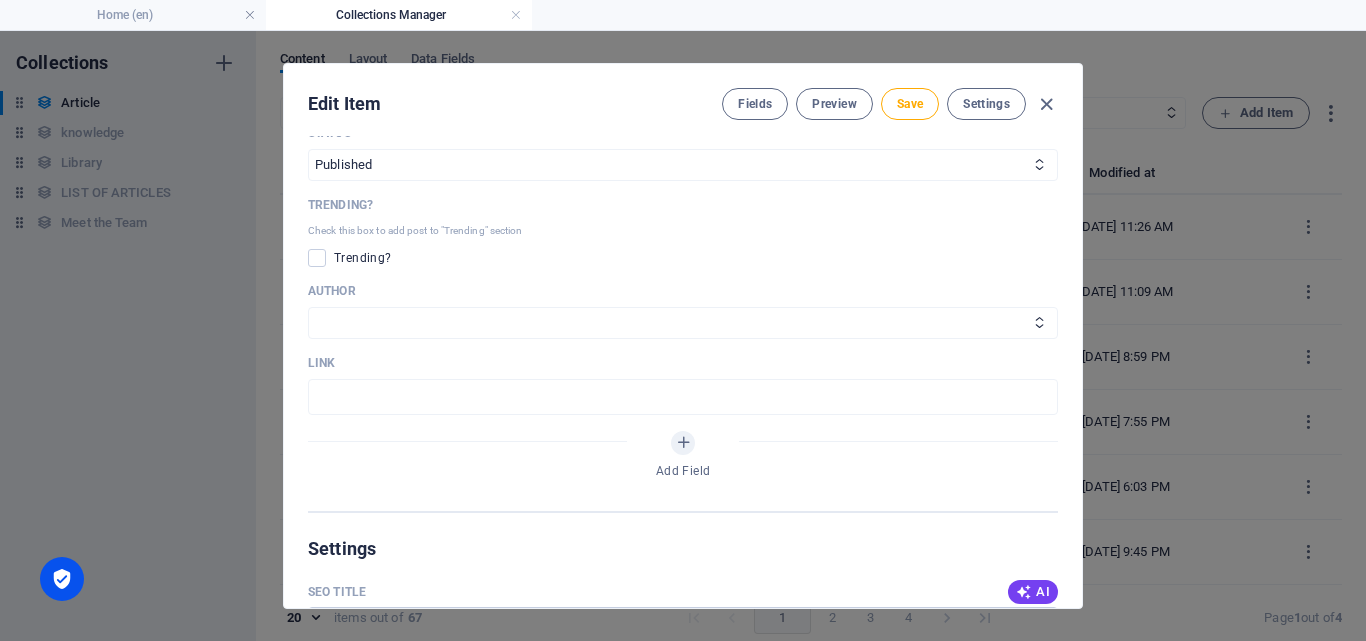 scroll, scrollTop: 1345, scrollLeft: 0, axis: vertical 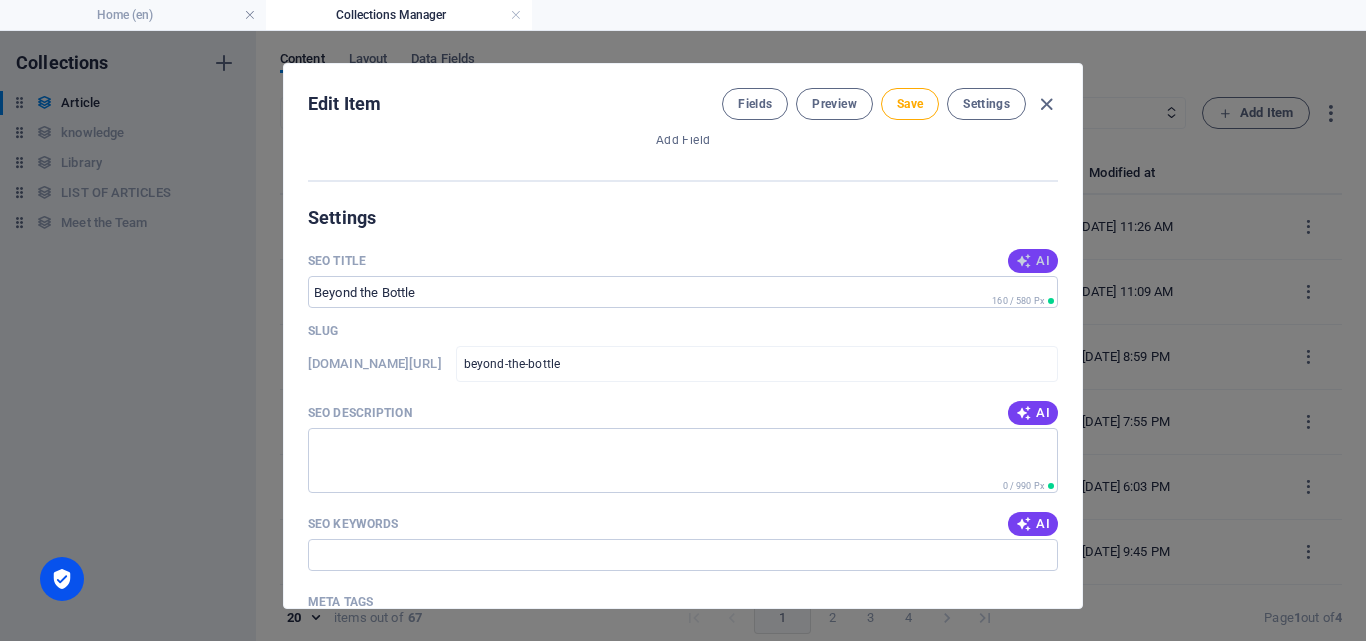 click on "AI" at bounding box center [1033, 261] 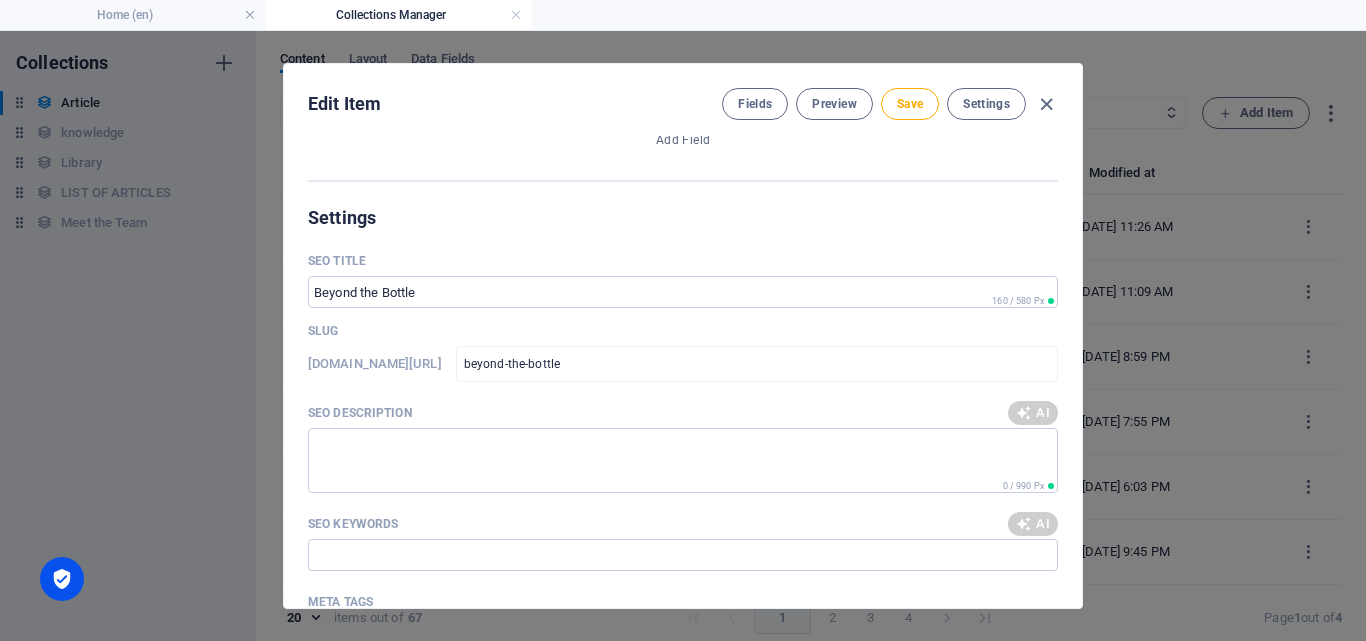 type on "Legal Guide to Synthetic Oil" 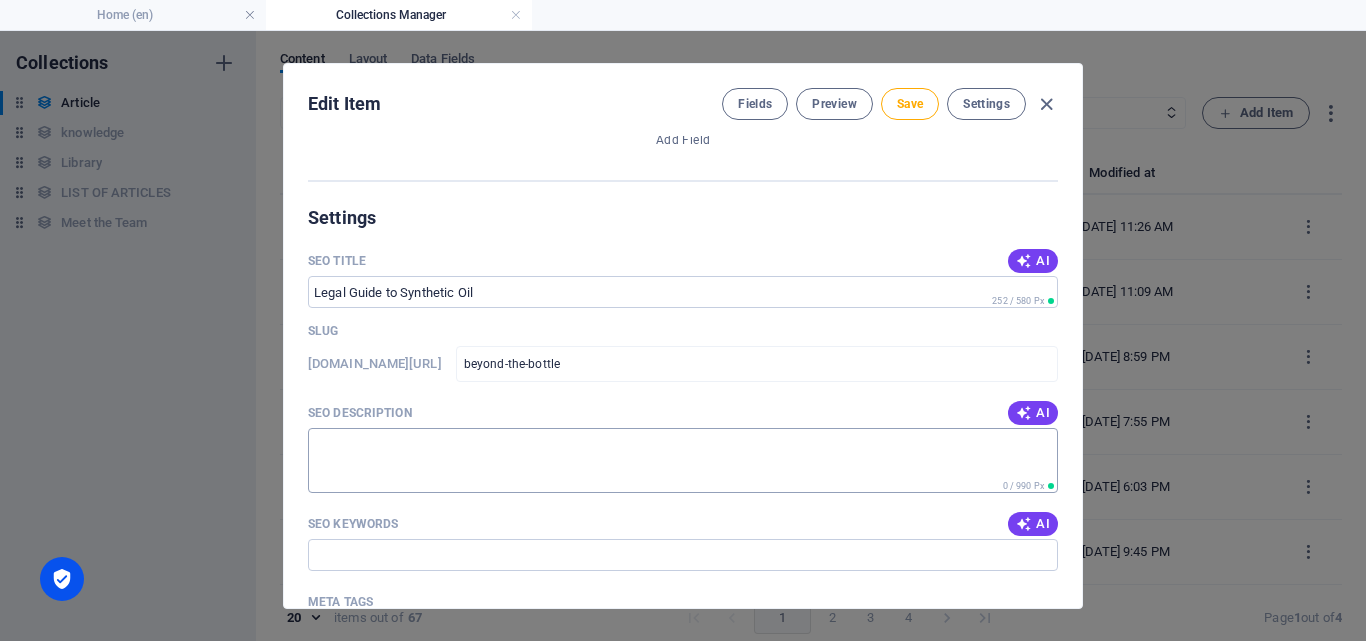 click on "SEO Description" at bounding box center (683, 460) 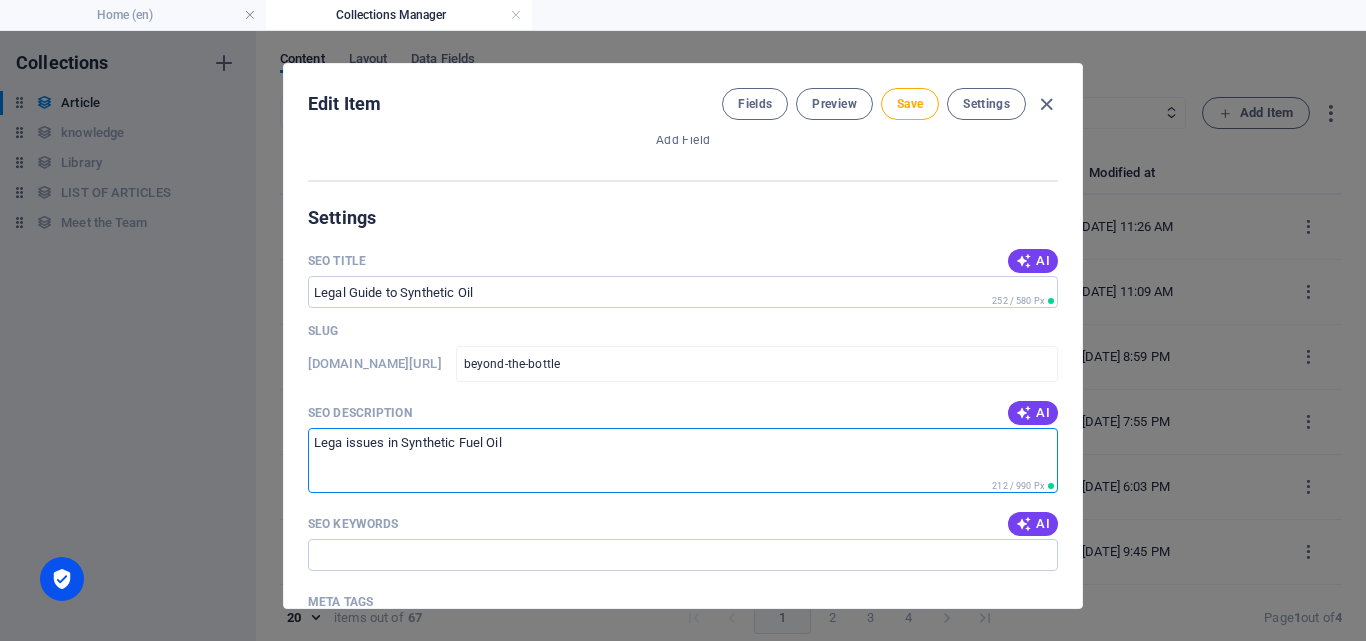 click on "SEO Keywords AI" at bounding box center (683, 524) 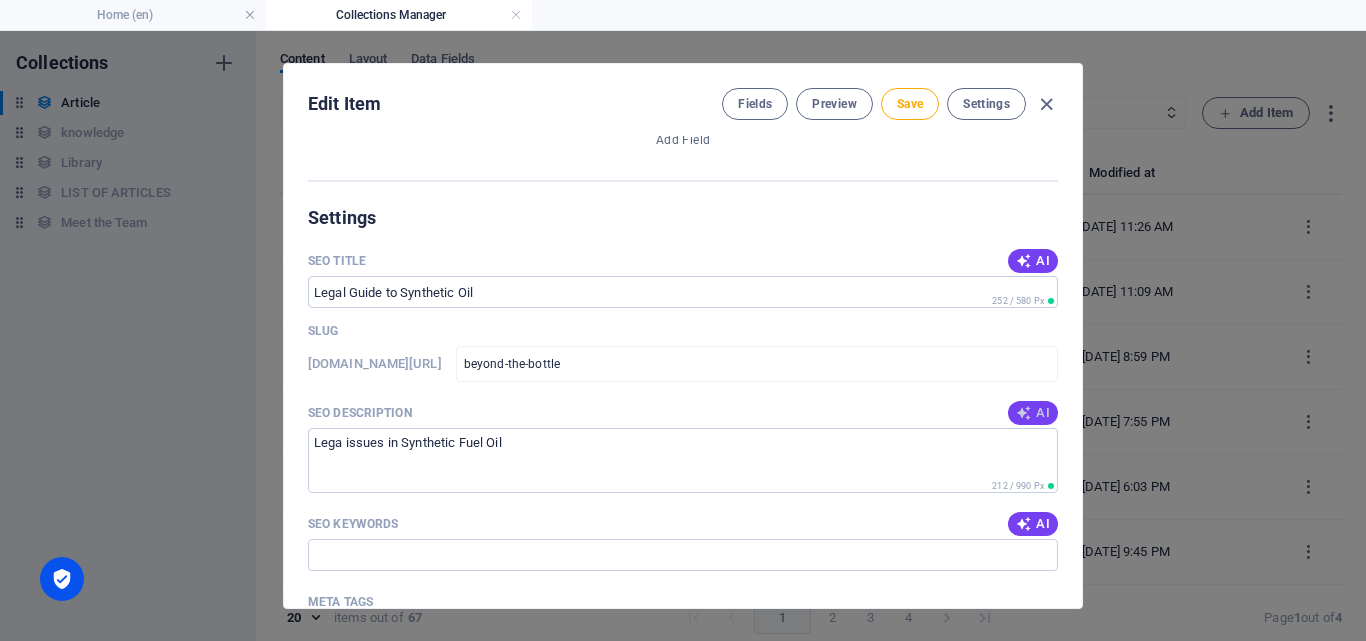 click on "AI" at bounding box center [1033, 413] 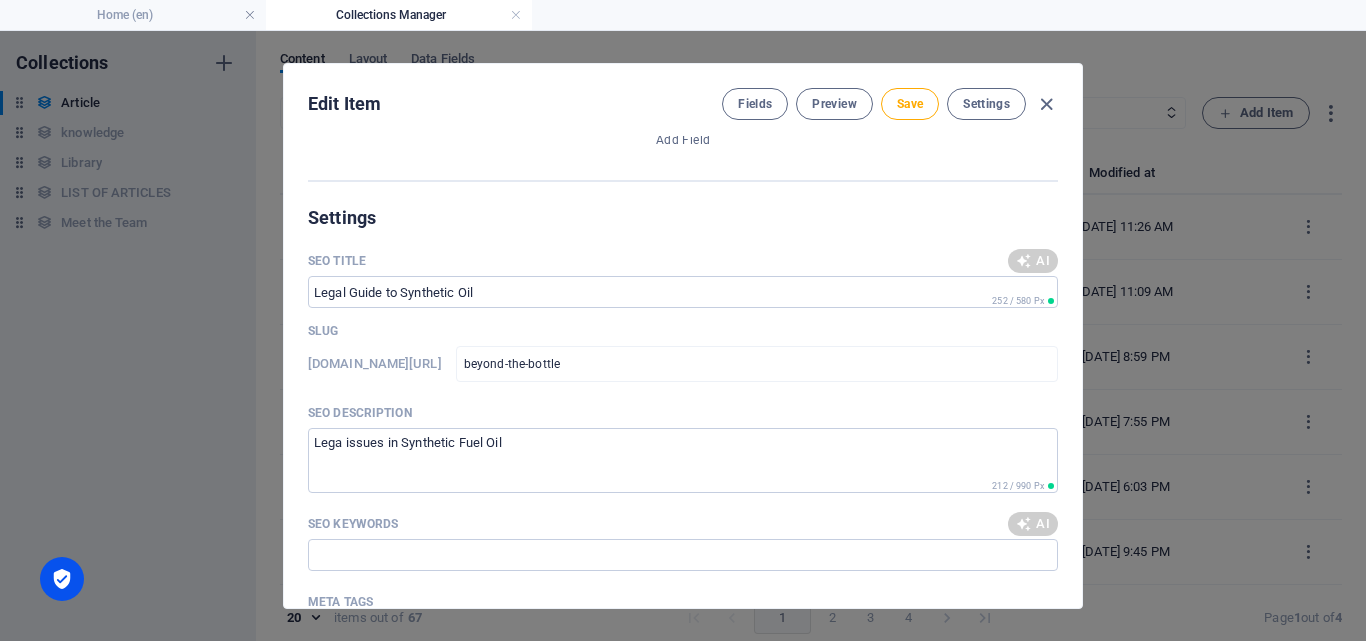 type on "Explore the legal intricacies of synthetic oil with insights from [PERSON_NAME]. Understand your rights and navigate compliance effectively." 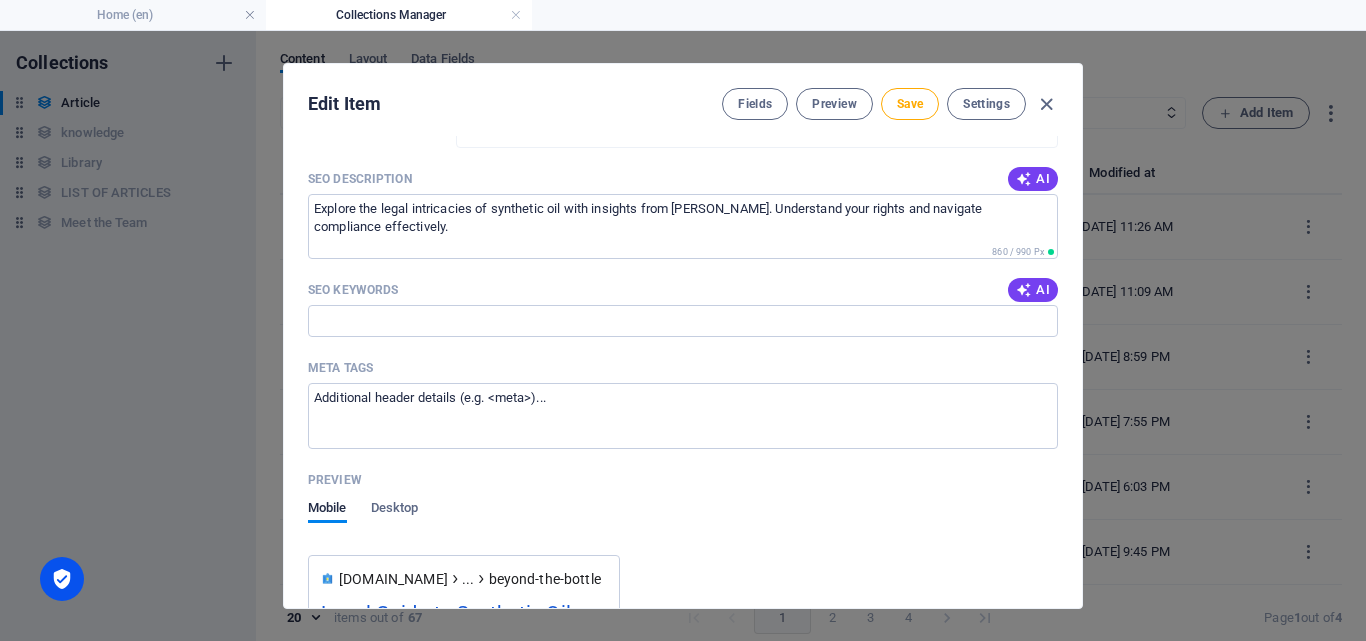 scroll, scrollTop: 1590, scrollLeft: 0, axis: vertical 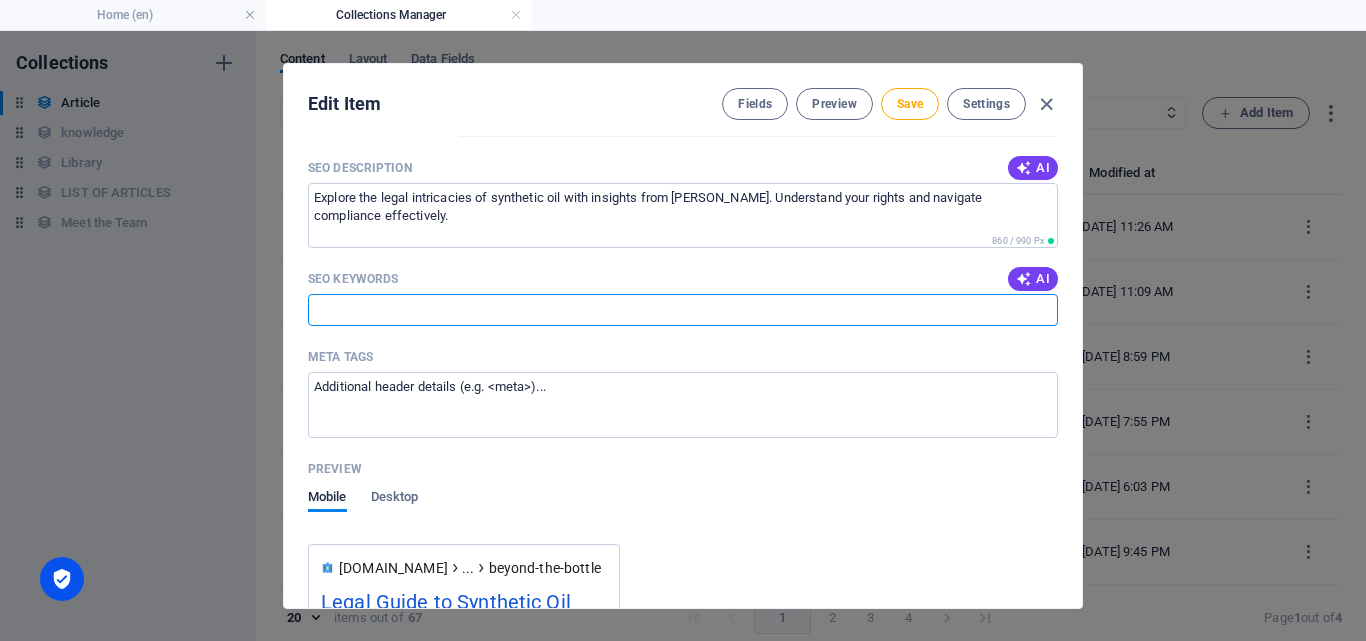 click on "SEO Keywords" at bounding box center [683, 310] 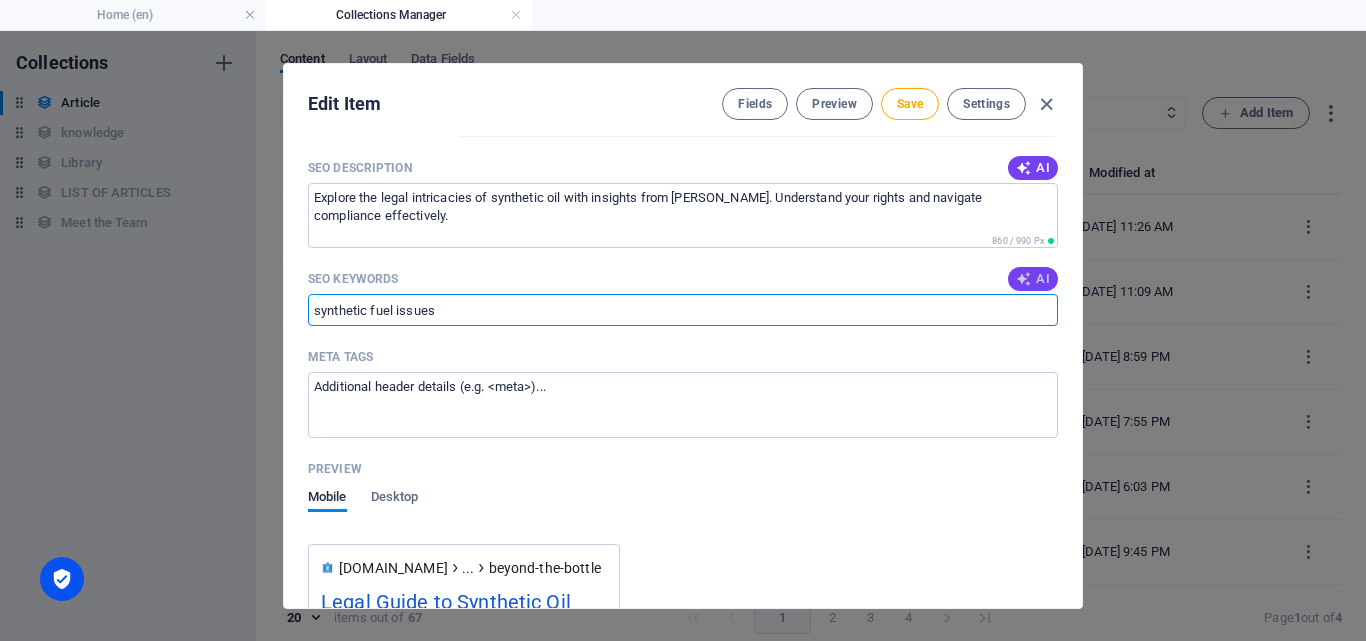 click on "AI" at bounding box center (1033, 279) 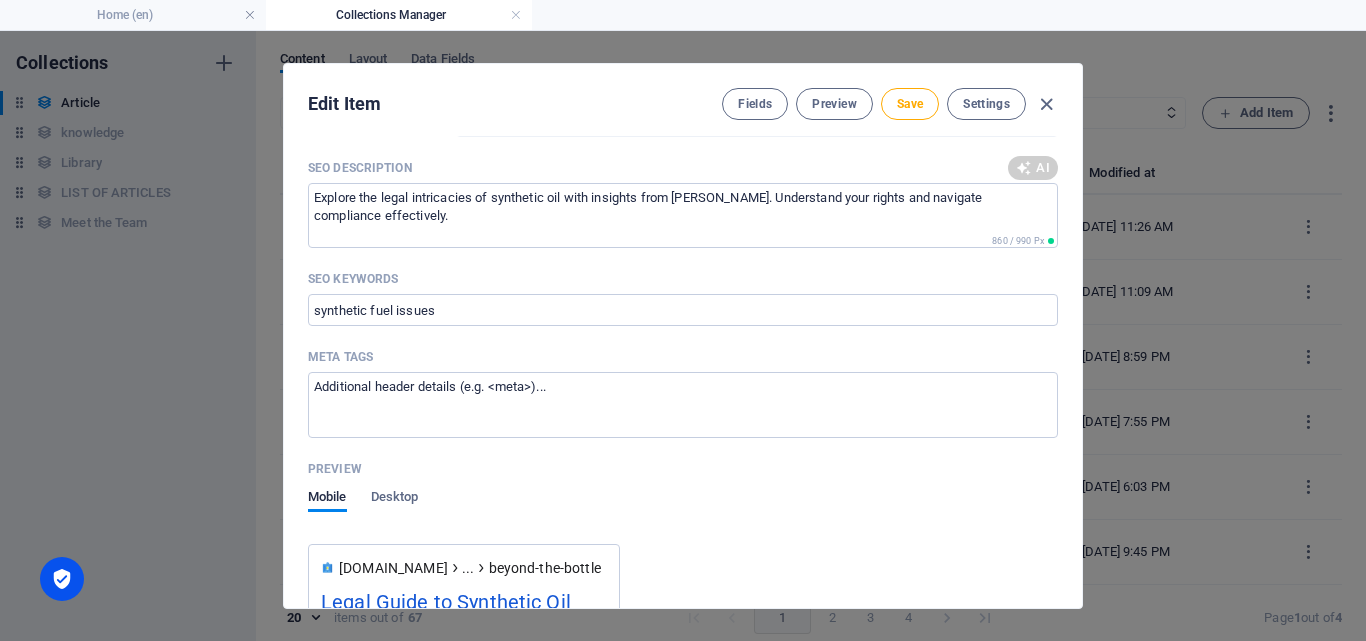 type on "synthetic oil regulations, legal landscape synthetic oil, oil industry law, synthetic oil compliance, navigating oil legislation, [PERSON_NAME] legal insights" 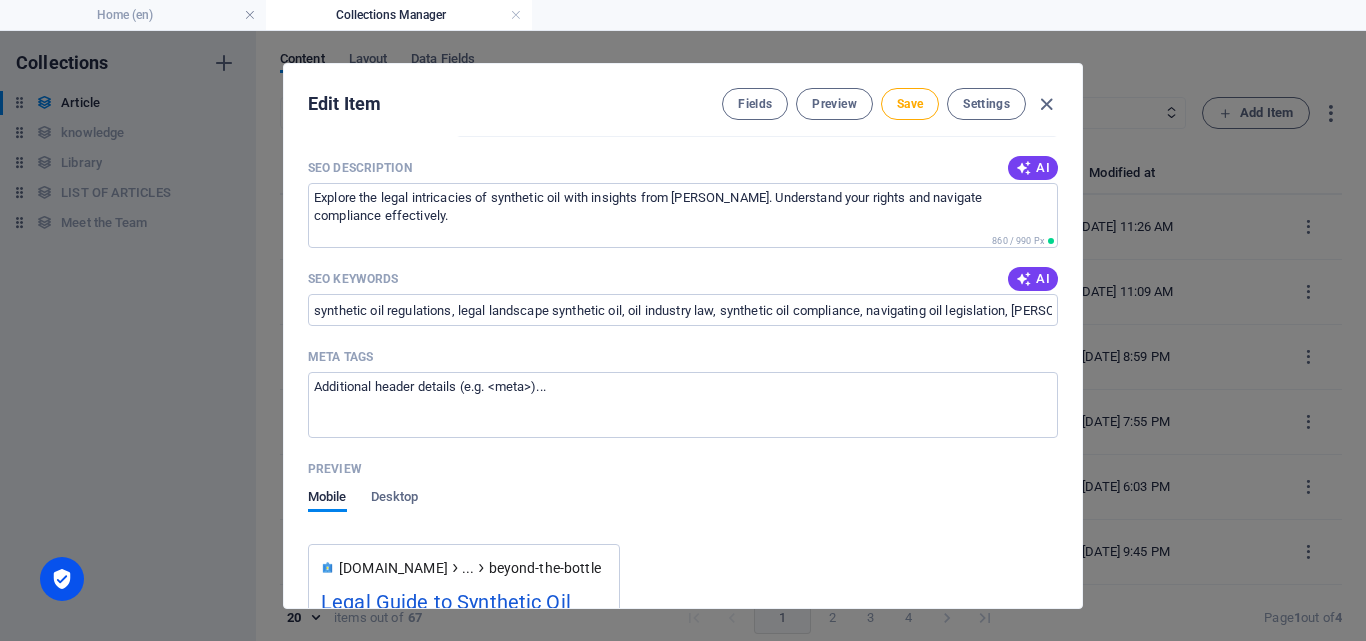 drag, startPoint x: 1080, startPoint y: 441, endPoint x: 1078, endPoint y: 465, distance: 24.083189 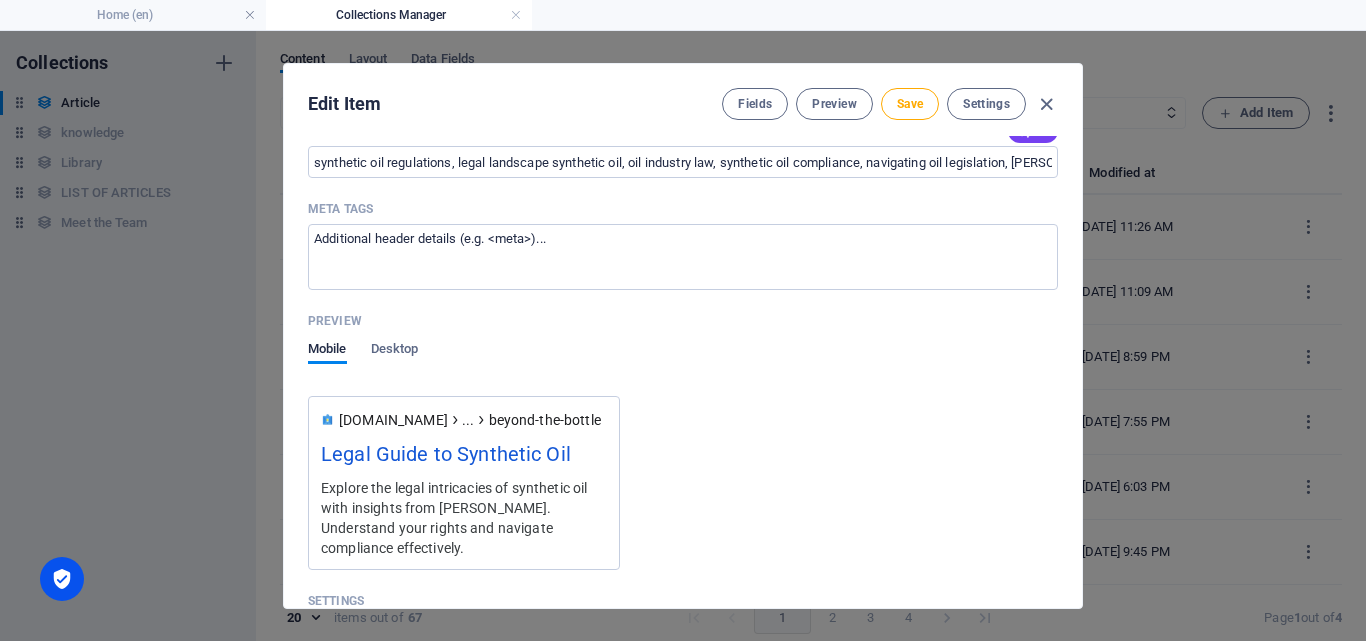 scroll, scrollTop: 1750, scrollLeft: 0, axis: vertical 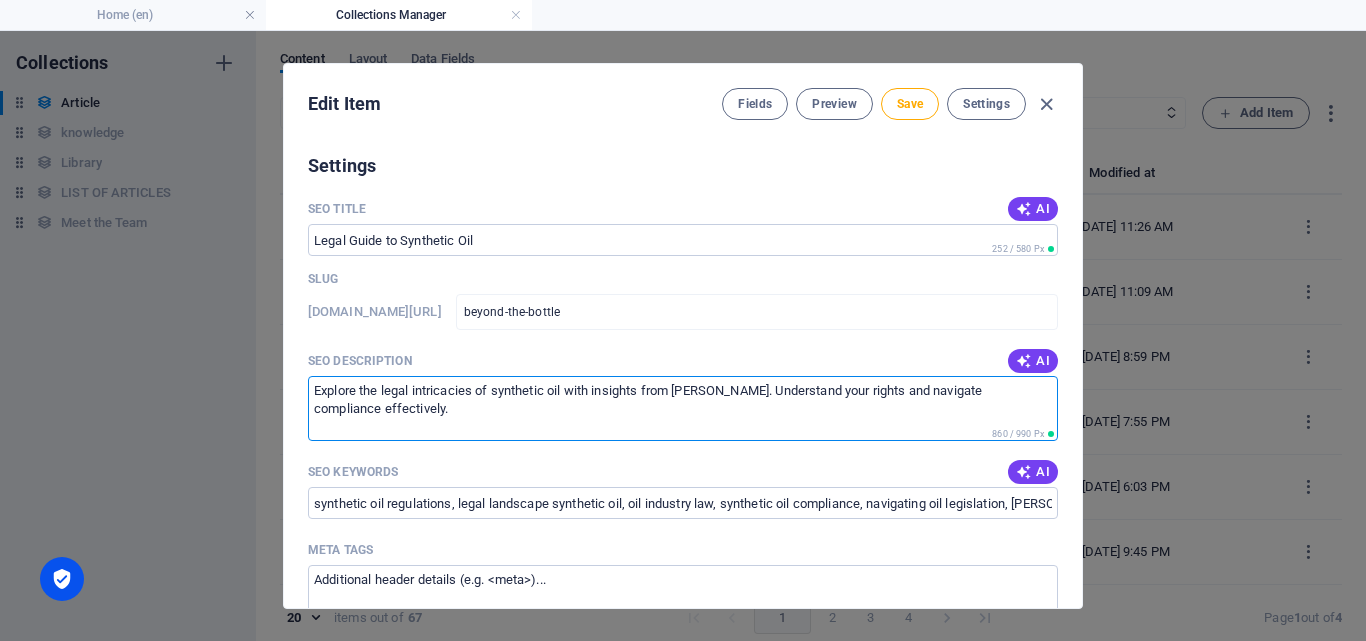 drag, startPoint x: 755, startPoint y: 392, endPoint x: 679, endPoint y: 395, distance: 76.05919 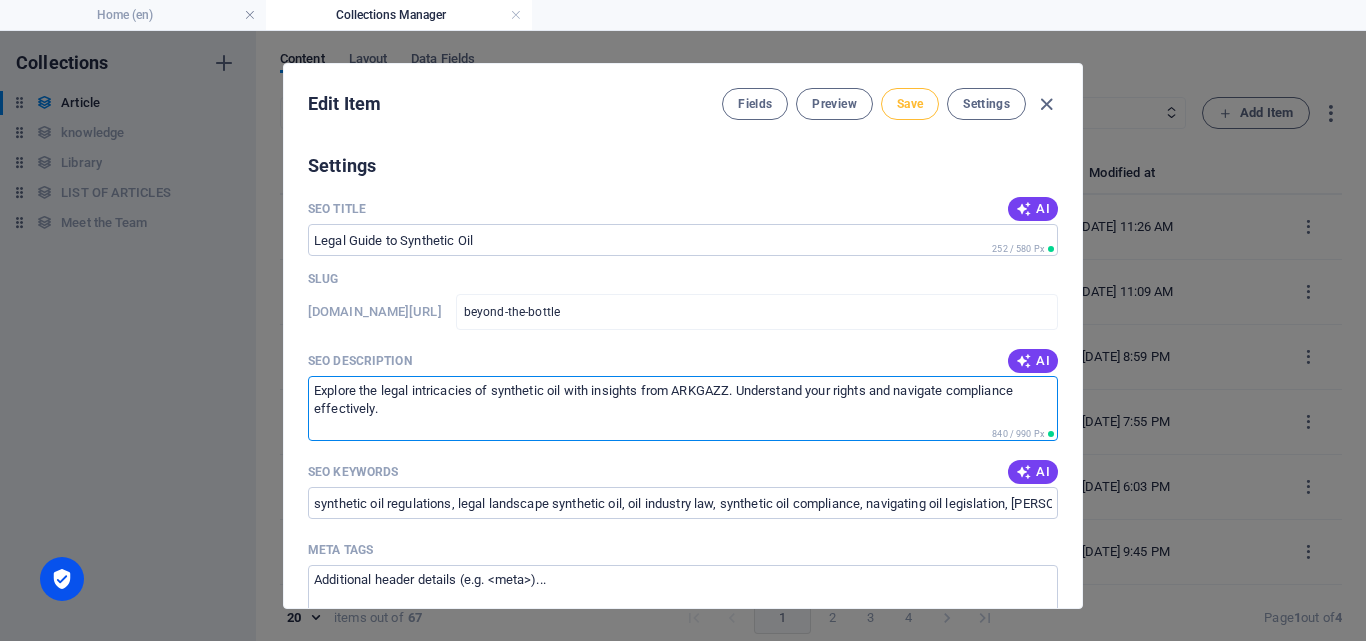 type on "Explore the legal intricacies of synthetic oil with insights from ARKGAZZ. Understand your rights and navigate compliance effectively." 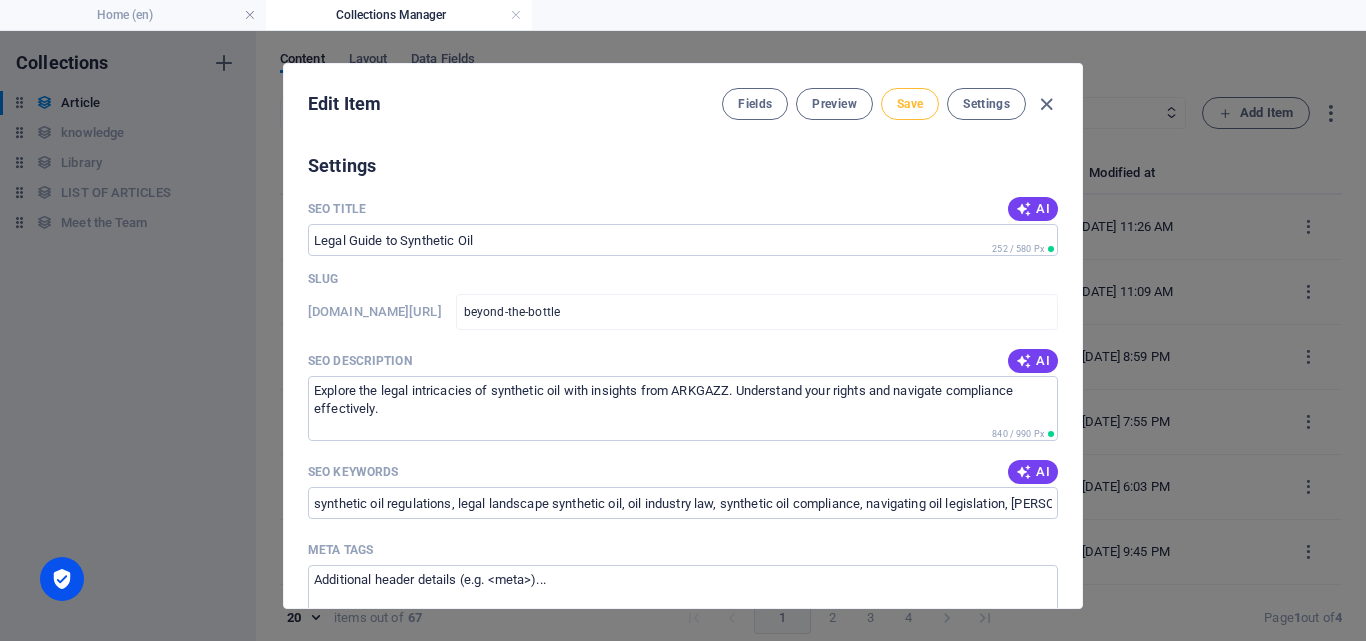 click on "Save" at bounding box center (910, 104) 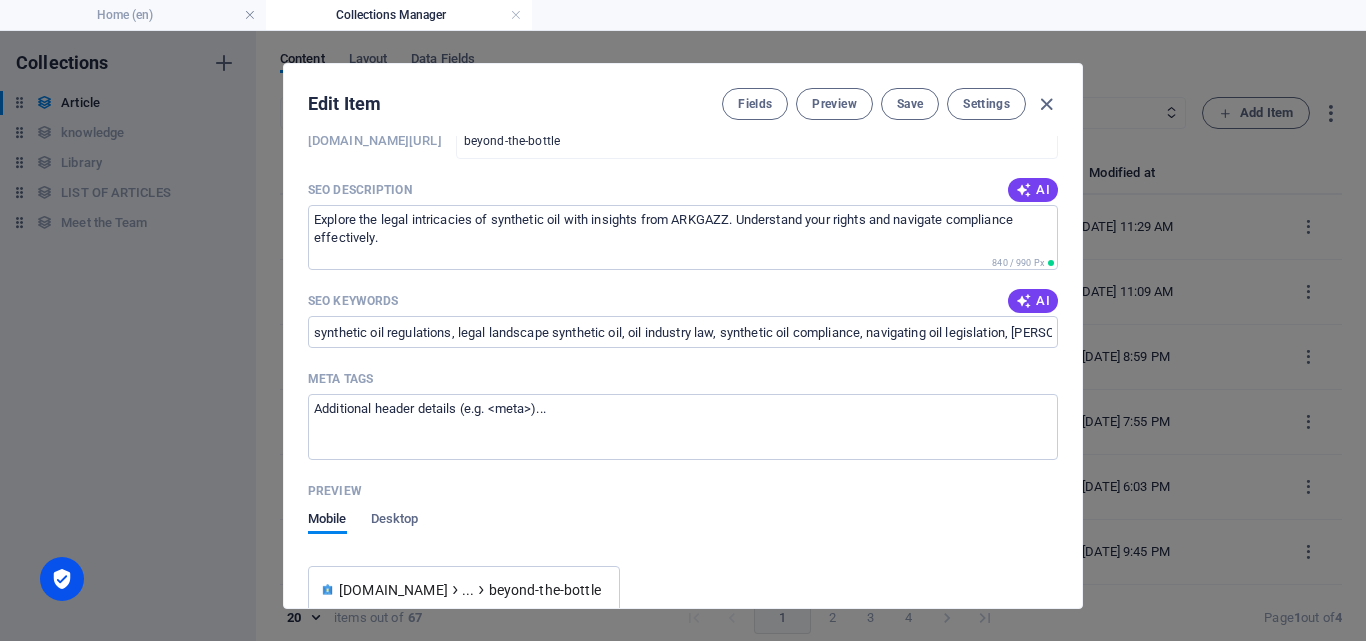 scroll, scrollTop: 1705, scrollLeft: 0, axis: vertical 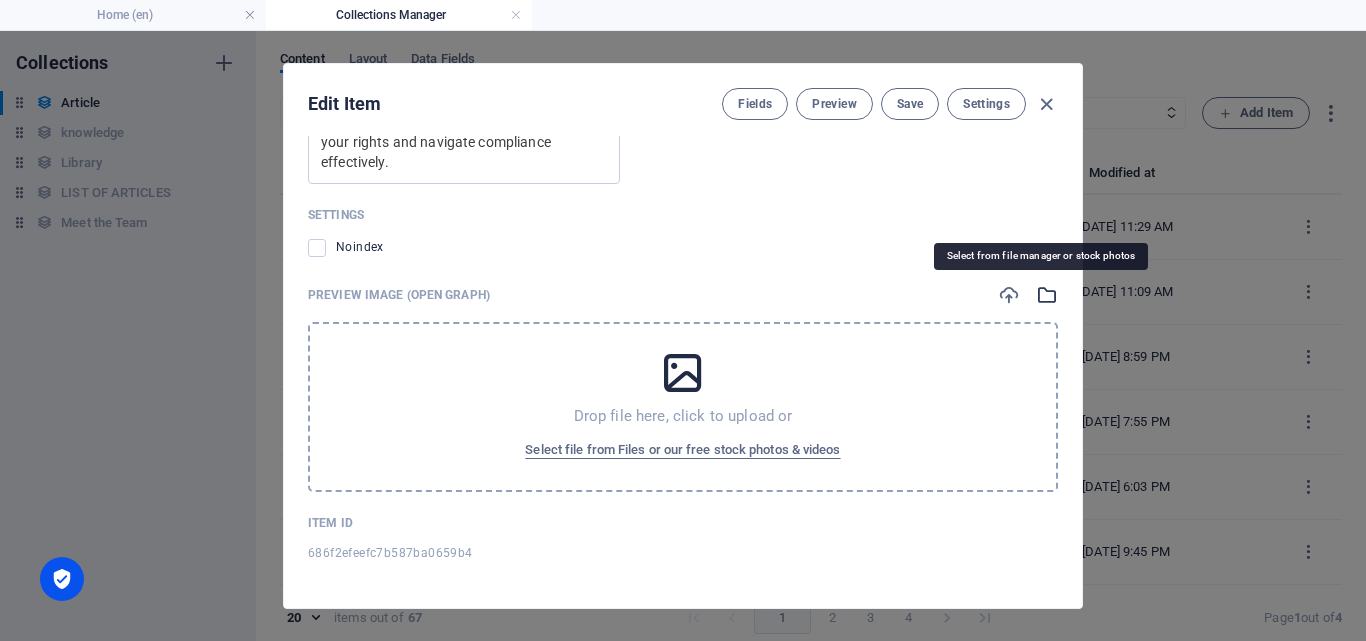 click at bounding box center (1047, 295) 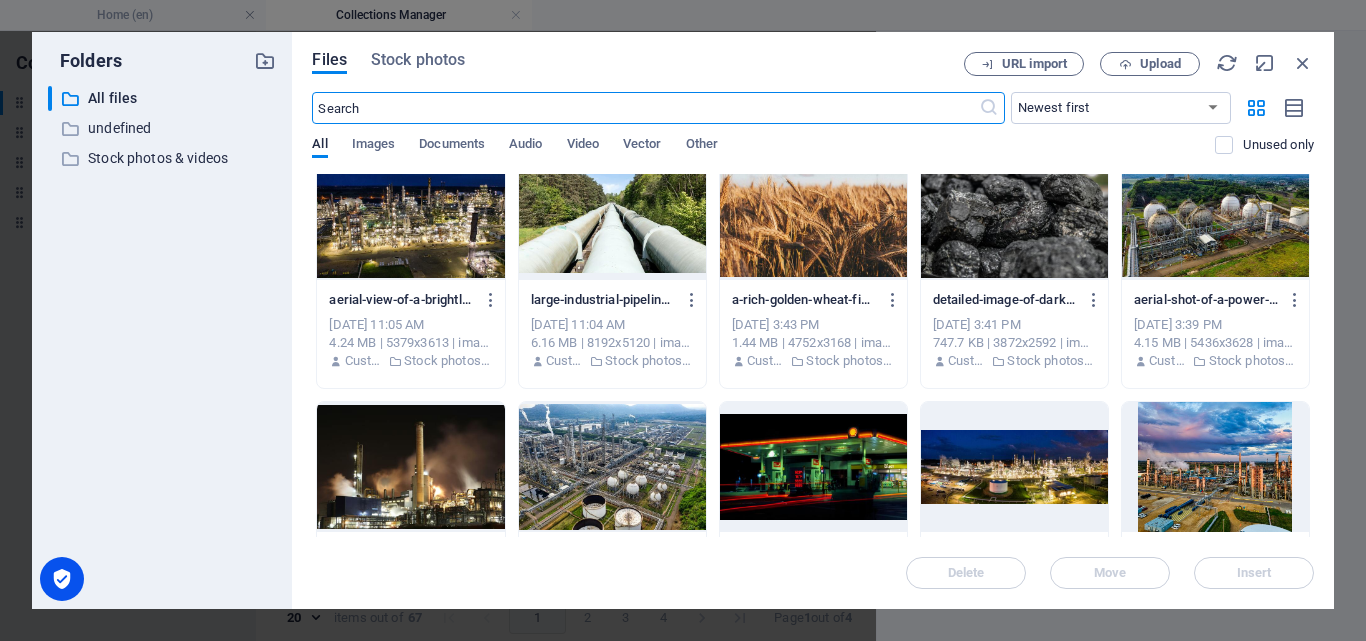 scroll, scrollTop: 1586, scrollLeft: 0, axis: vertical 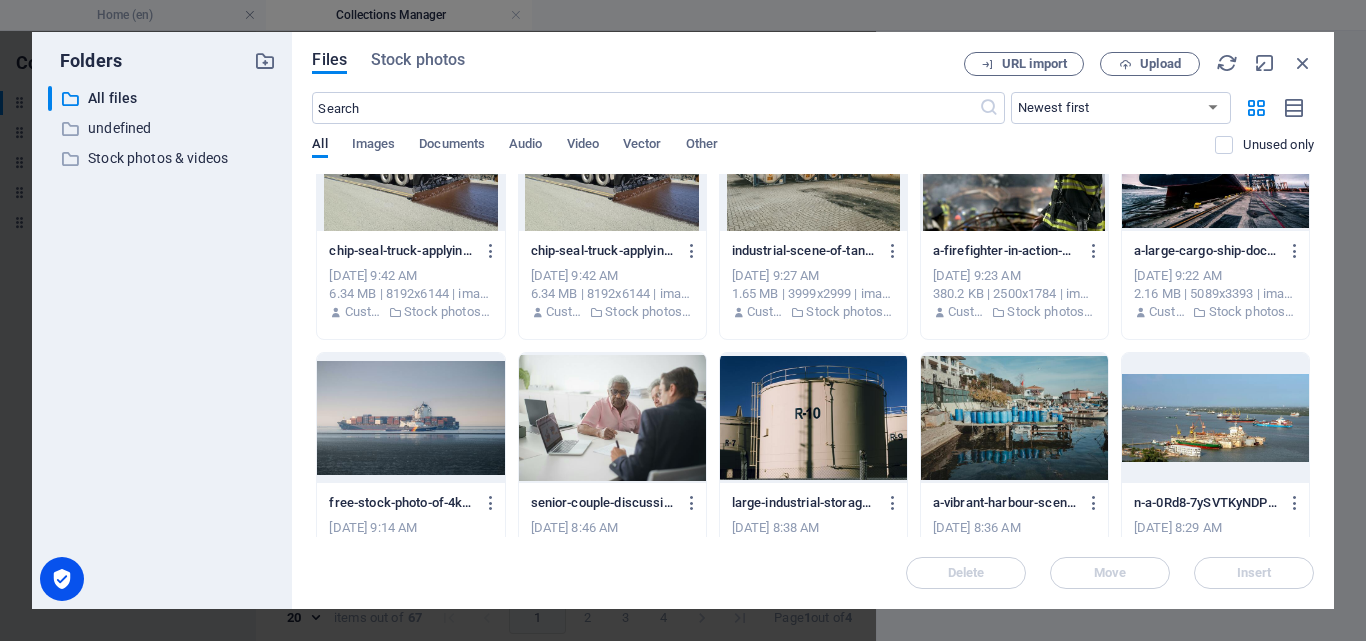 click at bounding box center (813, 418) 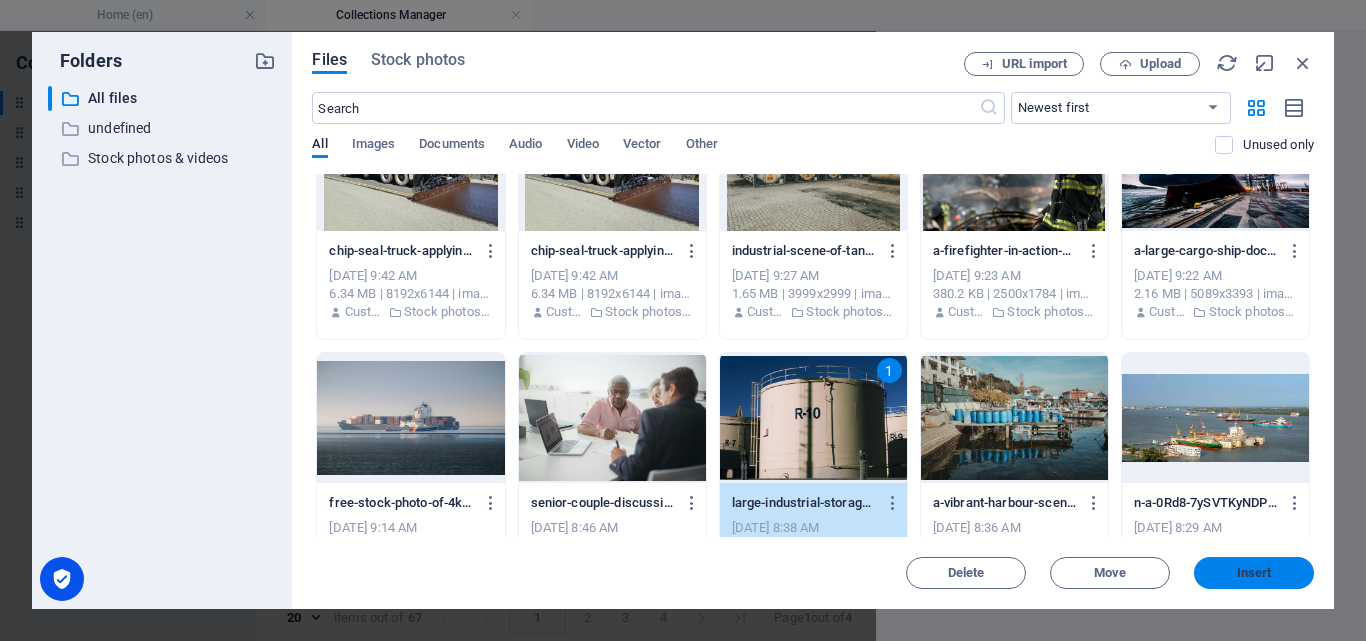click on "Insert" at bounding box center [1254, 573] 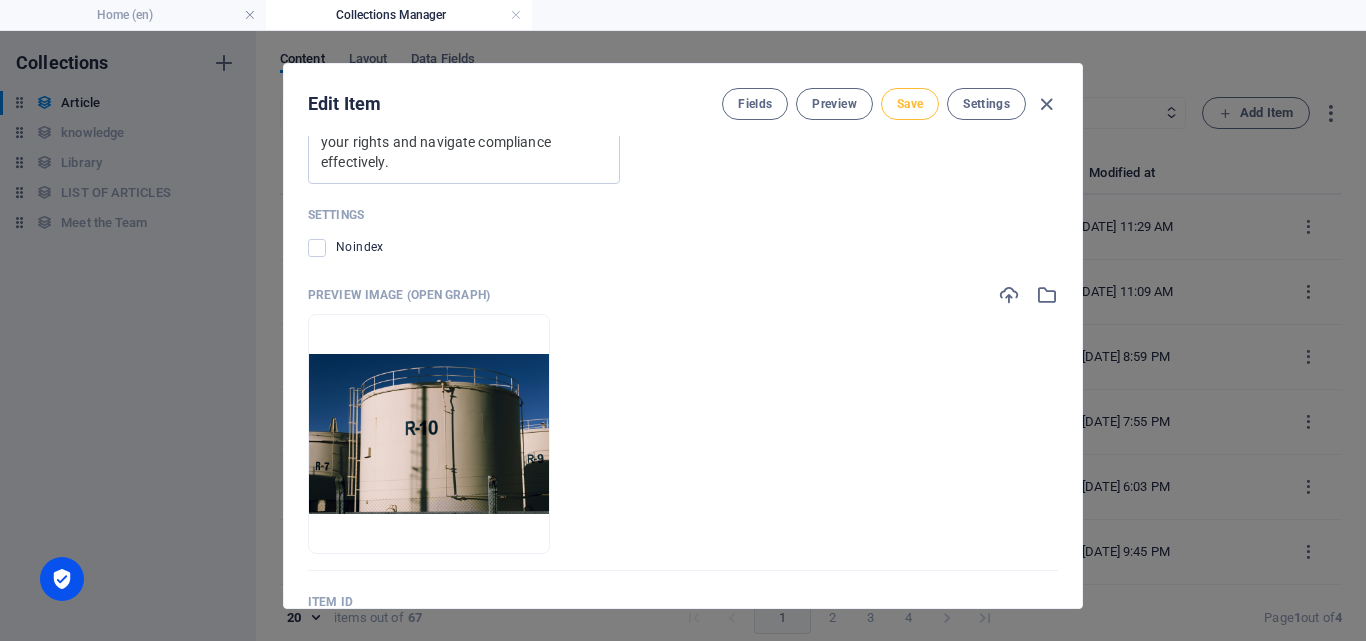 click on "Save" at bounding box center [910, 104] 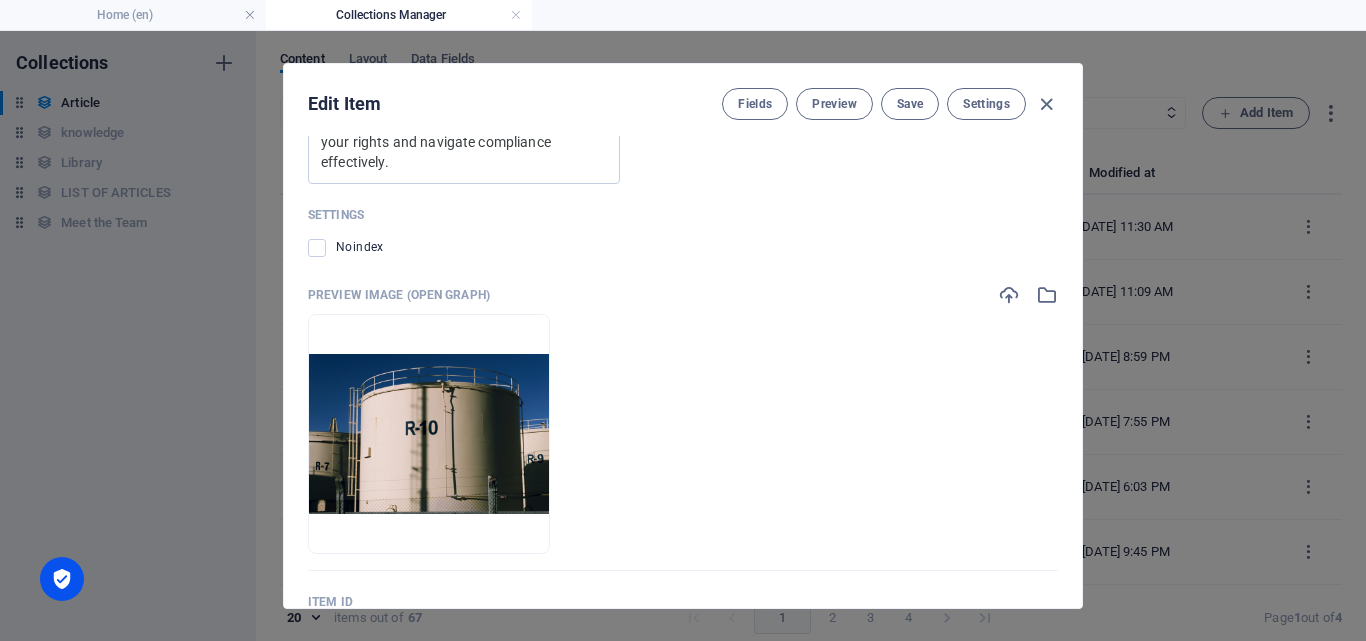 scroll, scrollTop: 1399, scrollLeft: 0, axis: vertical 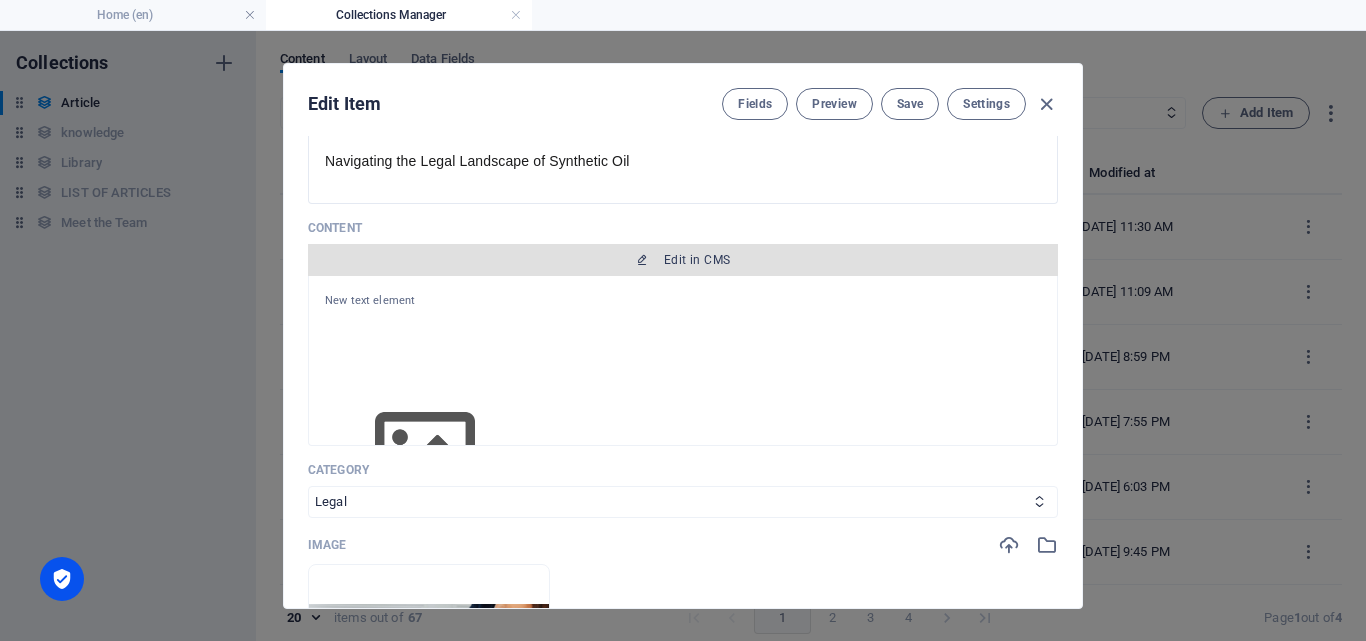click on "Edit in CMS" at bounding box center [683, 260] 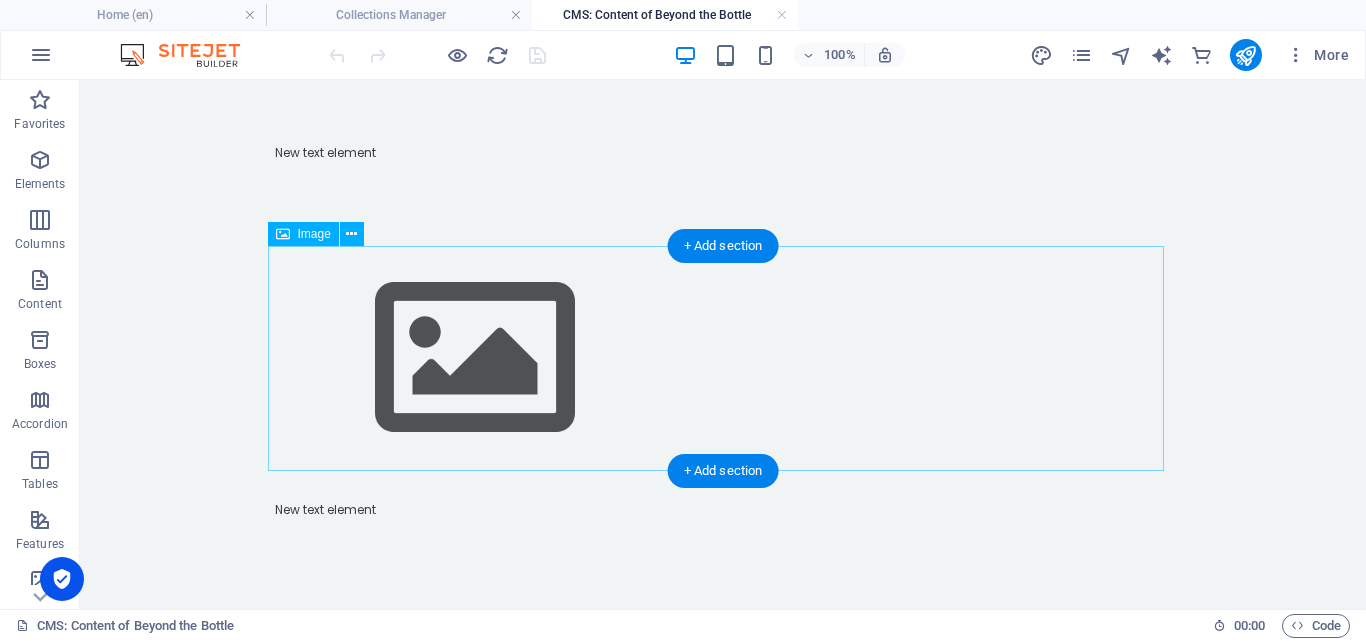 scroll, scrollTop: 0, scrollLeft: 0, axis: both 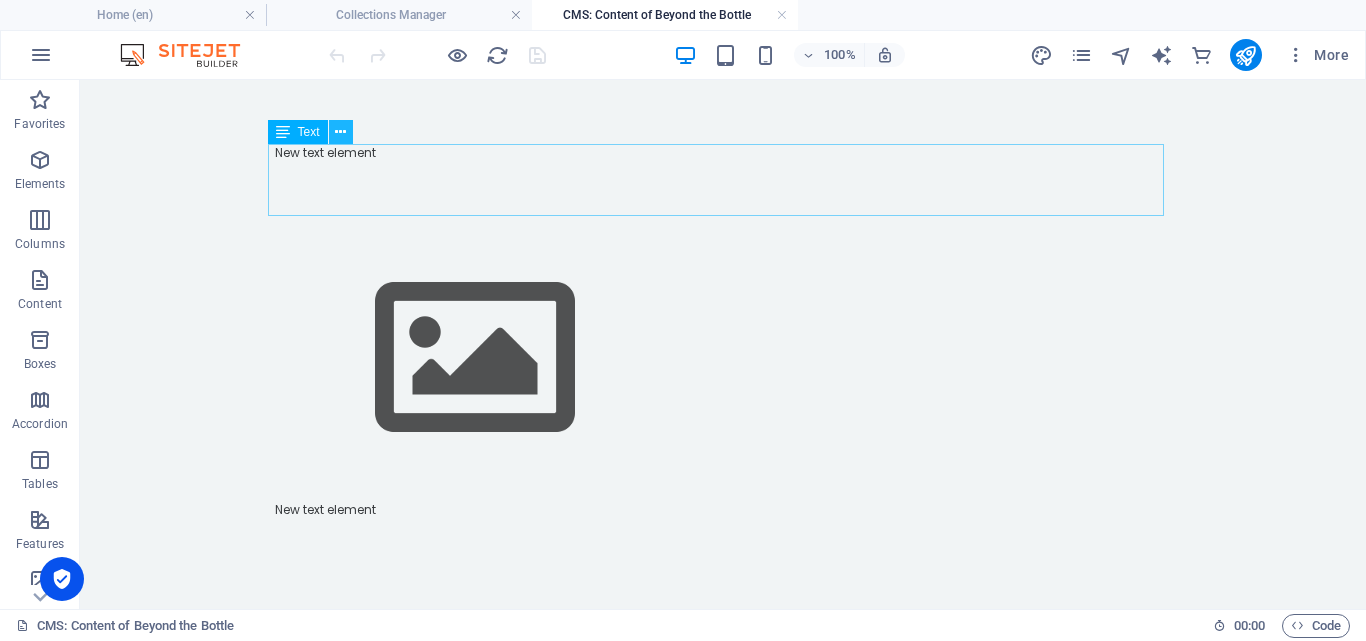 click at bounding box center [340, 132] 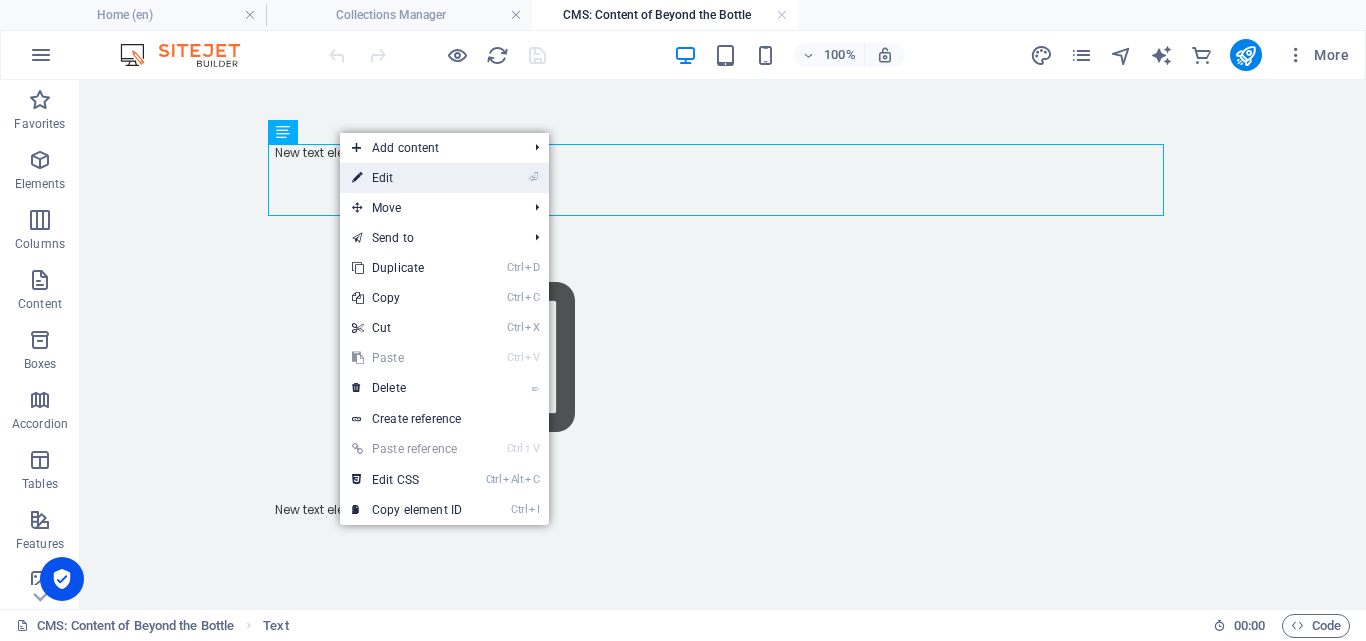 click on "⏎  Edit" at bounding box center (407, 178) 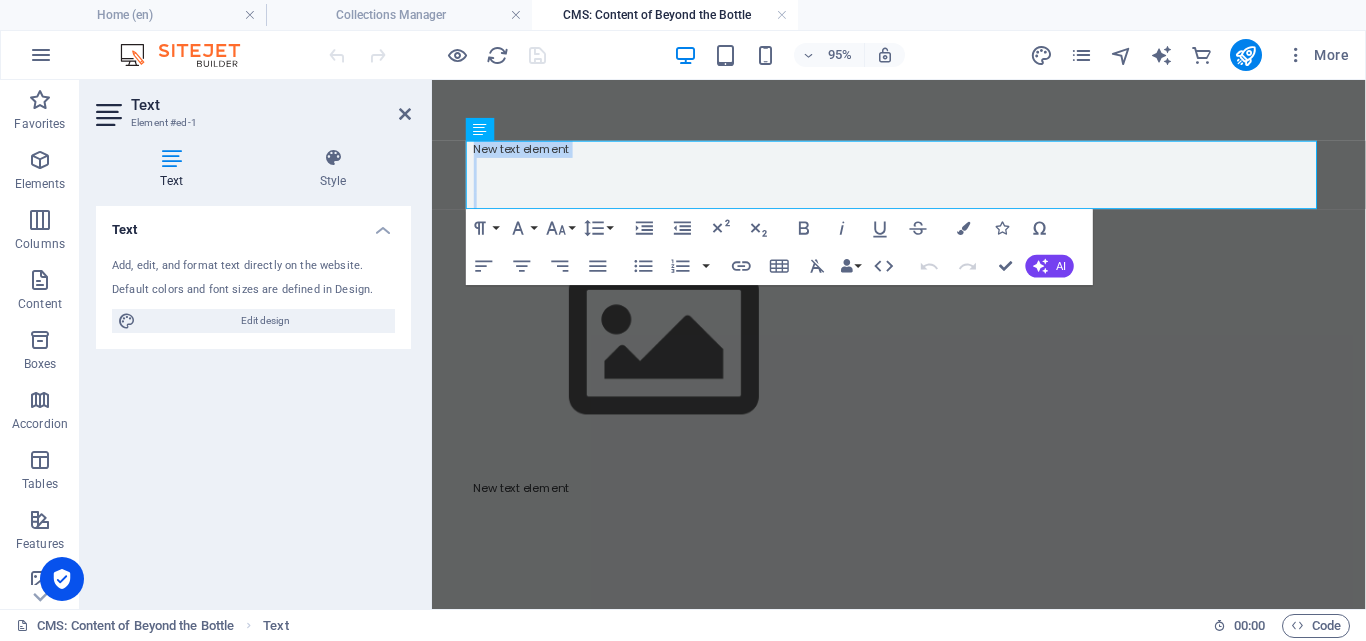 click at bounding box center [924, 171] 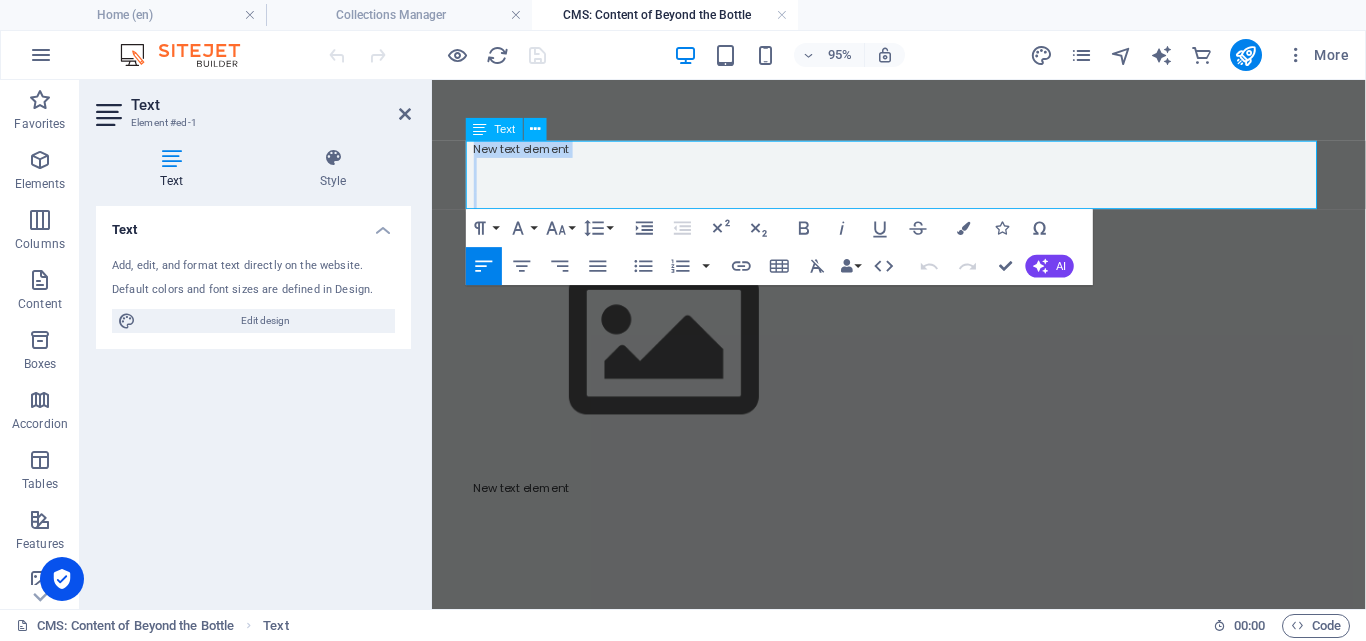 click at bounding box center [924, 189] 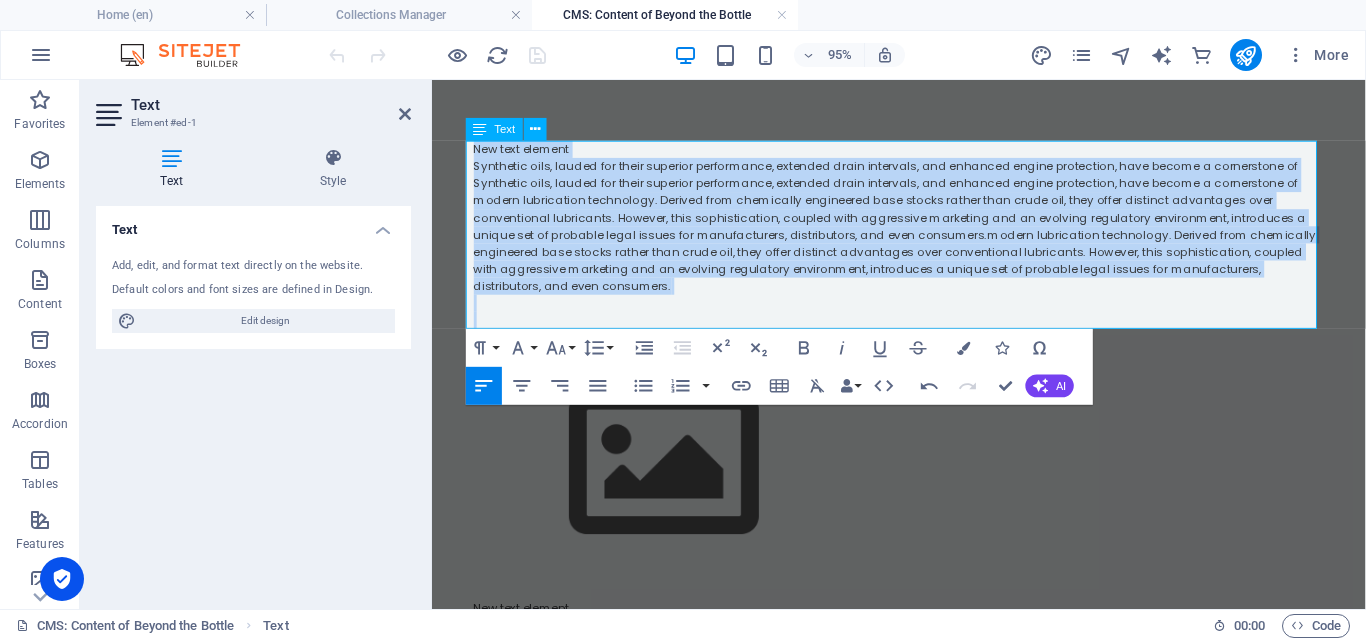 click on "Synthetic oils, lauded for their superior performance, extended drain intervals, and enhanced engine protection, have become a cornerstone of Synthetic oils, lauded for their superior performance, extended drain intervals, and enhanced engine protection, have become a cornerstone of modern lubrication technology. Derived from chemically engineered base stocks rather than crude oil, they offer distinct advantages over conventional lubricants. However, this sophistication, coupled with aggressive marketing and an evolving regulatory environment, introduces a unique set of probable legal issues for manufacturers, distributors, and even consumers.modern lubrication technology. Derived from chemically engineered base stocks rather than crude oil, they offer distinct advantages over conventional lubricants. However, this sophistication, coupled with aggressive marketing and an evolving regulatory environment, introduces a unique set of probable legal issues for manufacturers, distributors, and even consumers." at bounding box center (924, 234) 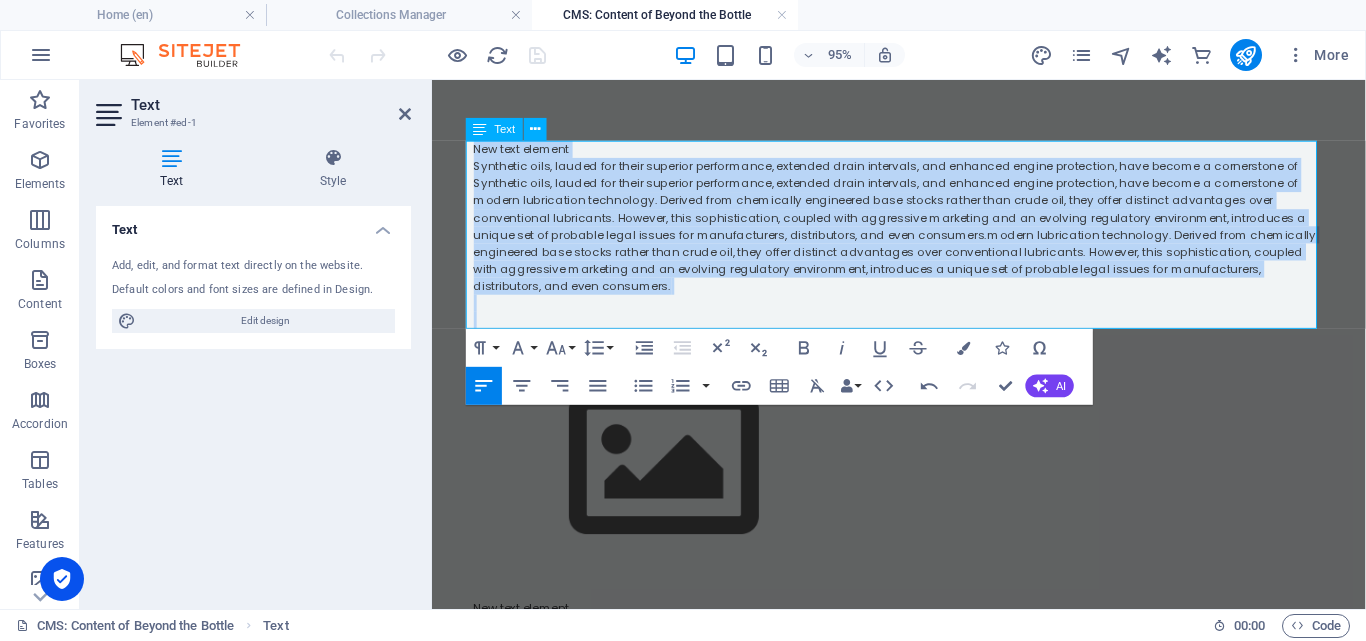 click on "Synthetic oils, lauded for their superior performance, extended drain intervals, and enhanced engine protection, have become a cornerstone of Synthetic oils, lauded for their superior performance, extended drain intervals, and enhanced engine protection, have become a cornerstone of modern lubrication technology. Derived from chemically engineered base stocks rather than crude oil, they offer distinct advantages over conventional lubricants. However, this sophistication, coupled with aggressive marketing and an evolving regulatory environment, introduces a unique set of probable legal issues for manufacturers, distributors, and even consumers.modern lubrication technology. Derived from chemically engineered base stocks rather than crude oil, they offer distinct advantages over conventional lubricants. However, this sophistication, coupled with aggressive marketing and an evolving regulatory environment, introduces a unique set of probable legal issues for manufacturers, distributors, and even consumers." at bounding box center (924, 234) 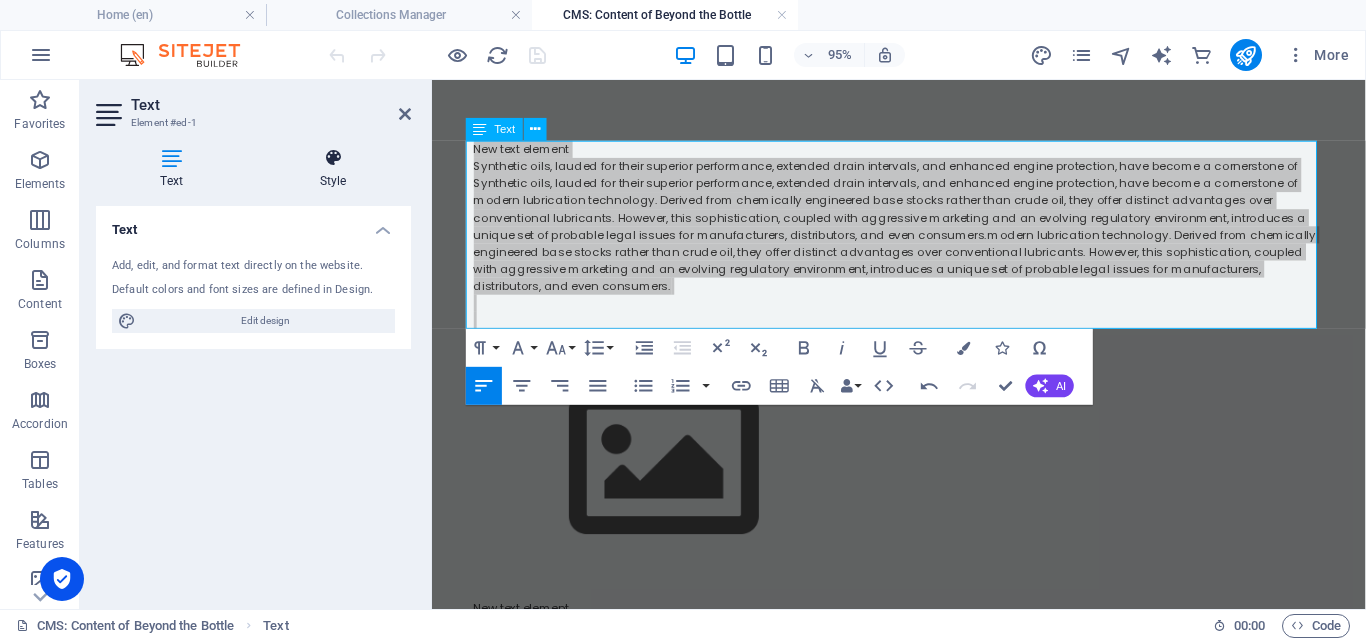 click on "Text Add, edit, and format text directly on the website. Default colors and font sizes are defined in Design. Edit design Alignment Left aligned Centered Right aligned" at bounding box center [253, 399] 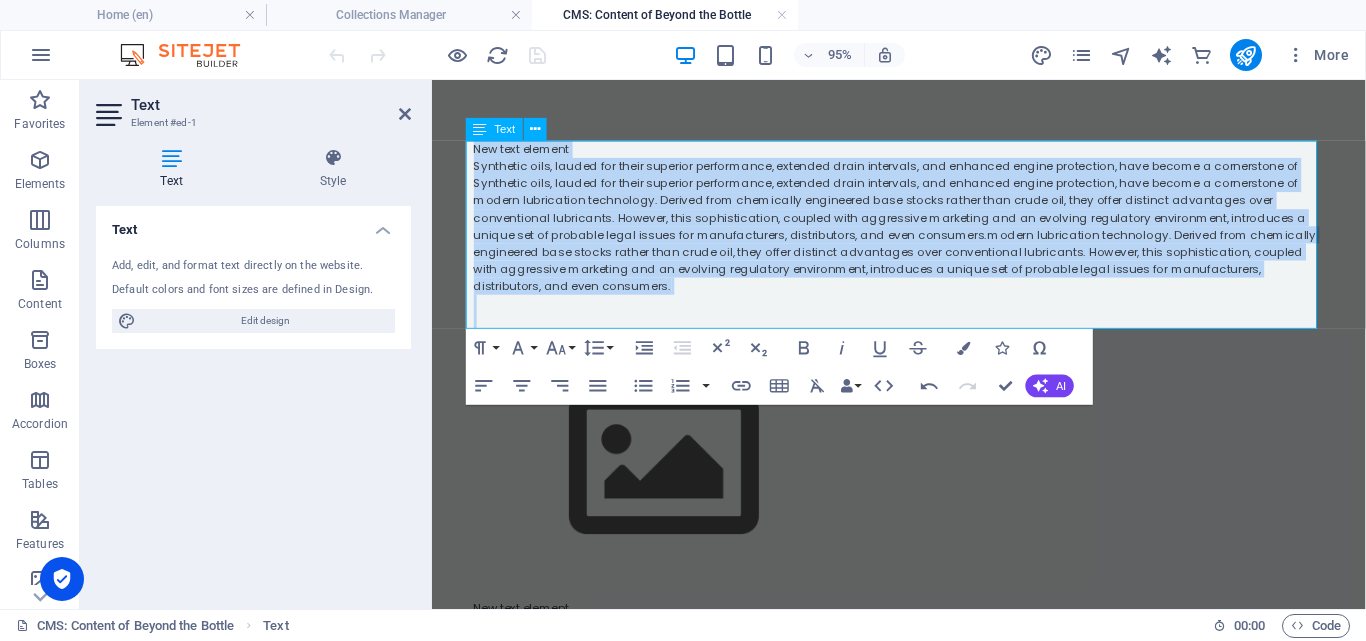 click on "Synthetic oils, lauded for their superior performance, extended drain intervals, and enhanced engine protection, have become a cornerstone of Synthetic oils, lauded for their superior performance, extended drain intervals, and enhanced engine protection, have become a cornerstone of modern lubrication technology. Derived from chemically engineered base stocks rather than crude oil, they offer distinct advantages over conventional lubricants. However, this sophistication, coupled with aggressive marketing and an evolving regulatory environment, introduces a unique set of probable legal issues for manufacturers, distributors, and even consumers.modern lubrication technology. Derived from chemically engineered base stocks rather than crude oil, they offer distinct advantages over conventional lubricants. However, this sophistication, coupled with aggressive marketing and an evolving regulatory environment, introduces a unique set of probable legal issues for manufacturers, distributors, and even consumers." at bounding box center (924, 234) 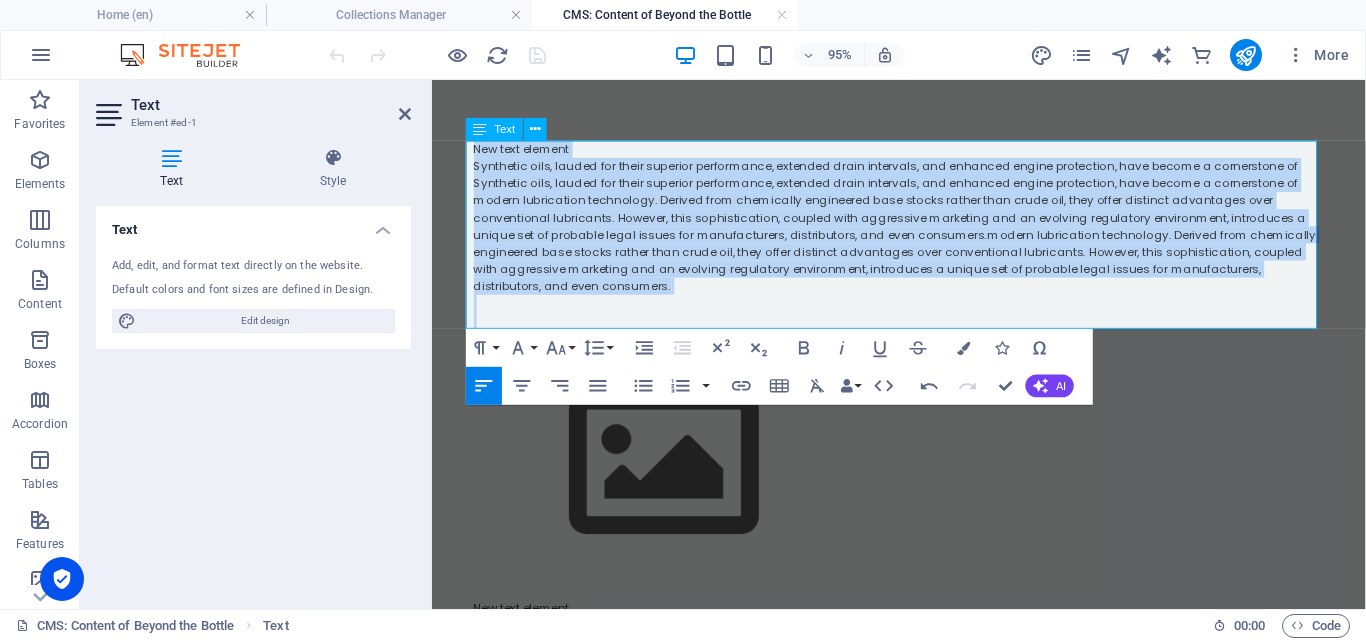 click on "New text element" at bounding box center (924, 153) 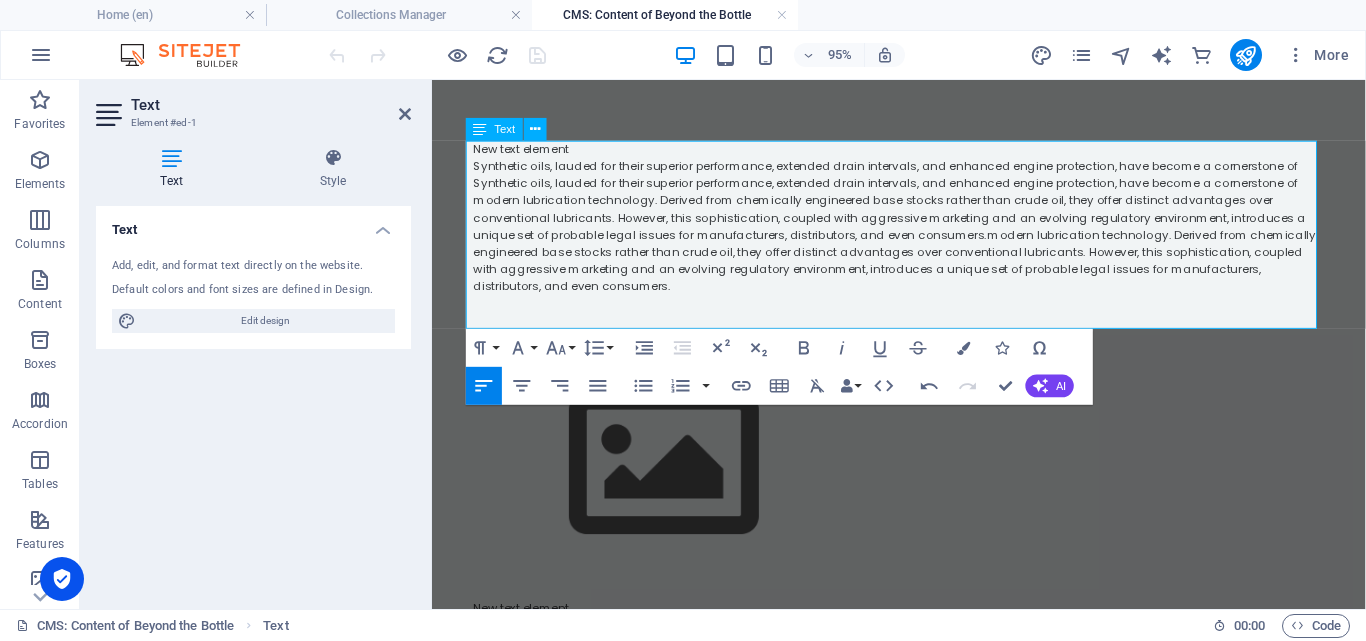 scroll, scrollTop: 6917, scrollLeft: 1, axis: both 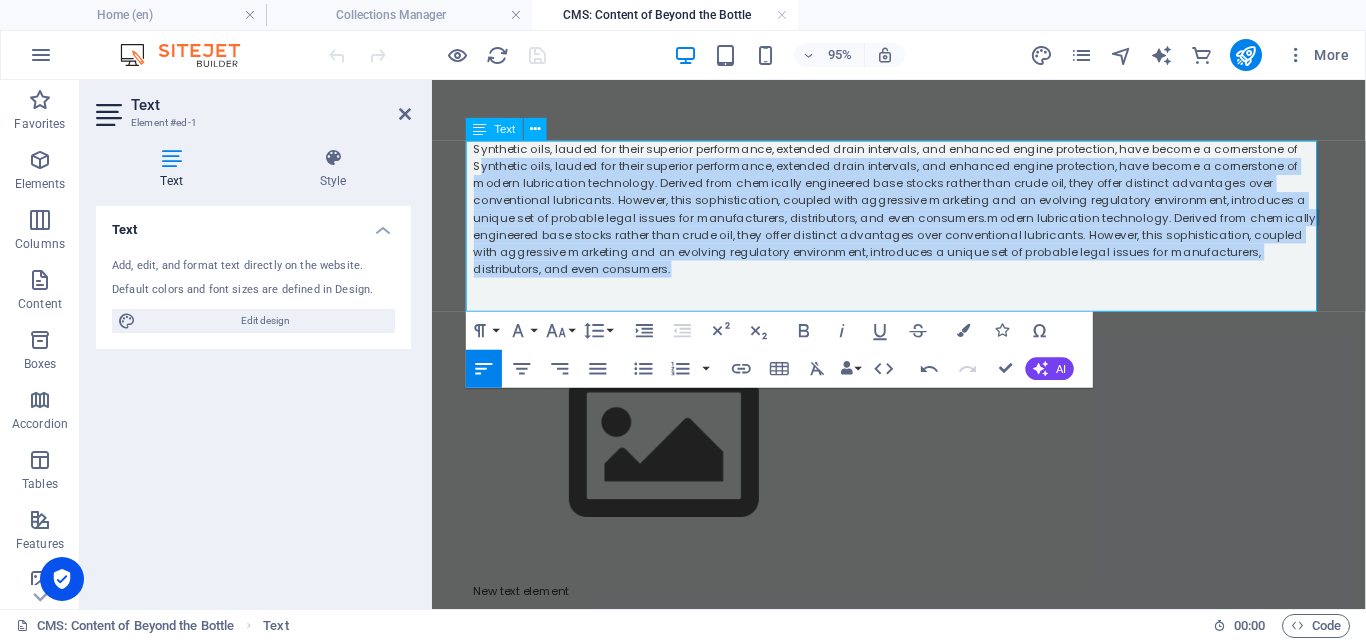drag, startPoint x: 576, startPoint y: 285, endPoint x: 464, endPoint y: 144, distance: 180.06943 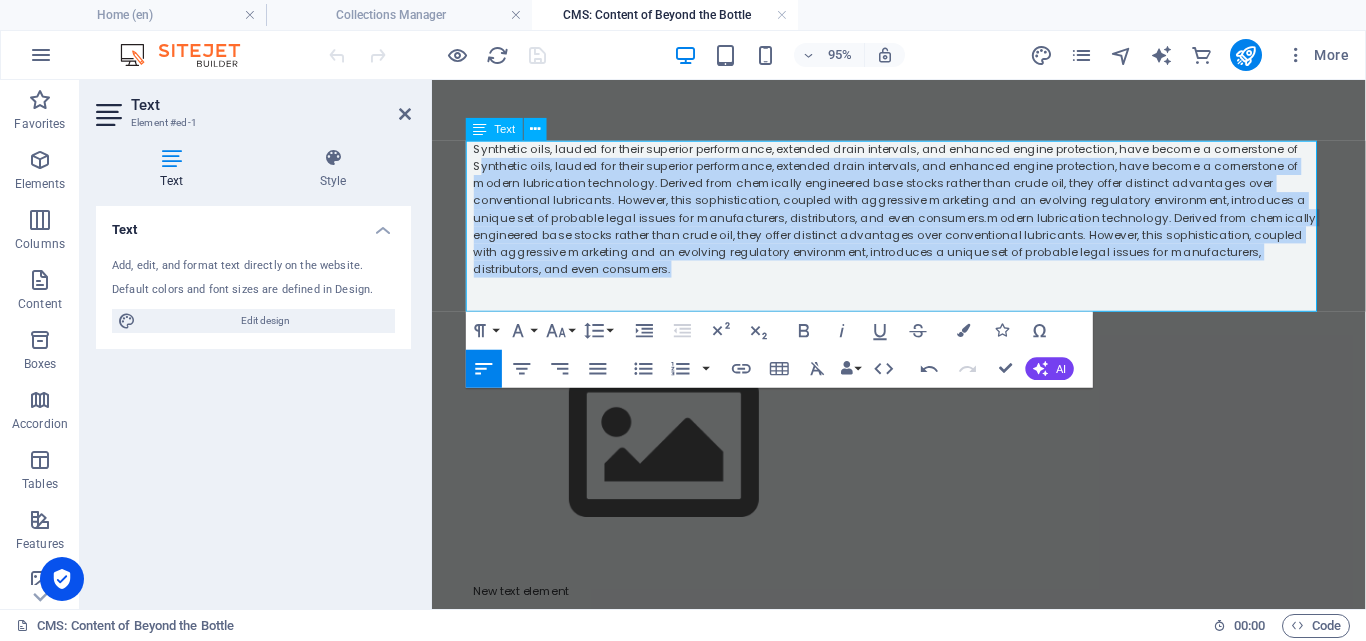 click at bounding box center [924, 297] 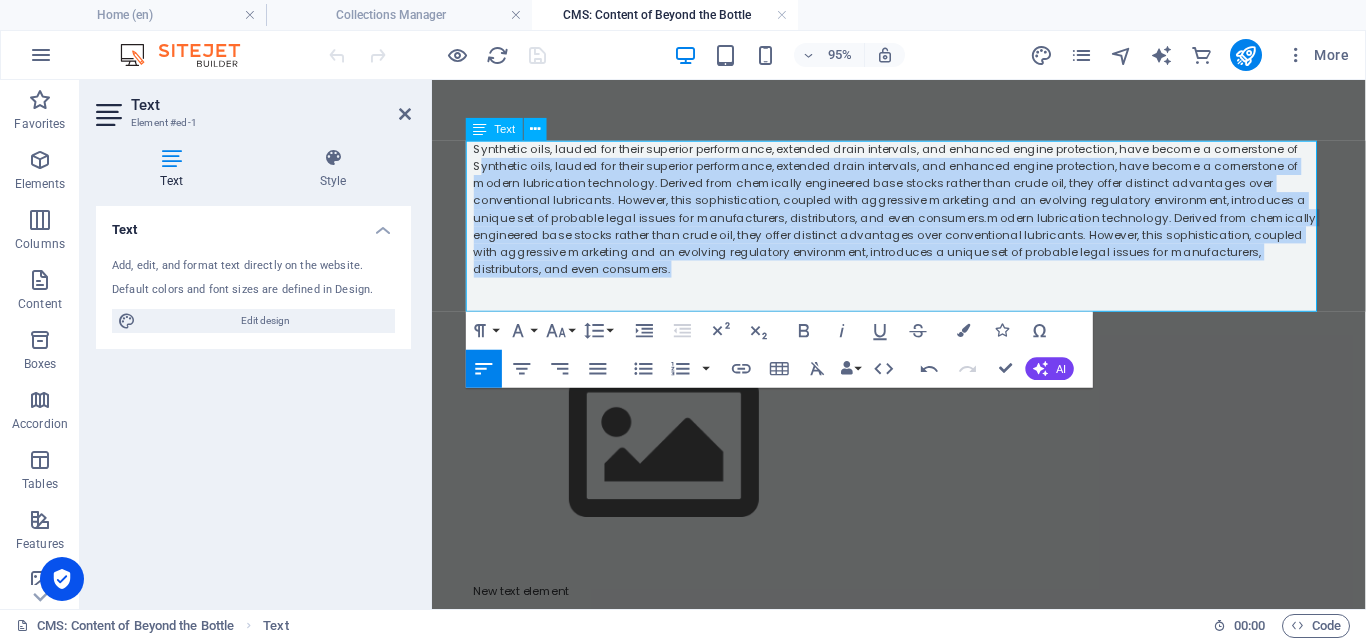 click on "Synthetic oils, lauded for their superior performance, extended drain intervals, and enhanced engine protection, have become a cornerstone of Synthetic oils, lauded for their superior performance, extended drain intervals, and enhanced engine protection, have become a cornerstone of modern lubrication technology. Derived from chemically engineered base stocks rather than crude oil, they offer distinct advantages over conventional lubricants. However, this sophistication, coupled with aggressive marketing and an evolving regulatory environment, introduces a unique set of probable legal issues for manufacturers, distributors, and even consumers.modern lubrication technology. Derived from chemically engineered base stocks rather than crude oil, they offer distinct advantages over conventional lubricants. However, this sophistication, coupled with aggressive marketing and an evolving regulatory environment, introduces a unique set of probable legal issues for manufacturers, distributors, and even consumers." at bounding box center [924, 216] 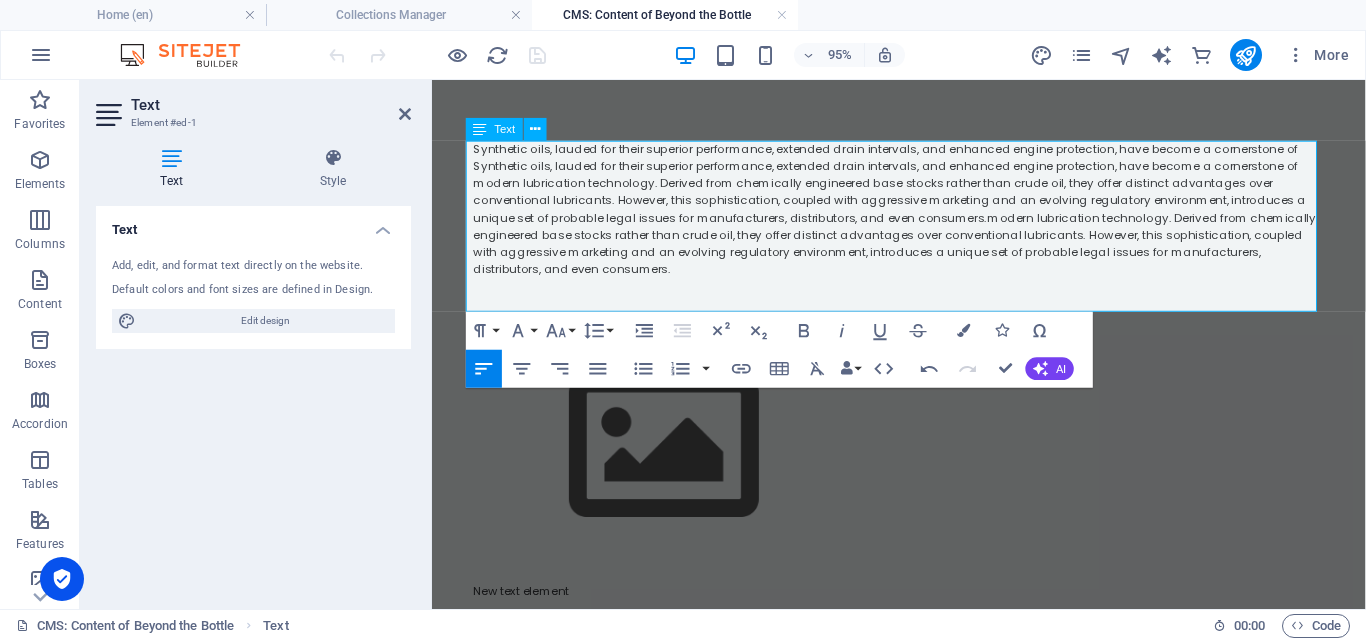 click on "Synthetic oils, lauded for their superior performance, extended drain intervals, and enhanced engine protection, have become a cornerstone of Synthetic oils, lauded for their superior performance, extended drain intervals, and enhanced engine protection, have become a cornerstone of modern lubrication technology. Derived from chemically engineered base stocks rather than crude oil, they offer distinct advantages over conventional lubricants. However, this sophistication, coupled with aggressive marketing and an evolving regulatory environment, introduces a unique set of probable legal issues for manufacturers, distributors, and even consumers.modern lubrication technology. Derived from chemically engineered base stocks rather than crude oil, they offer distinct advantages over conventional lubricants. However, this sophistication, coupled with aggressive marketing and an evolving regulatory environment, introduces a unique set of probable legal issues for manufacturers, distributors, and even consumers." at bounding box center [924, 216] 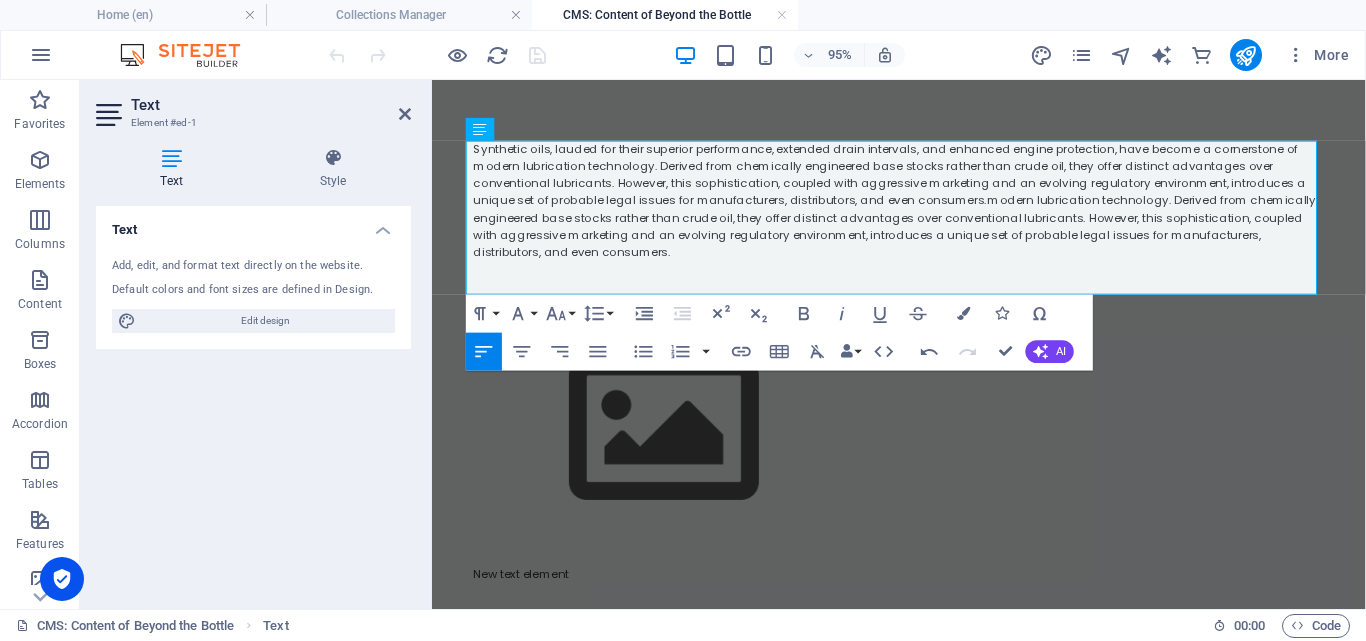 drag, startPoint x: 576, startPoint y: 265, endPoint x: 464, endPoint y: 154, distance: 157.6864 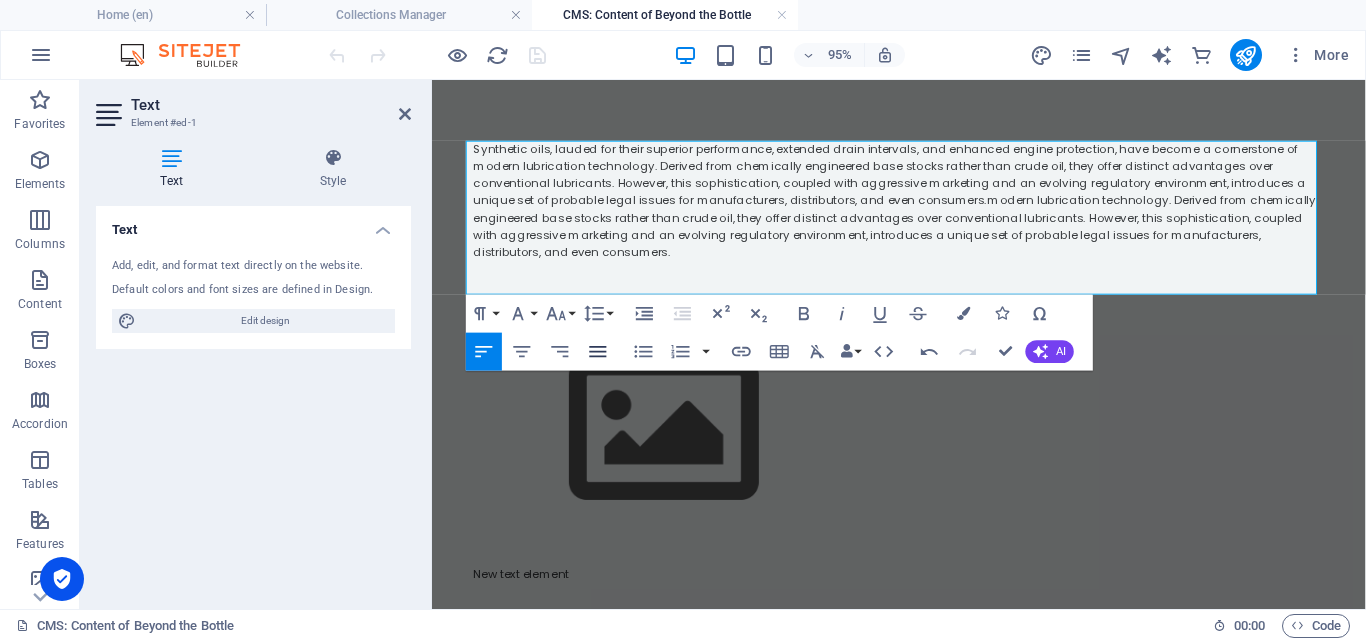 click 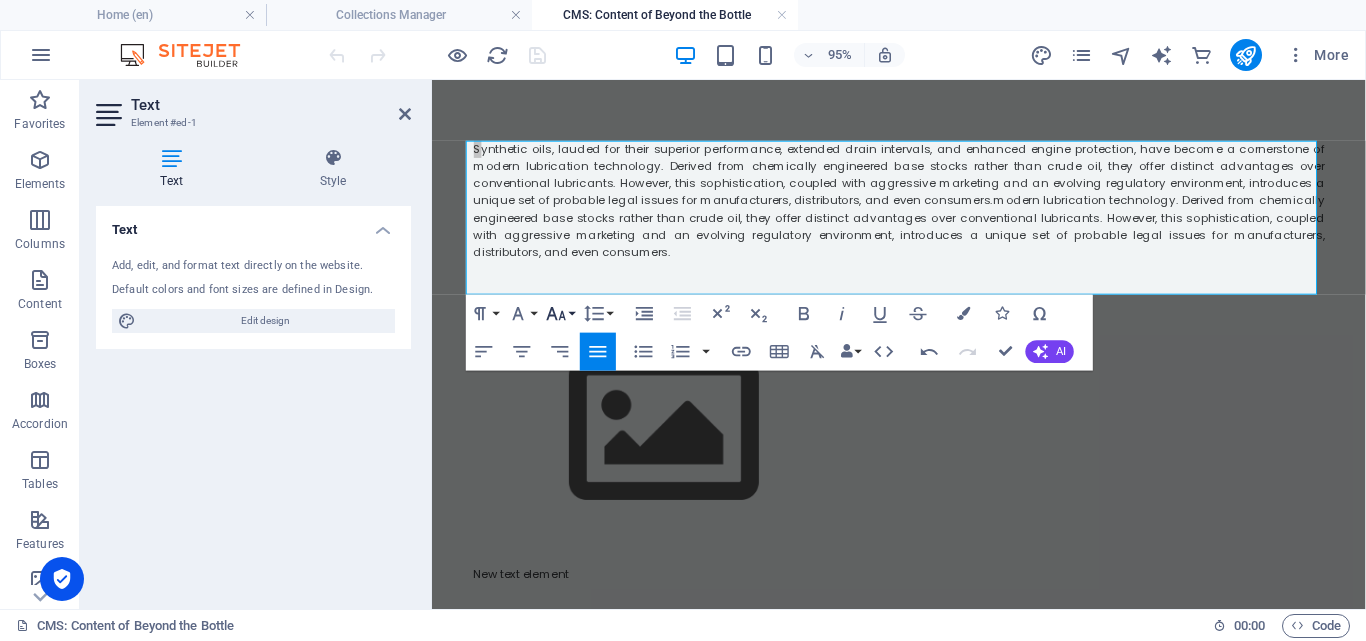 click on "Font Size" at bounding box center [560, 314] 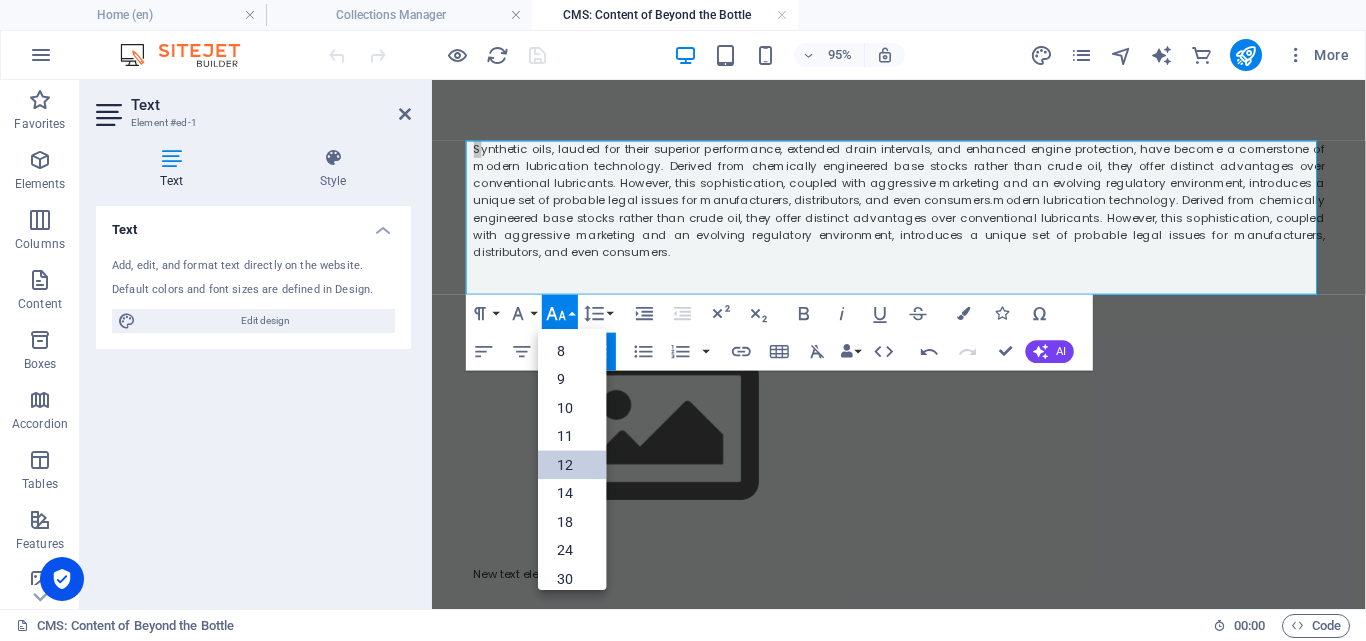 scroll, scrollTop: 143, scrollLeft: 0, axis: vertical 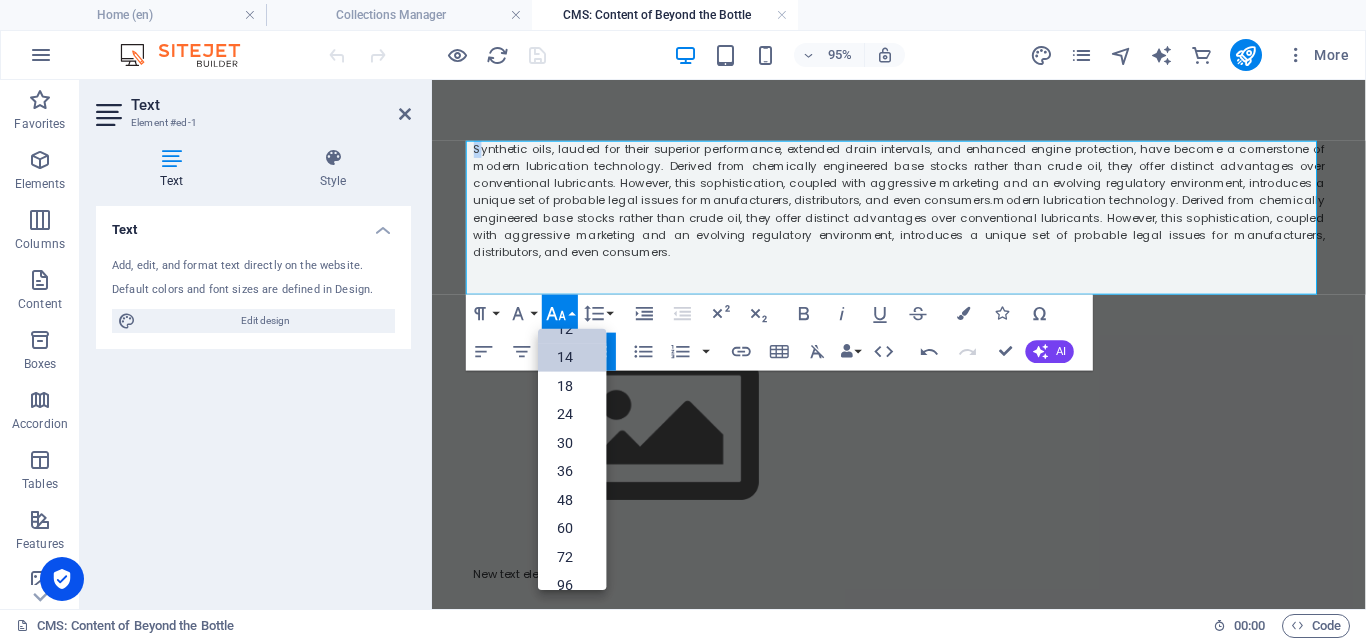 click on "14" at bounding box center [572, 357] 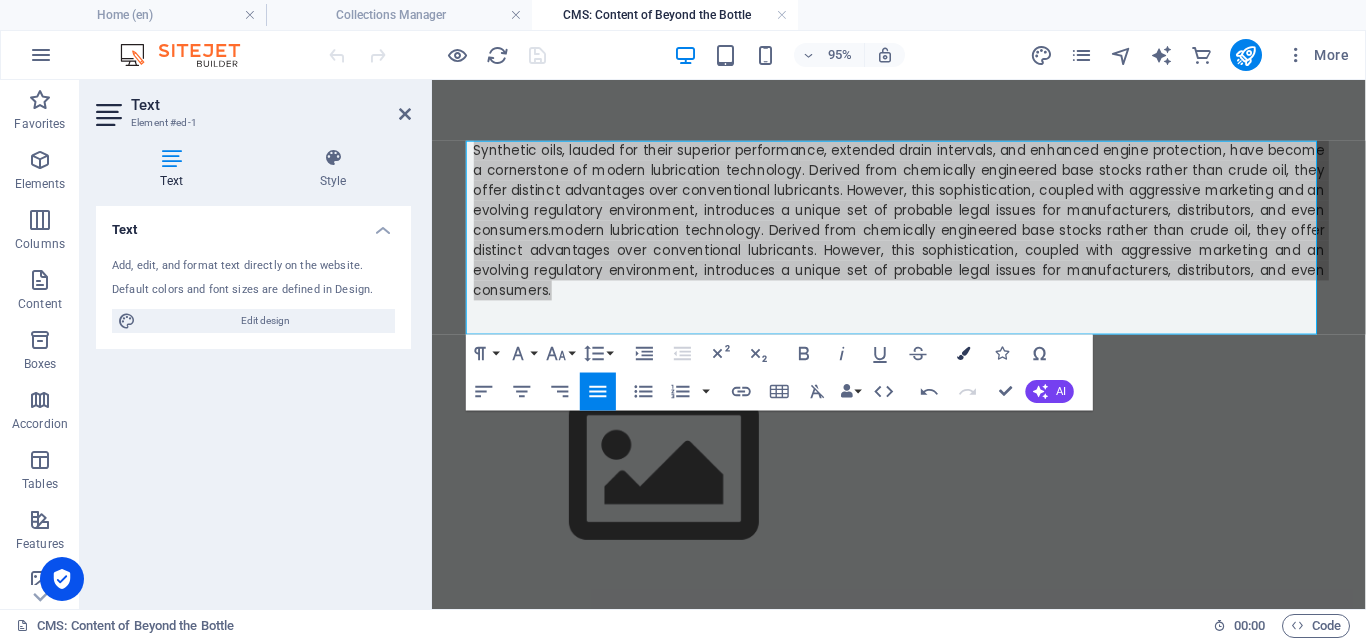 click on "Colors" at bounding box center [964, 354] 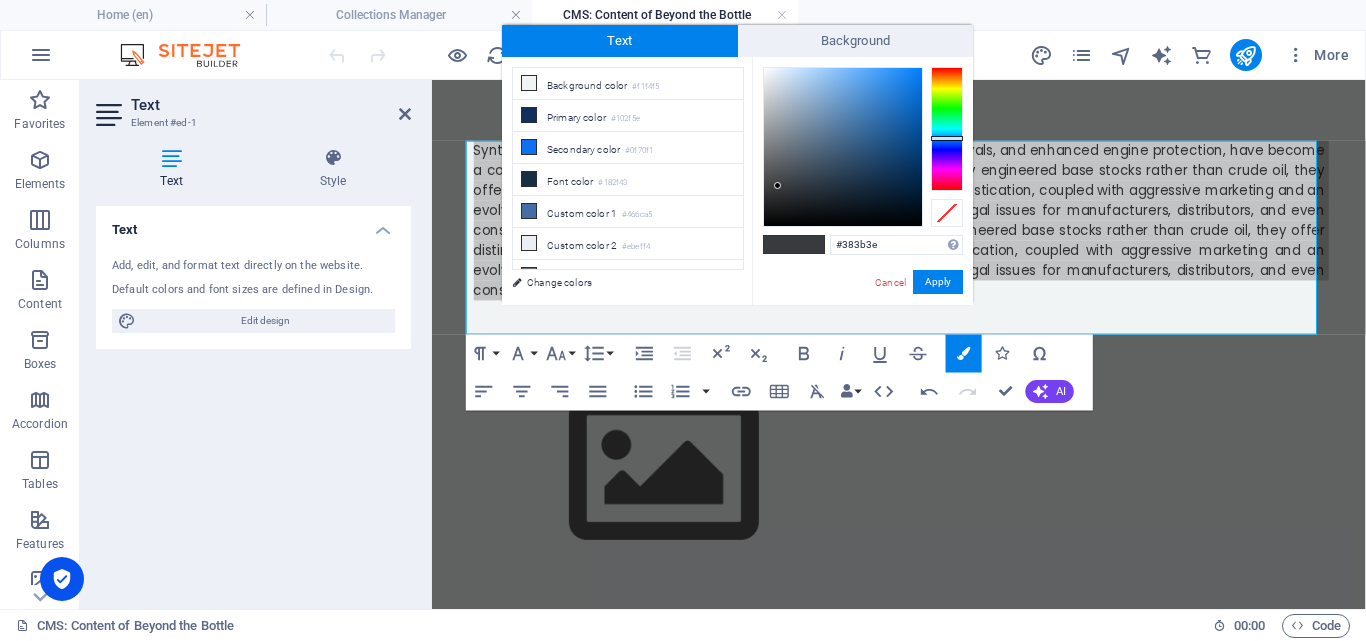 click at bounding box center (843, 147) 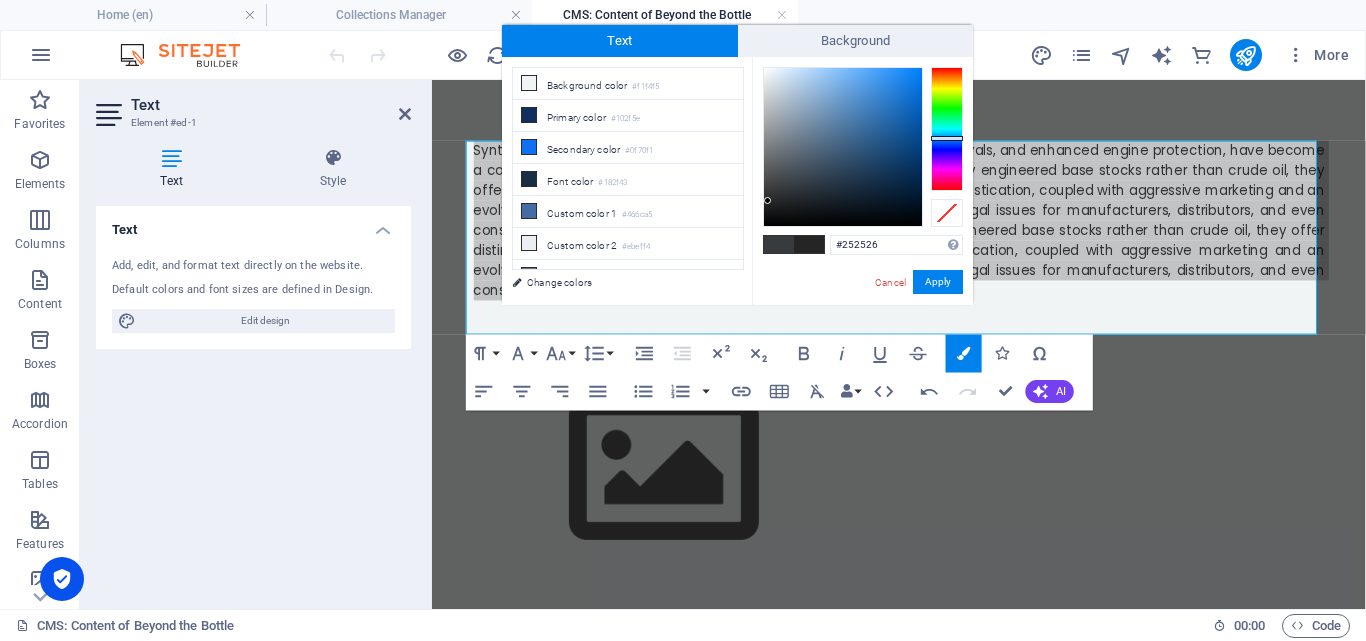 click at bounding box center (843, 147) 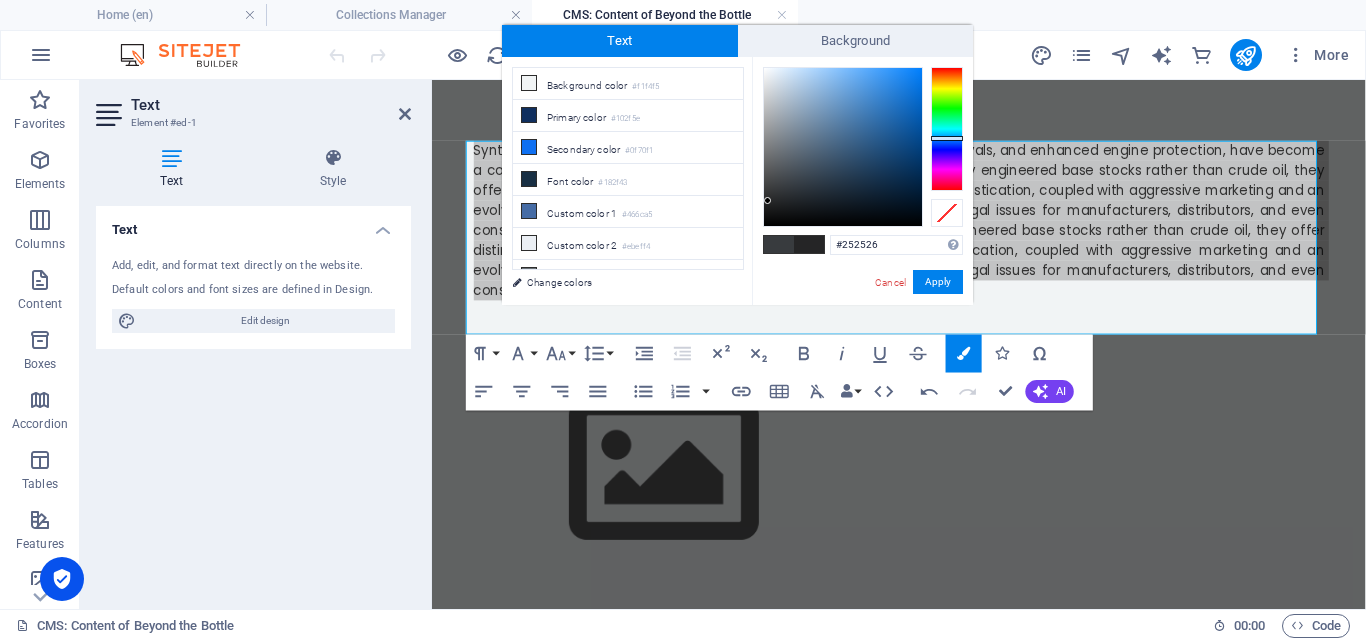 type on "#191919" 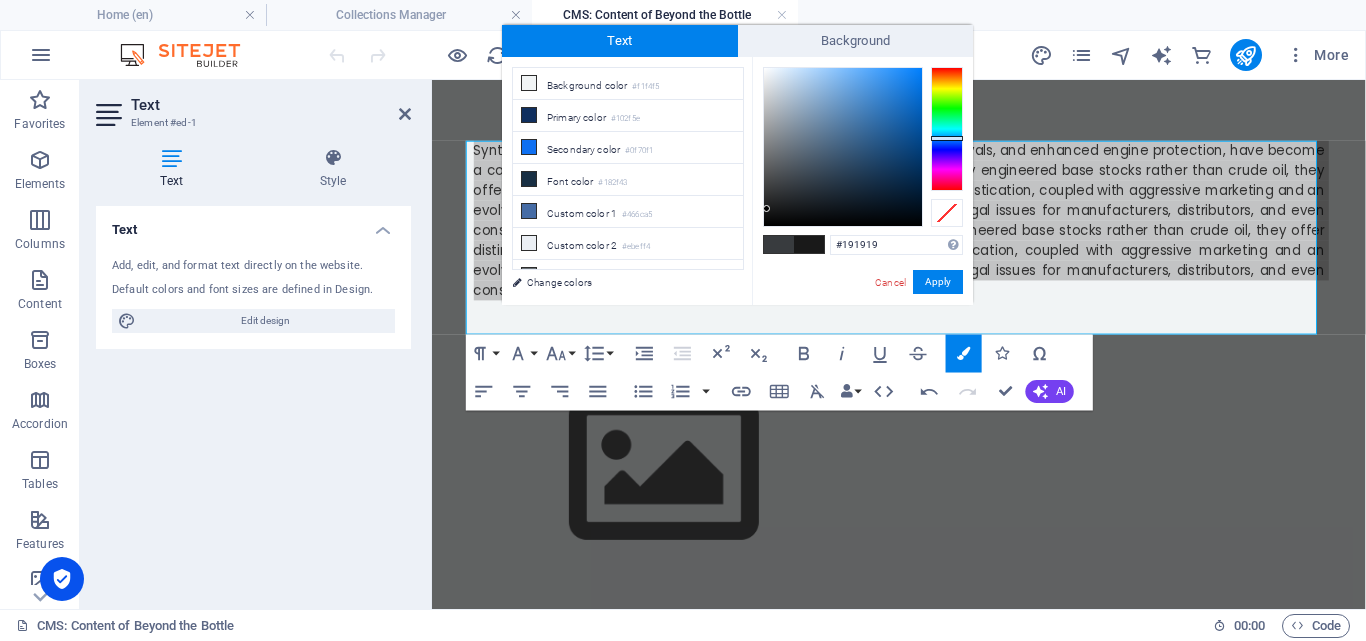 click at bounding box center [843, 147] 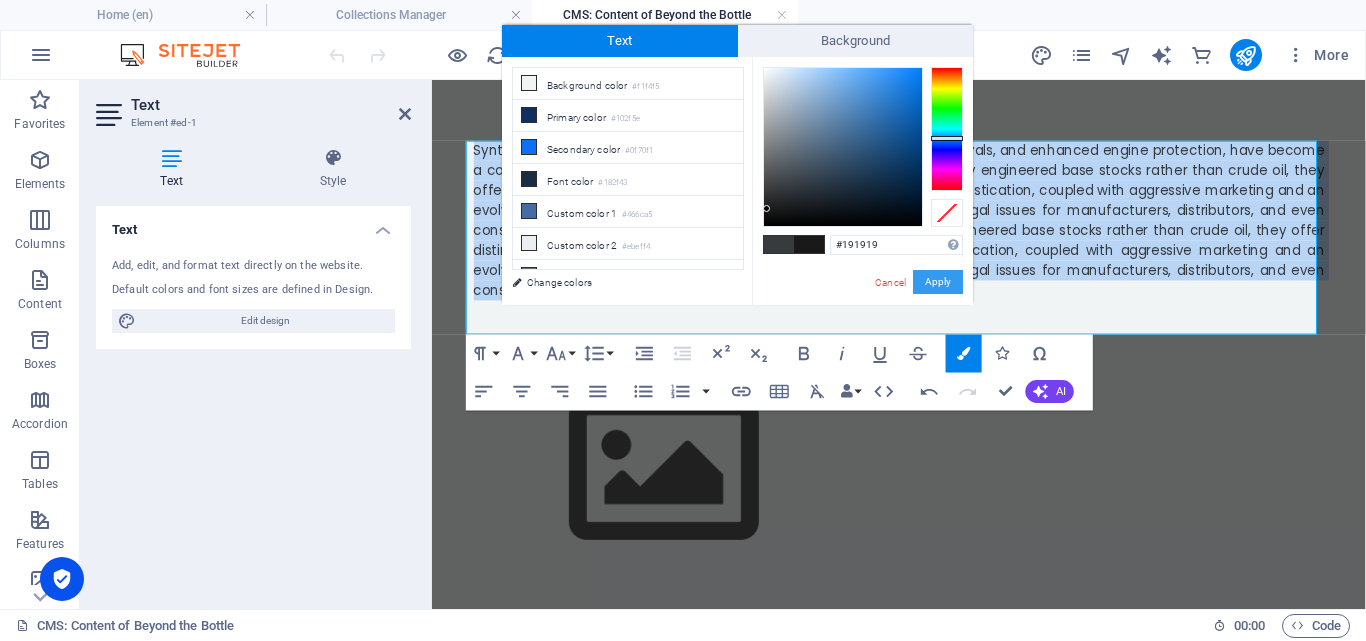 click on "Apply" at bounding box center [938, 282] 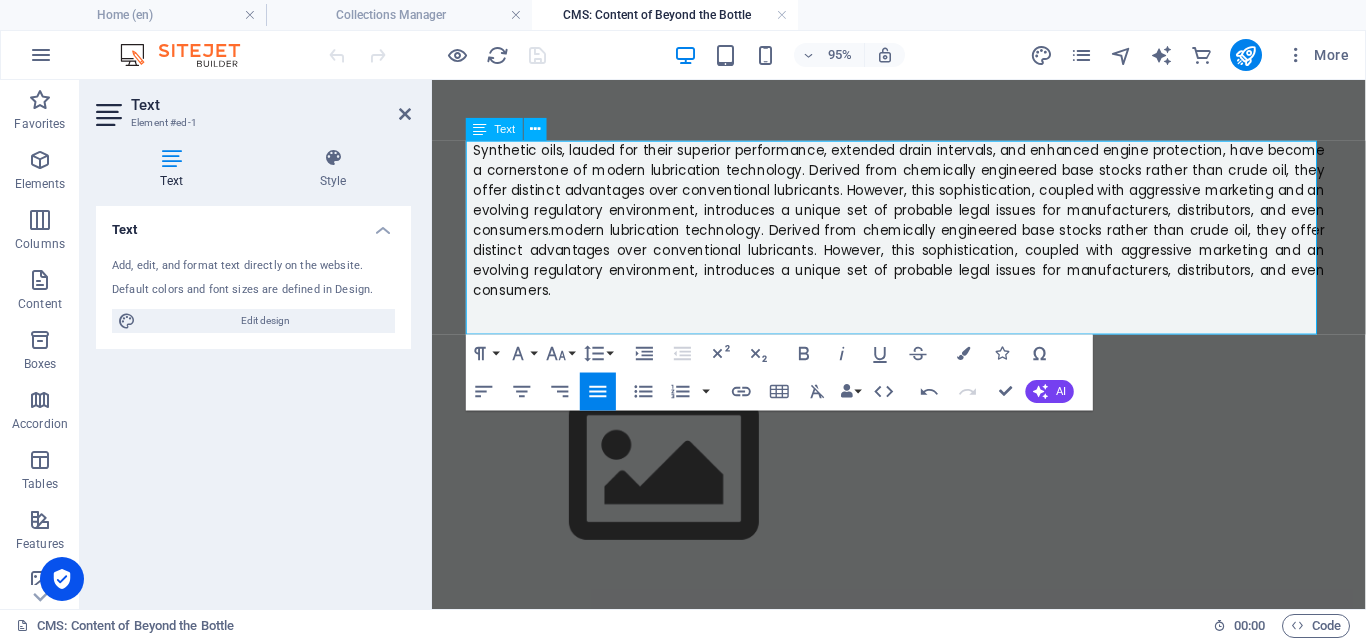 click at bounding box center [924, 321] 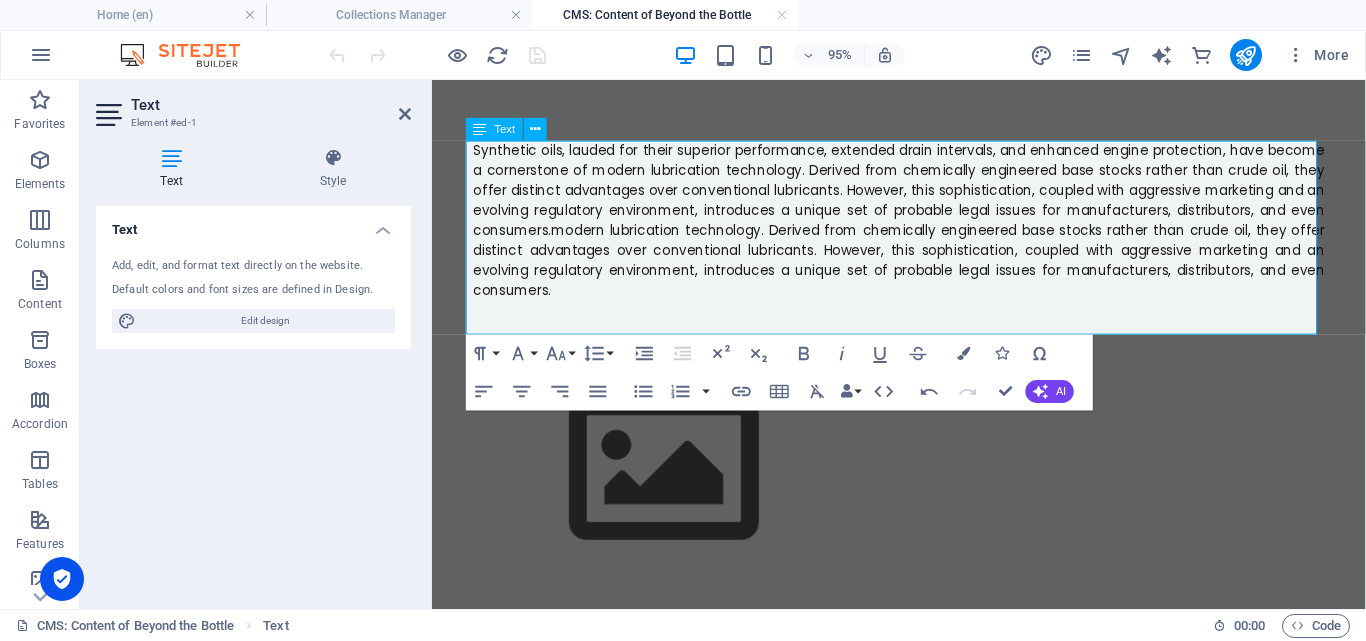 click on "Synthetic oils, lauded for their superior performance, extended drain intervals, and enhanced engine protection, have become a cornerstone of modern lubrication technology. Derived from chemically engineered base stocks rather than crude oil, they offer distinct advantages over conventional lubricants. However, this sophistication, coupled with aggressive marketing and an evolving regulatory environment, introduces a unique set of probable legal issues for manufacturers, distributors, and even consumers.modern lubrication technology. Derived from chemically engineered base stocks rather than crude oil, they offer distinct advantages over conventional lubricants. However, this sophistication, coupled with aggressive marketing and an evolving regulatory environment, introduces a unique set of probable legal issues for manufacturers, distributors, and even consumers." at bounding box center [924, 228] 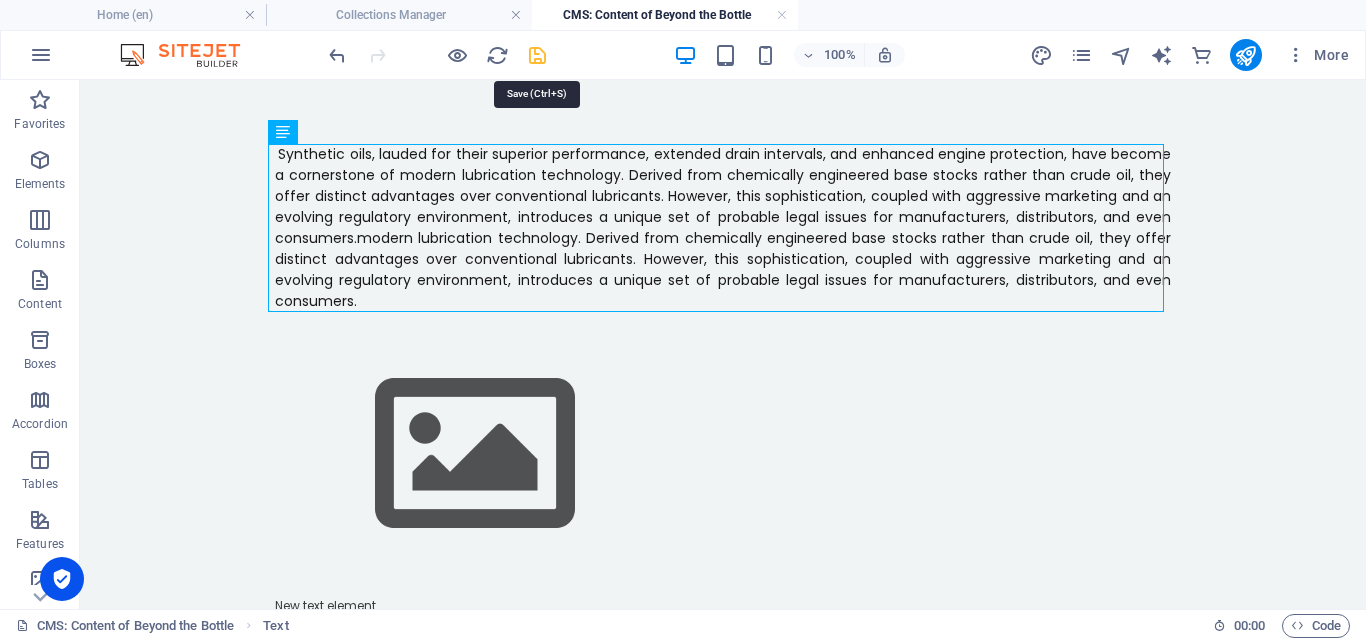 click at bounding box center (537, 55) 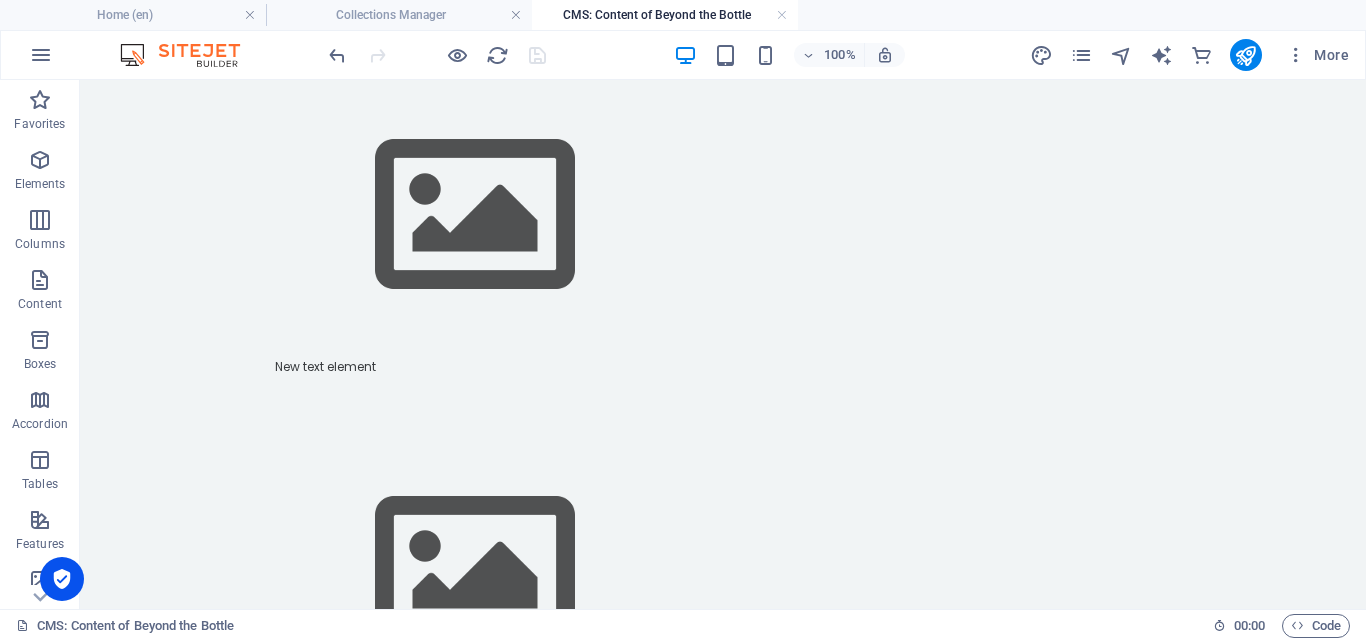 scroll, scrollTop: 250, scrollLeft: 0, axis: vertical 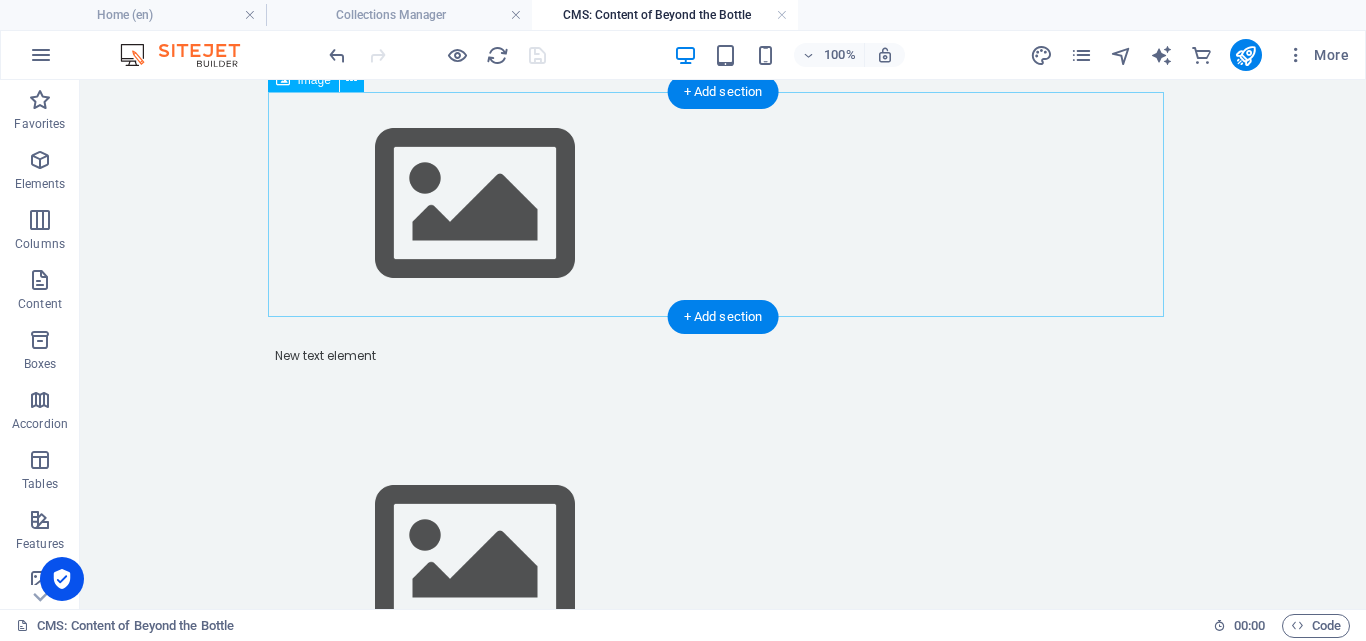 click at bounding box center (723, 204) 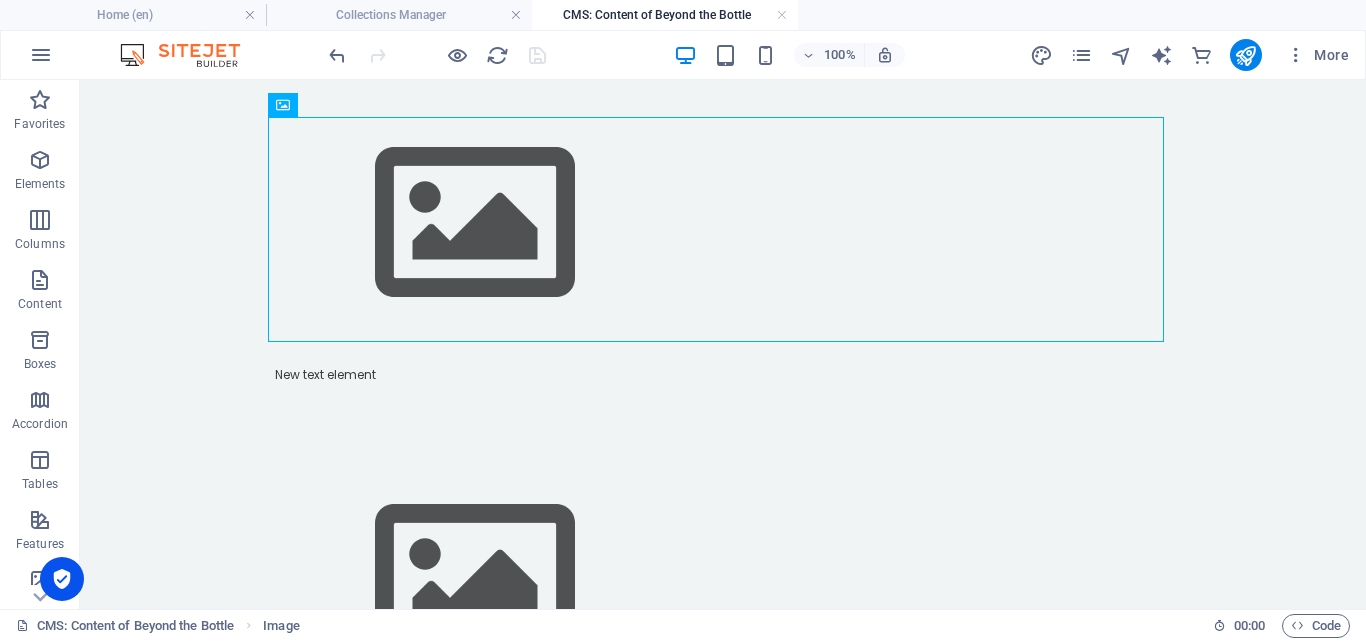 scroll, scrollTop: 244, scrollLeft: 0, axis: vertical 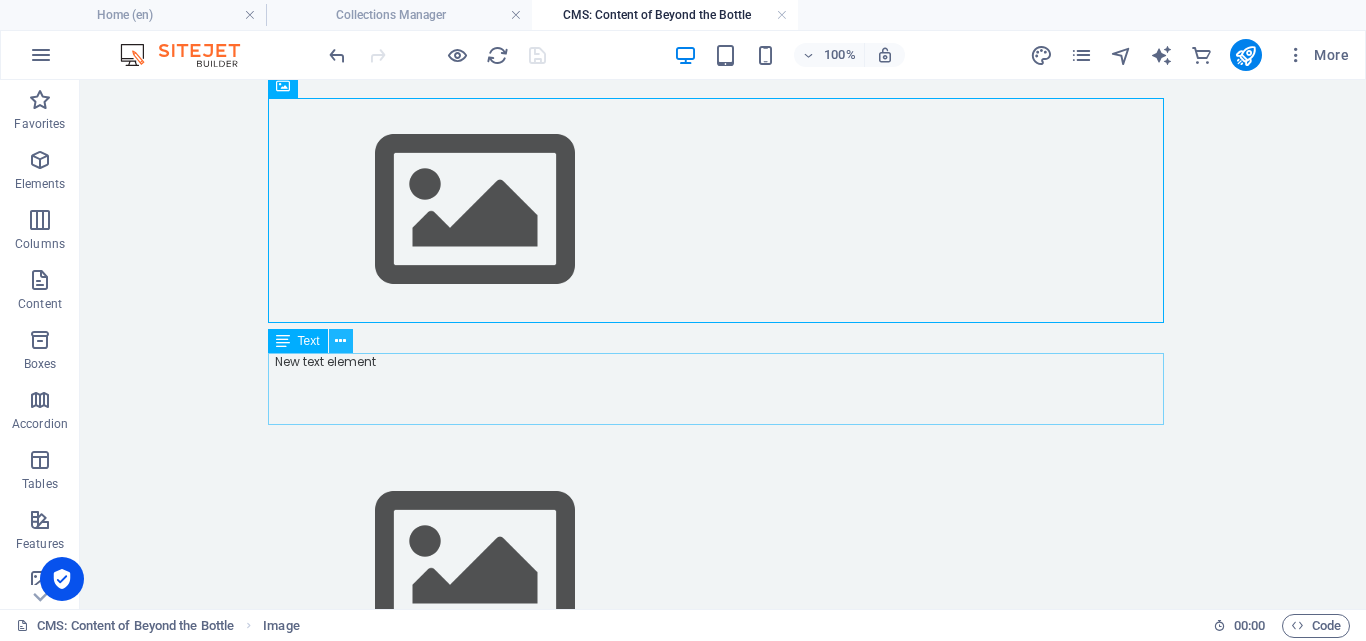 click at bounding box center [340, 341] 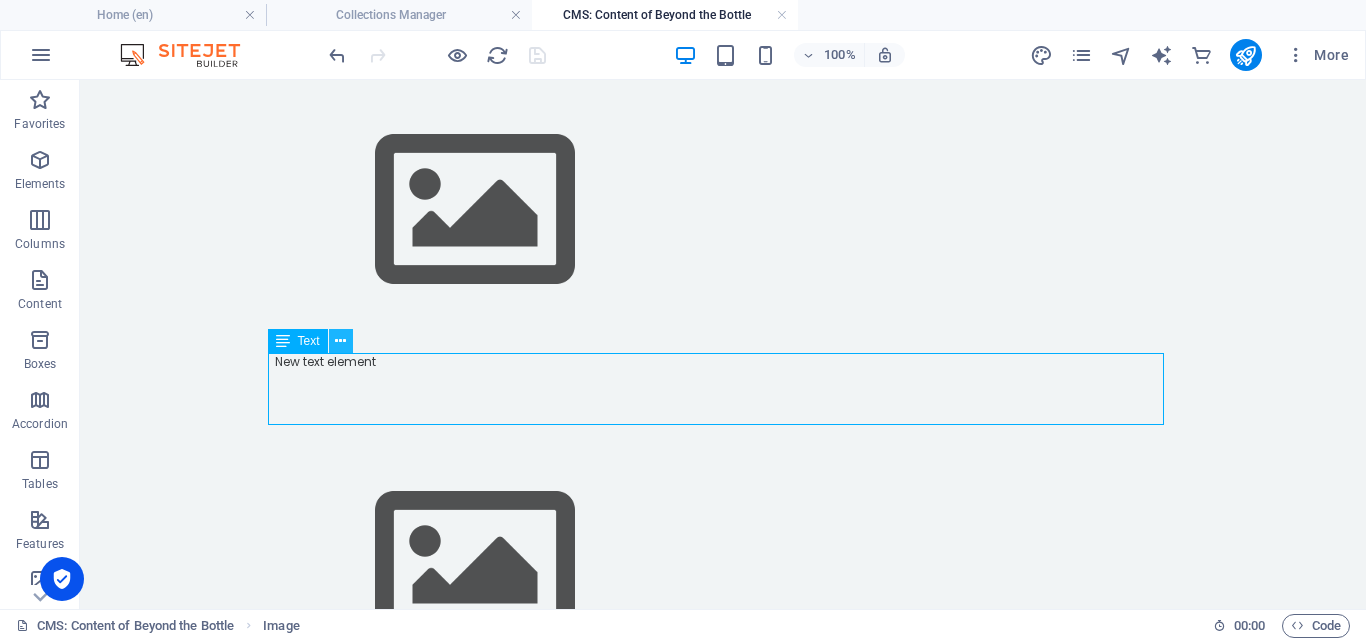 click at bounding box center (340, 341) 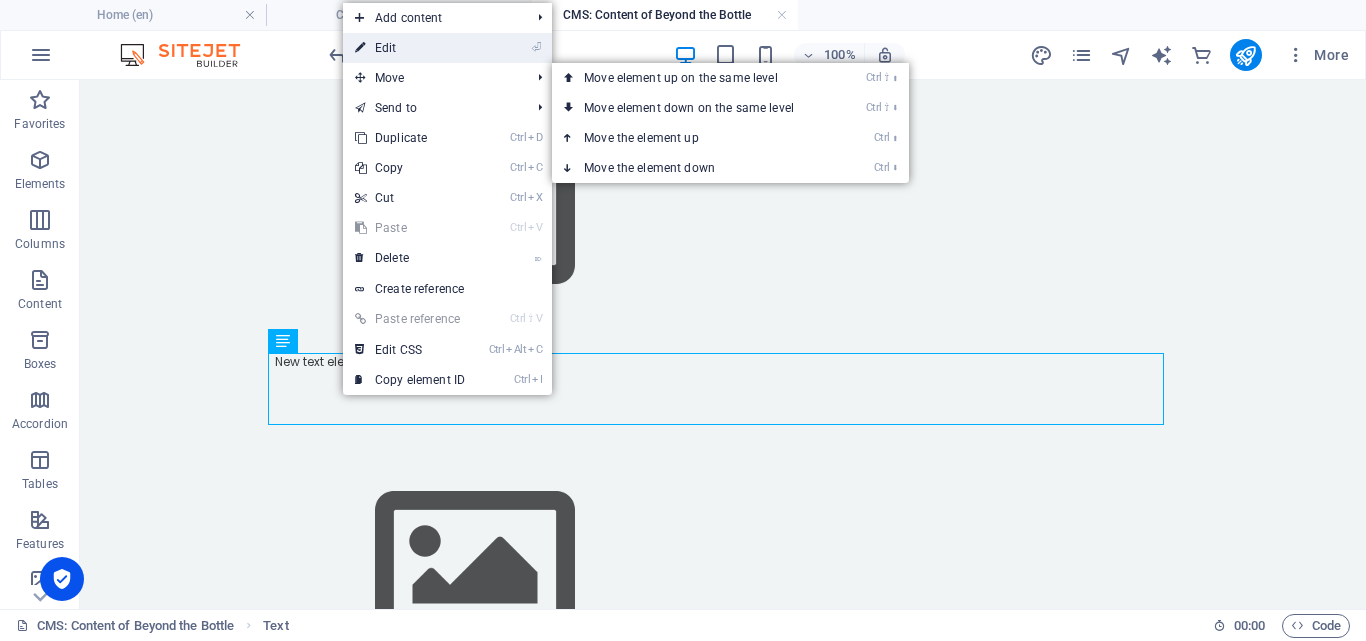 click on "⏎  Edit" at bounding box center [410, 48] 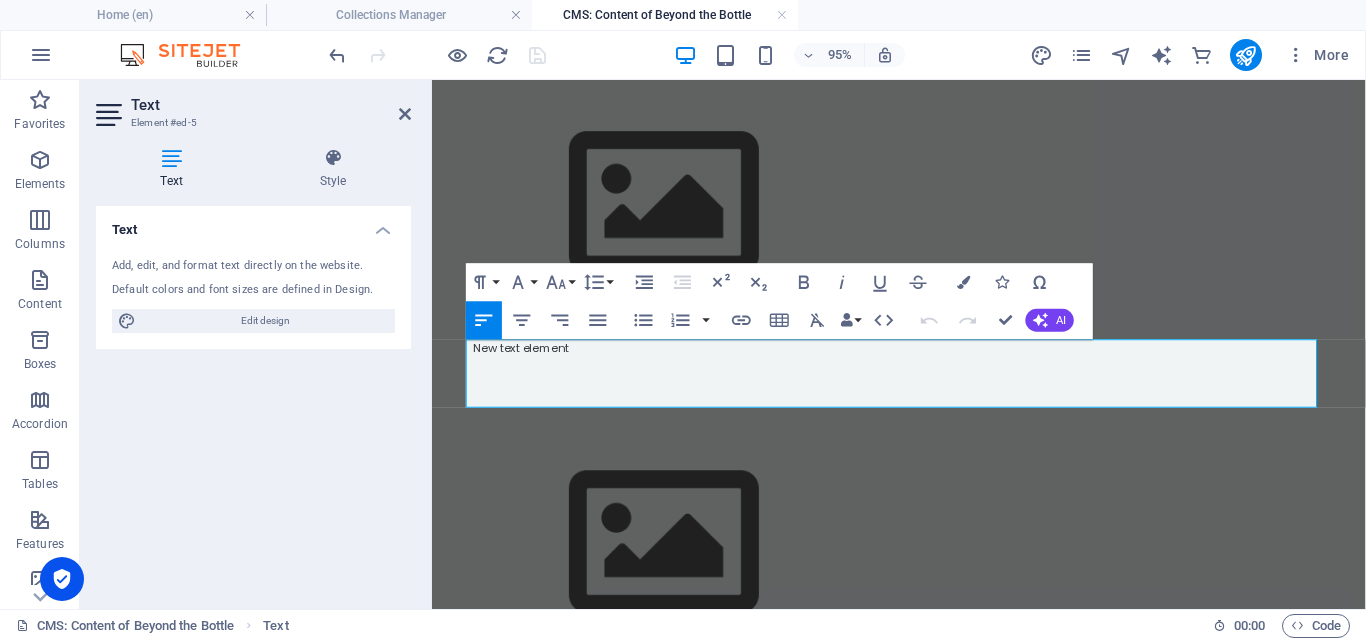 click at bounding box center [437, 55] 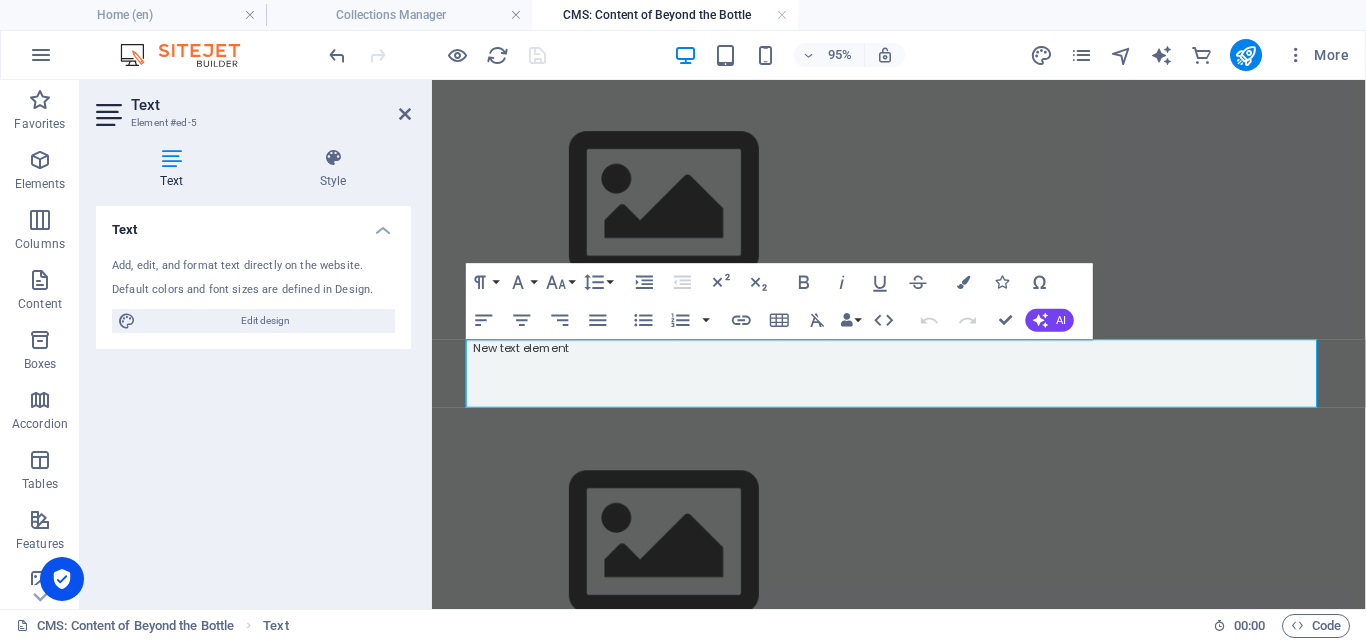 click at bounding box center [437, 55] 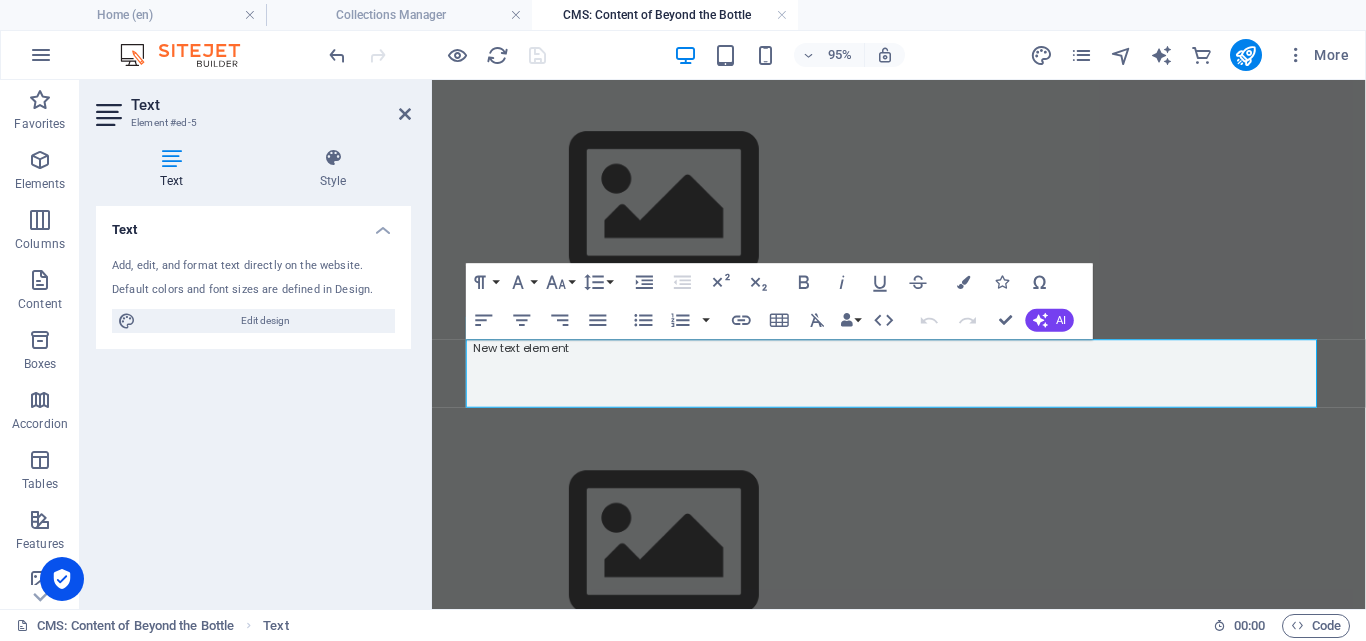 click at bounding box center (437, 55) 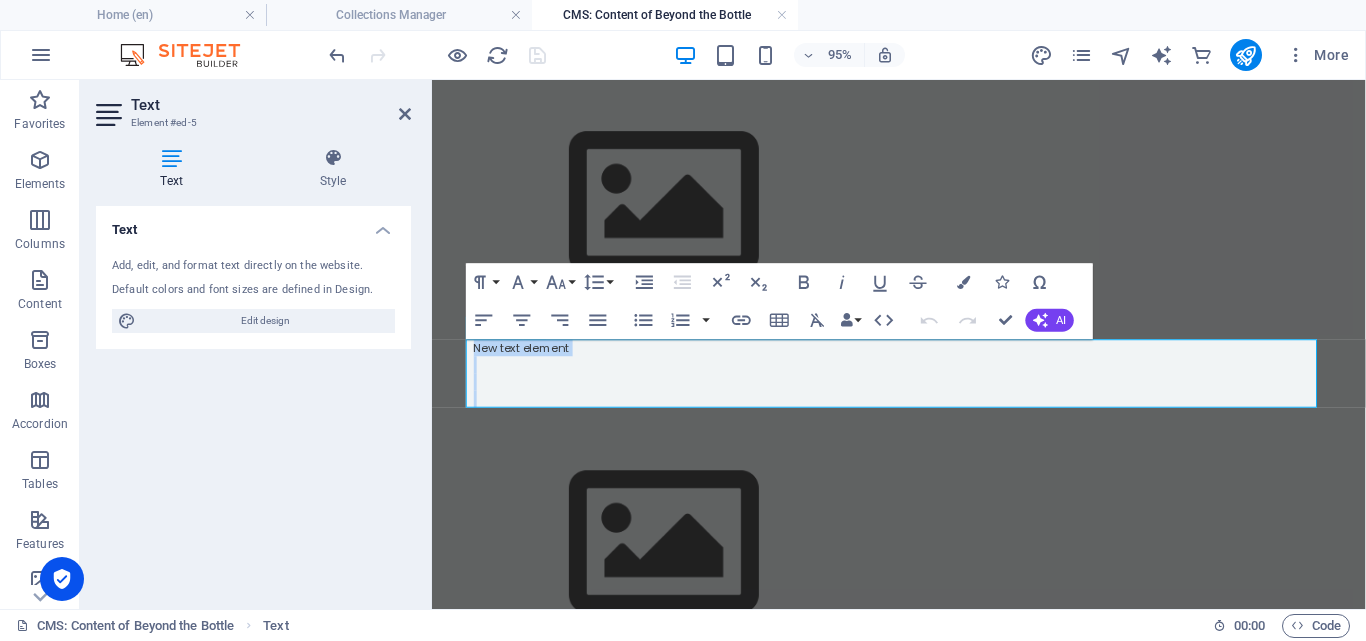click at bounding box center [924, 380] 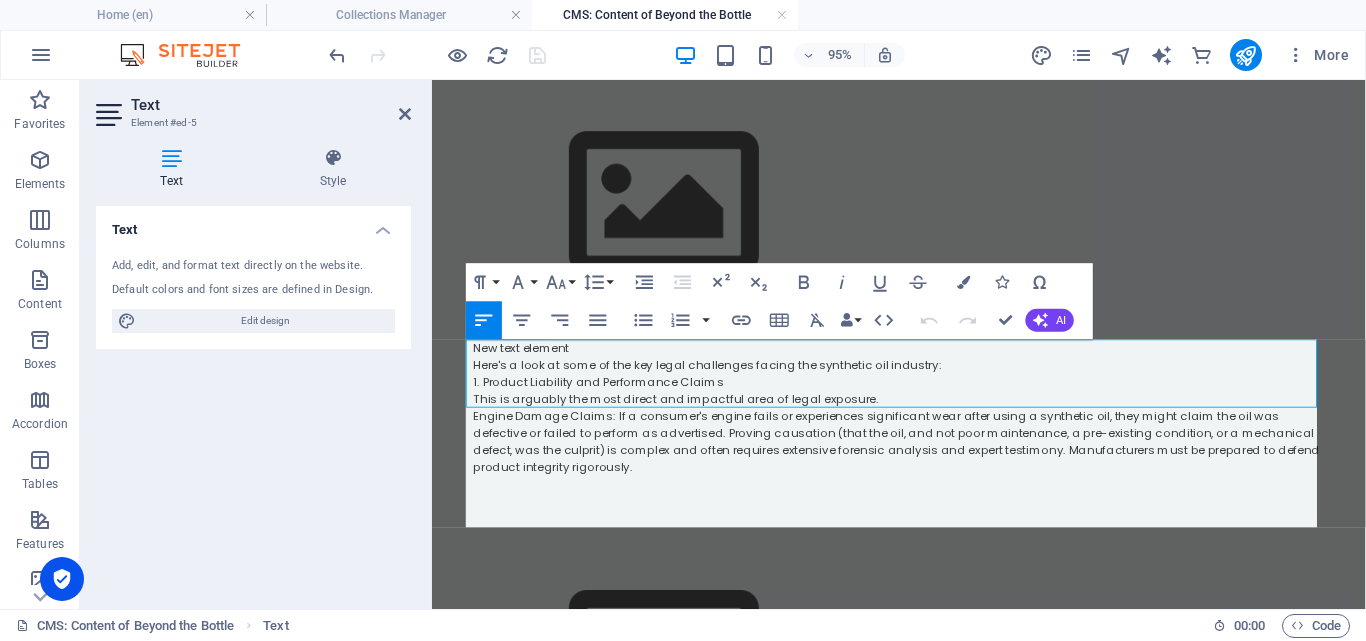 scroll, scrollTop: 8899, scrollLeft: 0, axis: vertical 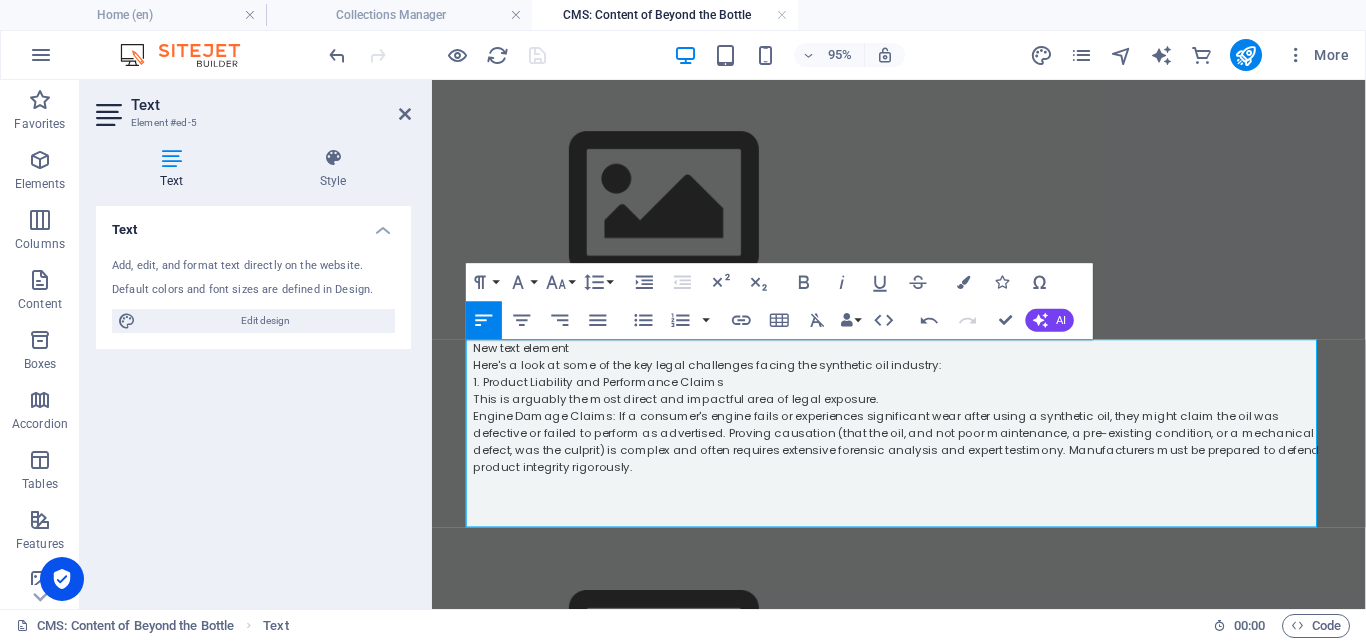 click on "New text element" at bounding box center (924, 362) 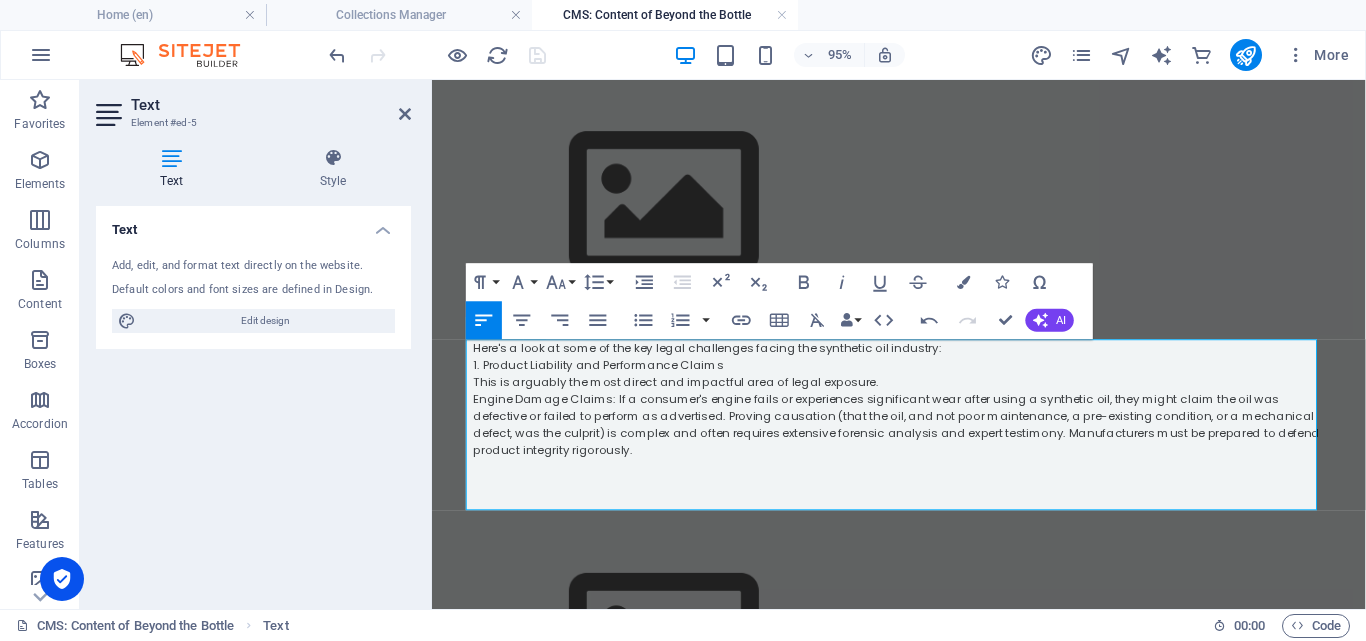 click on "Here's a look at some of the key legal challenges facing the synthetic oil industry:" at bounding box center [924, 362] 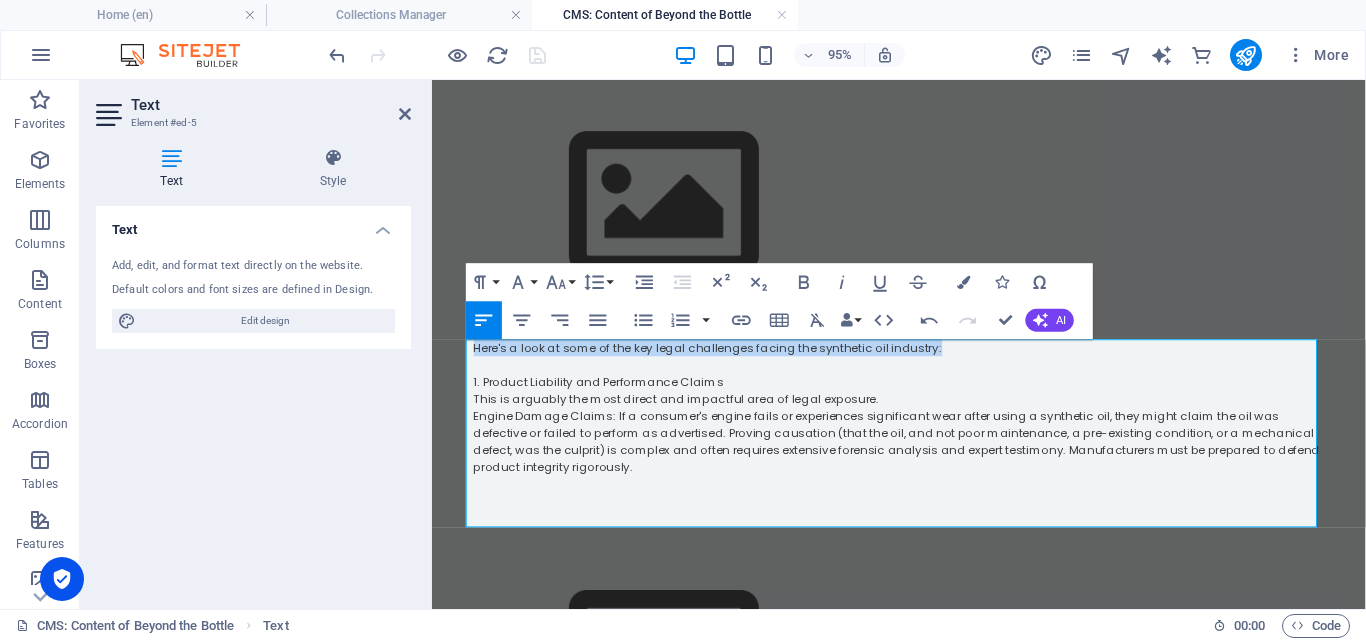 drag, startPoint x: 956, startPoint y: 363, endPoint x: 436, endPoint y: 363, distance: 520 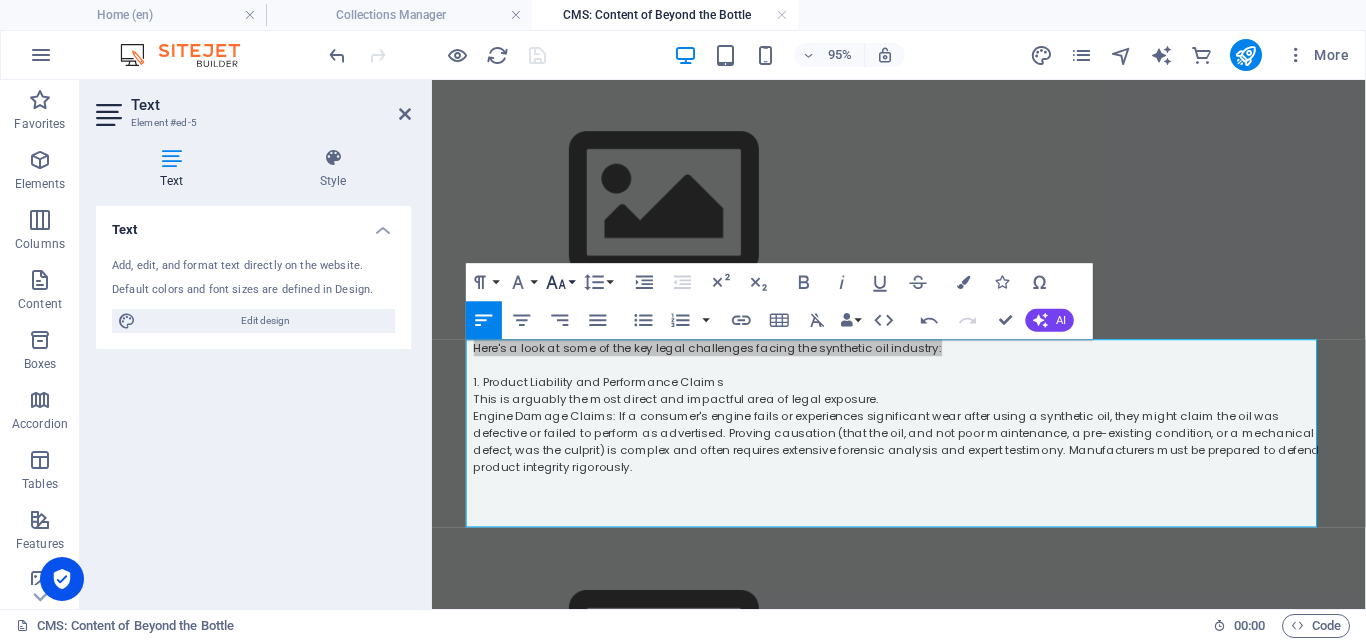 click on "Font Size" at bounding box center (560, 282) 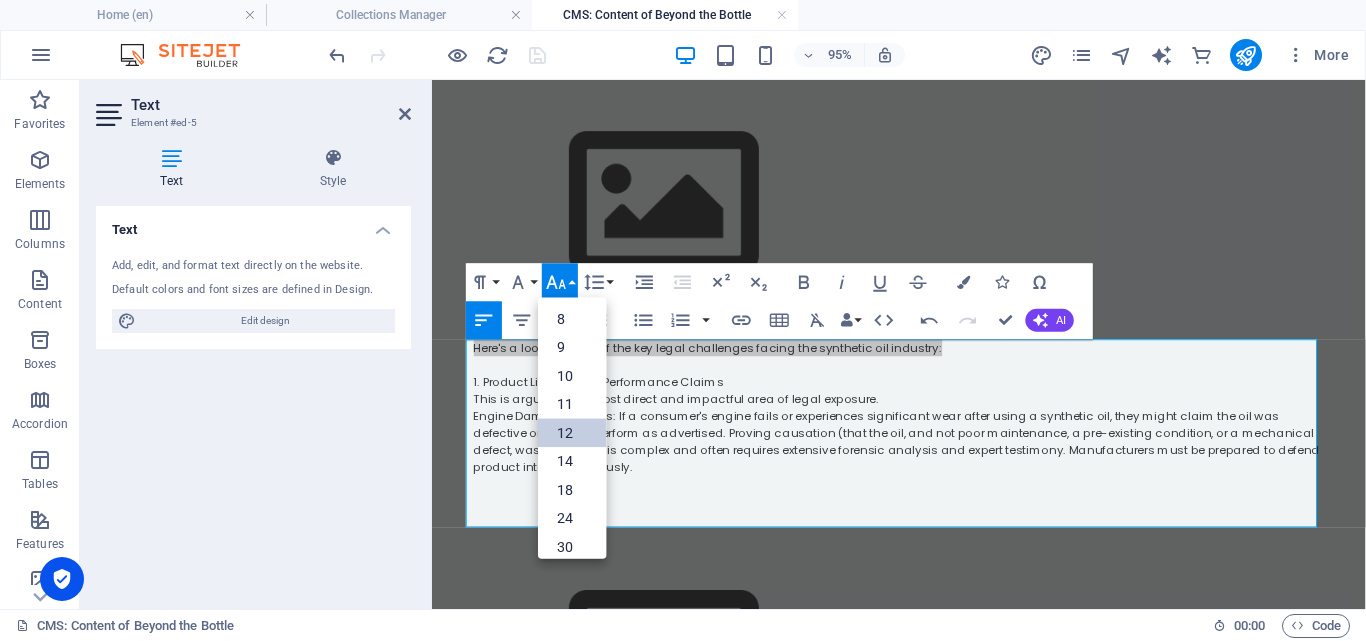 scroll, scrollTop: 143, scrollLeft: 0, axis: vertical 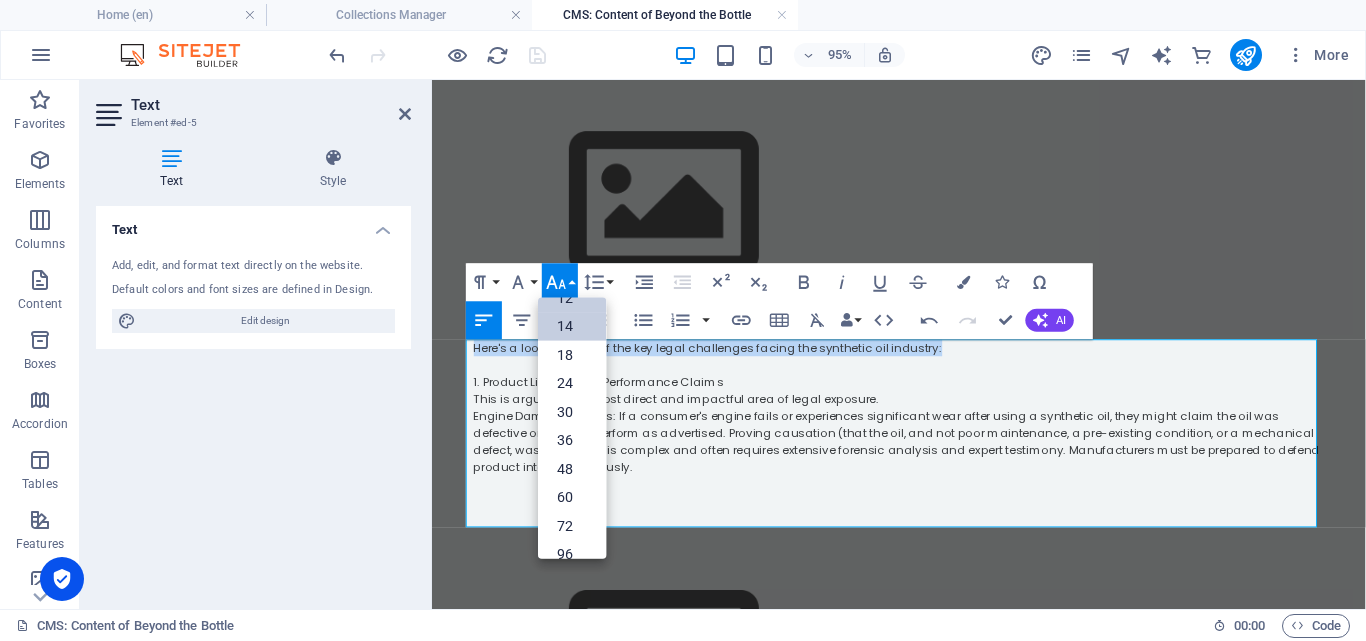 click on "14" at bounding box center (572, 326) 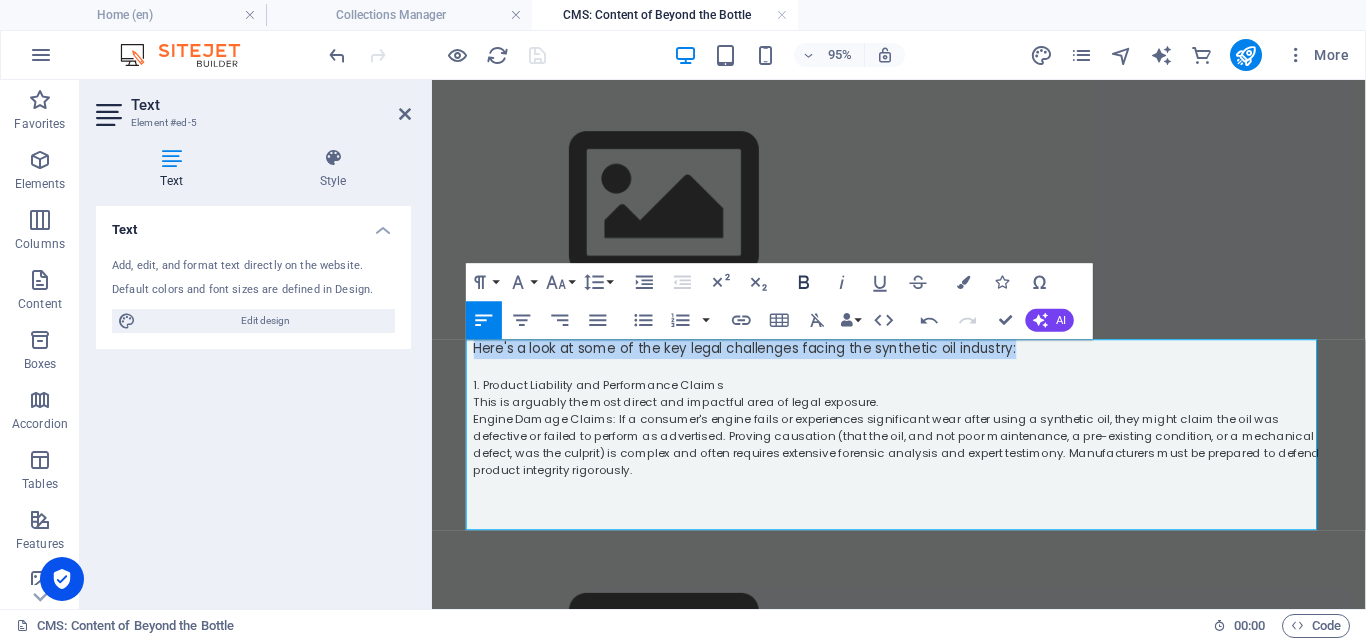 click 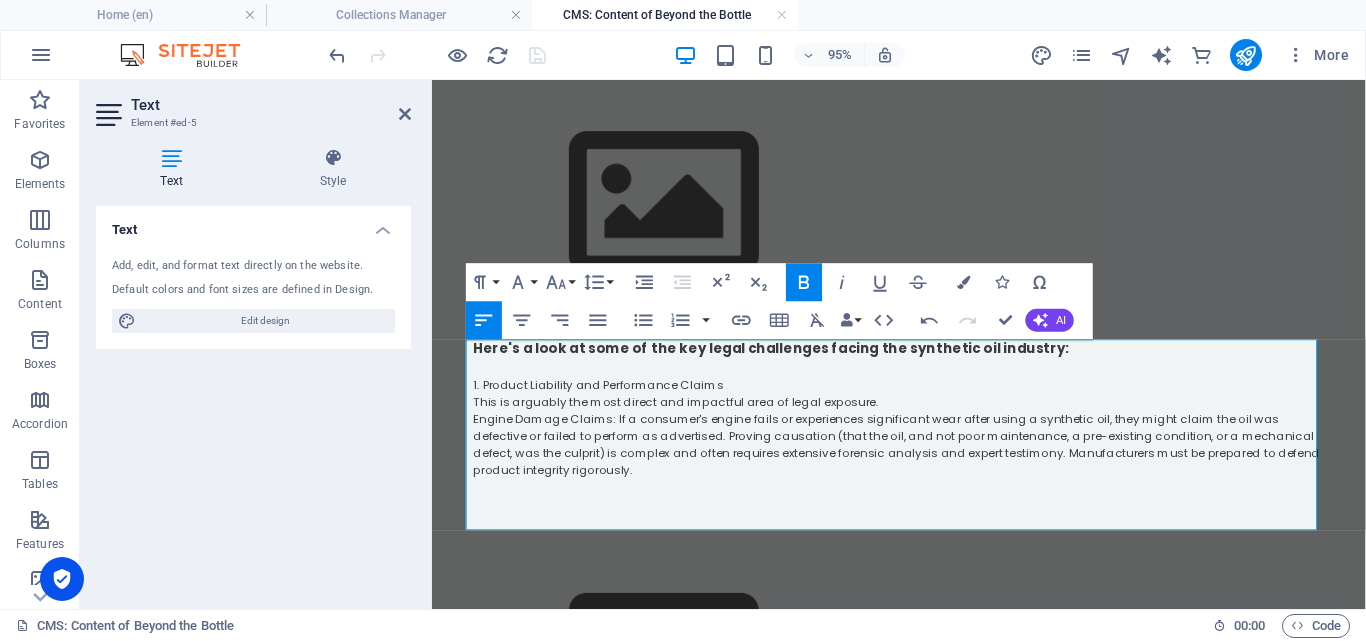 click 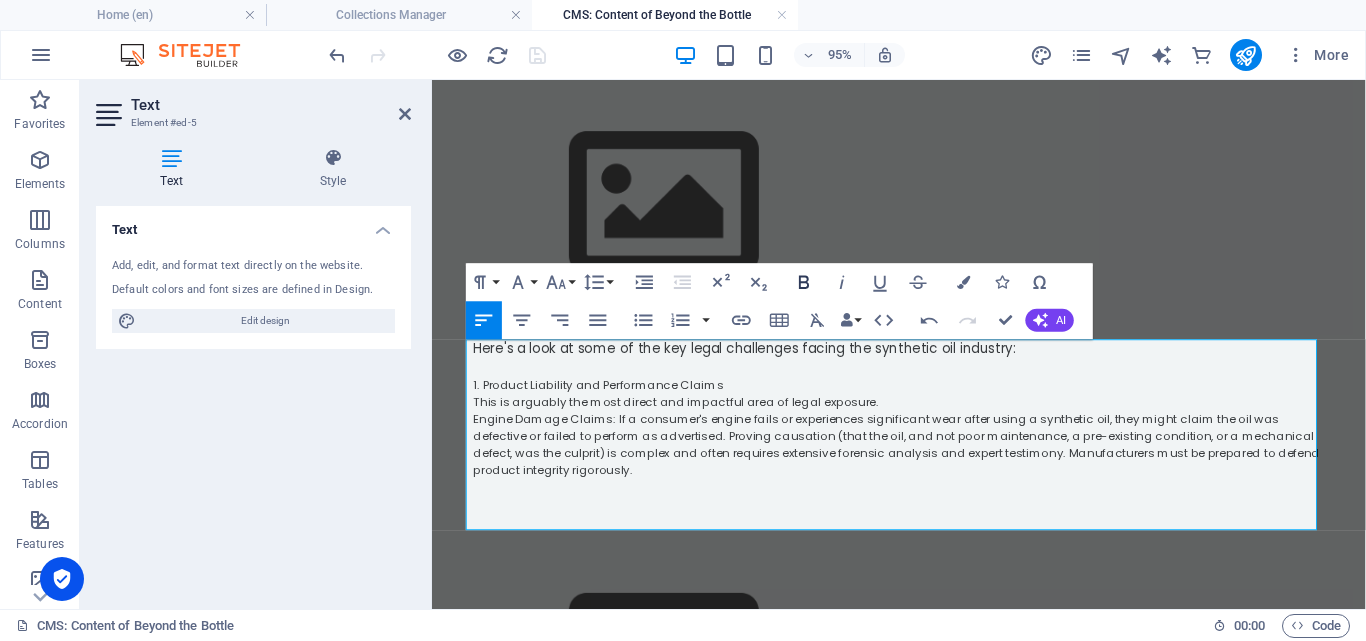 click 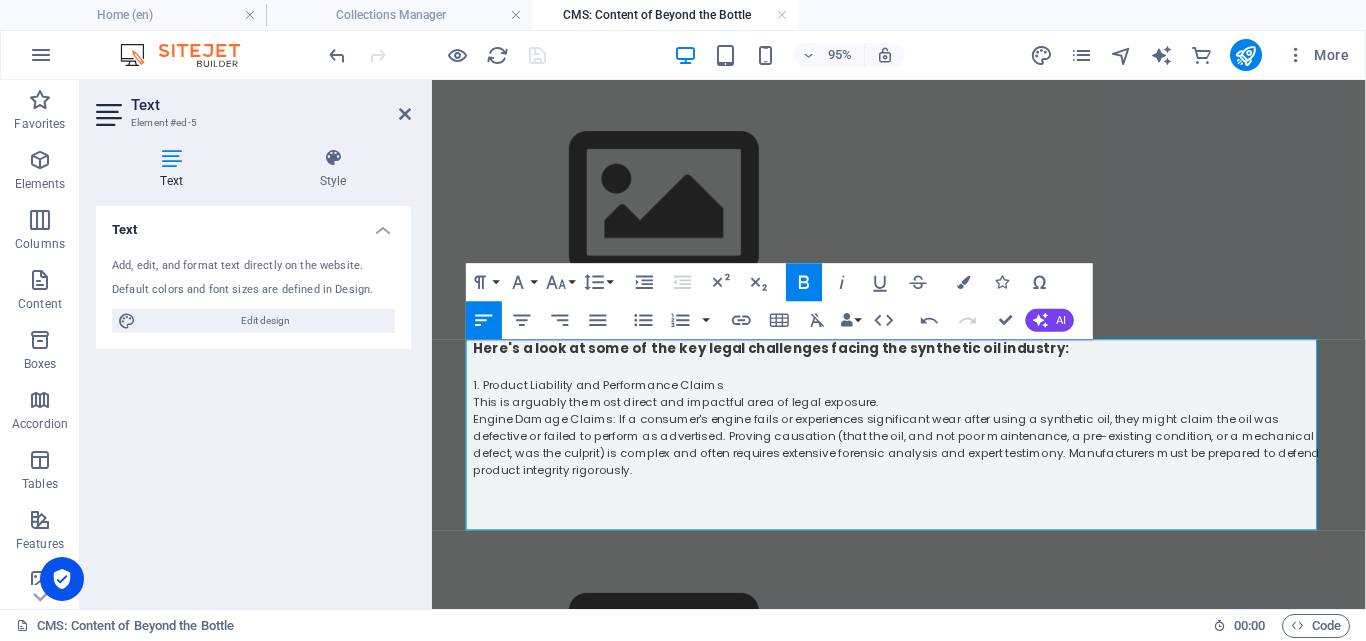 click on "Engine Damage Claims: If a consumer's engine fails or experiences significant wear after using a synthetic oil, they might claim the oil was defective or failed to perform as advertised. Proving causation (that the oil, and not poor maintenance, a pre-existing condition, or a mechanical defect, was the culprit) is complex and often requires extensive forensic analysis and expert testimony. Manufacturers must be prepared to defend product integrity rigorously." at bounding box center [924, 464] 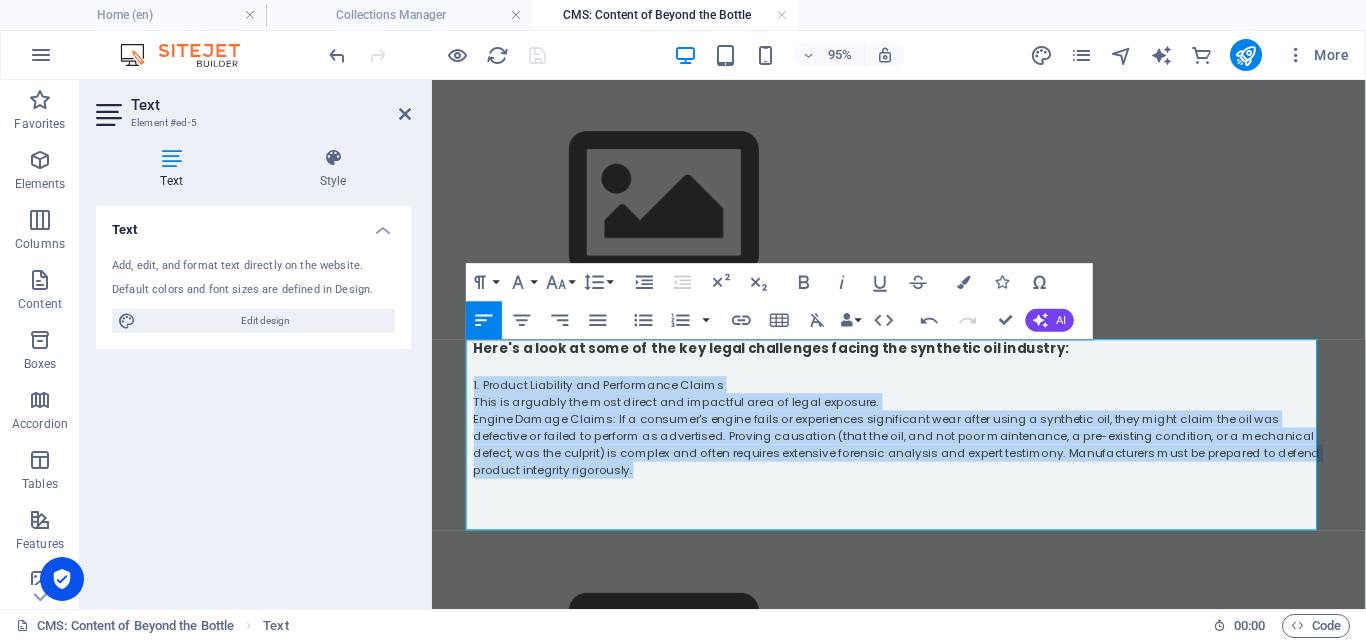 drag, startPoint x: 600, startPoint y: 493, endPoint x: 465, endPoint y: 403, distance: 162.2498 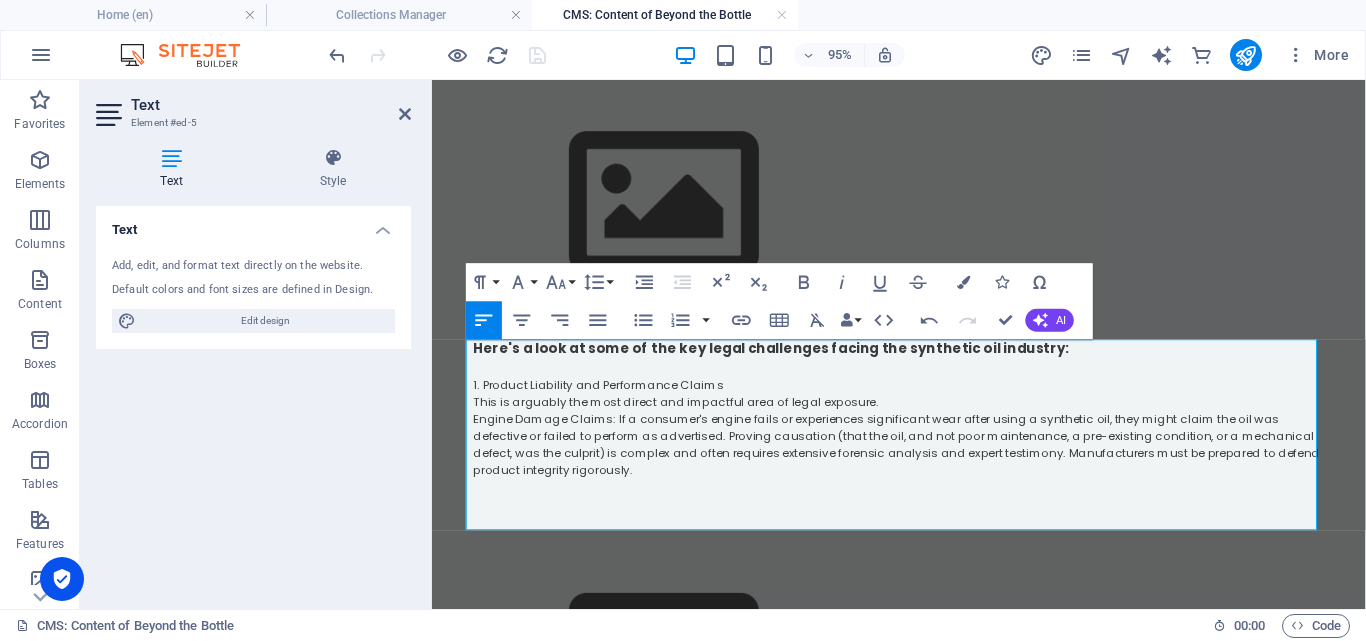 click at bounding box center (924, 545) 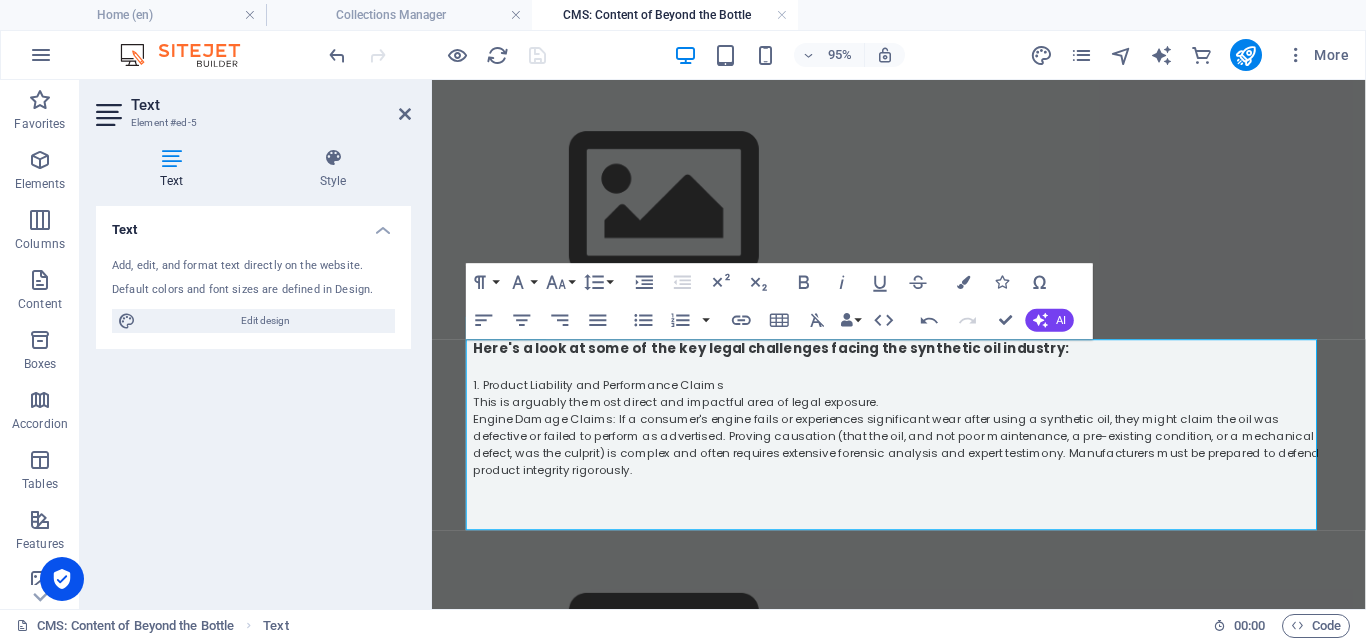 click at bounding box center [924, 527] 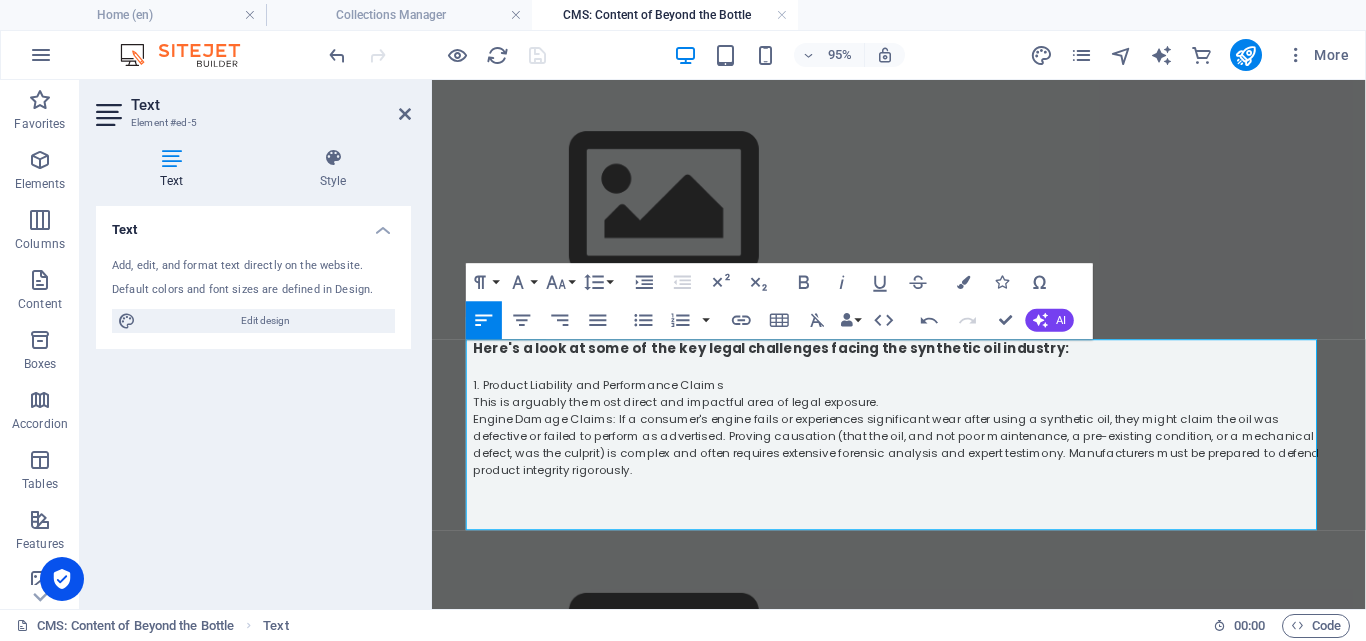click at bounding box center [924, 527] 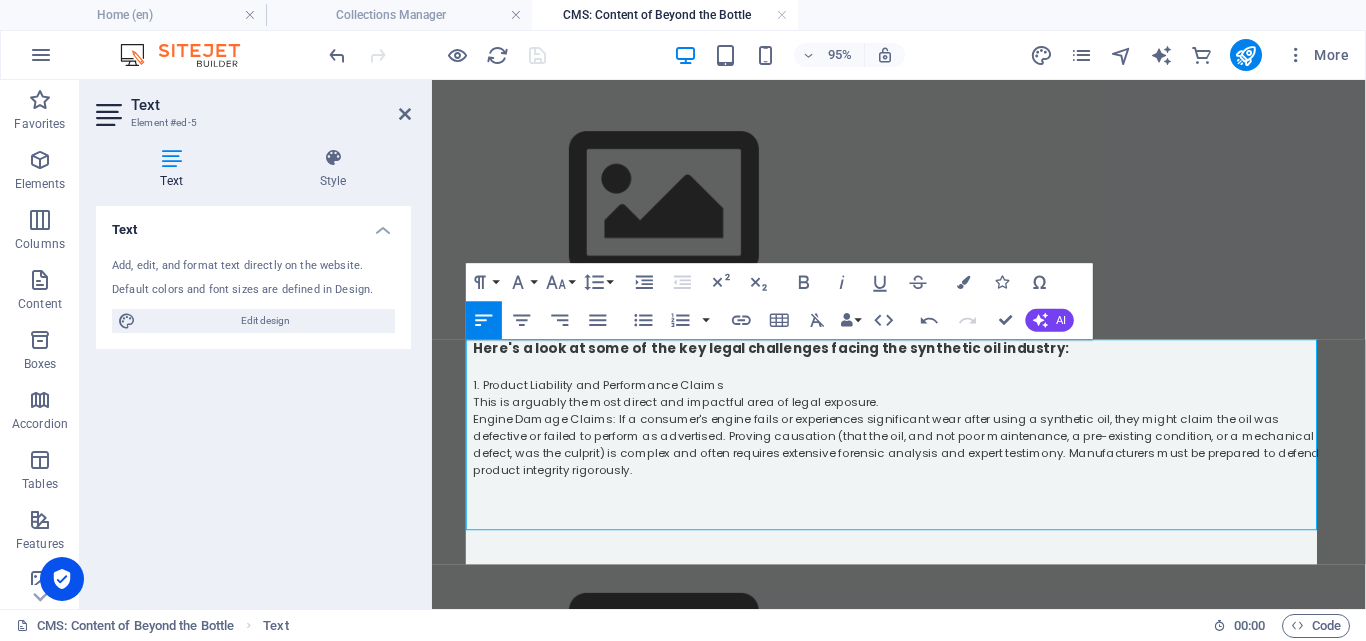 scroll, scrollTop: 5238, scrollLeft: 1, axis: both 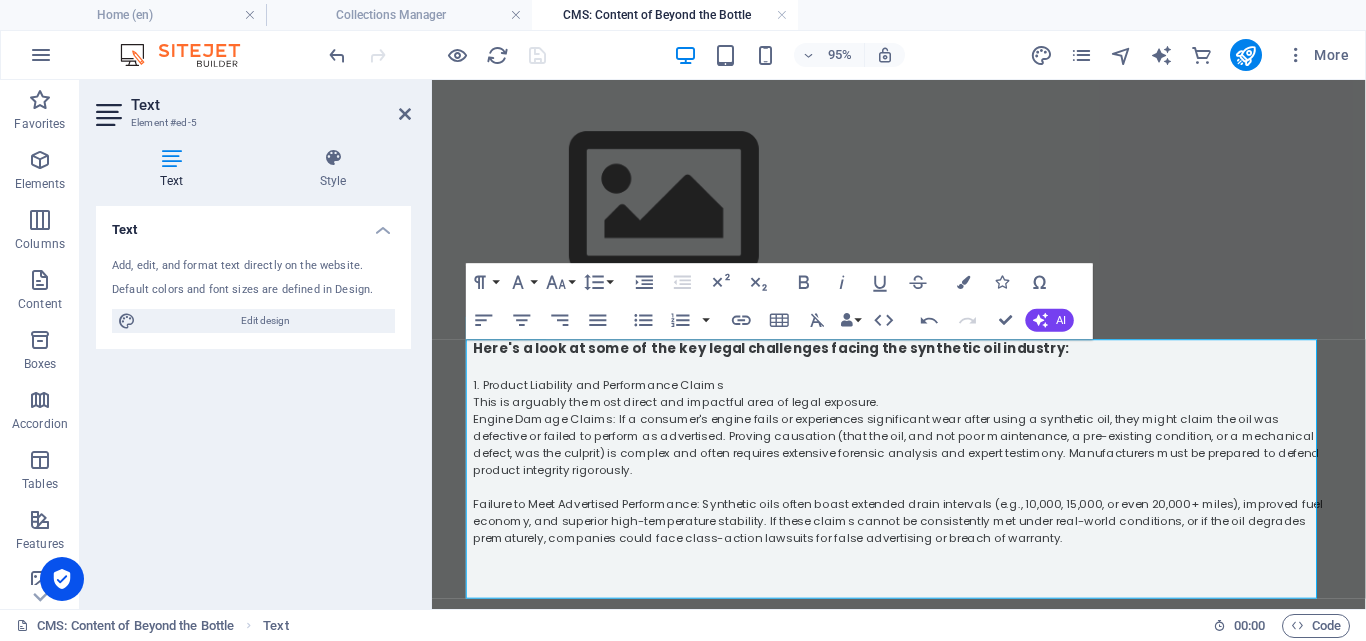 click at bounding box center (924, 581) 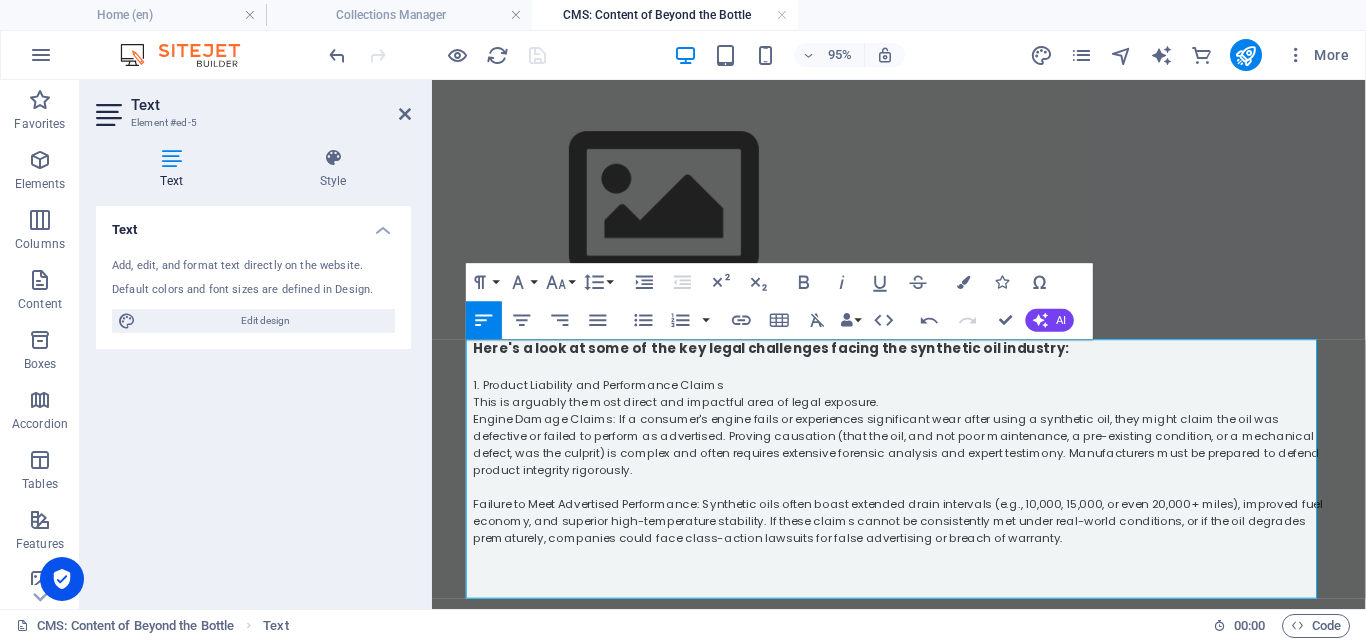 click on "Failure to Meet Advertised Performance: Synthetic oils often boast extended drain intervals (e.g., 10,000, 15,000, or even 20,000+ miles), improved fuel economy, and superior high-temperature stability. If these claims cannot be consistently met under real-world conditions, or if the oil degrades prematurely, companies could face class-action lawsuits for false advertising or breach of warranty." at bounding box center [924, 545] 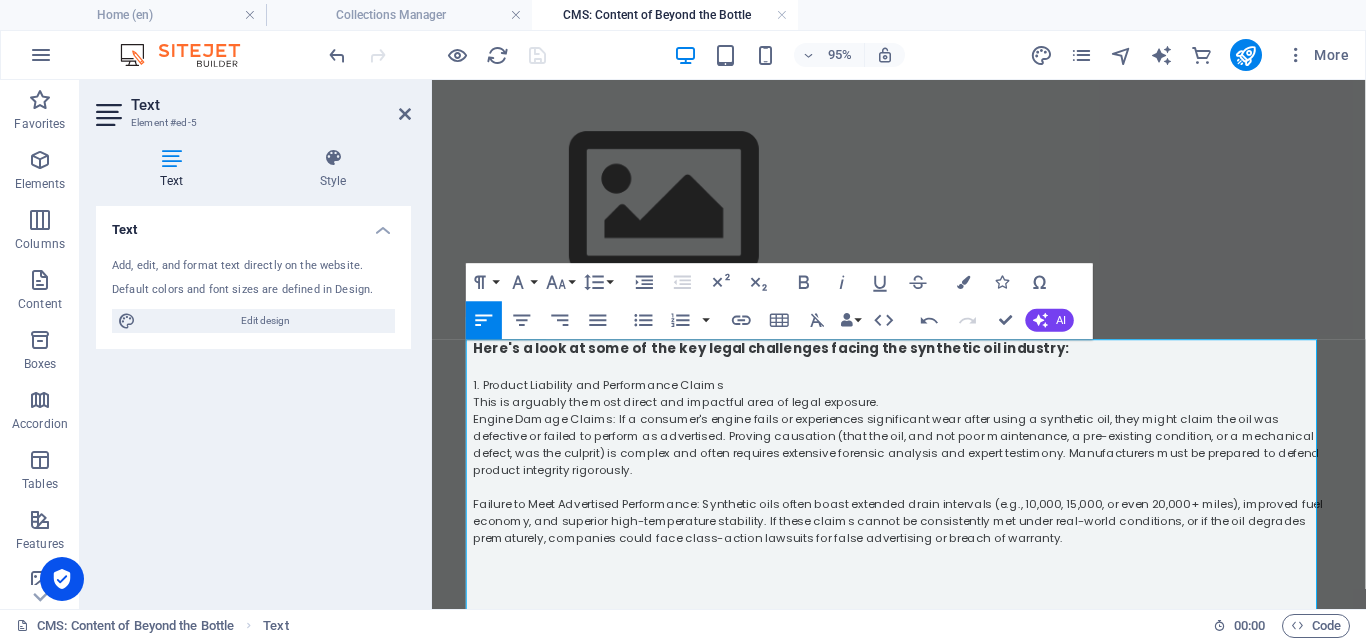 scroll, scrollTop: 4045, scrollLeft: 1, axis: both 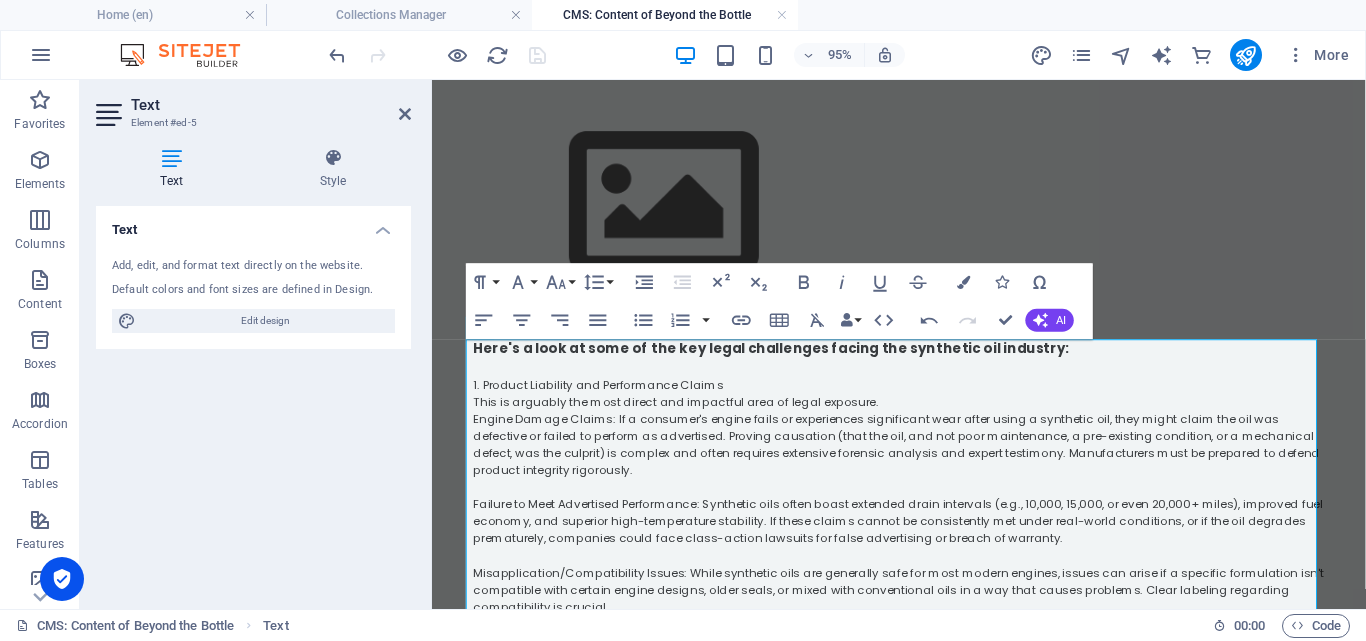 click on "1. Product Liability and Performance Claims" at bounding box center [924, 401] 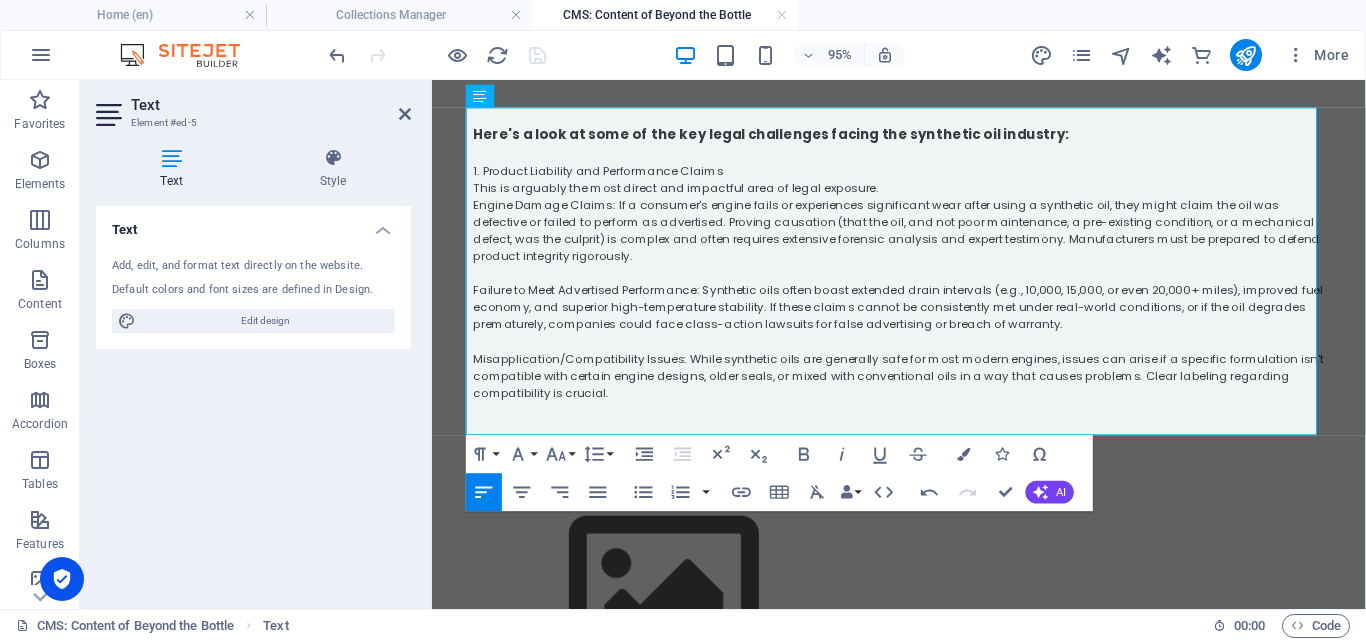 scroll, scrollTop: 488, scrollLeft: 0, axis: vertical 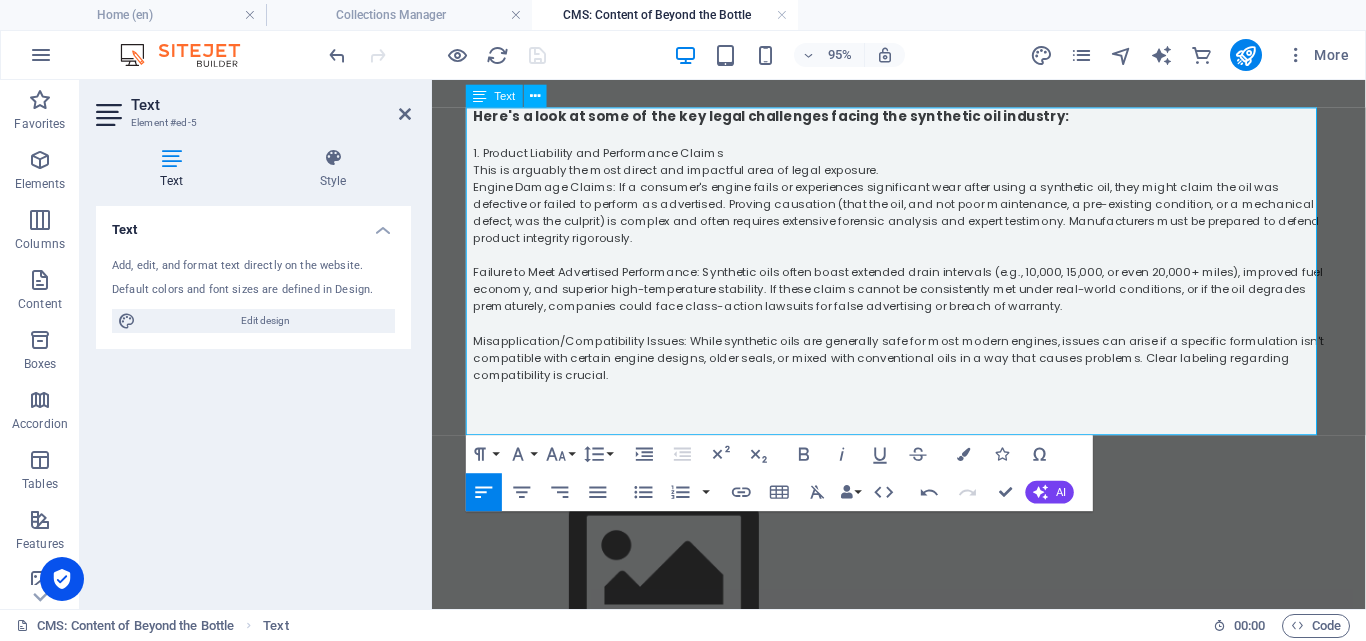 click at bounding box center (924, 427) 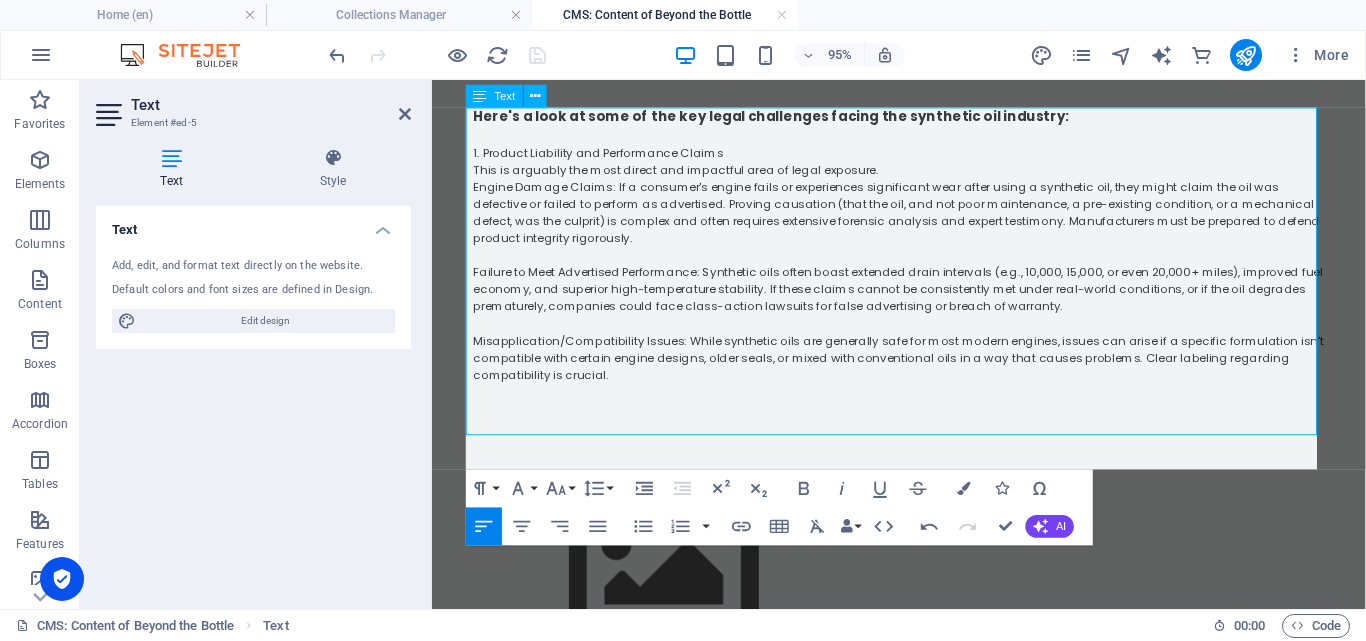 scroll, scrollTop: 2130, scrollLeft: 0, axis: vertical 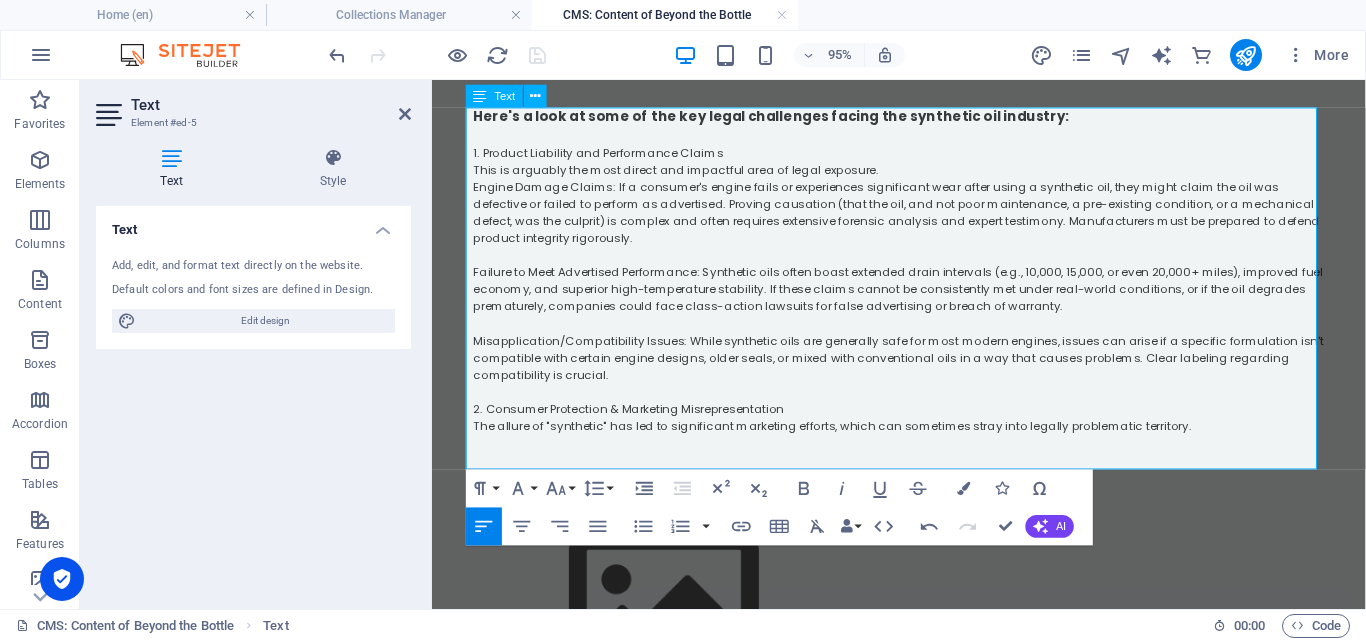 click on "2. Consumer Protection & Marketing Misrepresentation" at bounding box center (924, 427) 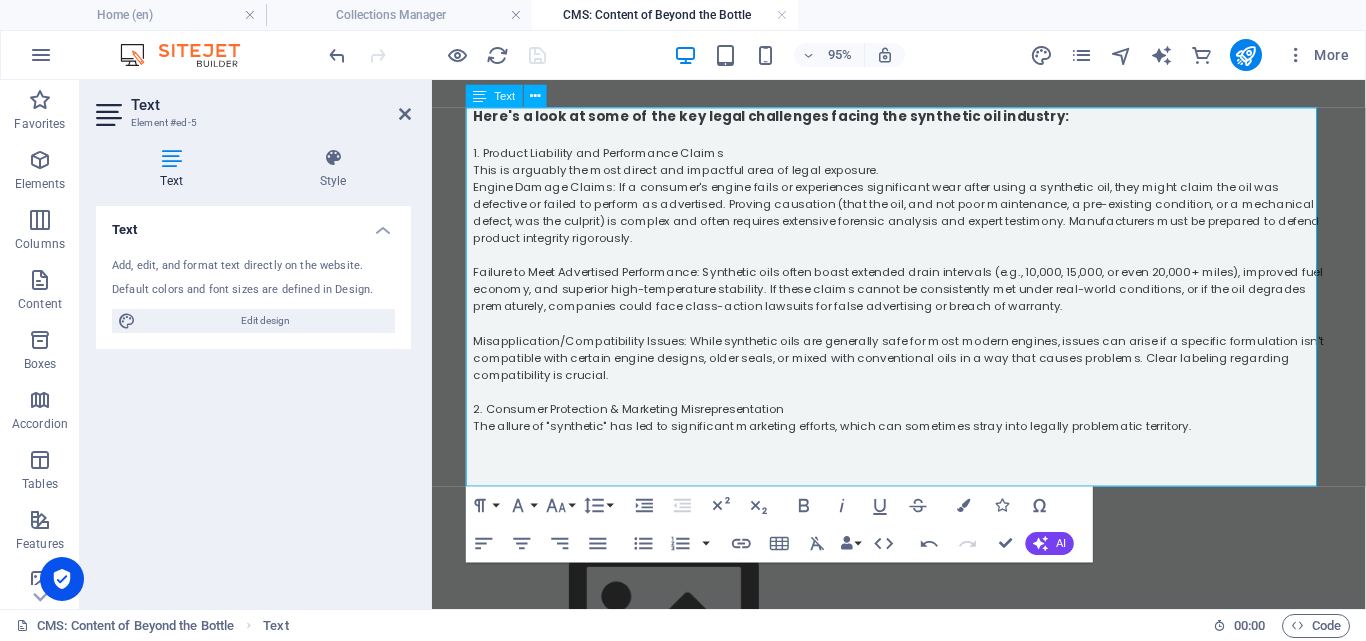 click at bounding box center [924, 463] 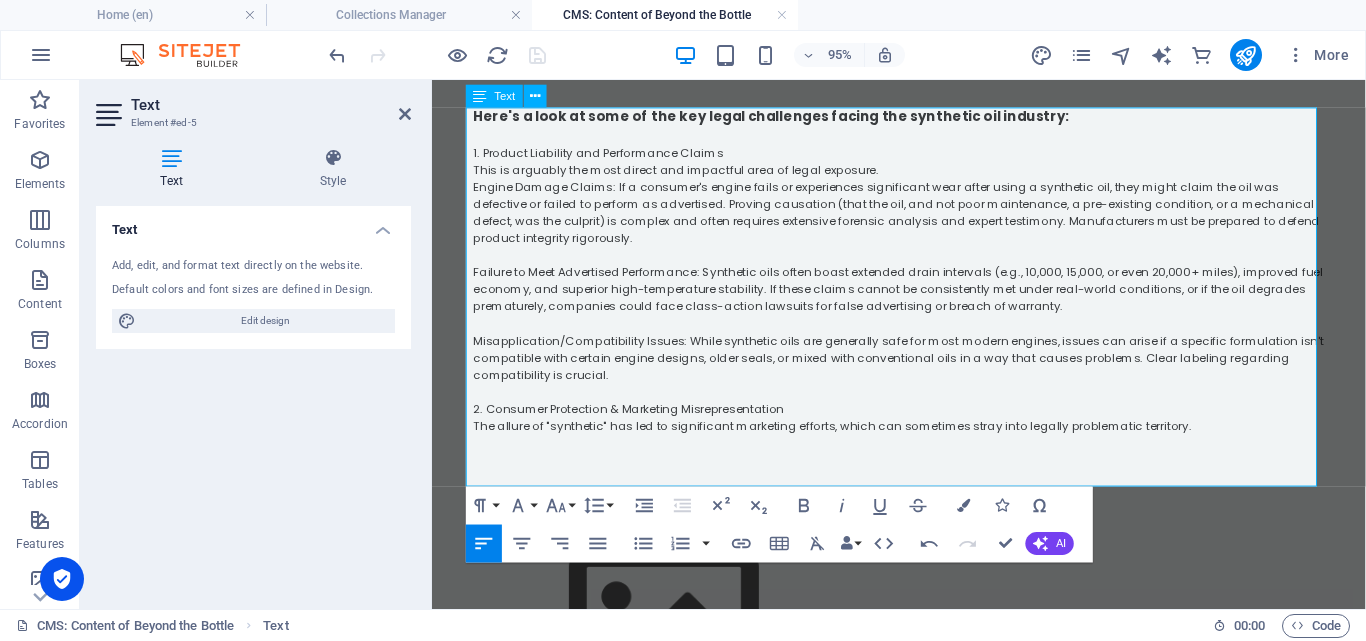 click at bounding box center [924, 463] 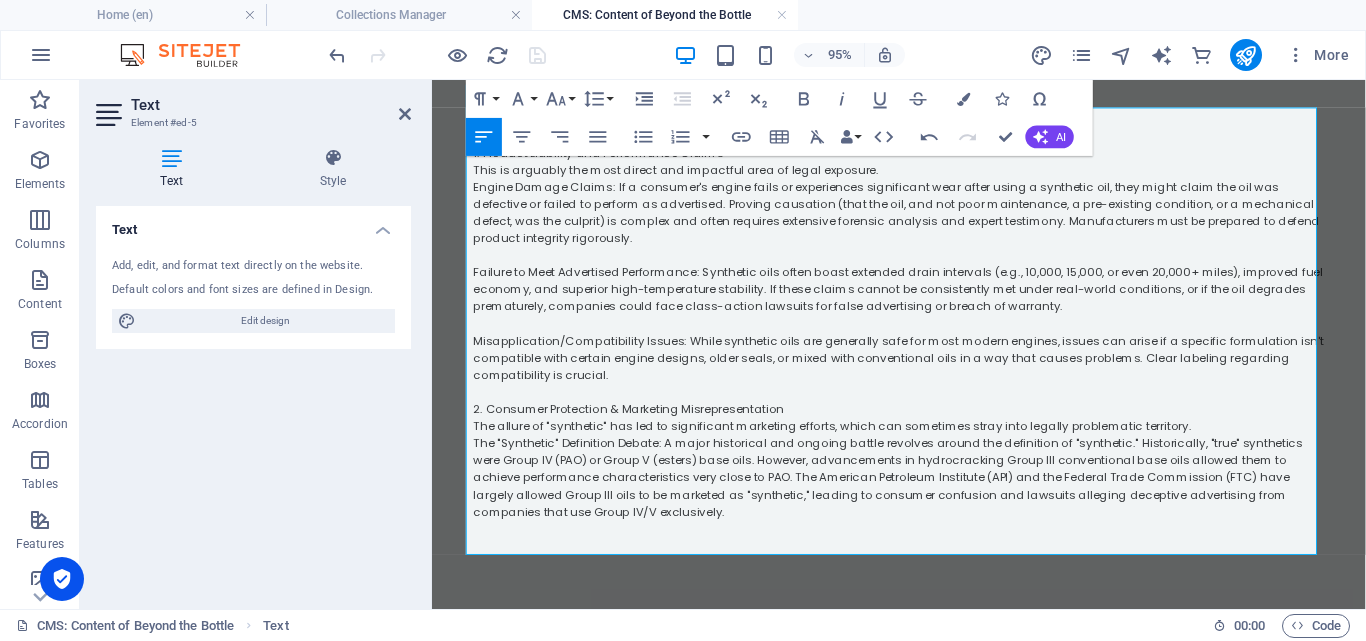 scroll, scrollTop: 8295, scrollLeft: 1, axis: both 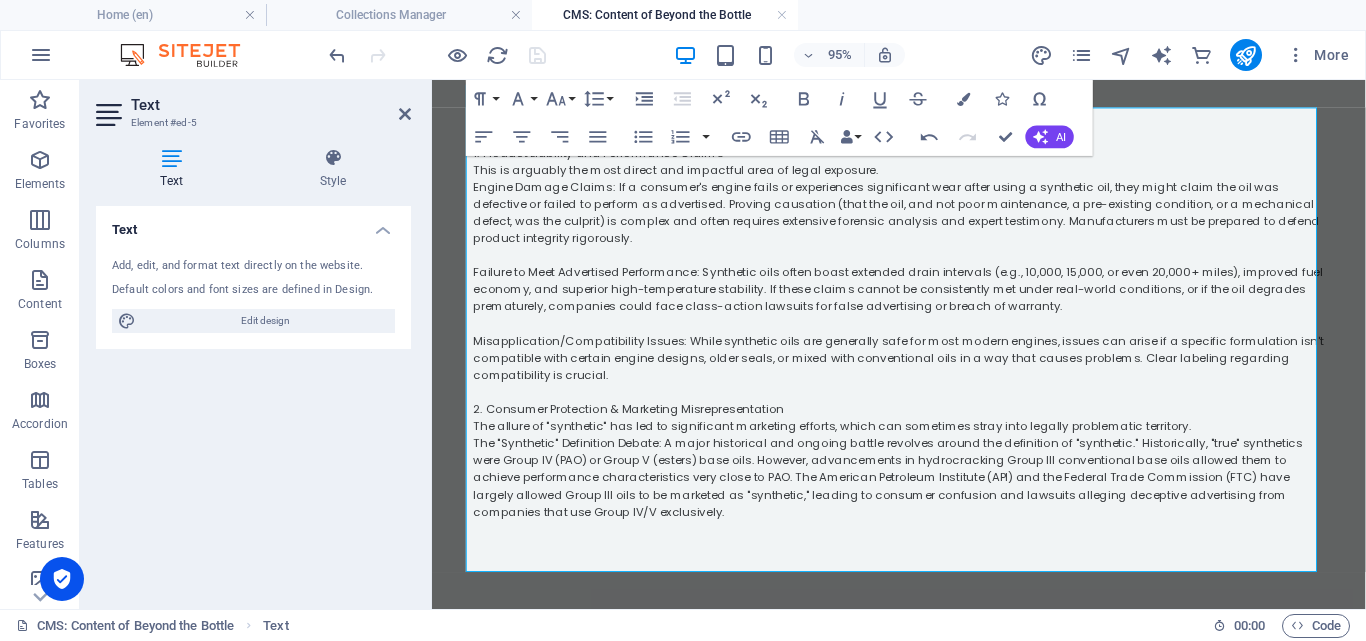 click at bounding box center (924, 571) 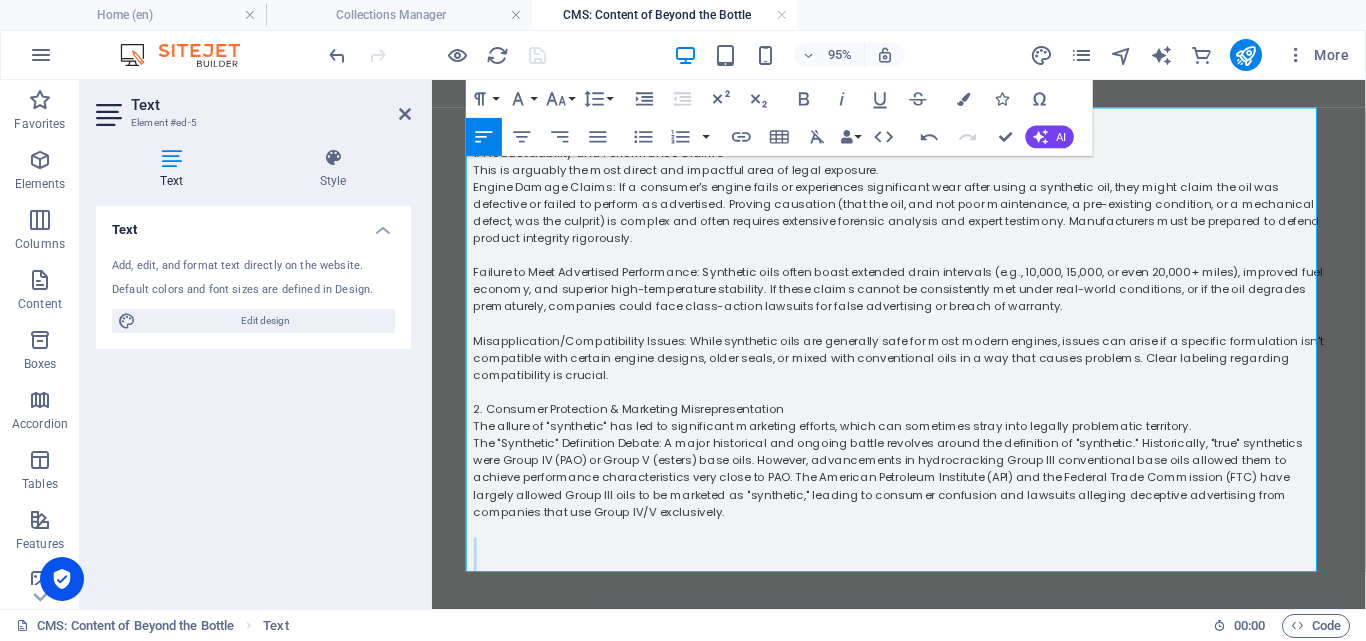 click at bounding box center [924, 571] 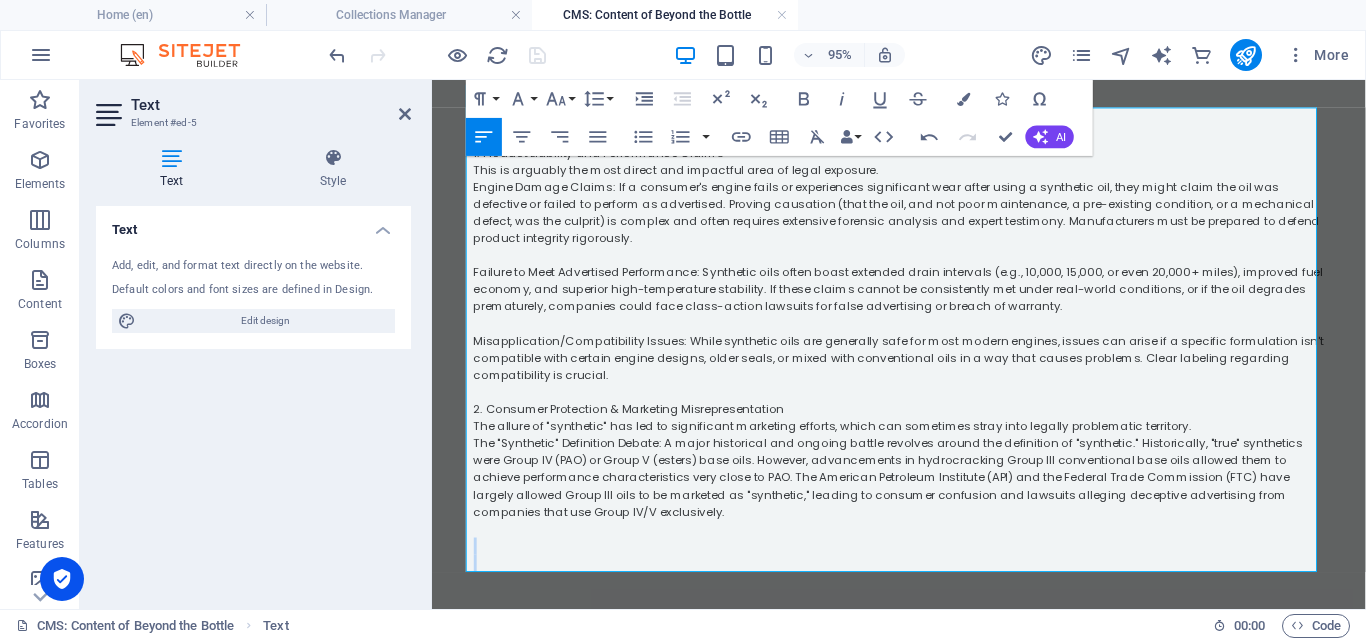 click at bounding box center (924, 571) 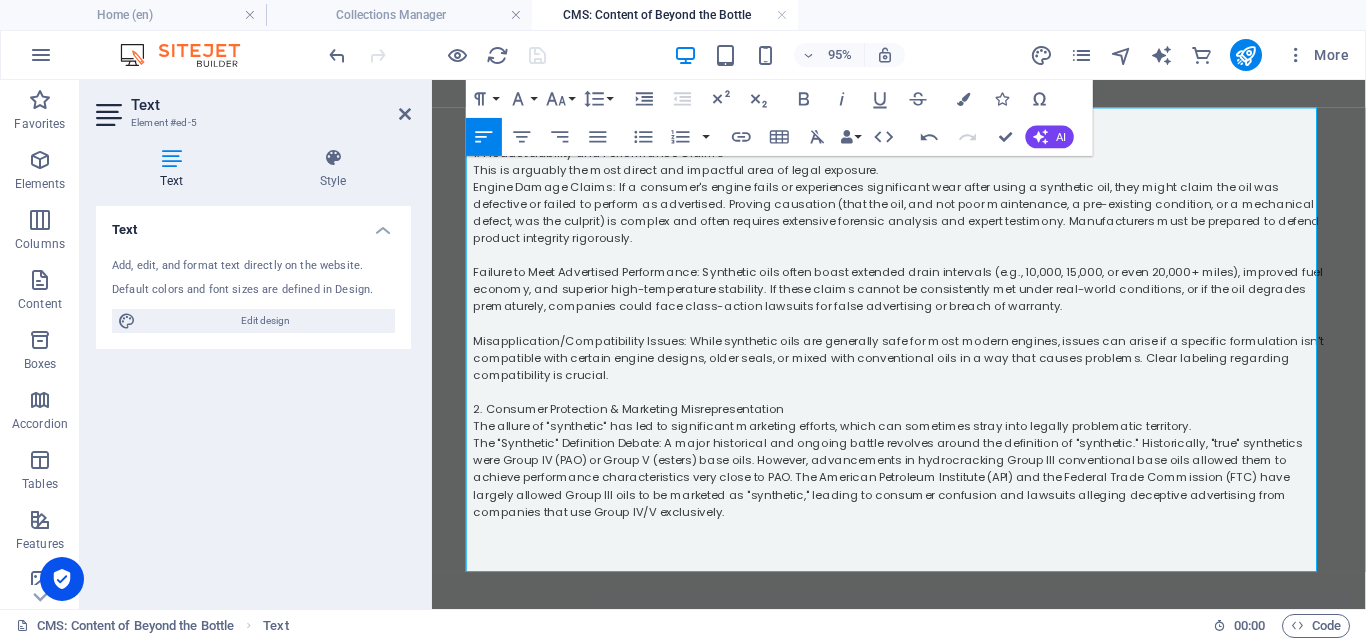 scroll, scrollTop: 6447, scrollLeft: 0, axis: vertical 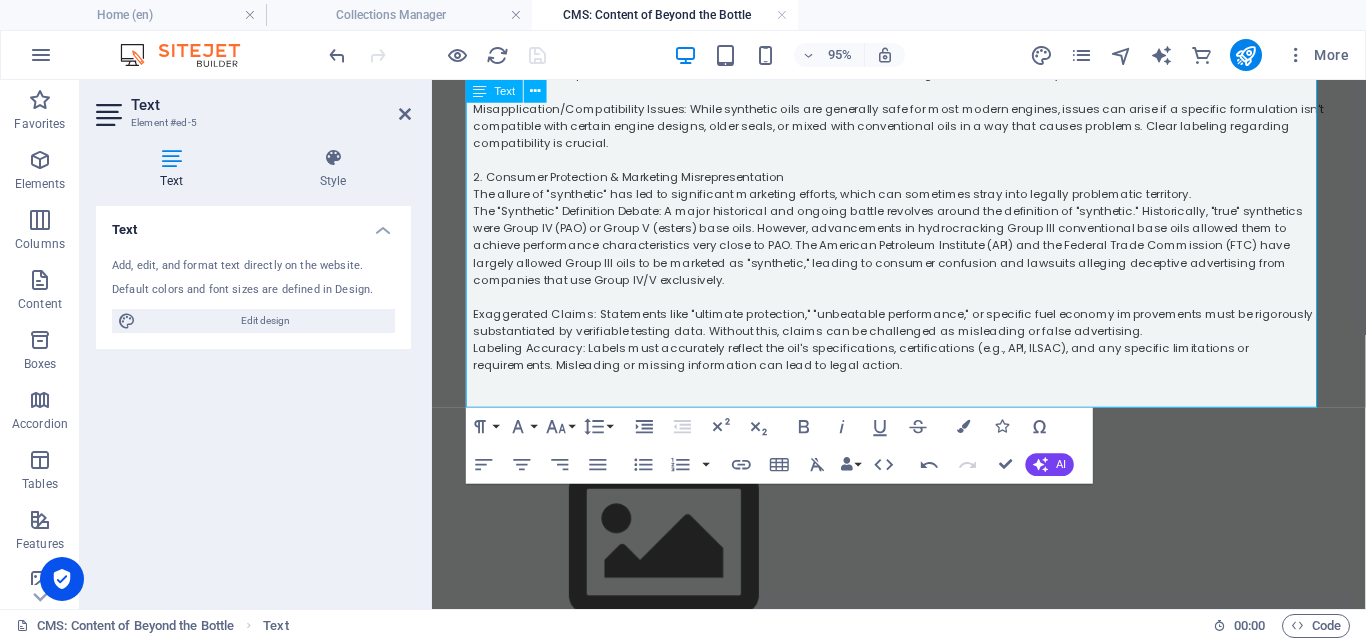 click at bounding box center [924, 416] 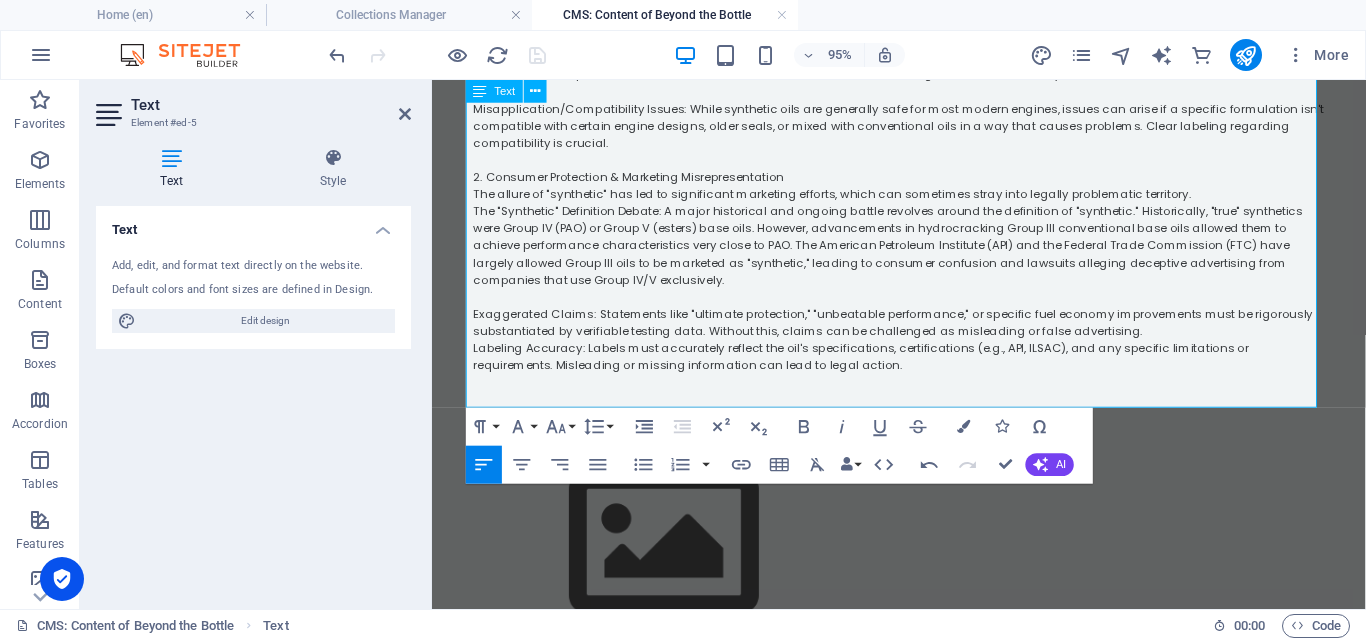 click at bounding box center [924, 416] 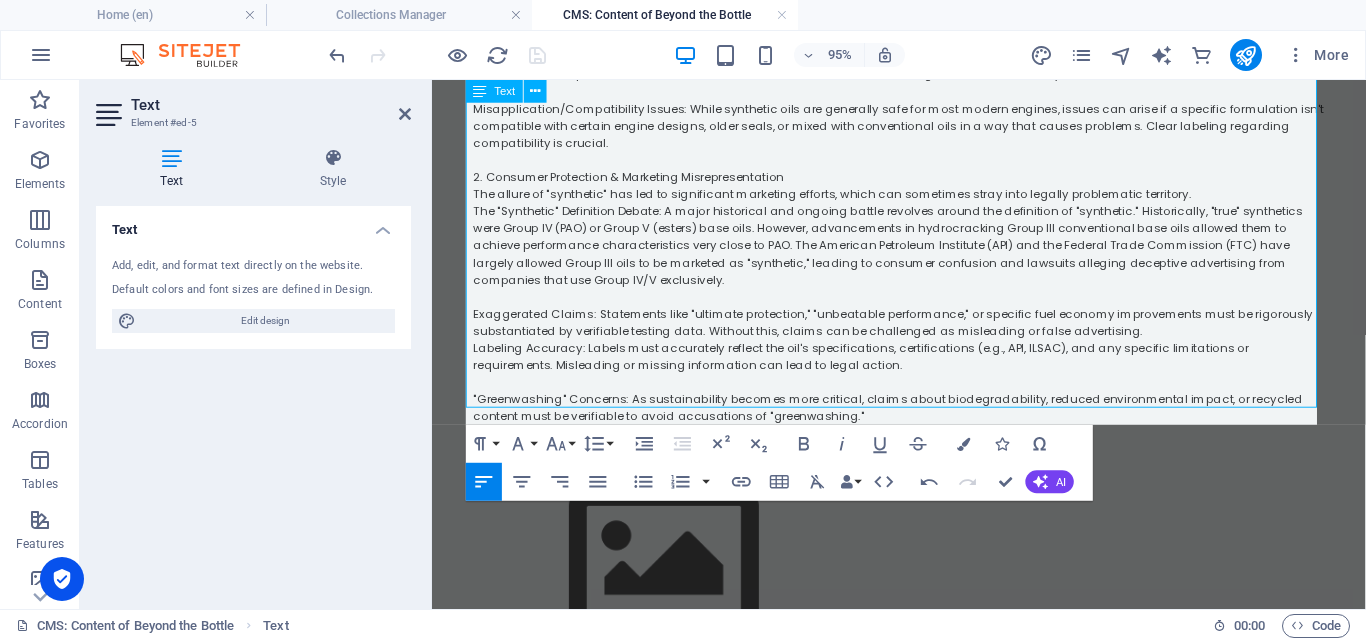 scroll, scrollTop: 2500, scrollLeft: 2, axis: both 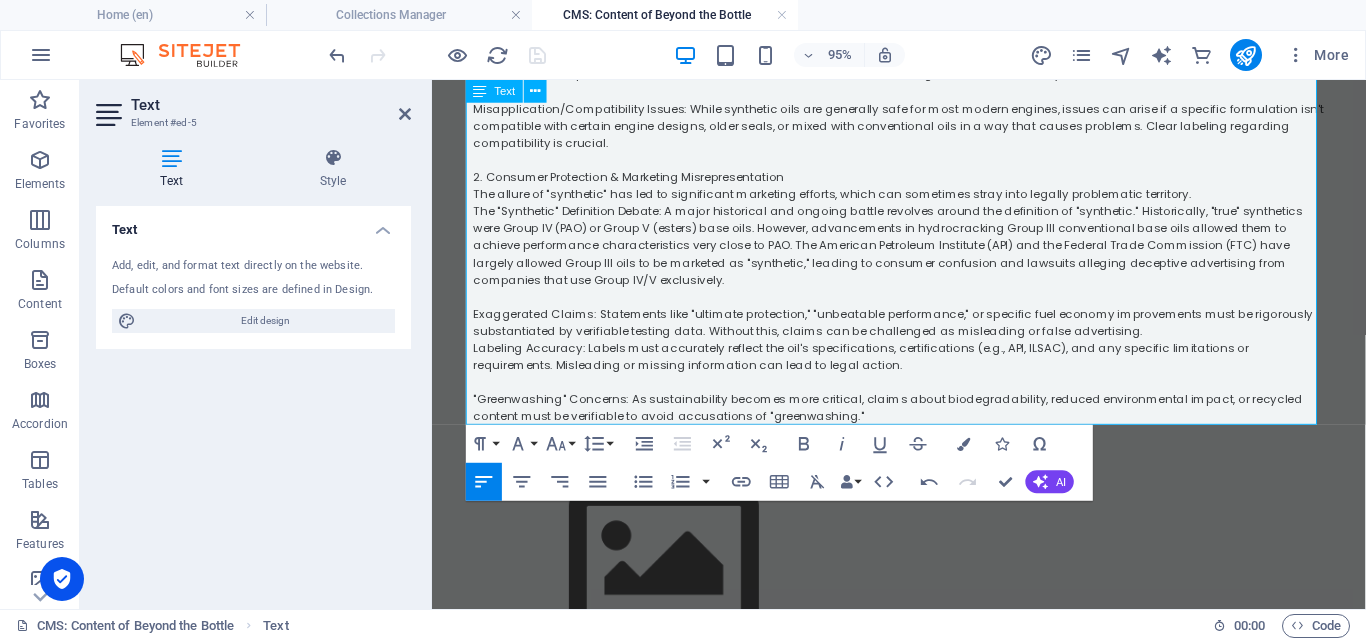 click on ""Greenwashing" Concerns: As sustainability becomes more critical, claims about biodegradability, reduced environmental impact, or recycled content must be verifiable to avoid accusations of "greenwashing."" at bounding box center [924, 425] 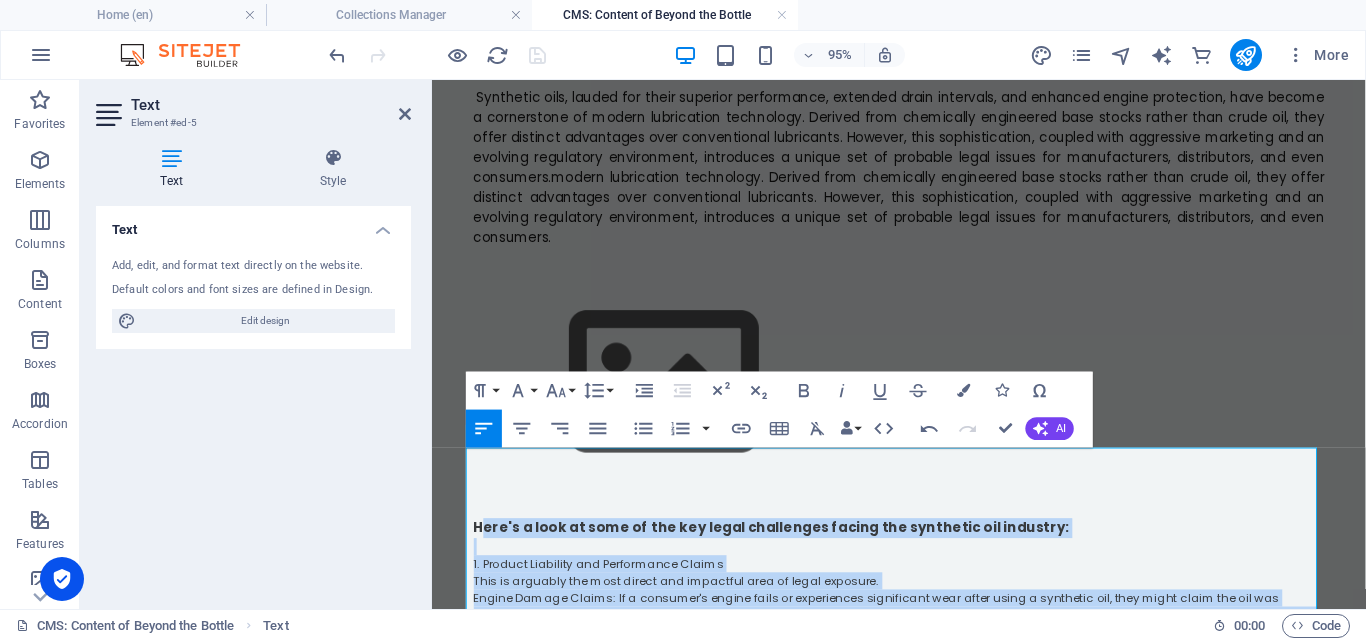 scroll, scrollTop: 0, scrollLeft: 0, axis: both 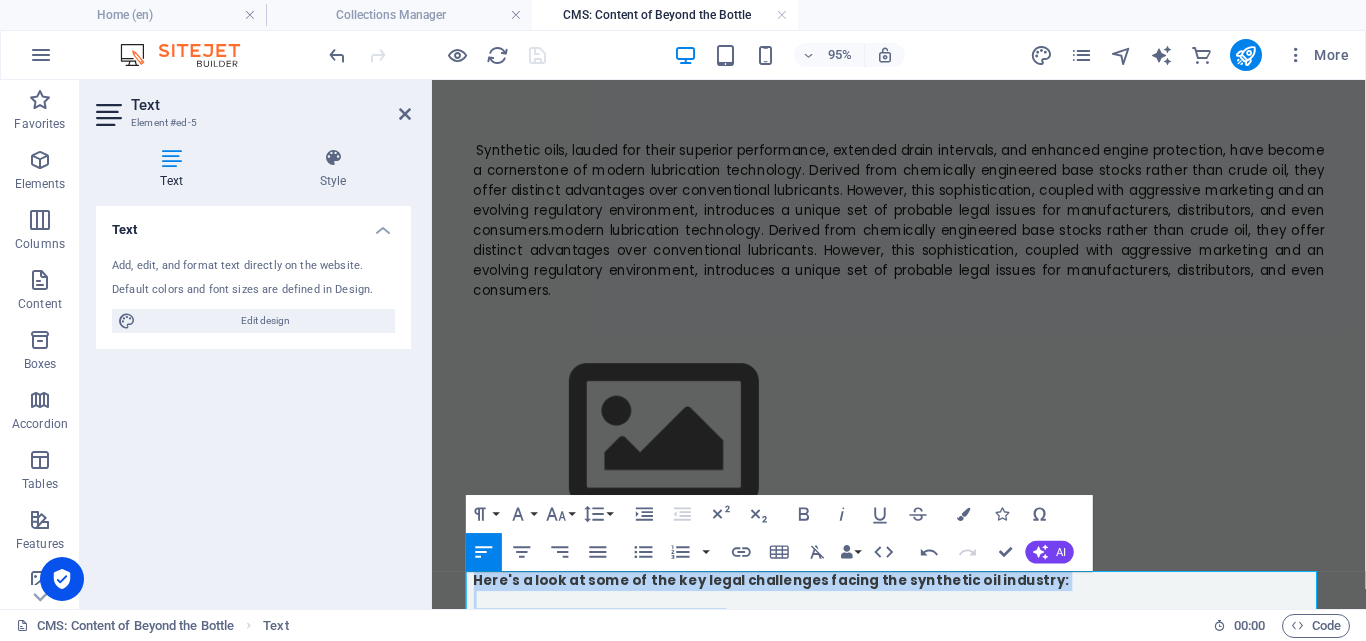 drag, startPoint x: 874, startPoint y: 436, endPoint x: 446, endPoint y: 524, distance: 436.9531 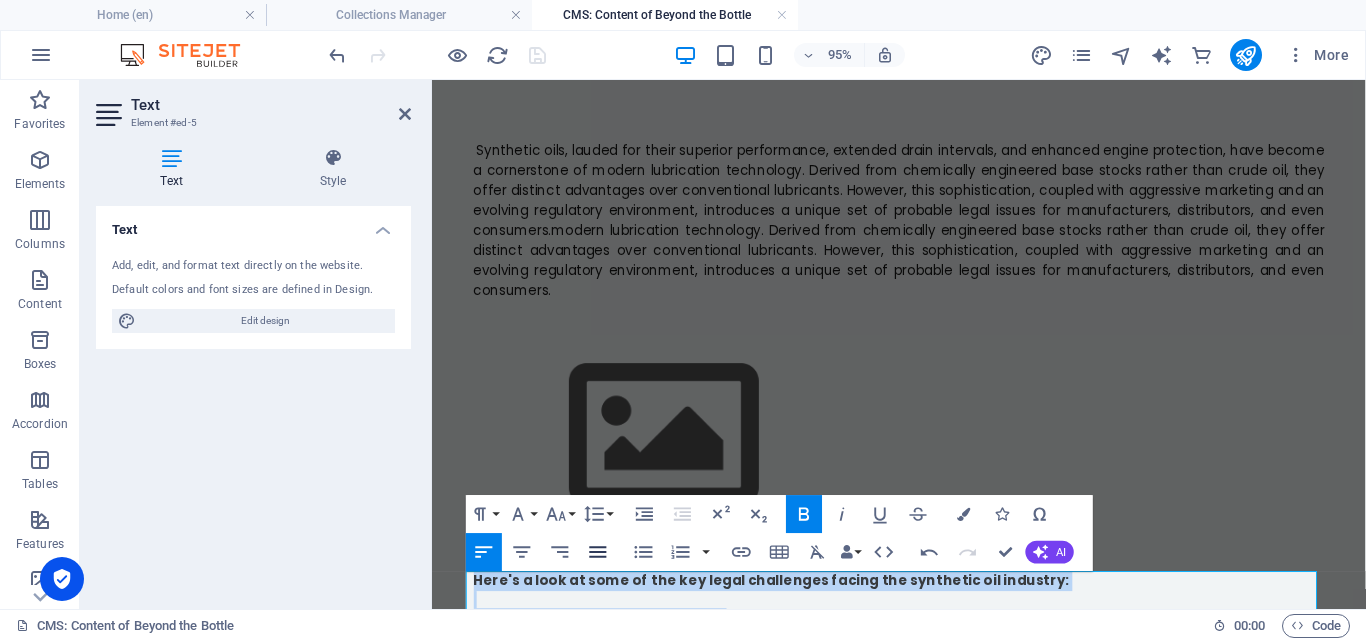 click 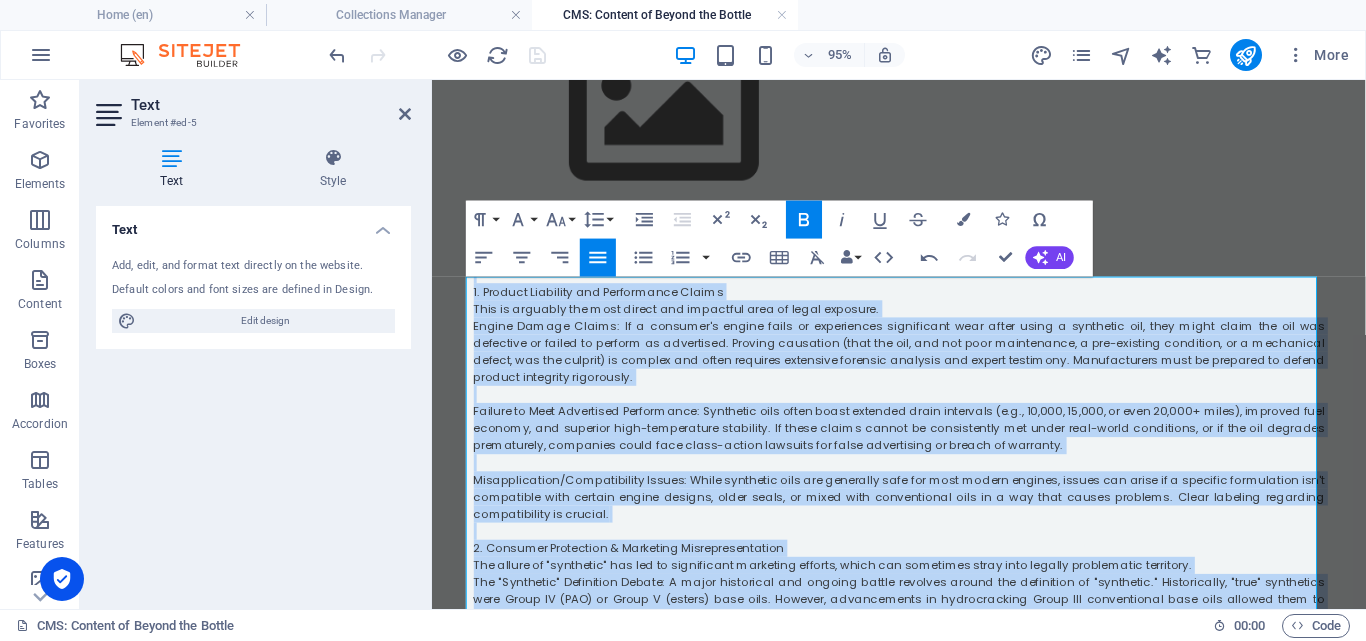 scroll, scrollTop: 353, scrollLeft: 0, axis: vertical 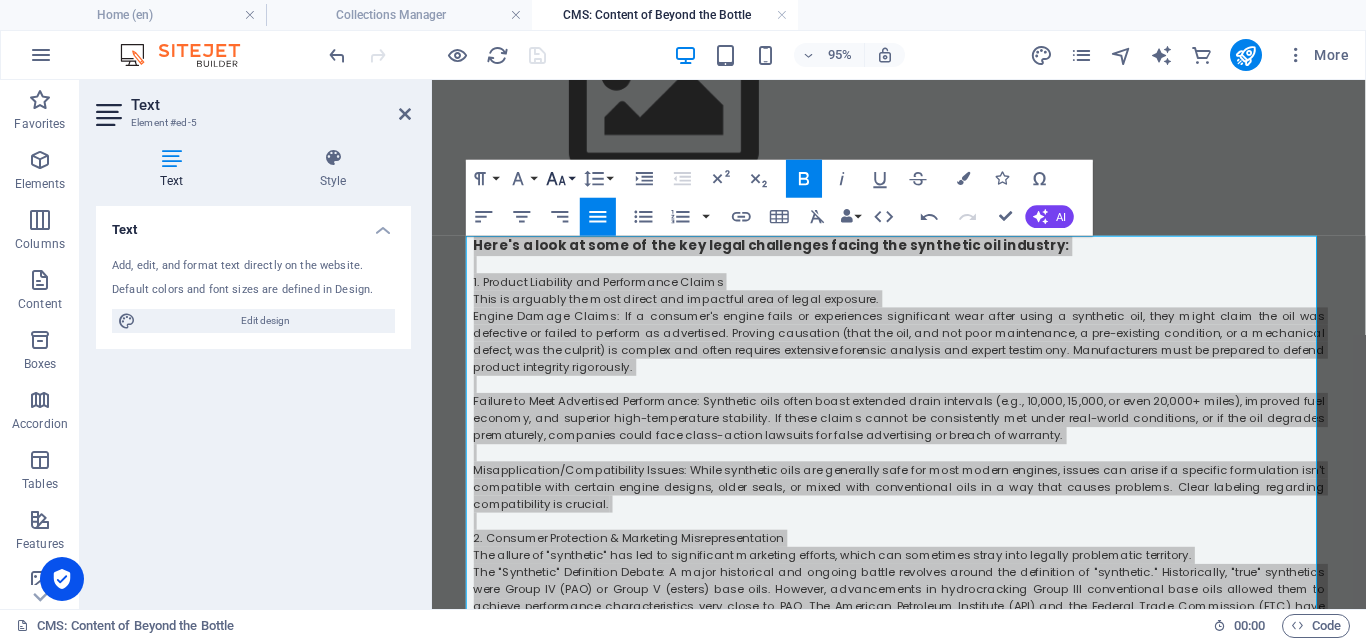 click on "Font Size" at bounding box center [560, 179] 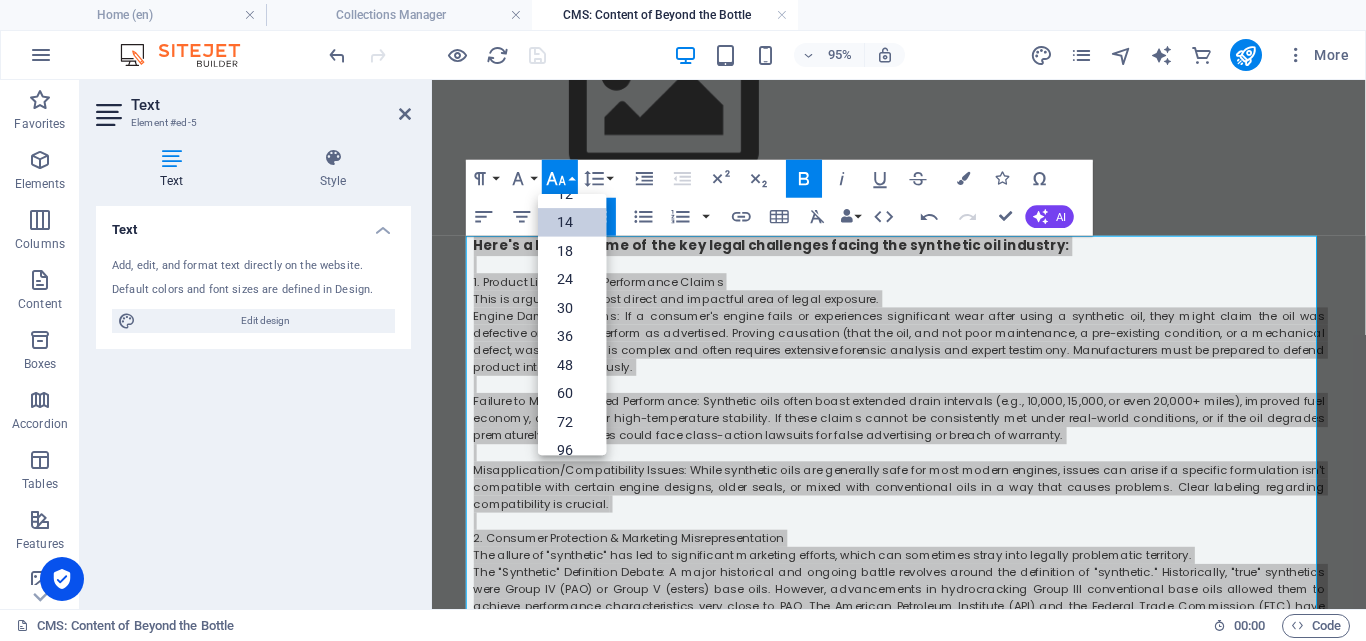 scroll, scrollTop: 161, scrollLeft: 0, axis: vertical 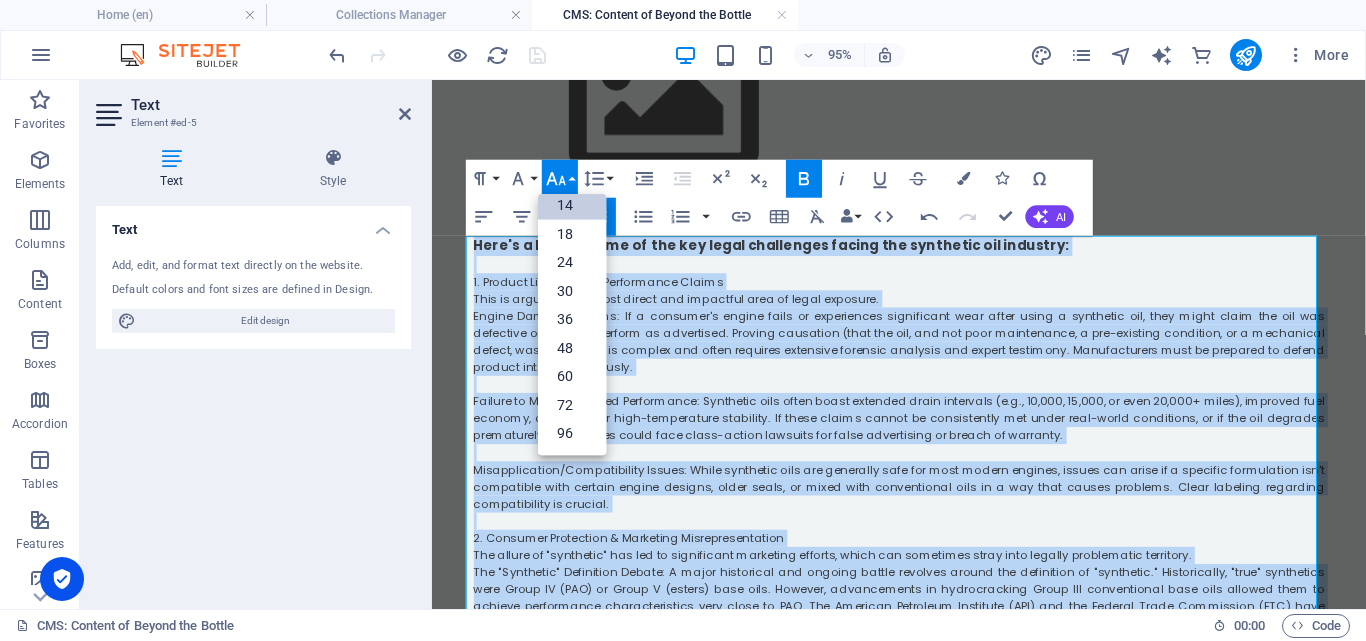 click on "14" at bounding box center [572, 205] 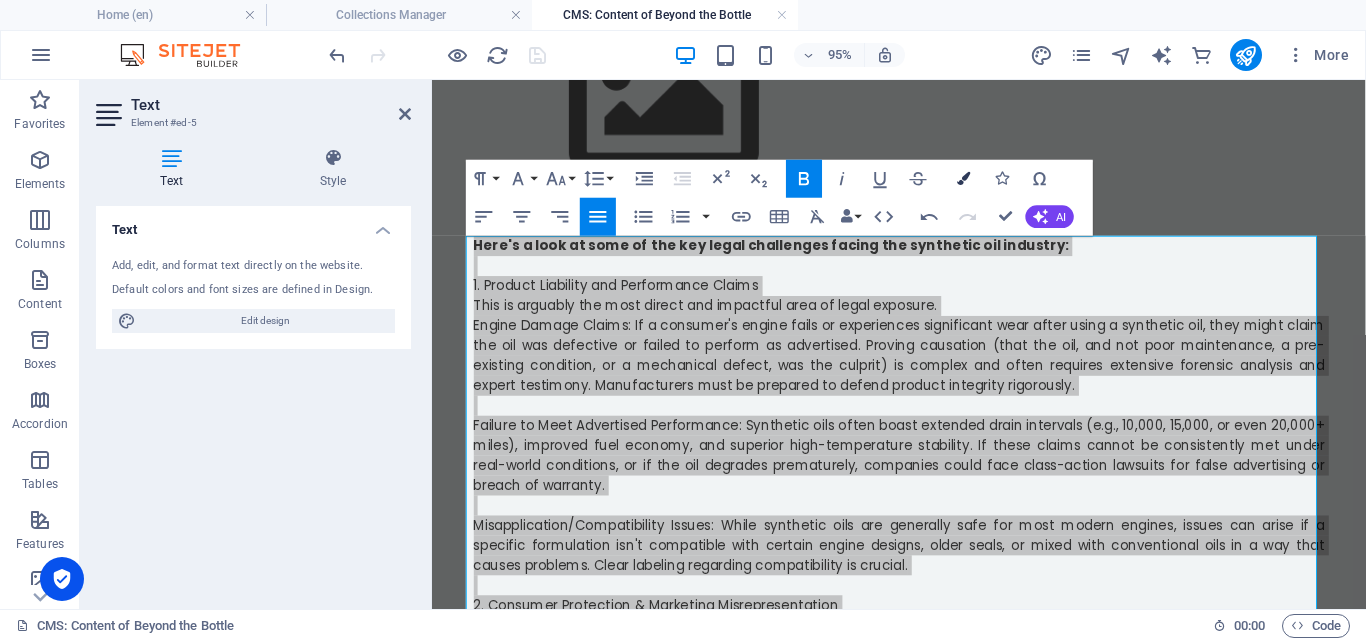 click at bounding box center [963, 178] 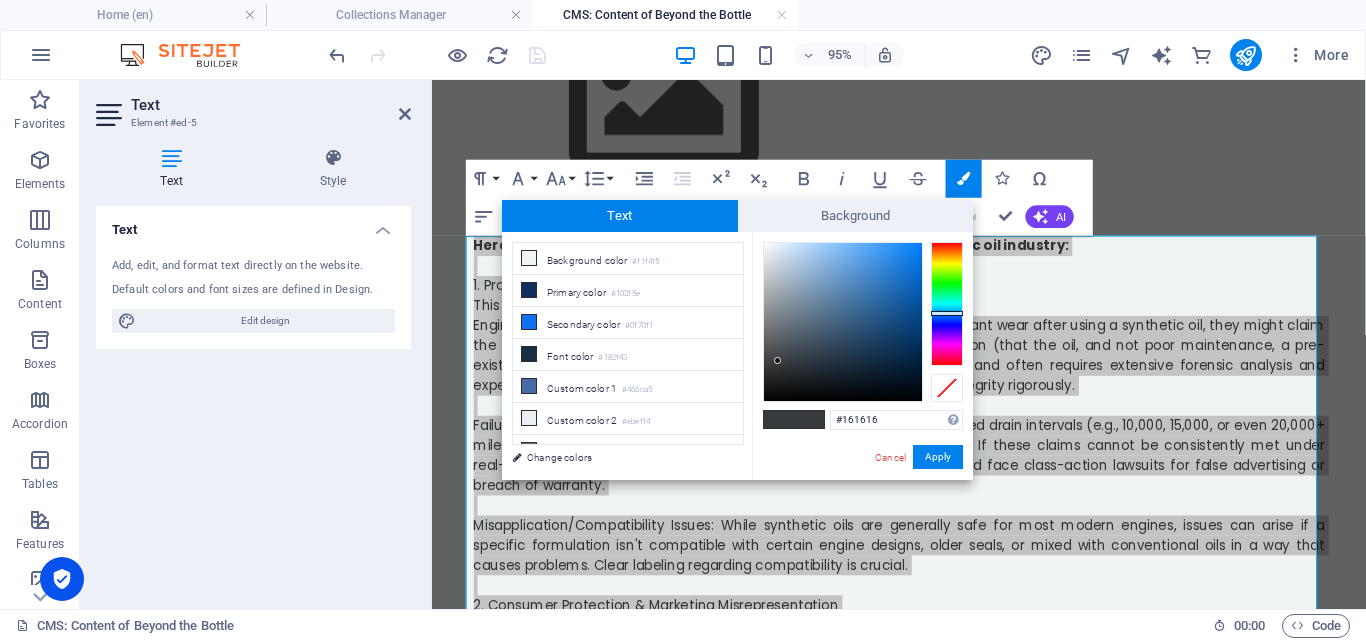 click at bounding box center [843, 322] 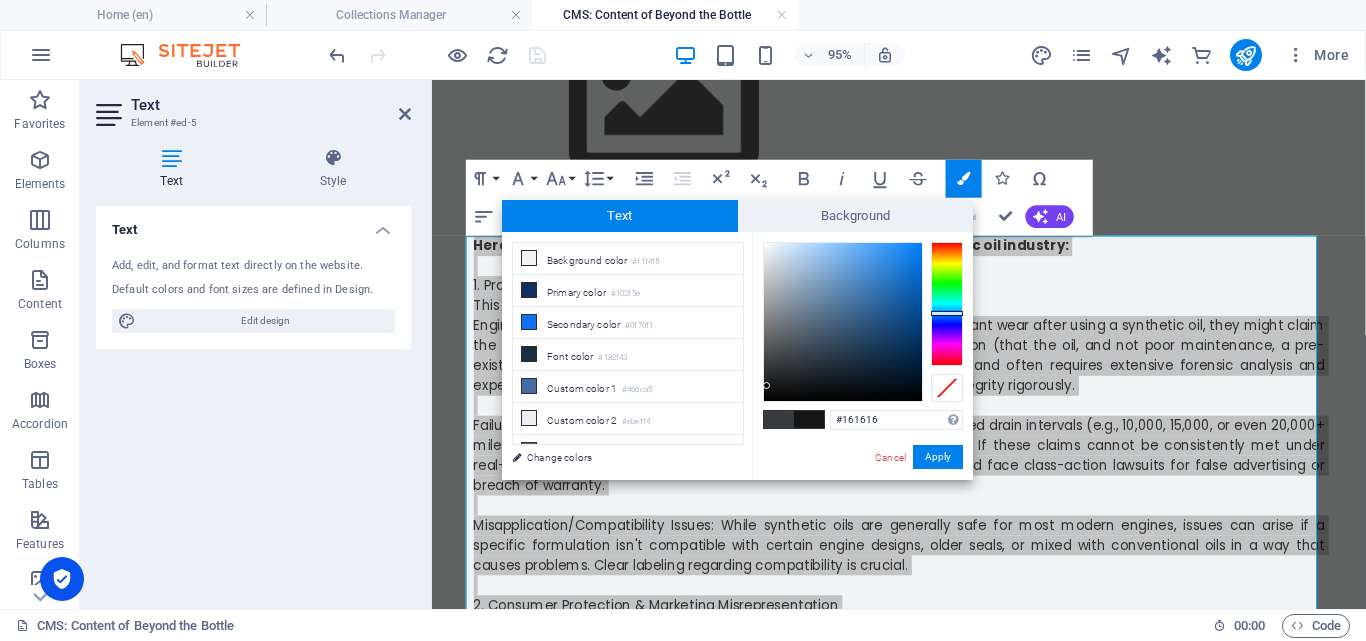 type on "#151616" 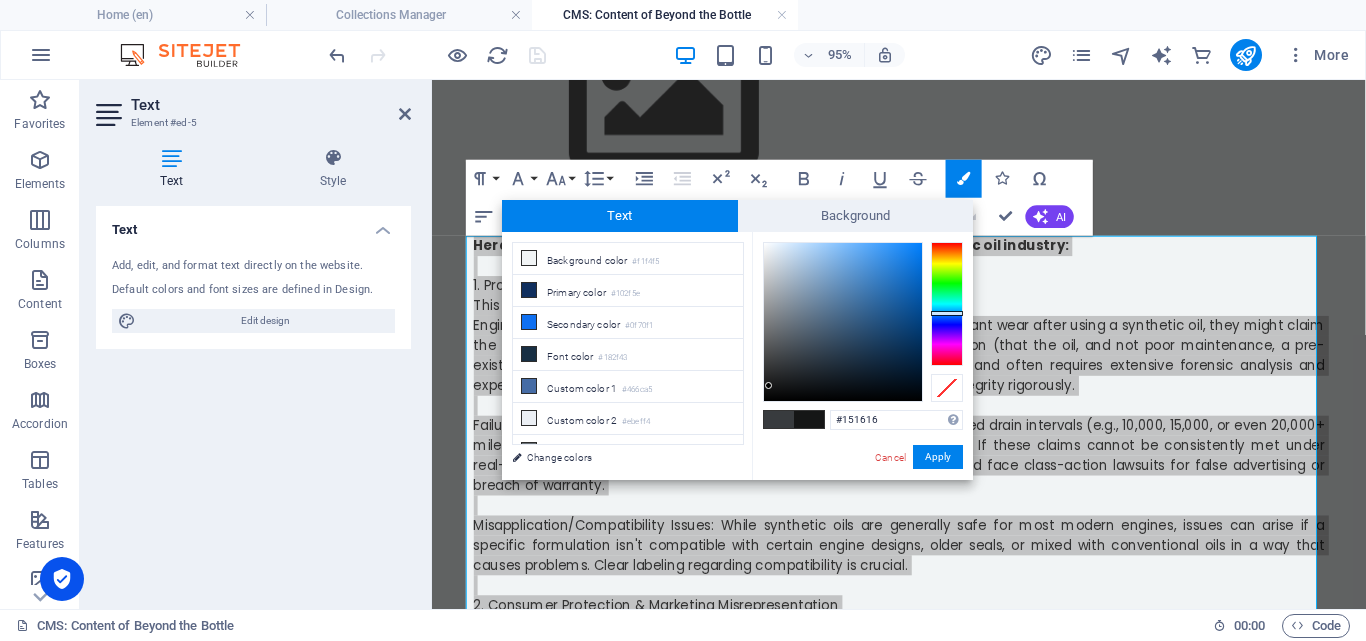 click at bounding box center [768, 385] 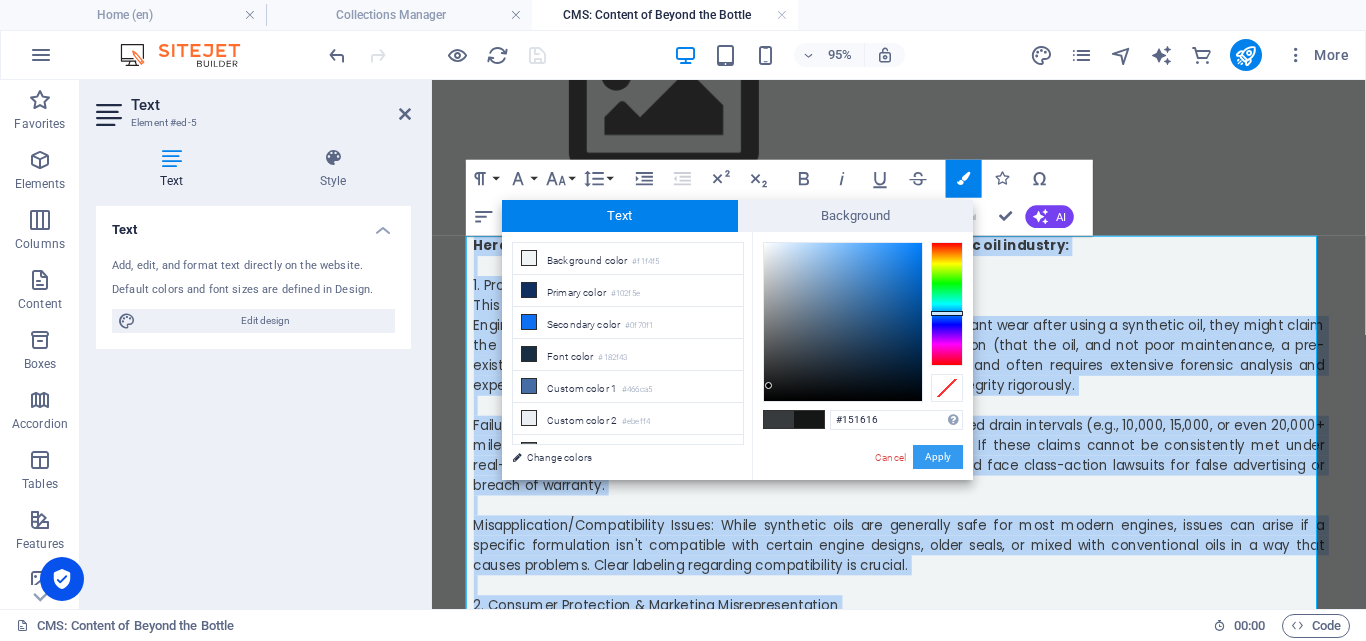 click on "Apply" at bounding box center [938, 457] 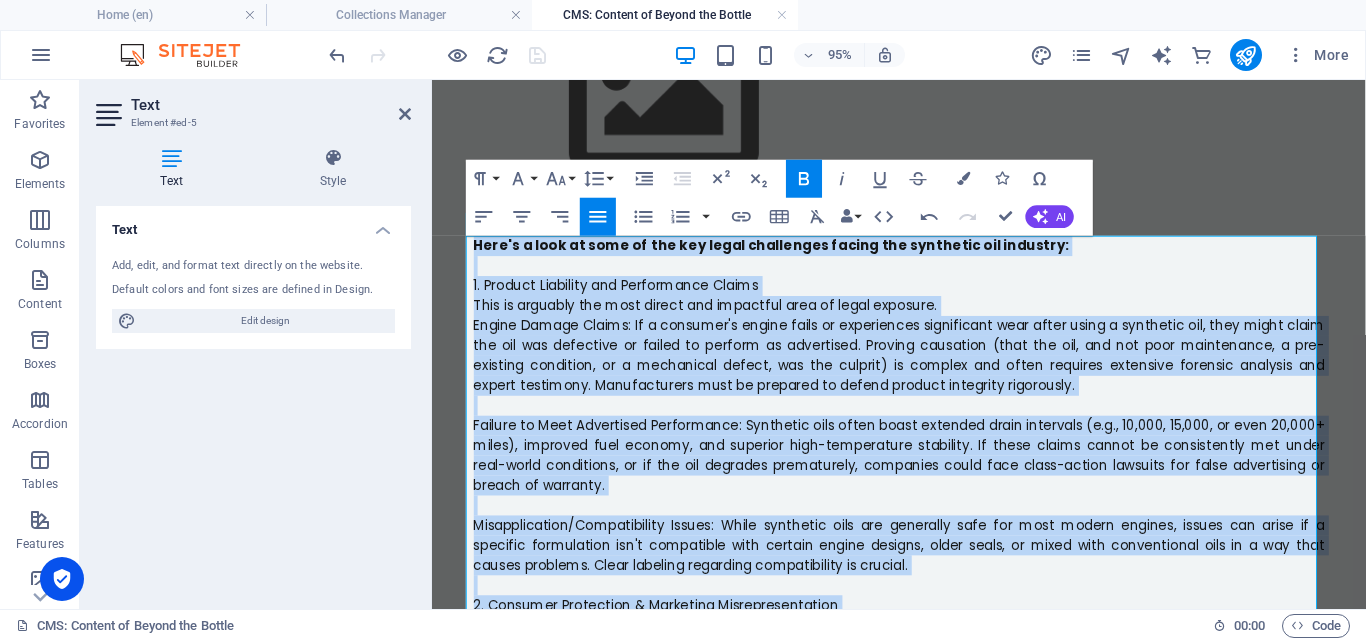 click on "Engine Damage Claims: If a consumer's engine fails or experiences significant wear after using a synthetic oil, they might claim the oil was defective or failed to perform as advertised. Proving causation (that the oil, and not poor maintenance, a pre-existing condition, or a mechanical defect, was the culprit) is complex and often requires extensive forensic analysis and expert testimony. Manufacturers must be prepared to defend product integrity rigorously." at bounding box center (924, 369) 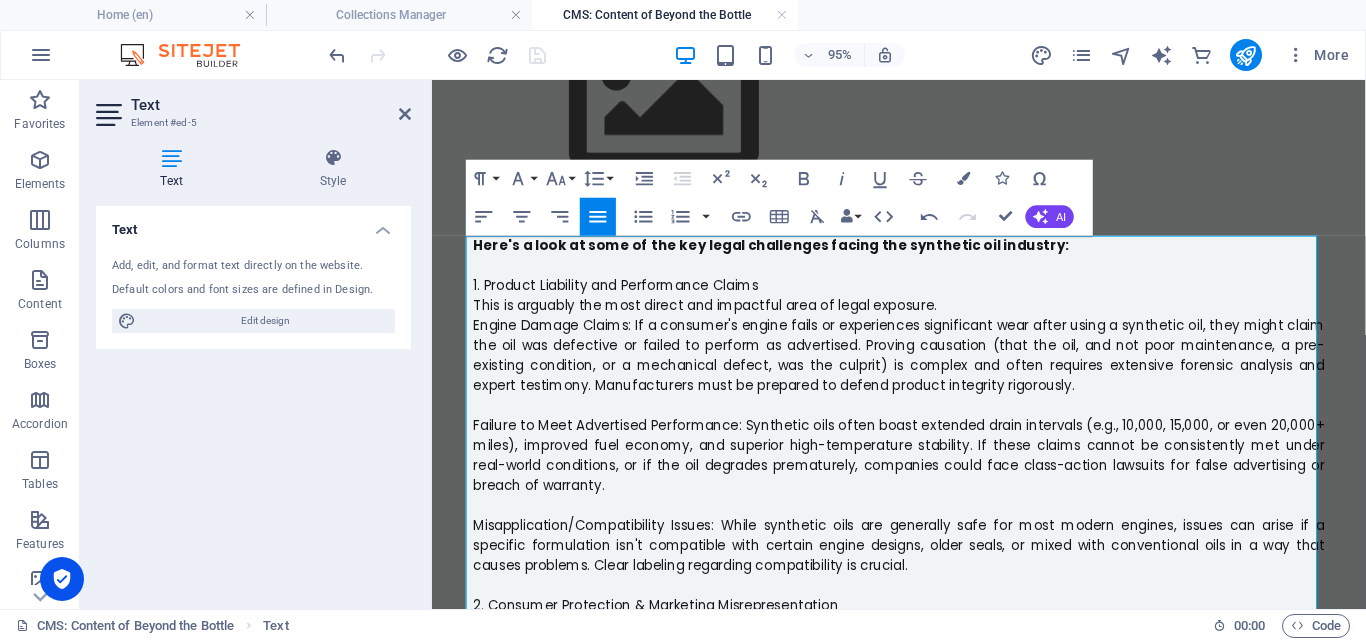 click on "1. Product Liability and Performance Claims" at bounding box center [924, 296] 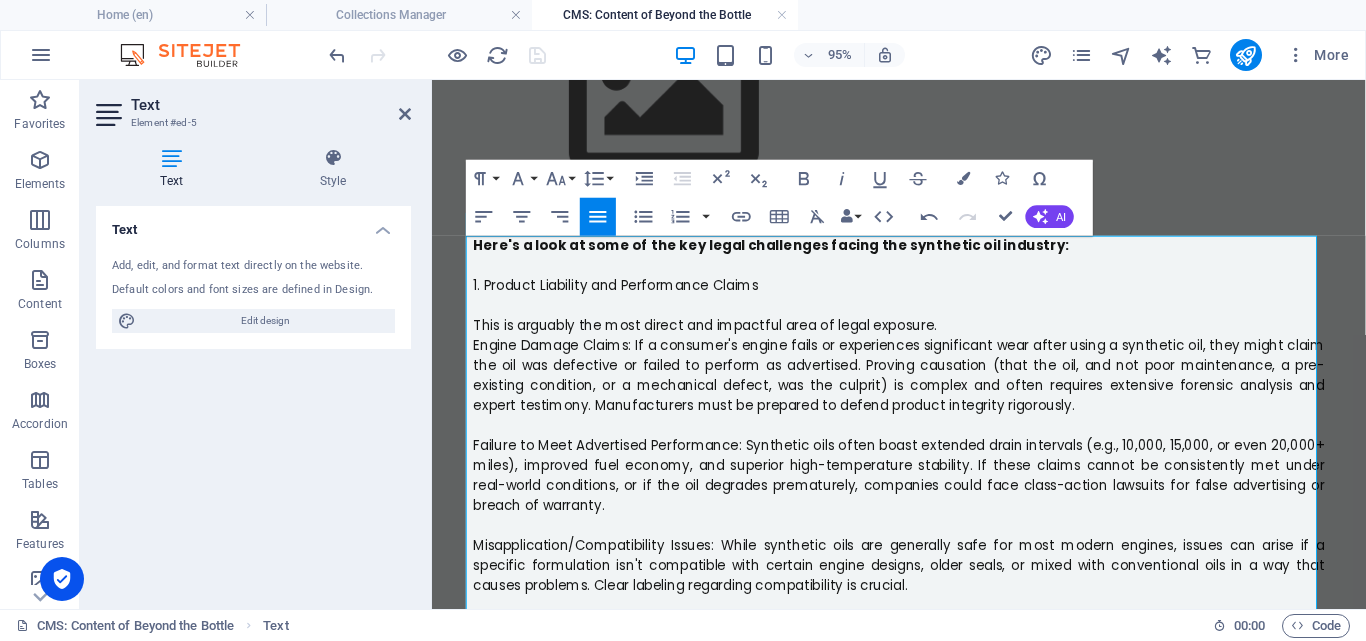 click on "Engine Damage Claims: If a consumer's engine fails or experiences significant wear after using a synthetic oil, they might claim the oil was defective or failed to perform as advertised. Proving causation (that the oil, and not poor maintenance, a pre-existing condition, or a mechanical defect, was the culprit) is complex and often requires extensive forensic analysis and expert testimony. Manufacturers must be prepared to defend product integrity rigorously." at bounding box center (924, 390) 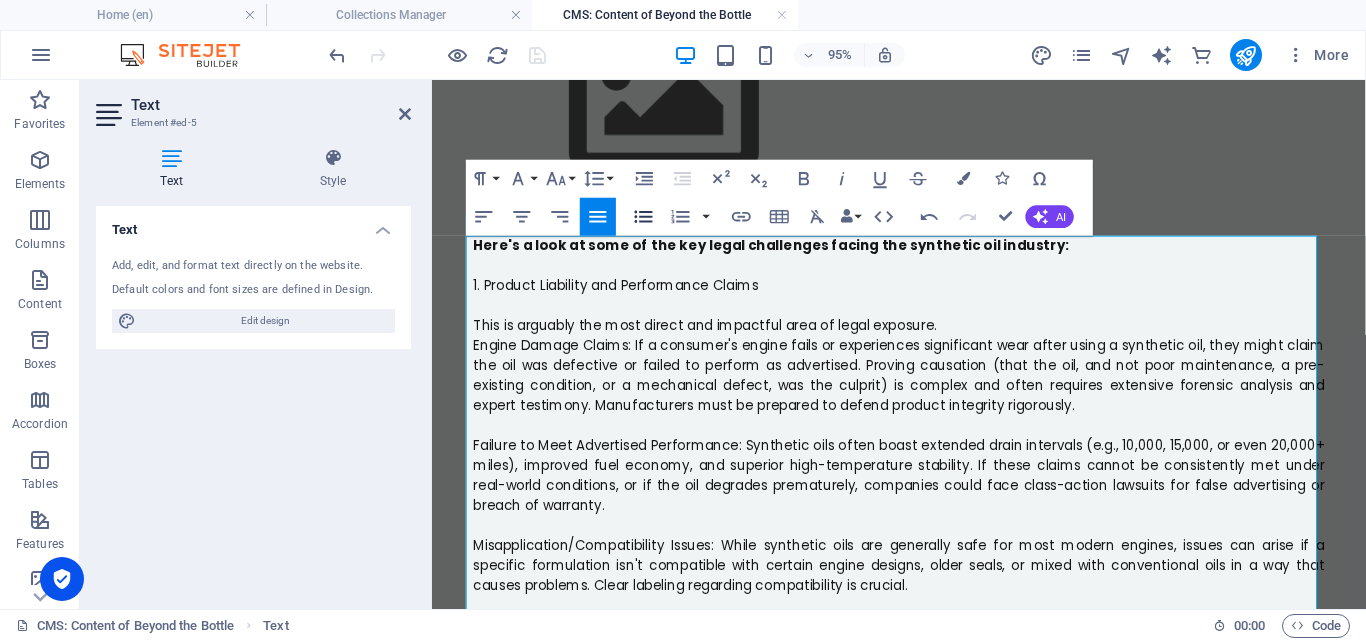 click 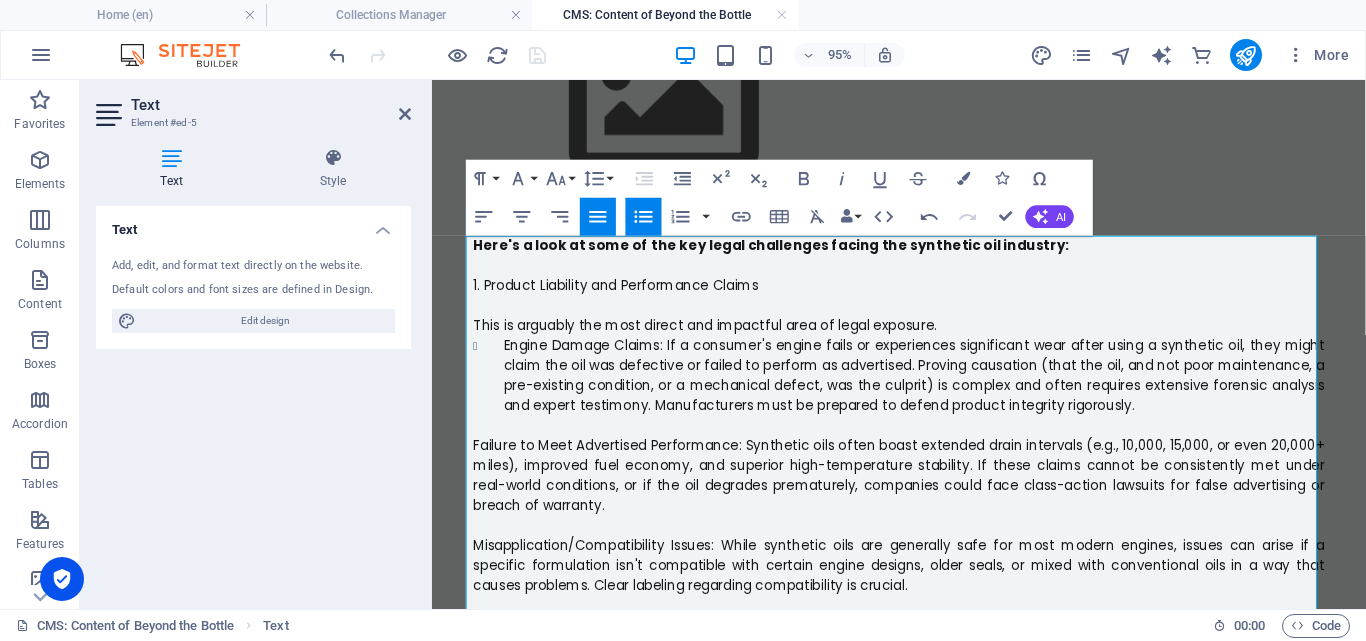 click on "Failure to Meet Advertised Performance: Synthetic oils often boast extended drain intervals (e.g., 10,000, 15,000, or even 20,000+ miles), improved fuel economy, and superior high-temperature stability. If these claims cannot be consistently met under real-world conditions, or if the oil degrades prematurely, companies could face class-action lawsuits for false advertising or breach of warranty." at bounding box center [924, 495] 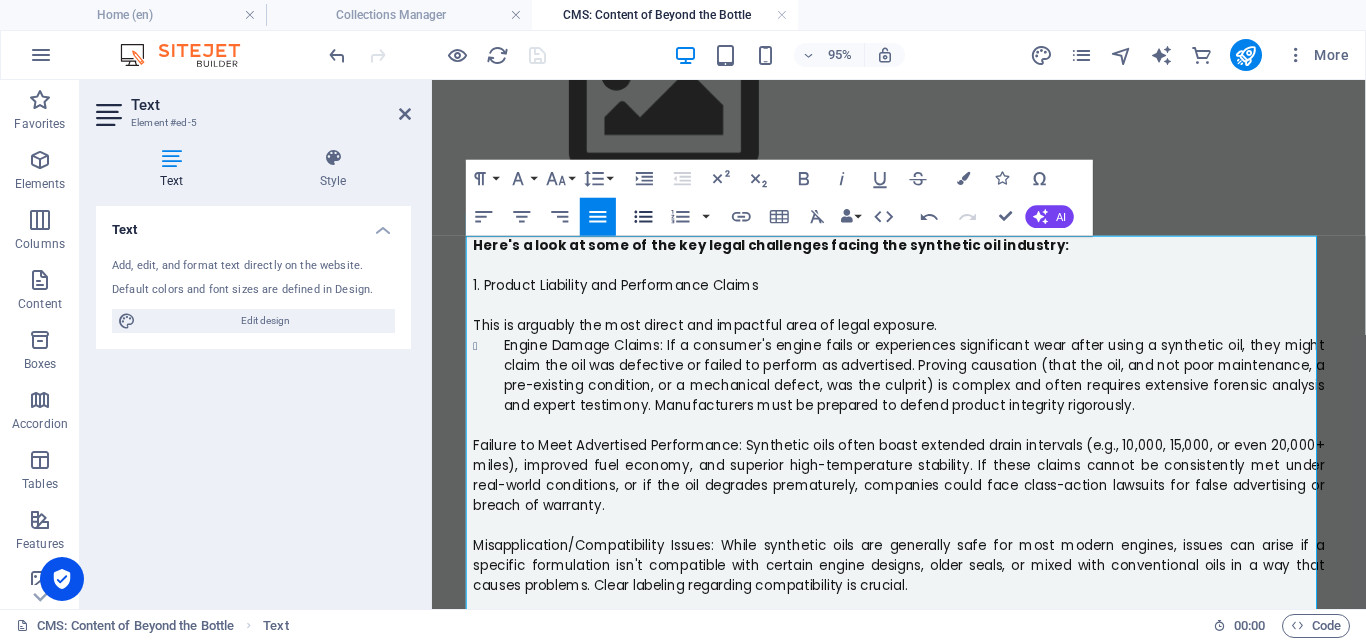 click 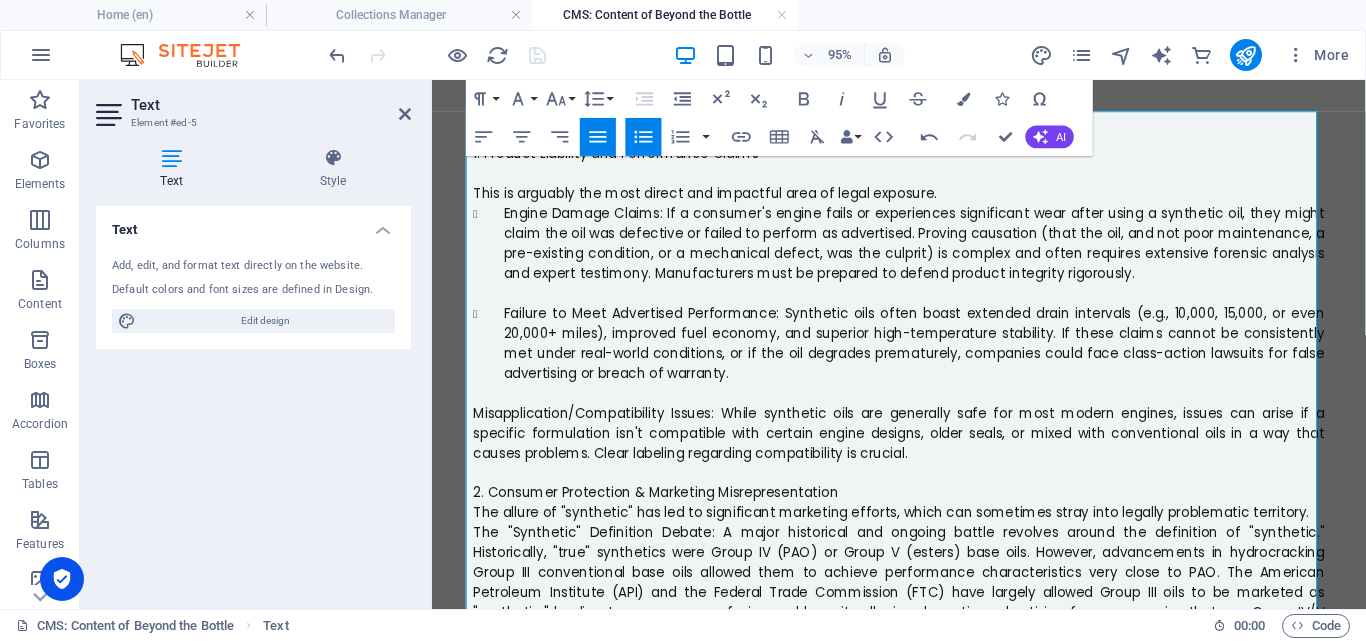 scroll, scrollTop: 507, scrollLeft: 0, axis: vertical 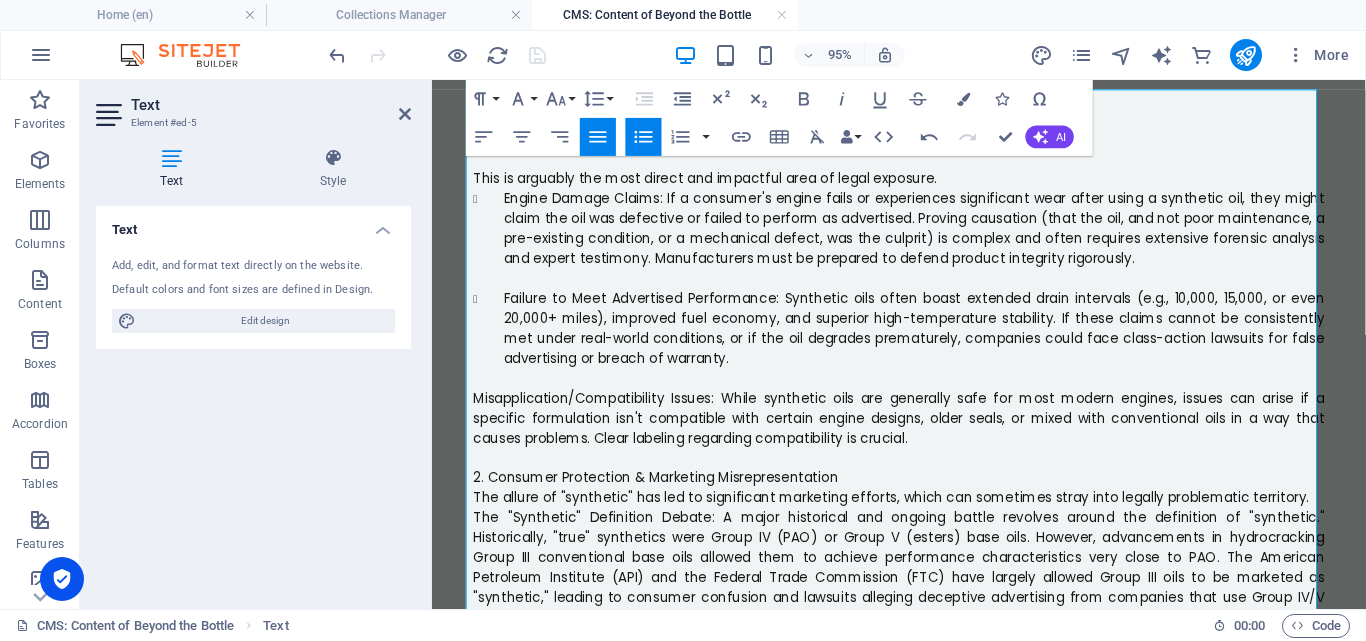 click on "Misapplication/Compatibility Issues: While synthetic oils are generally safe for most modern engines, issues can arise if a specific formulation isn't compatible with certain engine designs, older seals, or mixed with conventional oils in a way that causes problems. Clear labeling regarding compatibility is crucial." at bounding box center (924, 436) 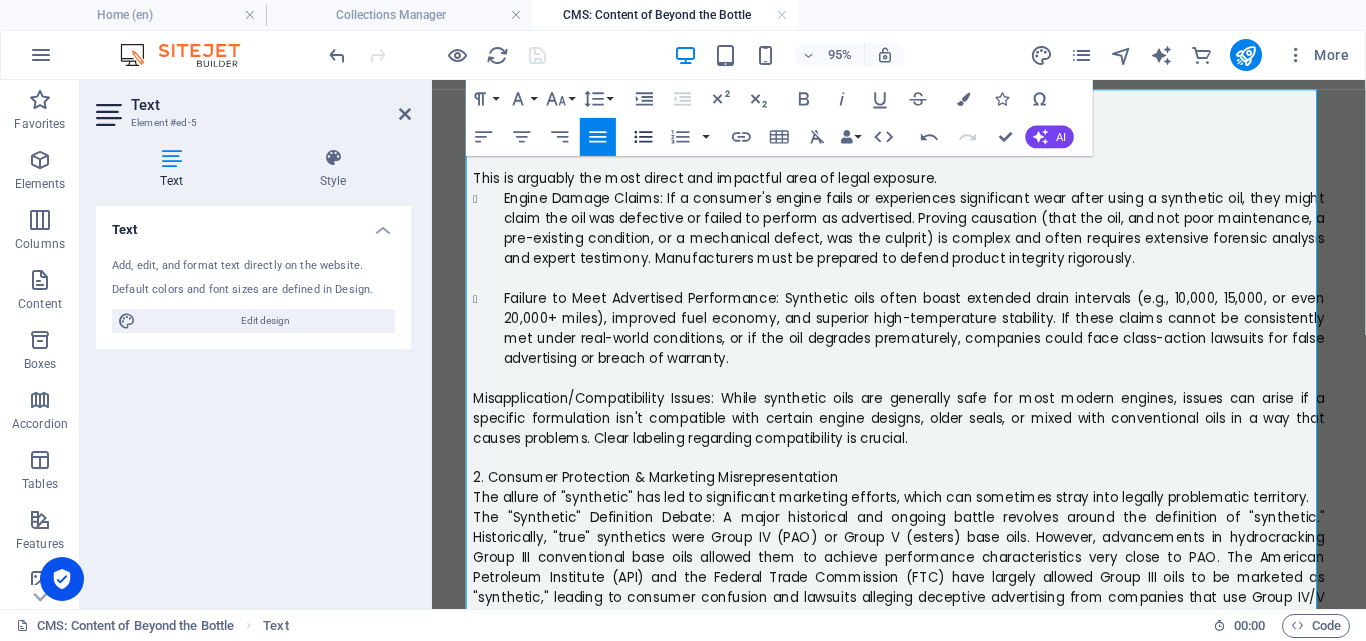 click 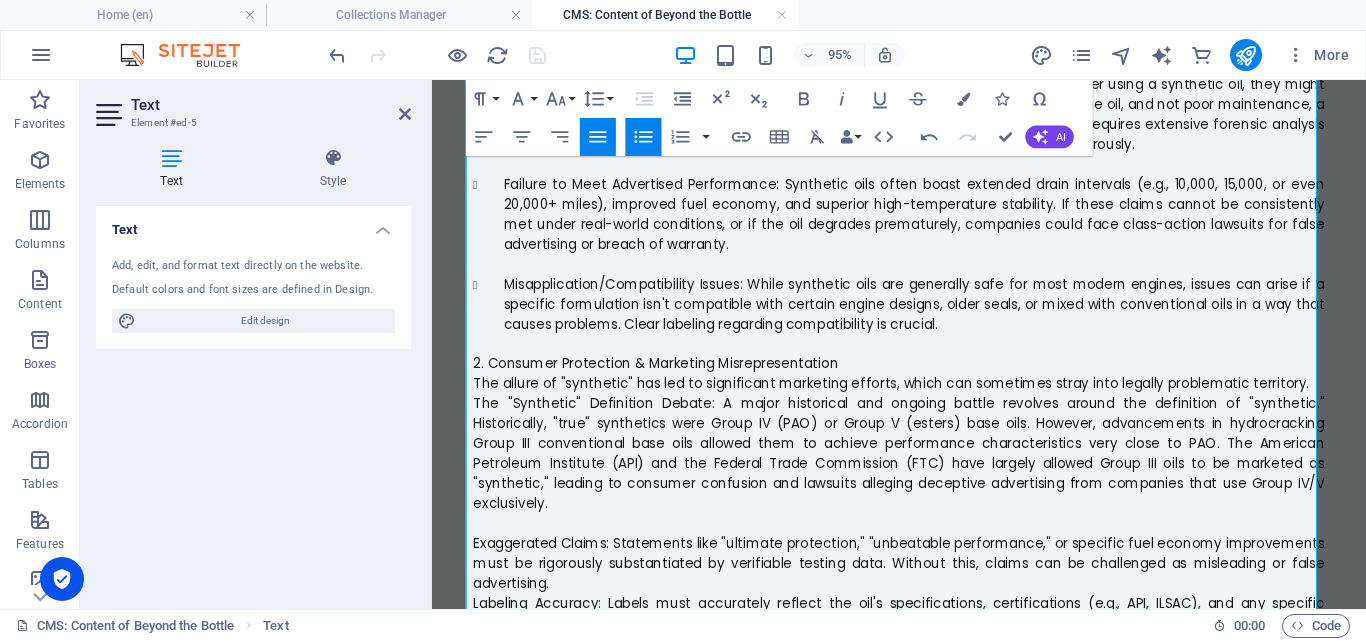scroll, scrollTop: 639, scrollLeft: 0, axis: vertical 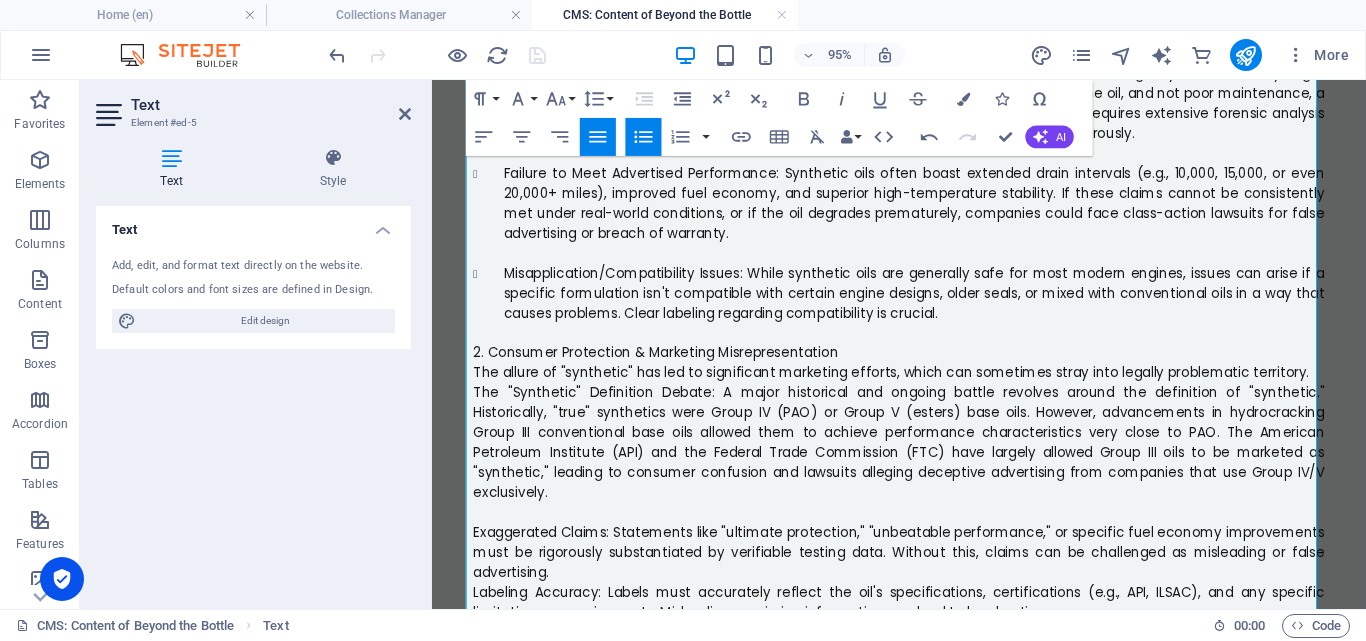 click on "The "Synthetic" Definition Debate: A major historical and ongoing battle revolves around the definition of "synthetic." Historically, "true" synthetics were Group IV (PAO) or Group V (esters) base oils. However, advancements in hydrocracking Group III conventional base oils allowed them to achieve performance characteristics very close to PAO. The American Petroleum Institute (API) and the Federal Trade Commission (FTC) have largely allowed Group III oils to be marketed as "synthetic," leading to consumer confusion and lawsuits alleging deceptive advertising from companies that use Group IV/V exclusively." at bounding box center (924, 461) 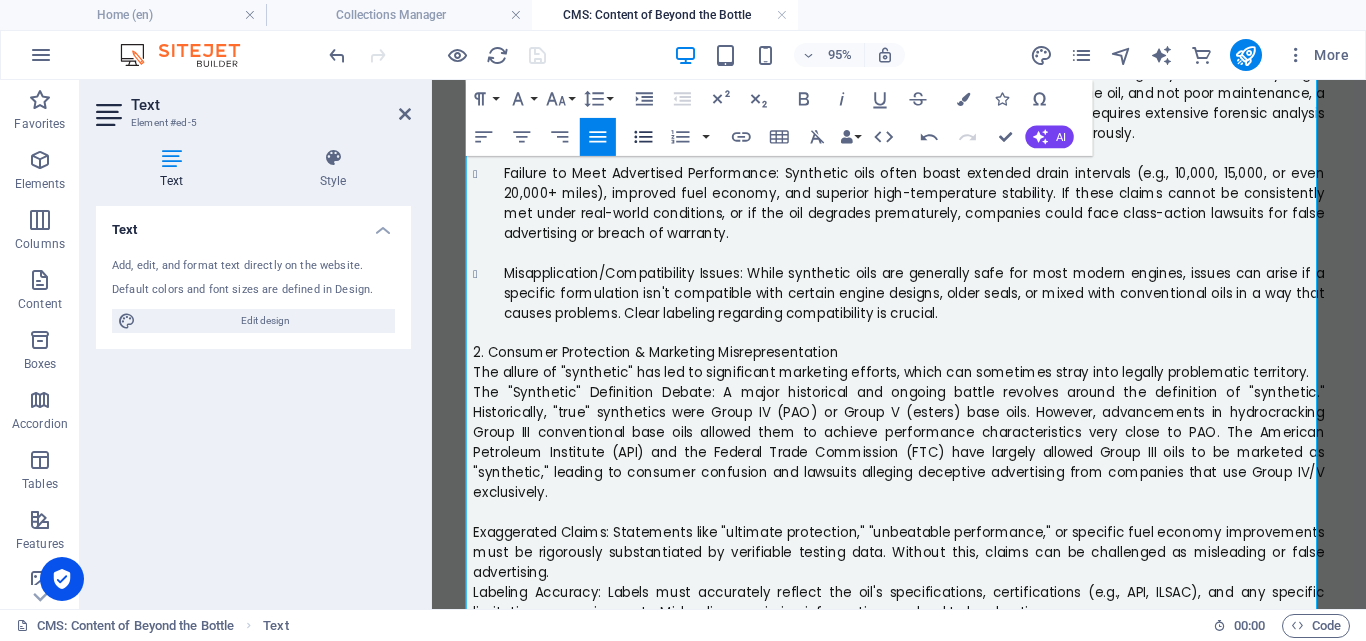 click 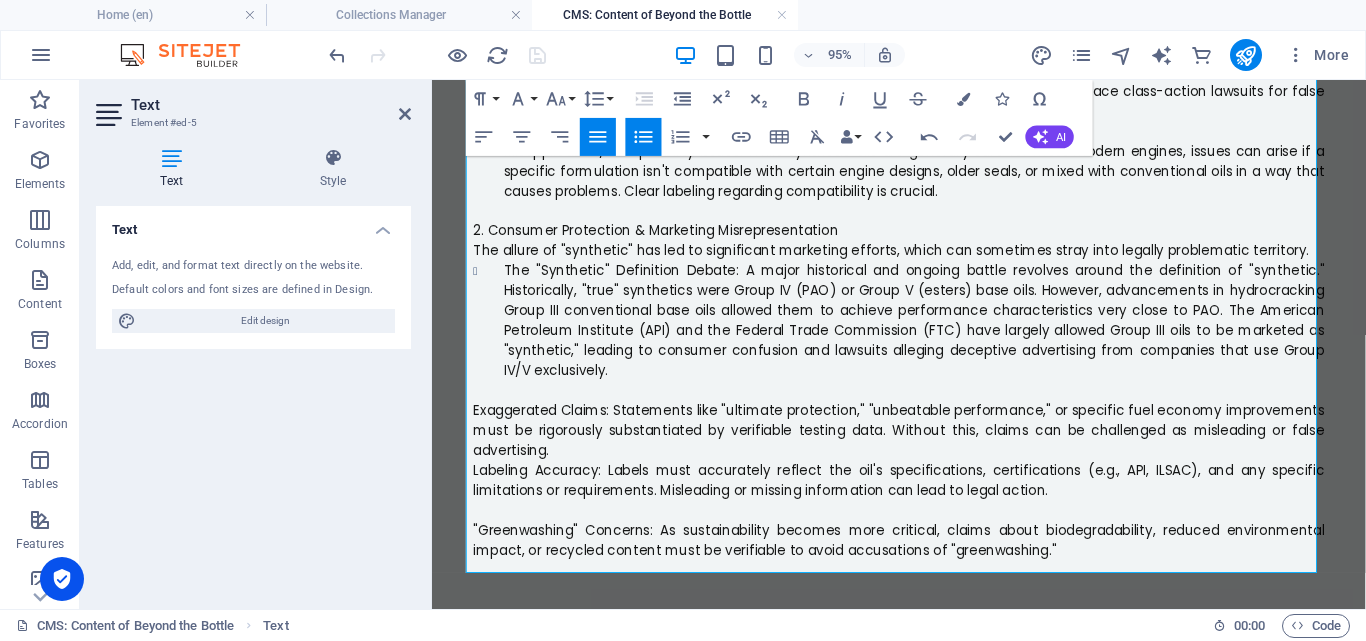 scroll, scrollTop: 822, scrollLeft: 0, axis: vertical 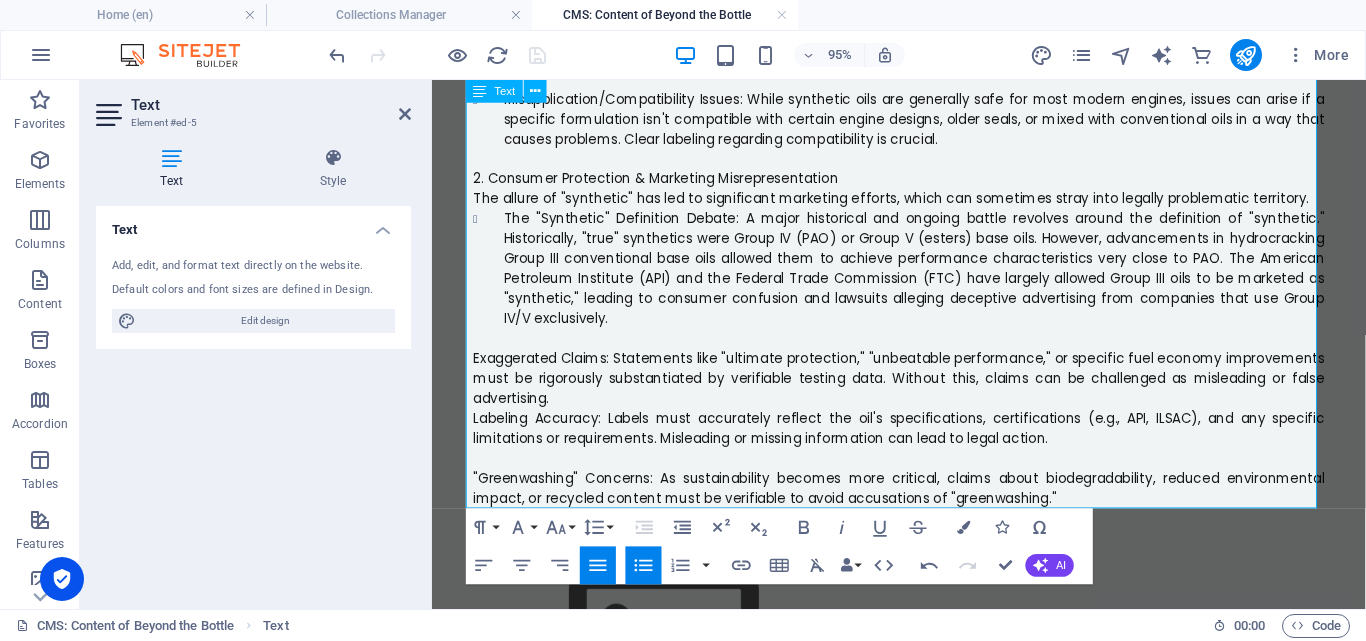 click on "Exaggerated Claims: Statements like "ultimate protection," "unbeatable performance," or specific fuel economy improvements must be rigorously substantiated by verifiable testing data. Without this, claims can be challenged as misleading or false advertising." at bounding box center (668, 184) 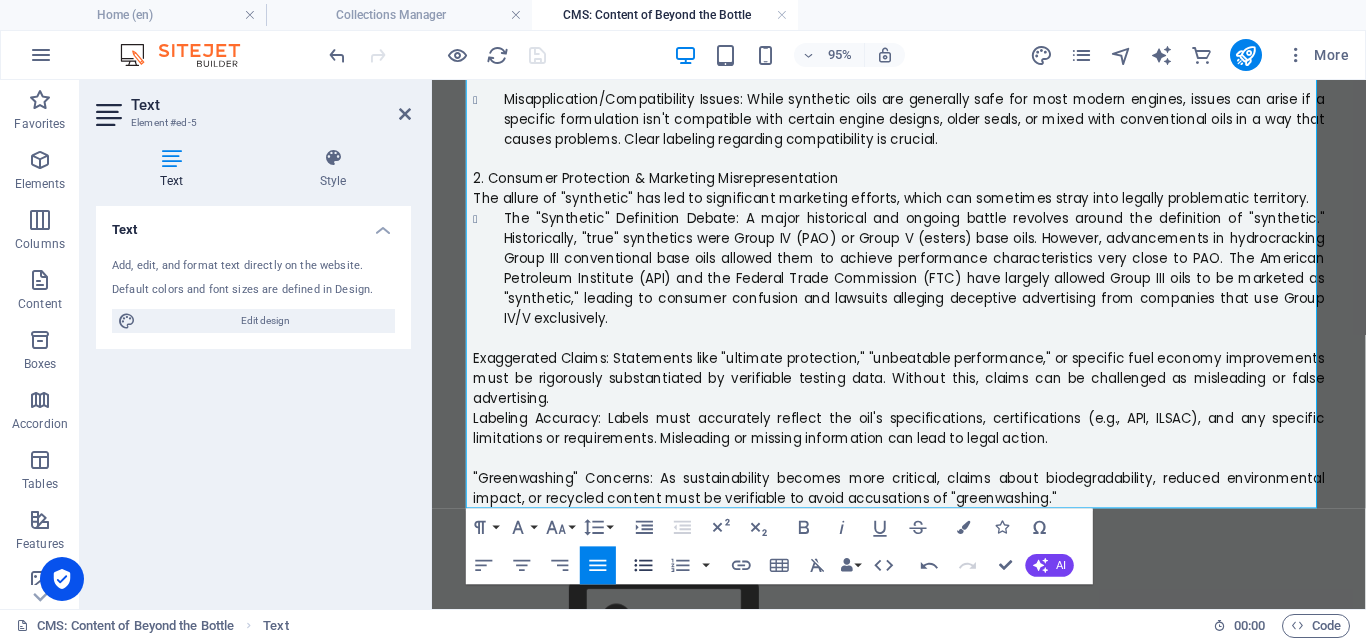 click 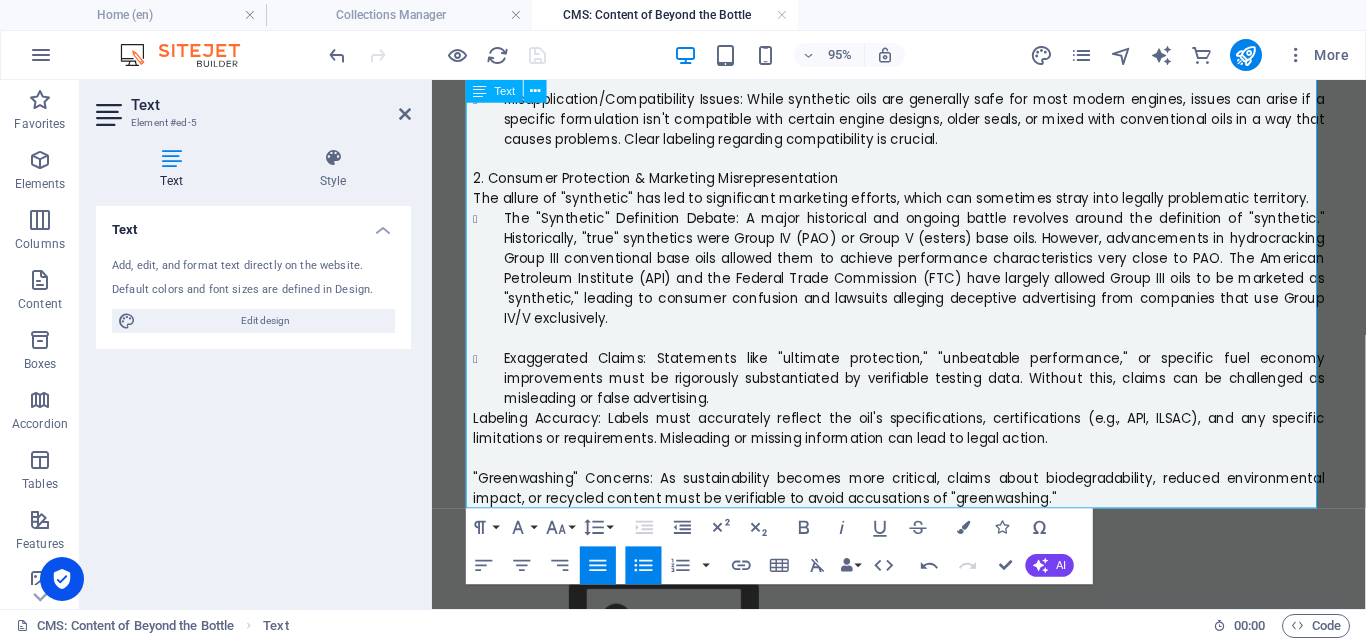 click on "Labeling Accuracy: Labels must accurately reflect the oil's specifications, certifications (e.g., API, ILSAC), and any specific limitations or requirements. Misleading or missing information can lead to legal action." at bounding box center [924, 446] 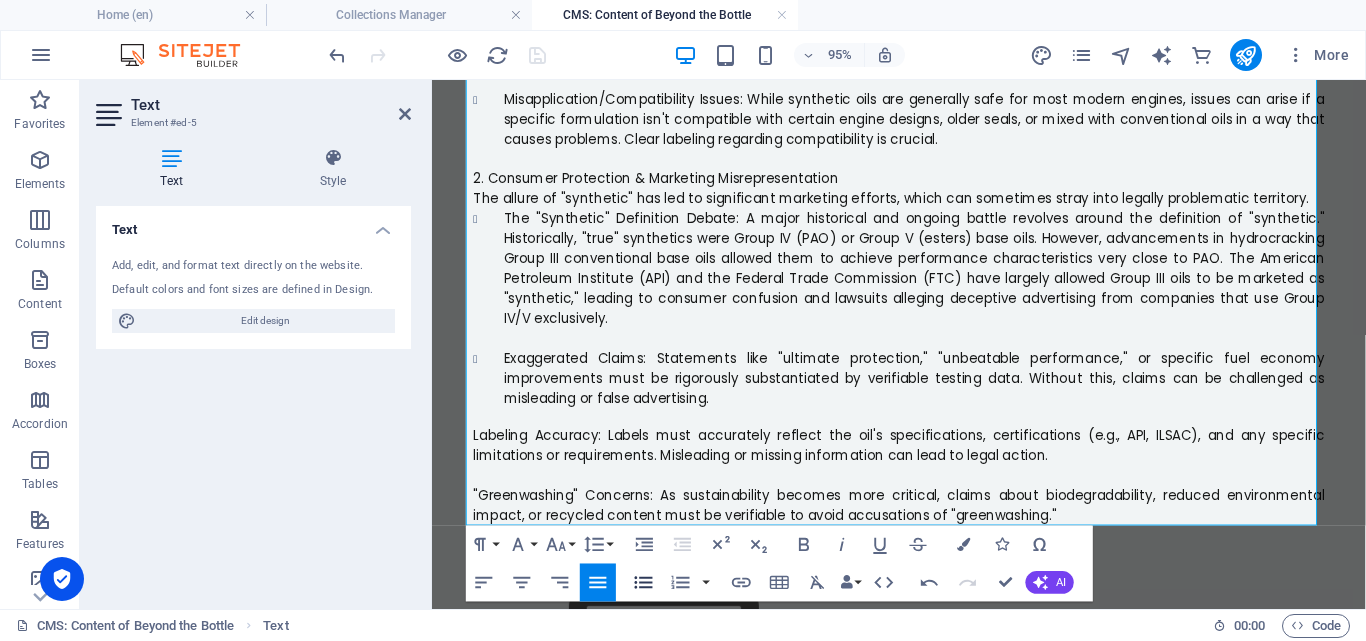 click 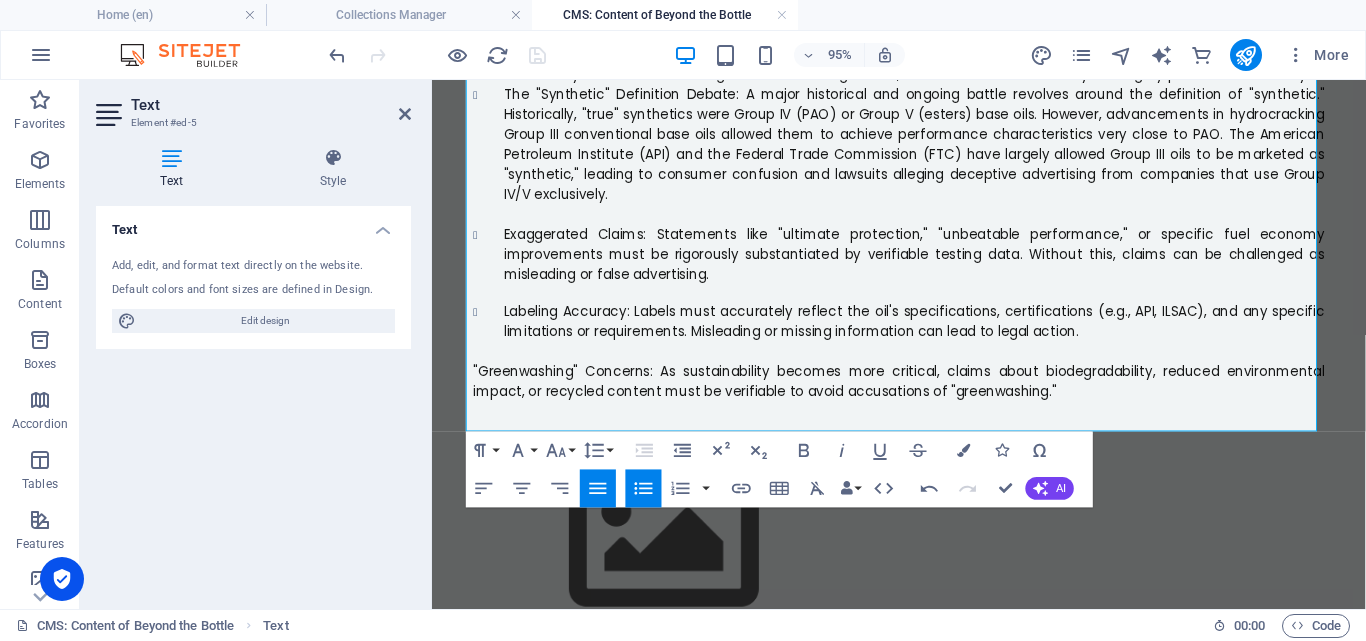 scroll, scrollTop: 968, scrollLeft: 0, axis: vertical 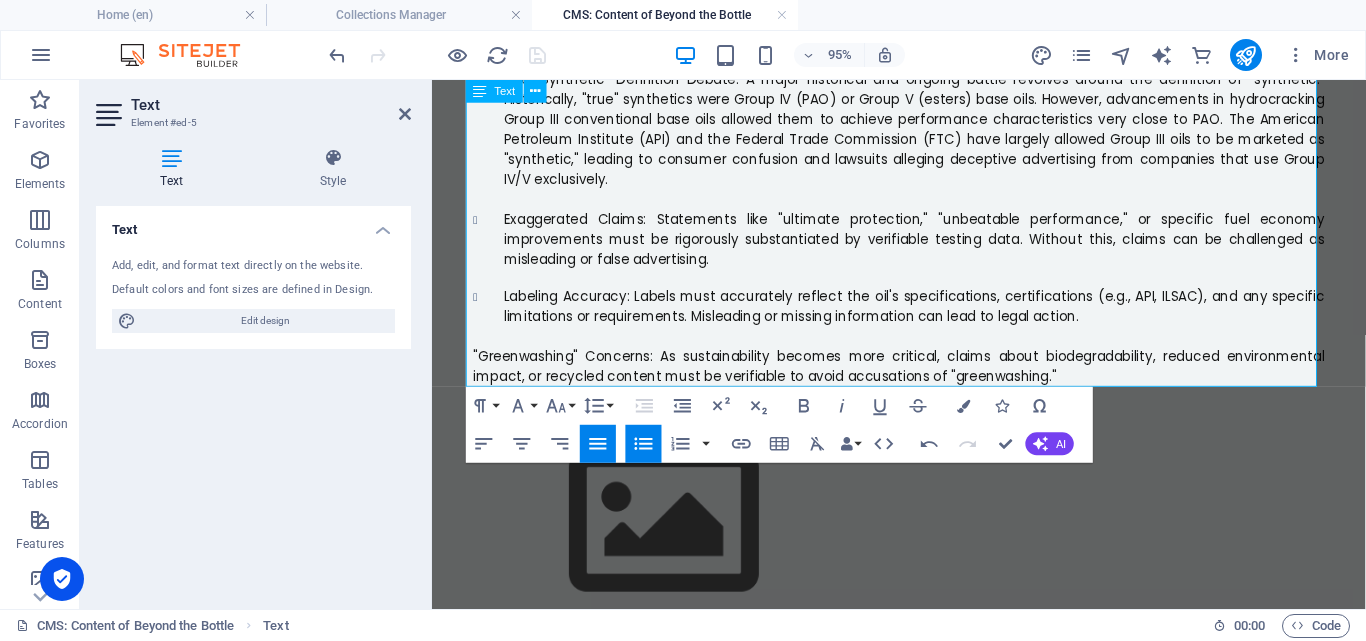 click on "Labeling Accuracy: Labels must accurately reflect the oil's specifications, certifications (e.g., API, ILSAC), and any specific limitations or requirements. Misleading or missing information can lead to legal action." at bounding box center [940, 318] 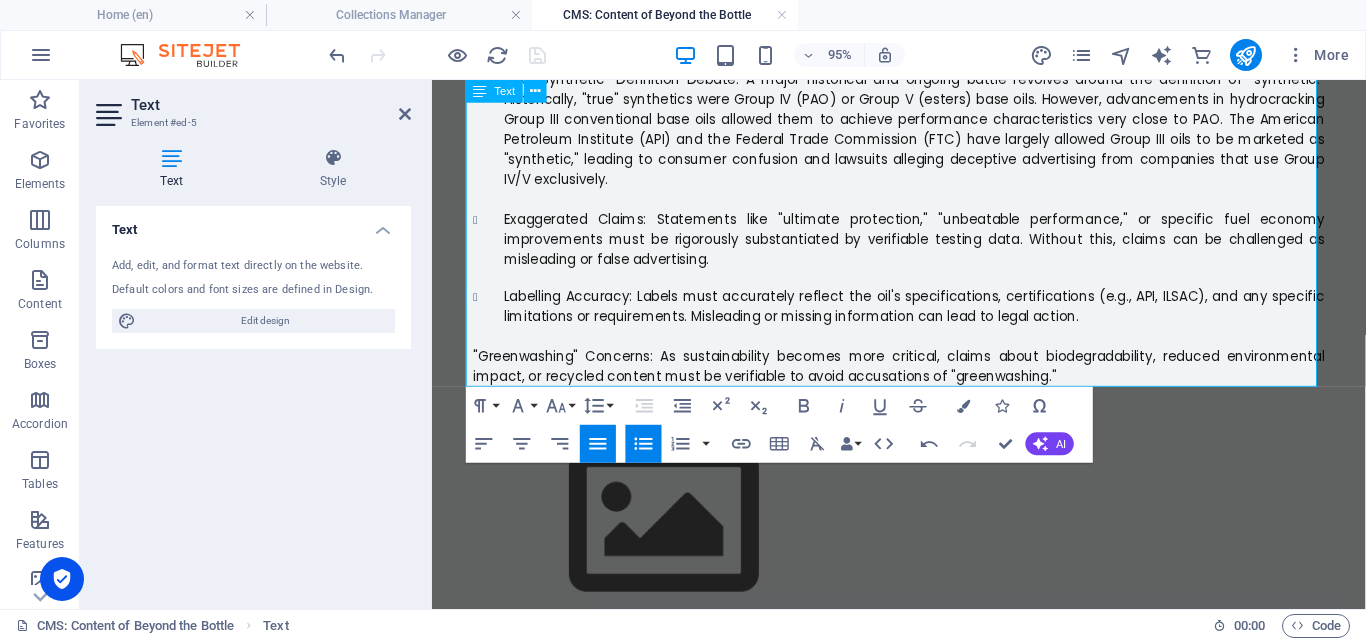 click on ""Greenwashing" Concerns: As sustainability becomes more critical, claims about biodegradability, reduced environmental impact, or recycled content must be verifiable to avoid accusations of "greenwashing."" at bounding box center (924, 381) 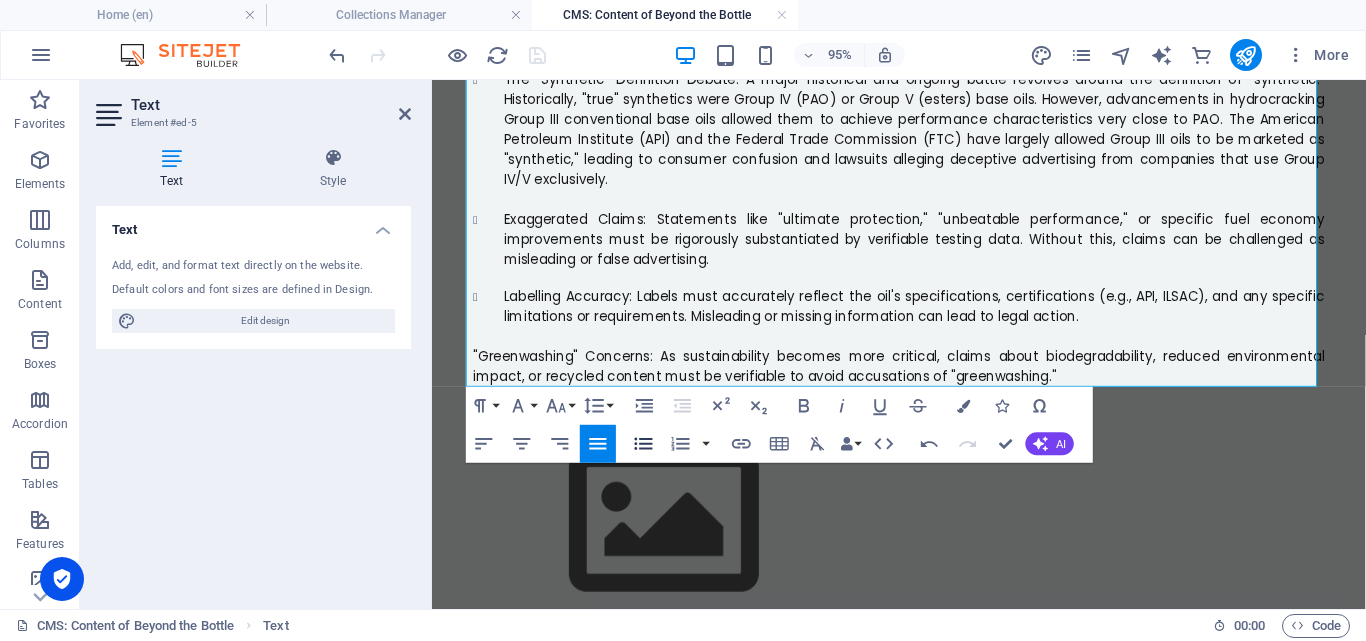 click 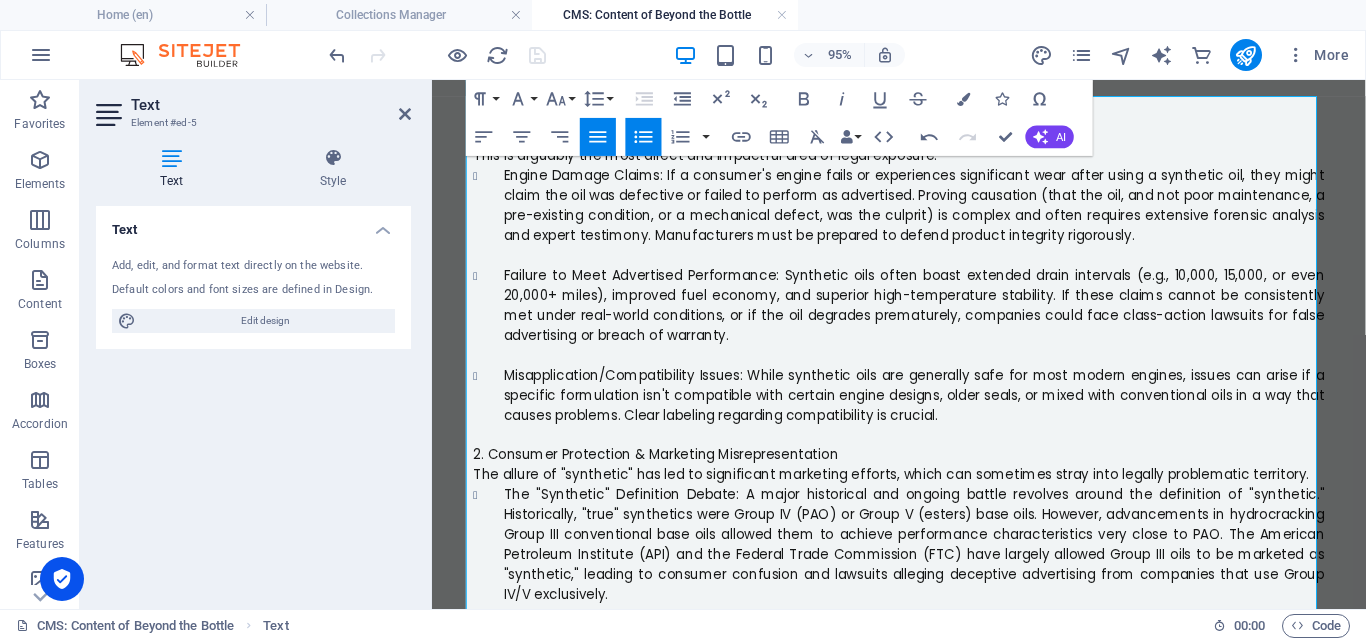 scroll, scrollTop: 492, scrollLeft: 0, axis: vertical 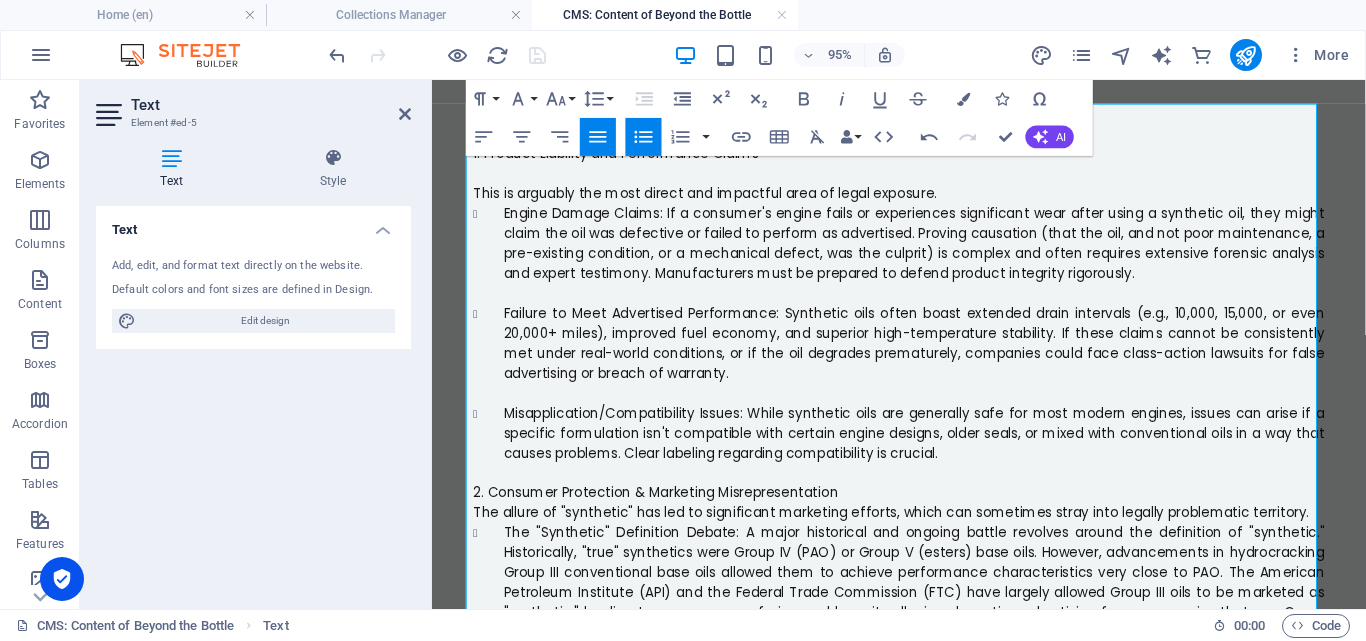 click on "2. Consumer Protection & Marketing Misrepresentation" at bounding box center (924, 514) 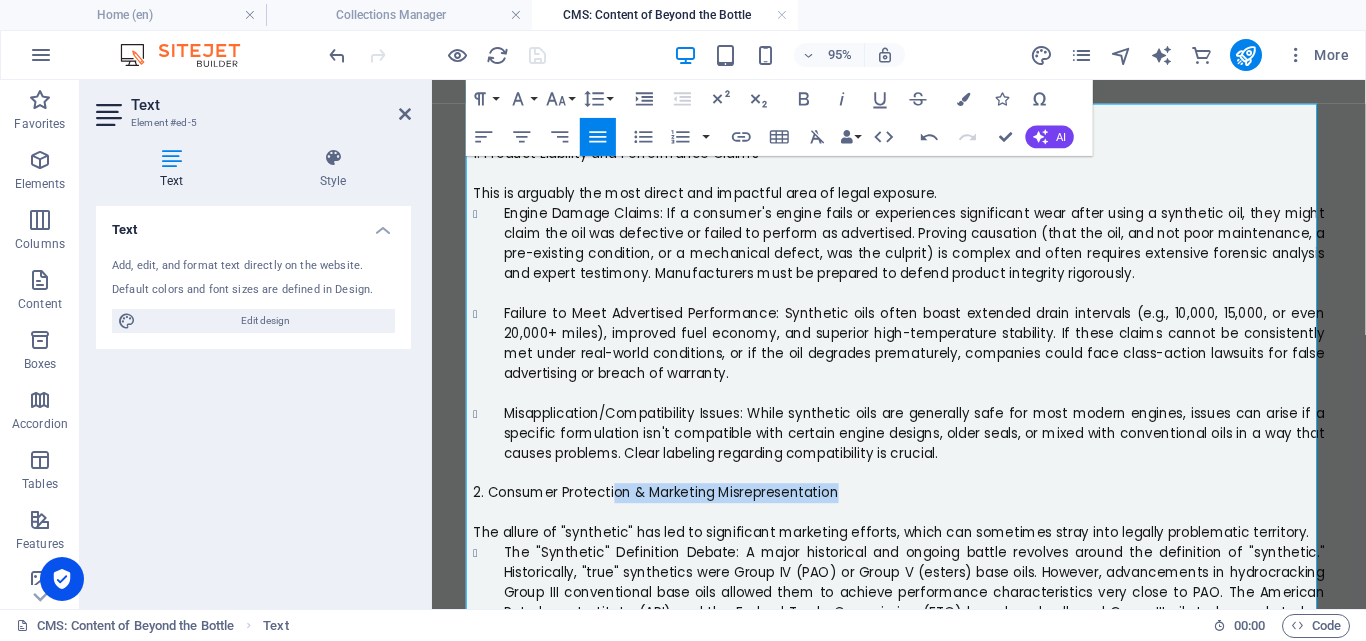 drag, startPoint x: 858, startPoint y: 514, endPoint x: 616, endPoint y: 518, distance: 242.03305 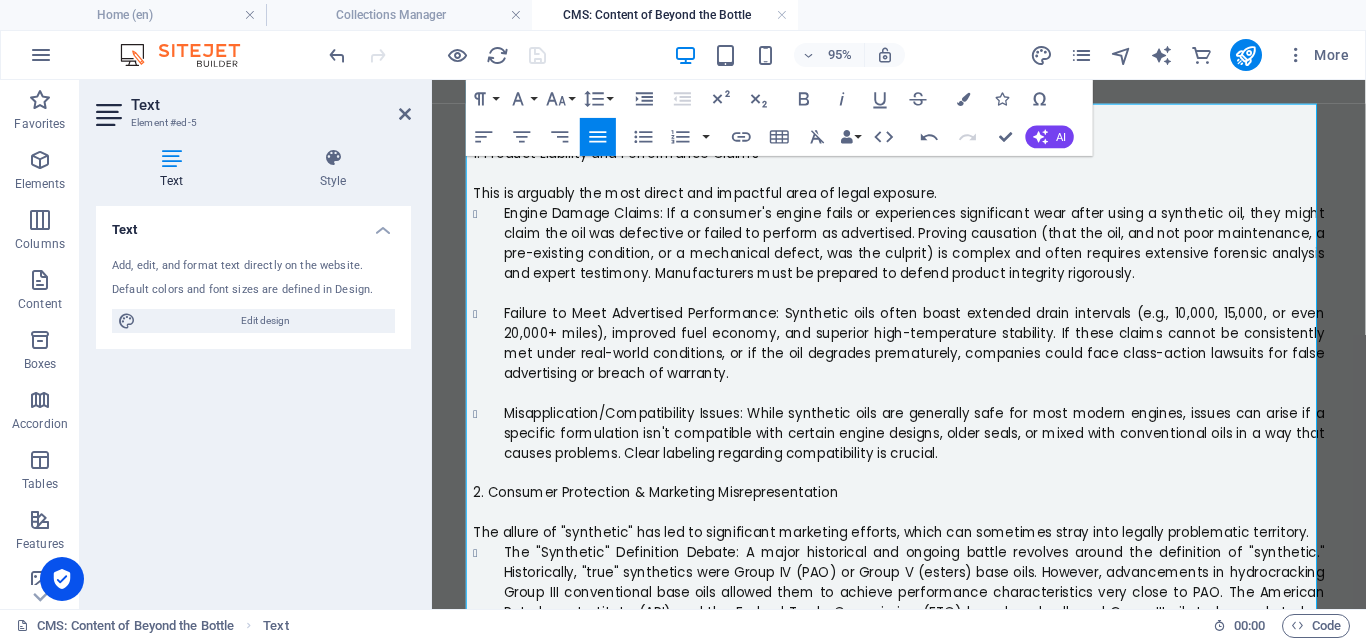 click on "Misapplication/Compatibility Issues: While synthetic oils are generally safe for most modern engines, issues can arise if a specific formulation isn't compatible with certain engine designs, older seals, or mixed with conventional oils in a way that causes problems. Clear labeling regarding compatibility is crucial." at bounding box center [940, 451] 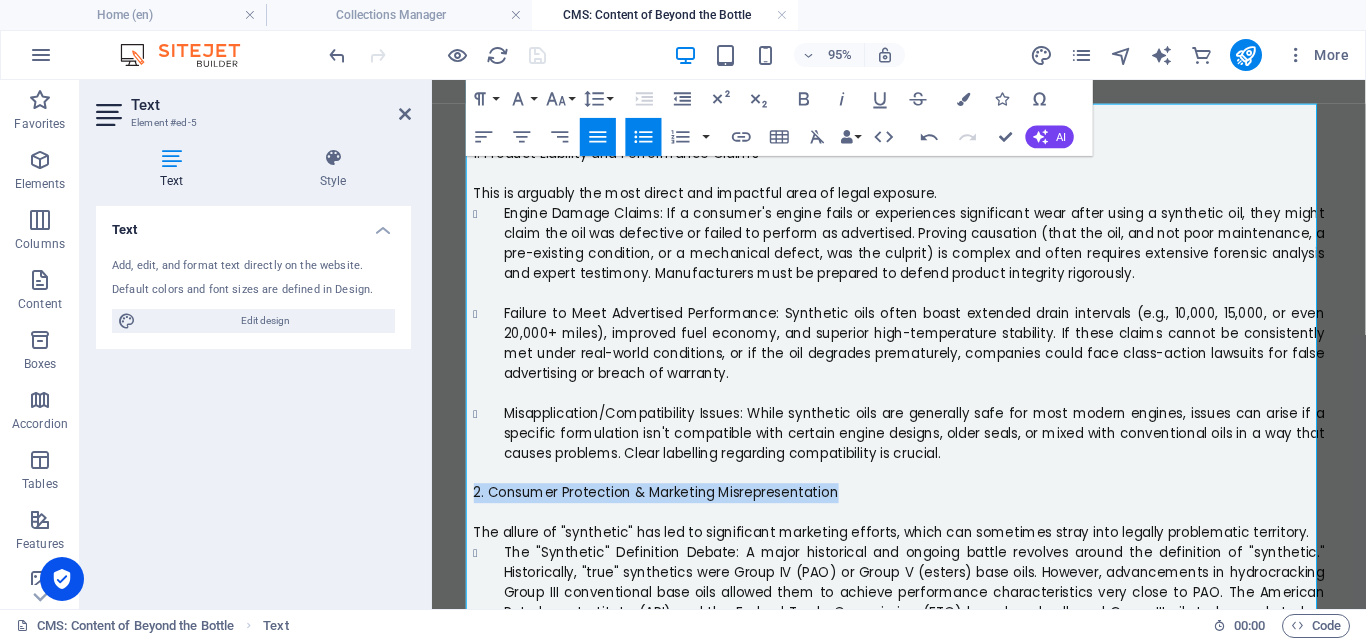 drag, startPoint x: 849, startPoint y: 514, endPoint x: 434, endPoint y: 519, distance: 415.03012 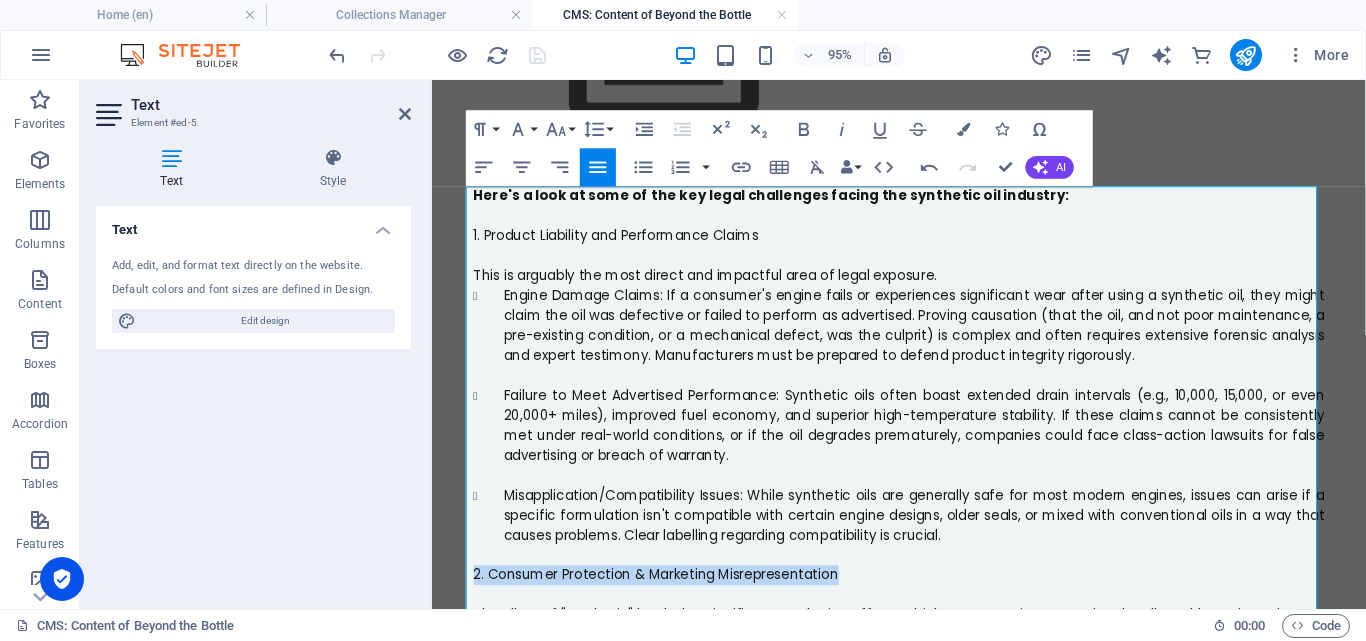 scroll, scrollTop: 393, scrollLeft: 0, axis: vertical 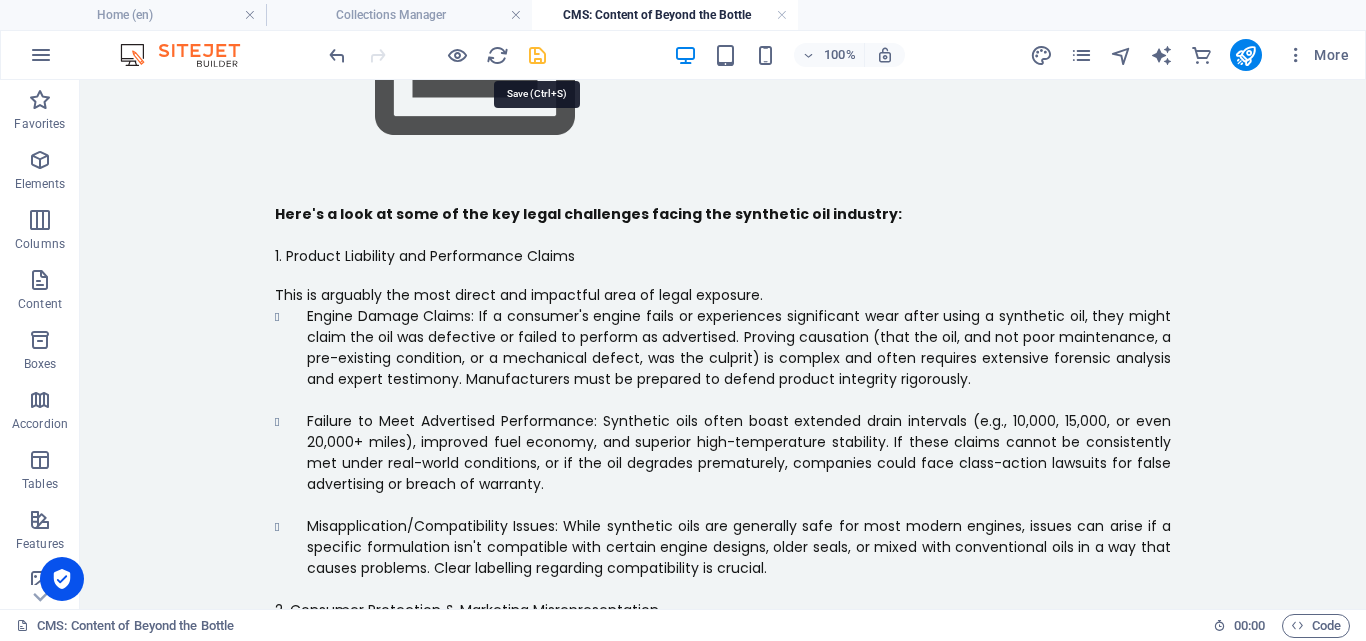 click at bounding box center [537, 55] 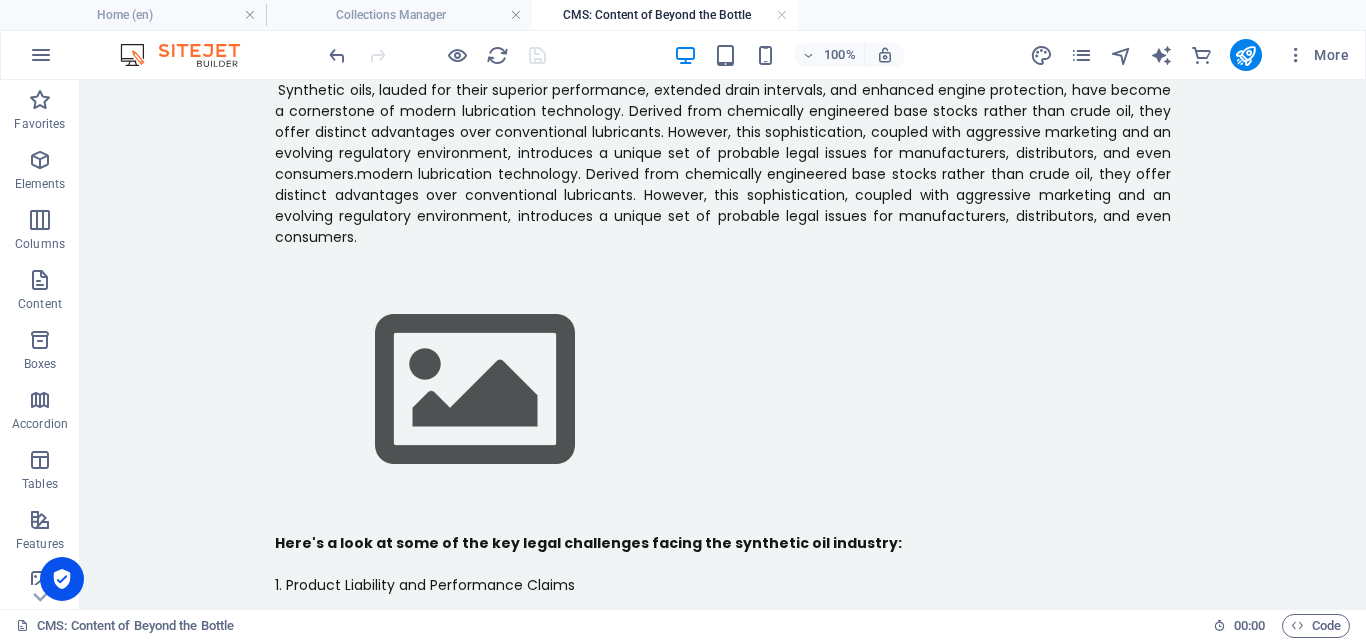 scroll, scrollTop: 0, scrollLeft: 0, axis: both 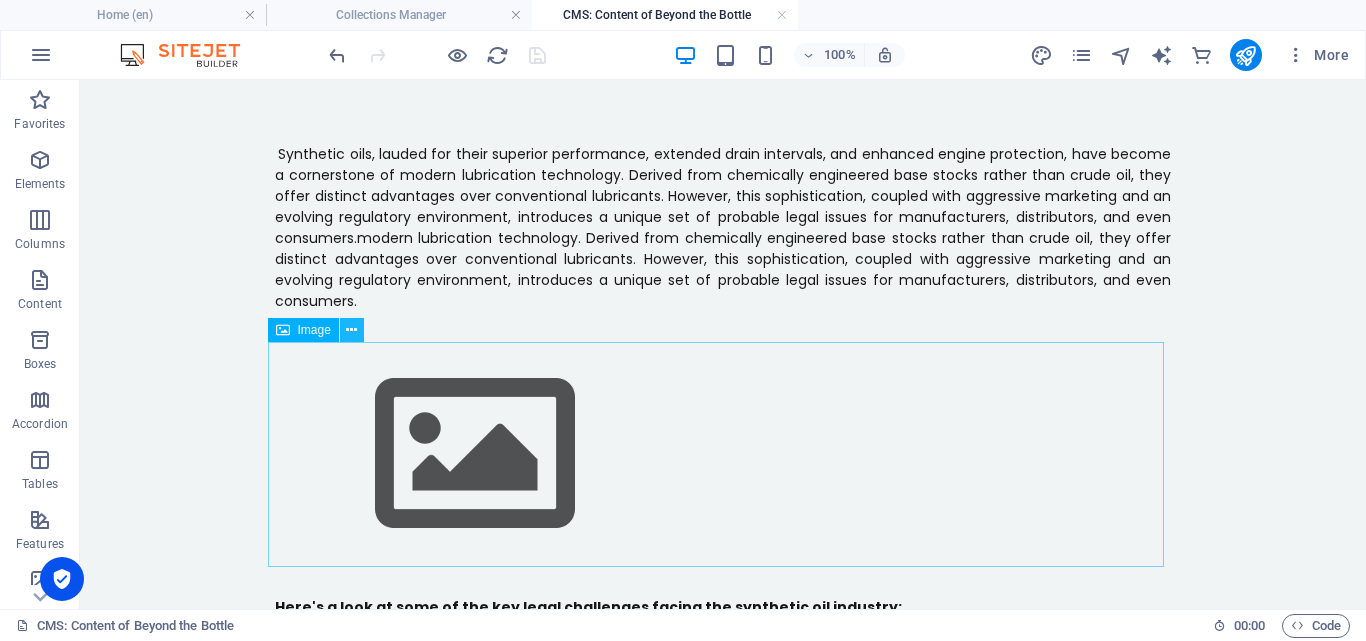 click at bounding box center (352, 330) 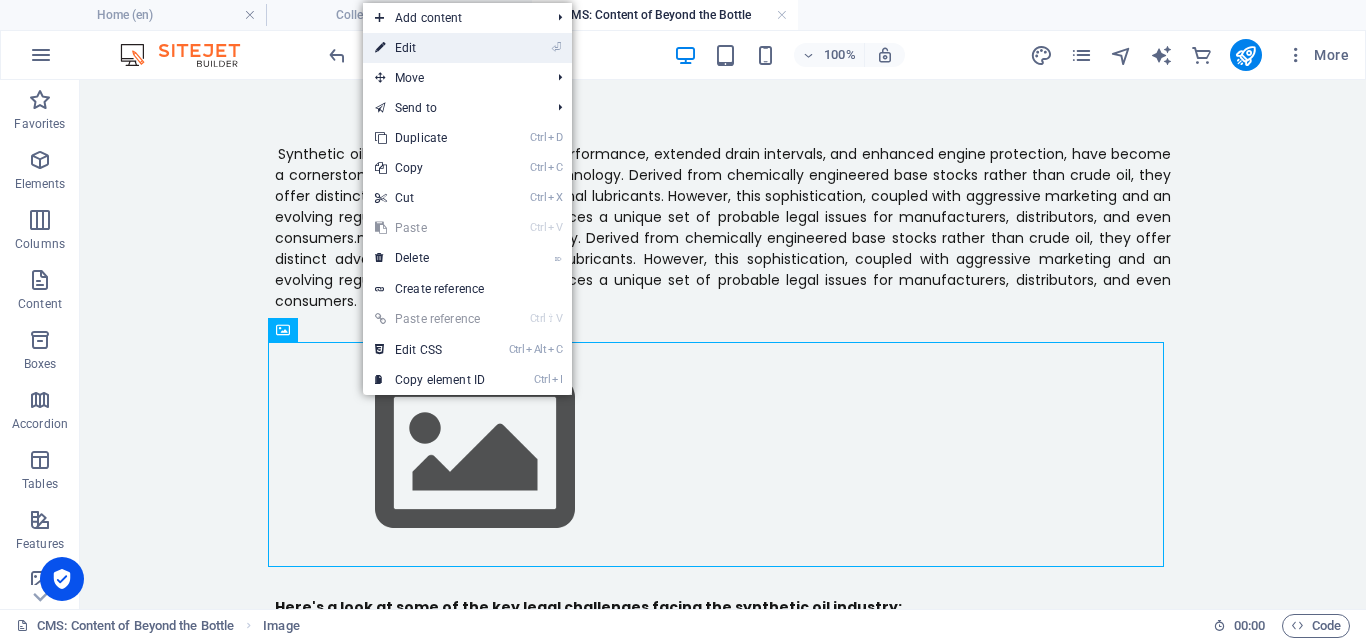 click on "⏎  Edit" at bounding box center (430, 48) 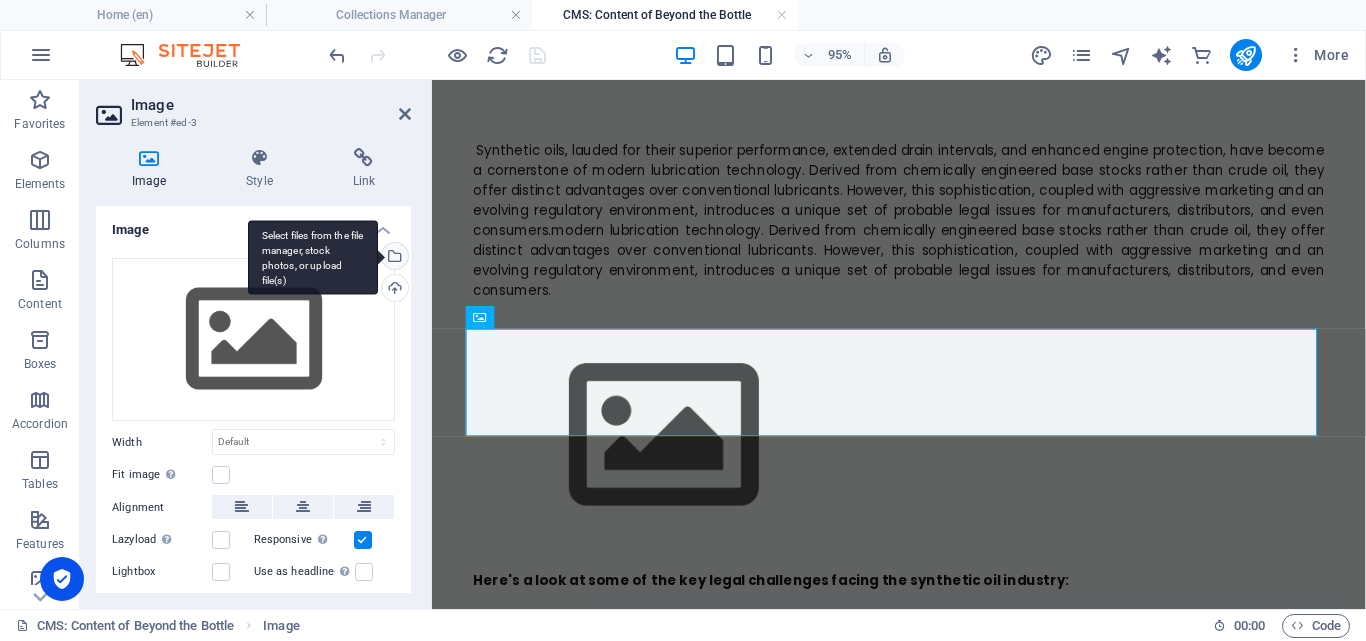 click on "Select files from the file manager, stock photos, or upload file(s)" at bounding box center (393, 258) 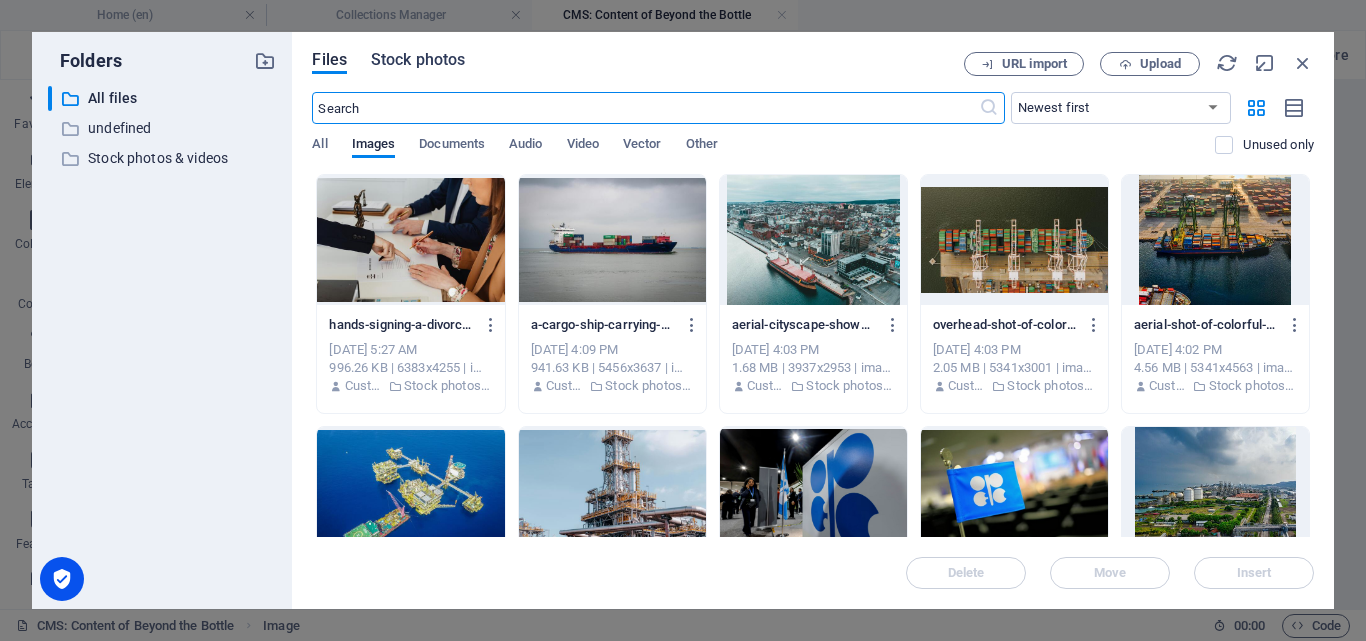 click on "Stock photos" at bounding box center (418, 60) 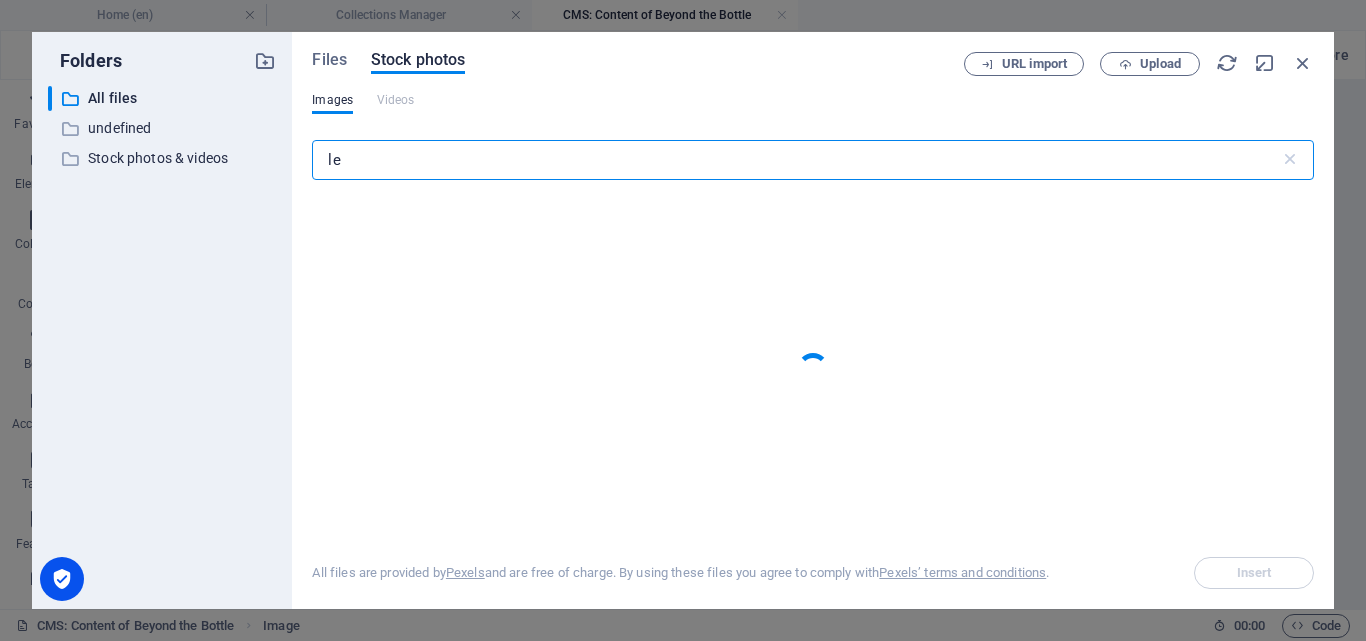 type on "l" 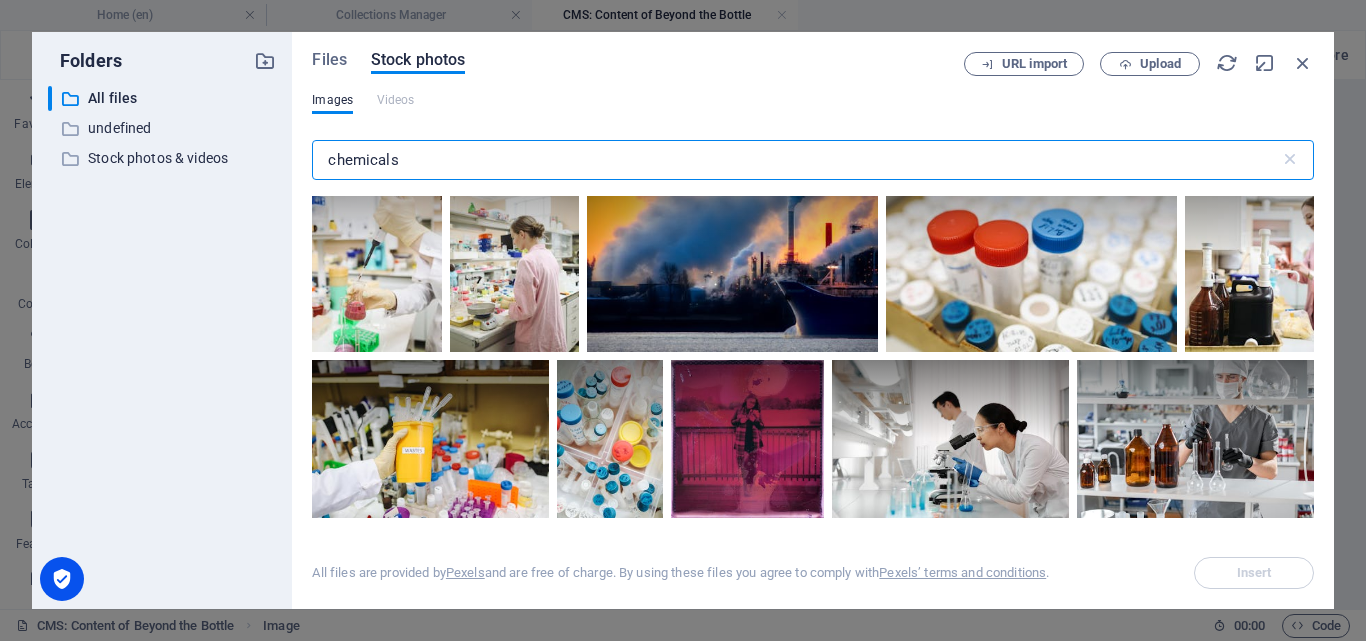 scroll, scrollTop: 545, scrollLeft: 0, axis: vertical 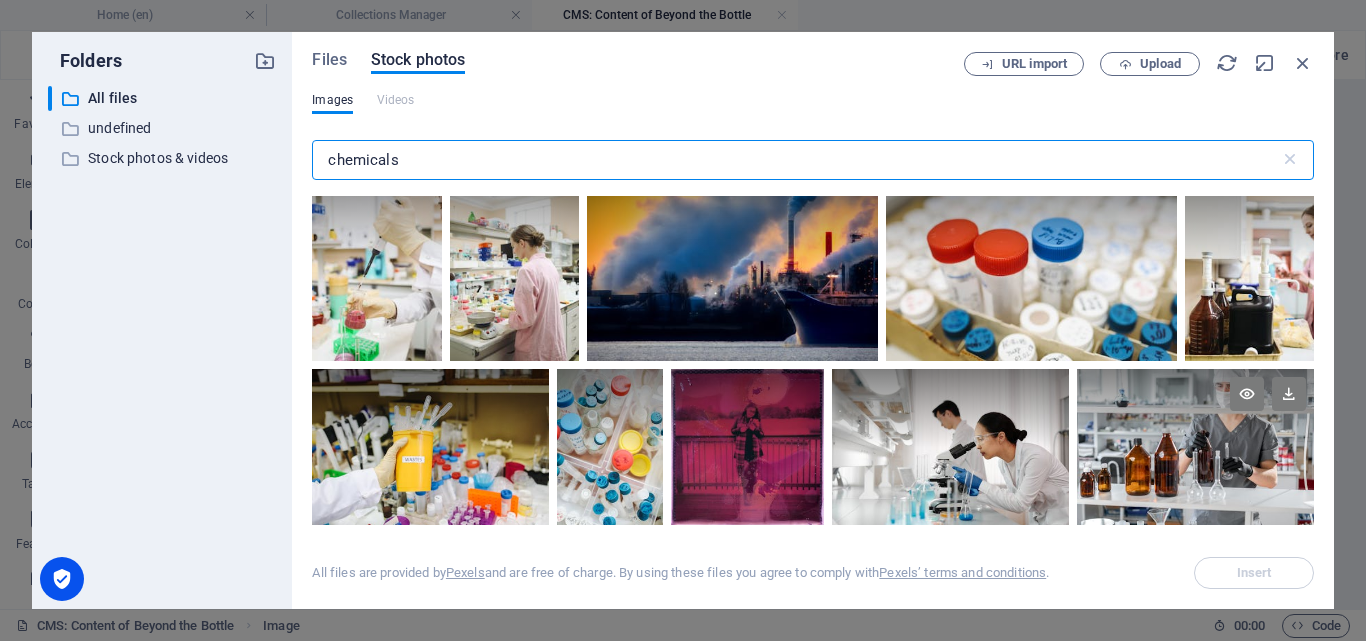type on "chemicals" 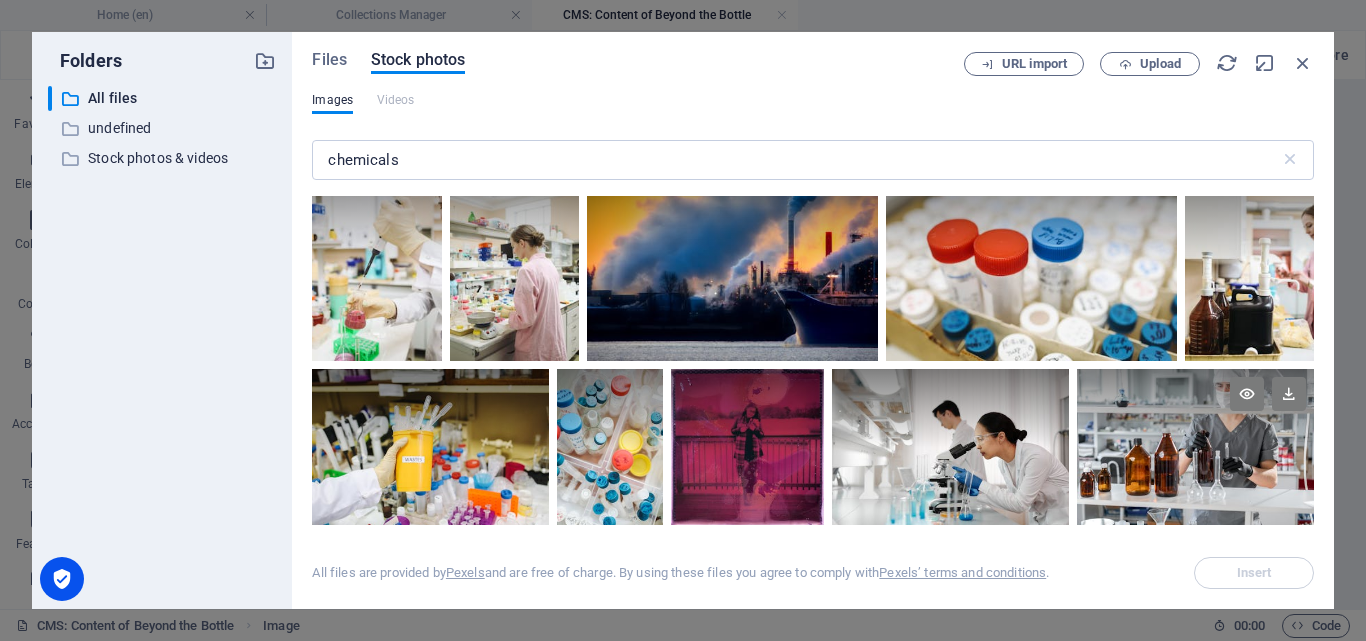 click at bounding box center [1195, 408] 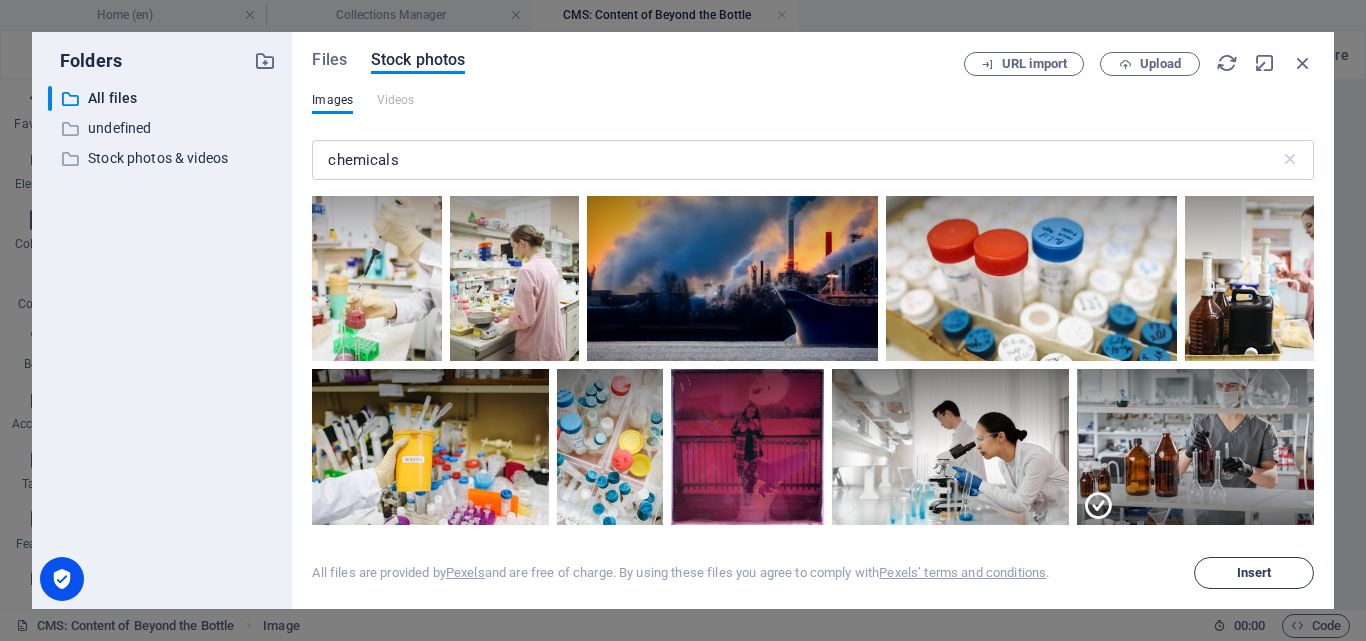 click on "Insert" at bounding box center [1254, 573] 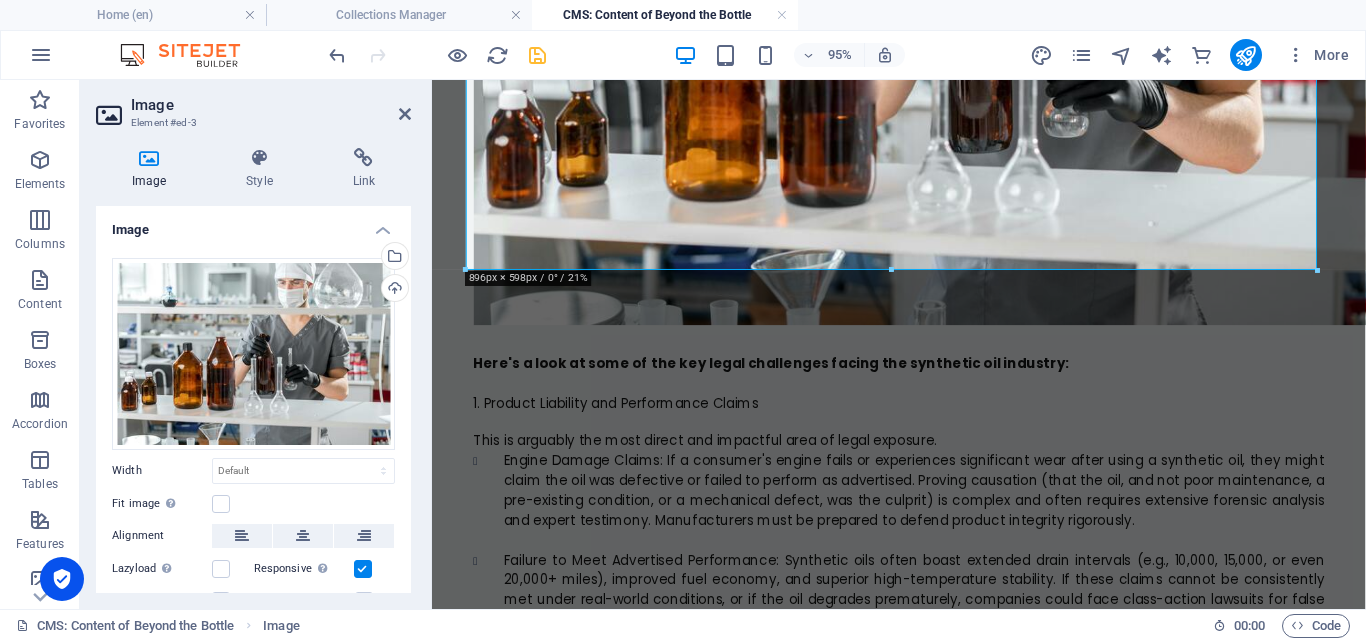 scroll, scrollTop: 665, scrollLeft: 0, axis: vertical 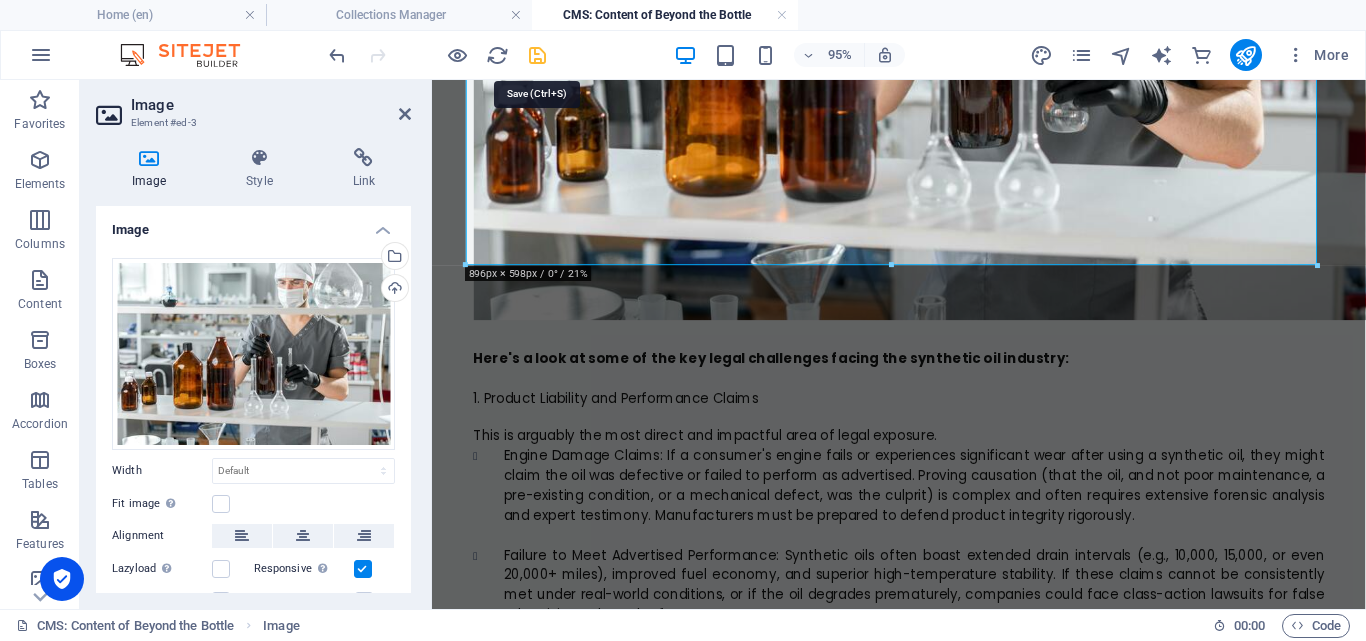 click at bounding box center (537, 55) 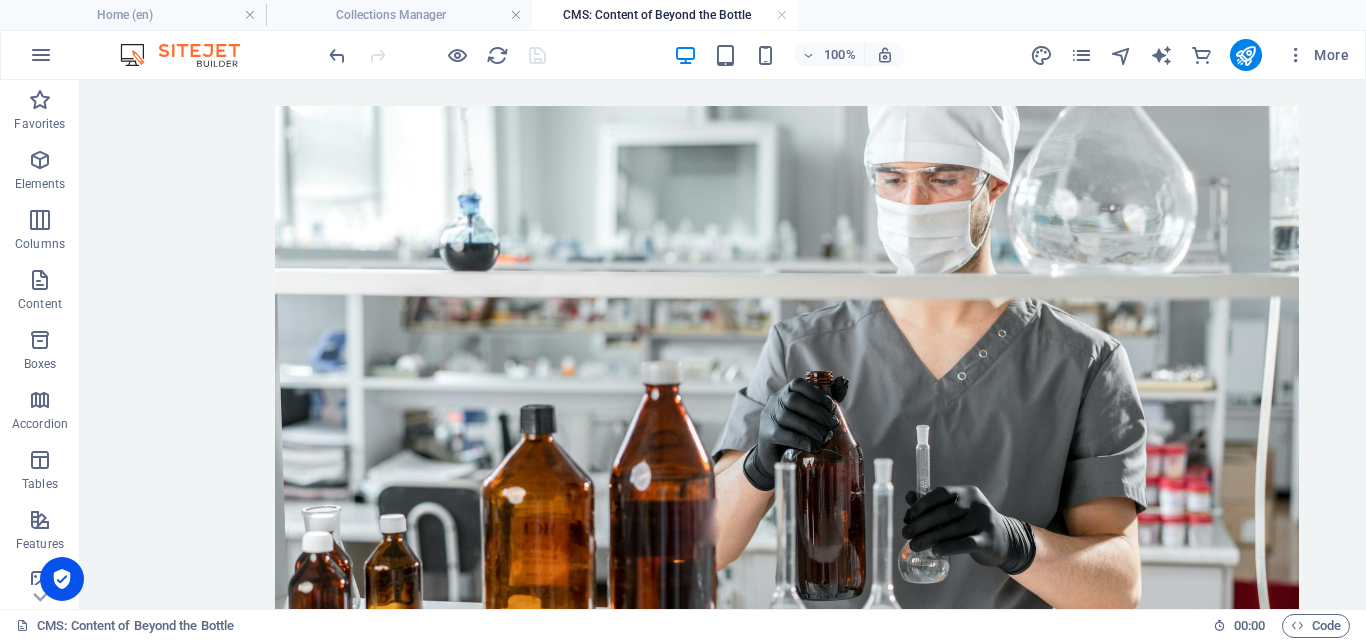 scroll, scrollTop: 0, scrollLeft: 0, axis: both 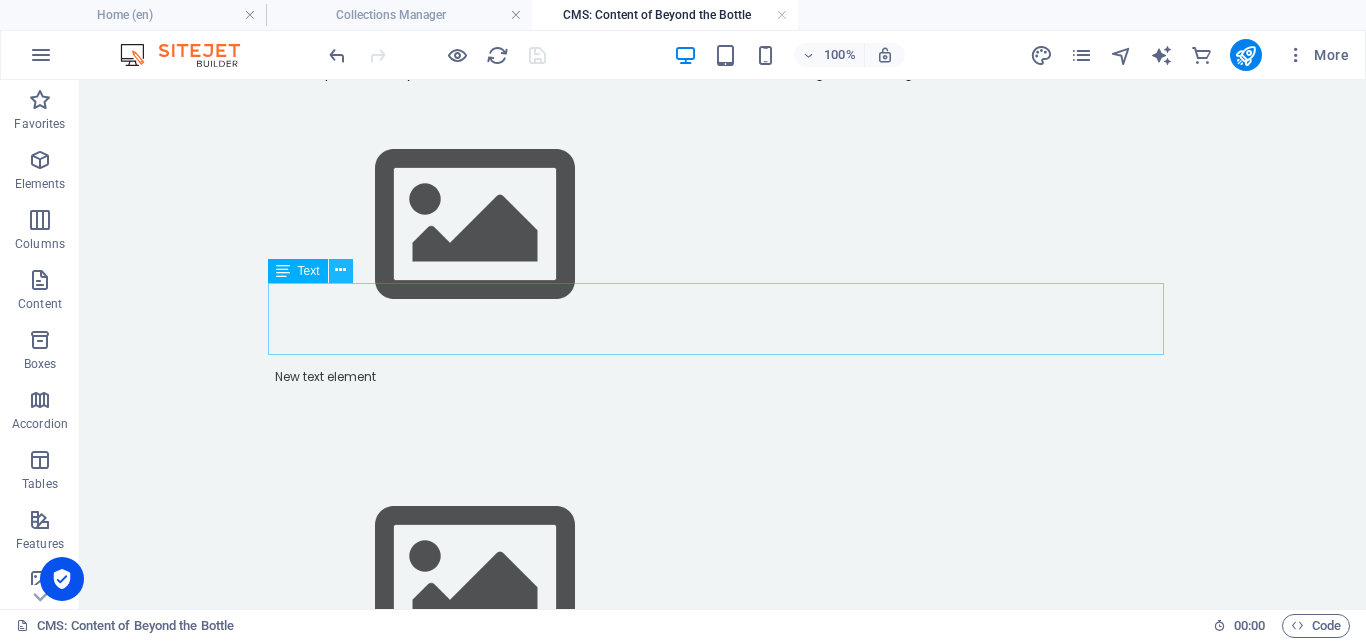 click at bounding box center (341, 271) 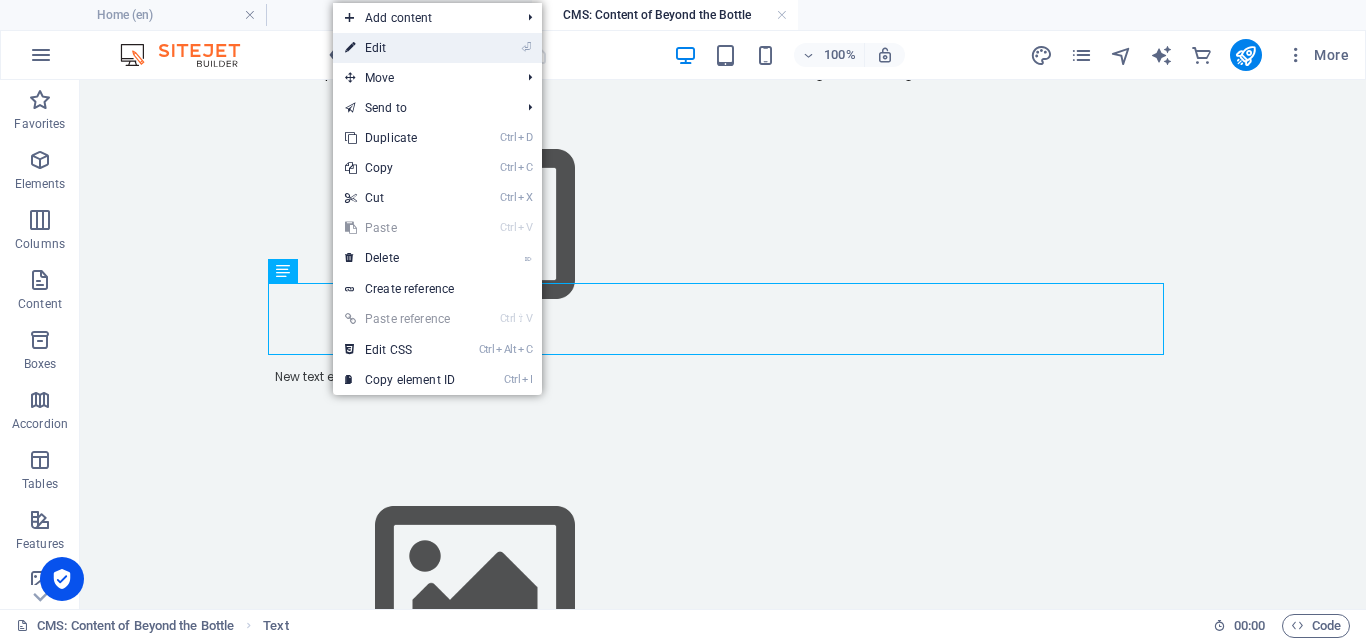 drag, startPoint x: 389, startPoint y: 41, endPoint x: 423, endPoint y: 332, distance: 292.97952 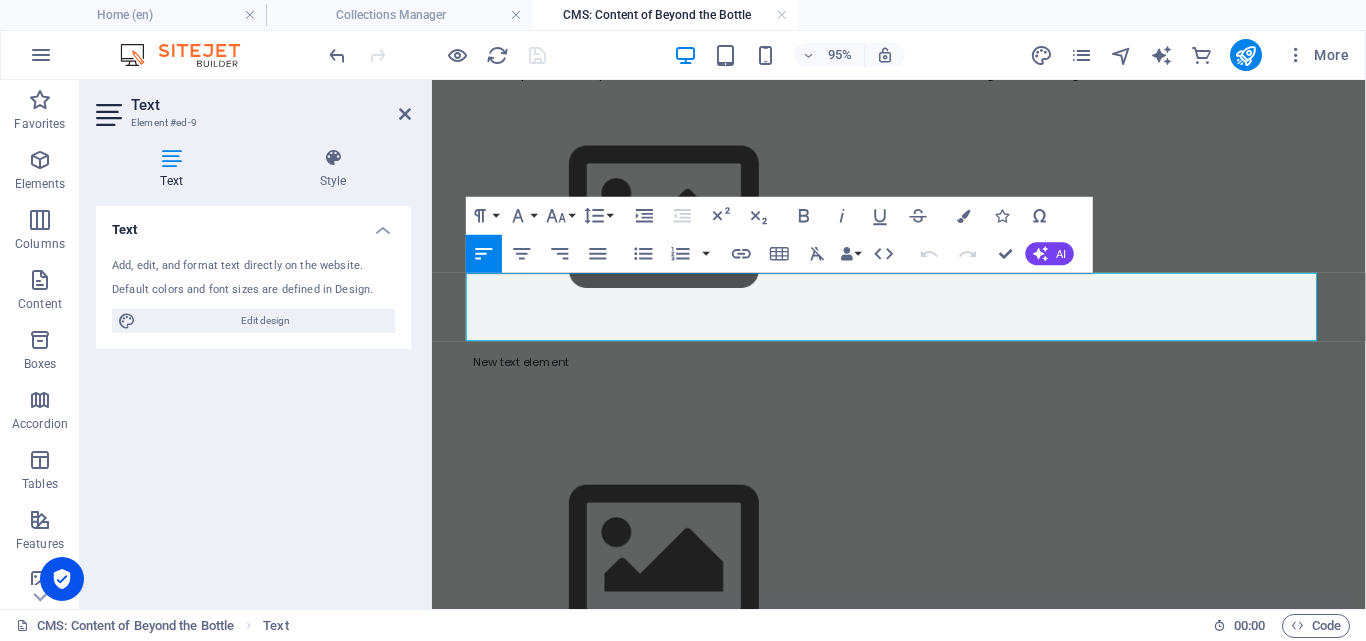 click at bounding box center (924, 413) 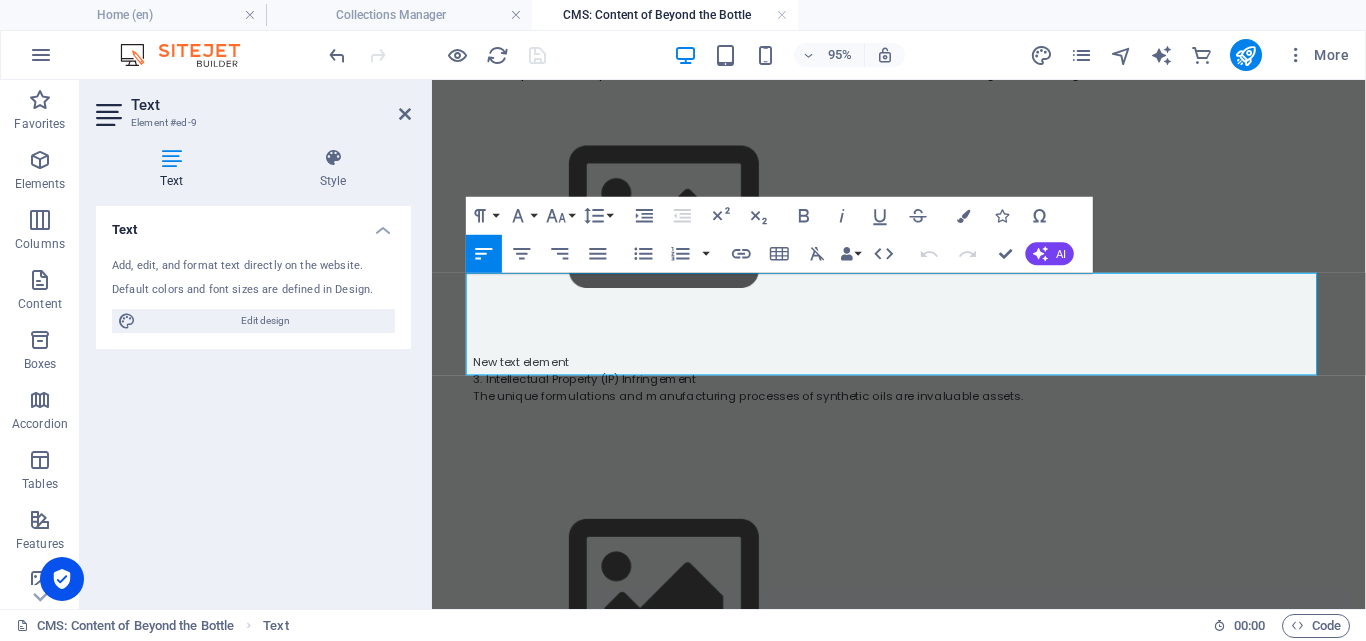 scroll, scrollTop: 1458, scrollLeft: 0, axis: vertical 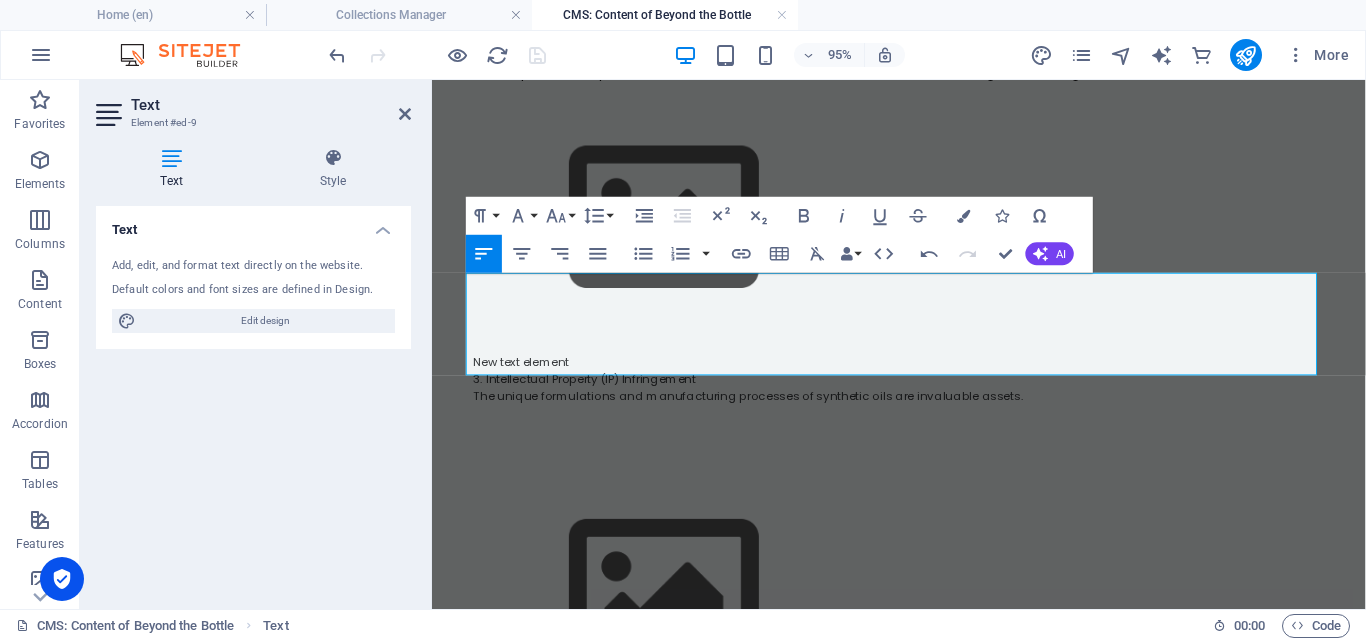 click on "New text element" at bounding box center [924, 377] 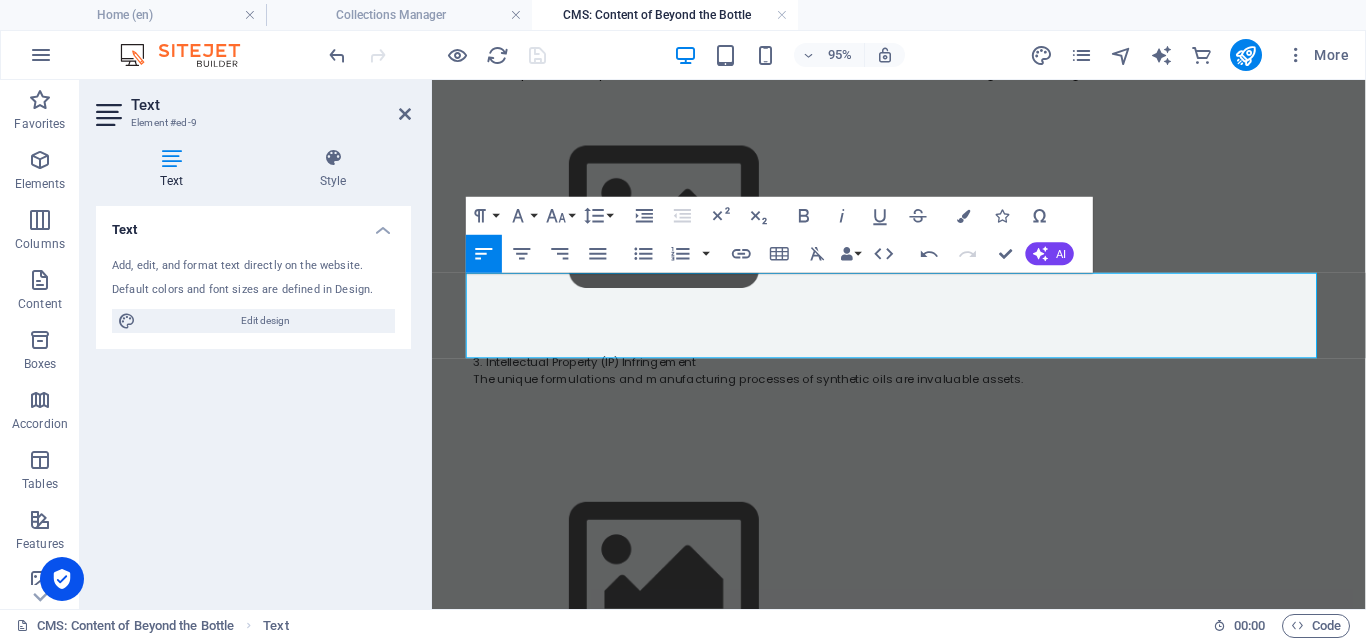 click on "3. Intellectual Property (IP) Infringement" at bounding box center [924, 377] 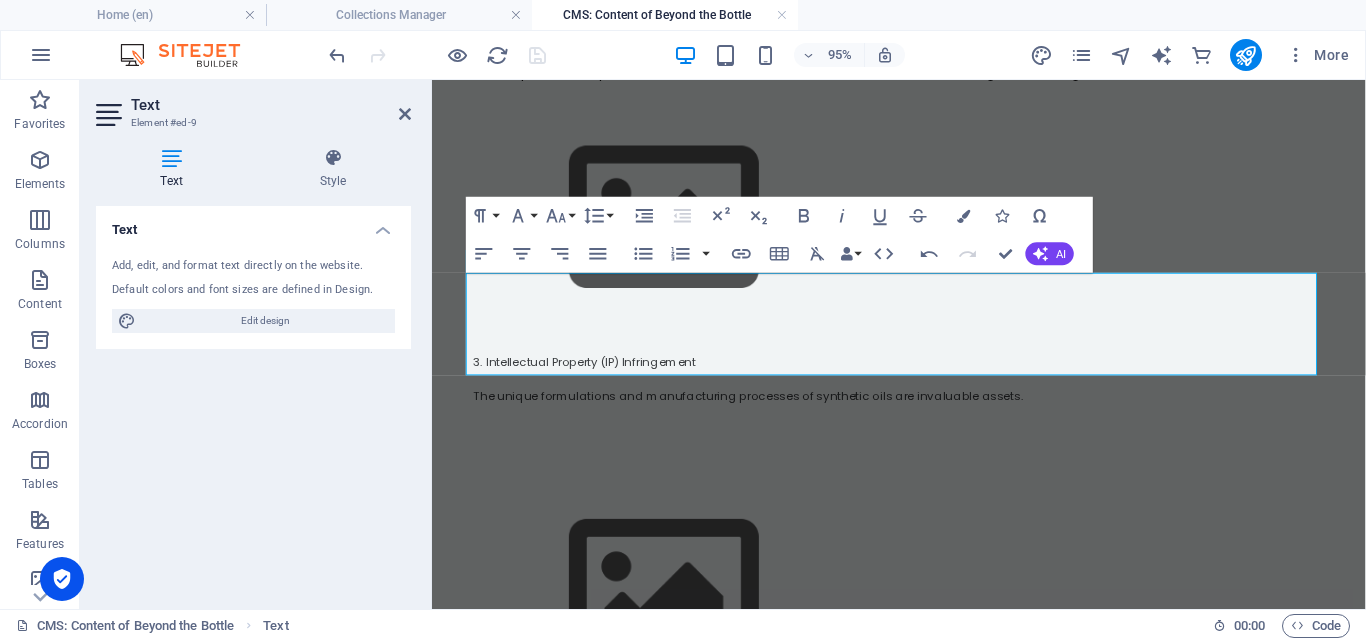 click at bounding box center (924, 449) 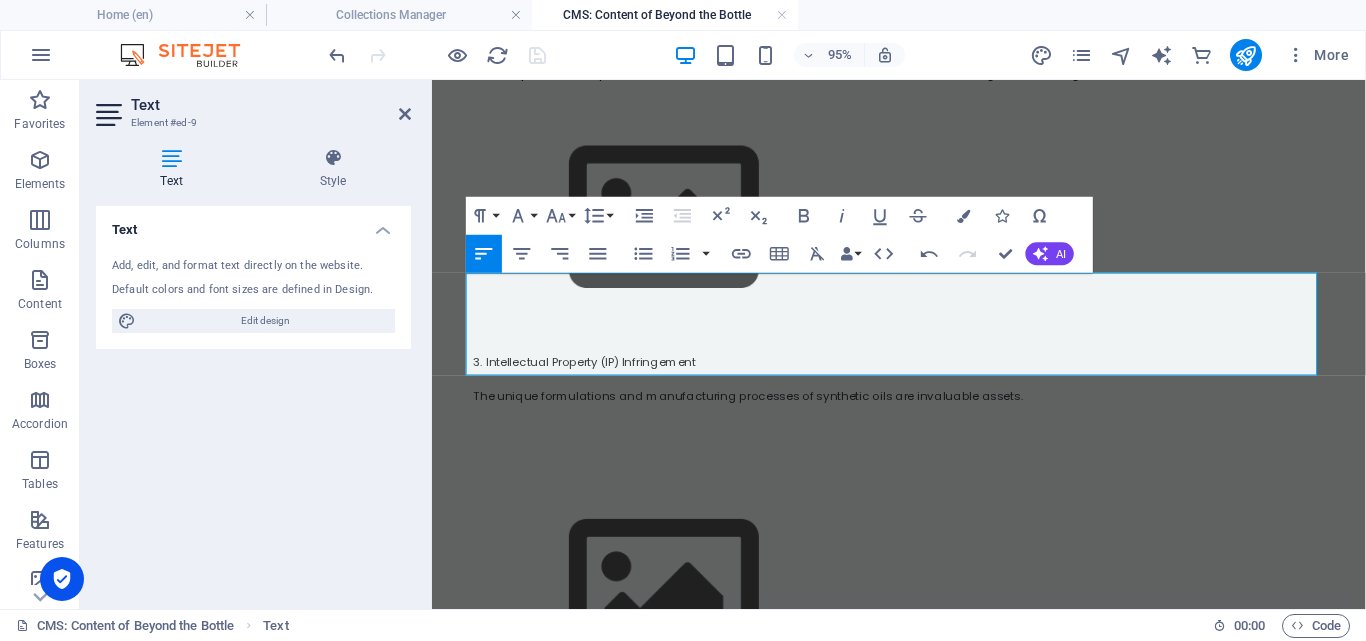 click at bounding box center (924, 431) 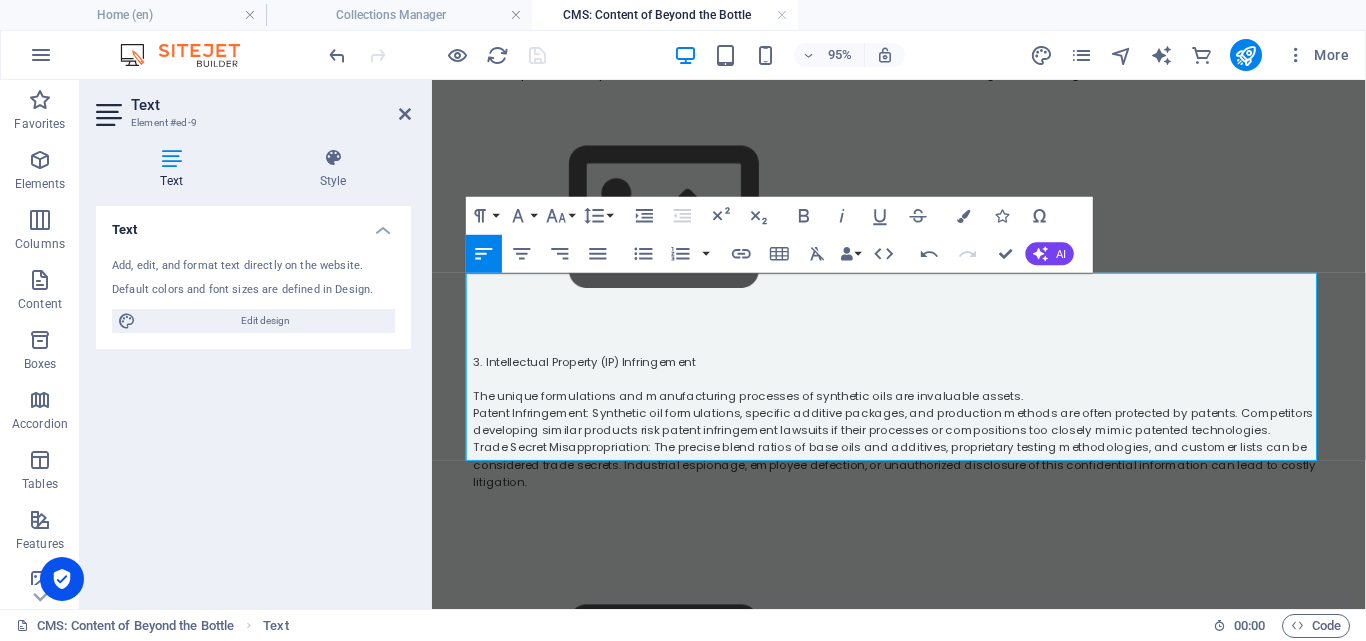 scroll, scrollTop: 8076, scrollLeft: 0, axis: vertical 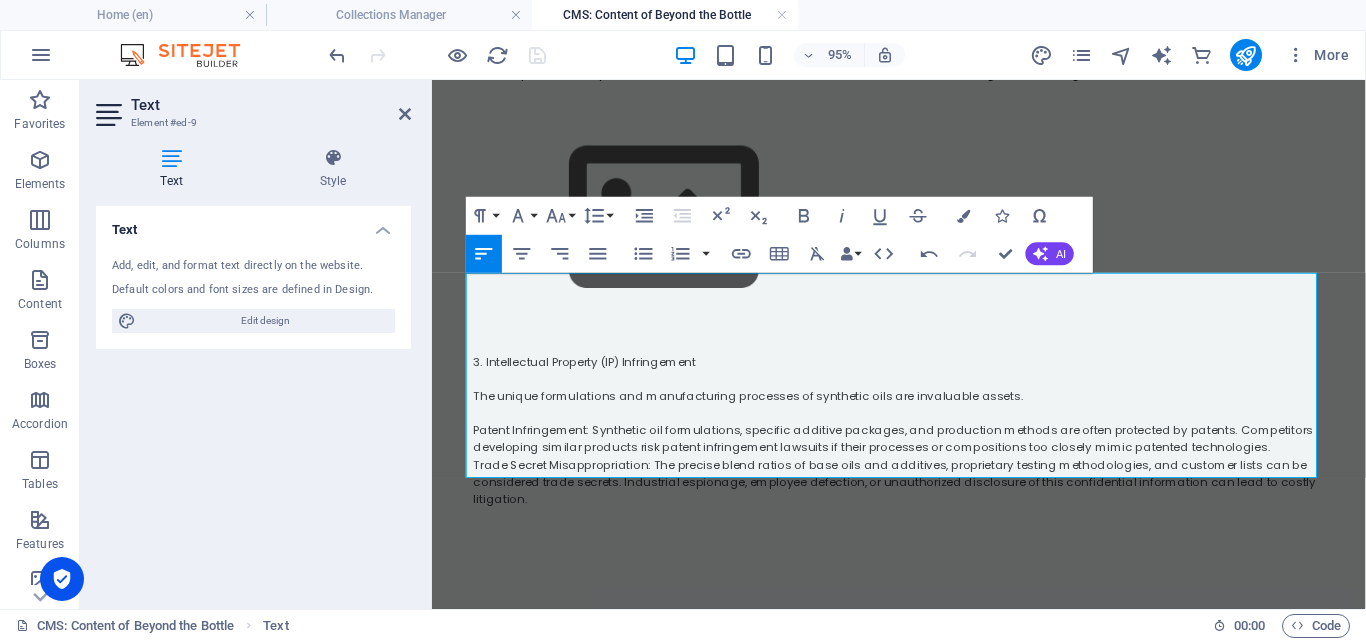 click at bounding box center [924, 539] 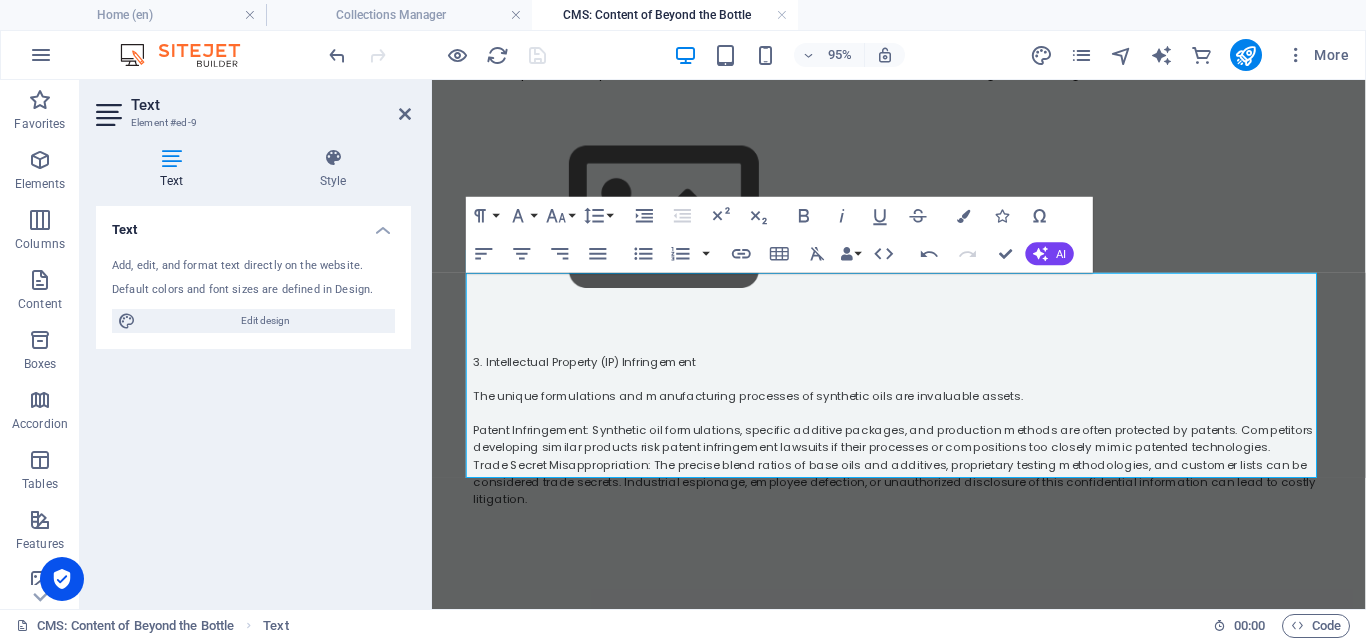 click at bounding box center (924, 557) 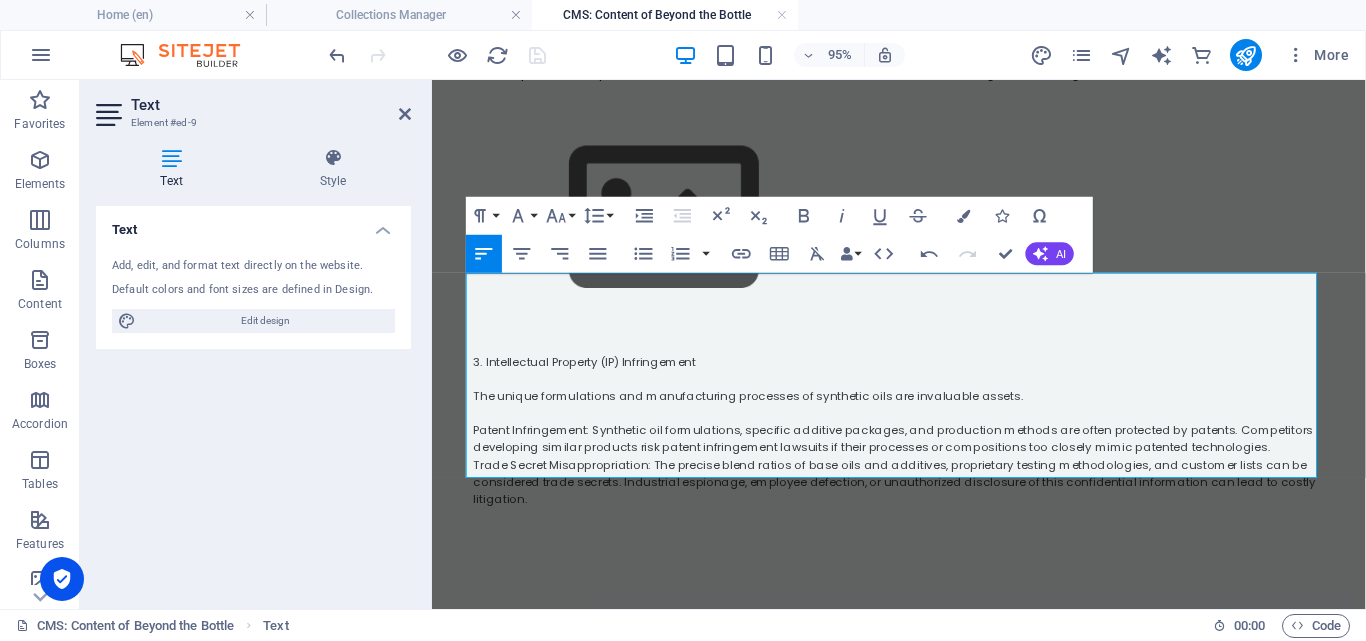 click at bounding box center [924, 557] 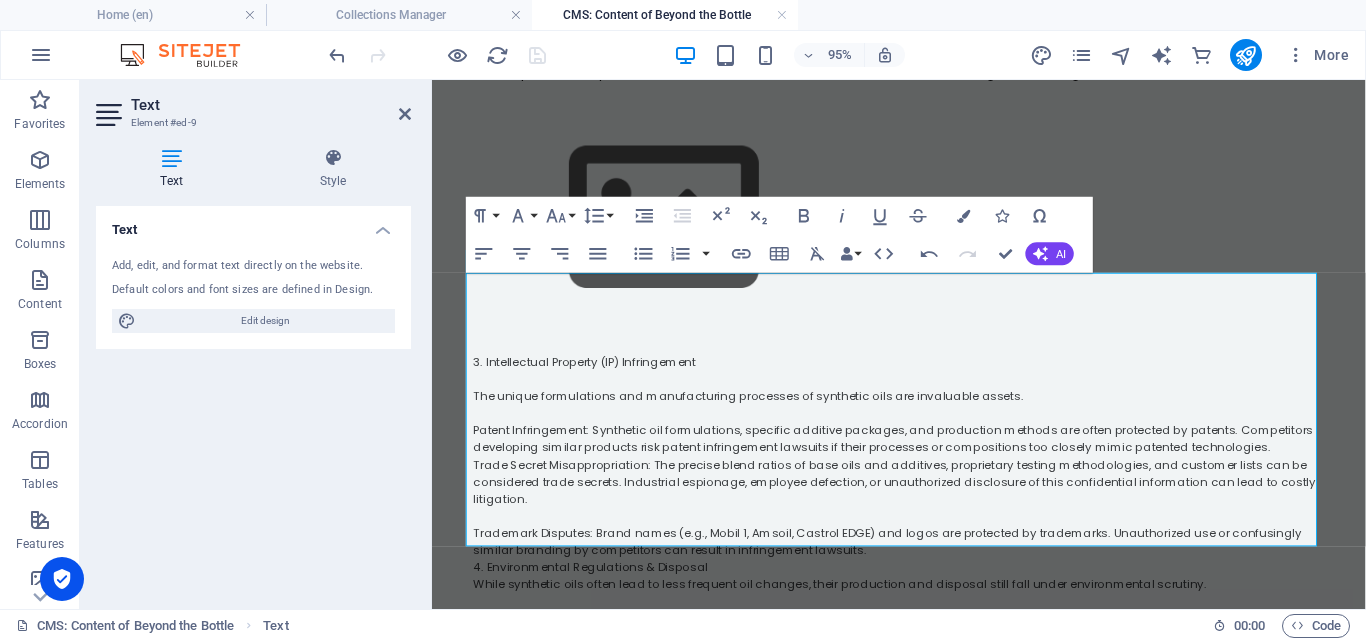 click at bounding box center [924, 629] 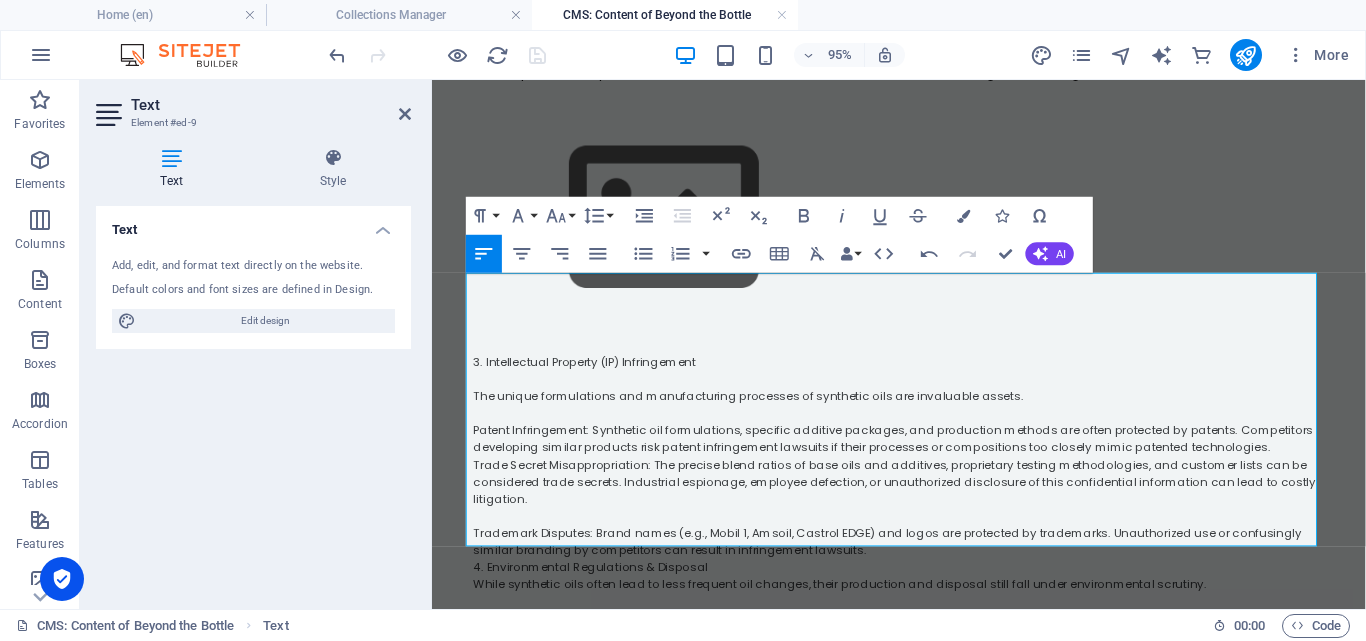 click on "While synthetic oils often lead to less frequent oil changes, their production and disposal still fall under environmental scrutiny." at bounding box center (924, 611) 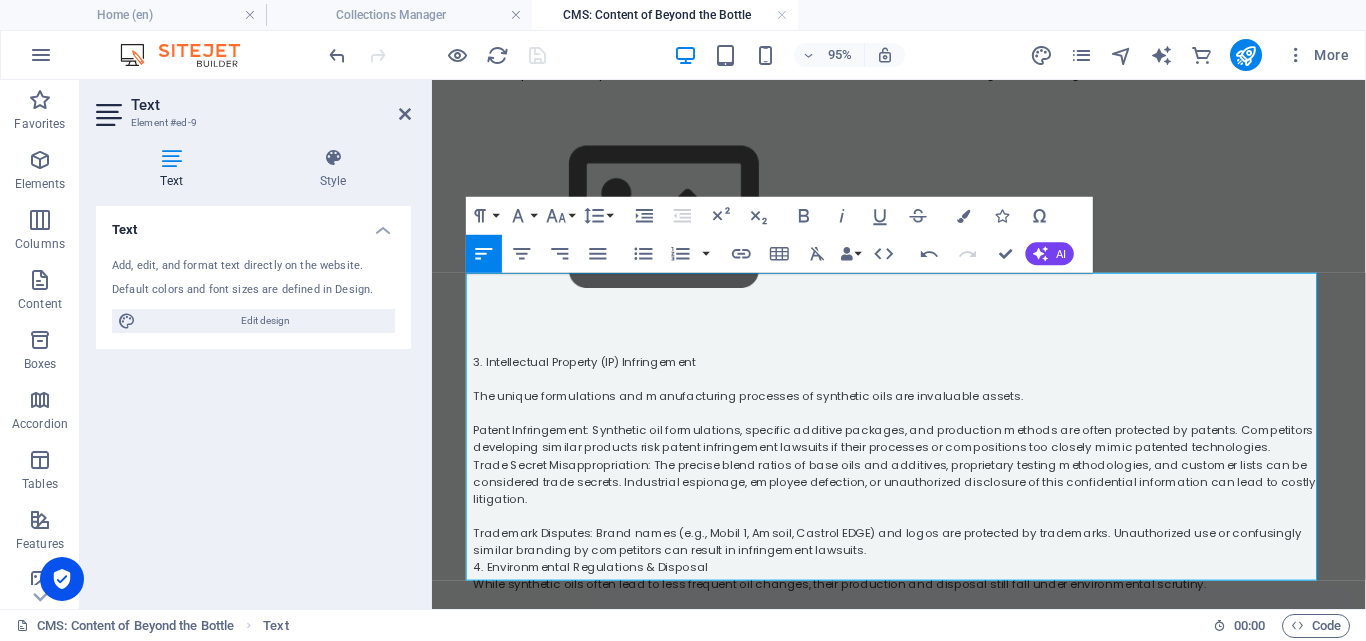 click at bounding box center (924, 647) 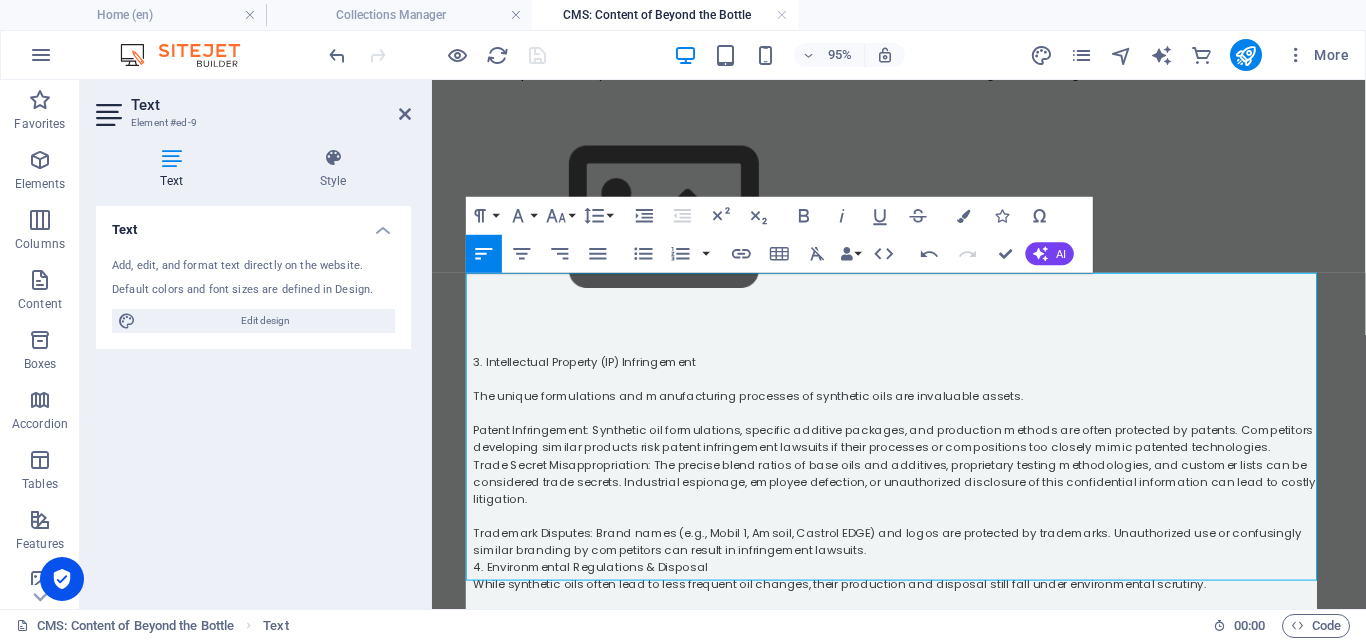 scroll, scrollTop: 7387, scrollLeft: 0, axis: vertical 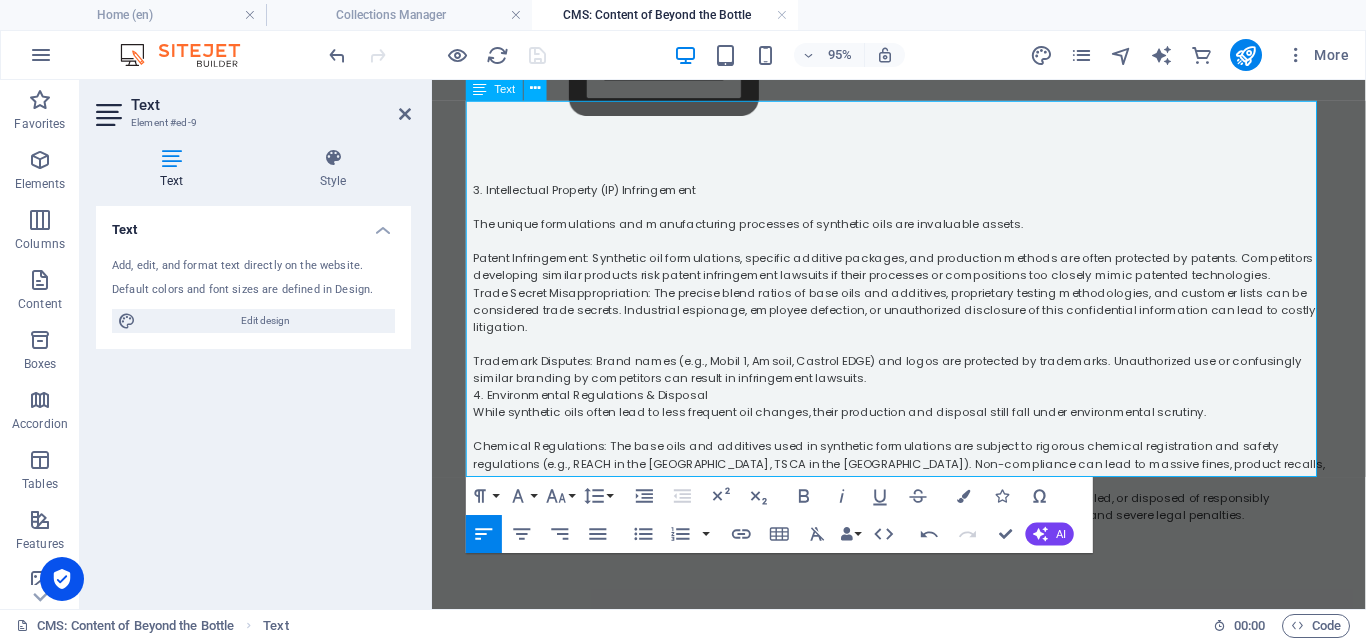 click at bounding box center [924, 556] 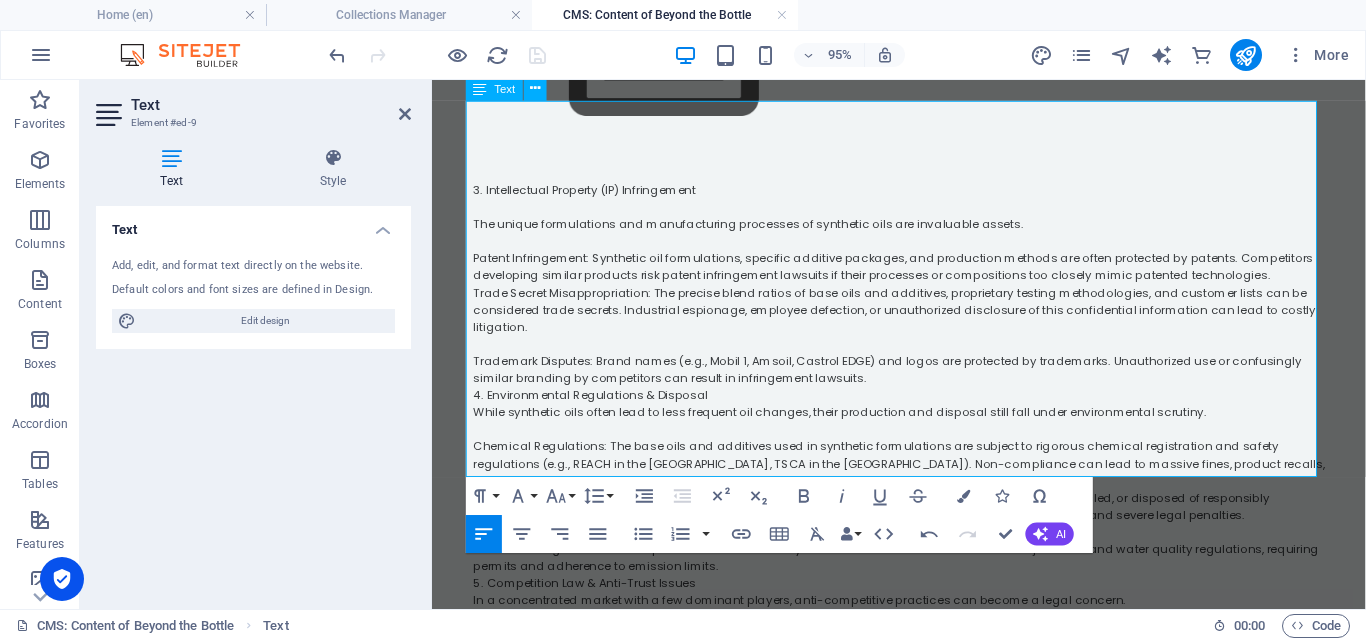 scroll, scrollTop: 4364, scrollLeft: 0, axis: vertical 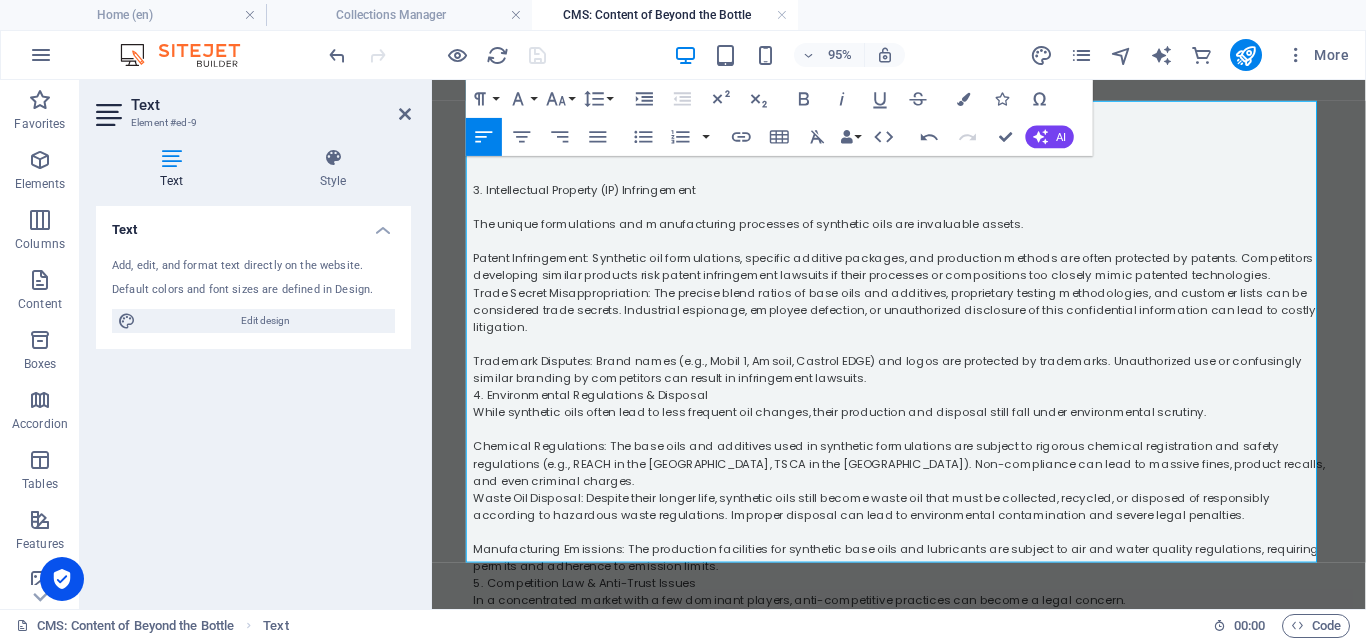 click on "Waste Oil Disposal: Despite their longer life, synthetic oils still become waste oil that must be collected, recycled, or disposed of responsibly according to hazardous waste regulations. Improper disposal can lead to environmental contamination and severe legal penalties." at bounding box center (924, 529) 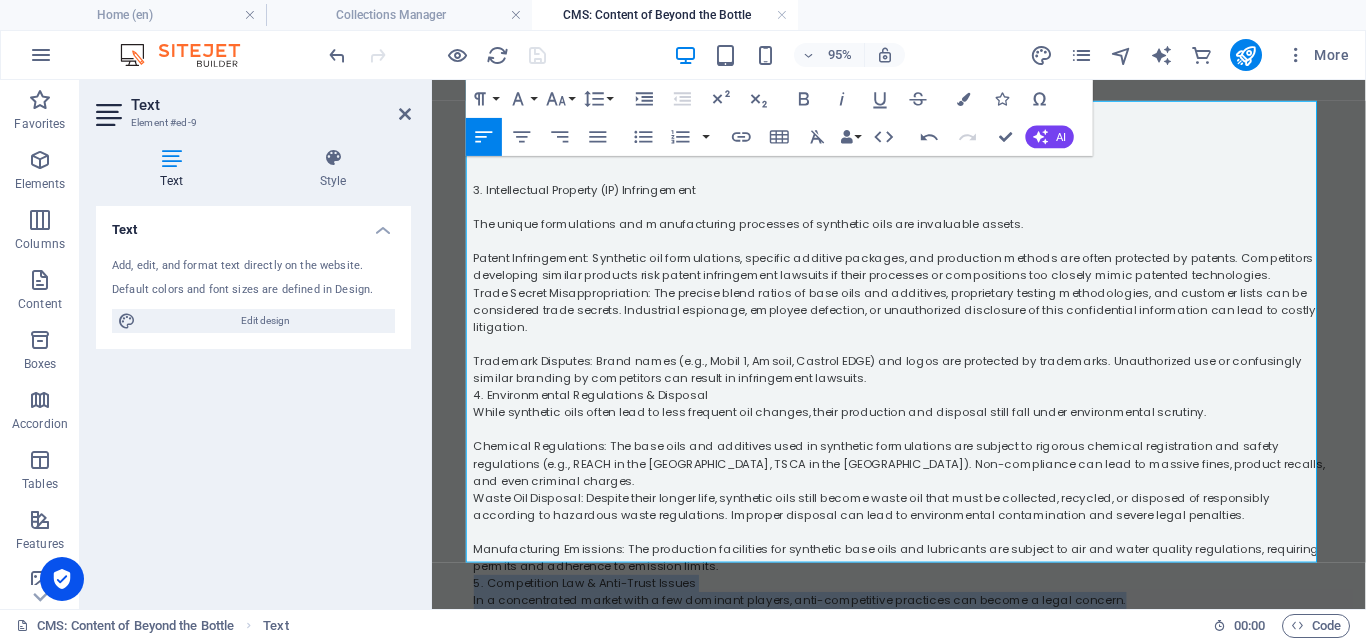 drag, startPoint x: 1162, startPoint y: 527, endPoint x: 454, endPoint y: 501, distance: 708.47723 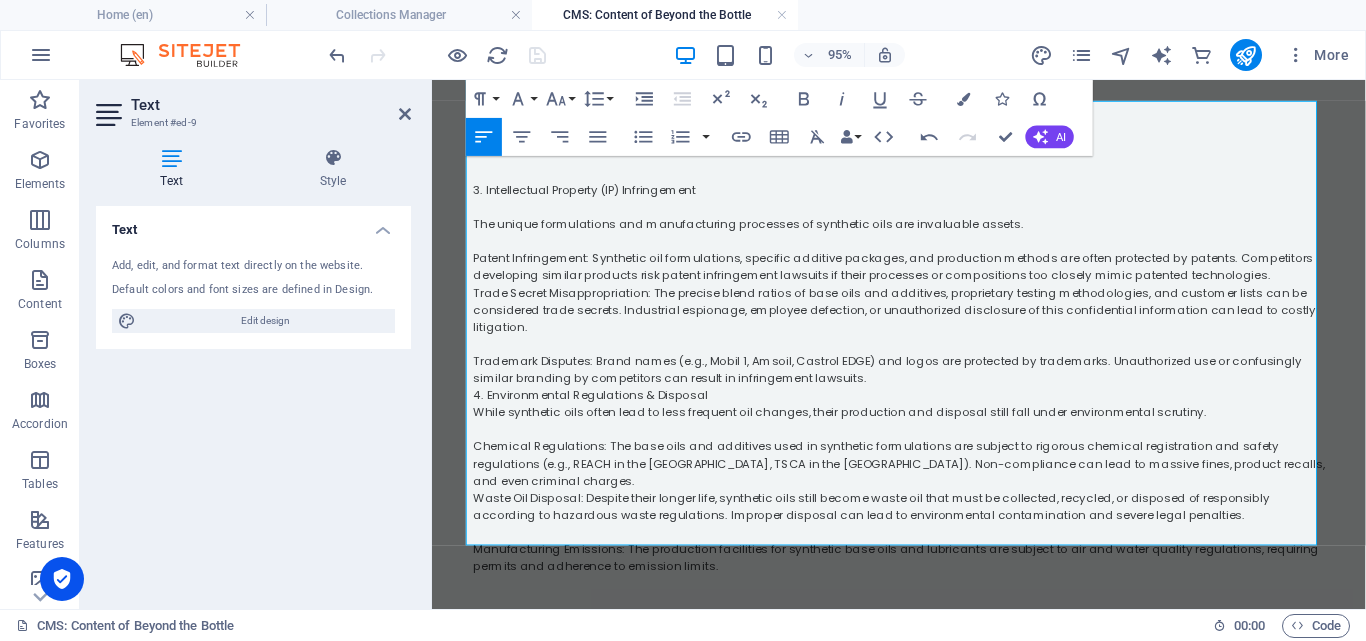 click on "Manufacturing Emissions: The production facilities for synthetic base oils and lubricants are subject to air and water quality regulations, requiring permits and adherence to emission limits." at bounding box center (924, 583) 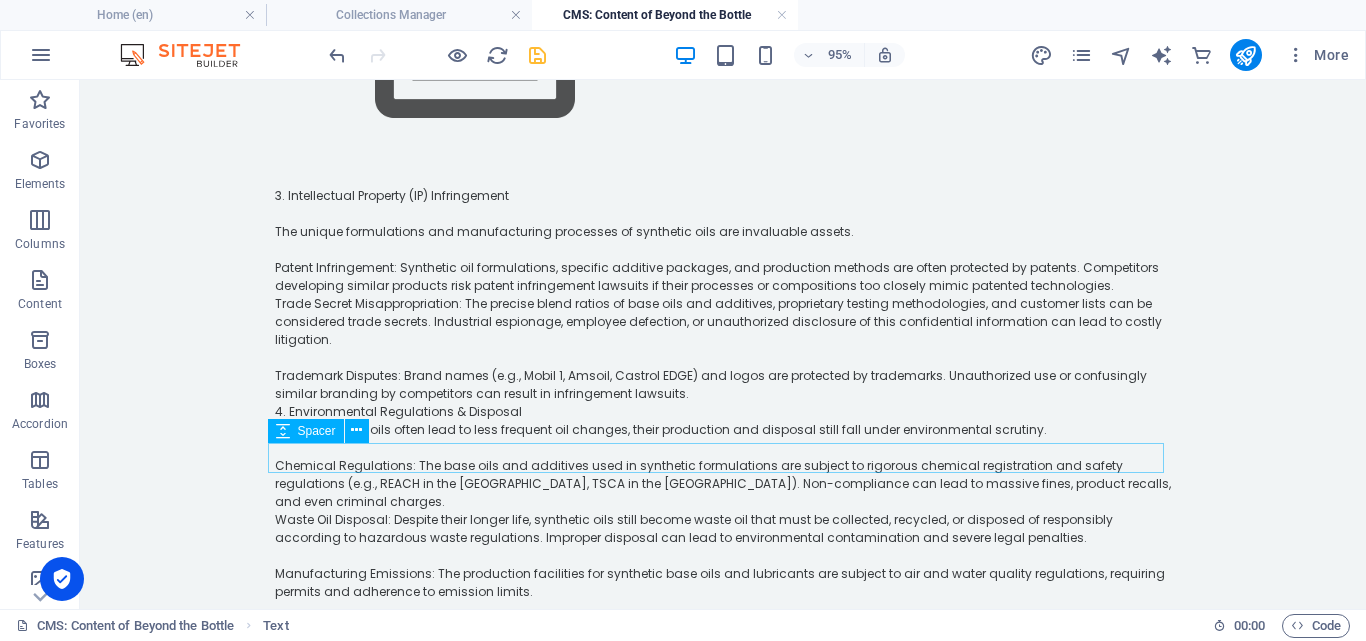 scroll, scrollTop: 1856, scrollLeft: 0, axis: vertical 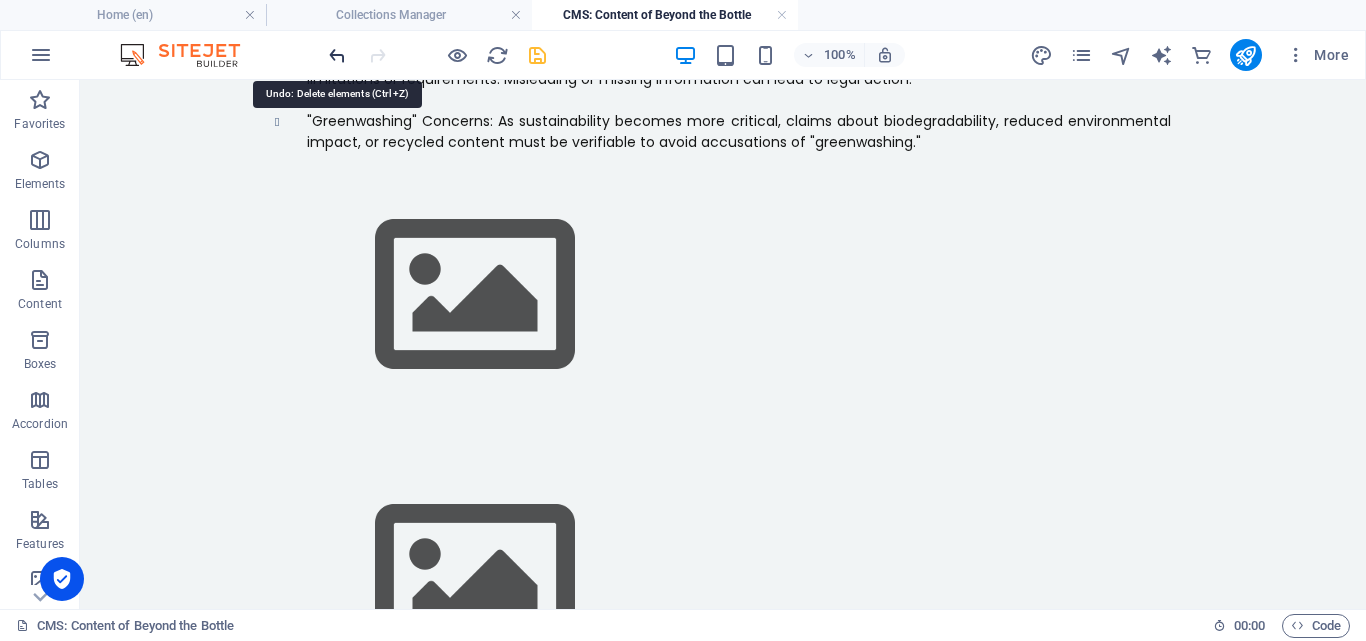 click at bounding box center [337, 55] 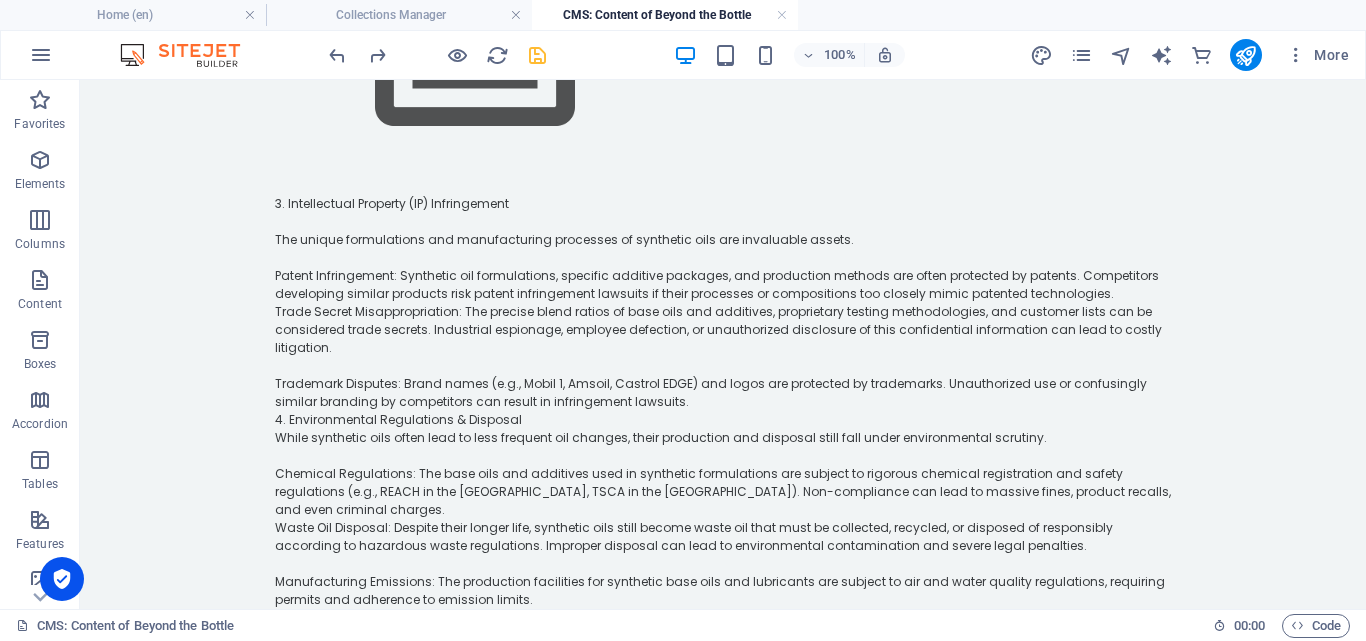 scroll, scrollTop: 1940, scrollLeft: 0, axis: vertical 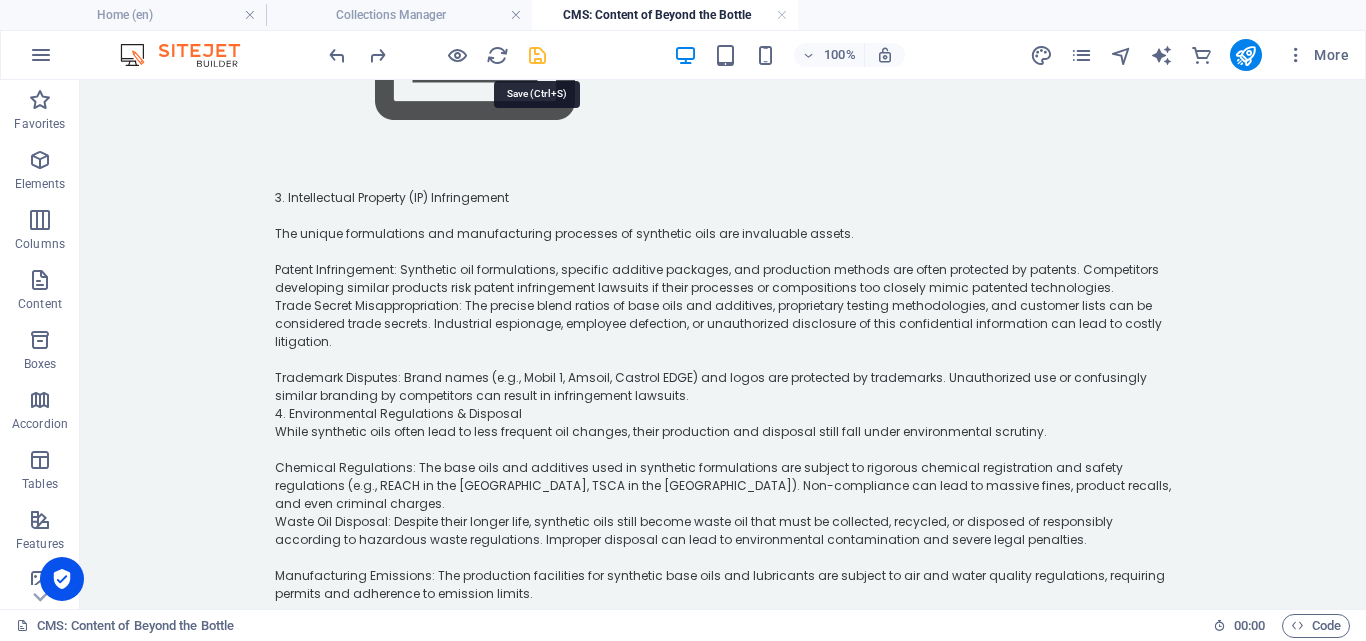 click at bounding box center (537, 55) 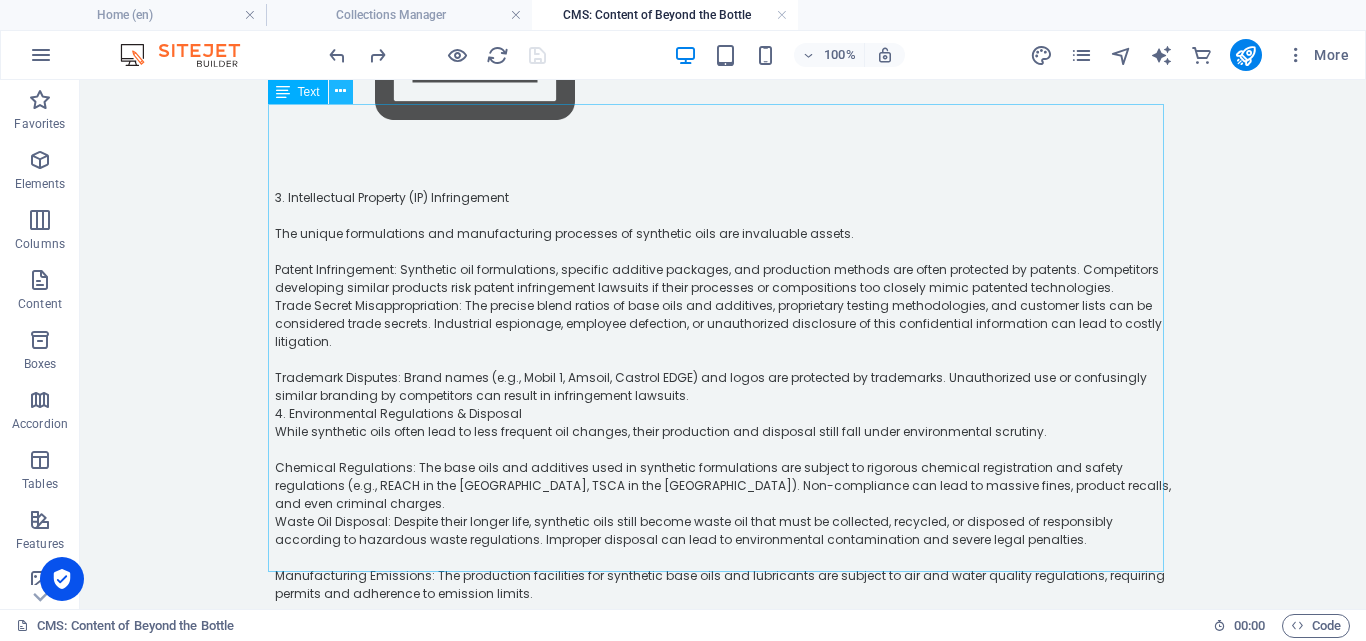 click at bounding box center [340, 91] 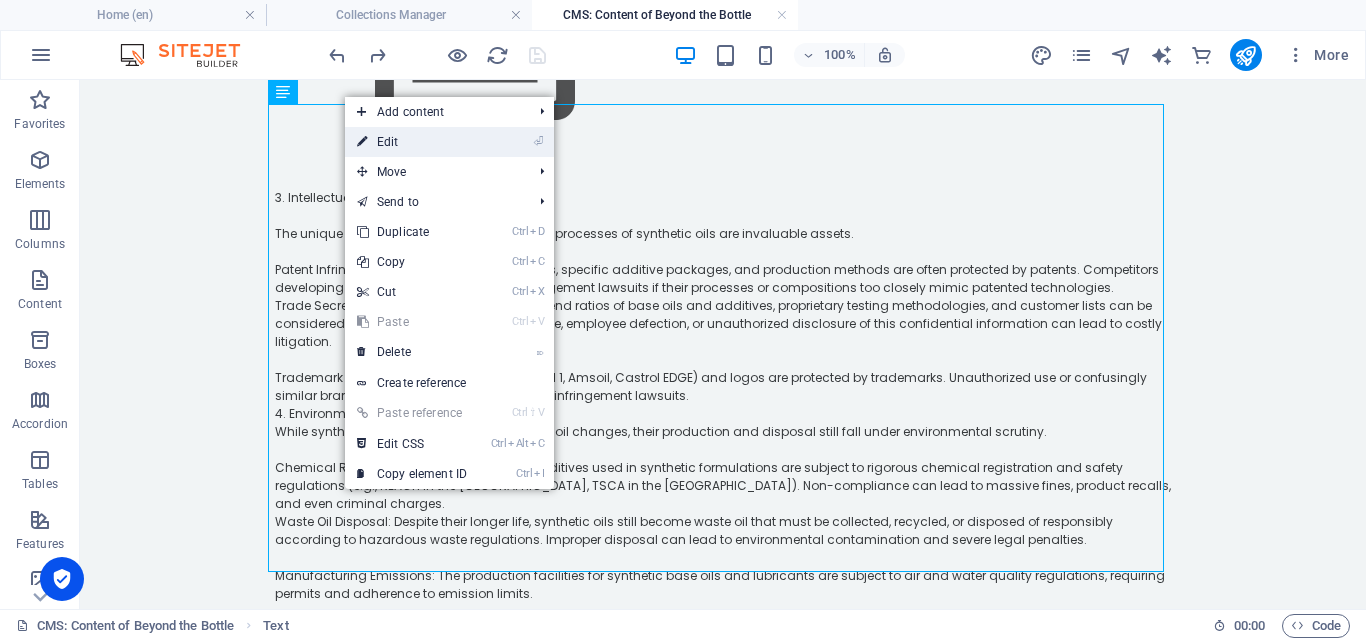 click on "⏎  Edit" at bounding box center [412, 142] 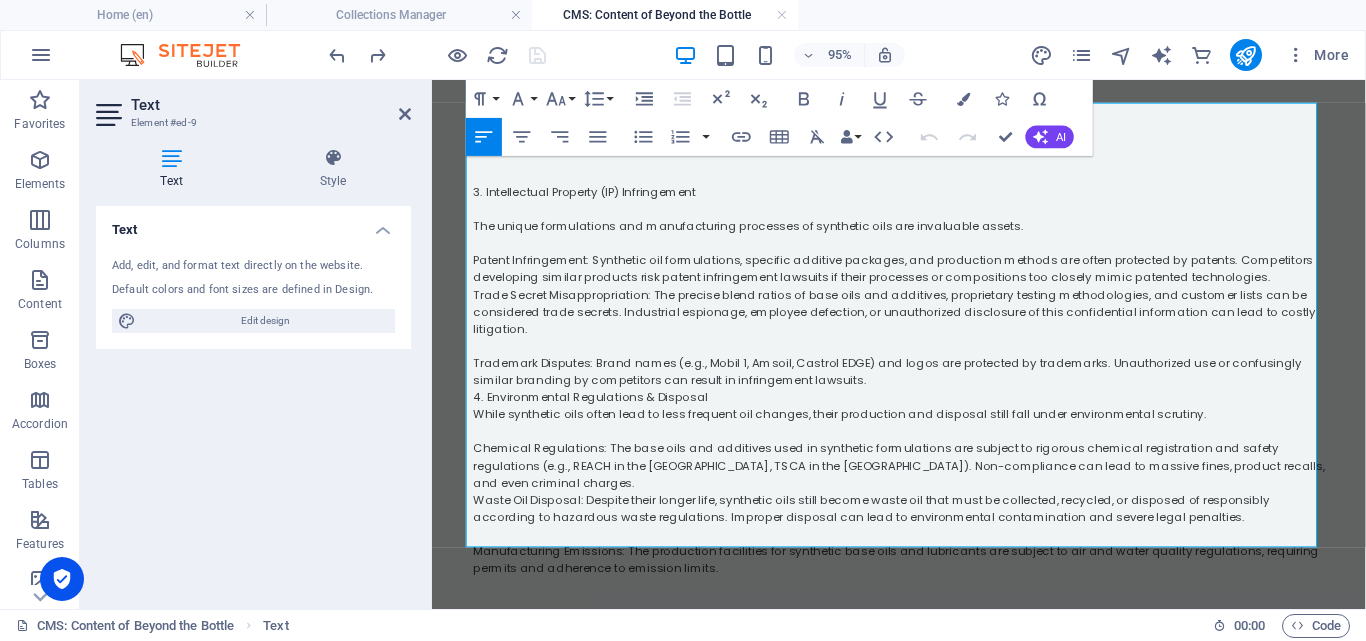 click on "Manufacturing Emissions: The production facilities for synthetic base oils and lubricants are subject to air and water quality regulations, requiring permits and adherence to emission limits." at bounding box center [924, 585] 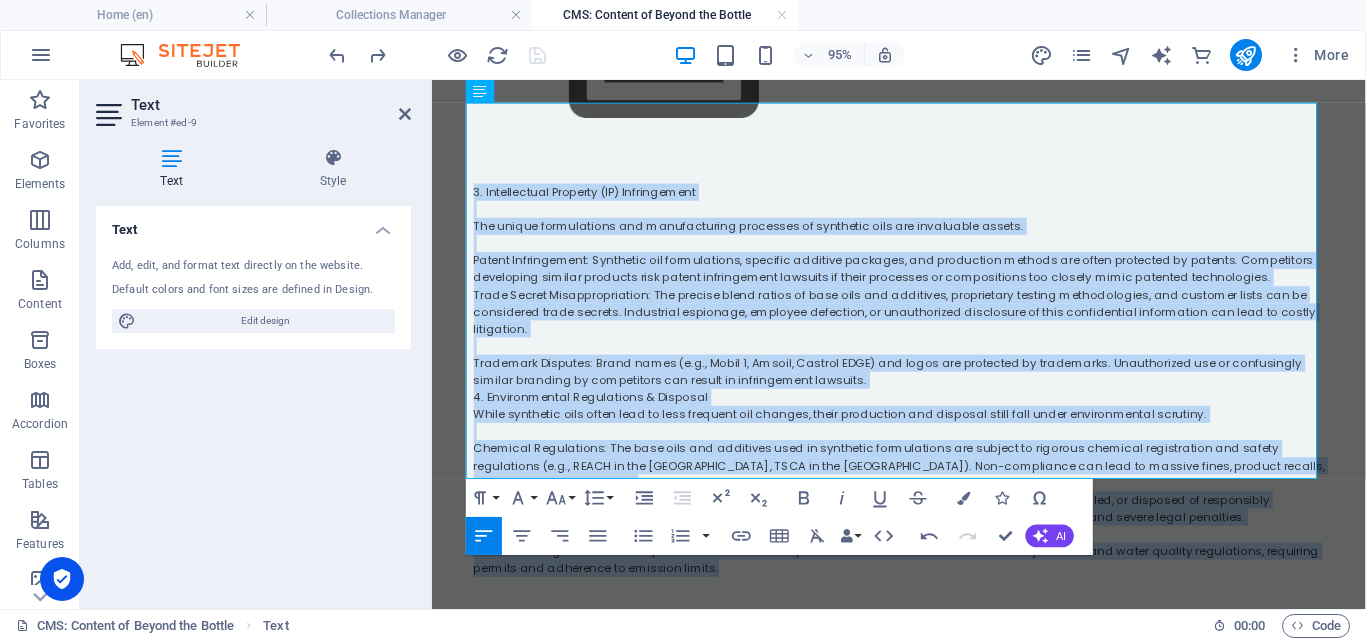 drag, startPoint x: 728, startPoint y: 488, endPoint x: 457, endPoint y: 114, distance: 461.86255 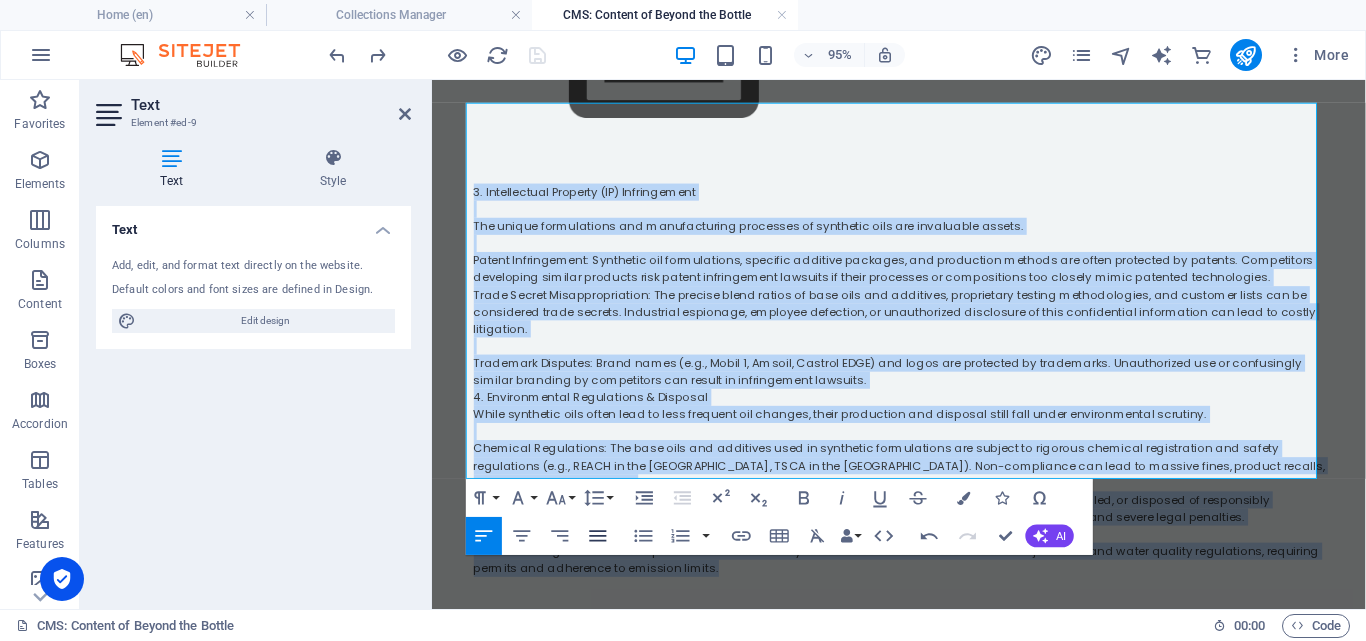 click 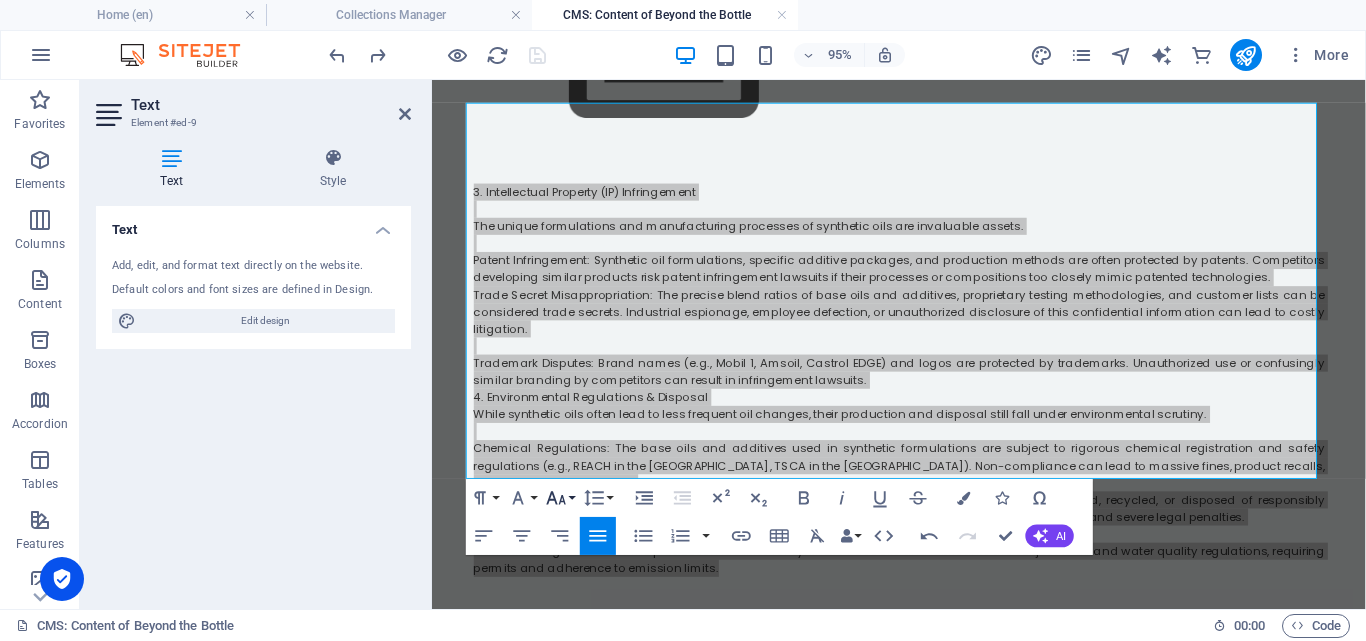 click on "Font Size" at bounding box center [560, 498] 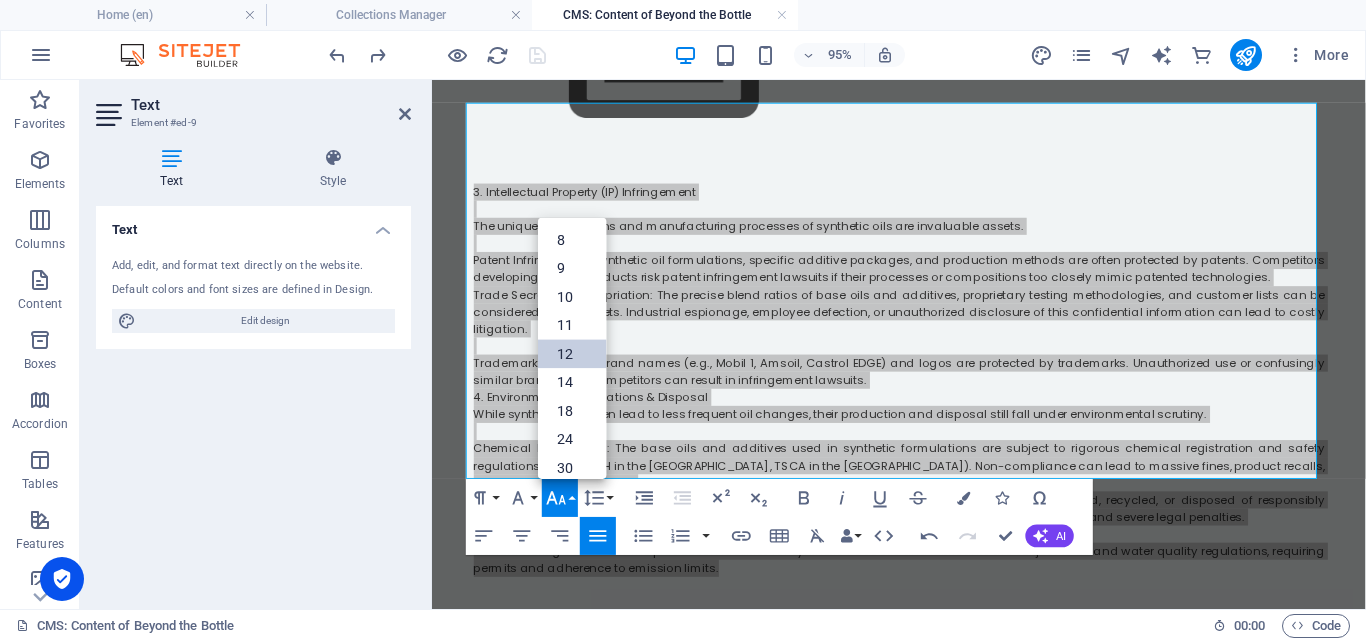 scroll, scrollTop: 143, scrollLeft: 0, axis: vertical 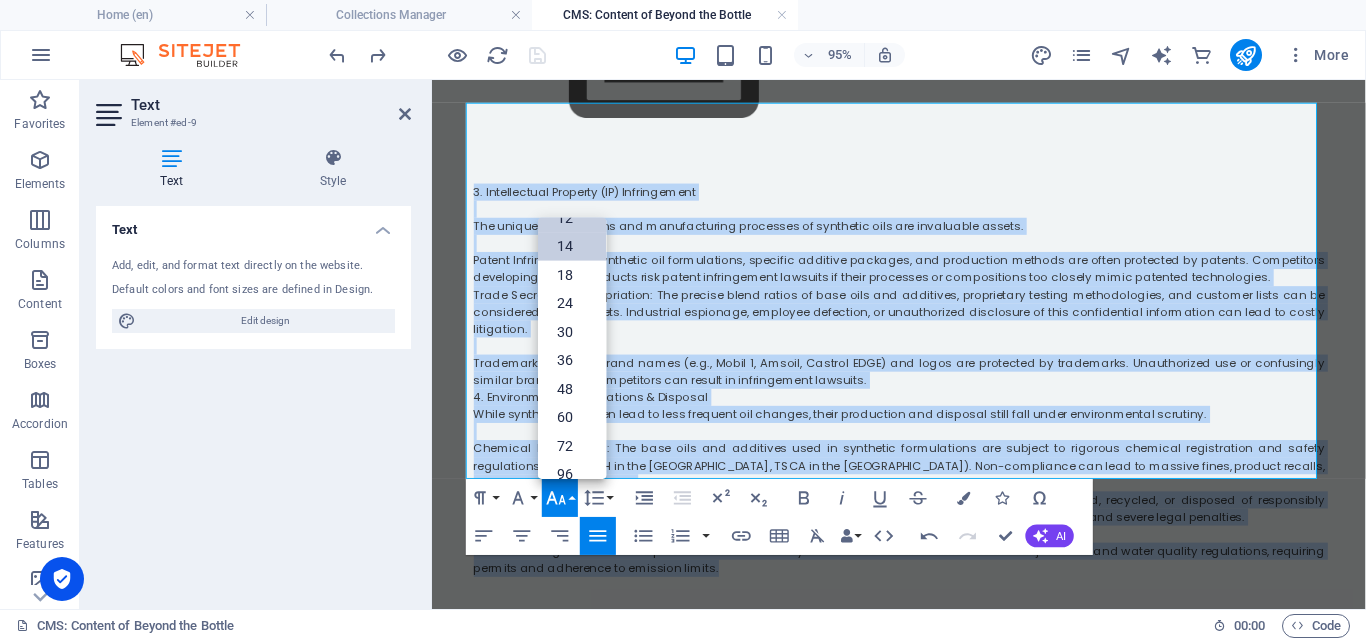 click on "14" at bounding box center [572, 246] 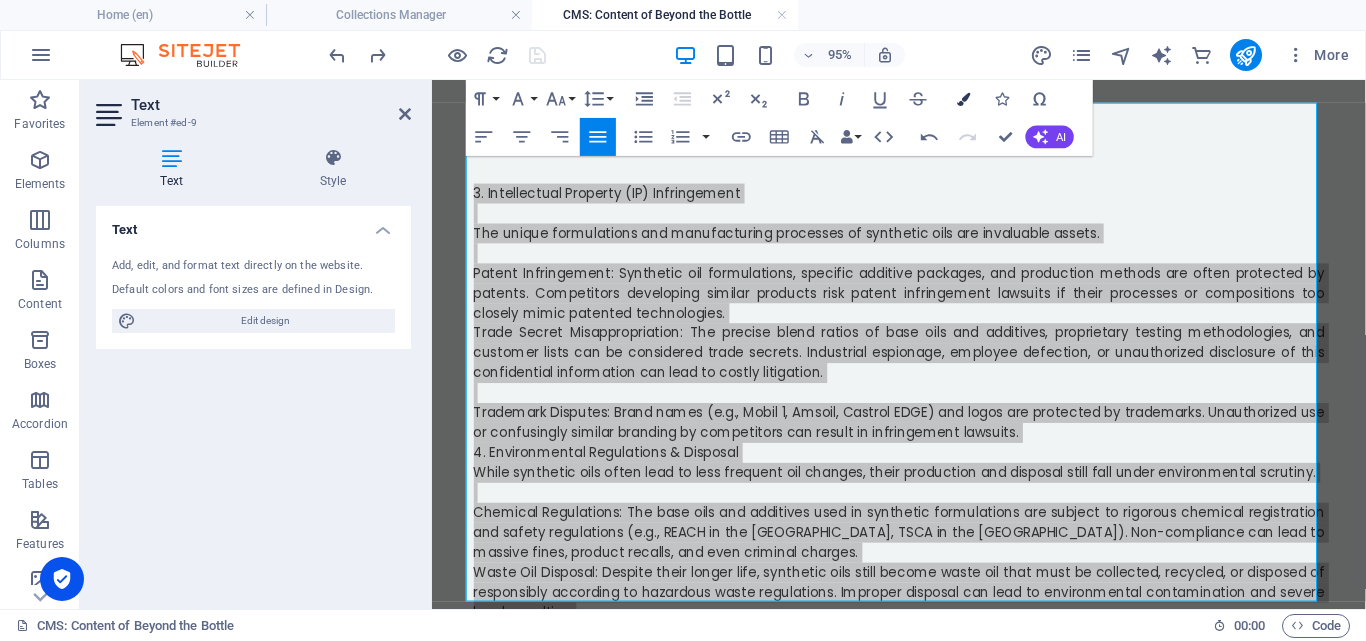click on "Colors" at bounding box center [964, 99] 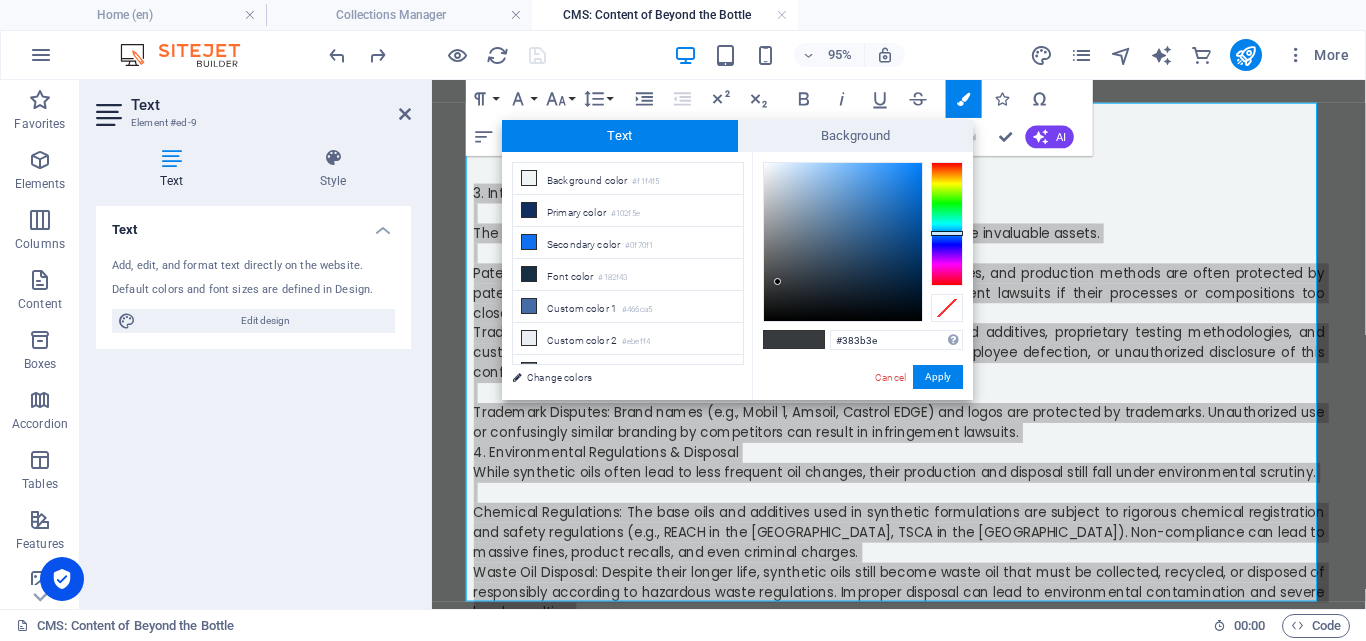 type on "#131313" 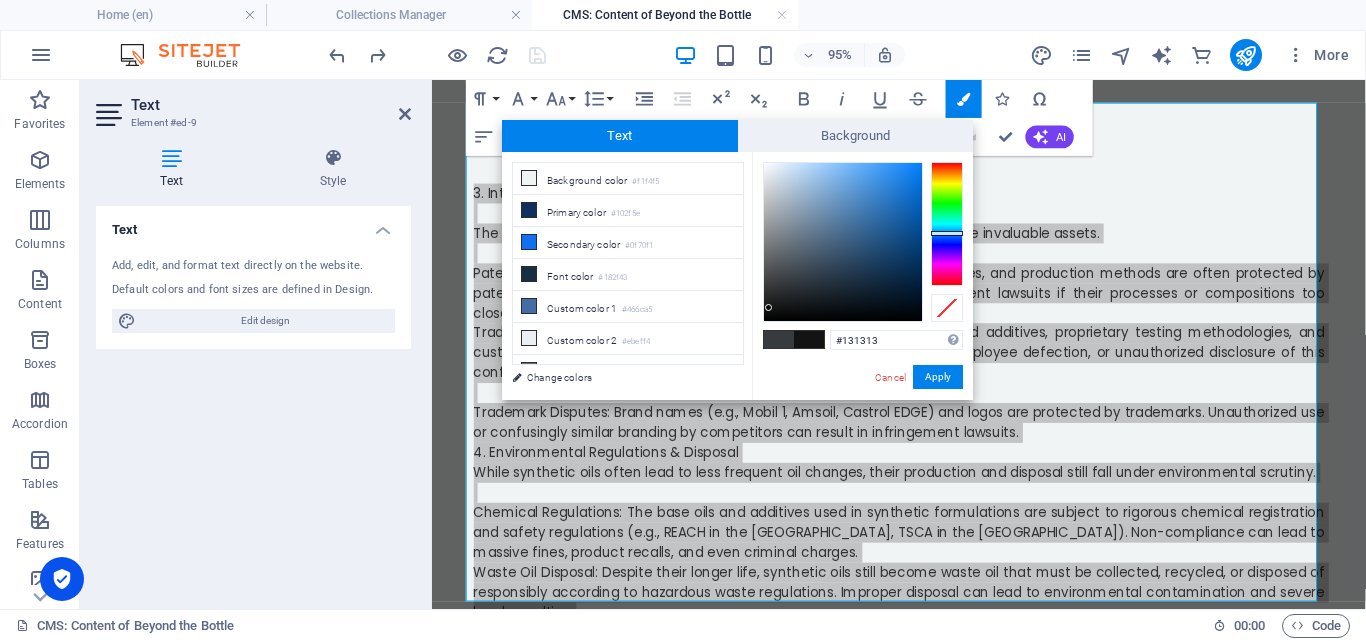 click at bounding box center (843, 242) 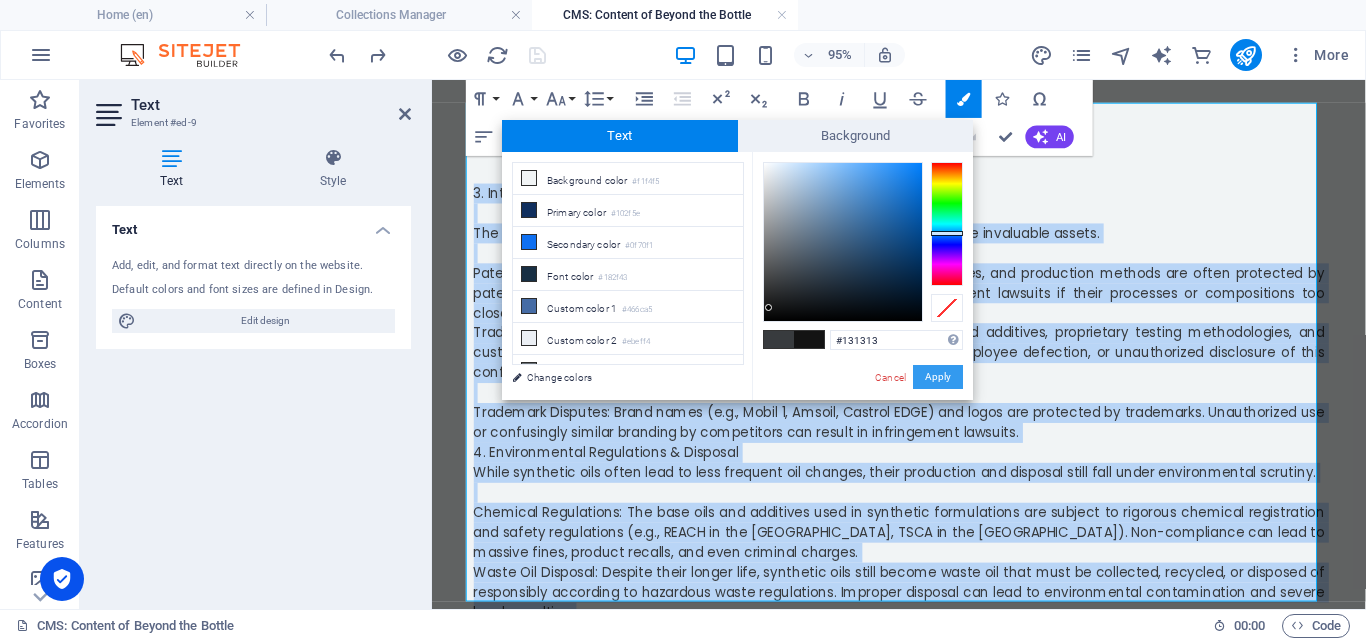 click on "Apply" at bounding box center [938, 377] 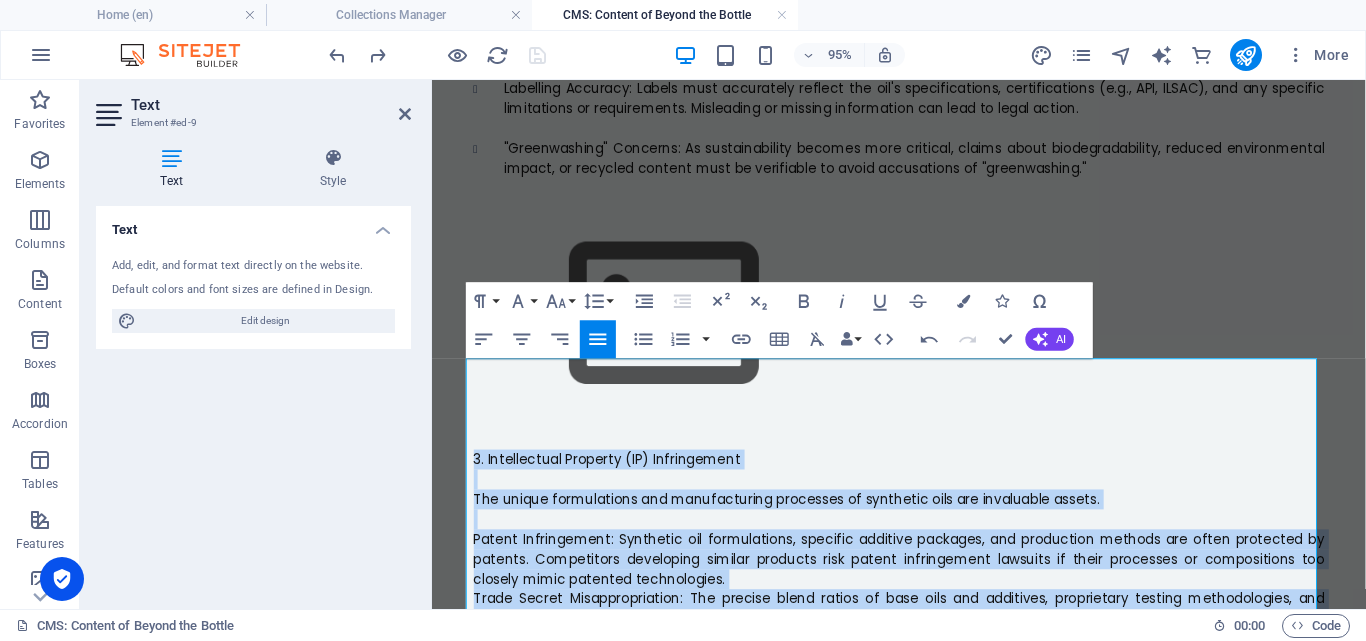 scroll, scrollTop: 1677, scrollLeft: 0, axis: vertical 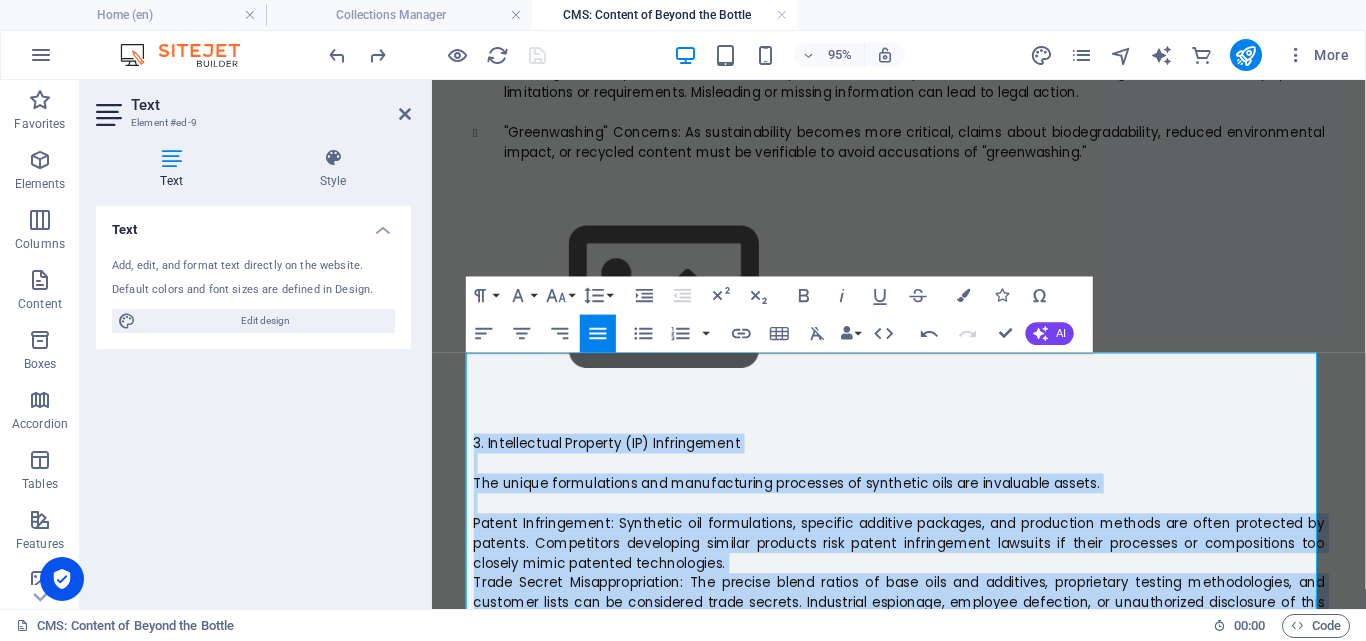 click at bounding box center (924, 525) 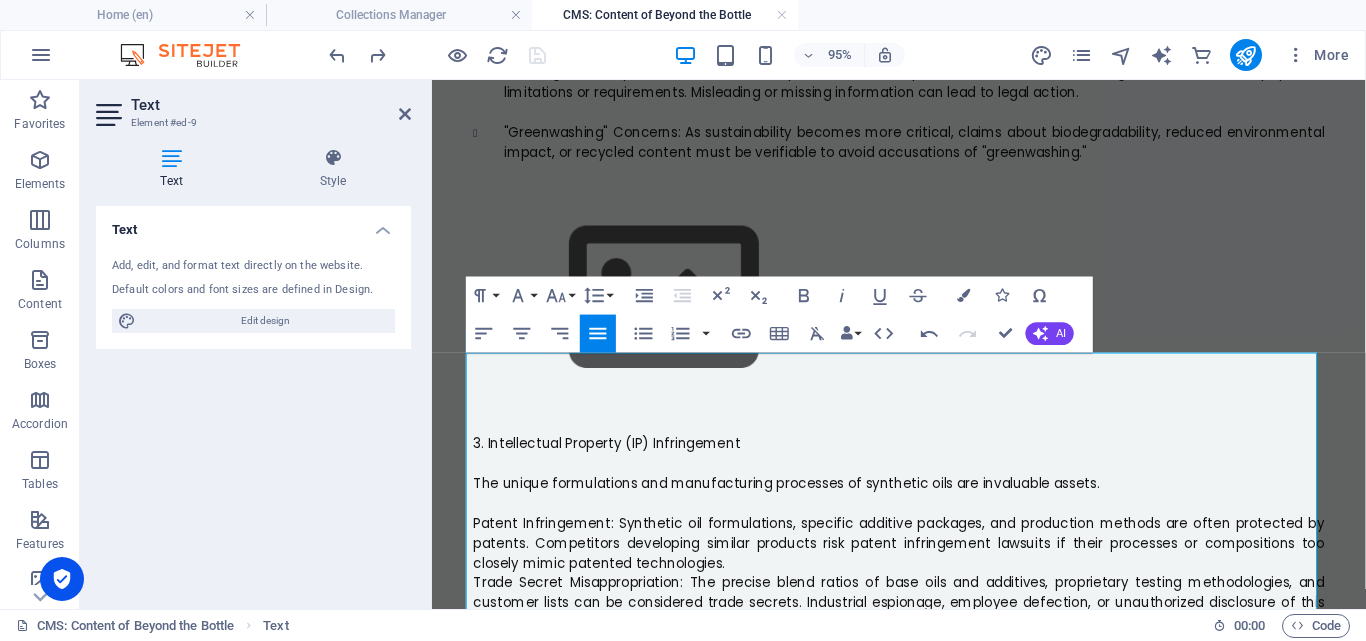 click on "Patent Infringement: Synthetic oil formulations, specific additive packages, and production methods are often protected by patents. Competitors developing similar products risk patent infringement lawsuits if their processes or compositions too closely mimic patented technologies." at bounding box center (924, 567) 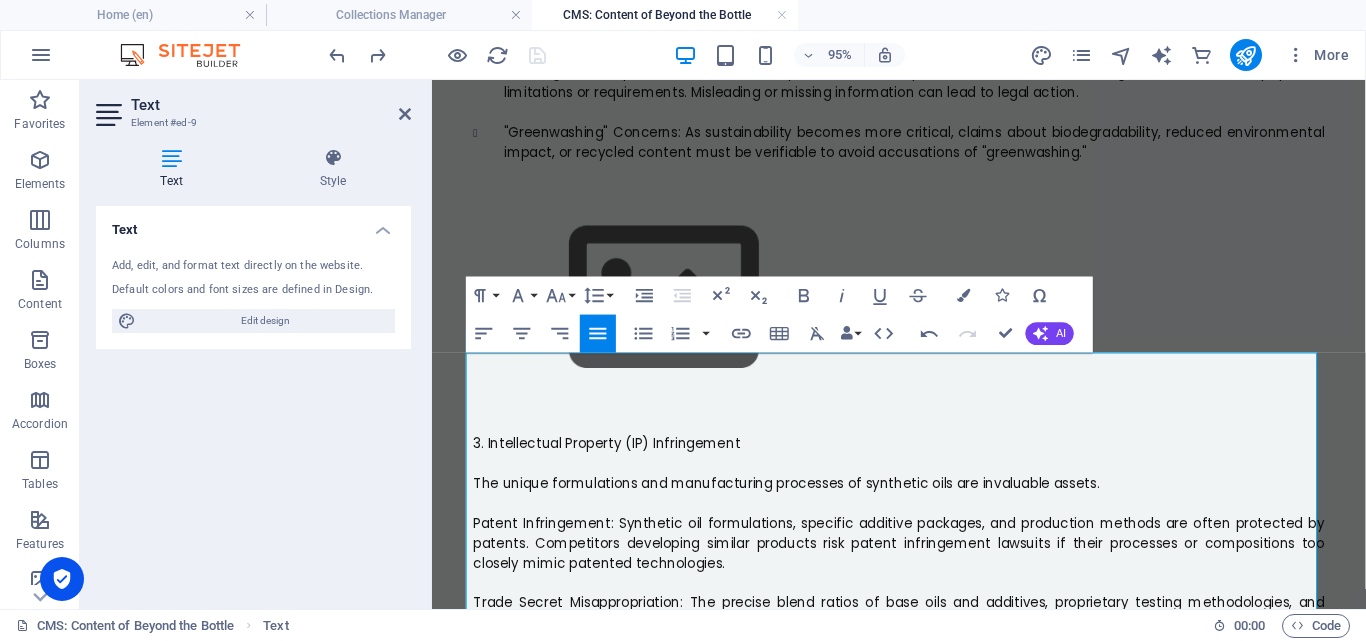 click on "Patent Infringement: Synthetic oil formulations, specific additive packages, and production methods are often protected by patents. Competitors developing similar products risk patent infringement lawsuits if their processes or compositions too closely mimic patented technologies." at bounding box center [924, 567] 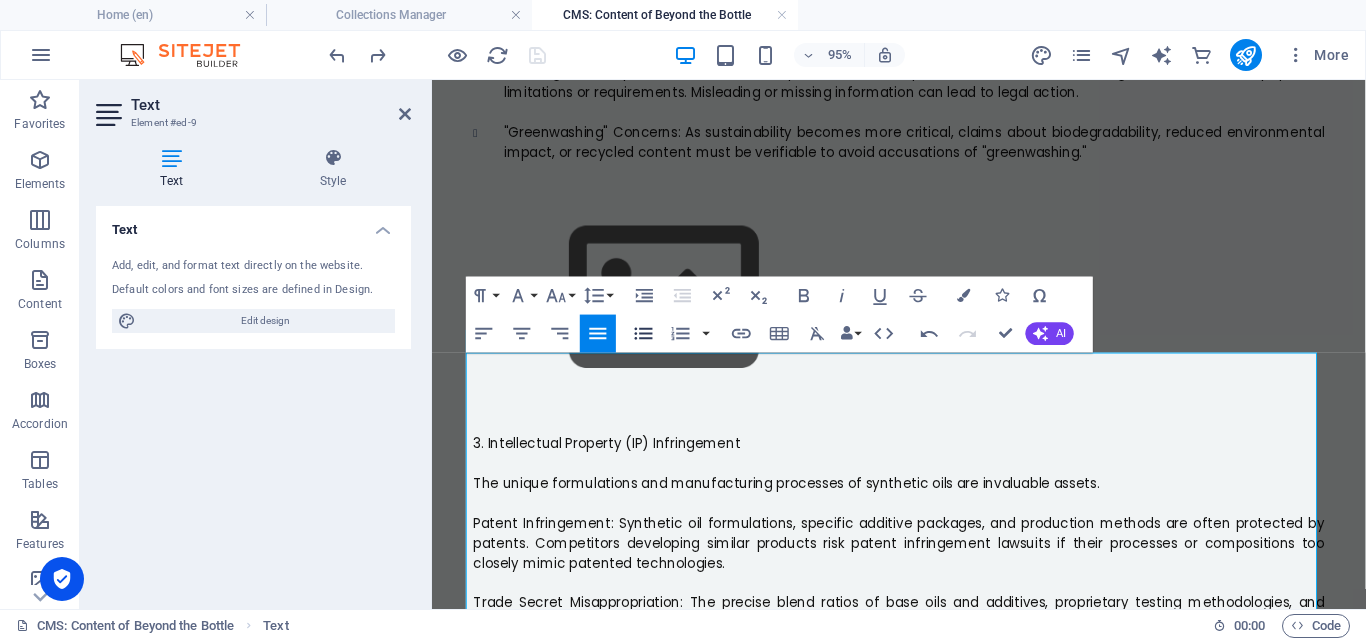 click 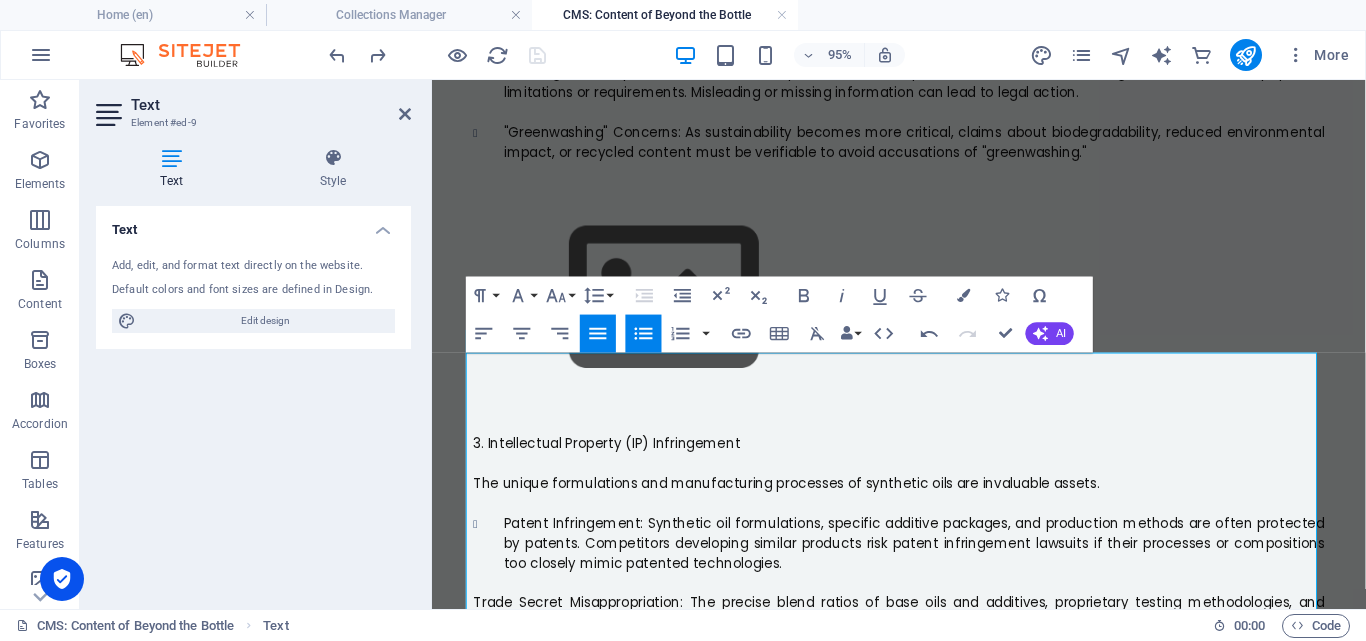 click on "Trade Secret Misappropriation: The precise blend ratios of base oils and additives, proprietary testing methodologies, and customer lists can be considered trade secrets. Industrial espionage, employee defection, or unauthorized disclosure of this confidential information can lead to costly litigation." at bounding box center (924, 651) 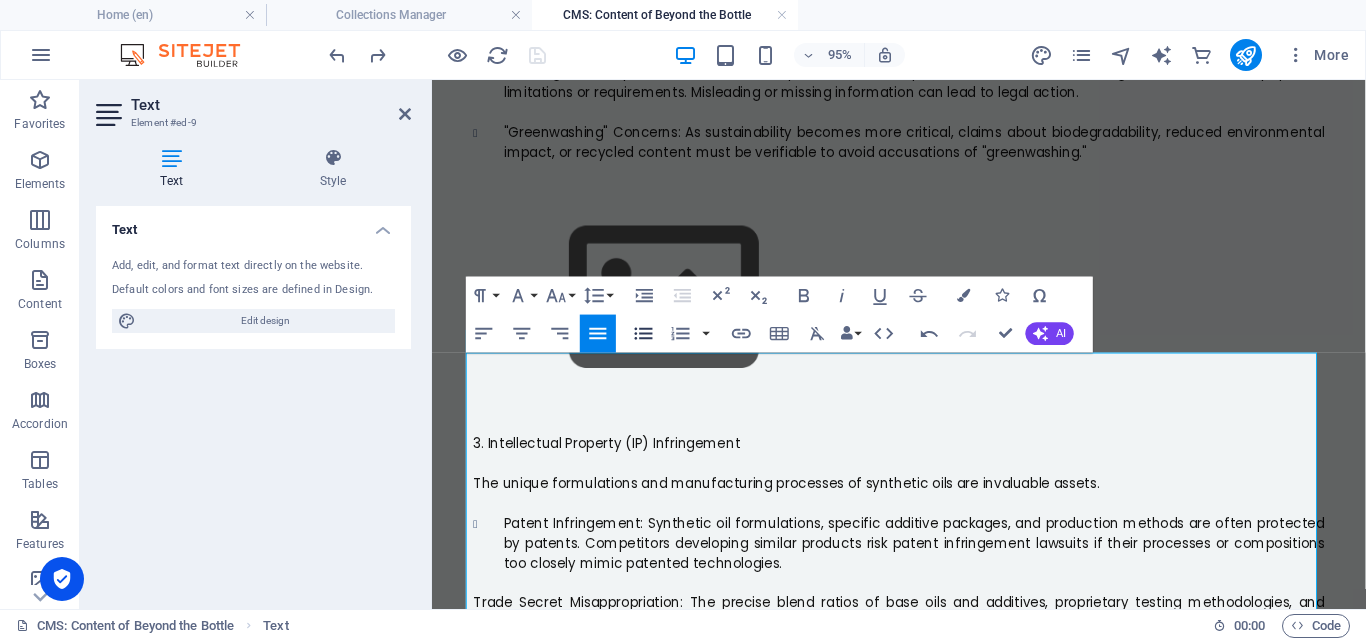click 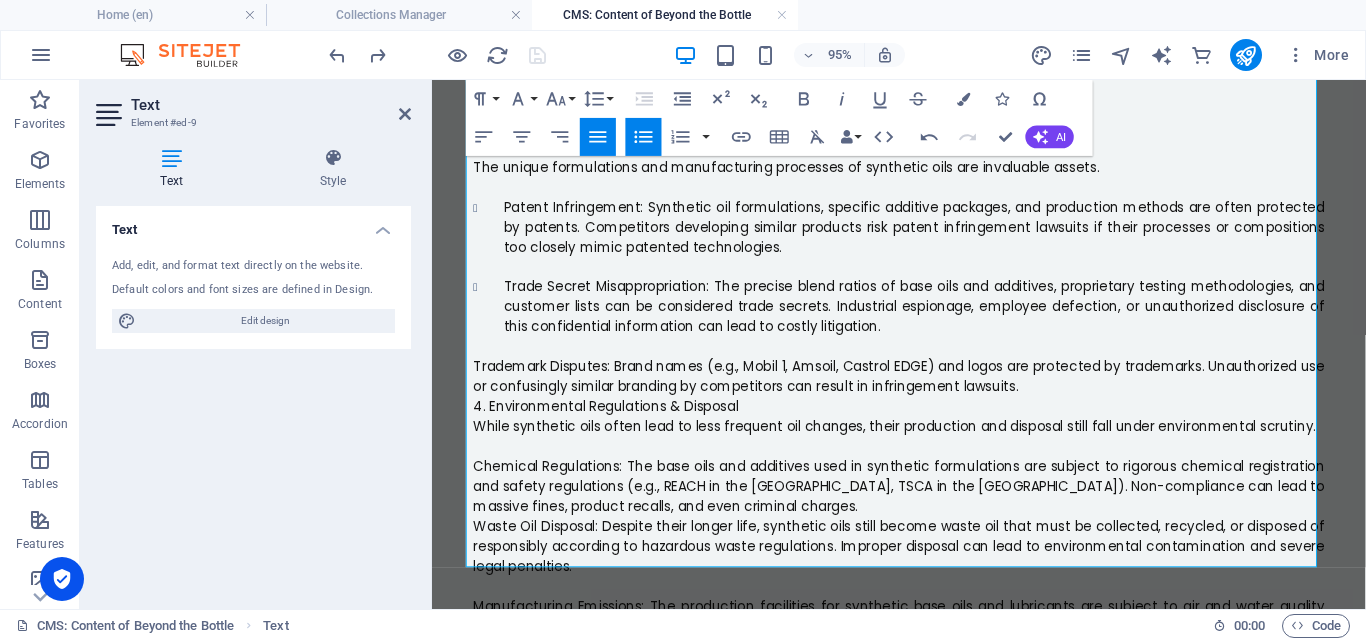 scroll, scrollTop: 1997, scrollLeft: 0, axis: vertical 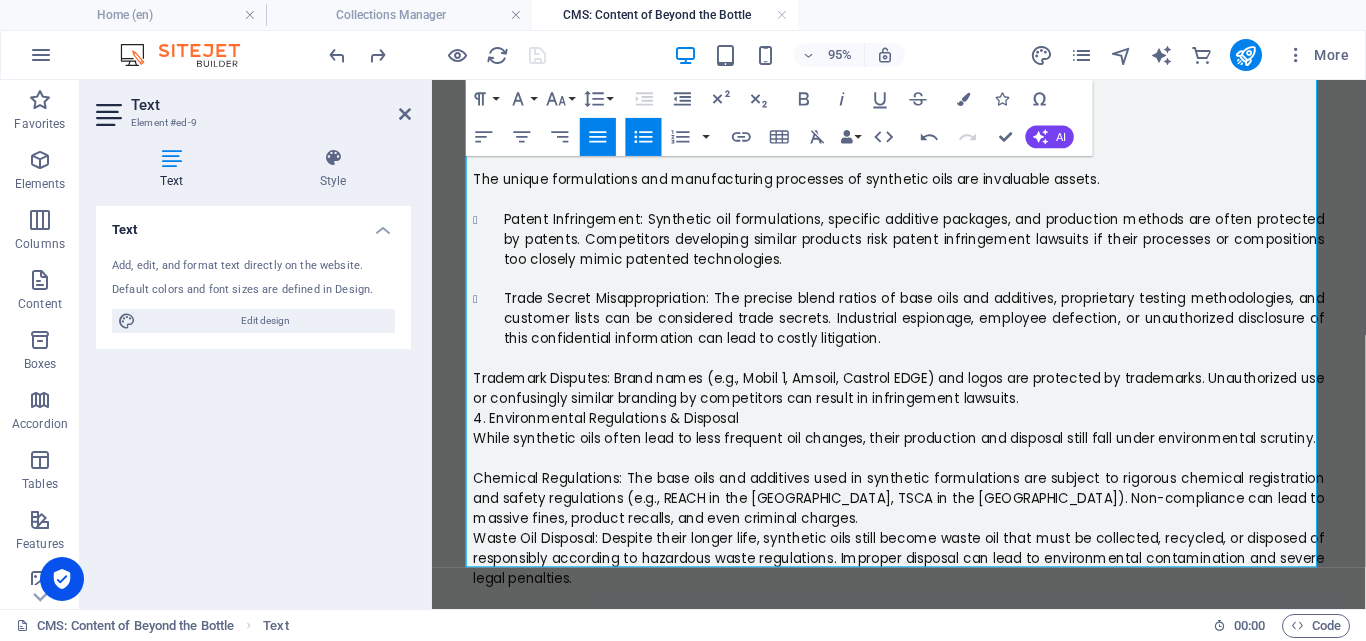 click on "Trademark Disputes: Brand names (e.g., Mobil 1, Amsoil, Castrol EDGE) and logos are protected by trademarks. Unauthorized use or confusingly similar branding by competitors can result in infringement lawsuits." at bounding box center [924, 404] 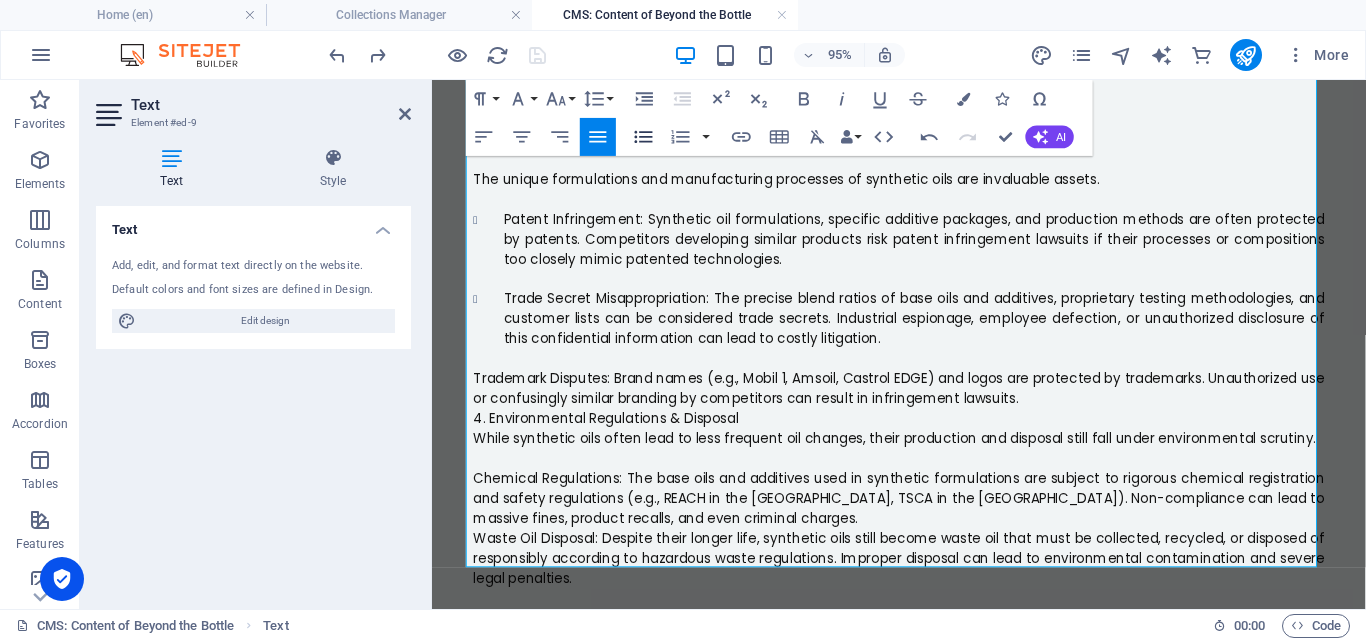 click 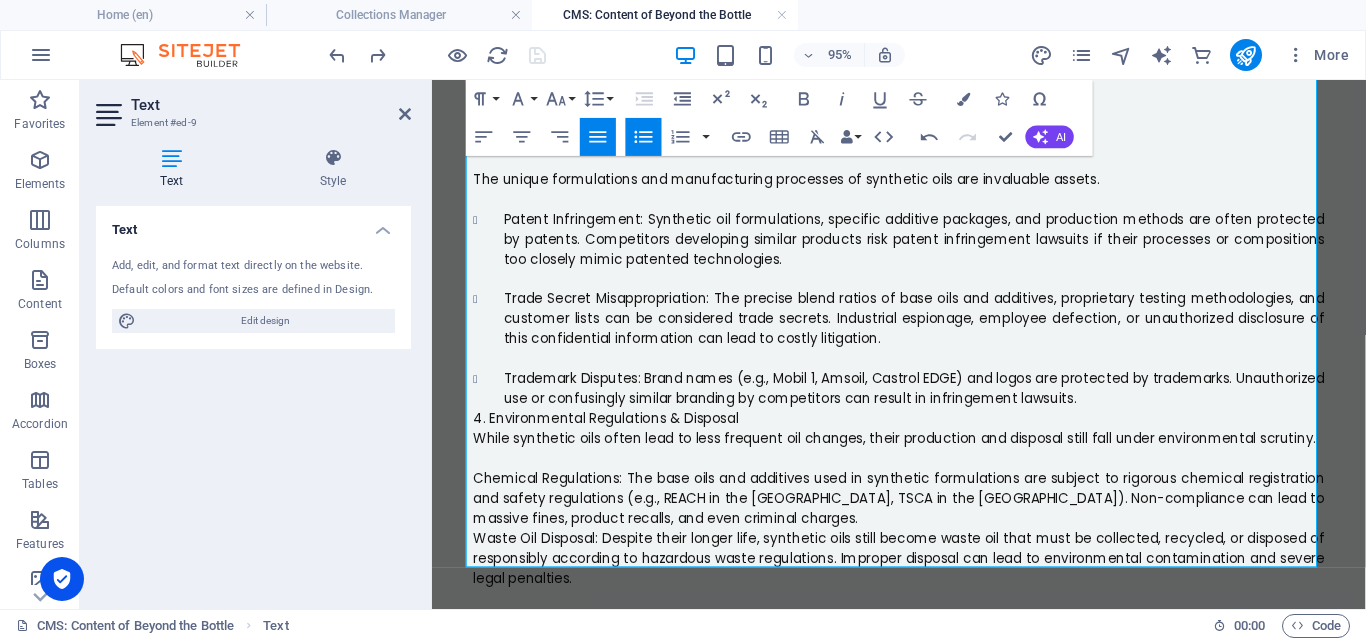 click on "Trademark Disputes: Brand names (e.g., Mobil 1, Amsoil, Castrol EDGE) and logos are protected by trademarks. Unauthorized use or confusingly similar branding by competitors can result in infringement lawsuits." at bounding box center [940, 247] 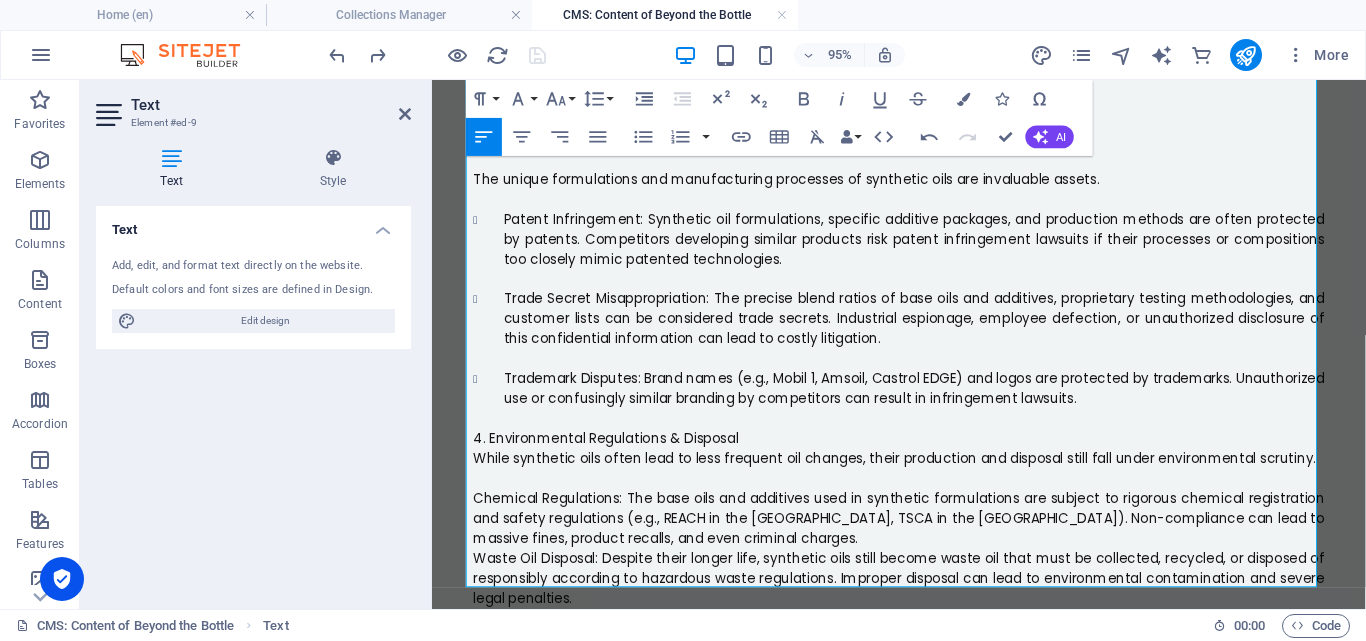 click on "4. Environmental Regulations & Disposal" at bounding box center [924, 457] 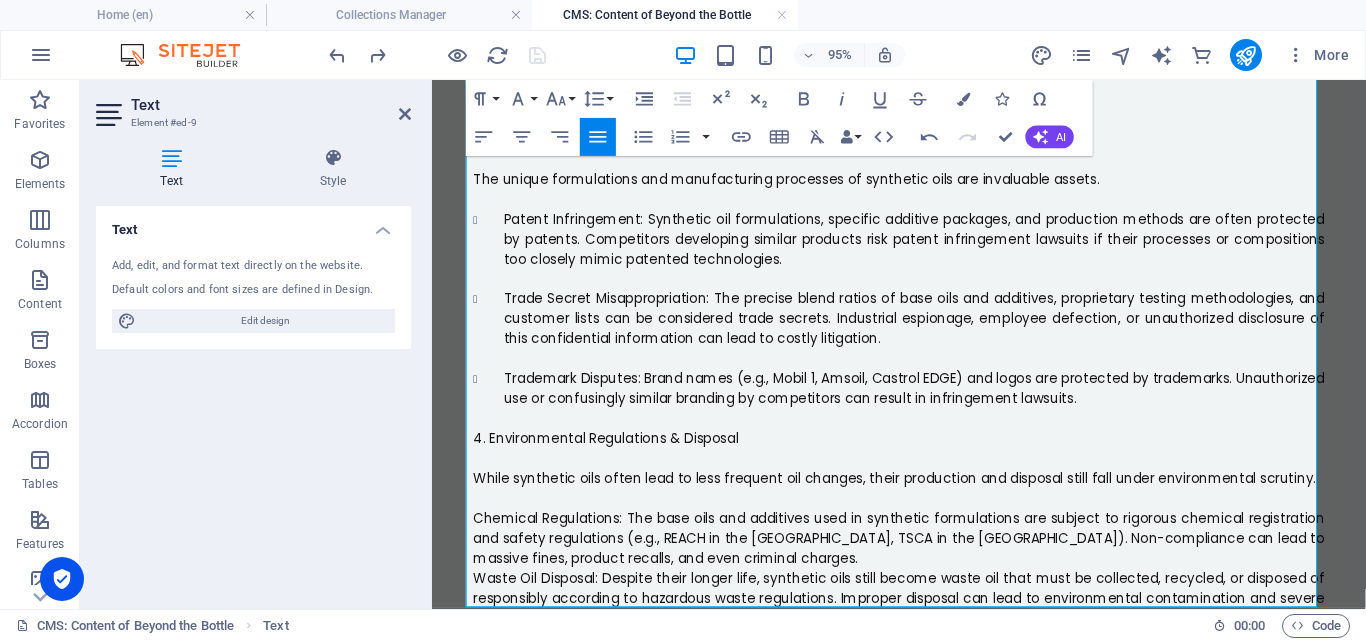 click on "Chemical Regulations: The base oils and additives used in synthetic formulations are subject to rigorous chemical registration and safety regulations (e.g., REACH in the [GEOGRAPHIC_DATA], TSCA in the [GEOGRAPHIC_DATA]). Non-compliance can lead to massive fines, product recalls, and even criminal charges." at bounding box center (924, 562) 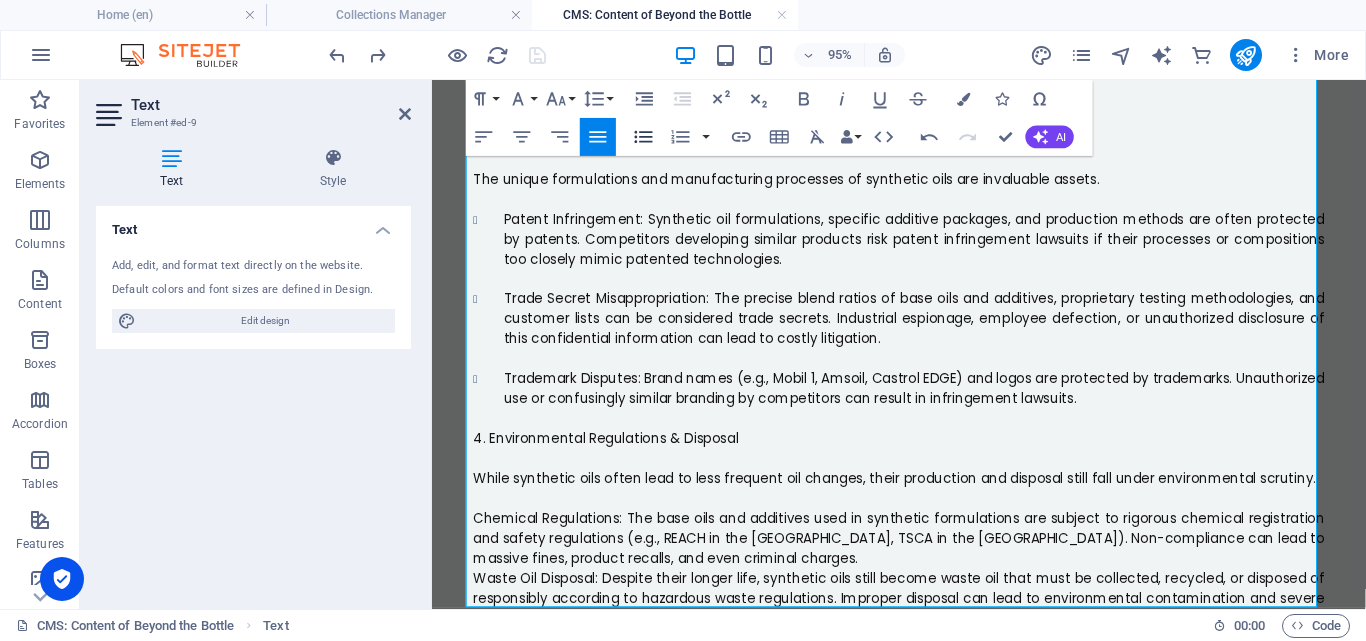 click 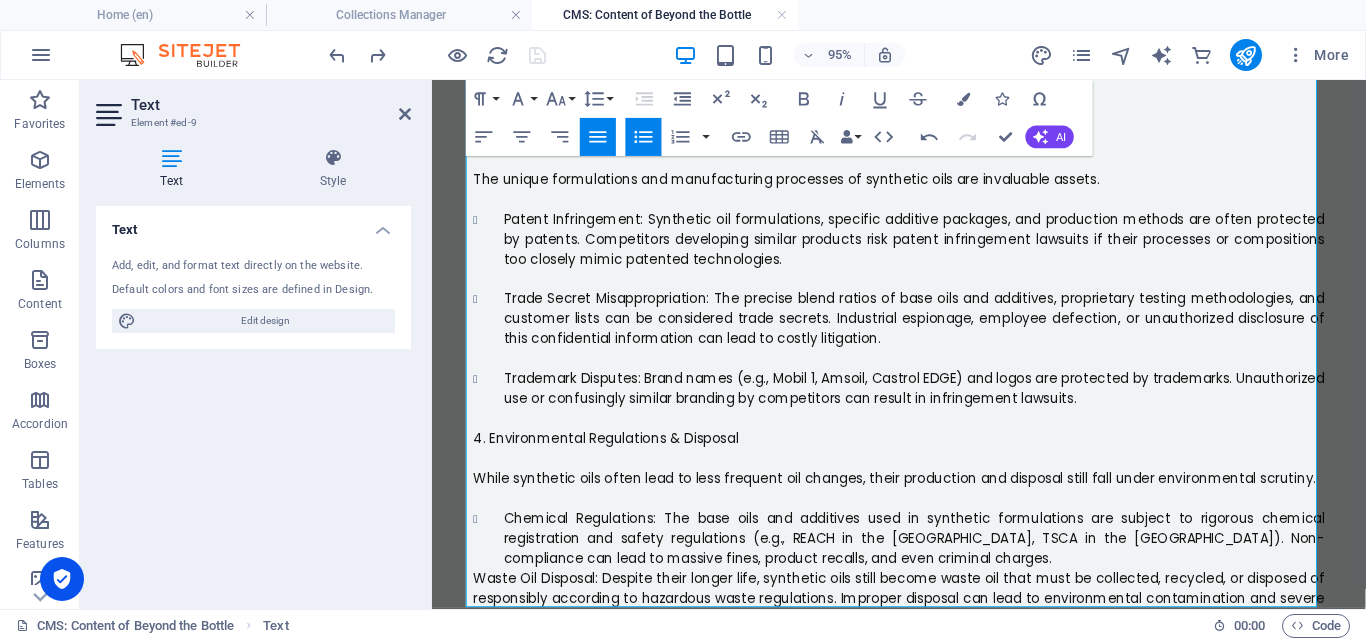 click on "Chemical Regulations: The base oils and additives used in synthetic formulations are subject to rigorous chemical registration and safety regulations (e.g., REACH in the [GEOGRAPHIC_DATA], TSCA in the [GEOGRAPHIC_DATA]). Non-compliance can lead to massive fines, product recalls, and even criminal charges." at bounding box center (940, 247) 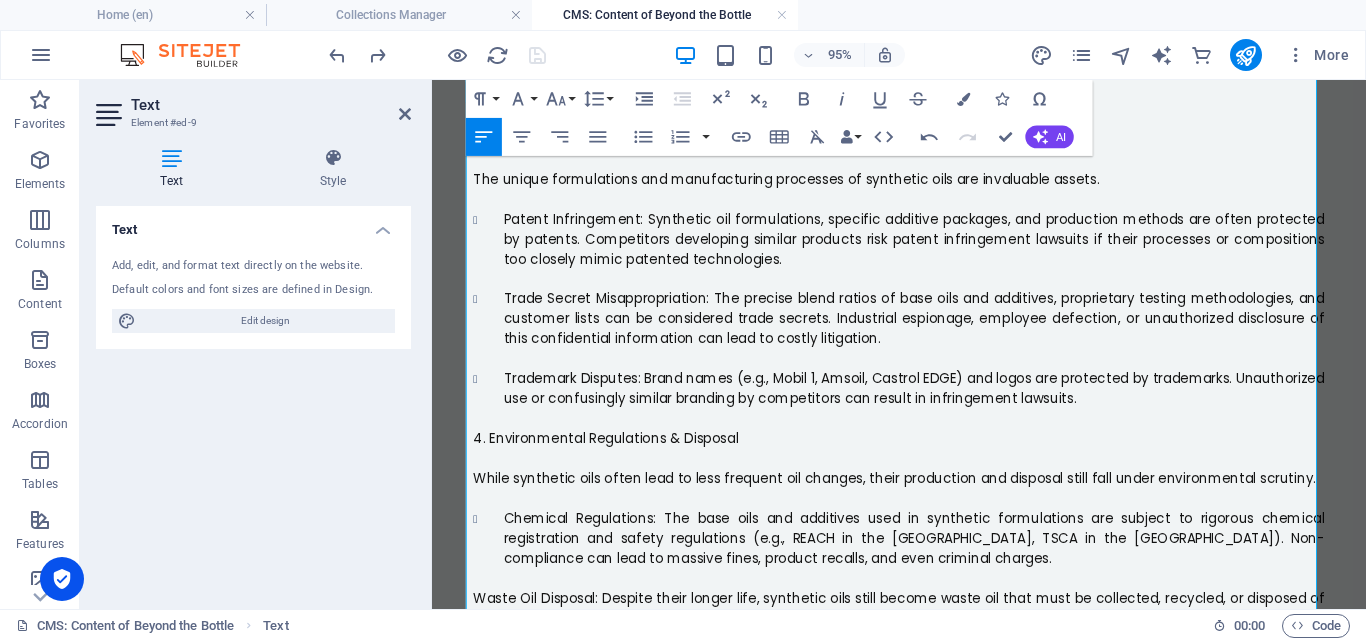 click on "Waste Oil Disposal: Despite their longer life, synthetic oils still become waste oil that must be collected, recycled, or disposed of responsibly according to hazardous waste regulations. Improper disposal can lead to environmental contamination and severe legal penalties." at bounding box center [924, 646] 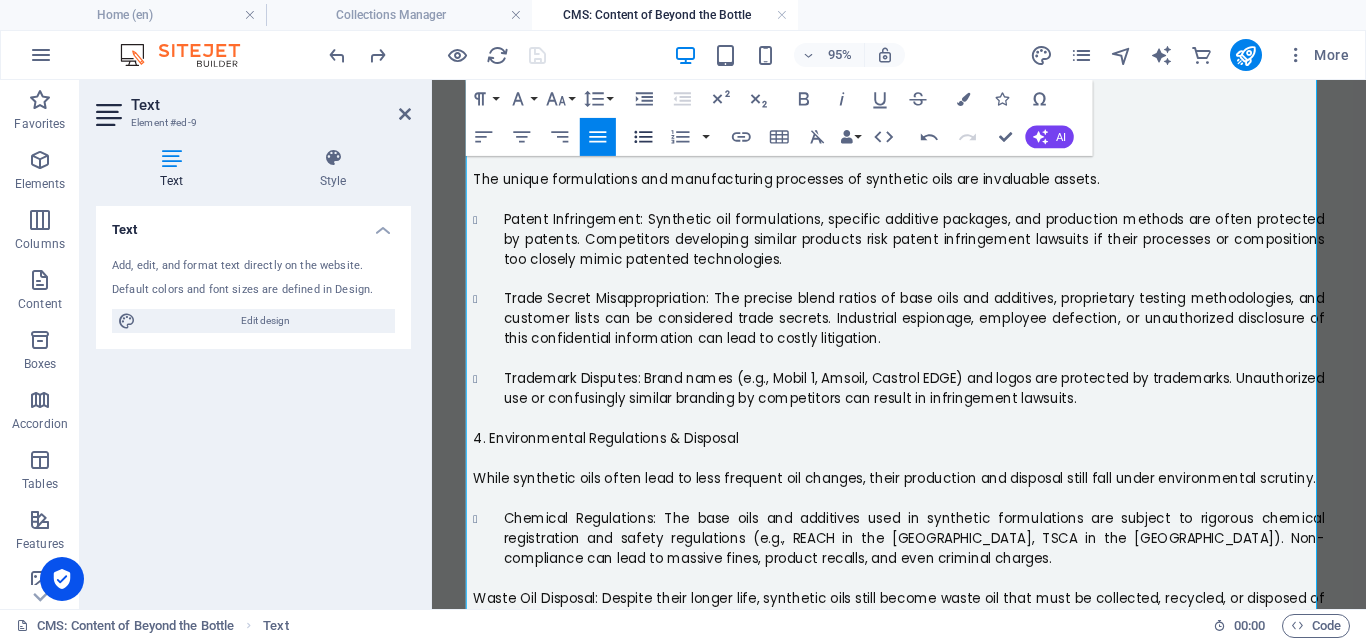 click 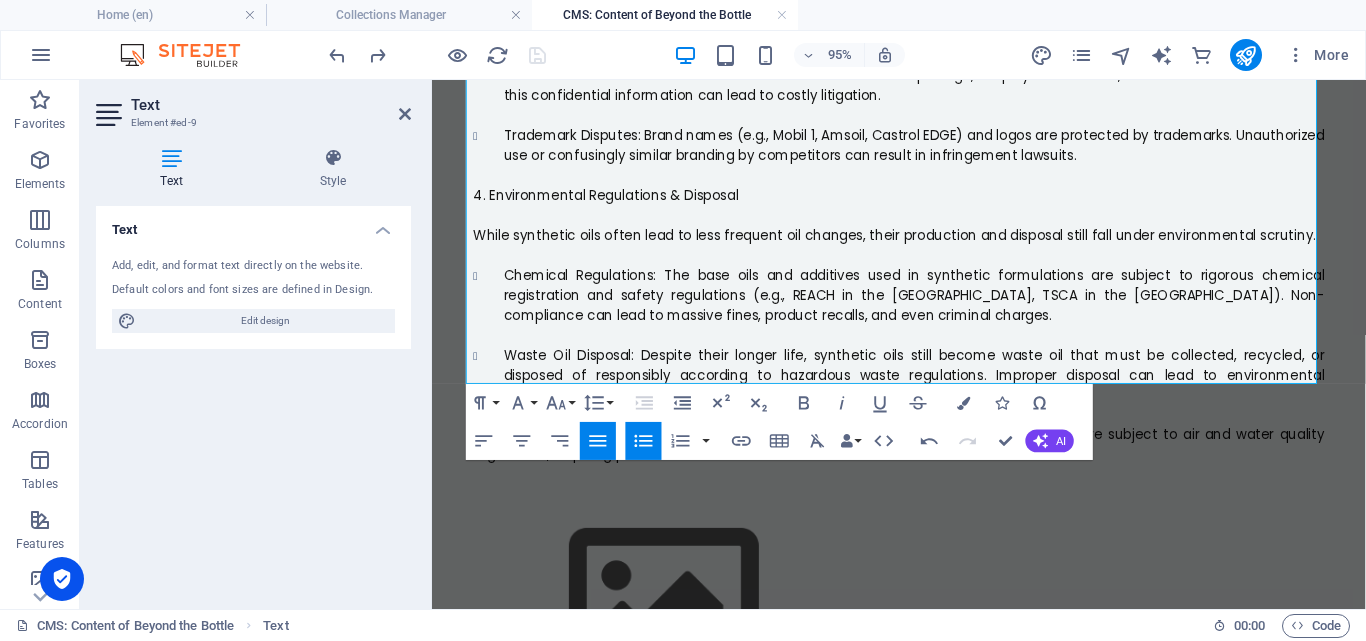 scroll, scrollTop: 2270, scrollLeft: 0, axis: vertical 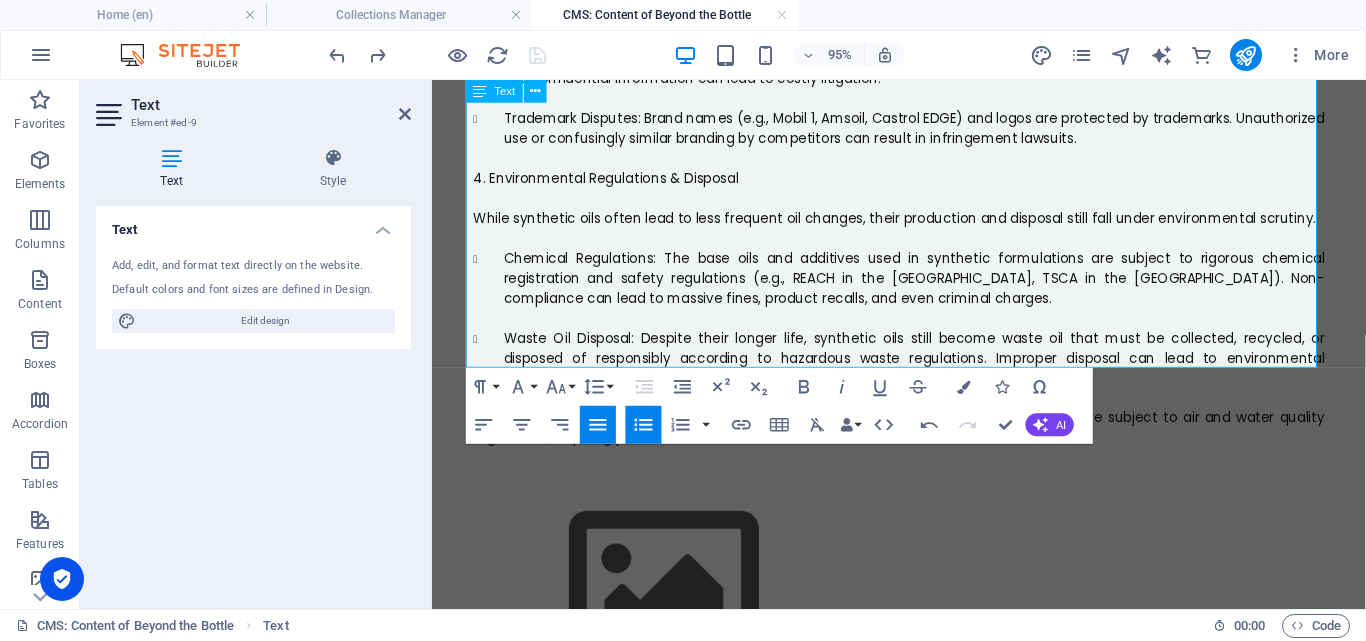 click on "Manufacturing Emissions: The production facilities for synthetic base oils and lubricants are subject to air and water quality regulations, requiring permits and adherence to emission limits." at bounding box center (924, 446) 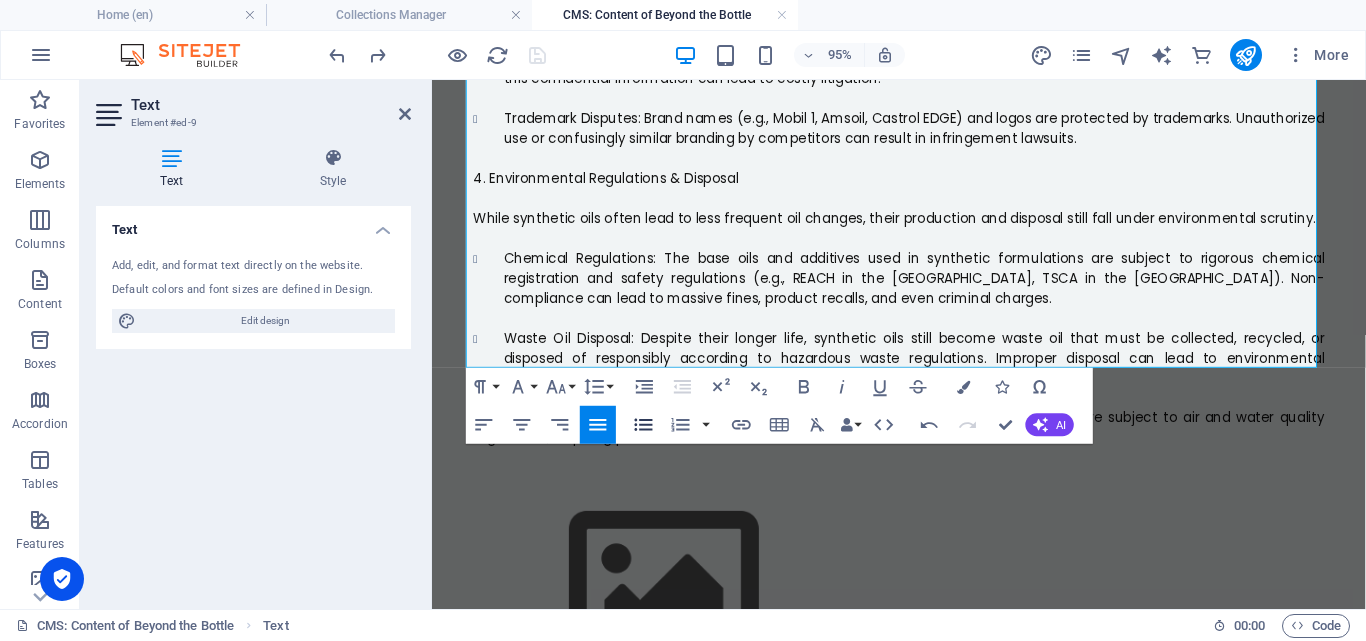 click 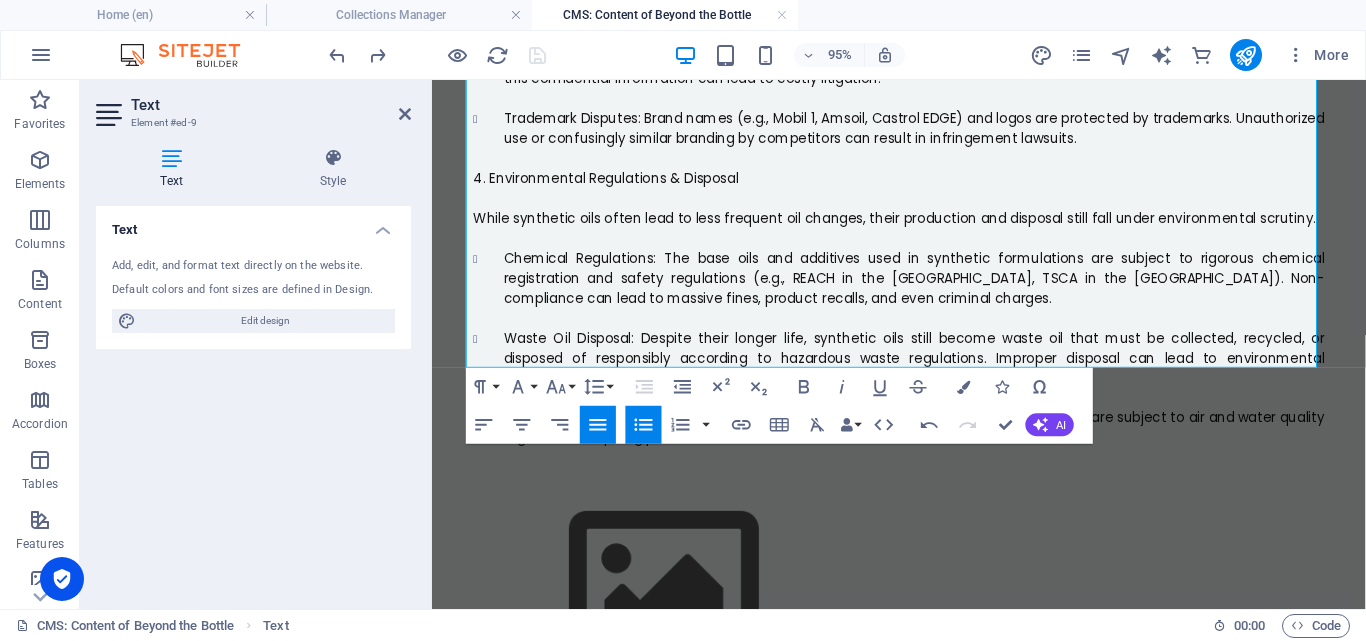 click 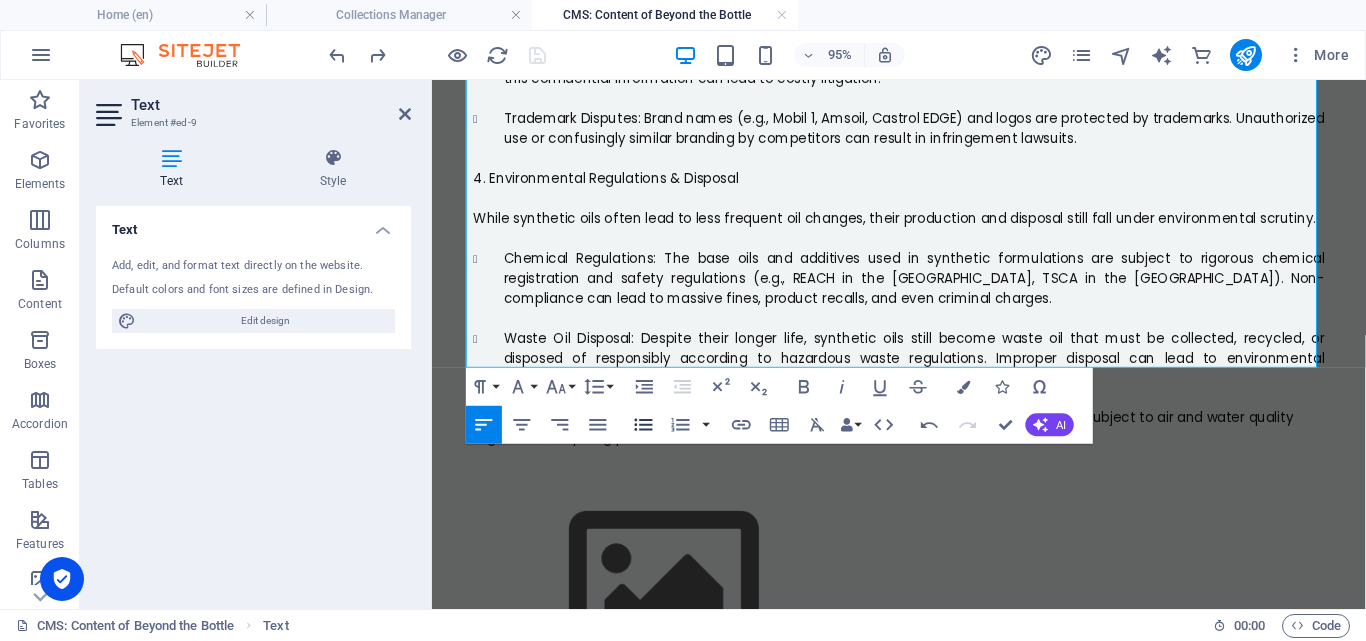 click 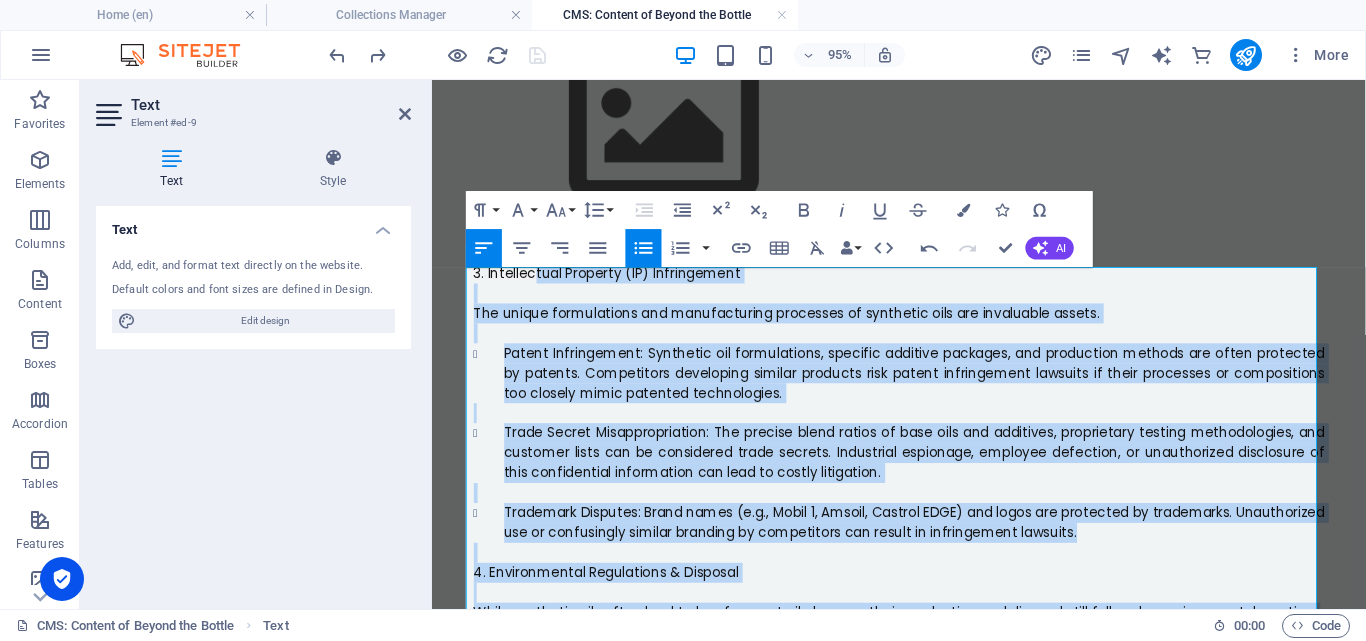 scroll, scrollTop: 1609, scrollLeft: 0, axis: vertical 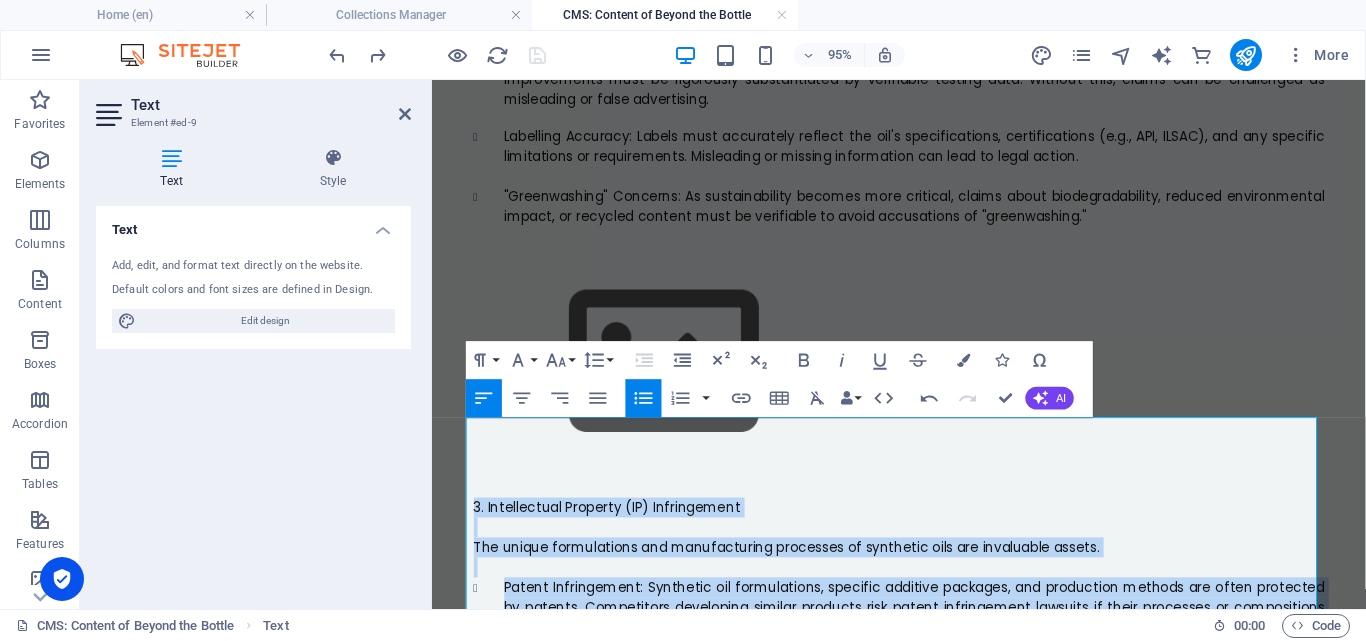 drag, startPoint x: 954, startPoint y: 376, endPoint x: 445, endPoint y: 432, distance: 512.0713 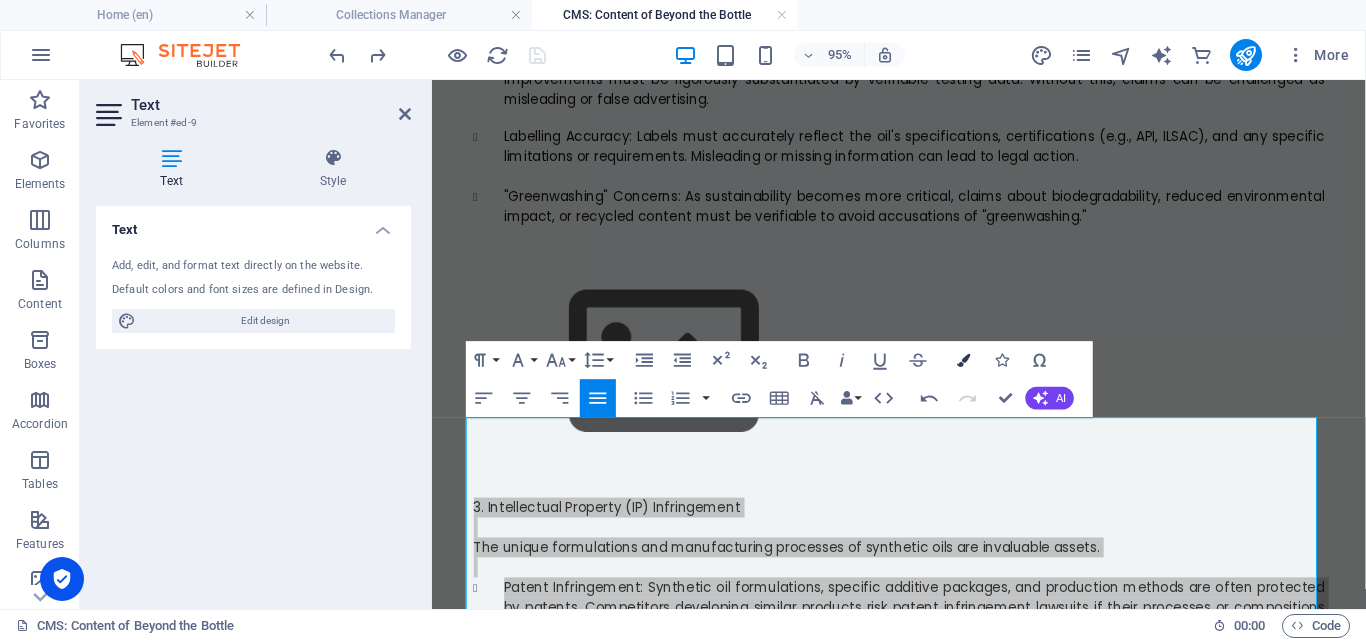 click at bounding box center [963, 359] 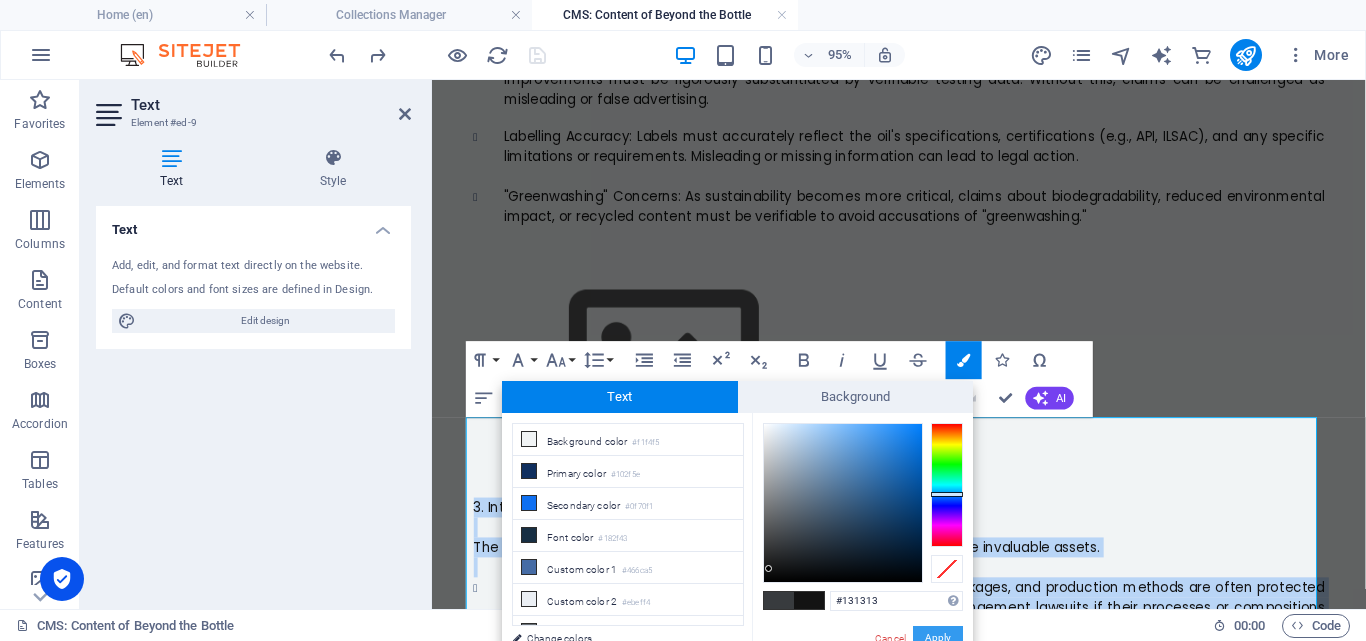 click on "Apply" at bounding box center (938, 638) 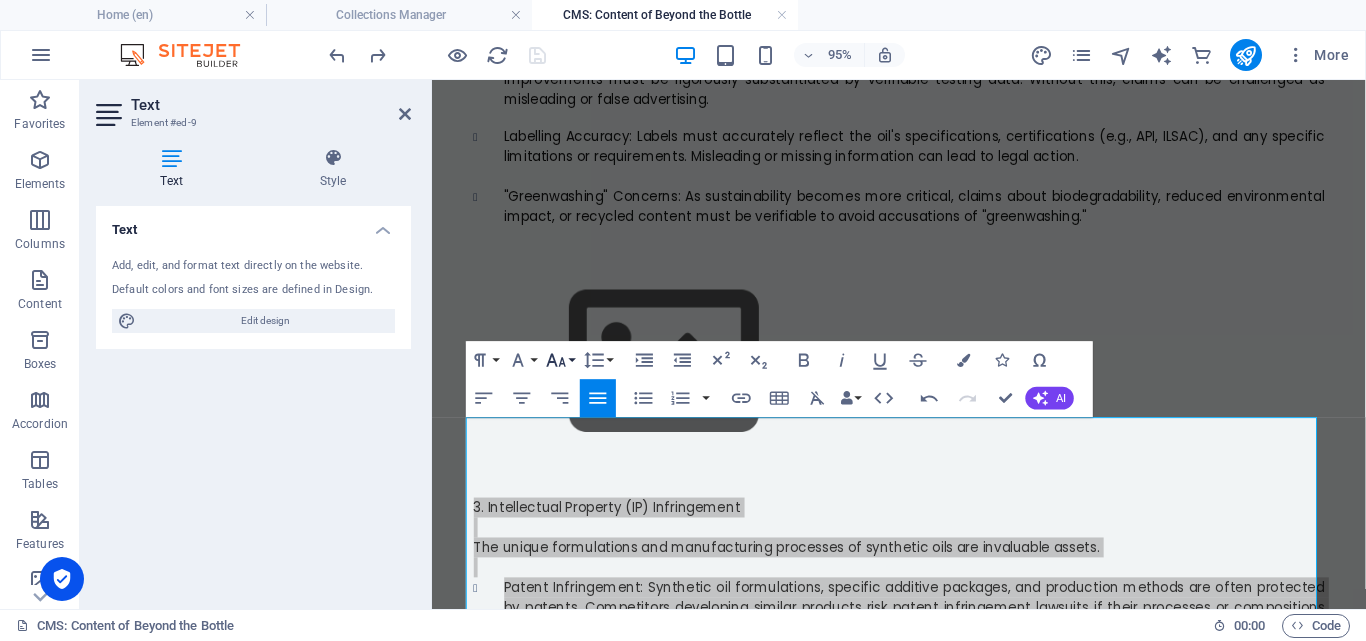 click on "Font Size" at bounding box center (560, 360) 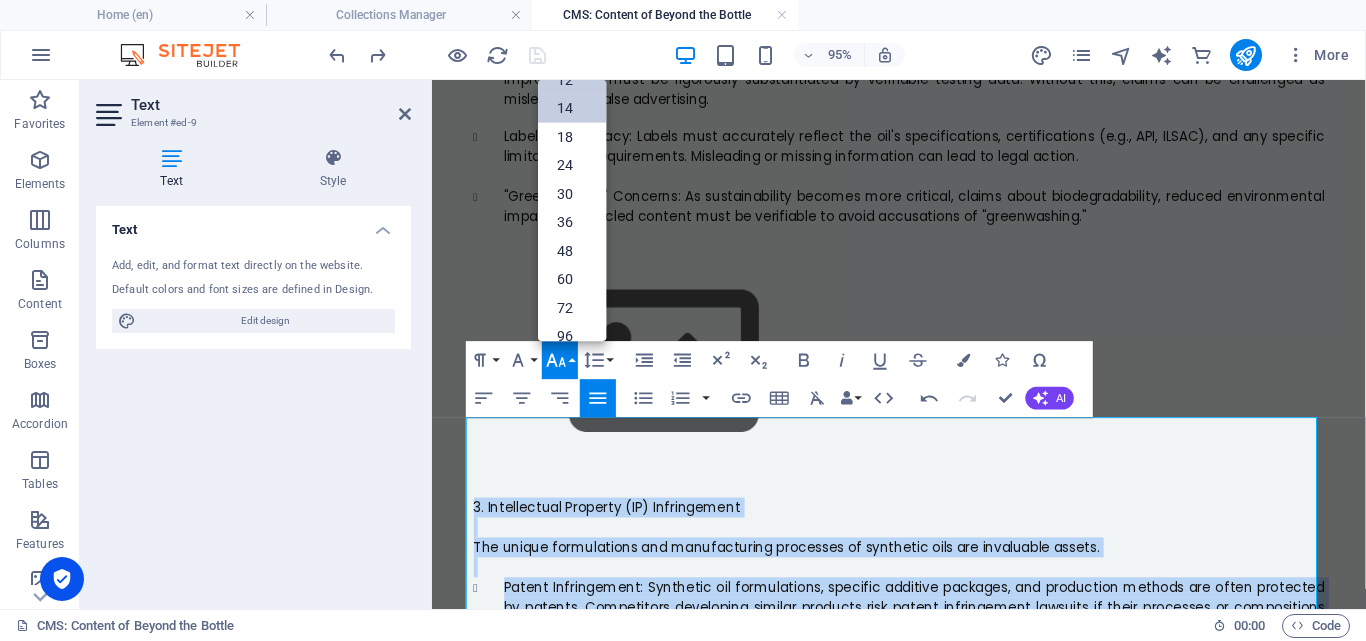 click on "14" at bounding box center (572, 108) 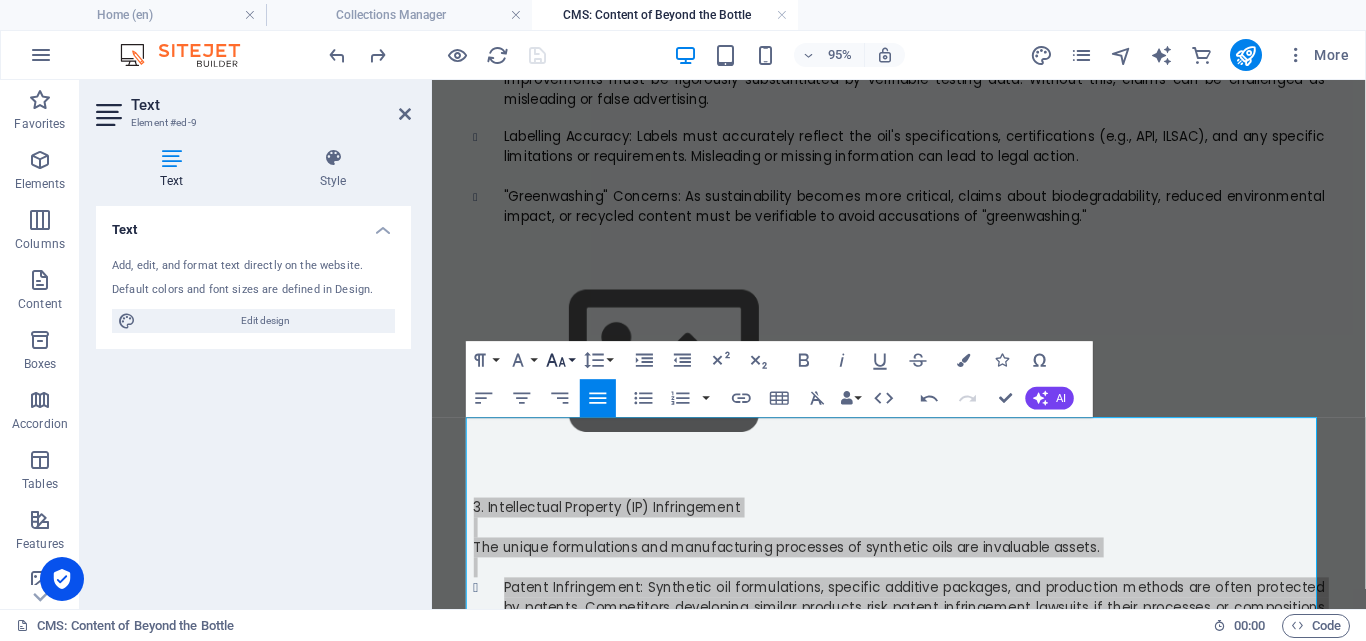 click on "Font Size" at bounding box center (560, 360) 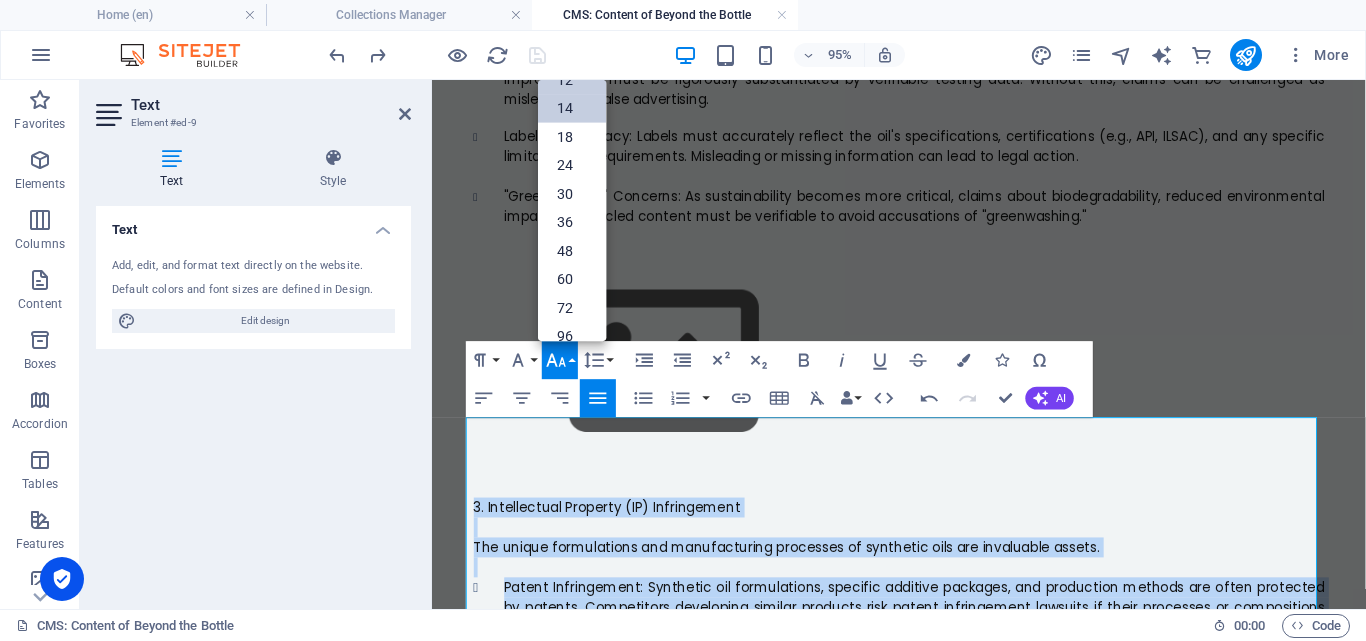 click on "14" at bounding box center [572, 108] 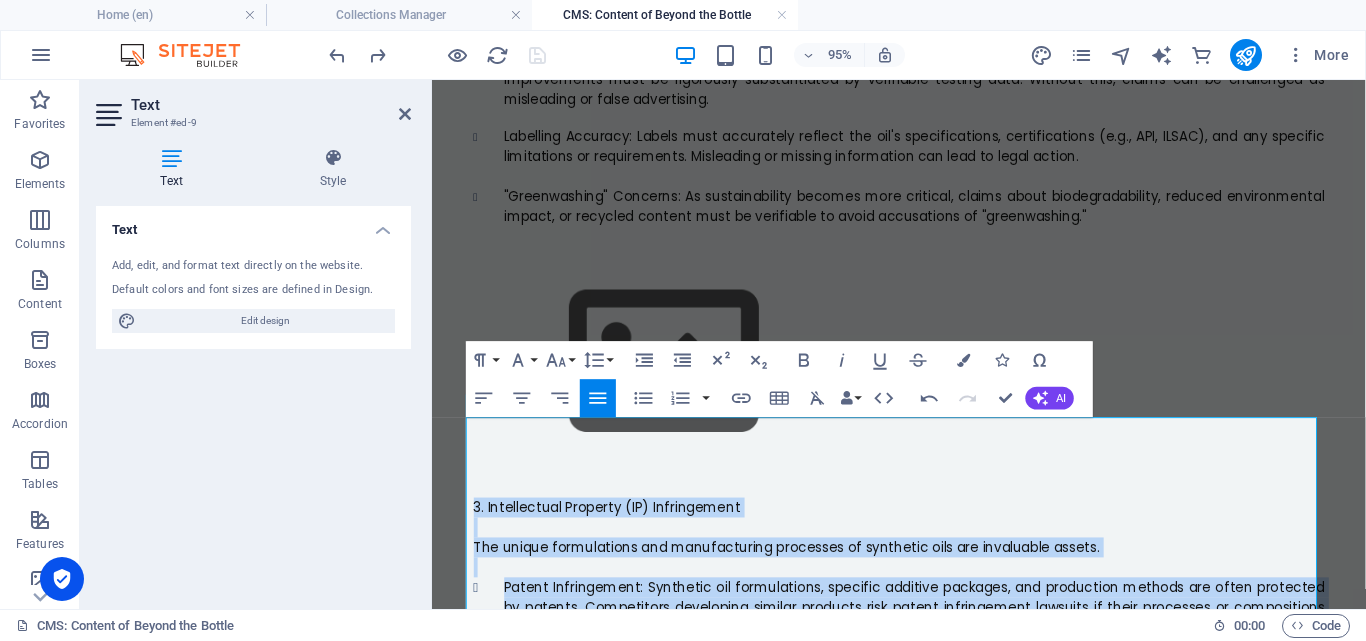 click on "3. Intellectual Property (IP) Infringement" at bounding box center (924, 530) 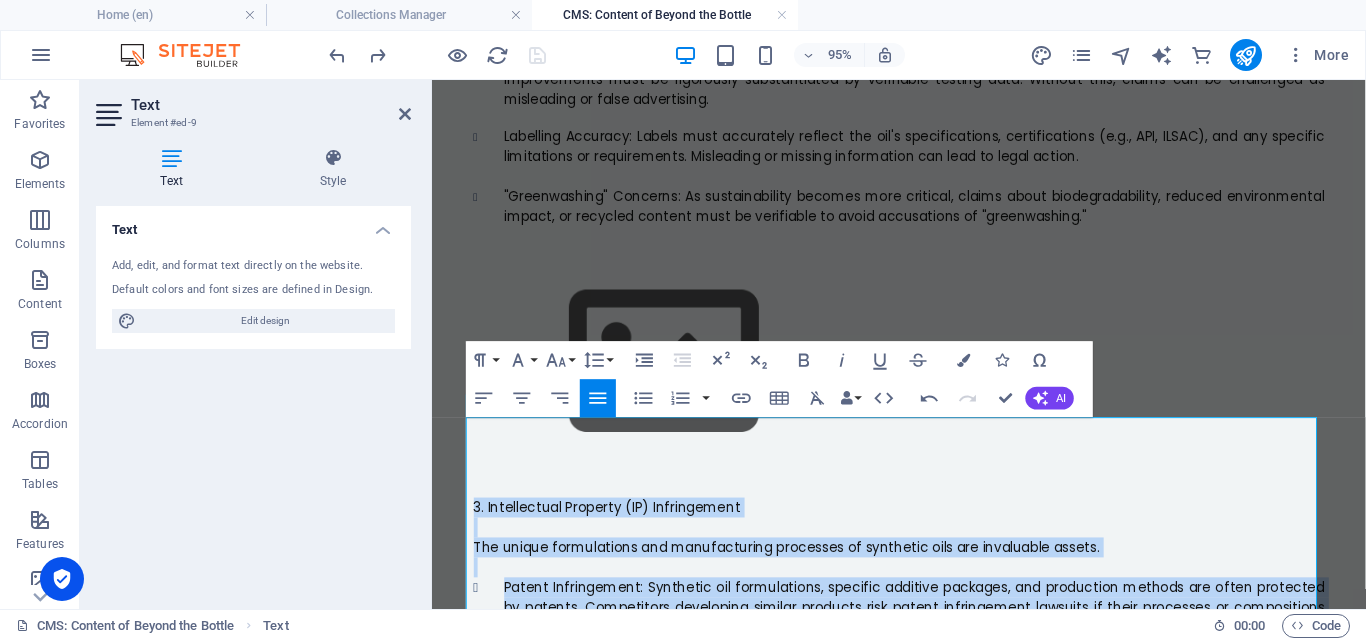 click on "3. Intellectual Property (IP) Infringement" at bounding box center [924, 530] 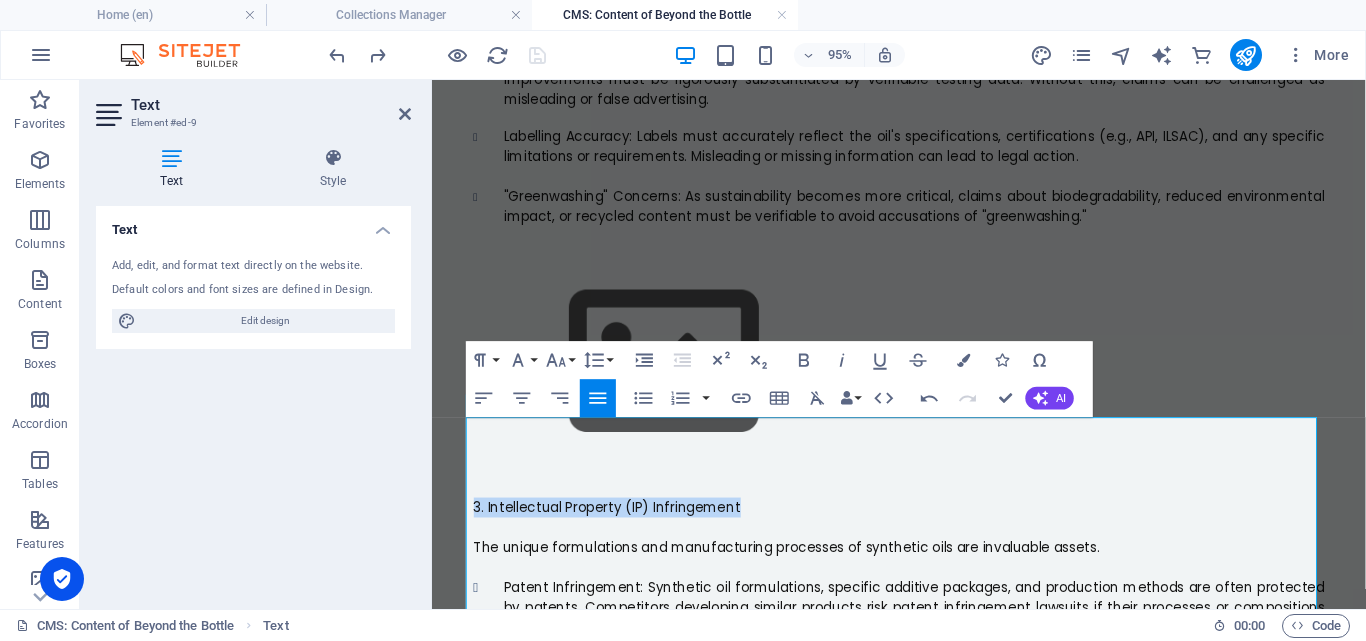drag, startPoint x: 764, startPoint y: 444, endPoint x: 440, endPoint y: 441, distance: 324.0139 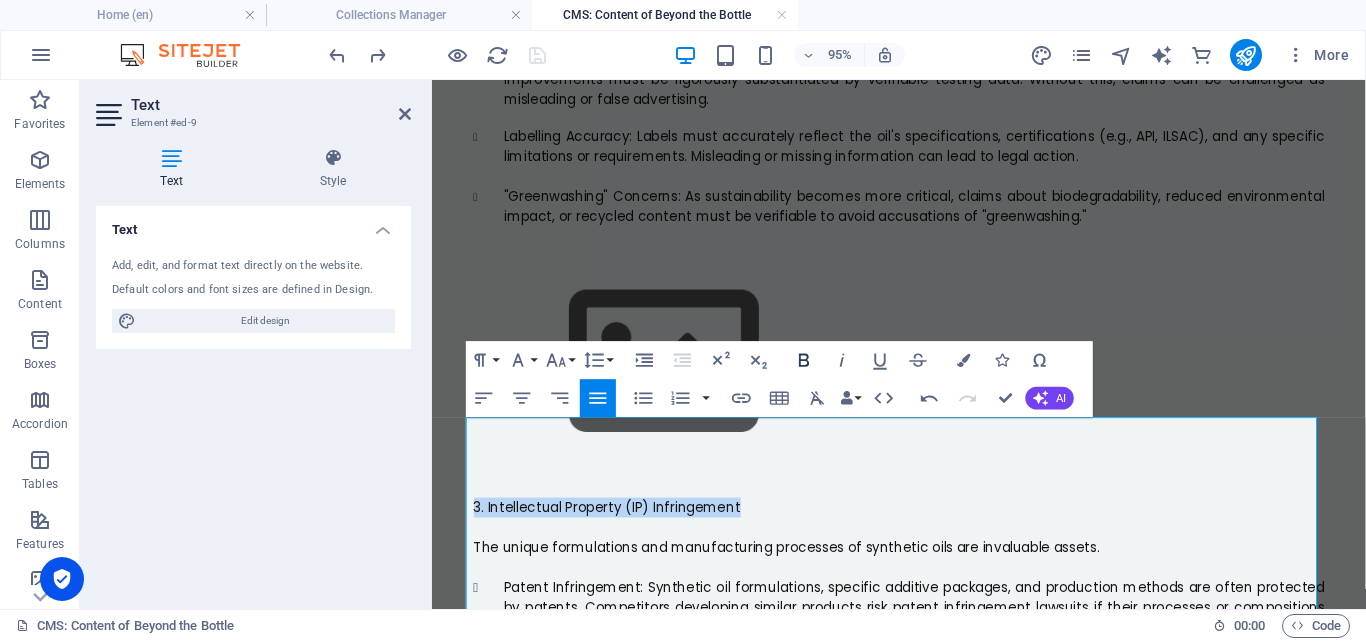 click 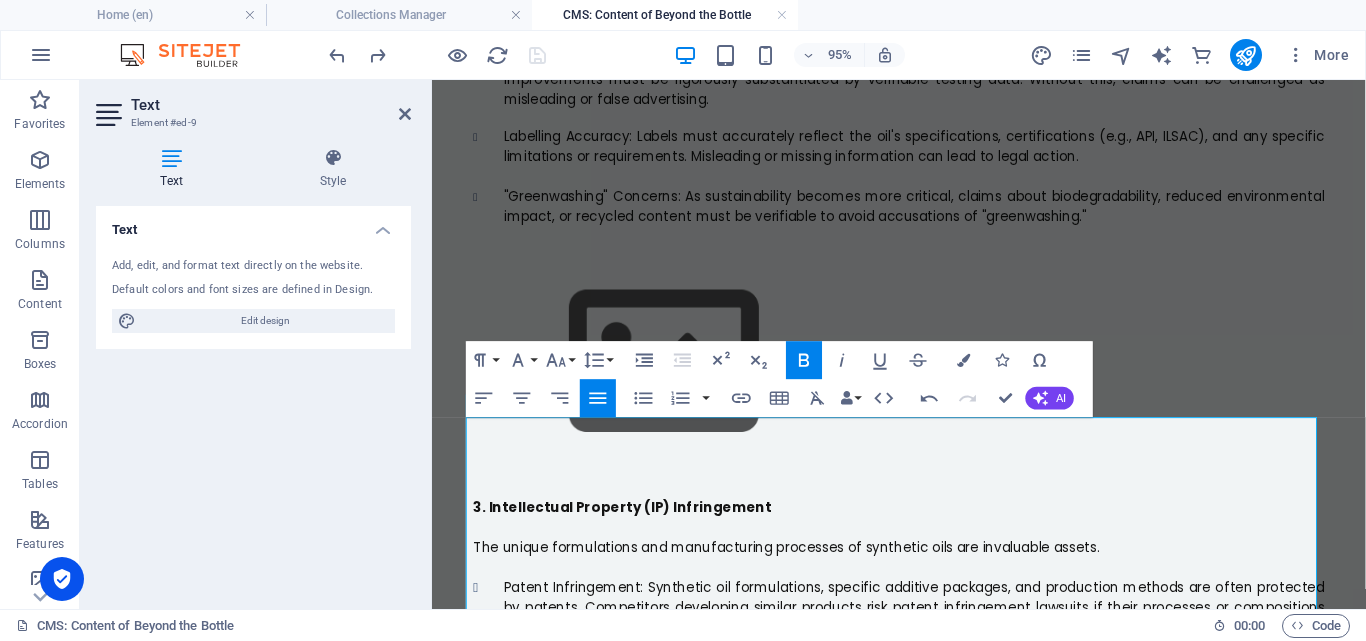 click at bounding box center [924, 593] 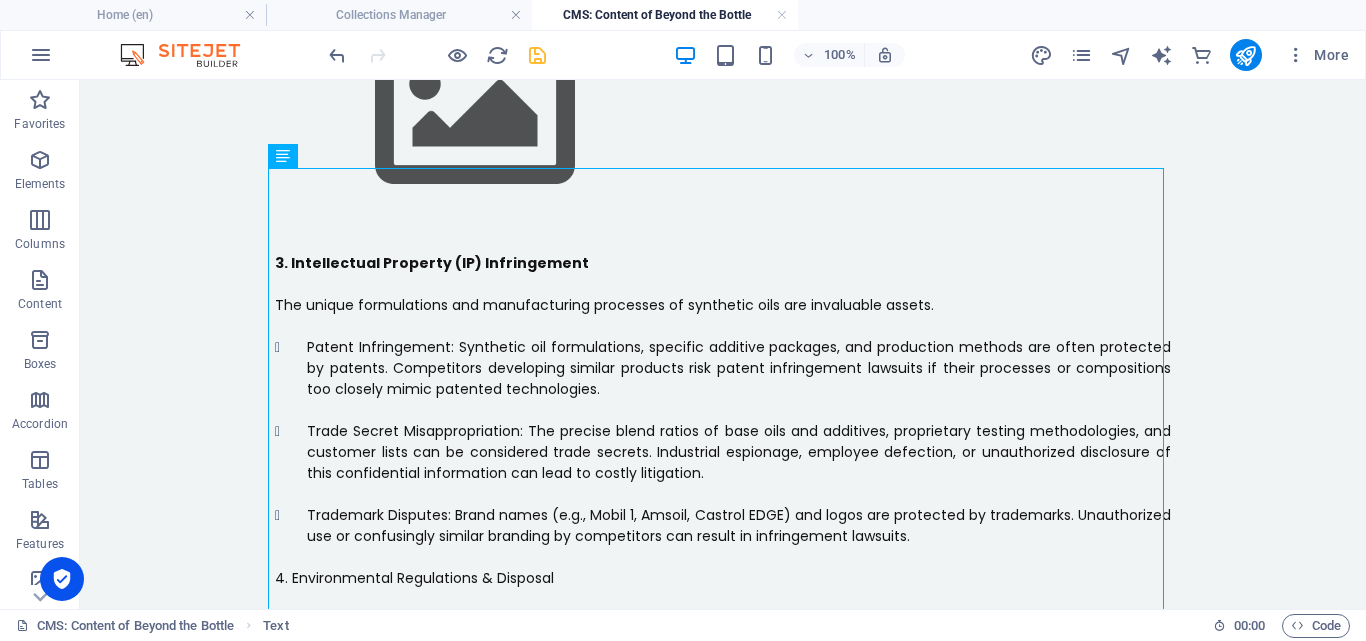 scroll, scrollTop: 1883, scrollLeft: 0, axis: vertical 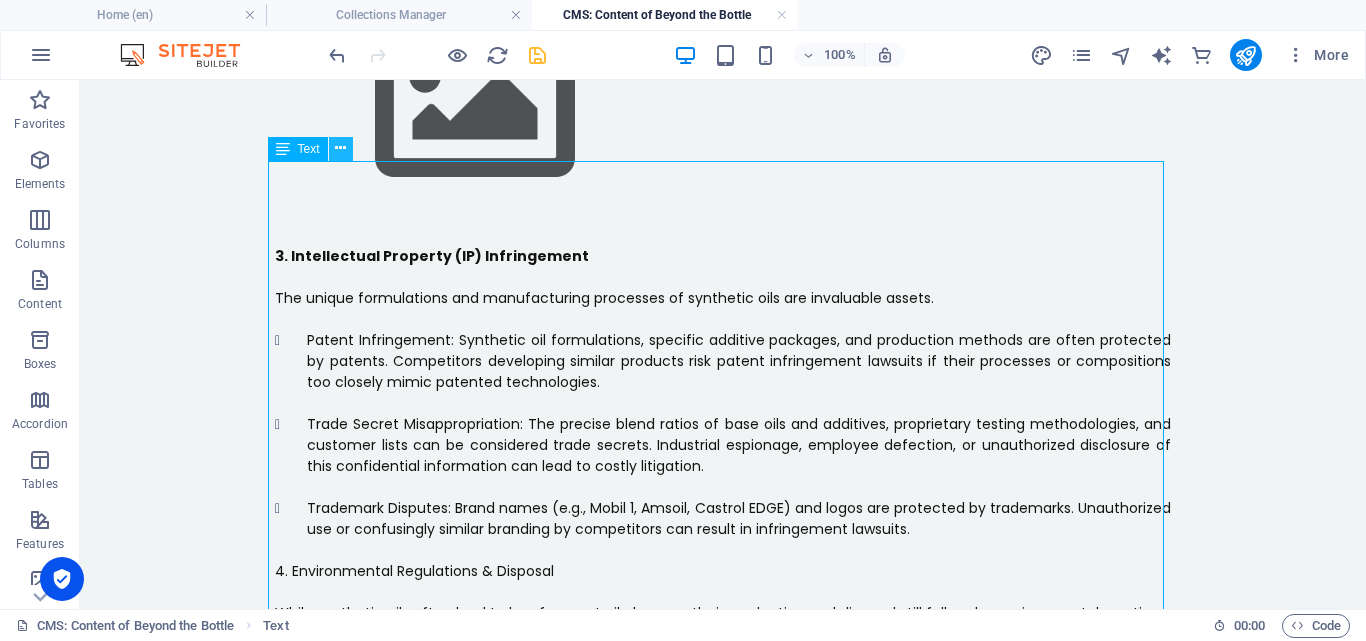 click at bounding box center (340, 148) 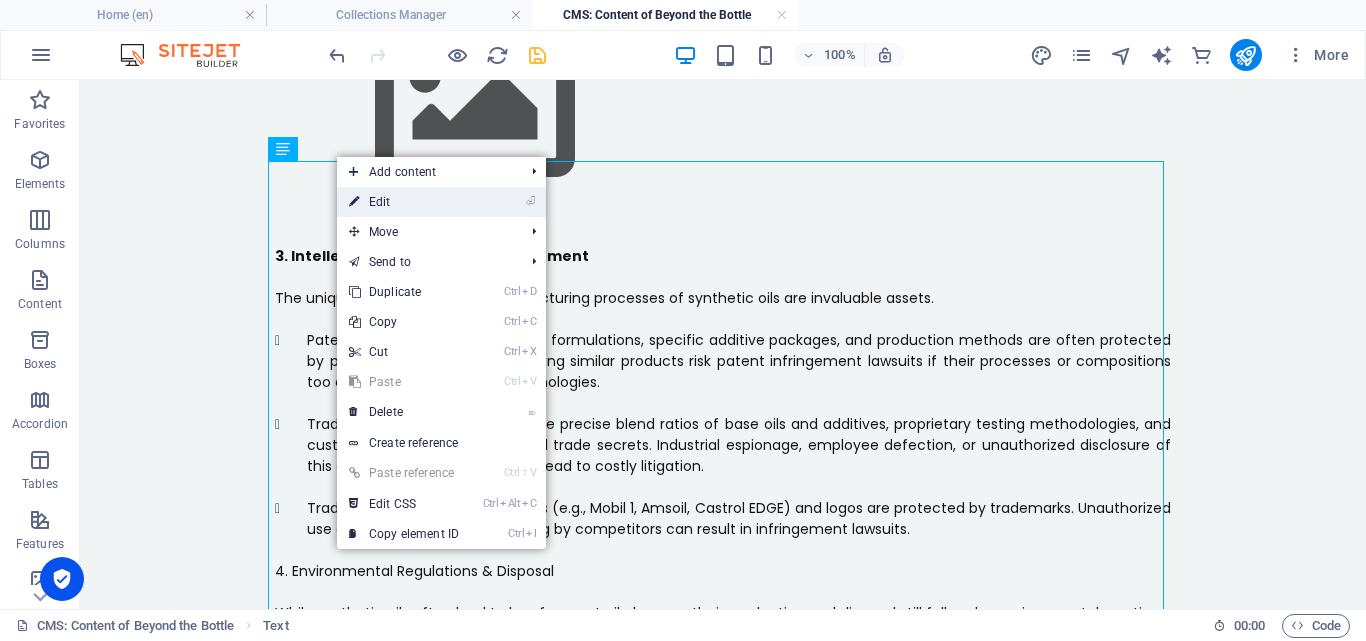 click on "⏎  Edit" at bounding box center [404, 202] 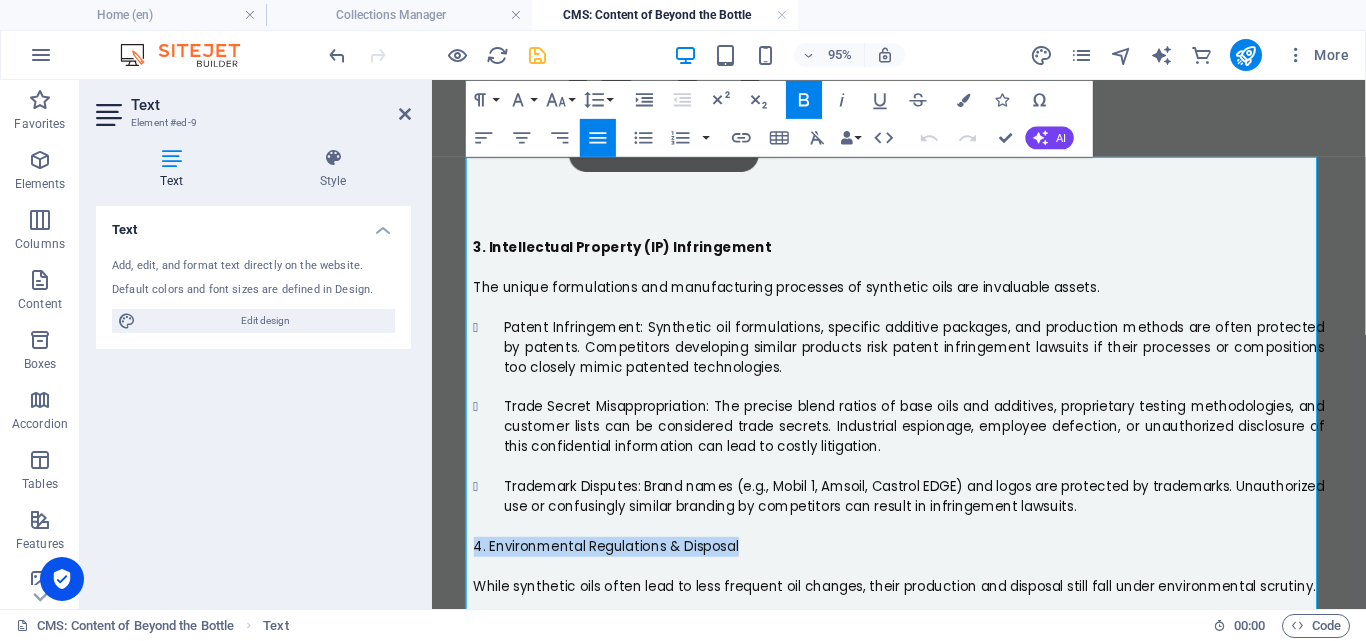 drag, startPoint x: 764, startPoint y: 483, endPoint x: 440, endPoint y: 477, distance: 324.05554 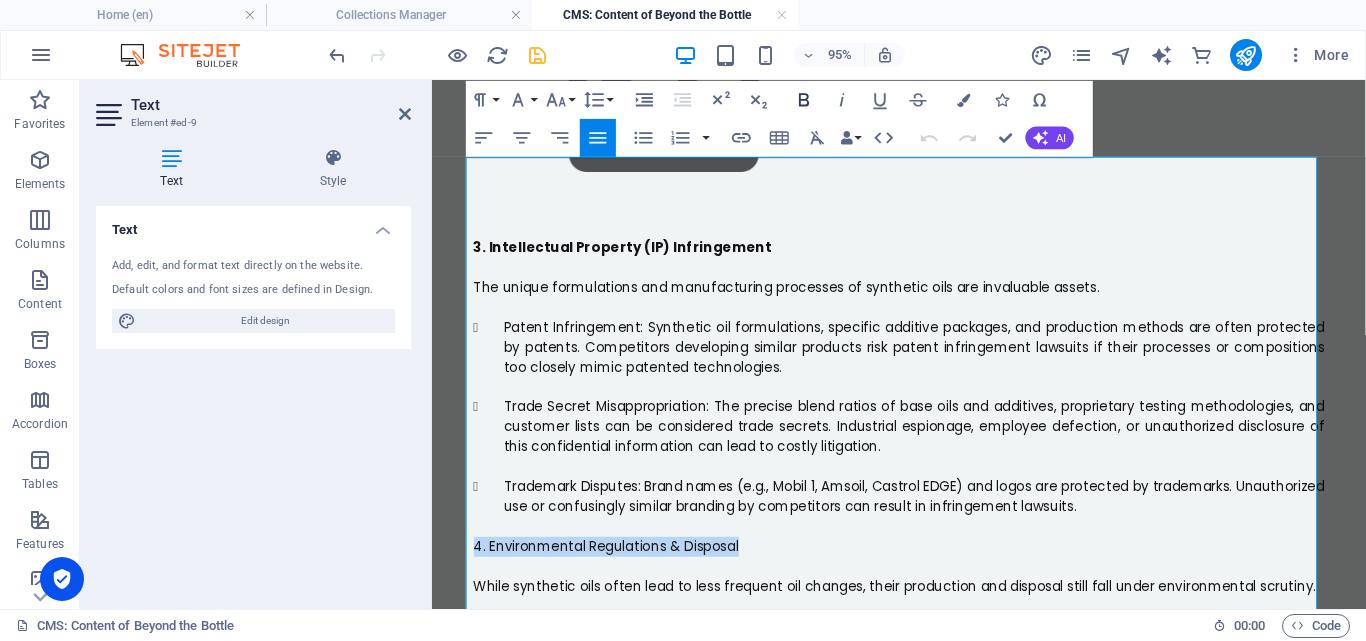 click 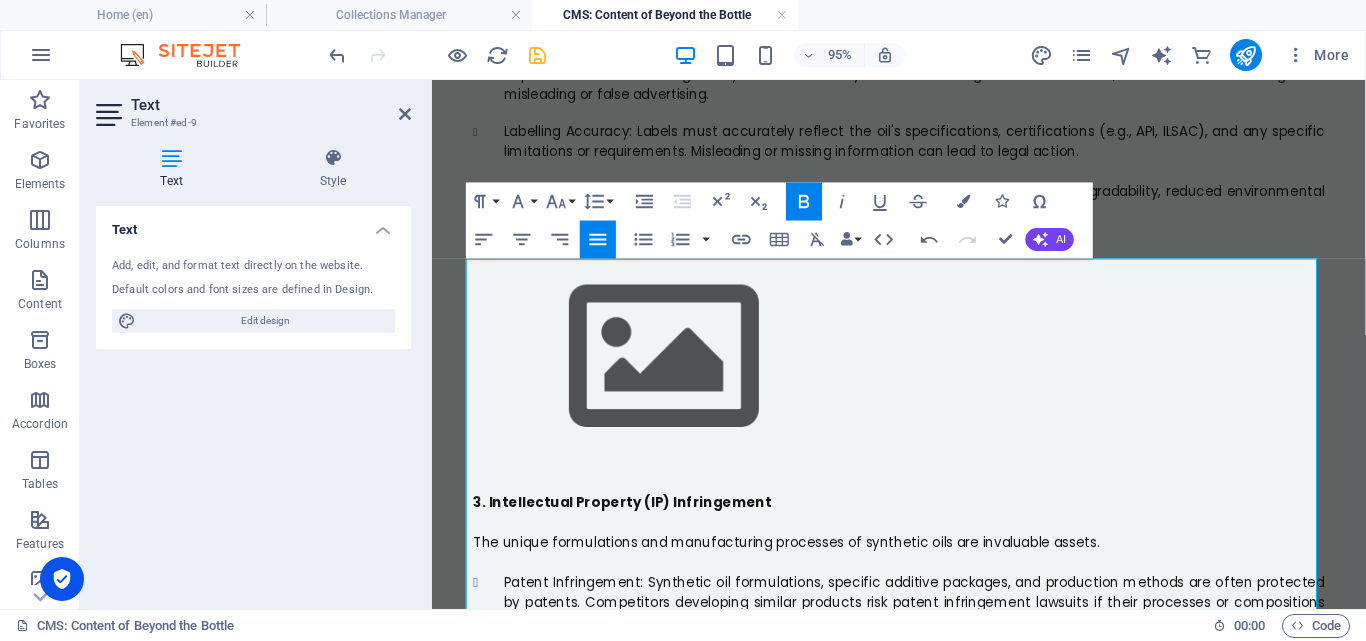 scroll, scrollTop: 1793, scrollLeft: 0, axis: vertical 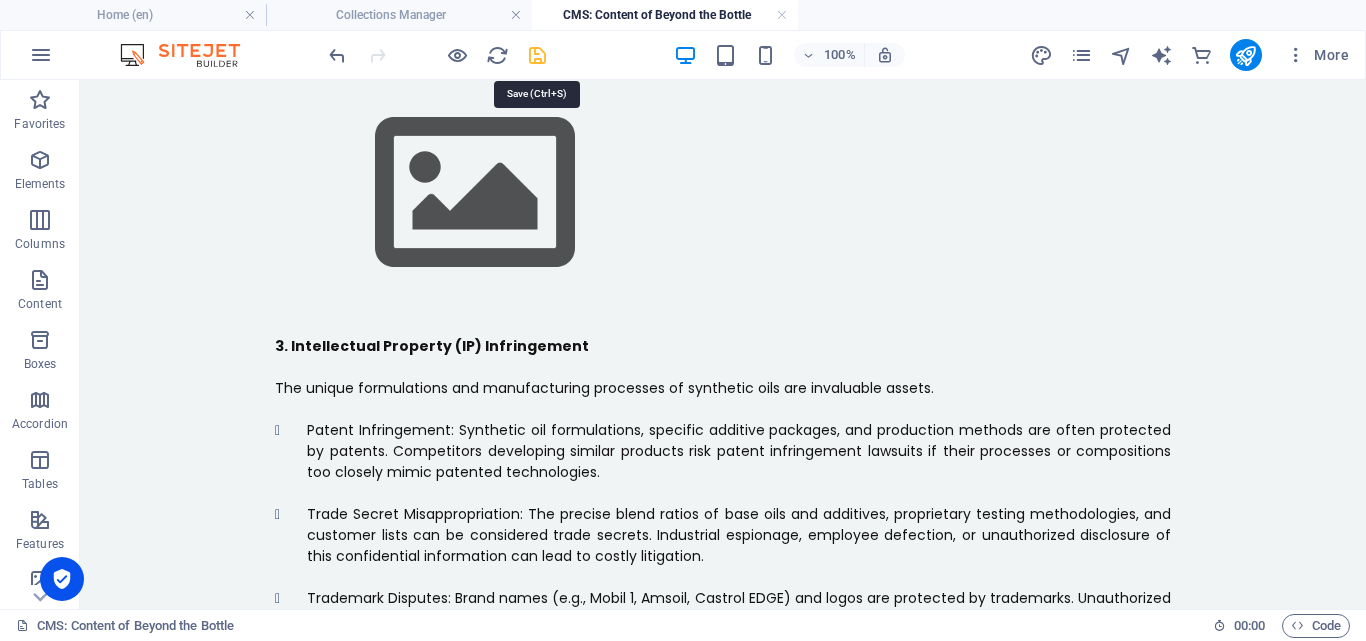click at bounding box center [537, 55] 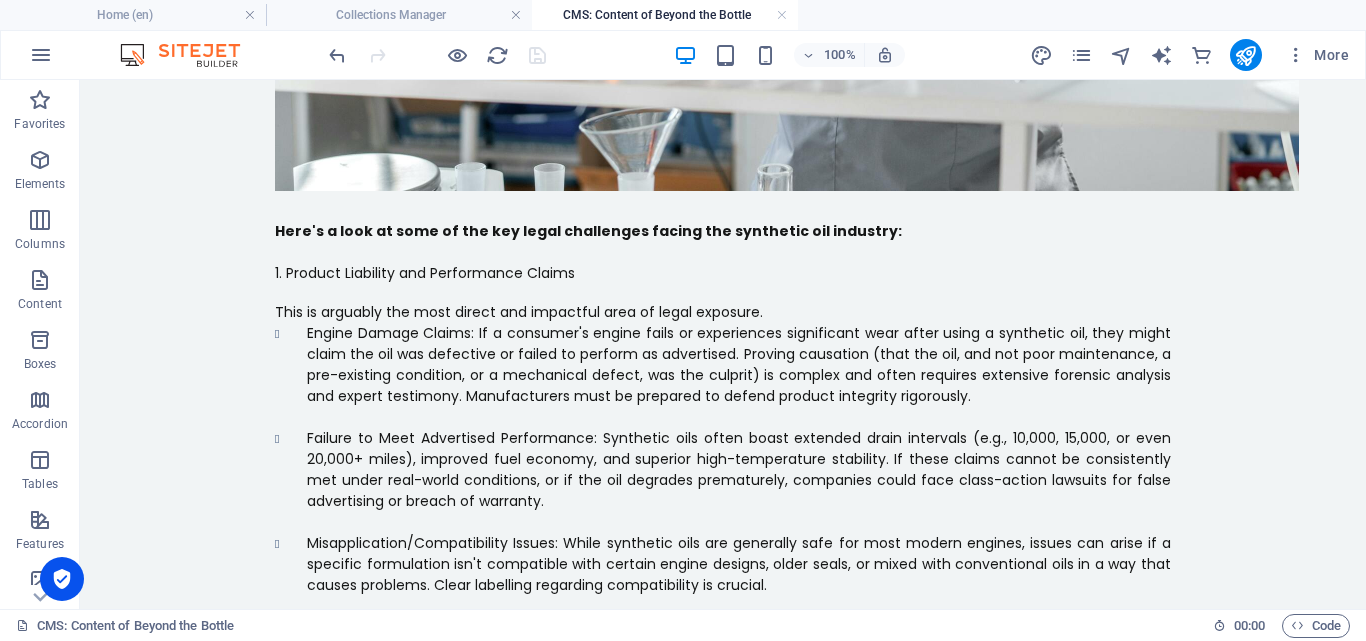 scroll, scrollTop: 828, scrollLeft: 0, axis: vertical 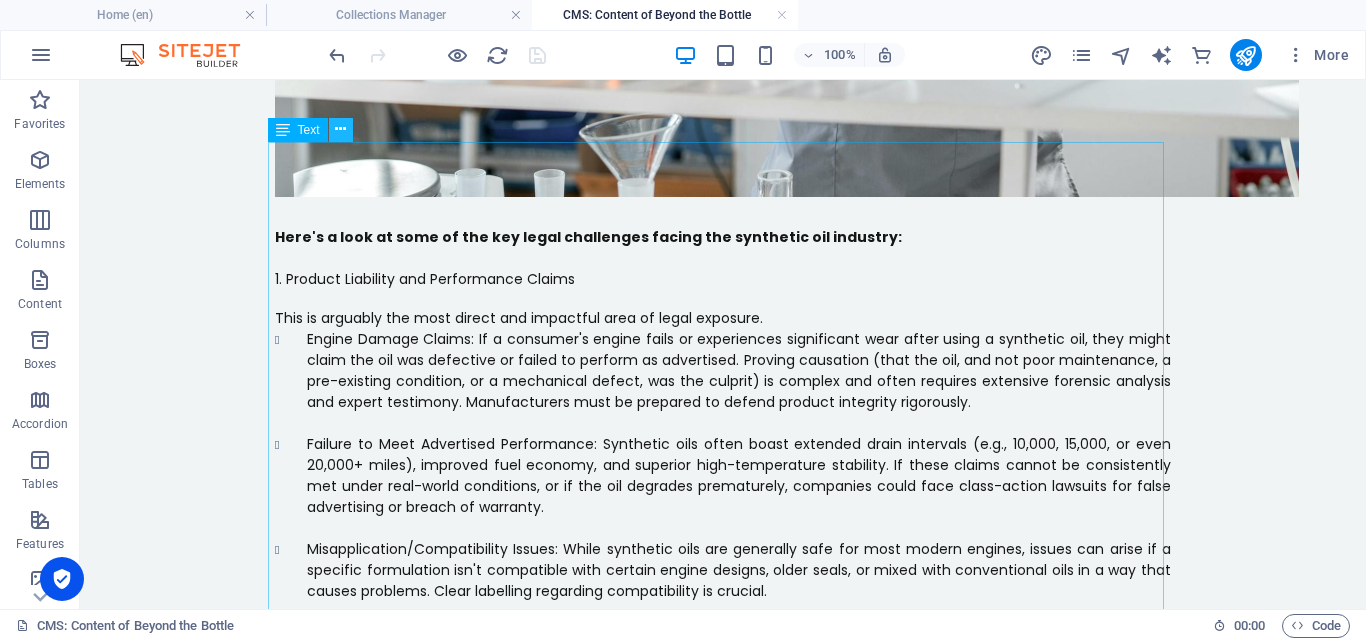click at bounding box center (340, 129) 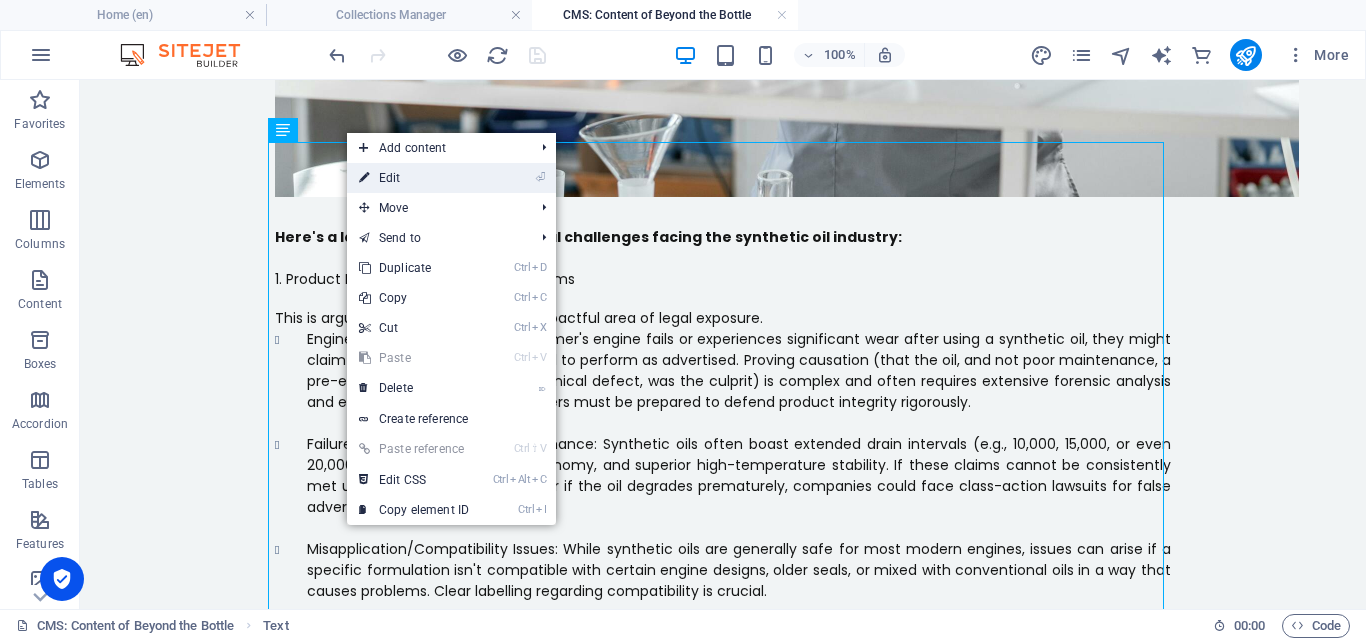 click on "⏎  Edit" at bounding box center [414, 178] 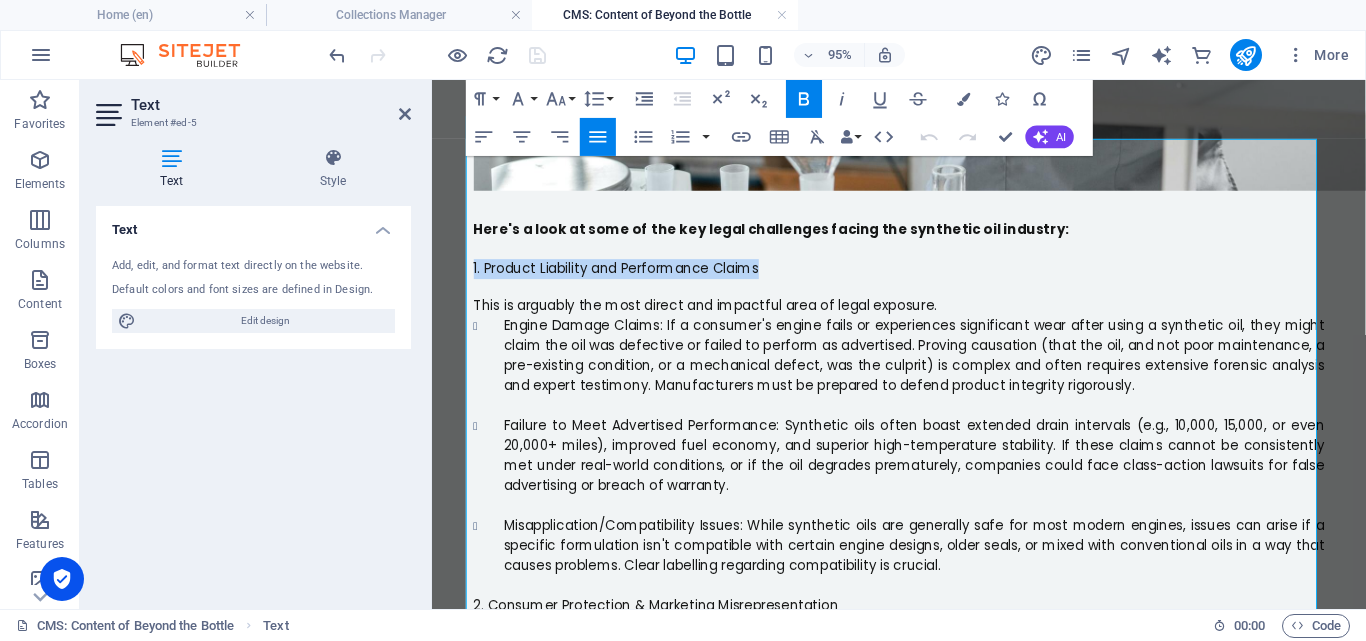 drag, startPoint x: 781, startPoint y: 195, endPoint x: 453, endPoint y: 198, distance: 328.01373 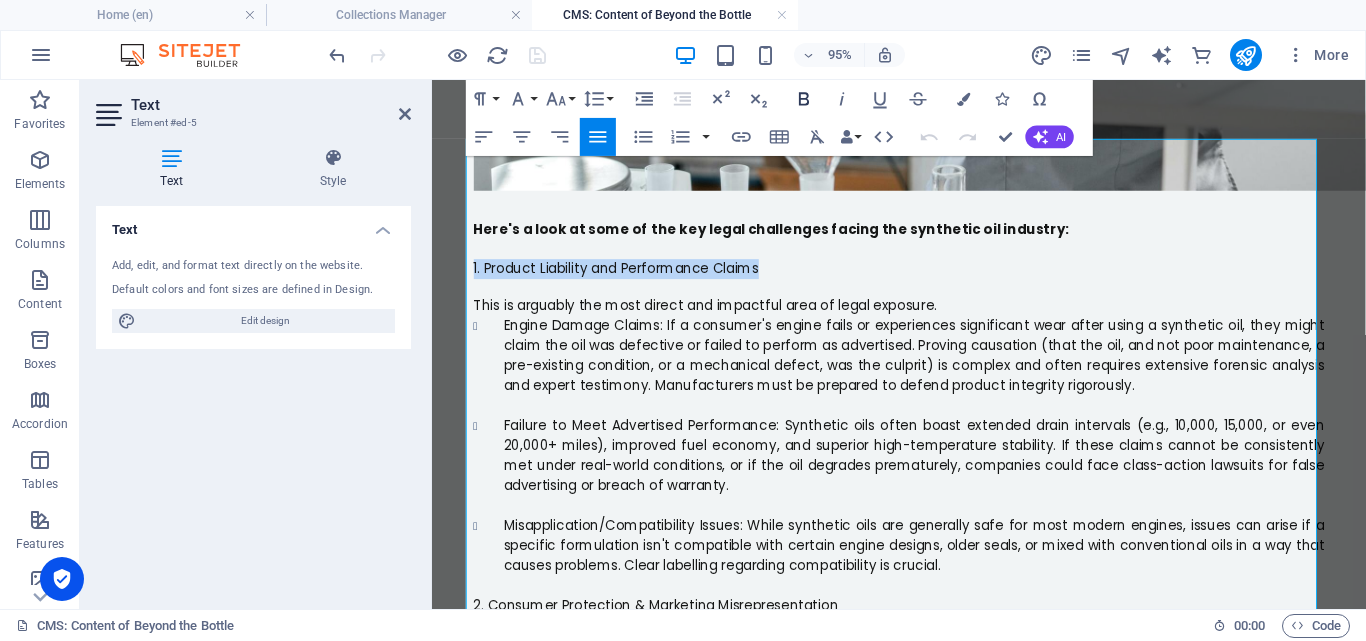 click 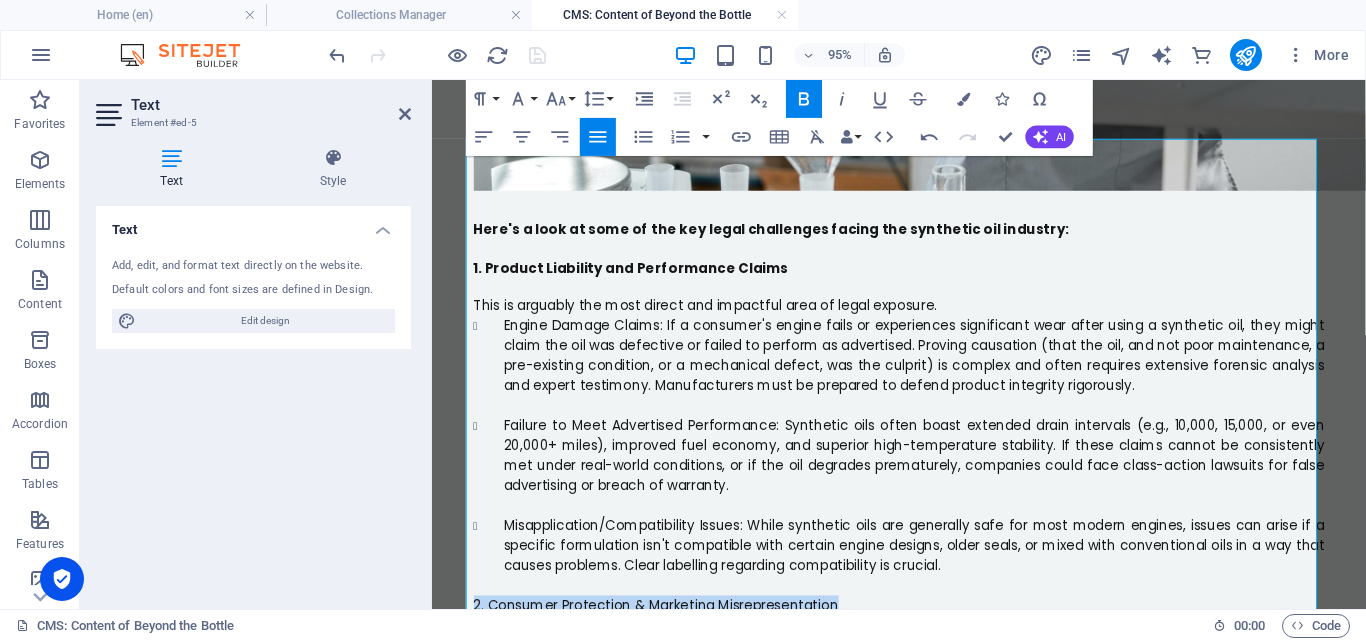 drag, startPoint x: 854, startPoint y: 553, endPoint x: 393, endPoint y: 547, distance: 461.03903 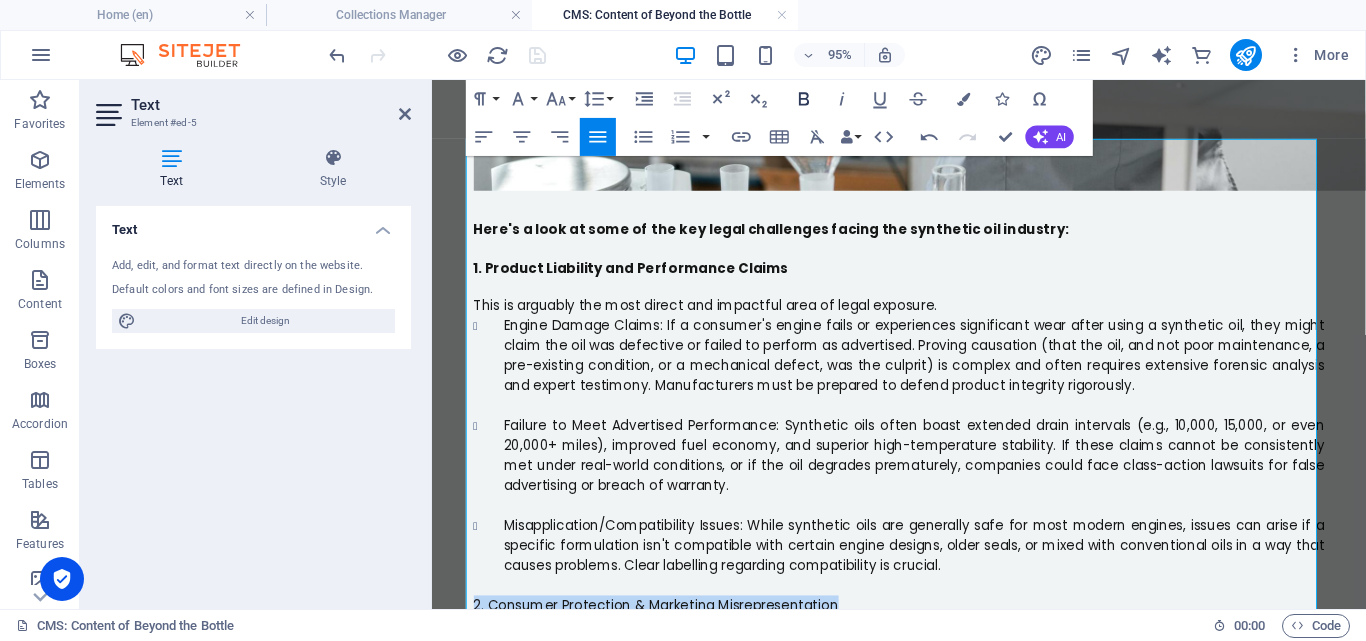 click 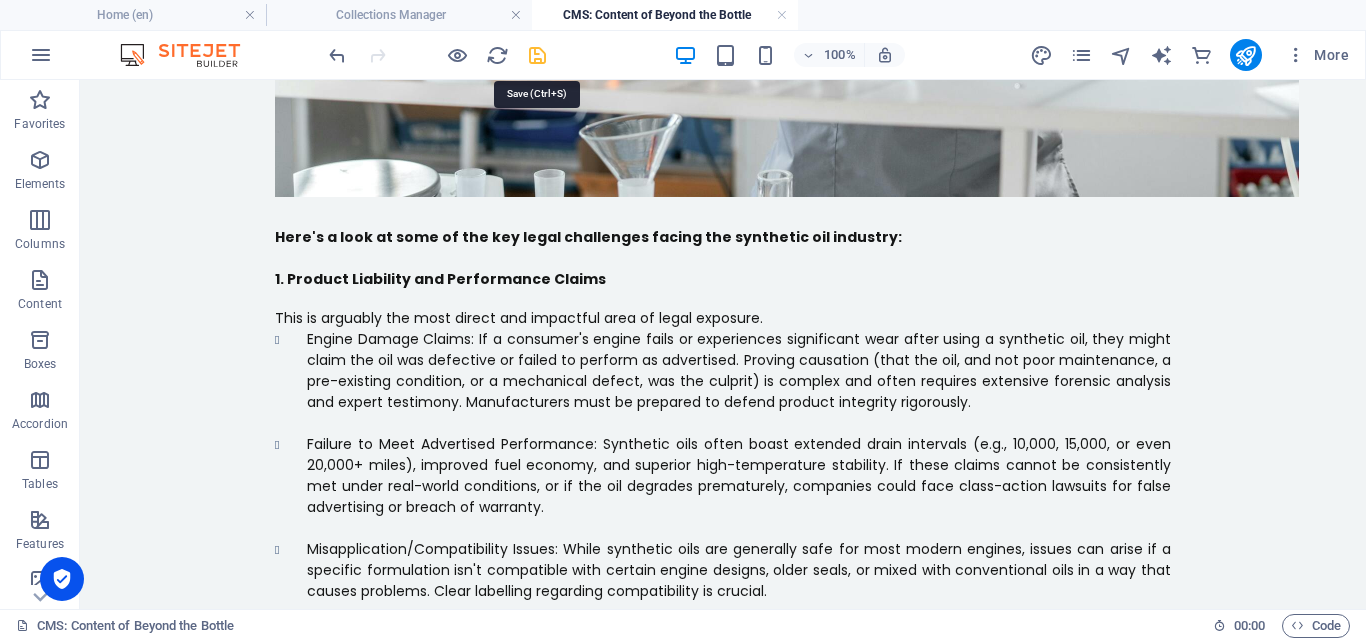 click at bounding box center (537, 55) 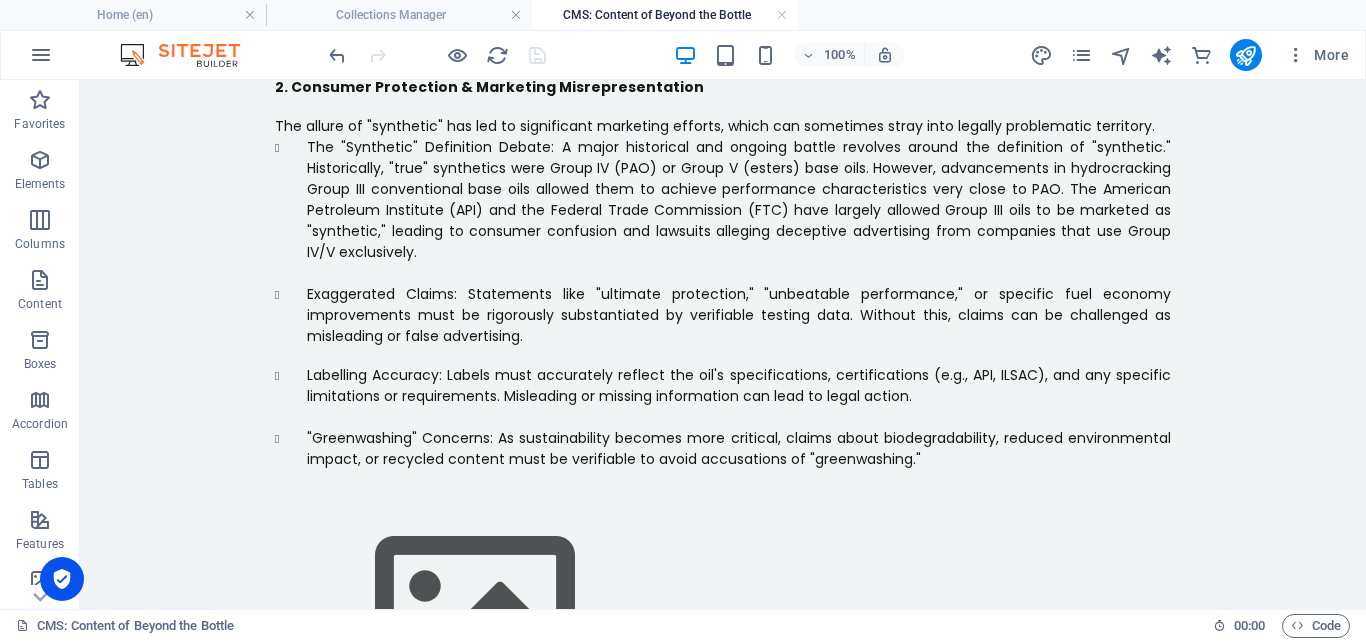 scroll, scrollTop: 1581, scrollLeft: 0, axis: vertical 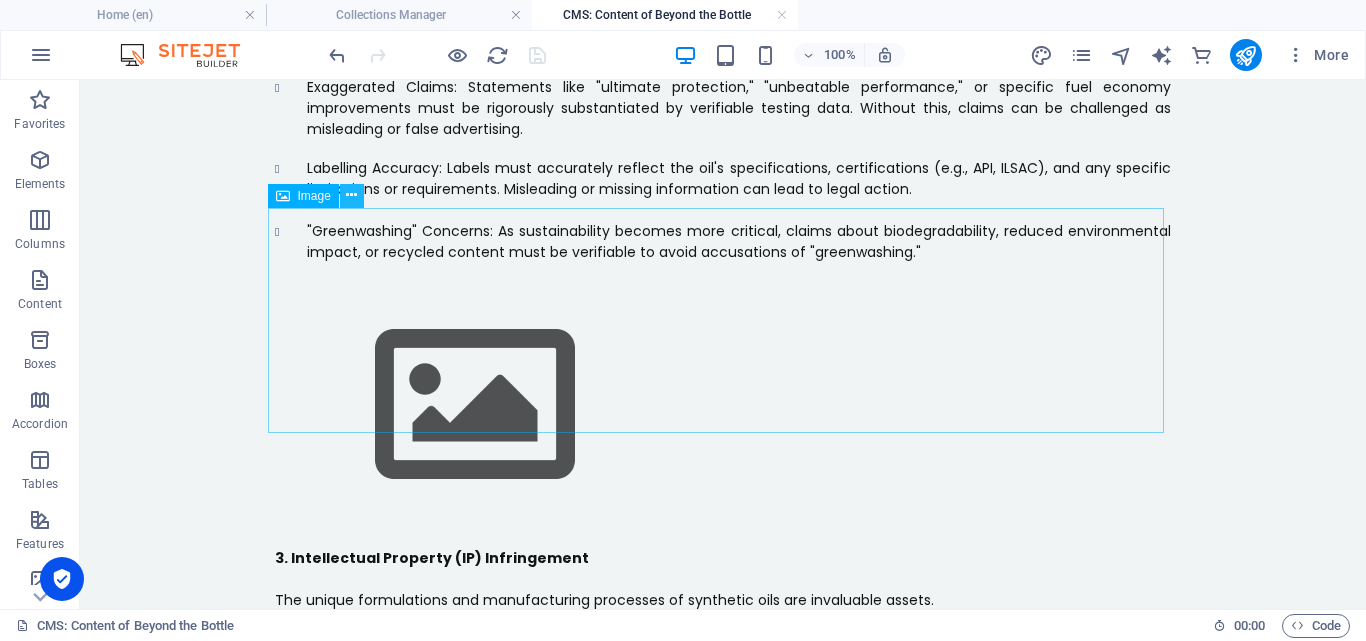 click at bounding box center [351, 195] 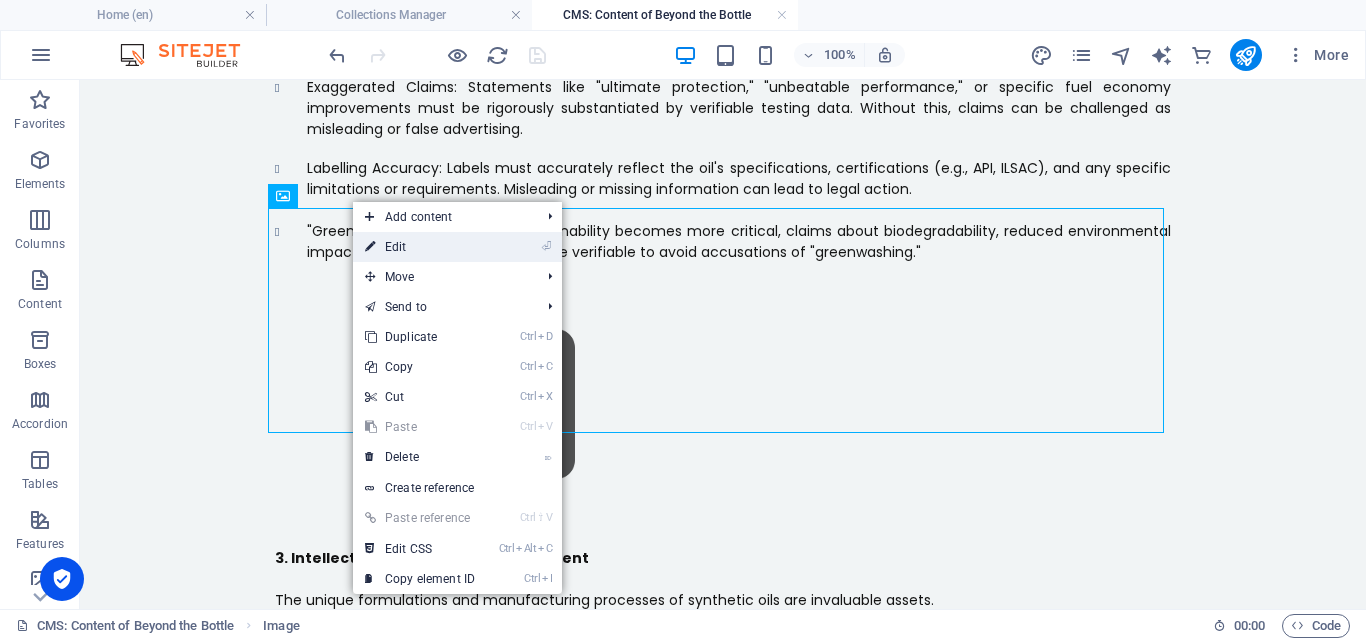 click on "⏎  Edit" at bounding box center (420, 247) 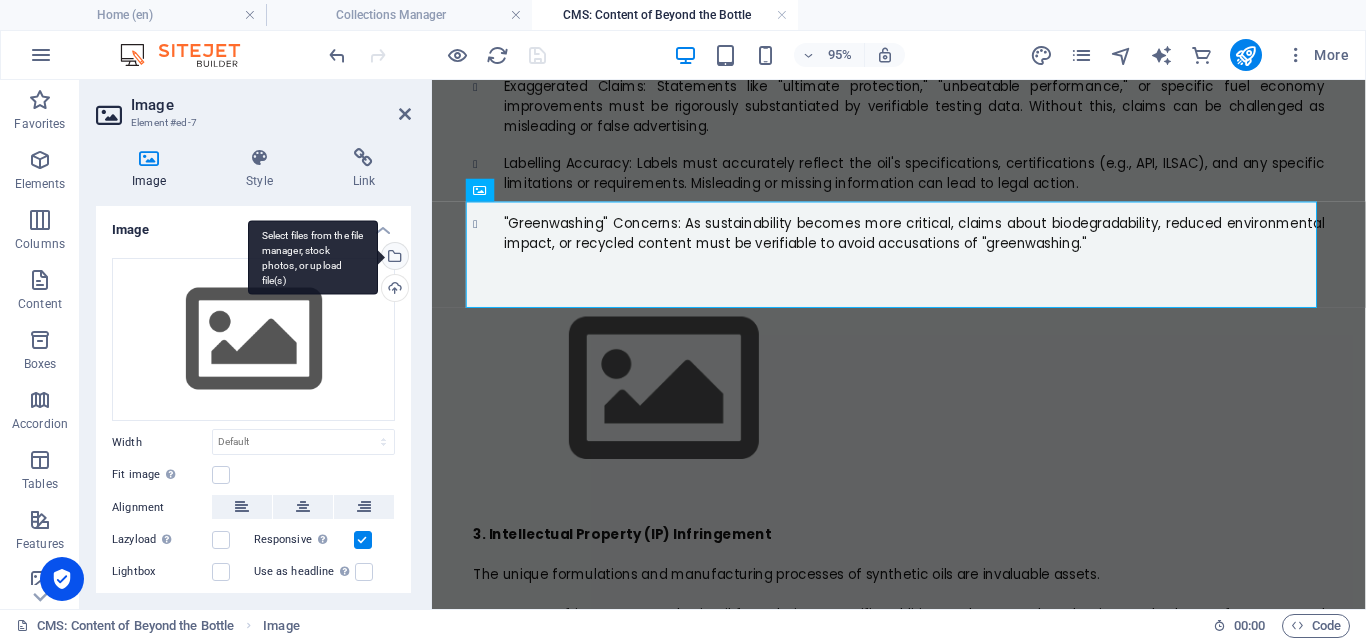 click on "Select files from the file manager, stock photos, or upload file(s)" at bounding box center [393, 258] 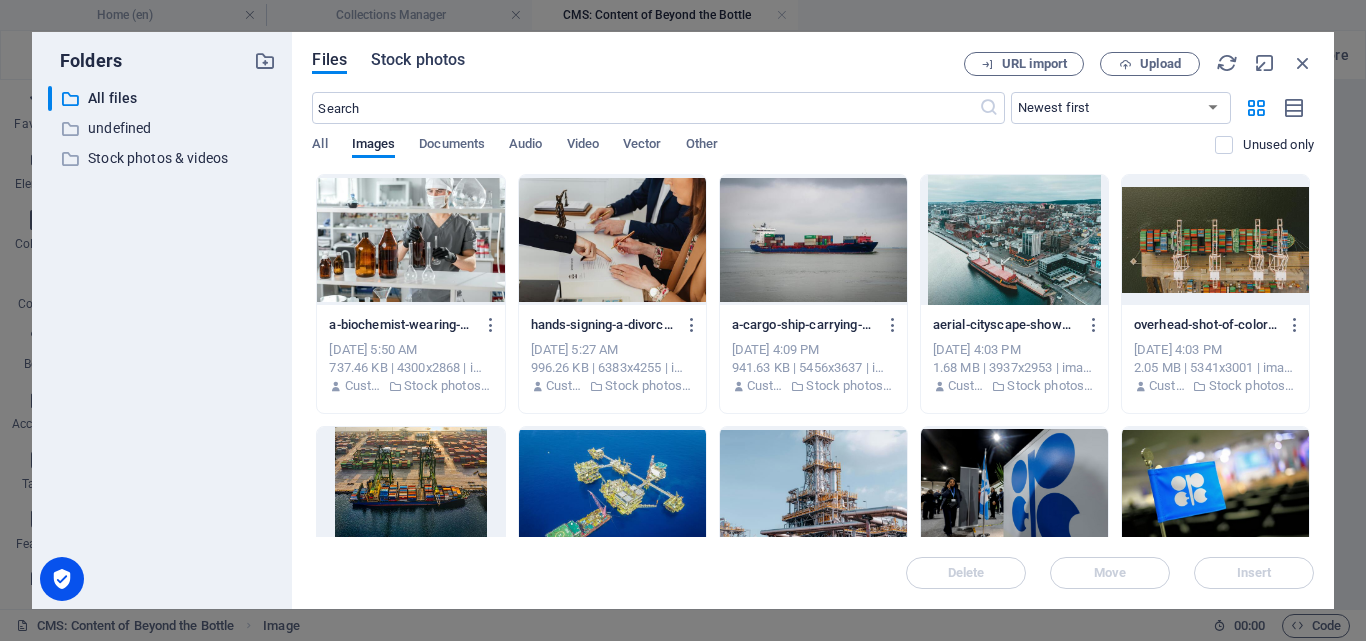 click on "Stock photos" at bounding box center [418, 60] 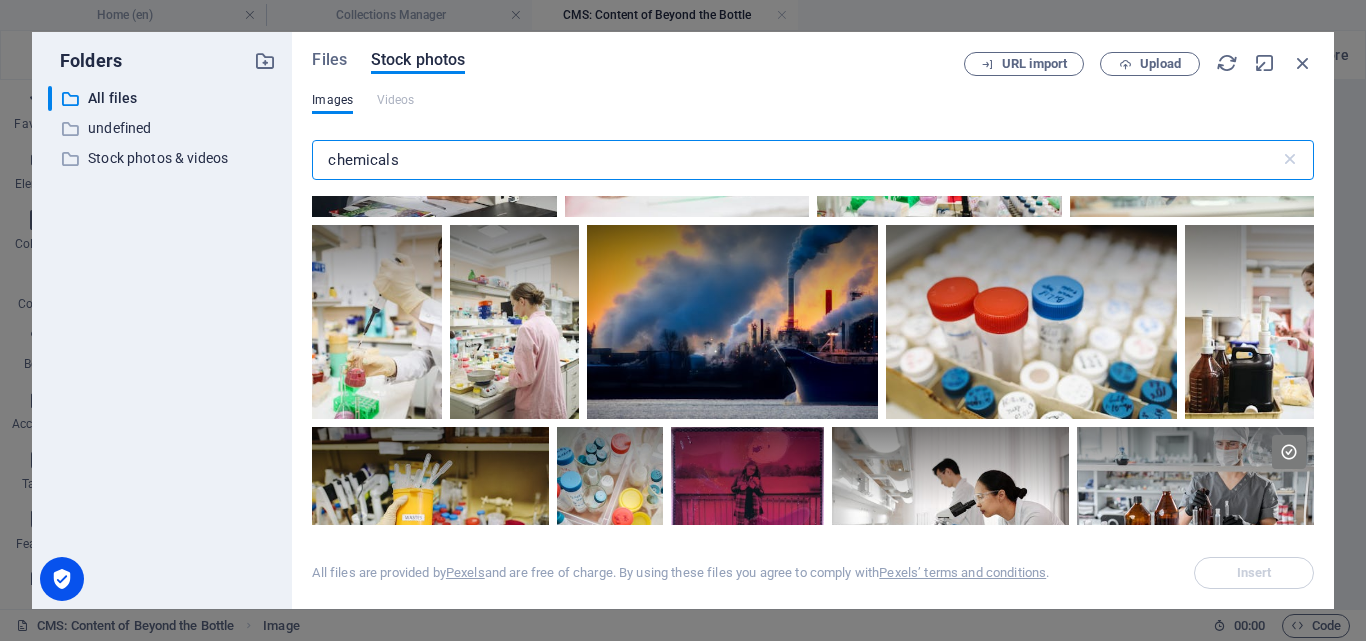 scroll, scrollTop: 401, scrollLeft: 0, axis: vertical 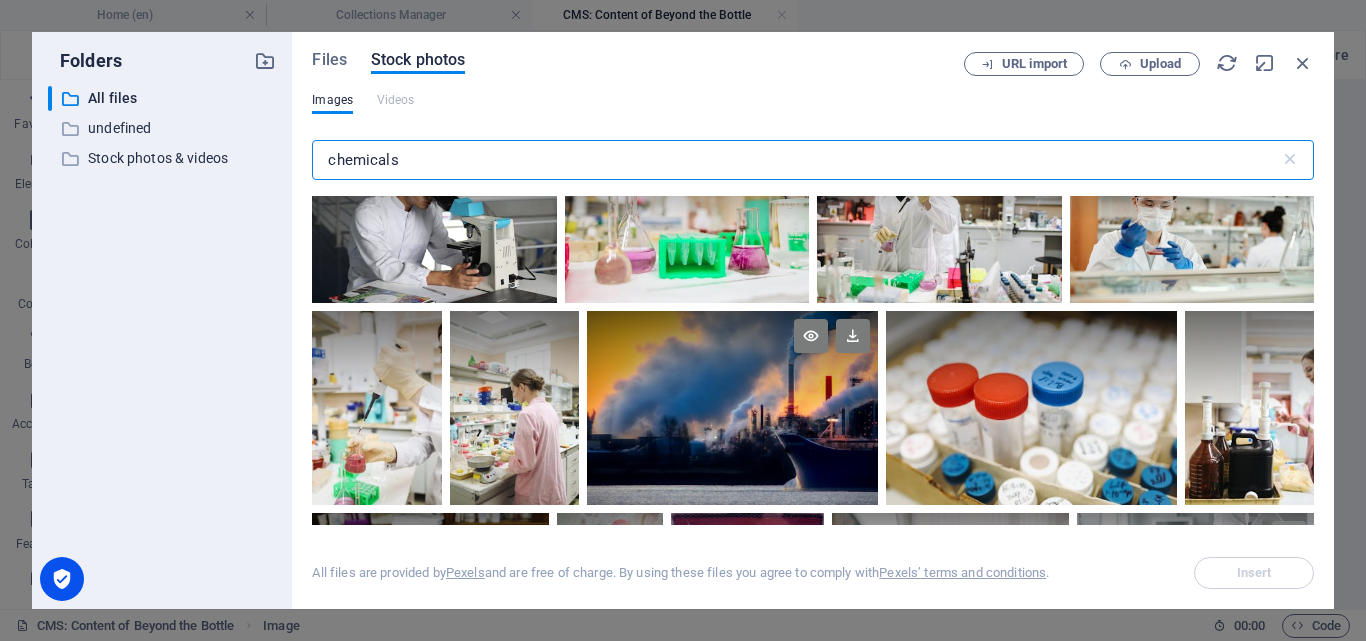 click at bounding box center (732, 359) 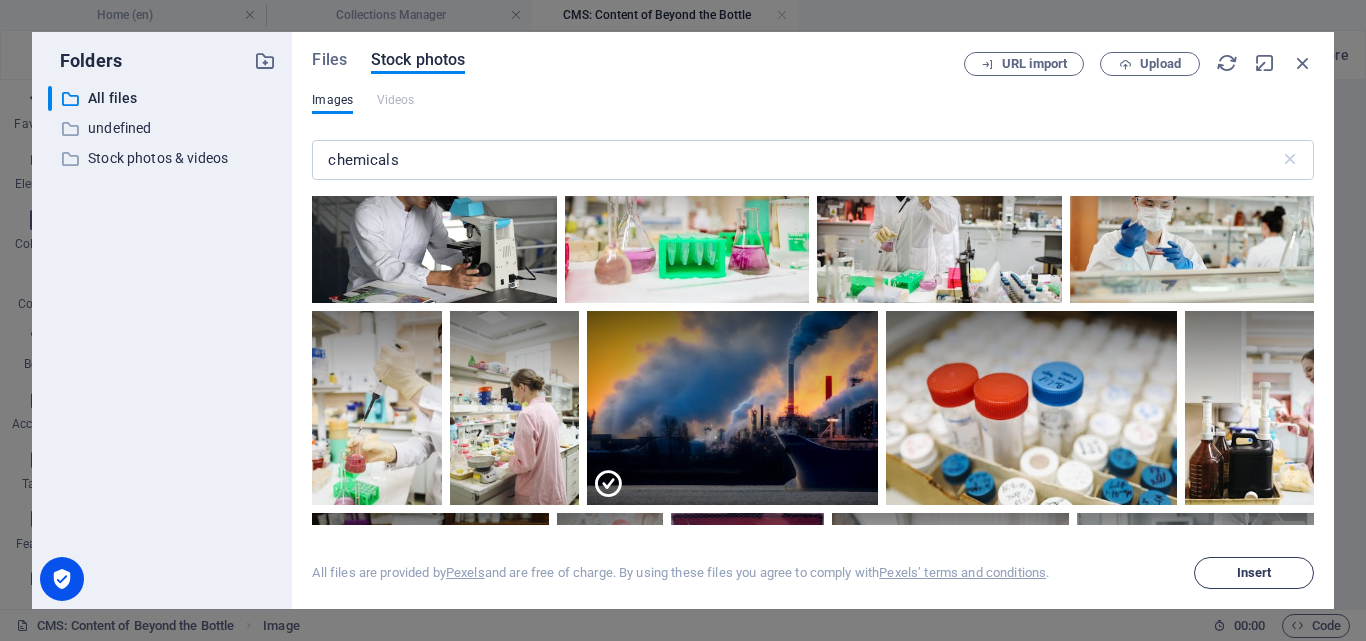 click on "Insert" at bounding box center [1254, 573] 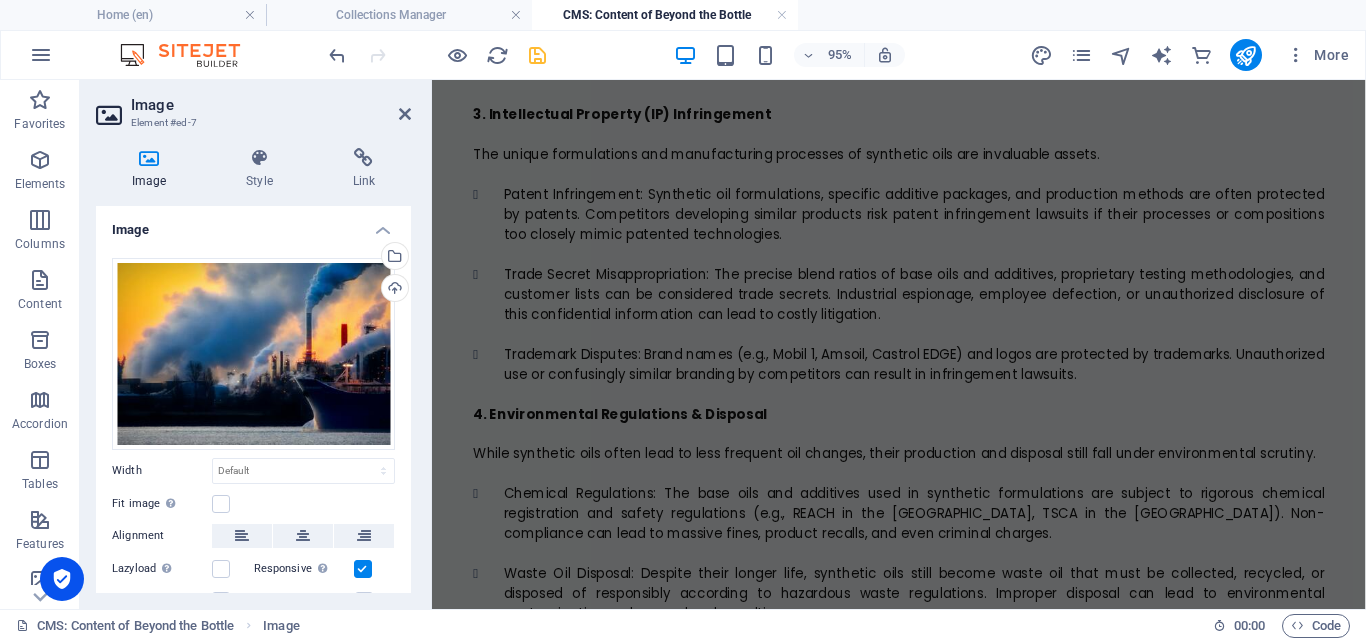 scroll, scrollTop: 2460, scrollLeft: 0, axis: vertical 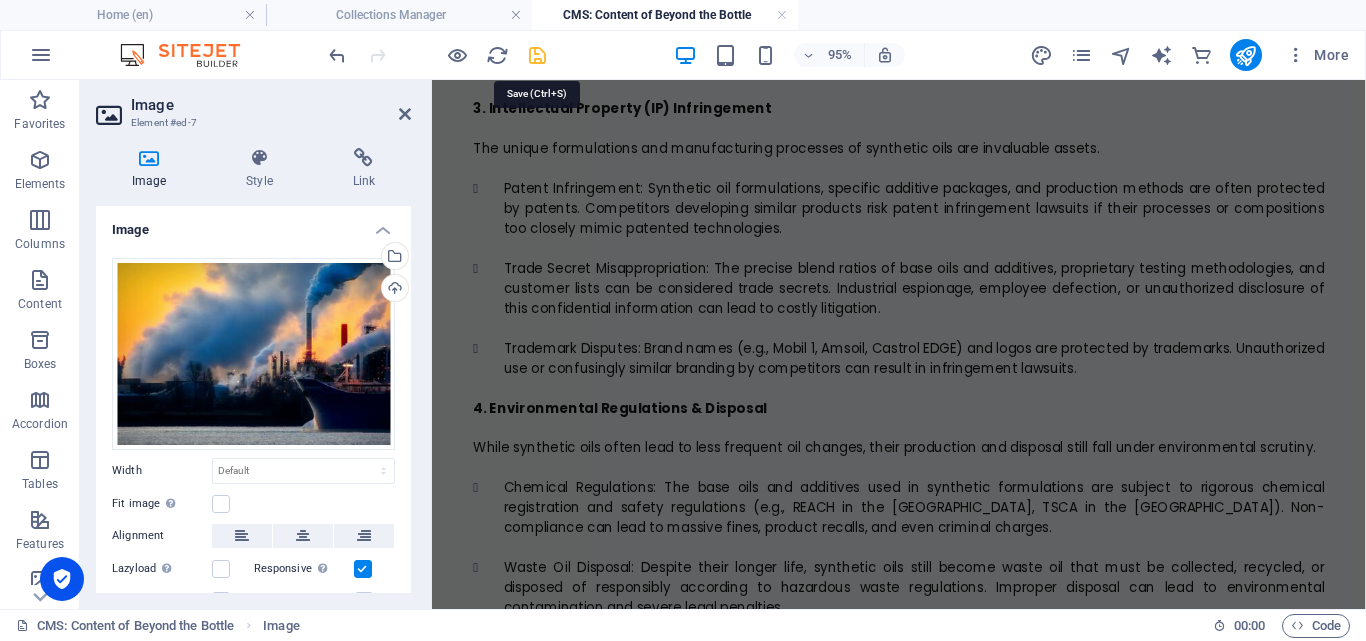 click at bounding box center (537, 55) 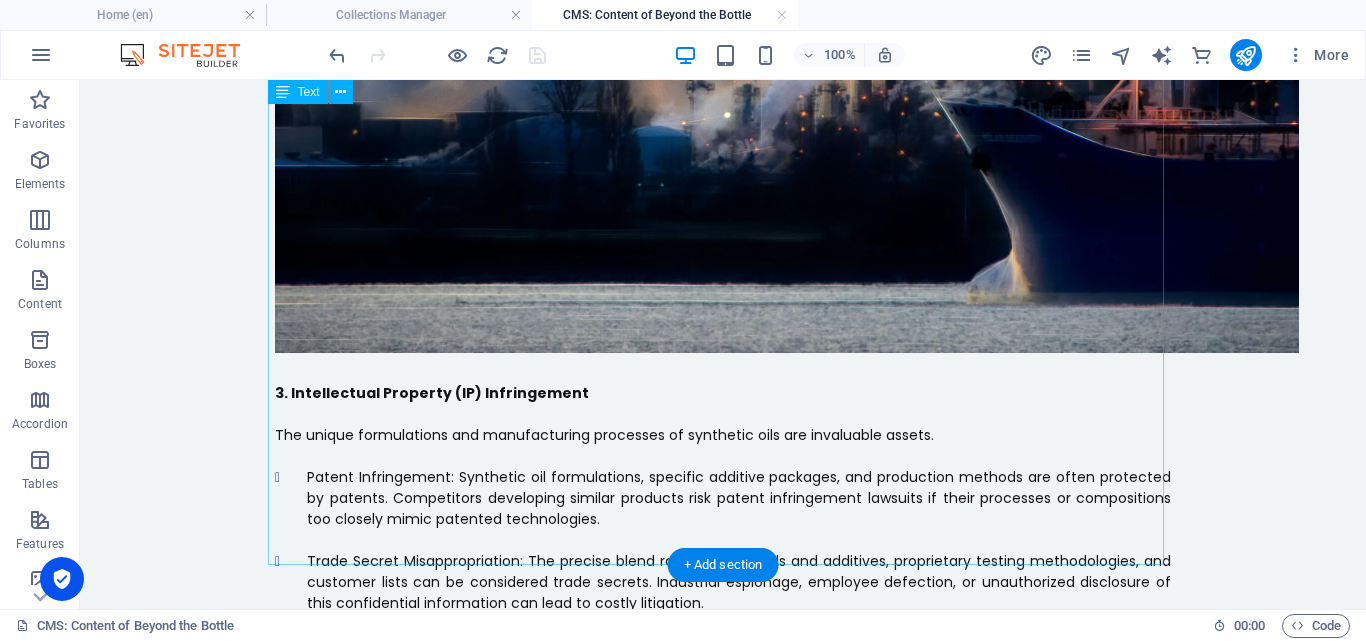 scroll, scrollTop: 2460, scrollLeft: 0, axis: vertical 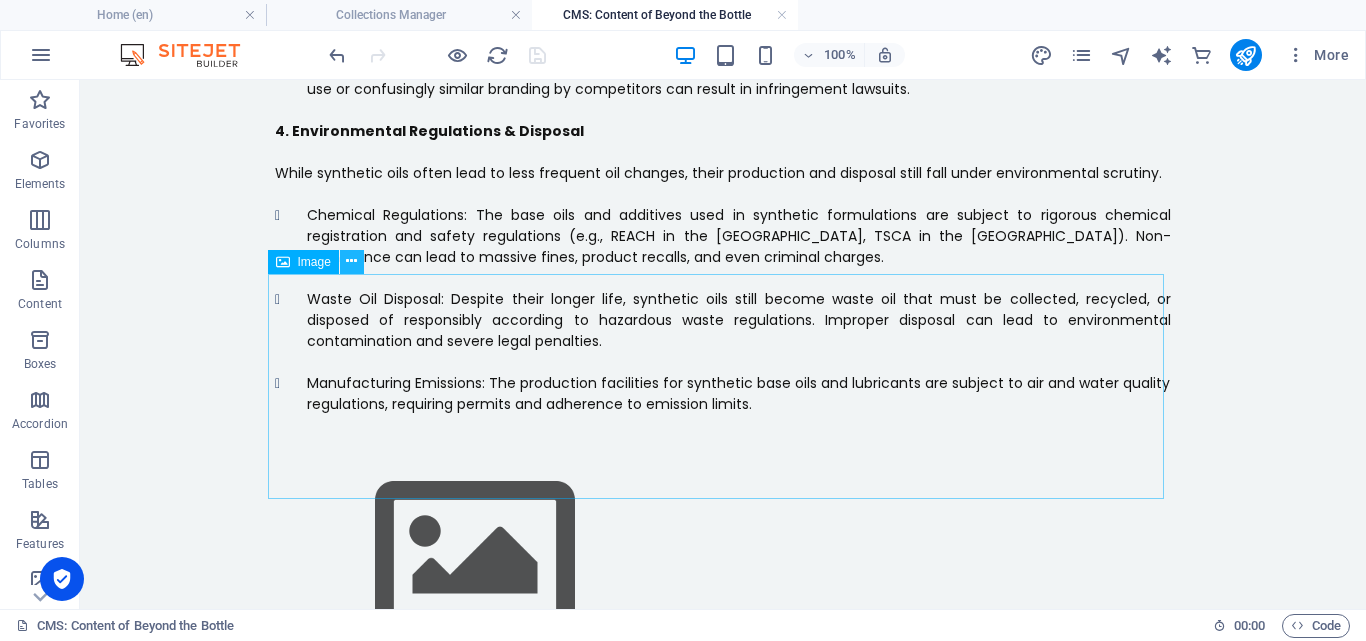 click at bounding box center (351, 261) 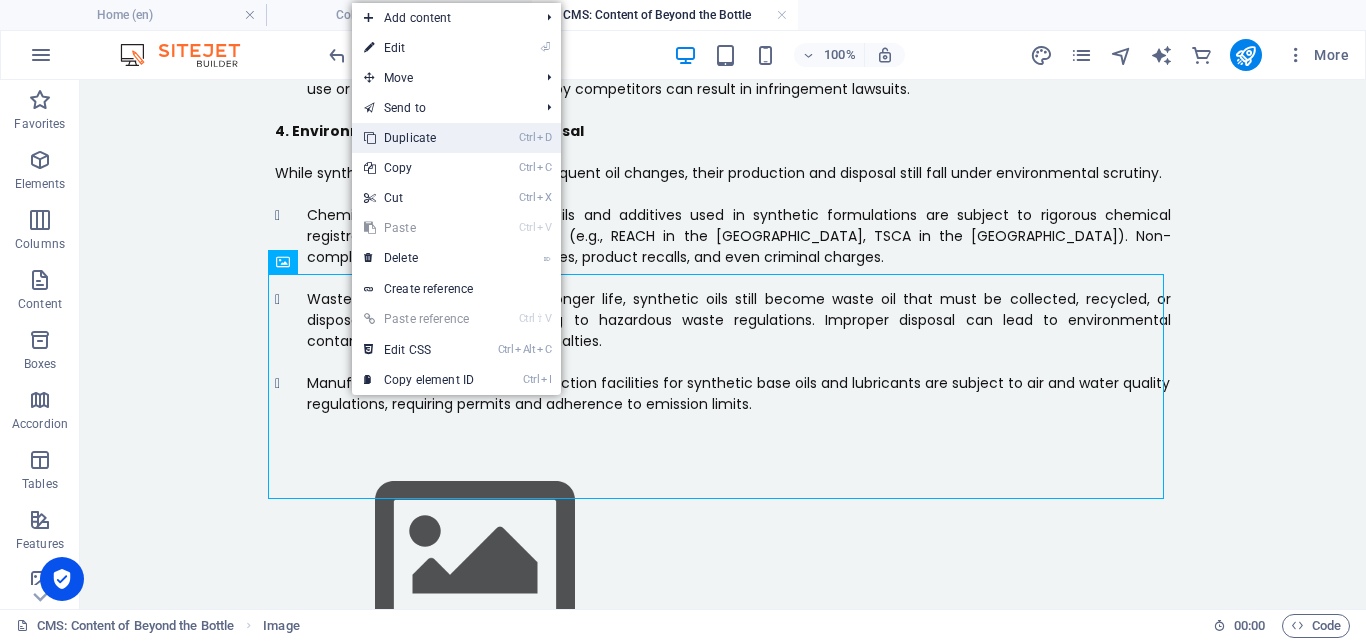 click on "Ctrl D  Duplicate" at bounding box center [419, 138] 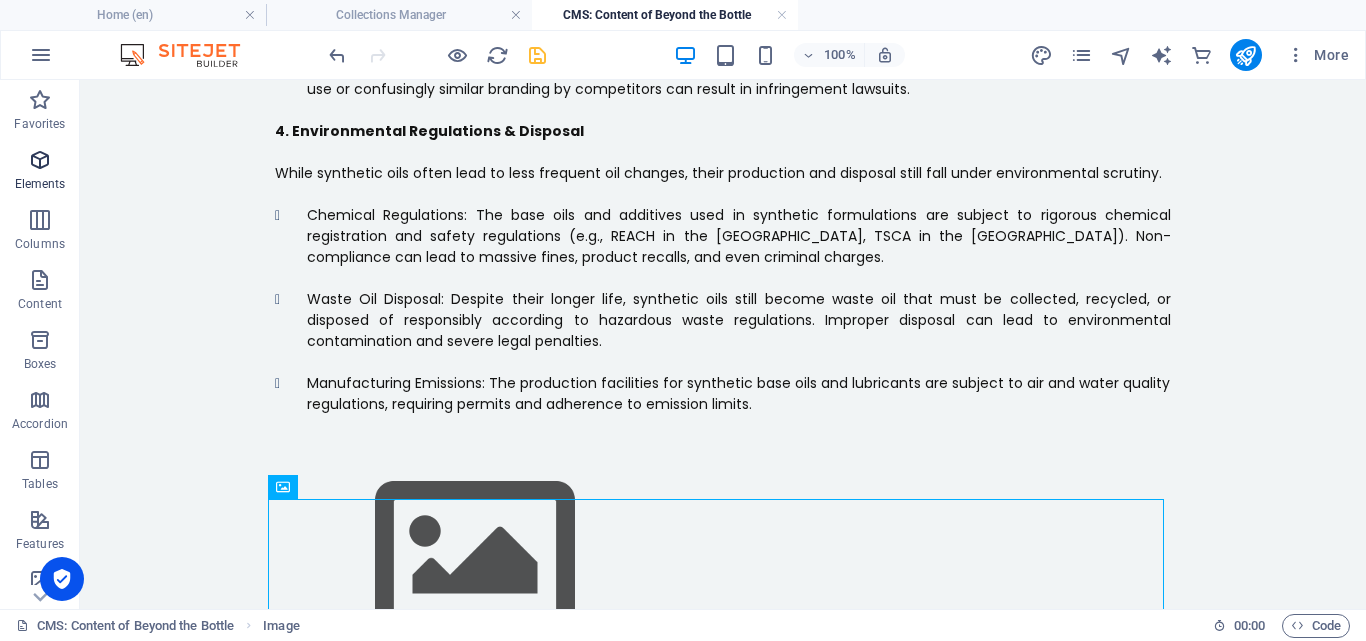 click at bounding box center [40, 160] 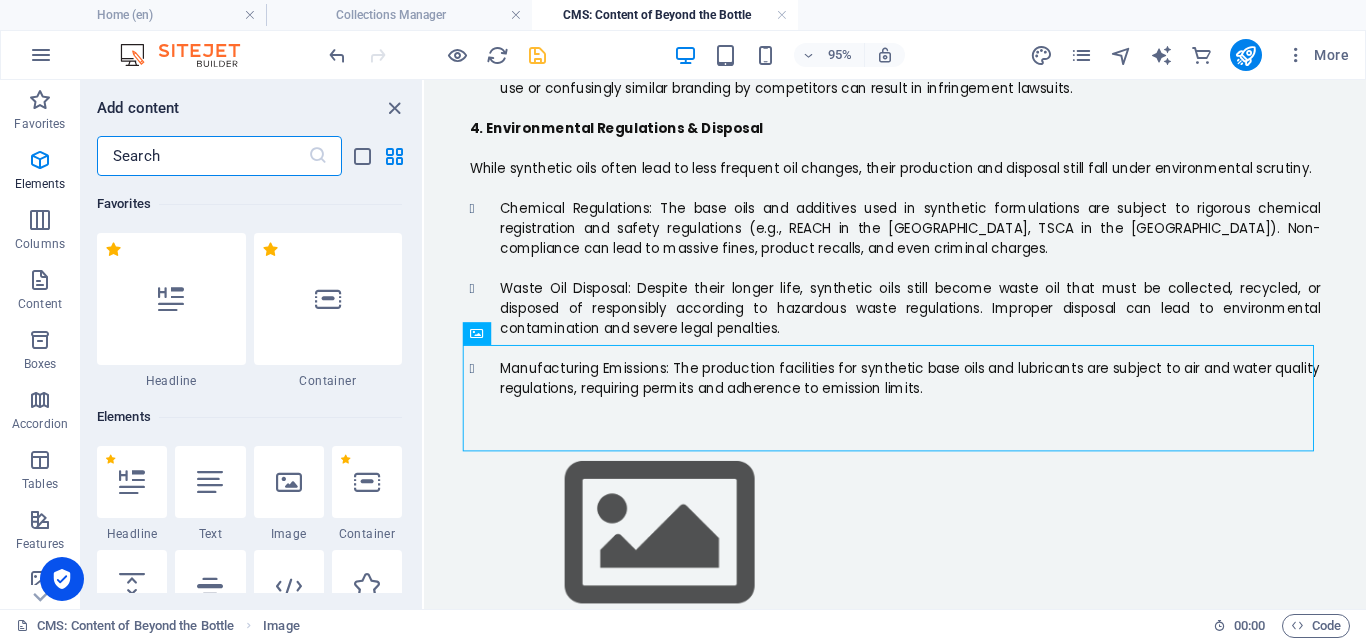 scroll, scrollTop: 2921, scrollLeft: 0, axis: vertical 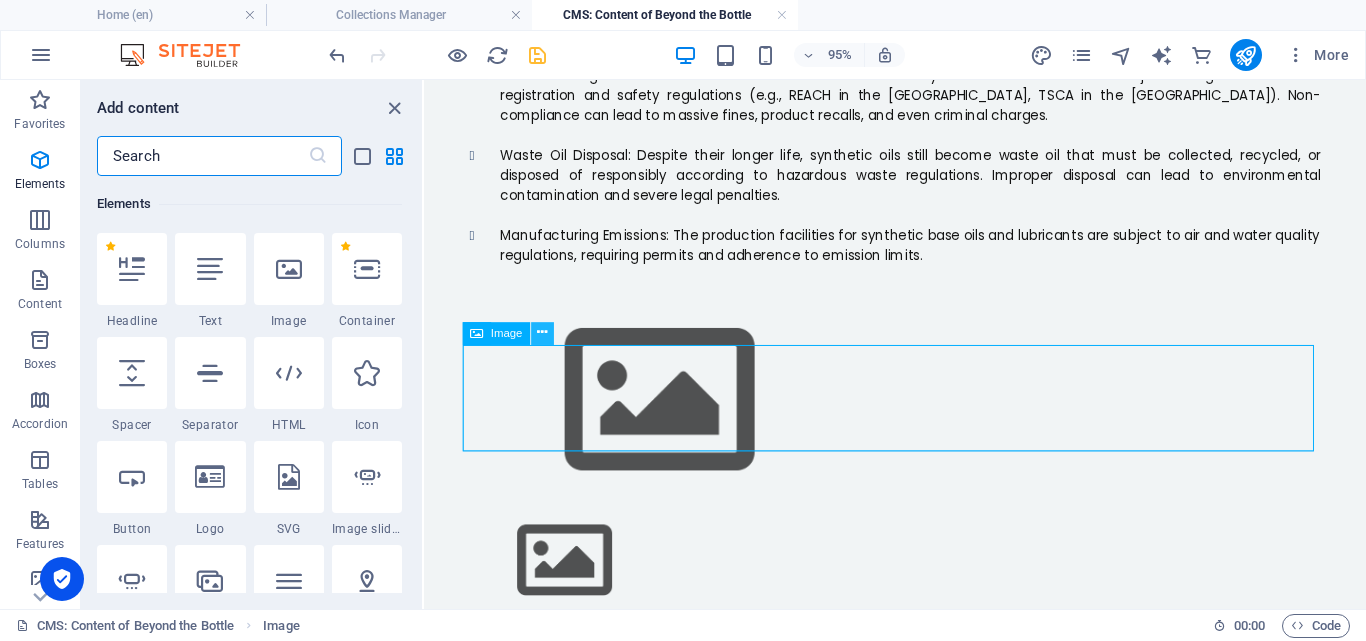 click at bounding box center (542, 333) 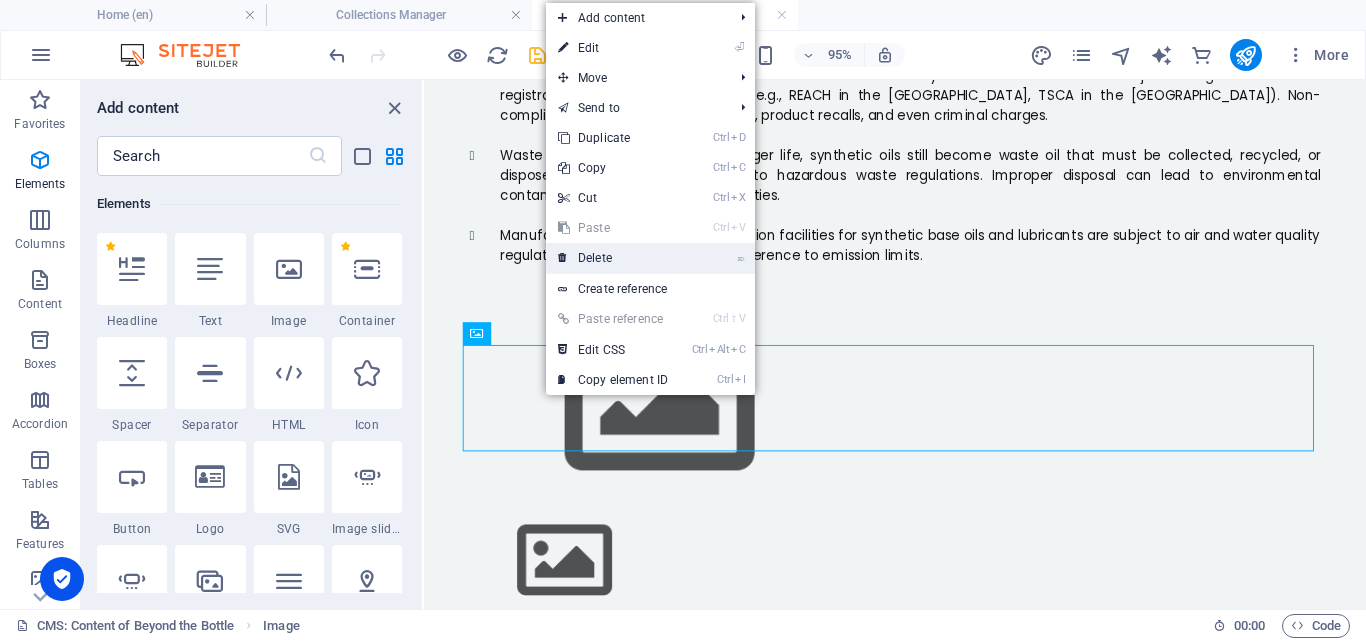 click on "⌦  Delete" at bounding box center [613, 258] 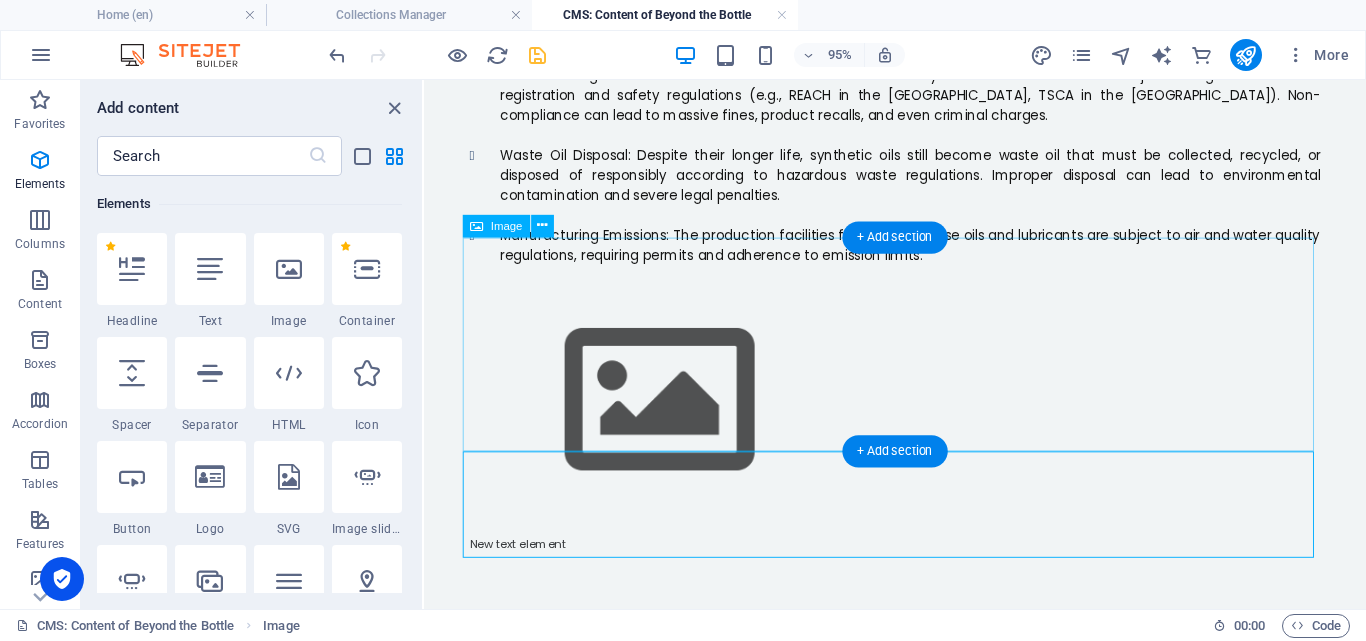 scroll, scrollTop: 2809, scrollLeft: 0, axis: vertical 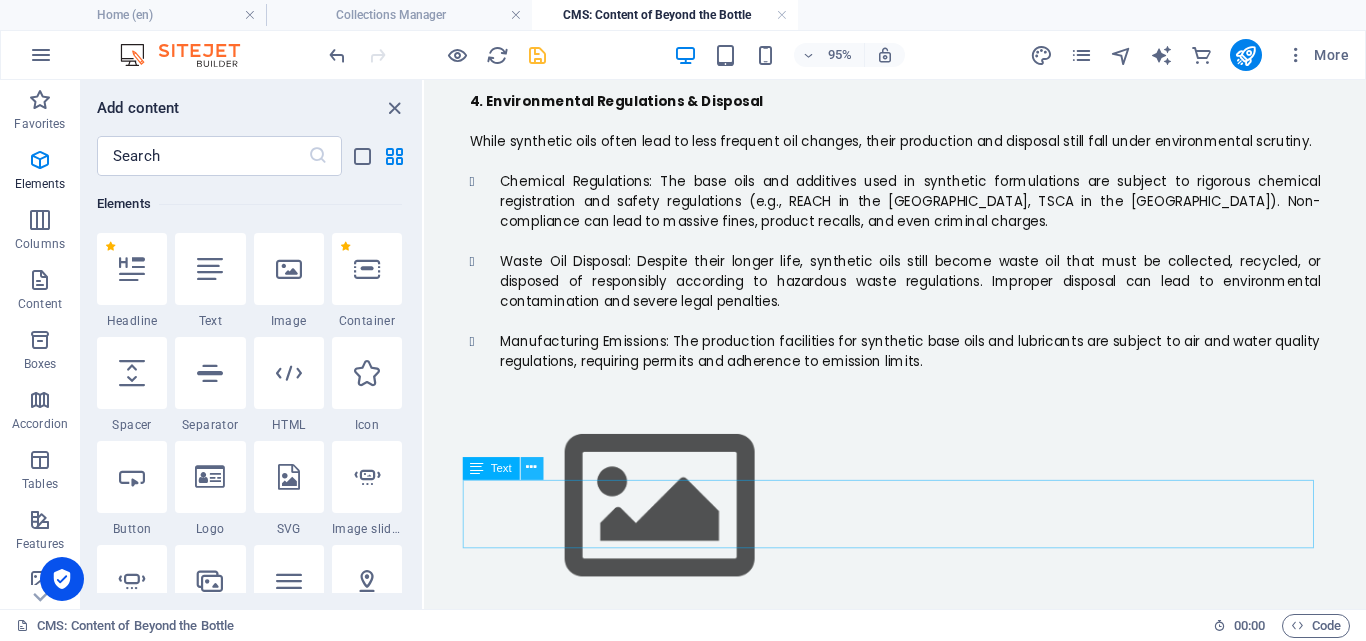 click at bounding box center [531, 468] 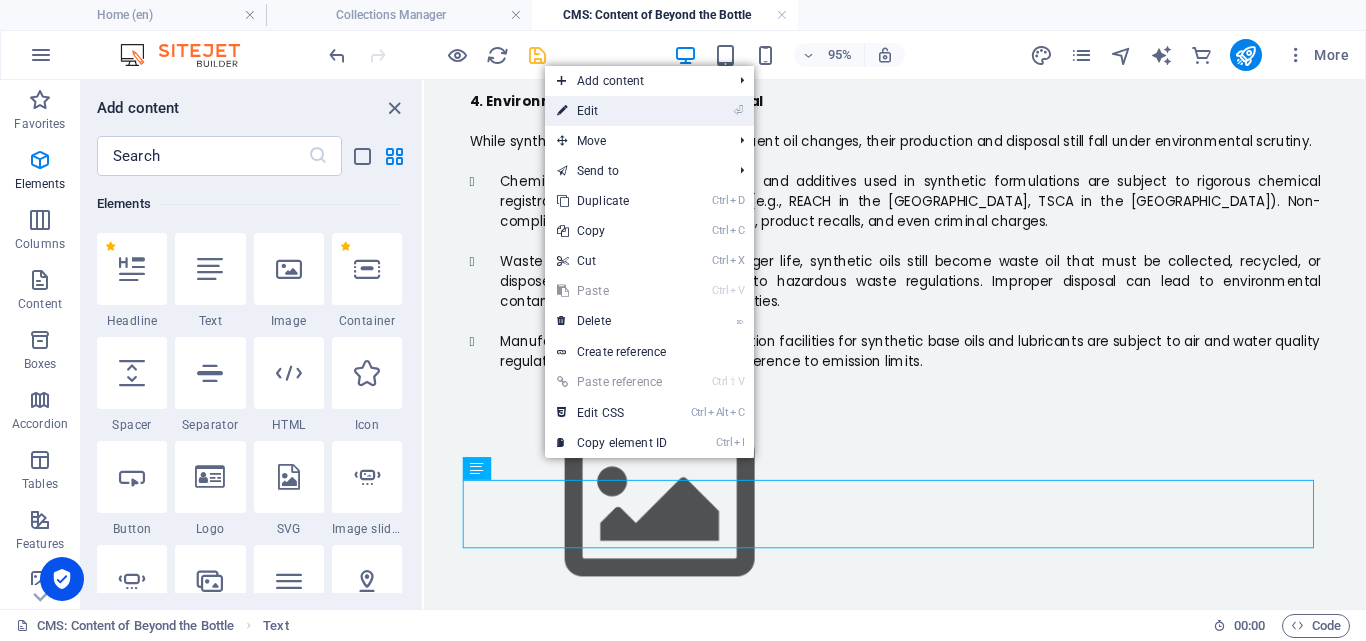 click on "⏎  Edit" at bounding box center [612, 111] 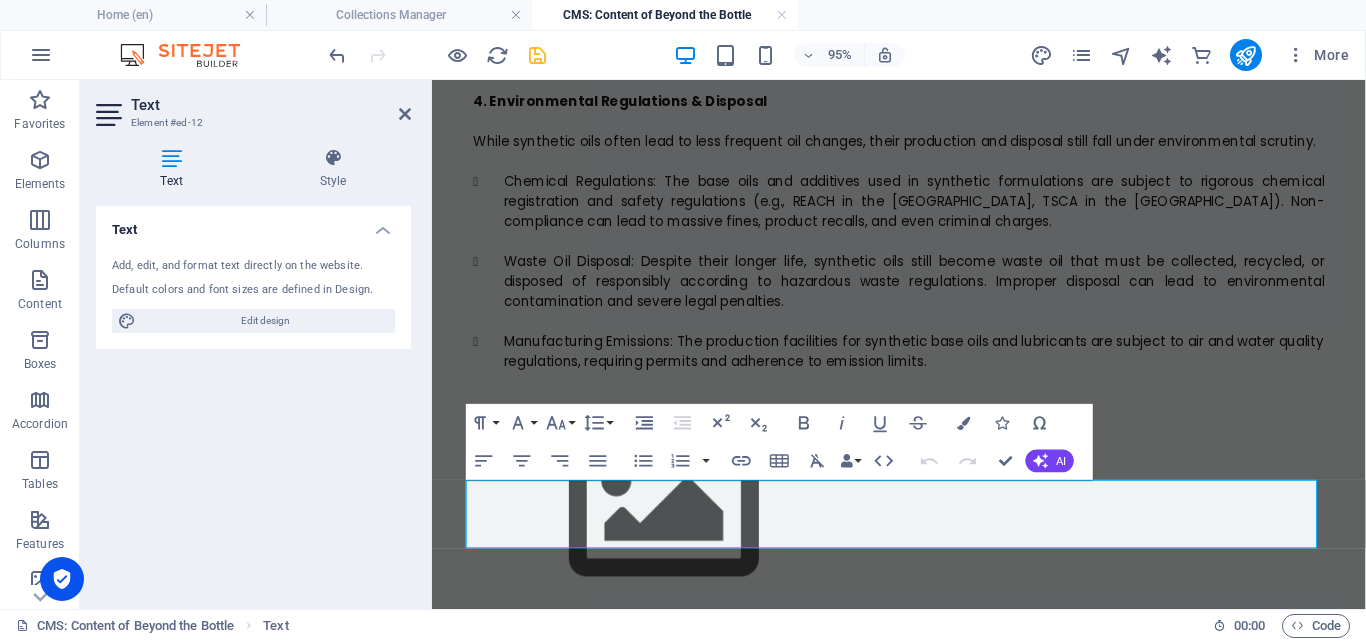 click at bounding box center (924, 717) 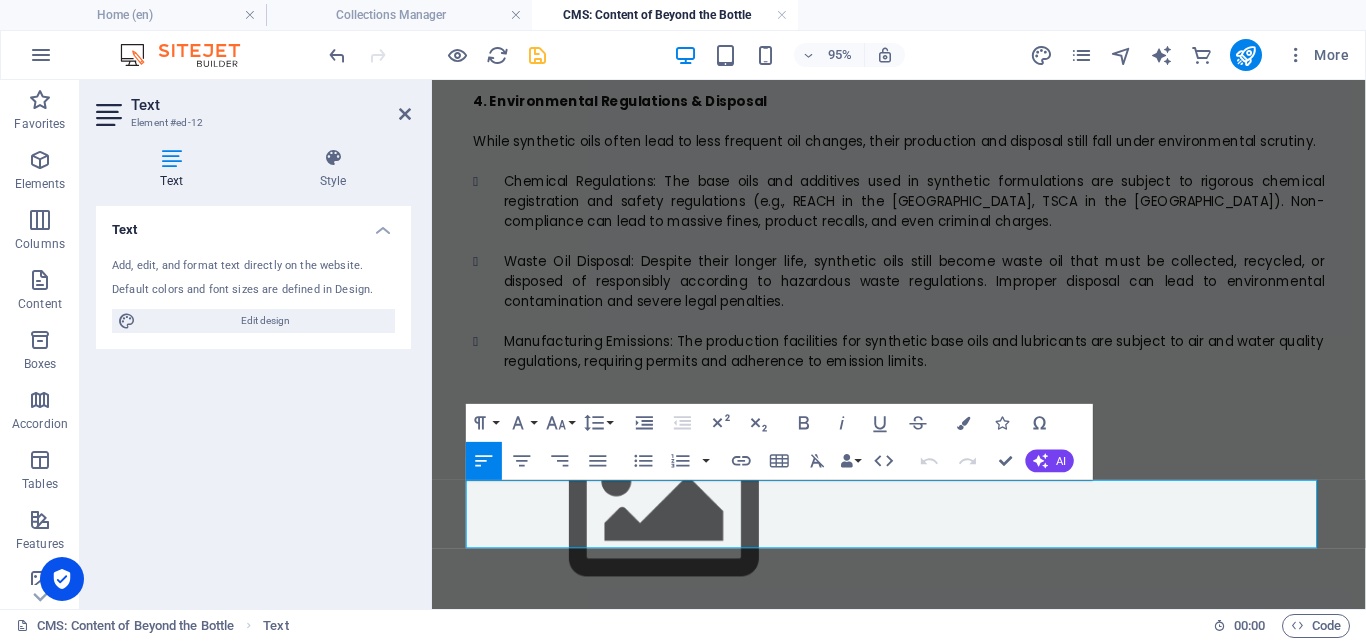 drag, startPoint x: 579, startPoint y: 509, endPoint x: 459, endPoint y: 507, distance: 120.01666 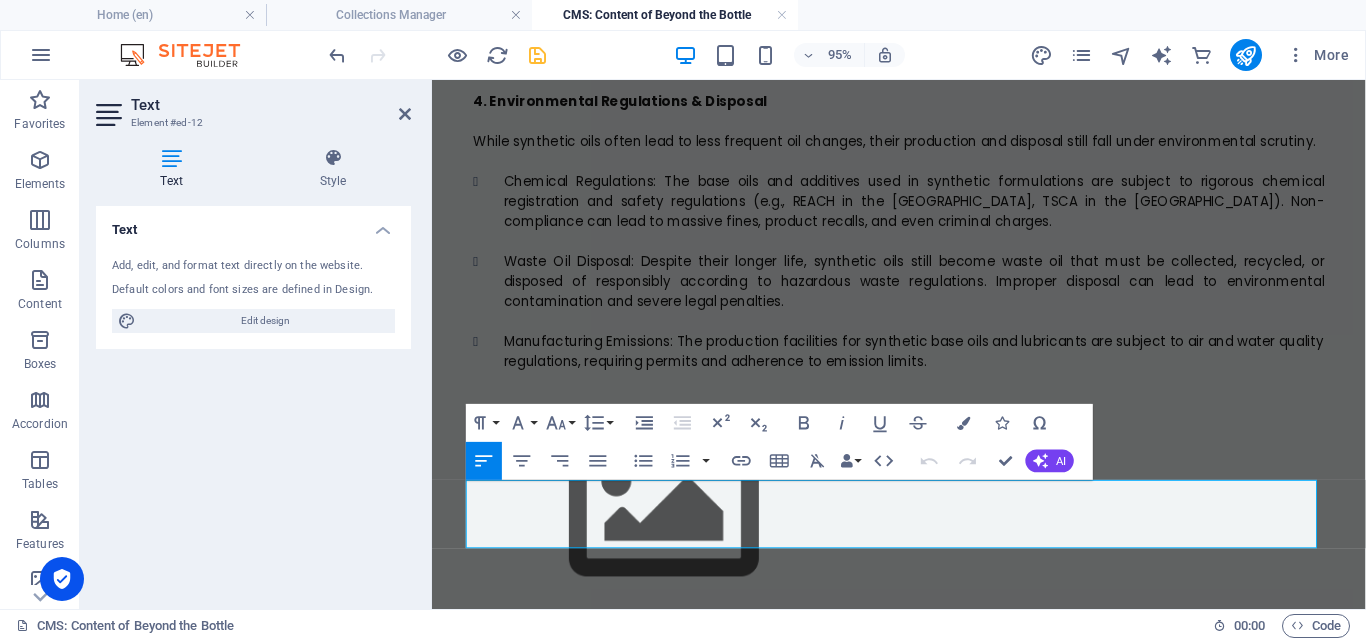 scroll, scrollTop: 2755, scrollLeft: 0, axis: vertical 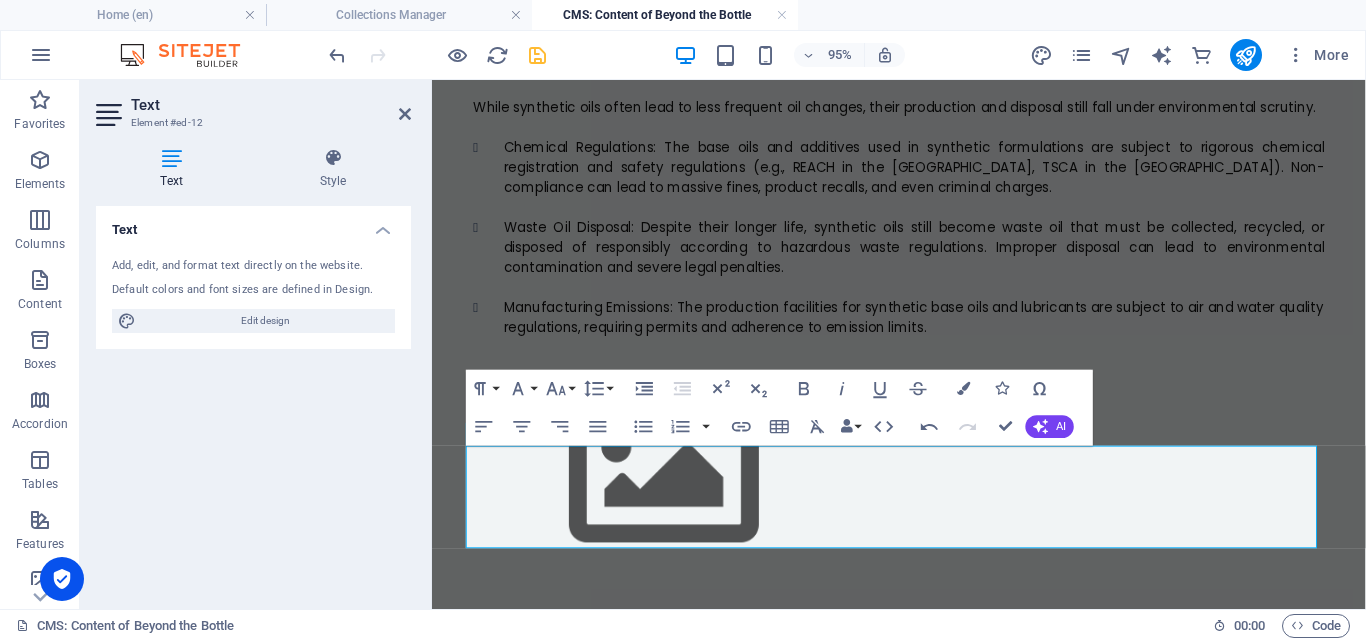 click on "Price Fixing or Collusion: Agreements between competitors to set prices or restrict supply are illegal and can lead to severe fines and criminal prosecution." at bounding box center (924, 708) 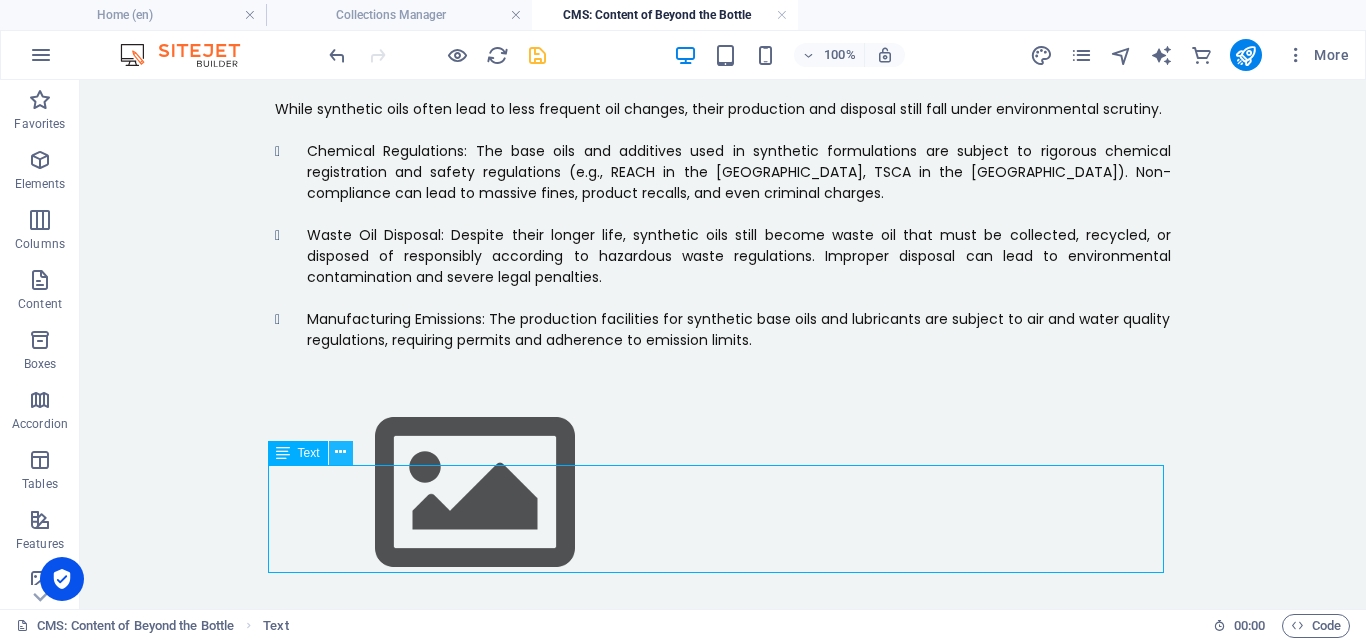 click at bounding box center (340, 452) 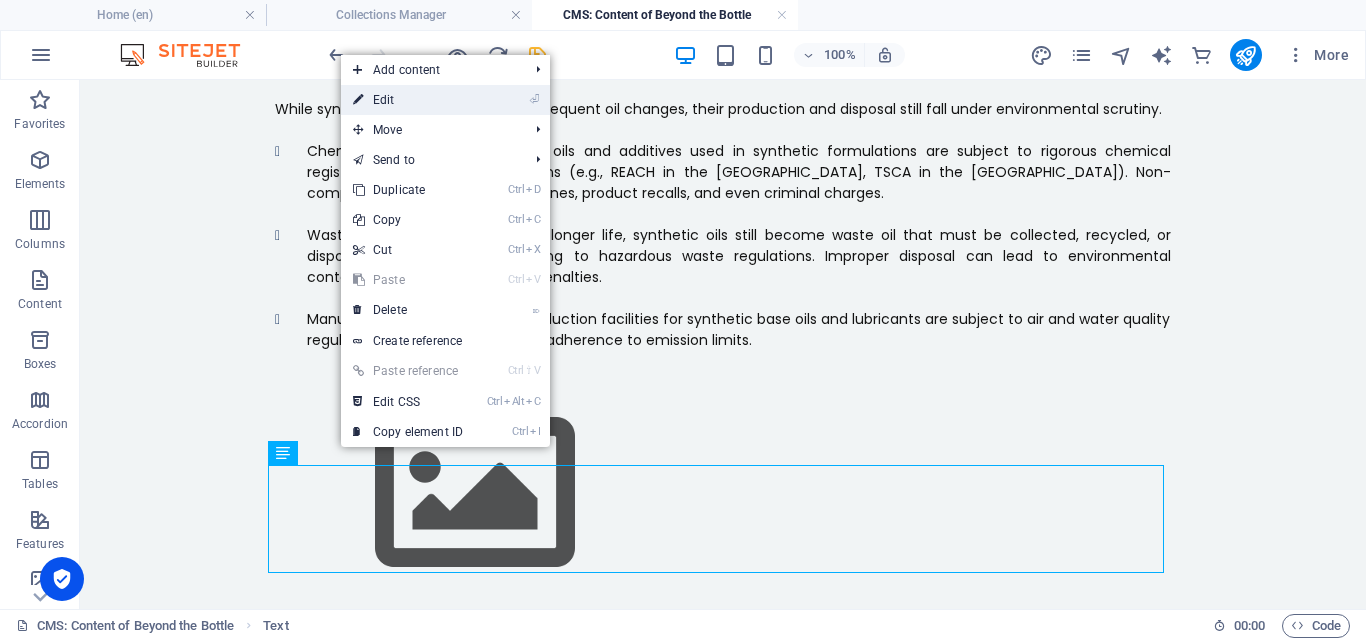 click on "⏎  Edit" at bounding box center (408, 100) 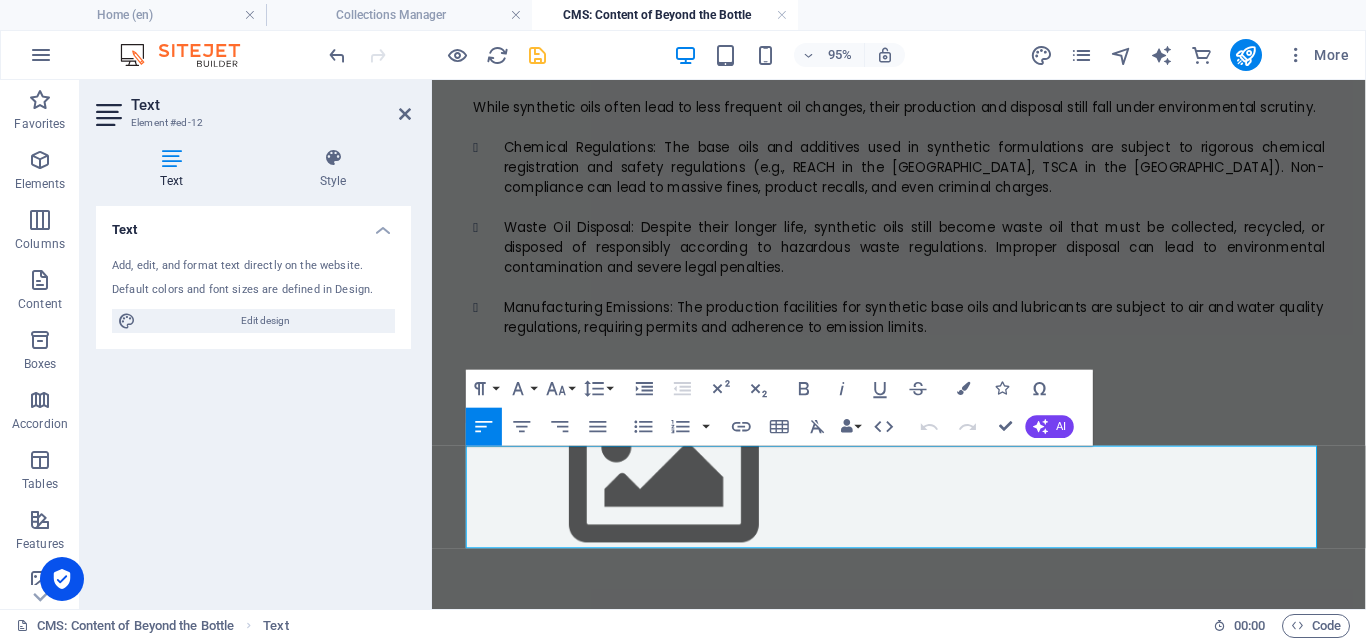 click on "Price Fixing or Collusion: Agreements between competitors to set prices or restrict supply are illegal and can lead to severe fines and criminal prosecution." at bounding box center (924, 708) 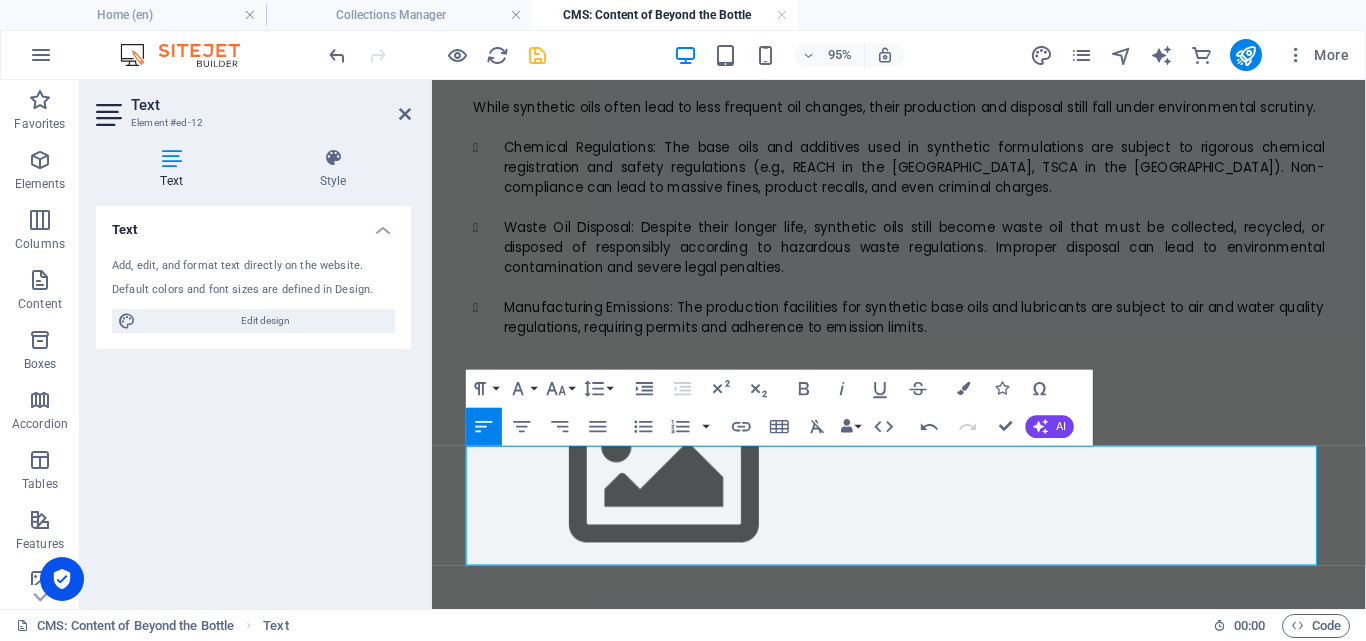 click at bounding box center [924, 735] 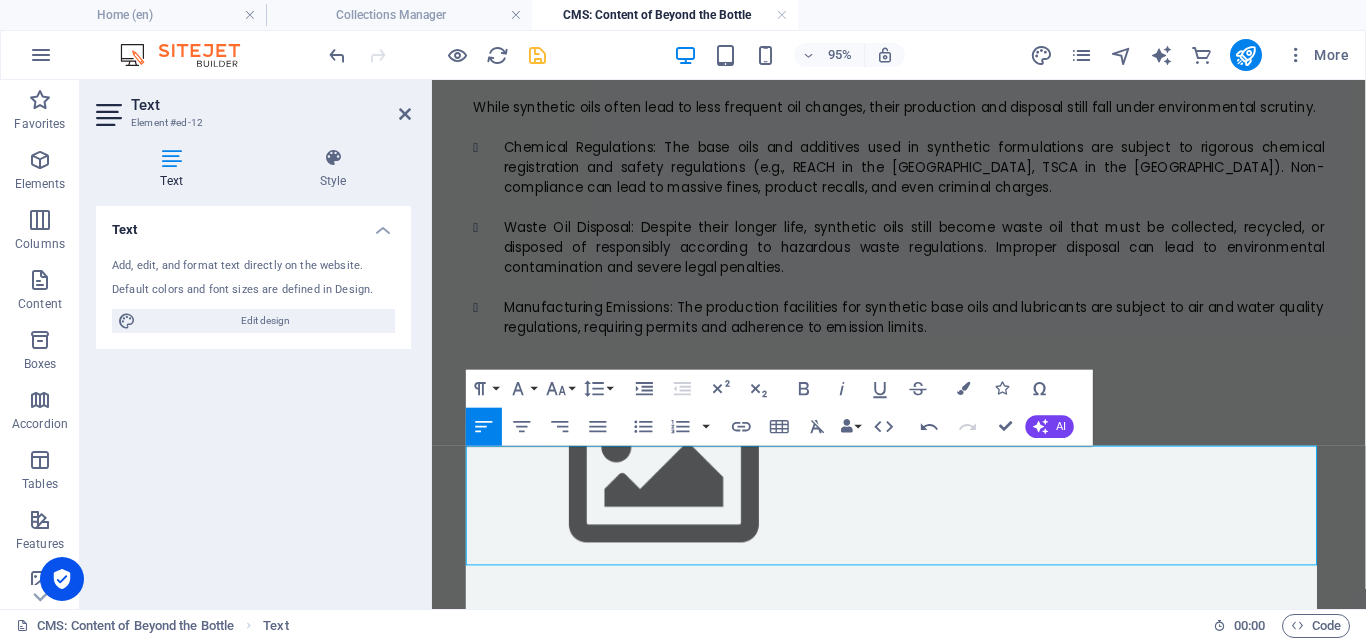scroll, scrollTop: 5456, scrollLeft: 0, axis: vertical 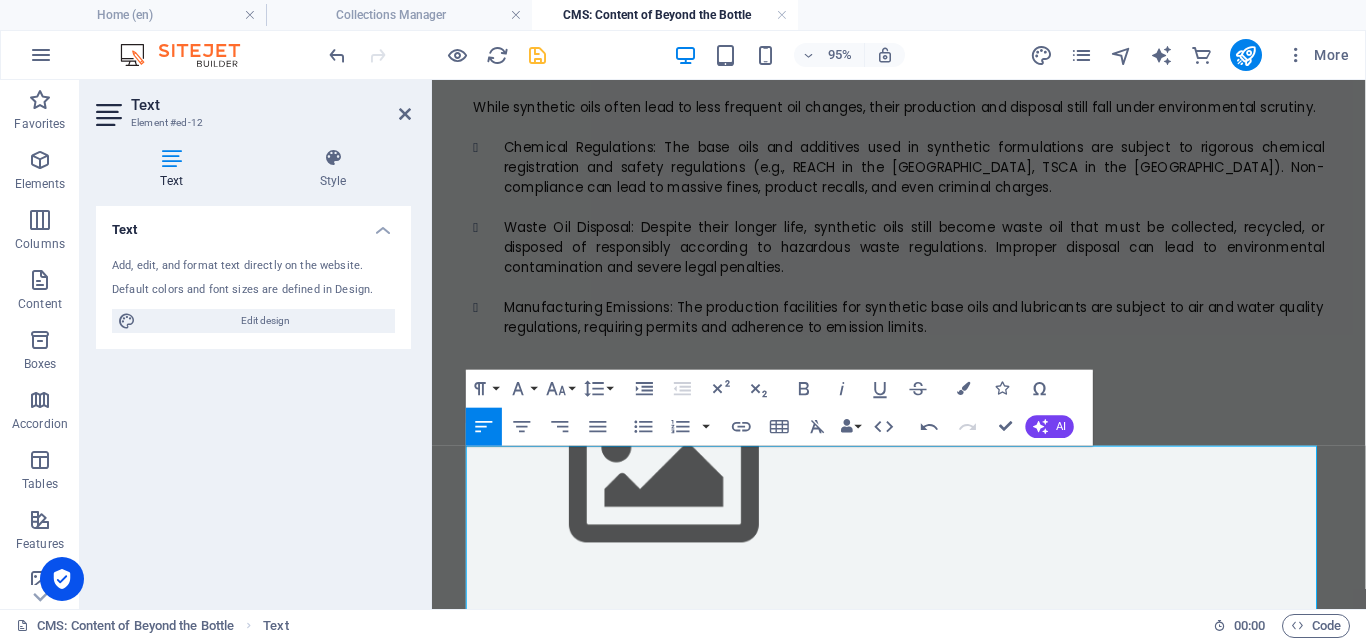 click on "Price Fixing or Collusion: Agreements between competitors to set prices or restrict supply are illegal and can lead to severe fines and criminal prosecution." at bounding box center [924, 708] 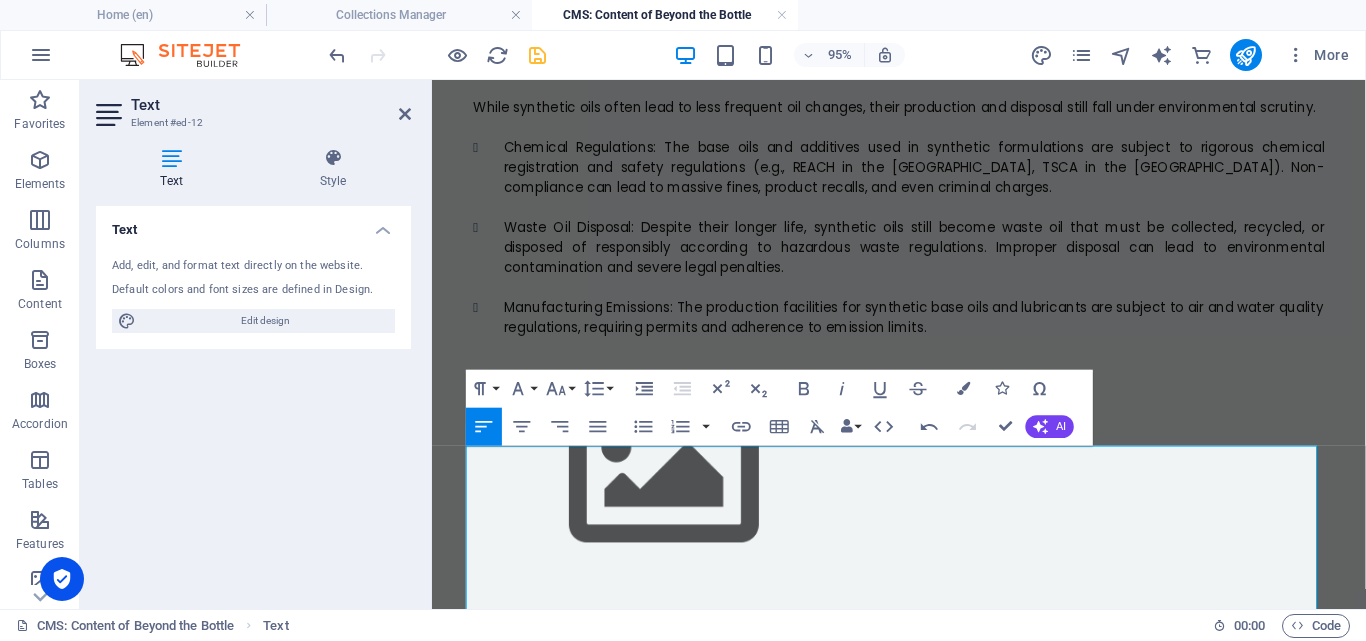 scroll, scrollTop: 2953, scrollLeft: 0, axis: vertical 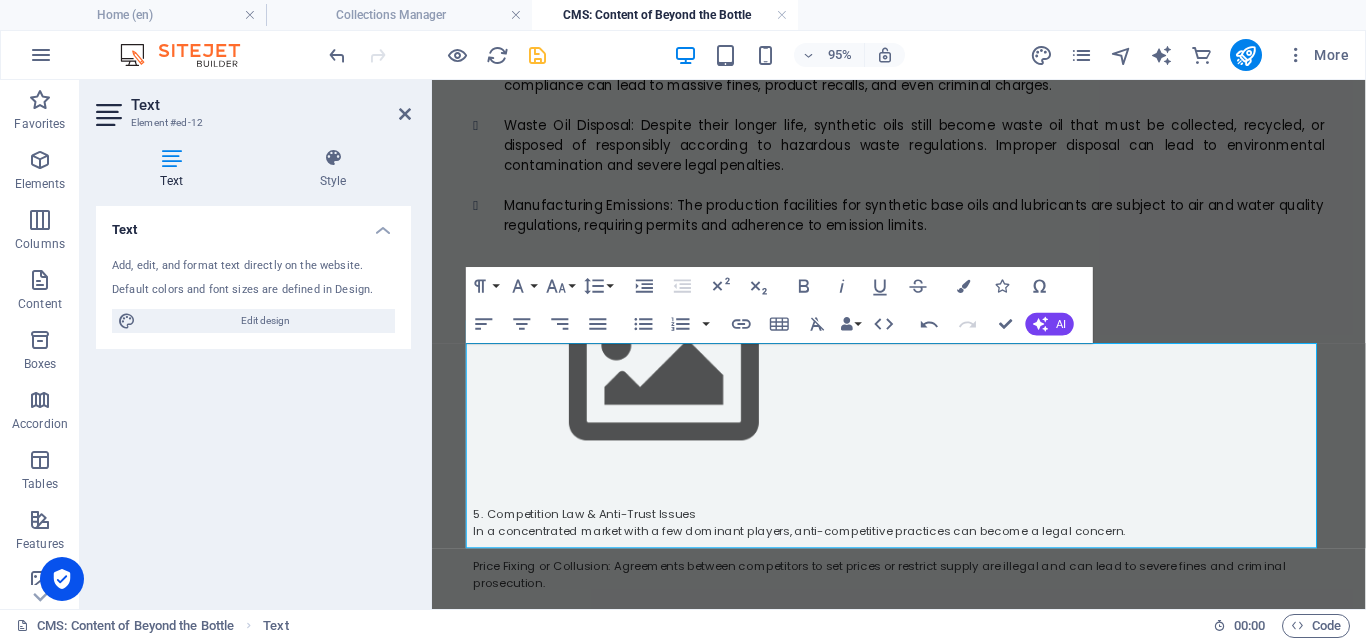 click at bounding box center [924, 717] 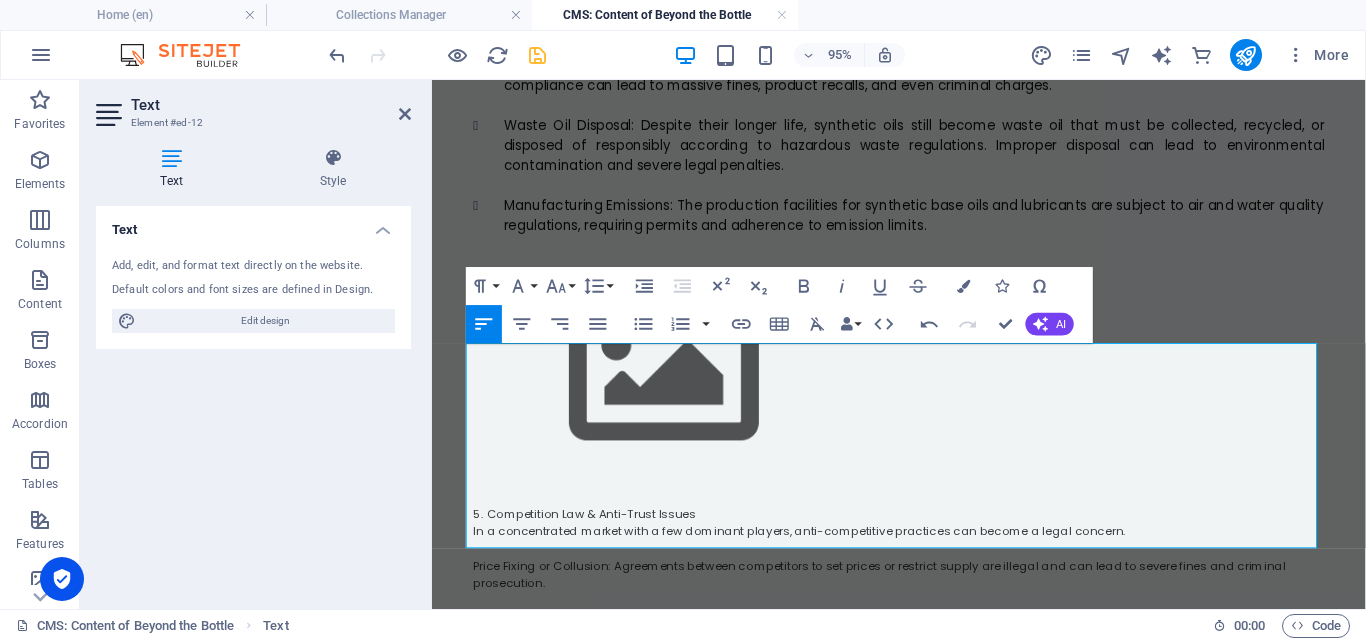 click on "The production of synthetic oil involves complex supply chains, from base oil manufacturers to additive suppliers and distributors." at bounding box center [924, 699] 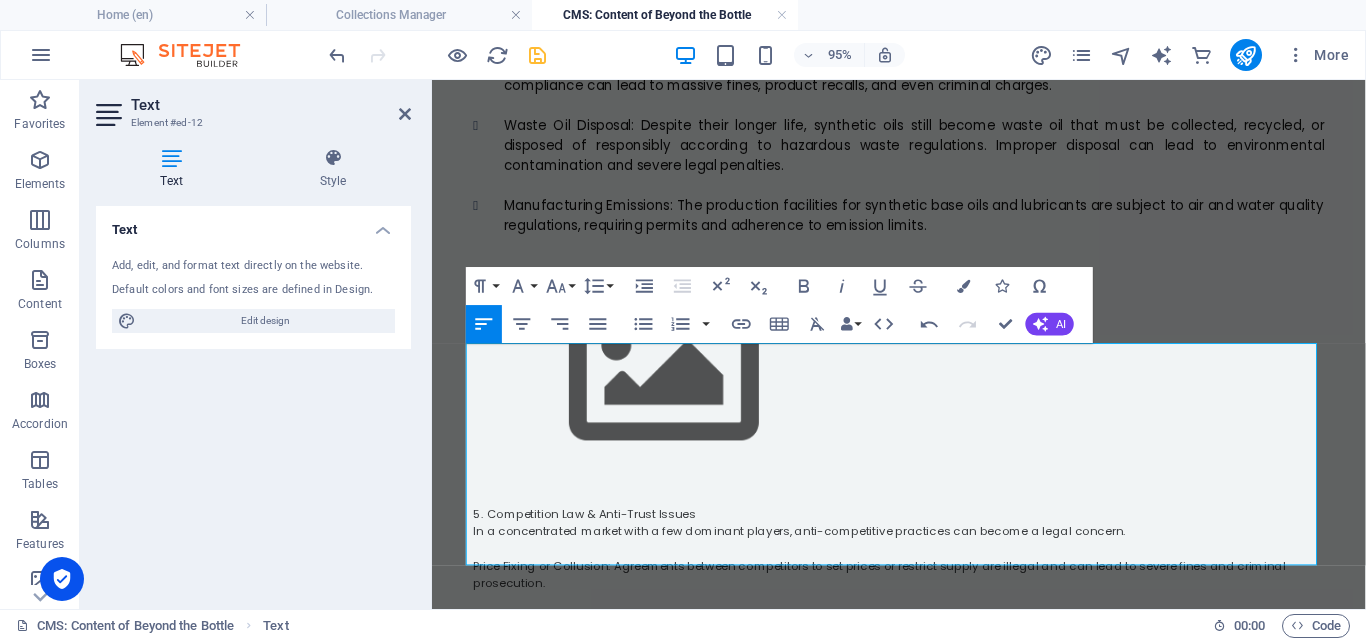 scroll, scrollTop: 6632, scrollLeft: 0, axis: vertical 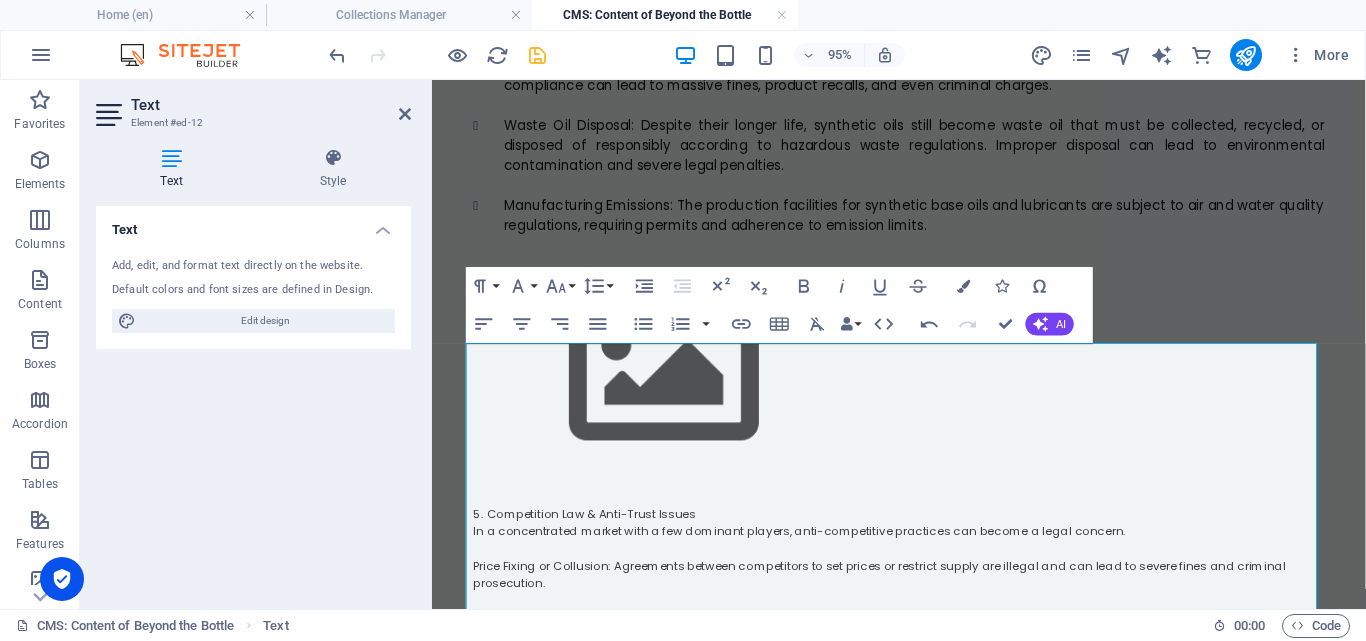 click on "Breach of Supply Agreements: Failure to deliver agreed-upon quantities, late deliveries, or non-adherence to contractual specifications can lead to costly disputes between parties in the supply chain." at bounding box center [924, 762] 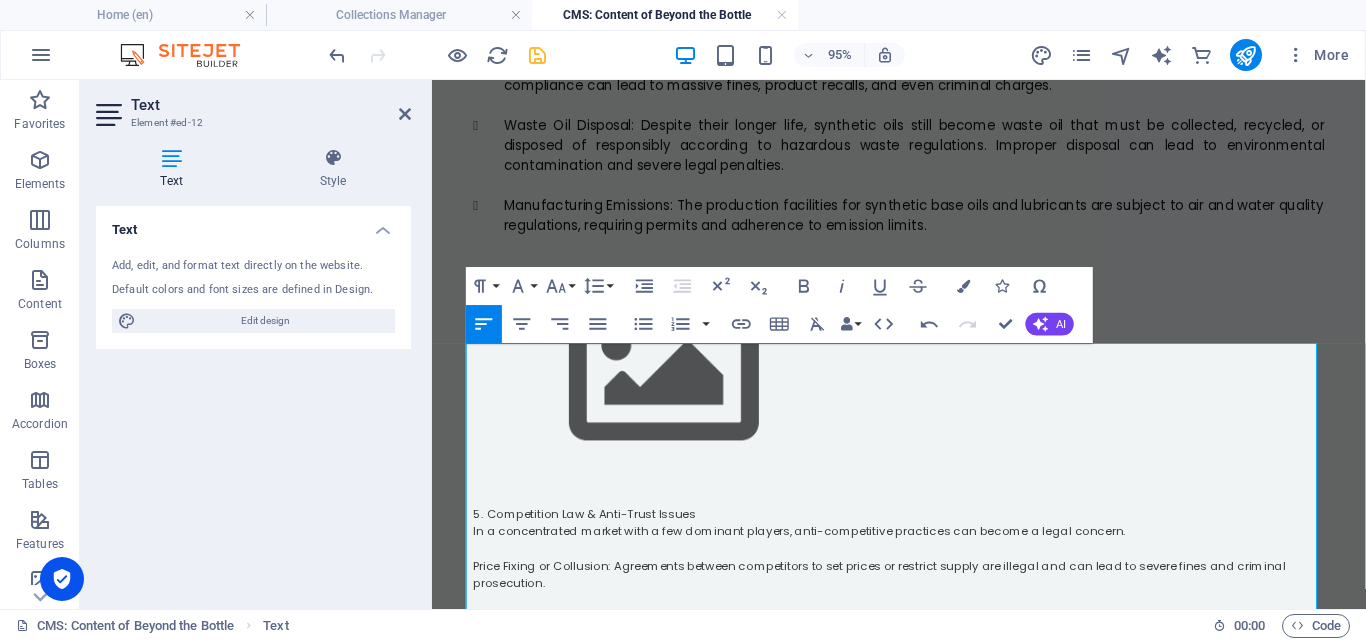 scroll, scrollTop: 9067, scrollLeft: 0, axis: vertical 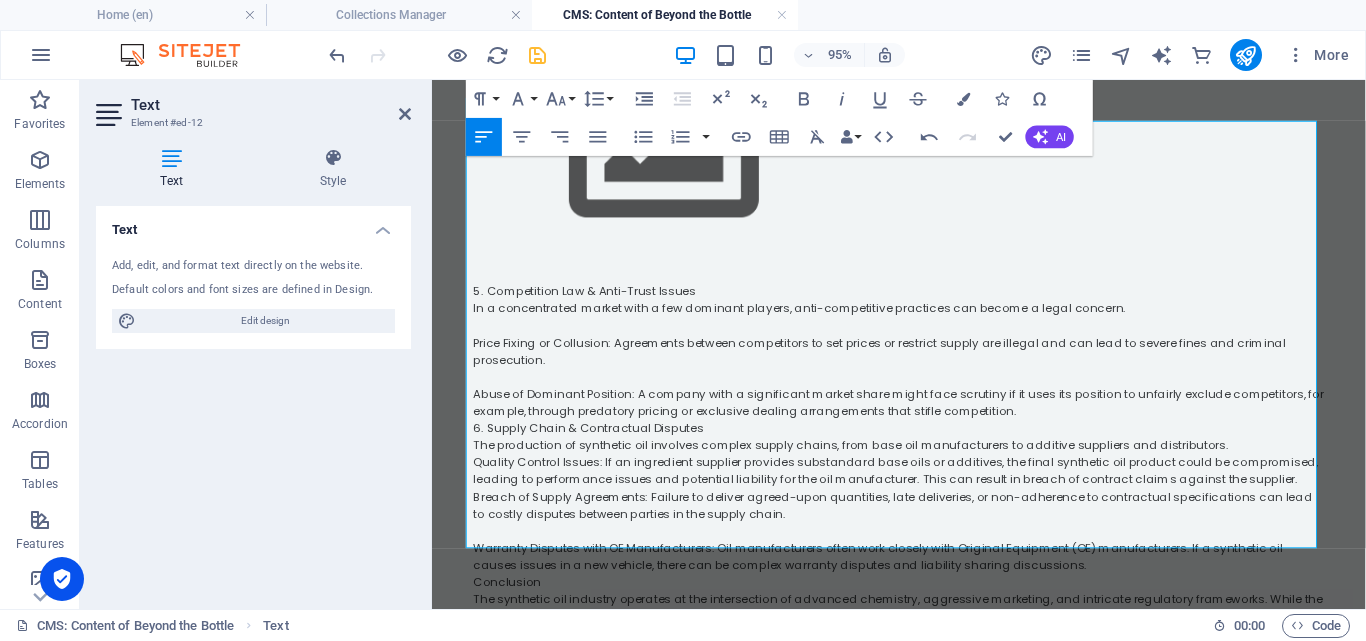 click on "The synthetic oil industry operates at the intersection of advanced chemistry, aggressive marketing, and intricate regulatory frameworks. While the benefits of these lubricants are clear, the probable legal issues are multifaceted, ranging from direct consumer claims over product performance to complex intellectual property disputes and adherence to stringent environmental and chemical regulations." at bounding box center [924, 645] 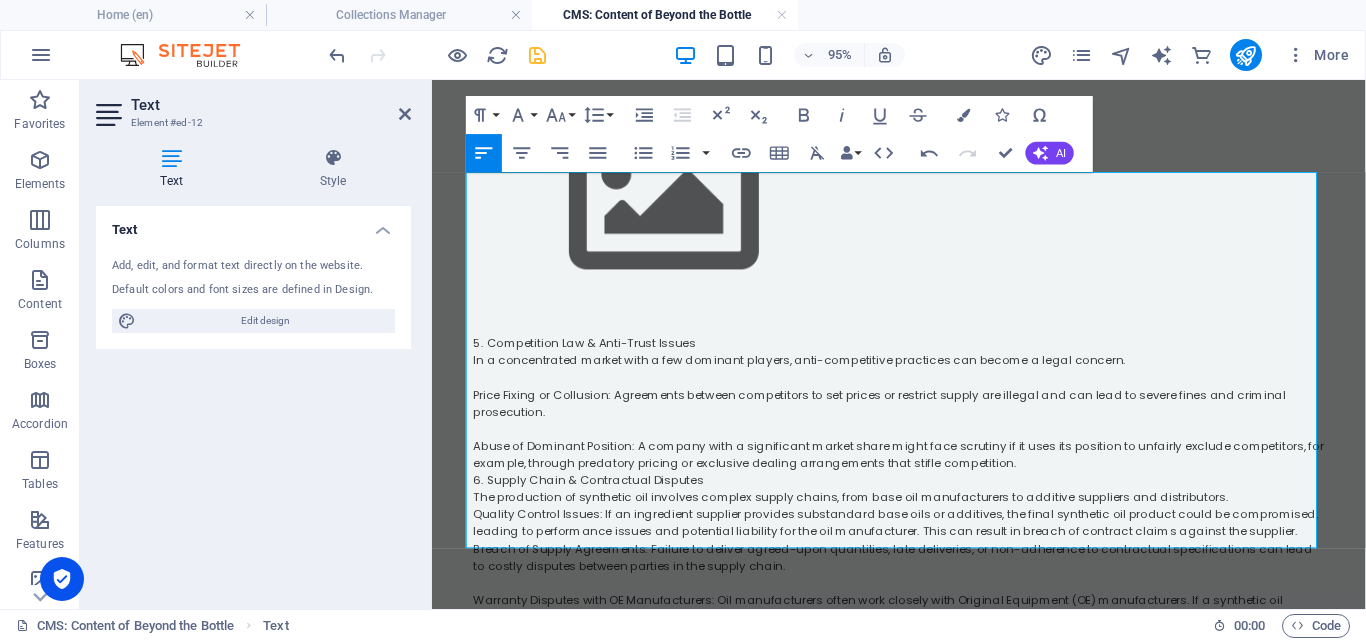 scroll, scrollTop: 3115, scrollLeft: 0, axis: vertical 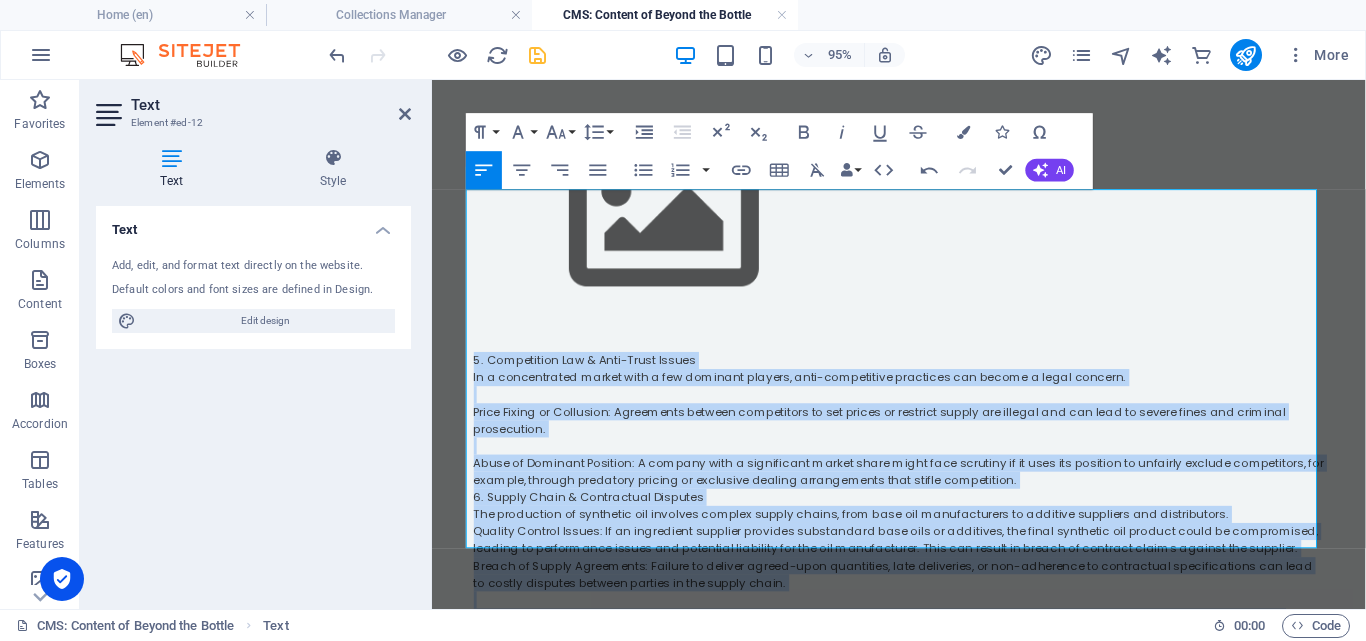 drag, startPoint x: 1123, startPoint y: 564, endPoint x: 454, endPoint y: 190, distance: 766.4444 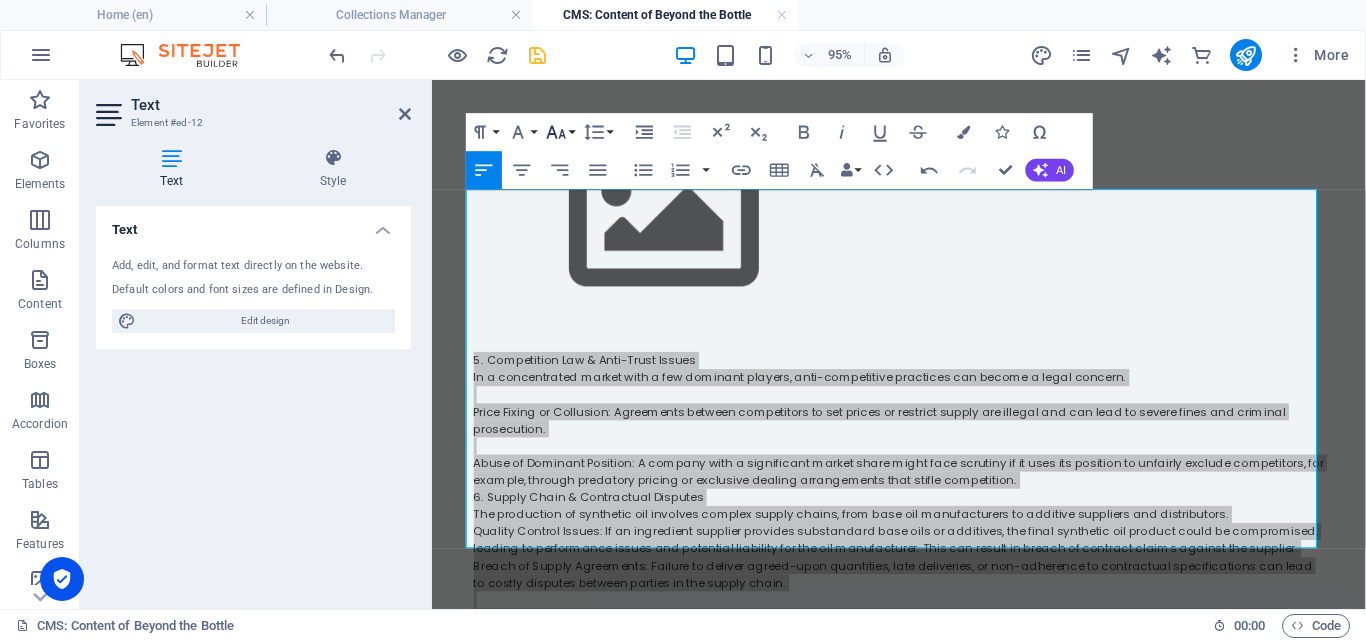 click on "Font Size" at bounding box center (560, 132) 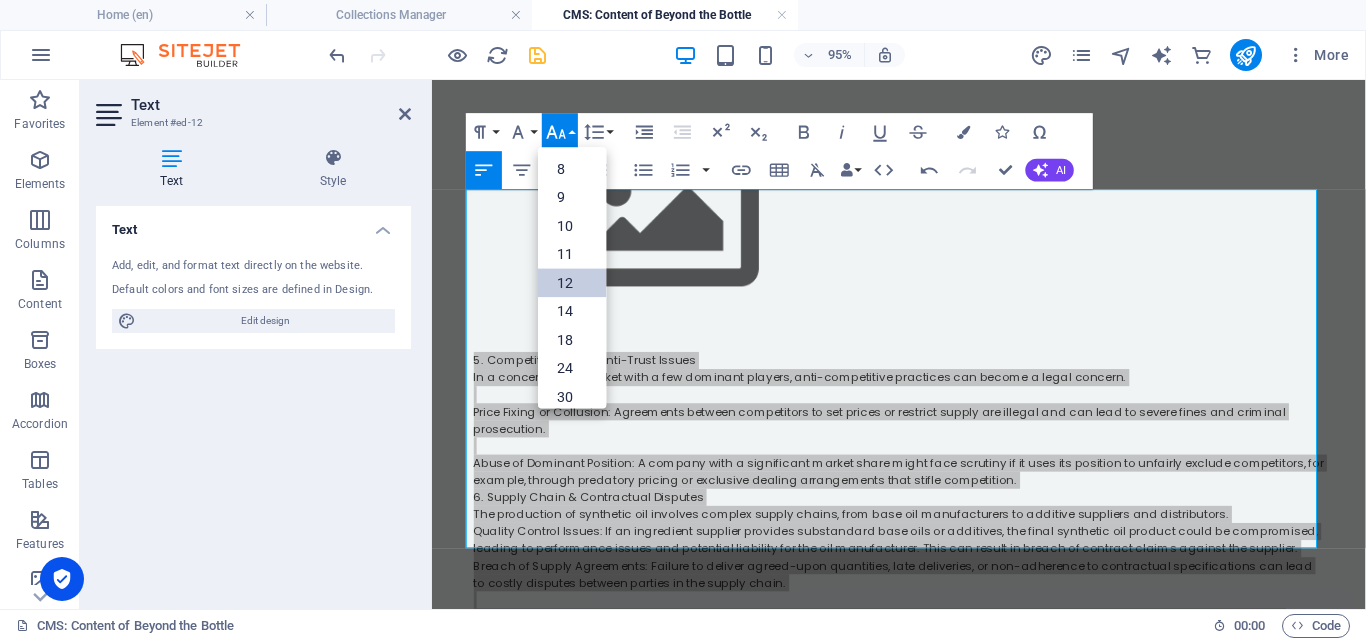 scroll, scrollTop: 143, scrollLeft: 0, axis: vertical 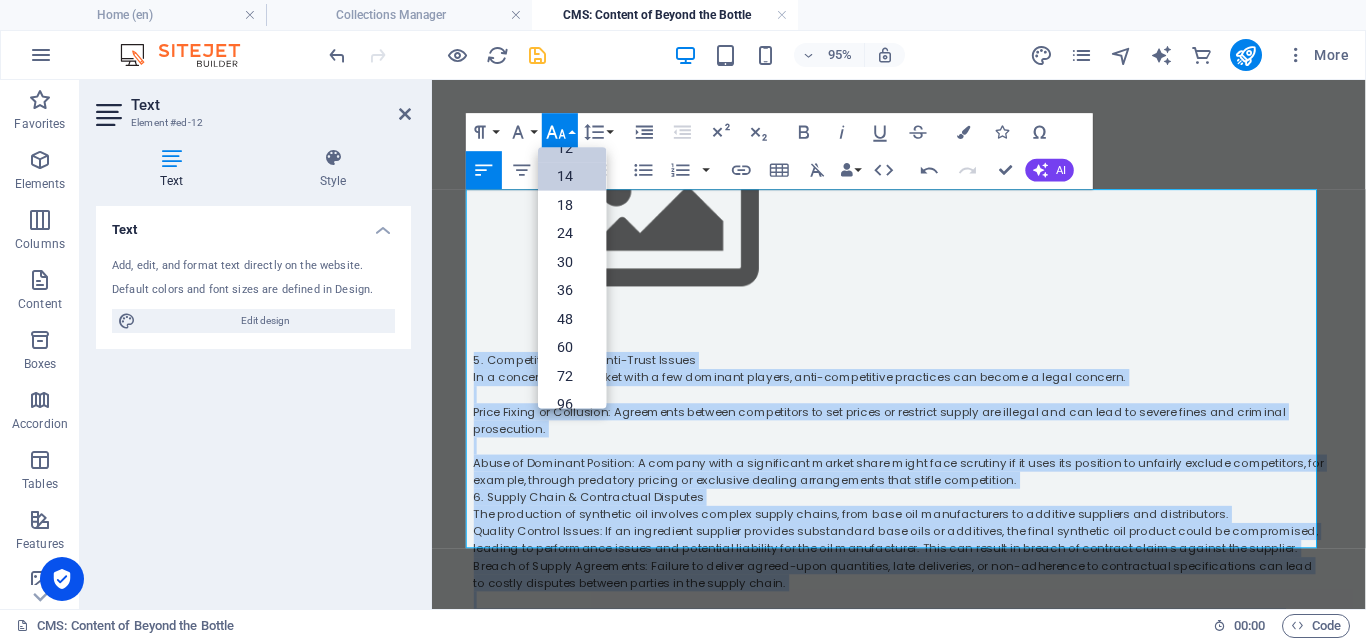 click on "14" at bounding box center [572, 176] 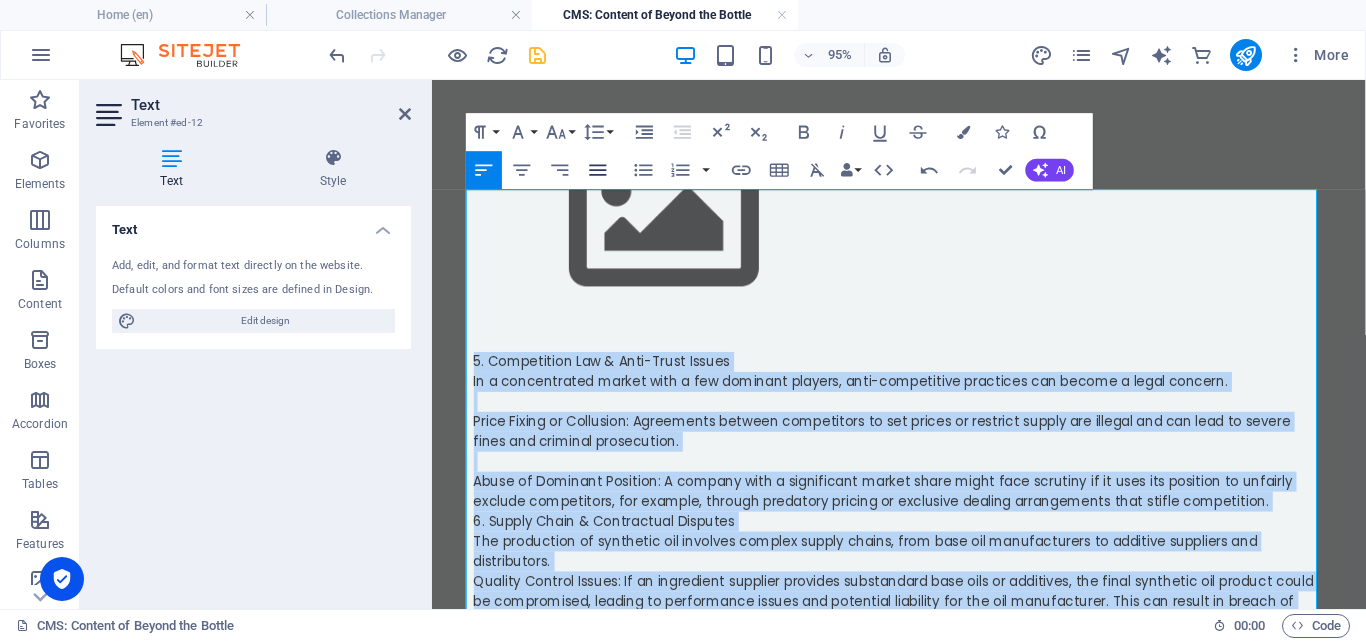 click 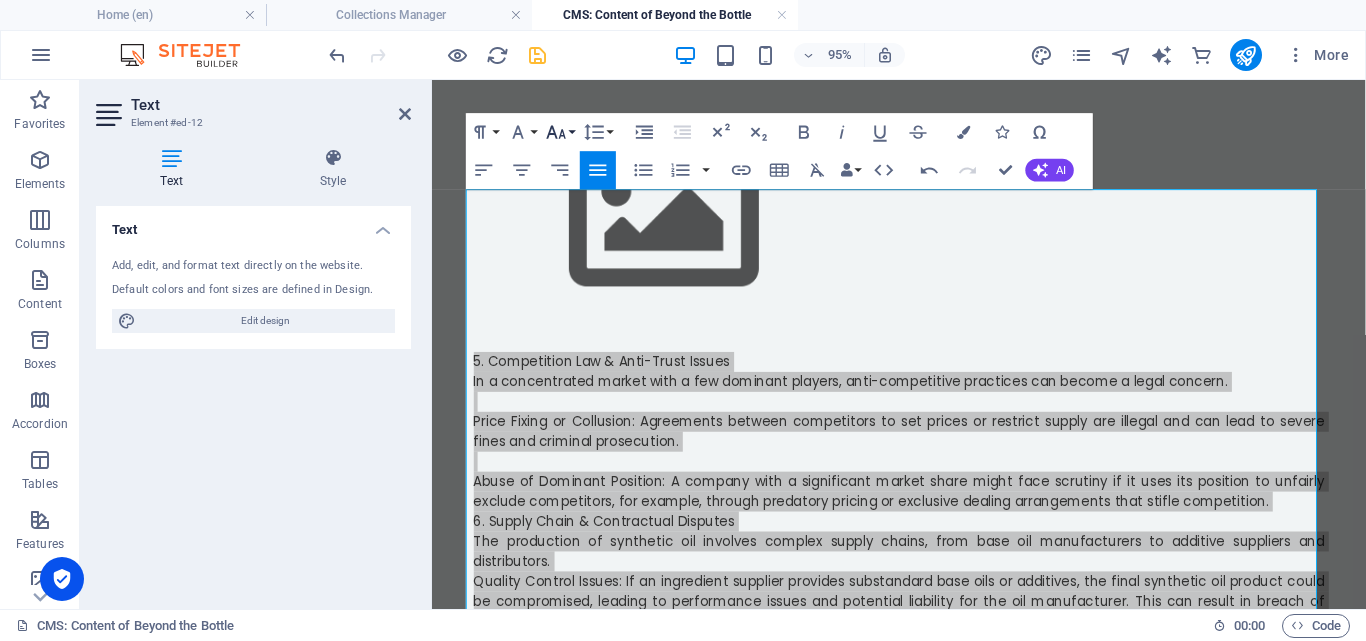 click on "Font Size" at bounding box center [560, 132] 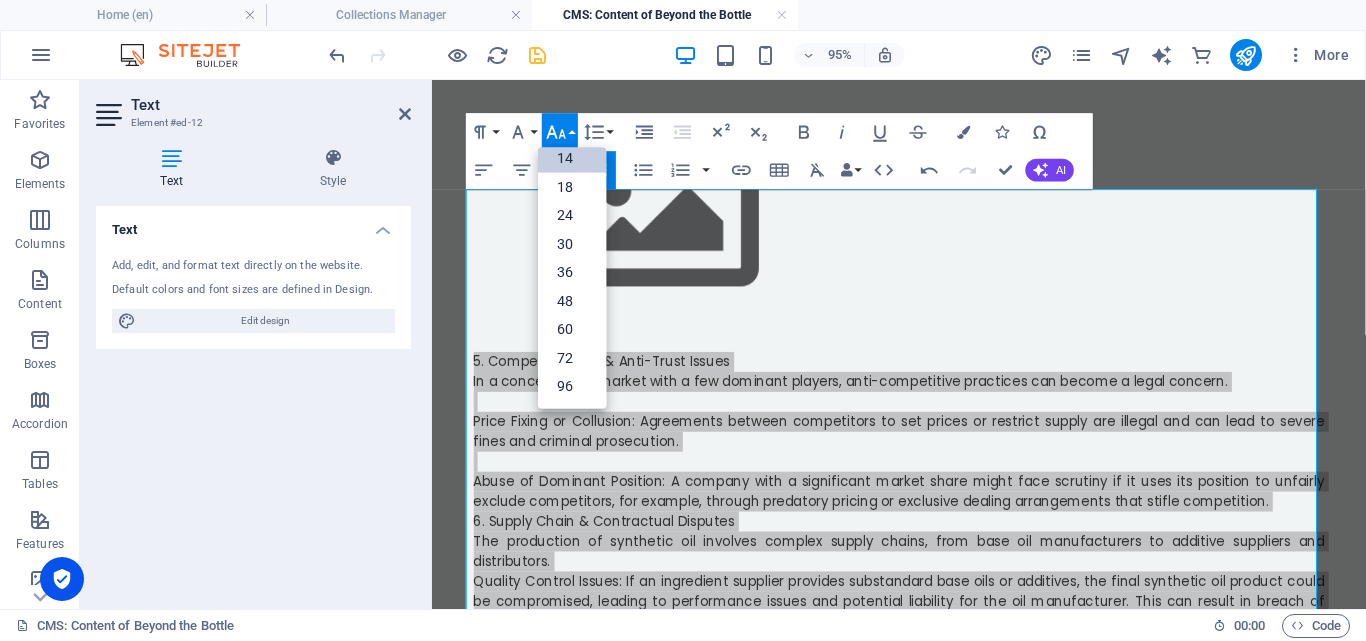 scroll, scrollTop: 161, scrollLeft: 0, axis: vertical 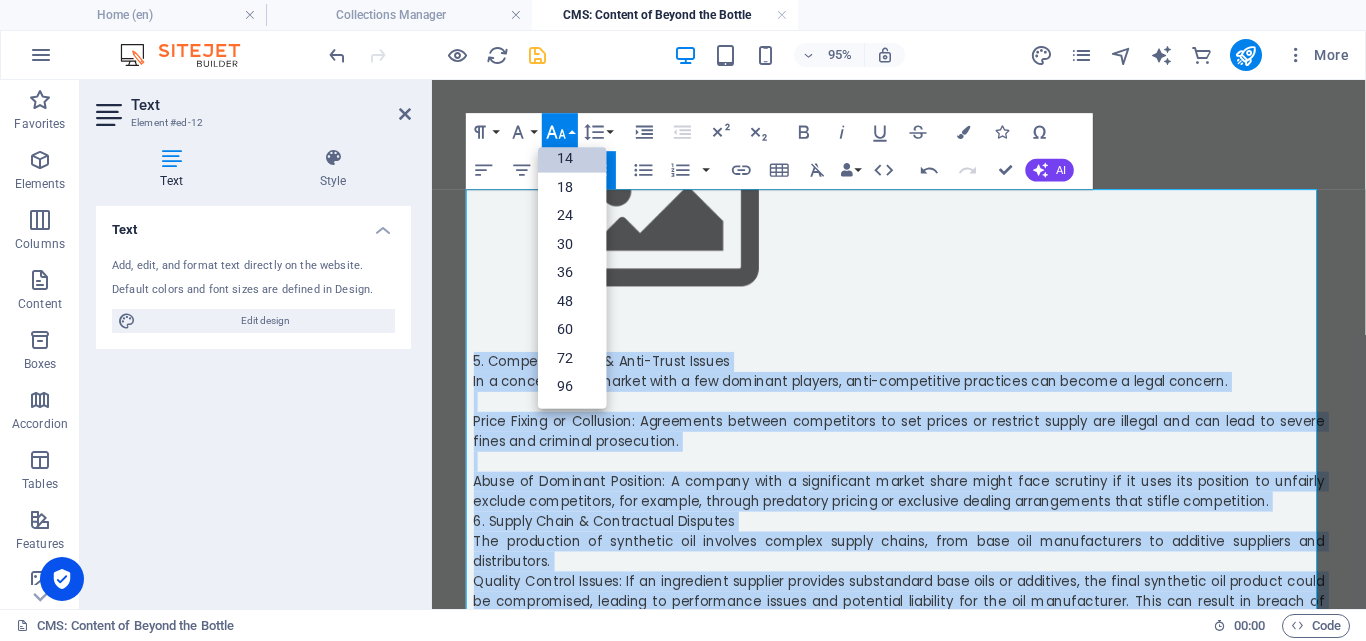 click on "14" at bounding box center [572, 158] 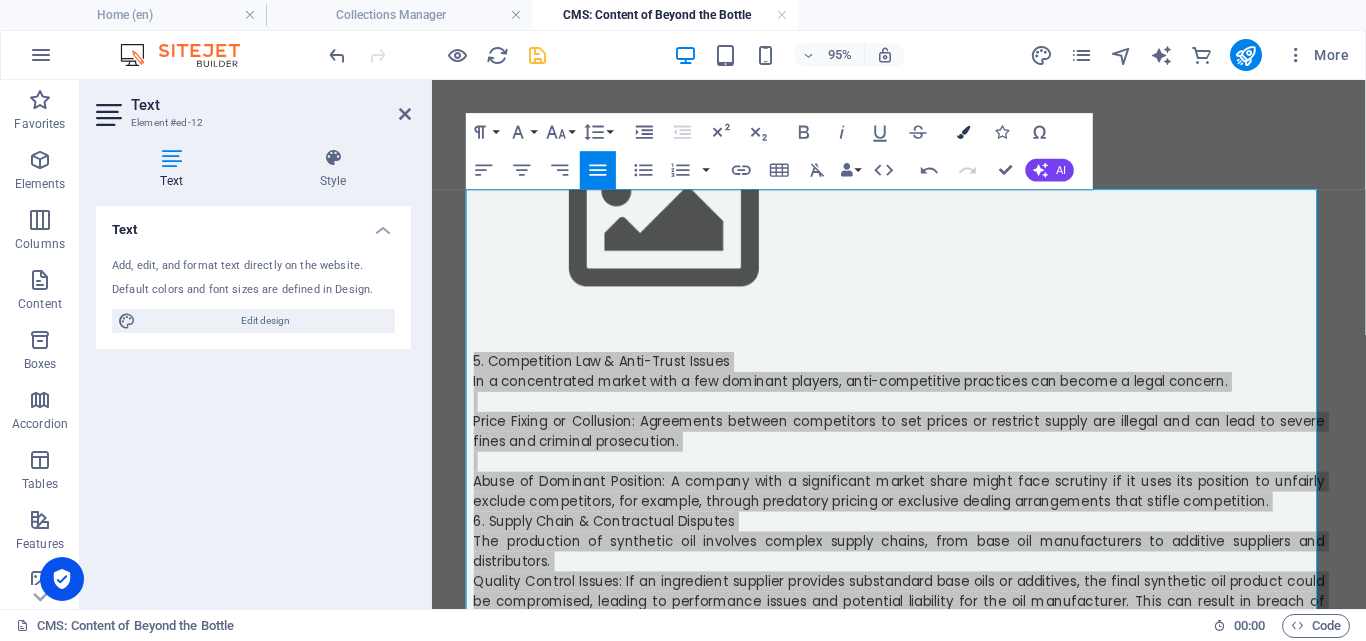 click at bounding box center (963, 131) 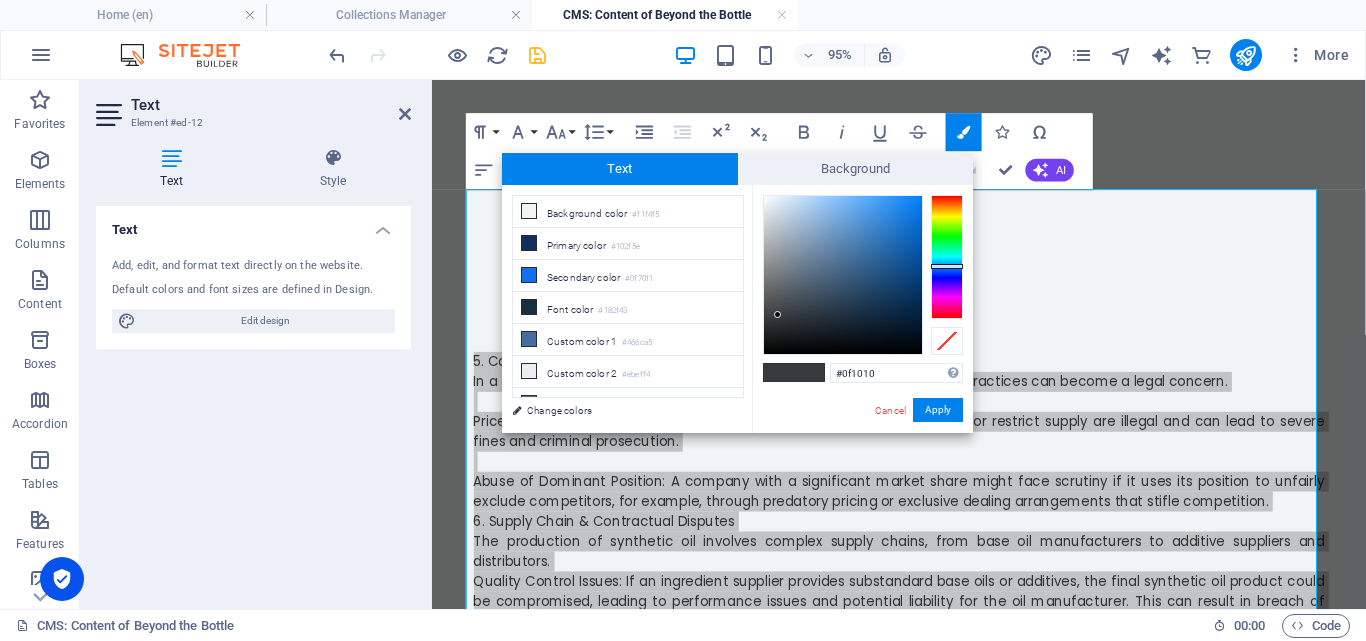 click at bounding box center [843, 275] 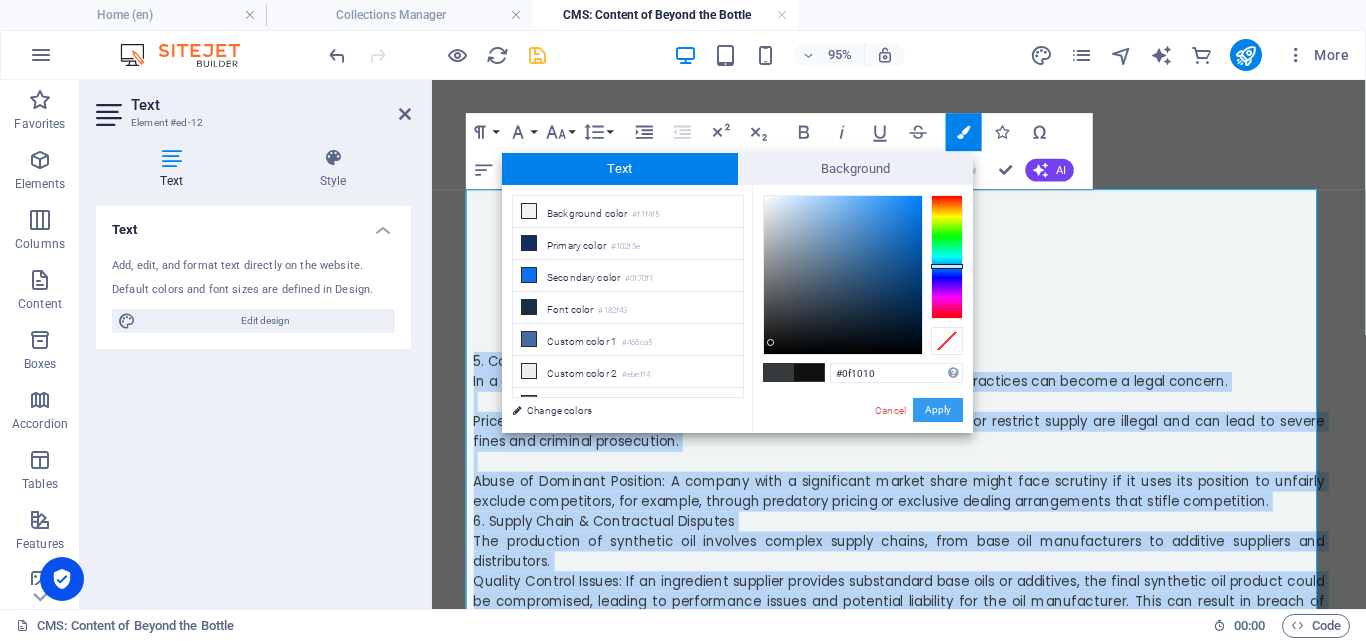click on "Apply" at bounding box center (938, 410) 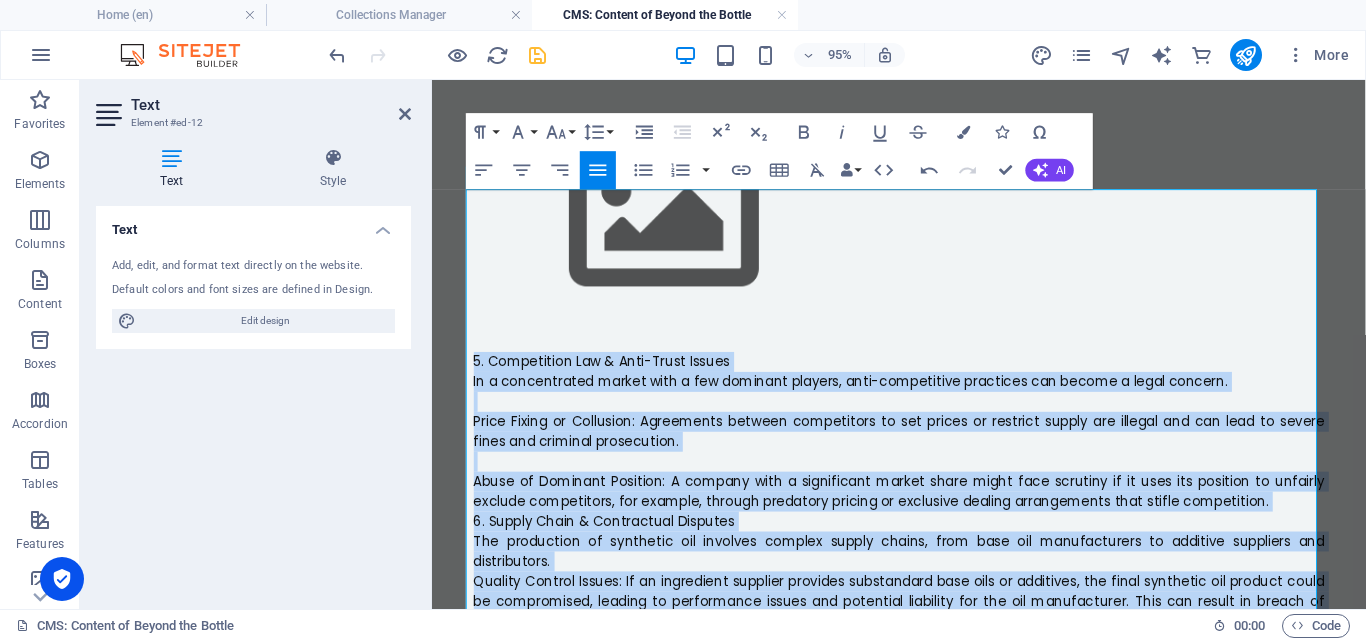 click on "5. Competition Law & Anti-Trust Issues" at bounding box center (924, 376) 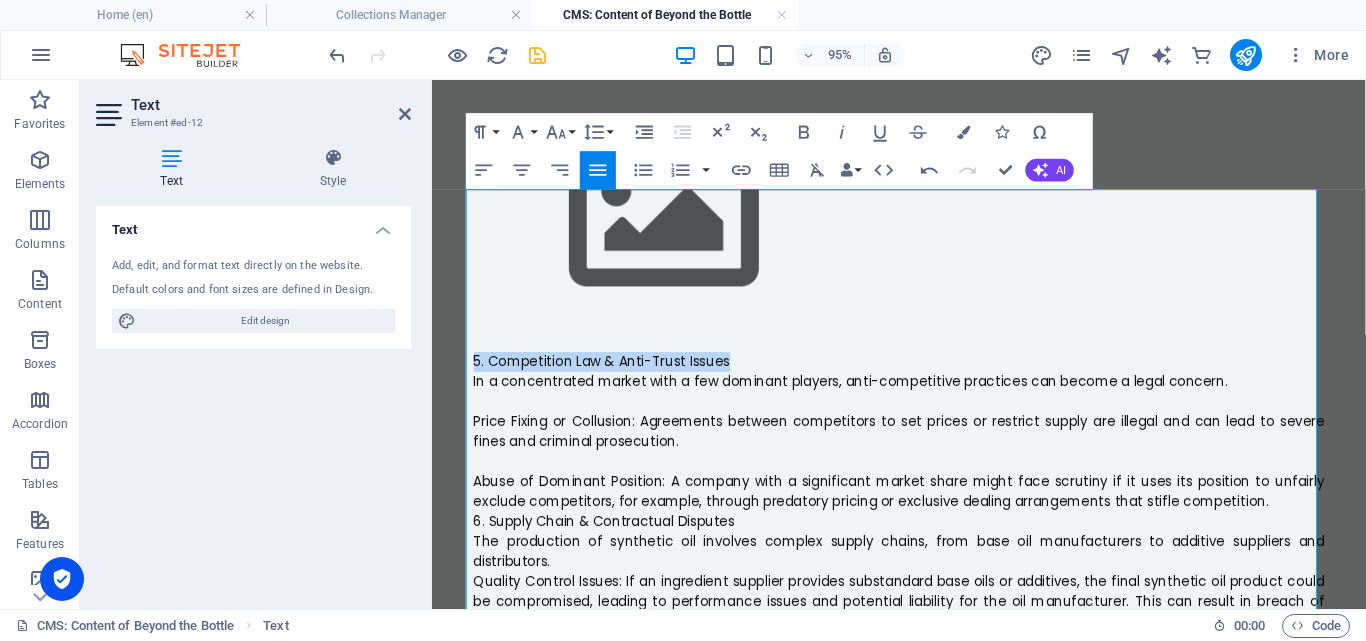 drag, startPoint x: 763, startPoint y: 205, endPoint x: 459, endPoint y: 207, distance: 304.0066 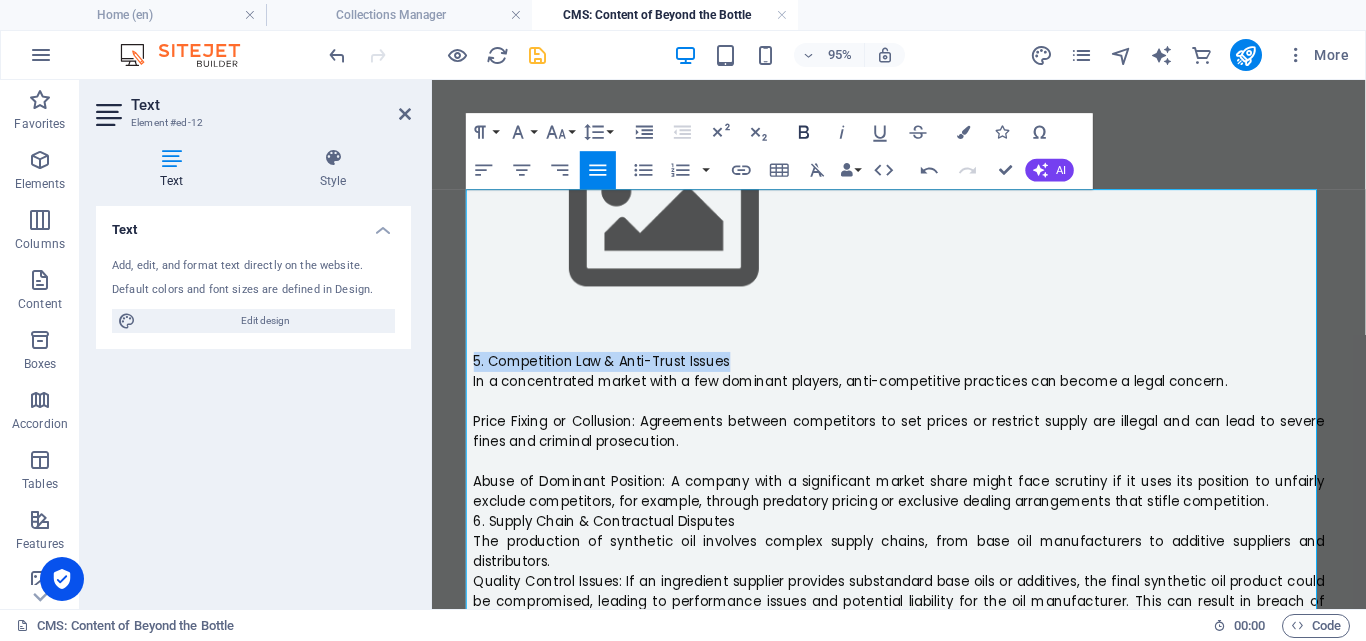 click 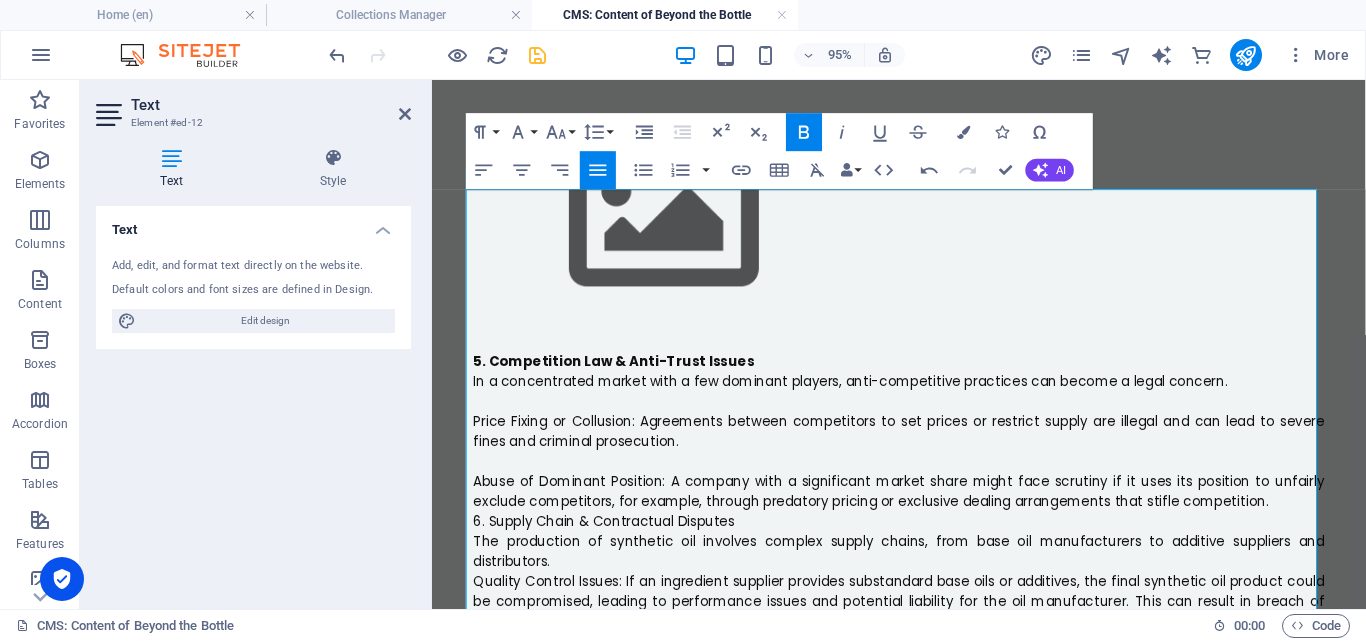 click on "5. Competition Law & Anti-Trust Issues" at bounding box center (924, 376) 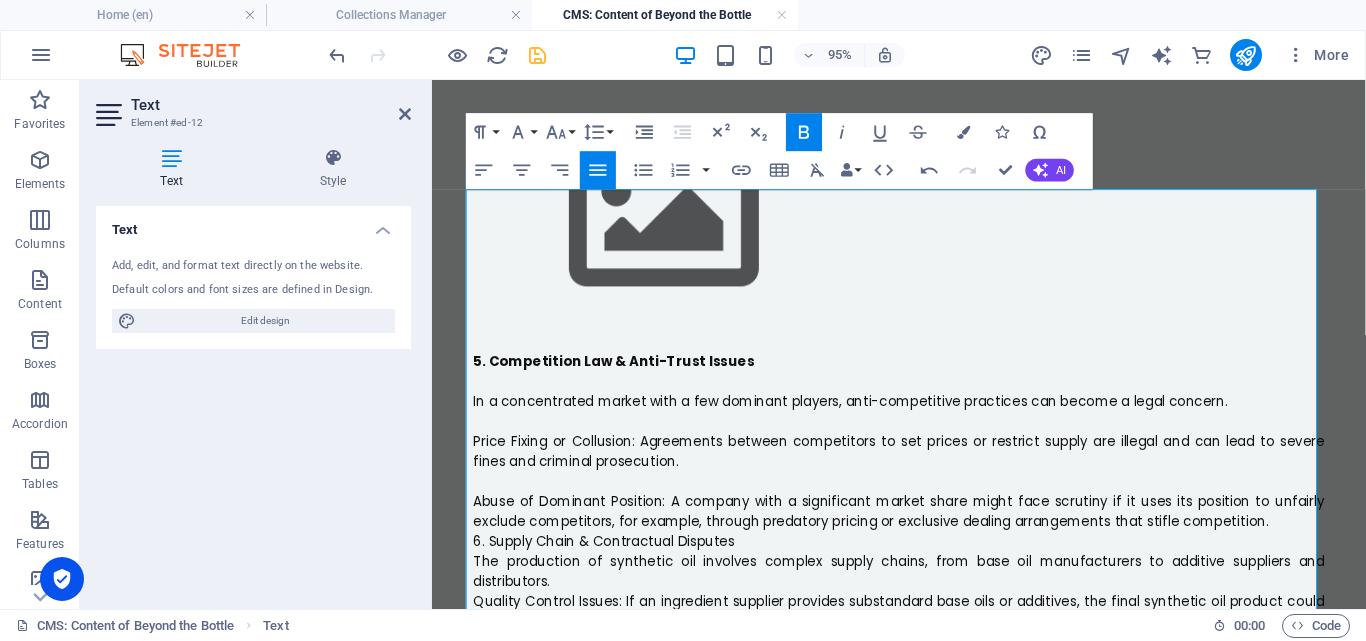 click on "Price Fixing or Collusion: Agreements between competitors to set prices or restrict supply are illegal and can lead to severe fines and criminal prosecution." at bounding box center [924, 470] 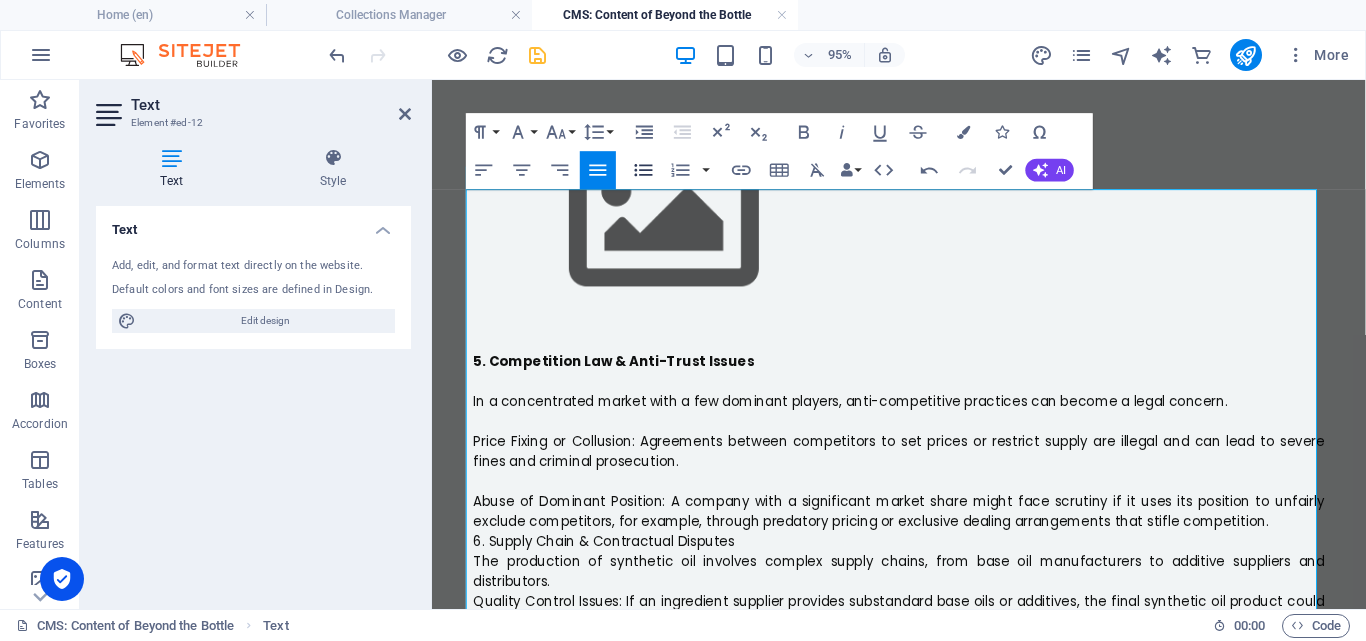 click 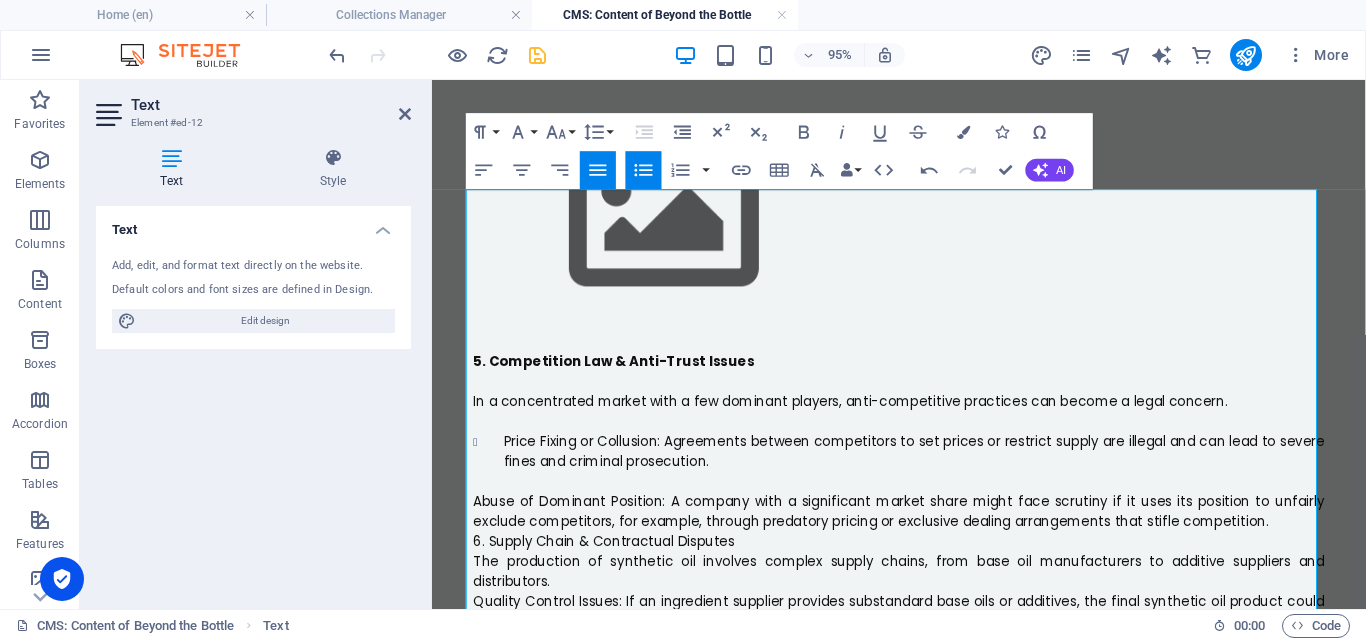 click on "Abuse of Dominant Position: A company with a significant market share might face scrutiny if it uses its position to unfairly exclude competitors, for example, through predatory pricing or exclusive dealing arrangements that stifle competition." at bounding box center [624, 376] 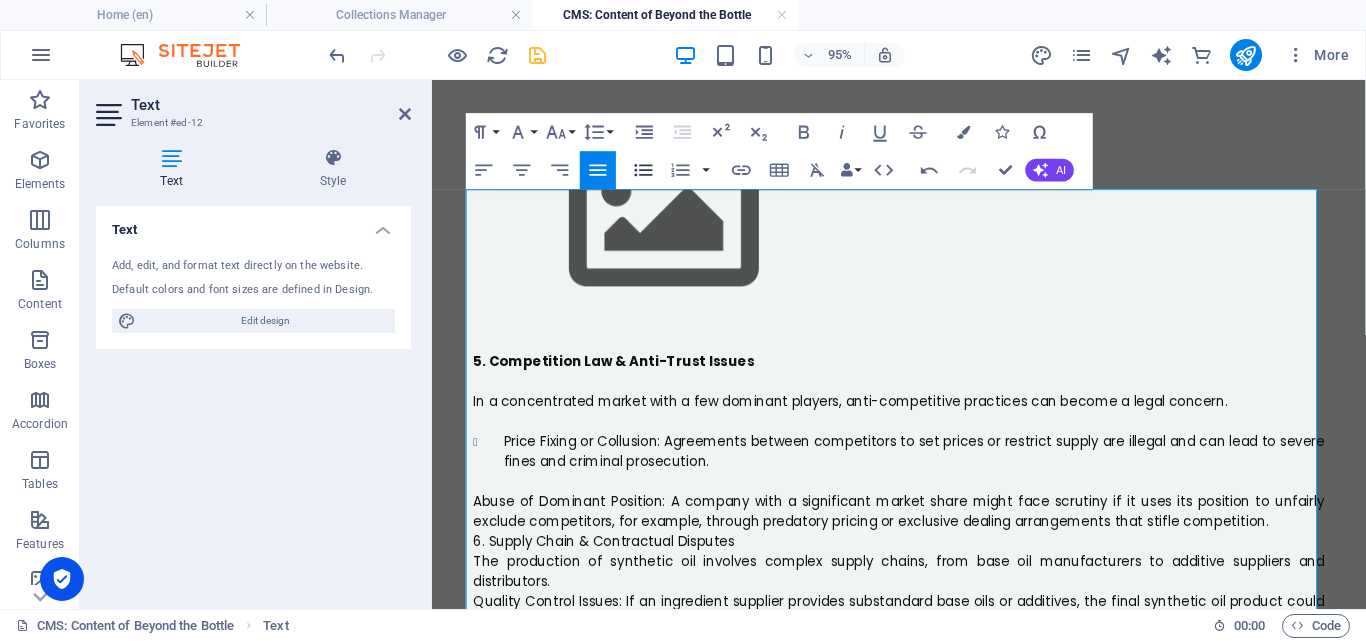 click 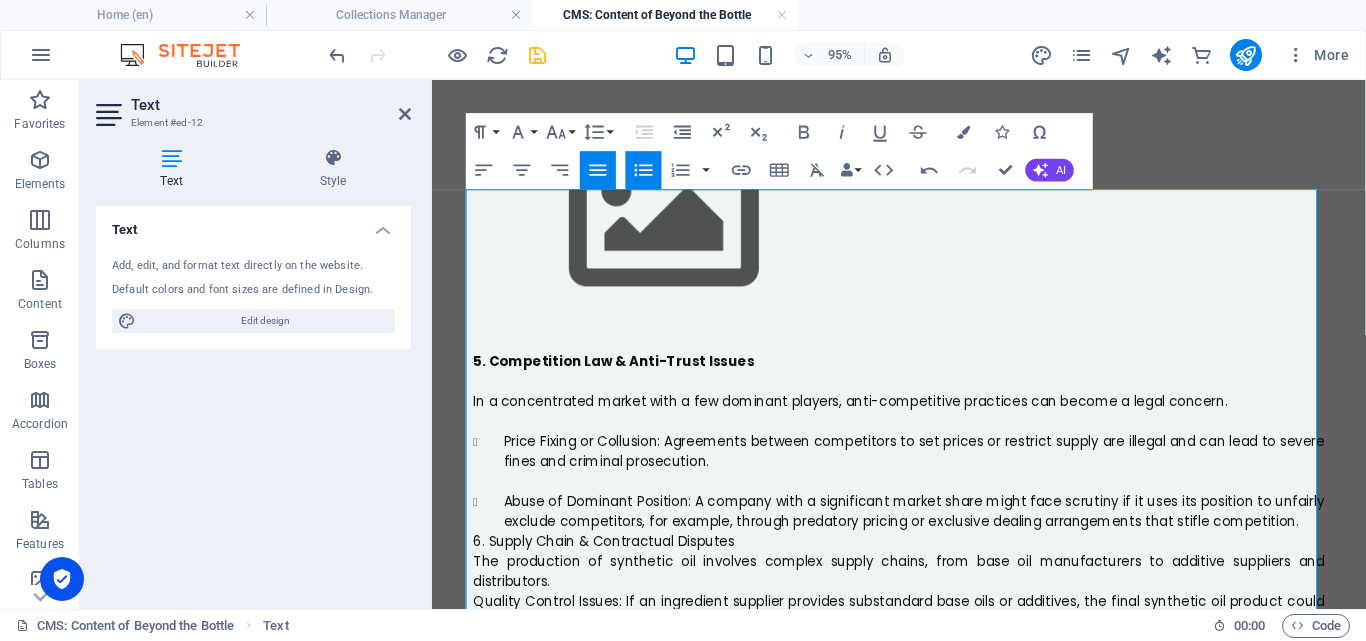 click on "Abuse of Dominant Position: A company with a significant market share might face scrutiny if it uses its position to unfairly exclude competitors, for example, through predatory pricing or exclusive dealing arrangements that stifle competition." at bounding box center [940, 534] 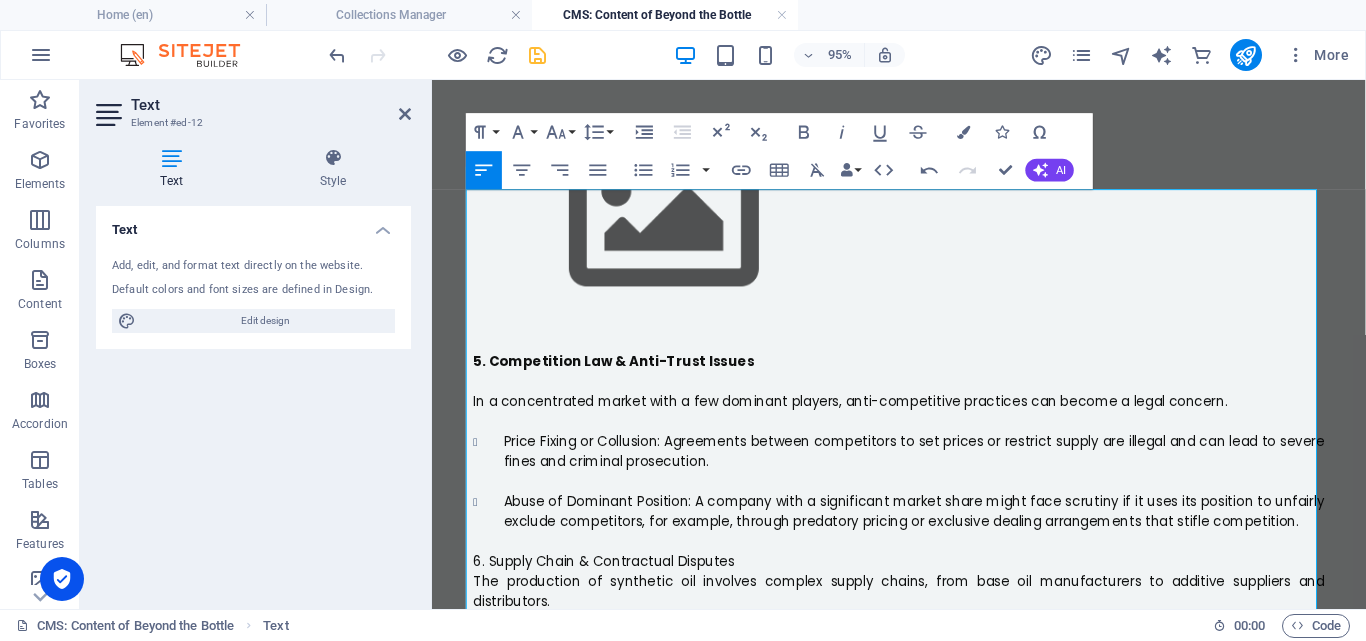 click on "​" at bounding box center (924, 397) 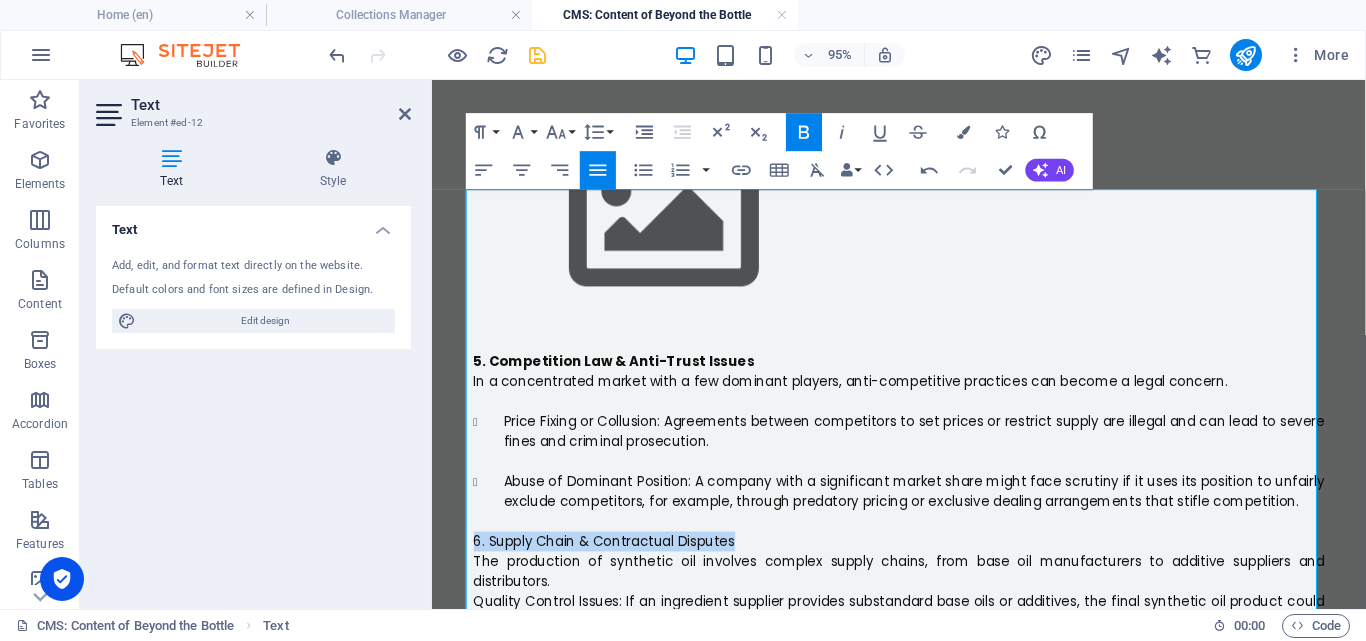 drag, startPoint x: 759, startPoint y: 392, endPoint x: 458, endPoint y: 385, distance: 301.0814 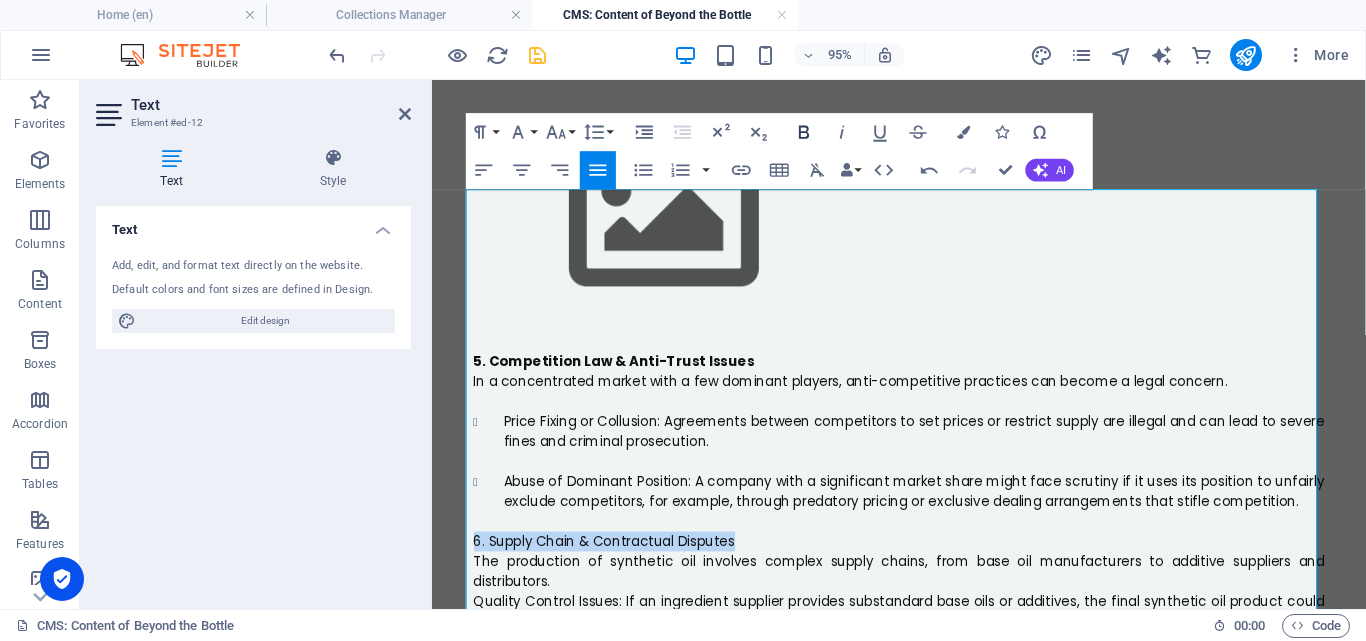 click 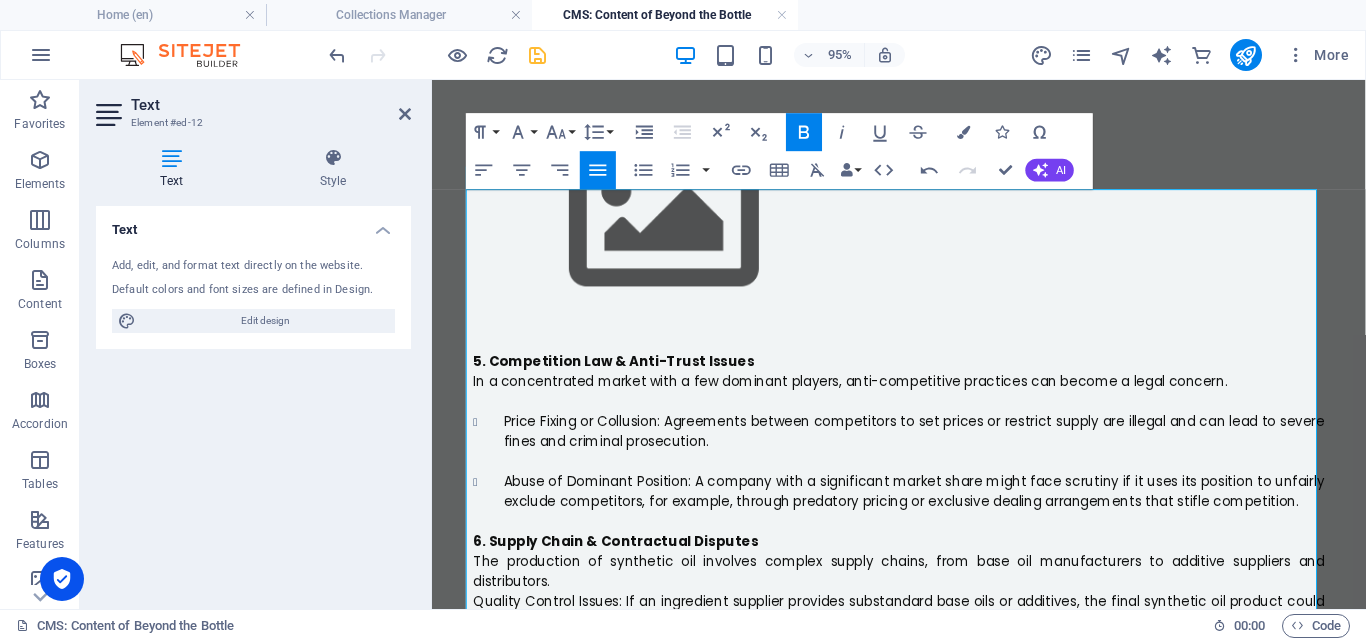 click on "Quality Control Issues: If an ingredient supplier provides substandard base oils or additives, the final synthetic oil product could be compromised, leading to performance issues and potential liability for the oil manufacturer. This can result in breach of contract claims against the supplier." at bounding box center [624, 376] 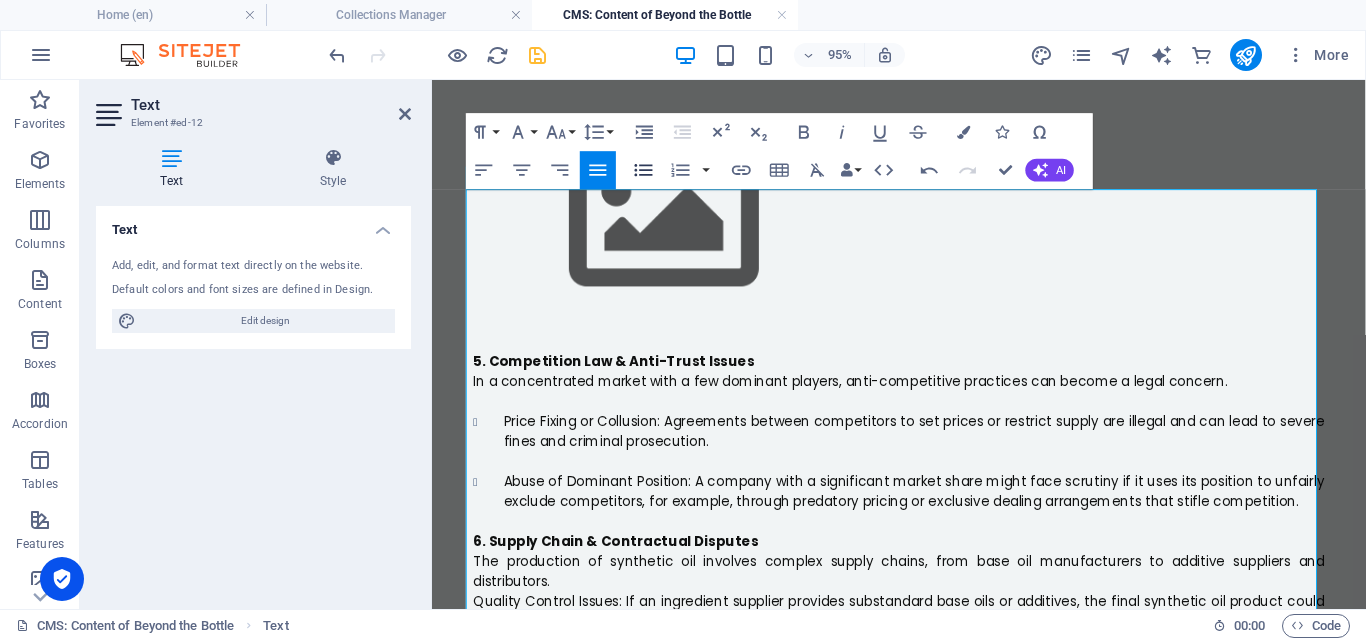 click 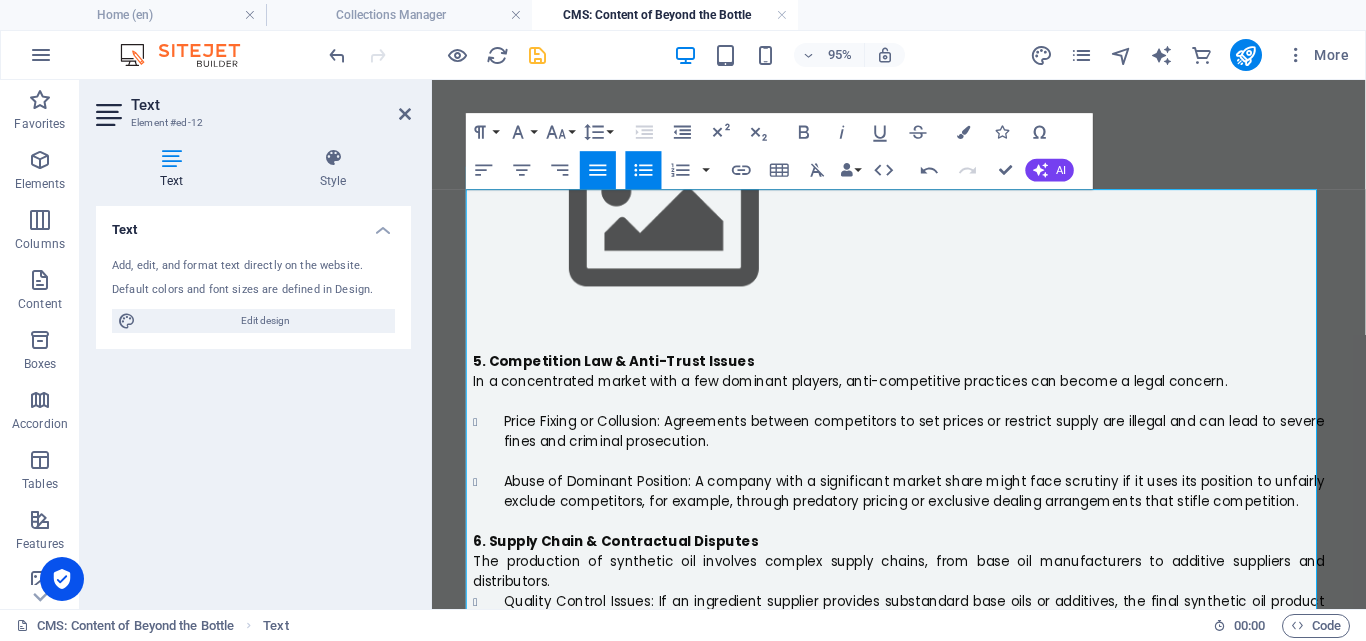 click on "Breach of Supply Agreements: Failure to deliver agreed-upon quantities, late deliveries, or non-adherence to contractual specifications can lead to costly disputes between parties in the supply chain." at bounding box center (924, 701) 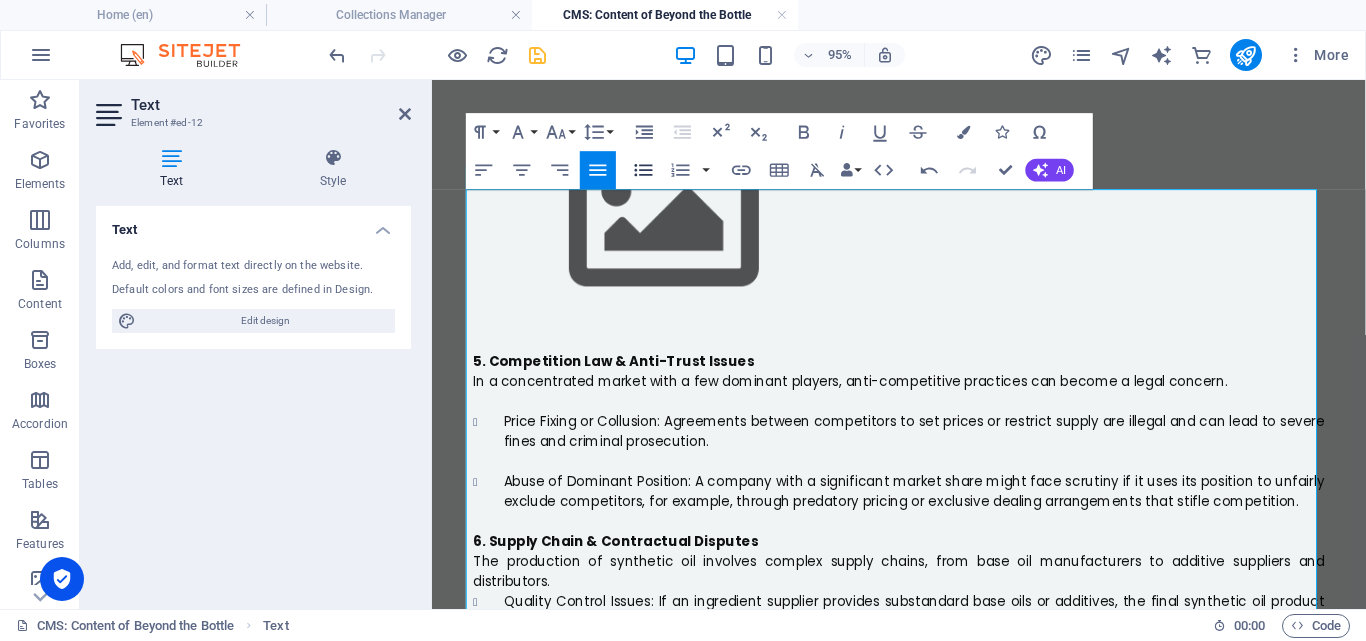 click 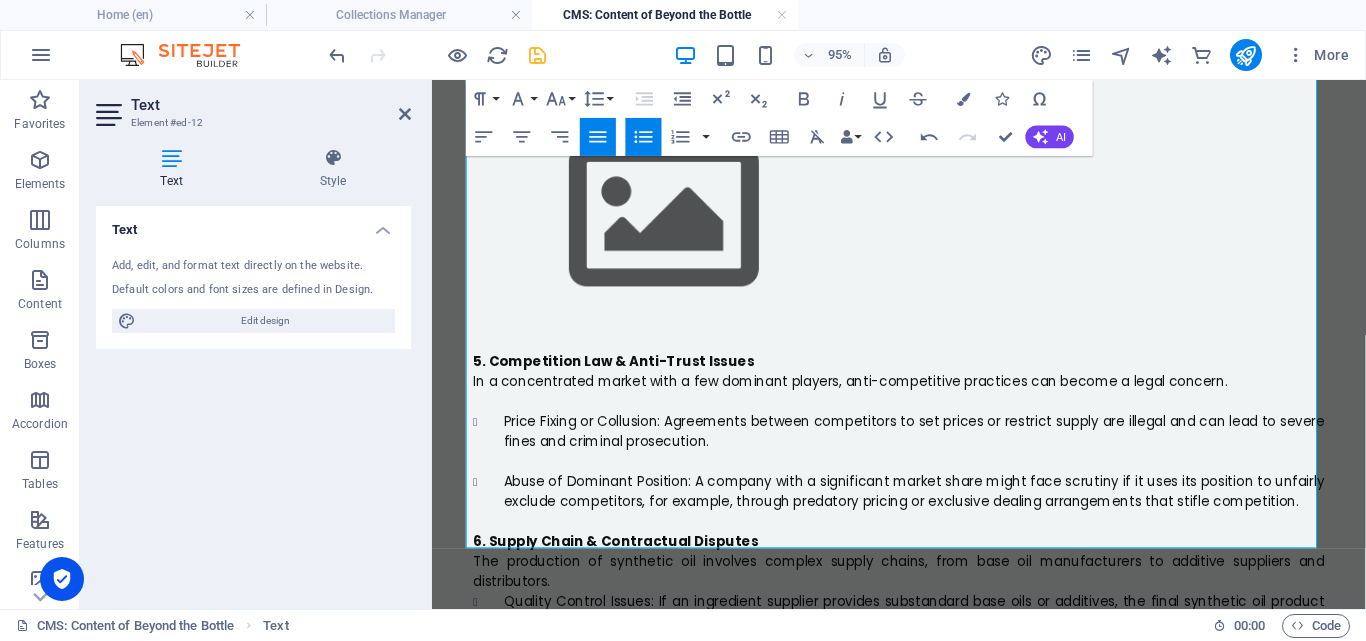 scroll, scrollTop: 3280, scrollLeft: 0, axis: vertical 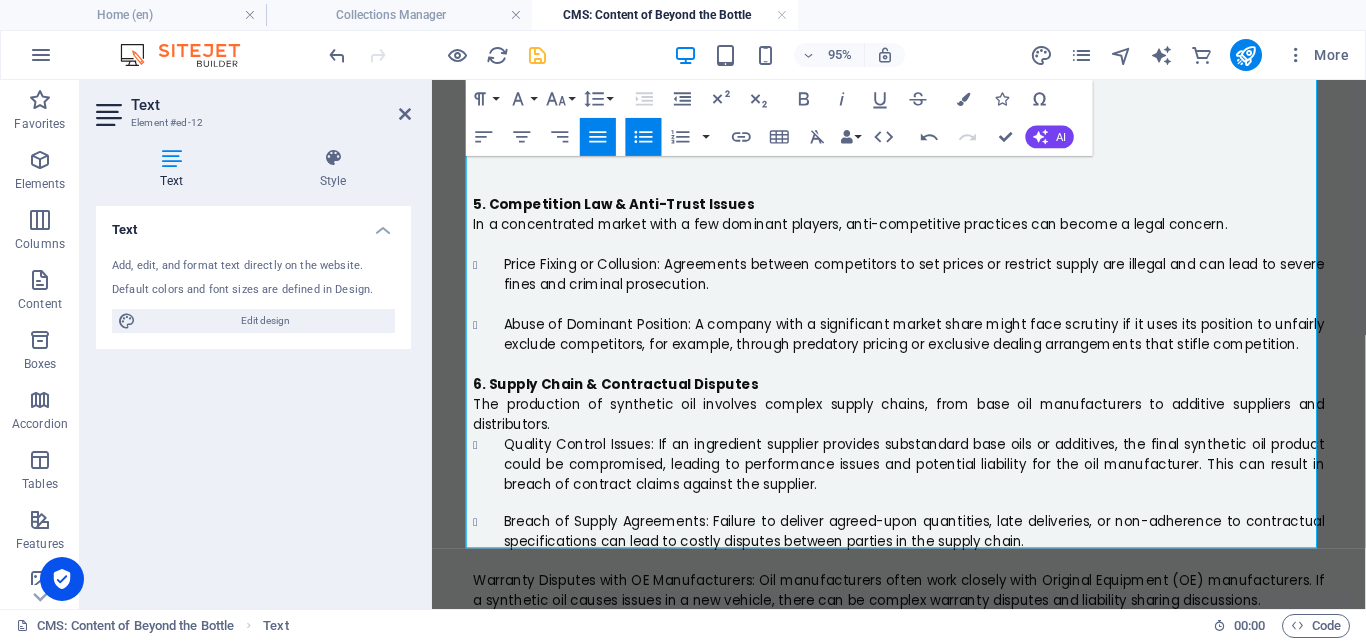 click on "Warranty Disputes with OE Manufacturers: Oil manufacturers often work closely with Original Equipment (OE) manufacturers. If a synthetic oil causes issues in a new vehicle, there can be complex warranty disputes and liability sharing discussions." at bounding box center (624, 211) 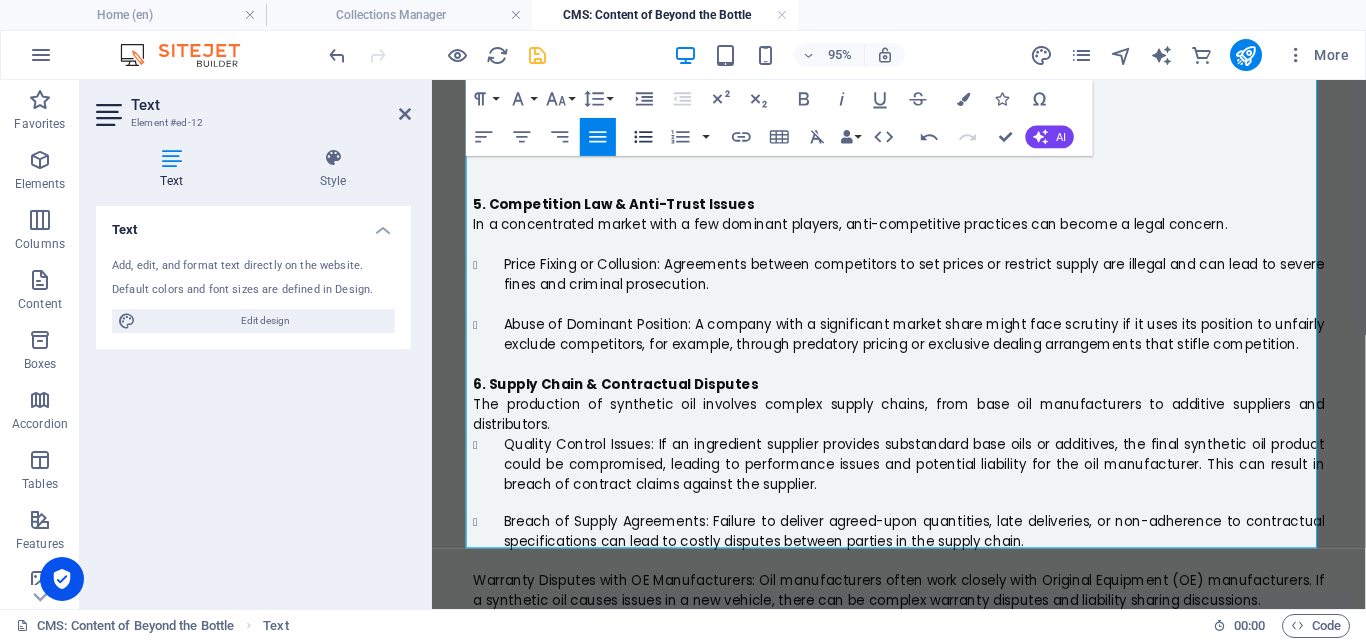 click 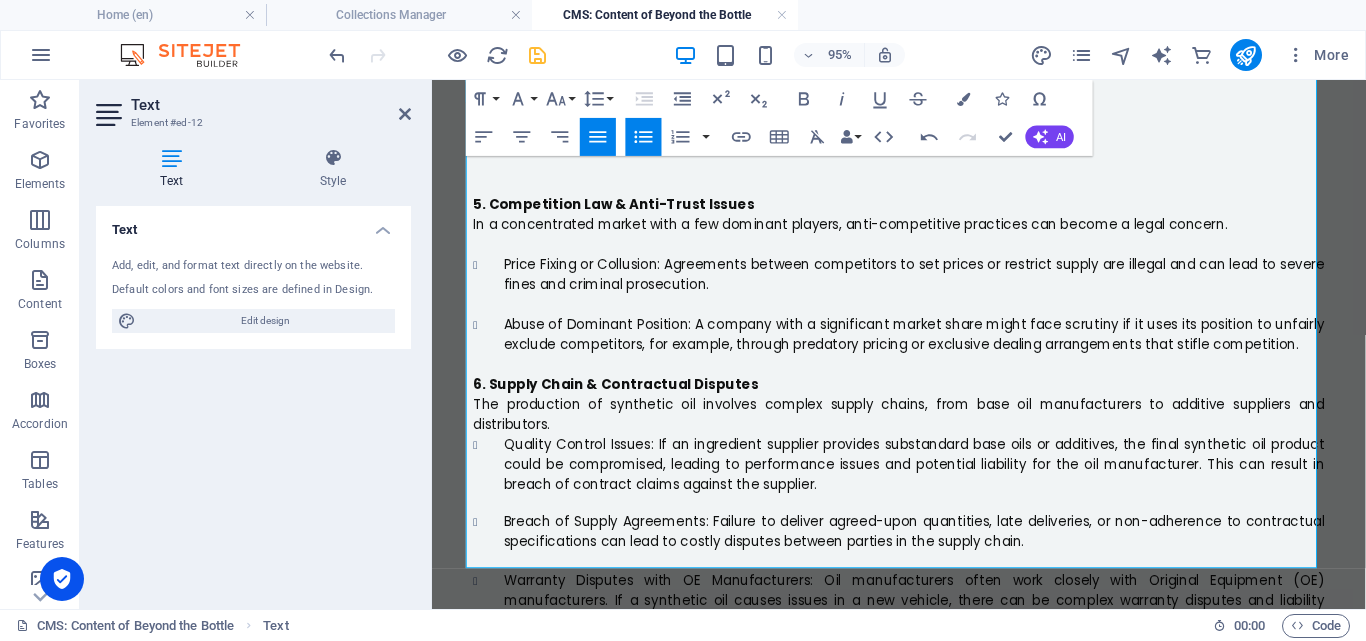 click on "Warranty Disputes with OE Manufacturers: Oil manufacturers often work closely with Original Equipment (OE) manufacturers. If a synthetic oil causes issues in a new vehicle, there can be complex warranty disputes and liability sharing discussions." at bounding box center [940, 348] 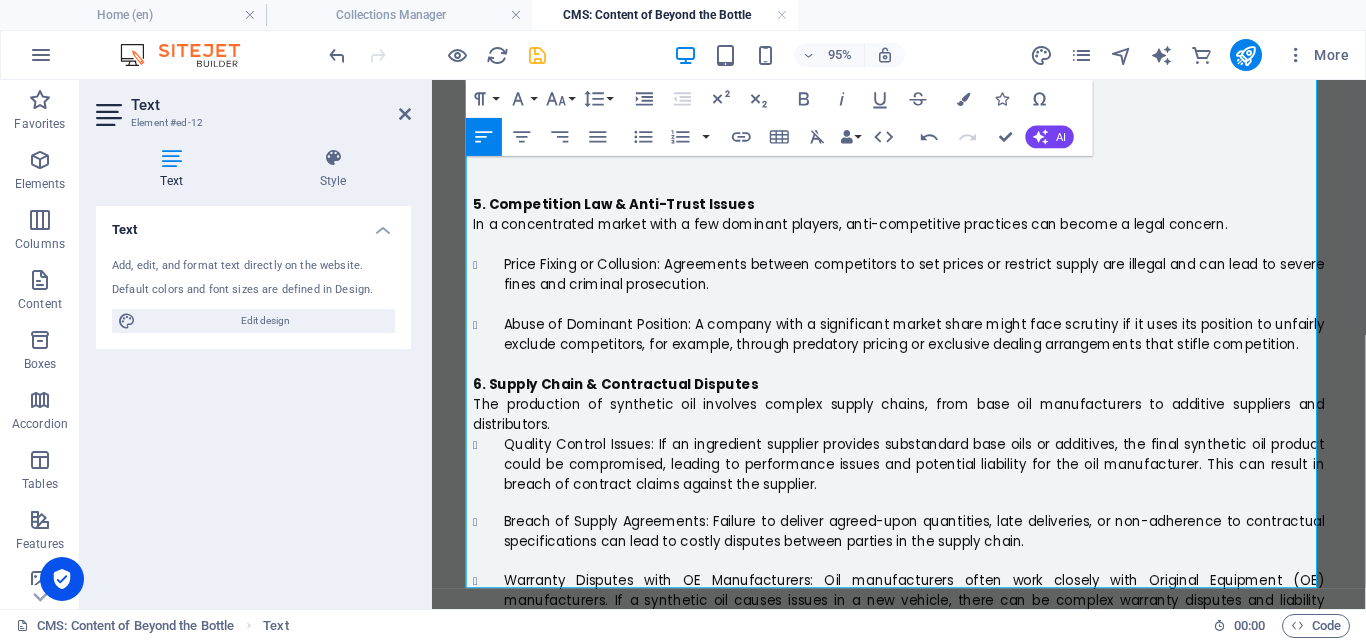 drag, startPoint x: 560, startPoint y: 521, endPoint x: 449, endPoint y: 515, distance: 111.16204 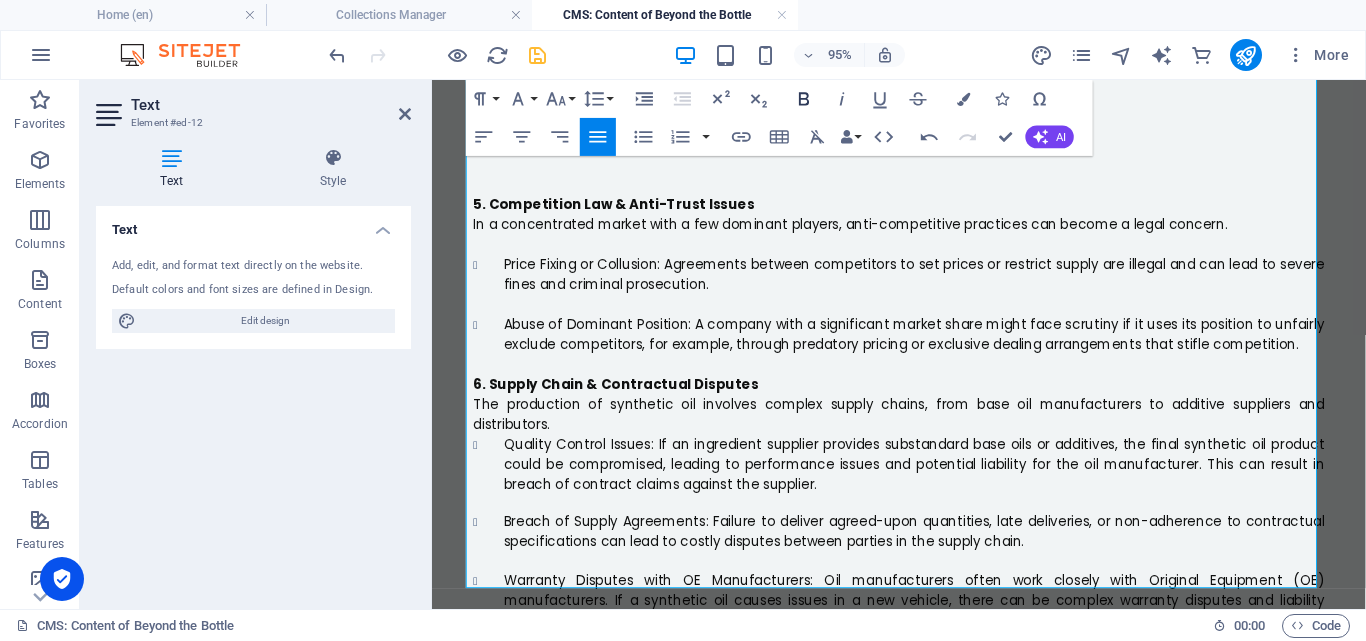 click 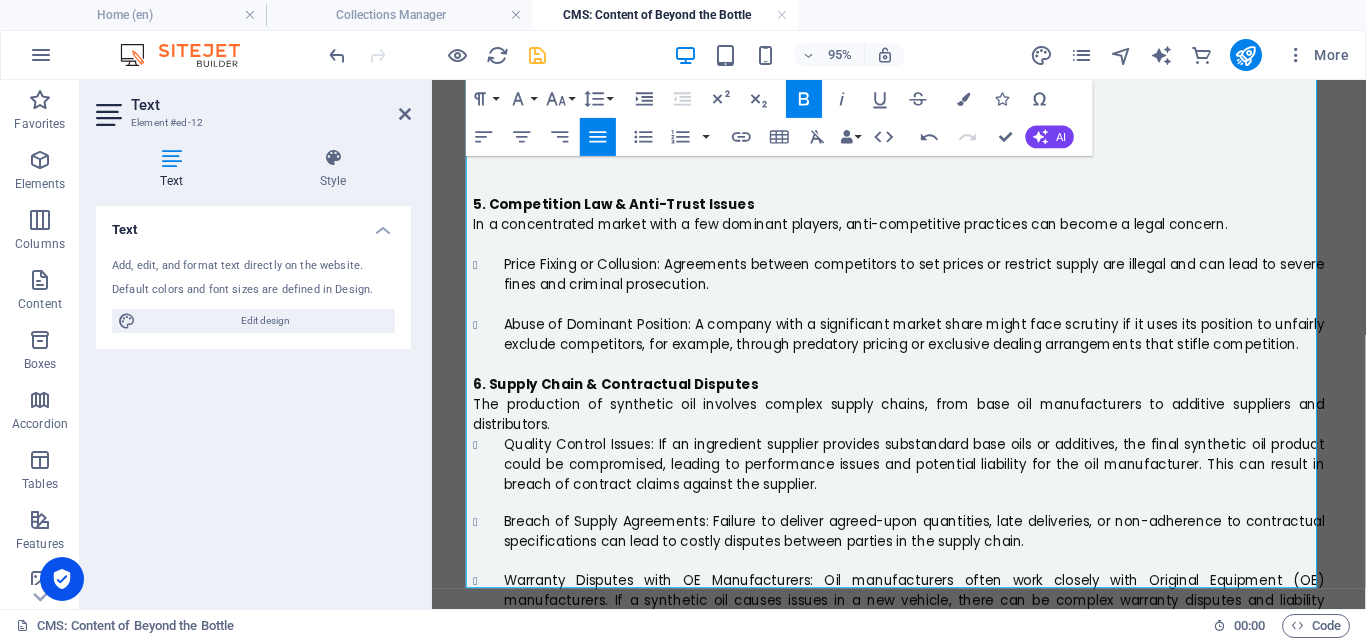 drag, startPoint x: 1024, startPoint y: 542, endPoint x: 653, endPoint y: 543, distance: 371.00134 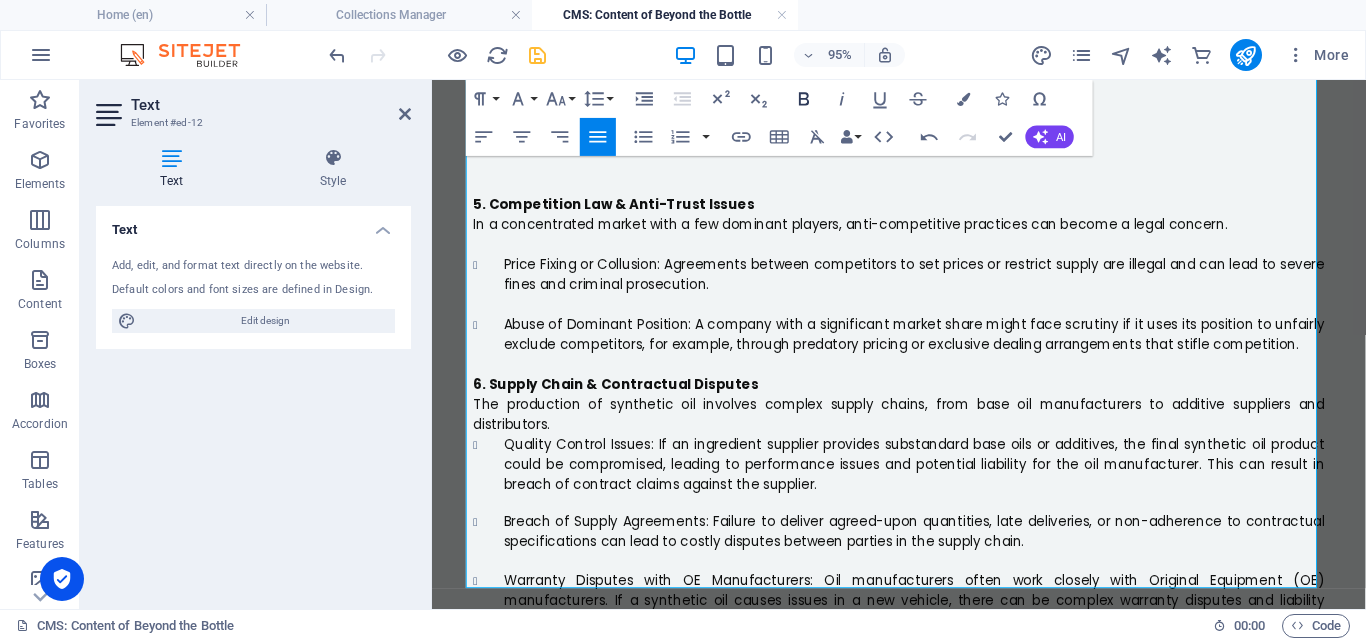 click 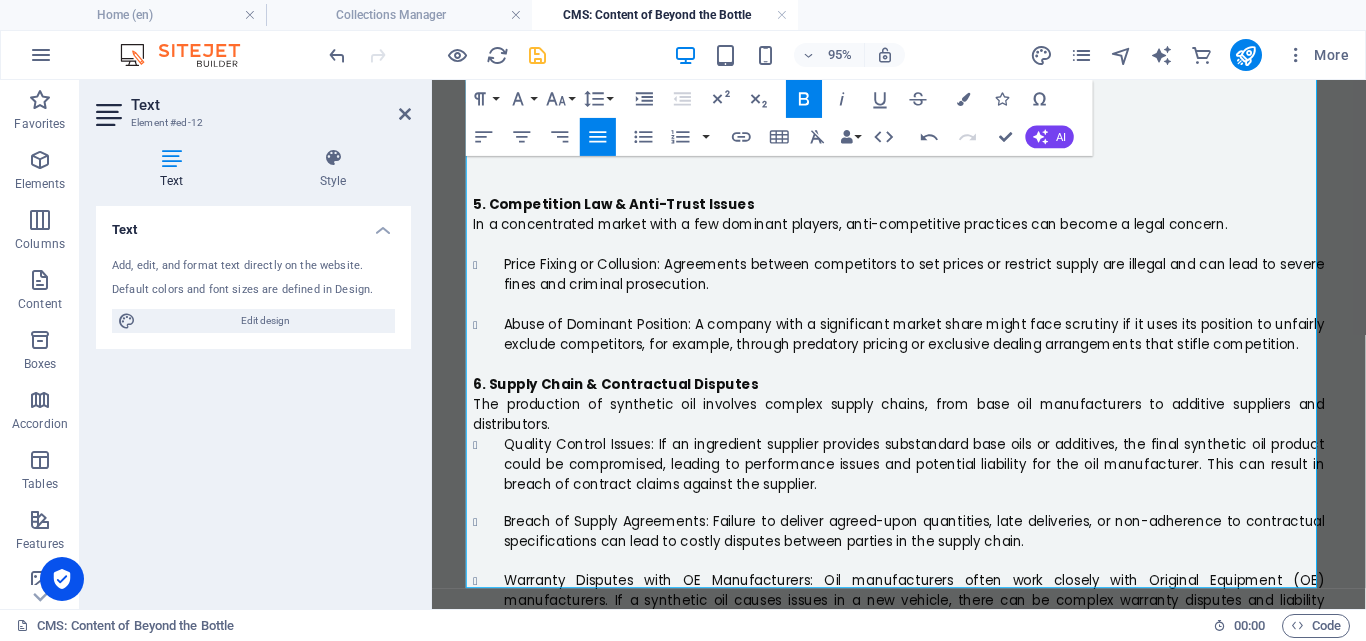 click at bounding box center (924, 670) 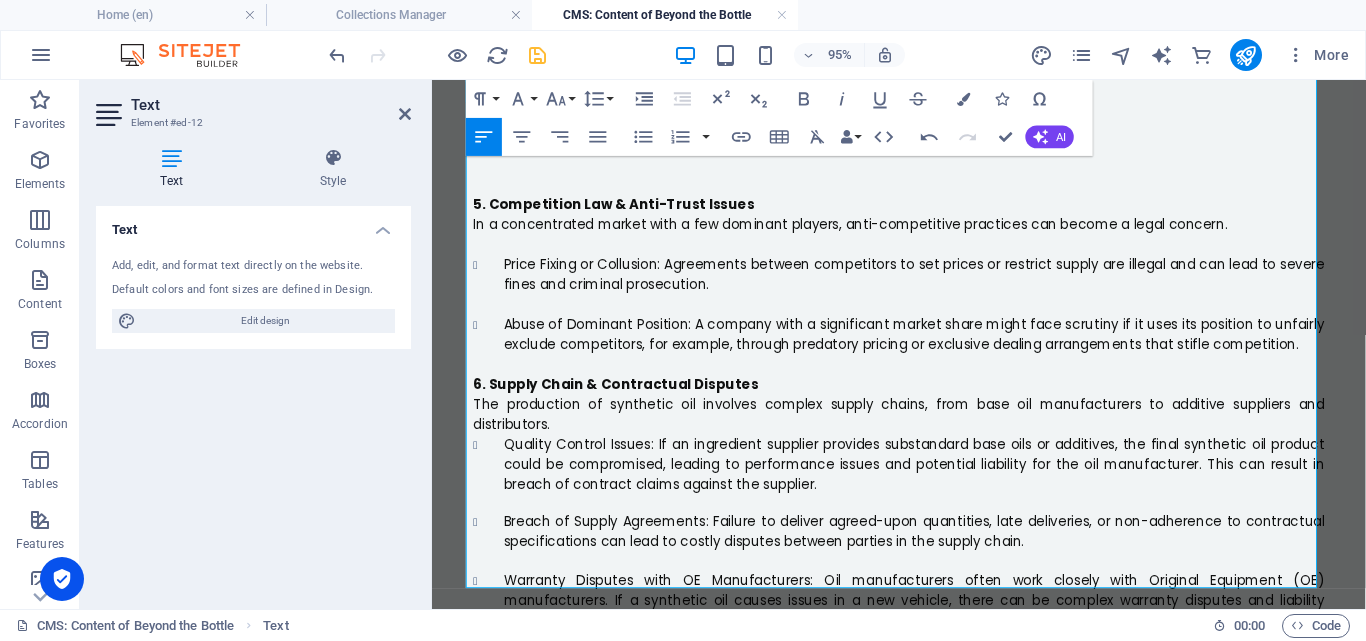 drag, startPoint x: 1023, startPoint y: 543, endPoint x: 650, endPoint y: 543, distance: 373 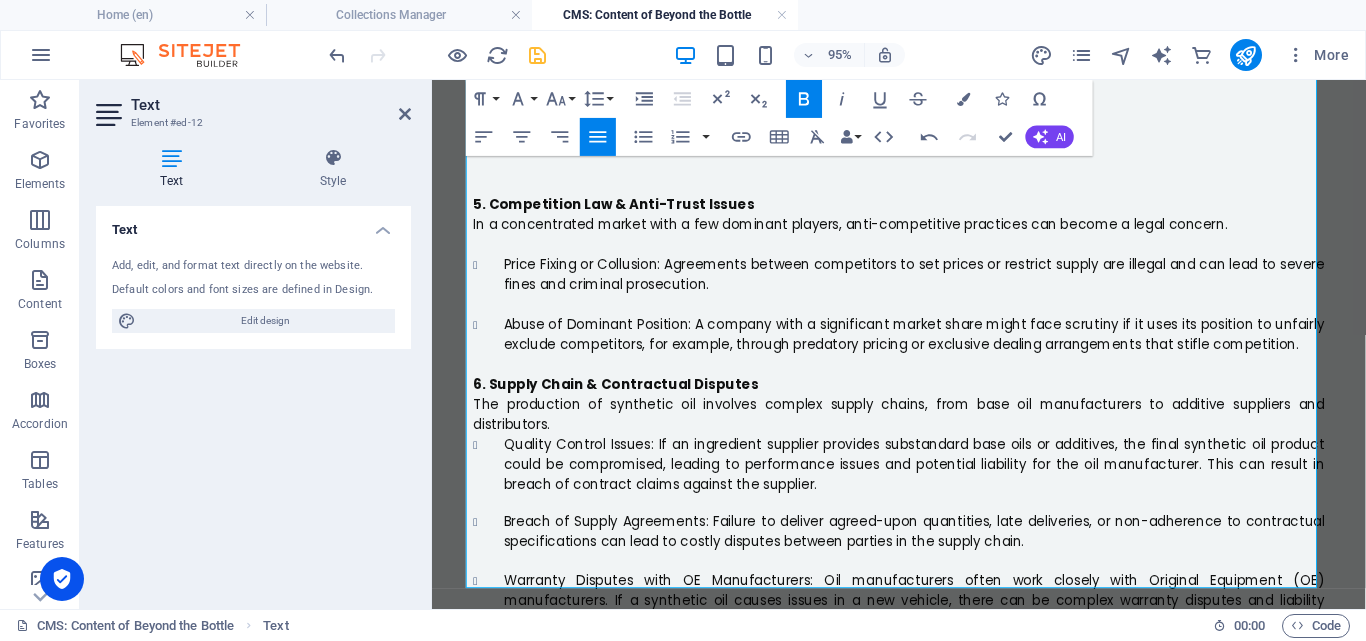 click 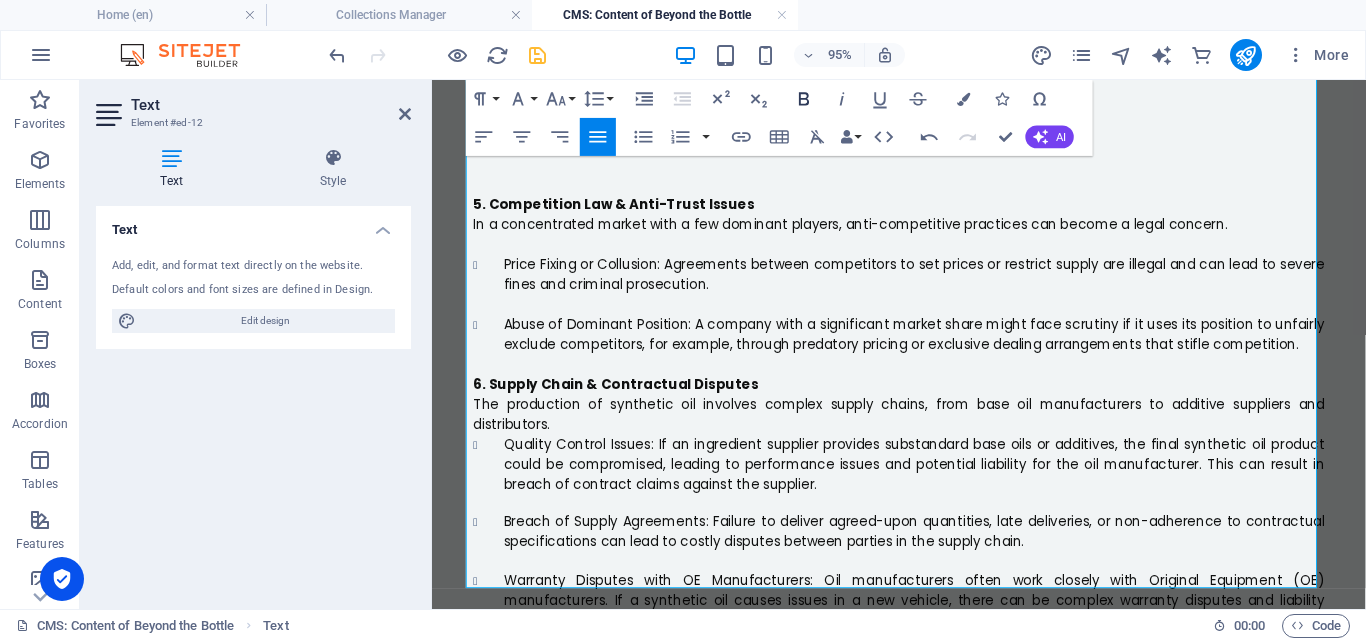 click 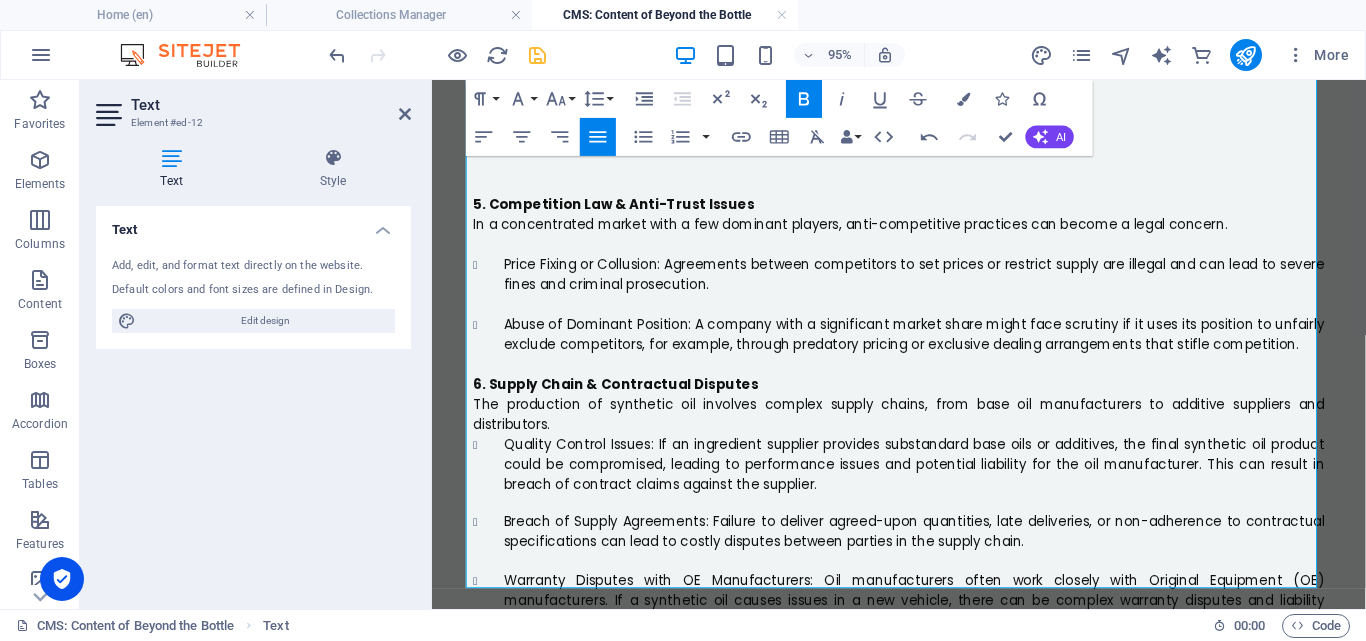 click 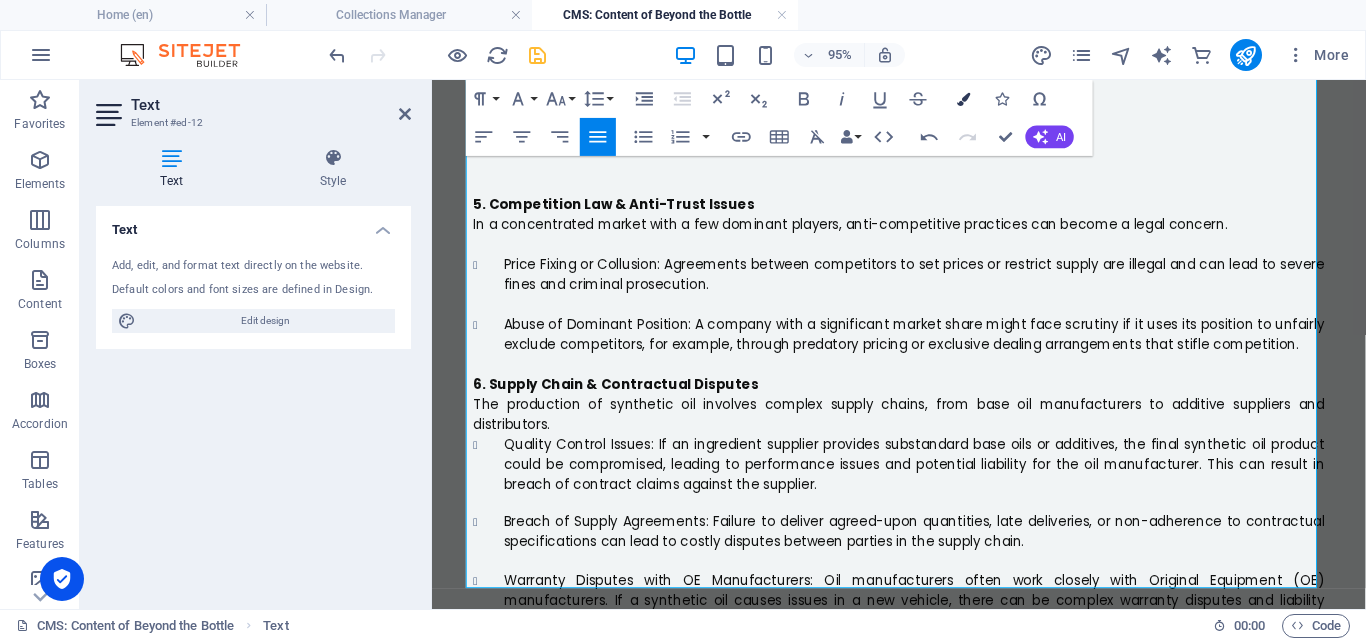 click at bounding box center (963, 98) 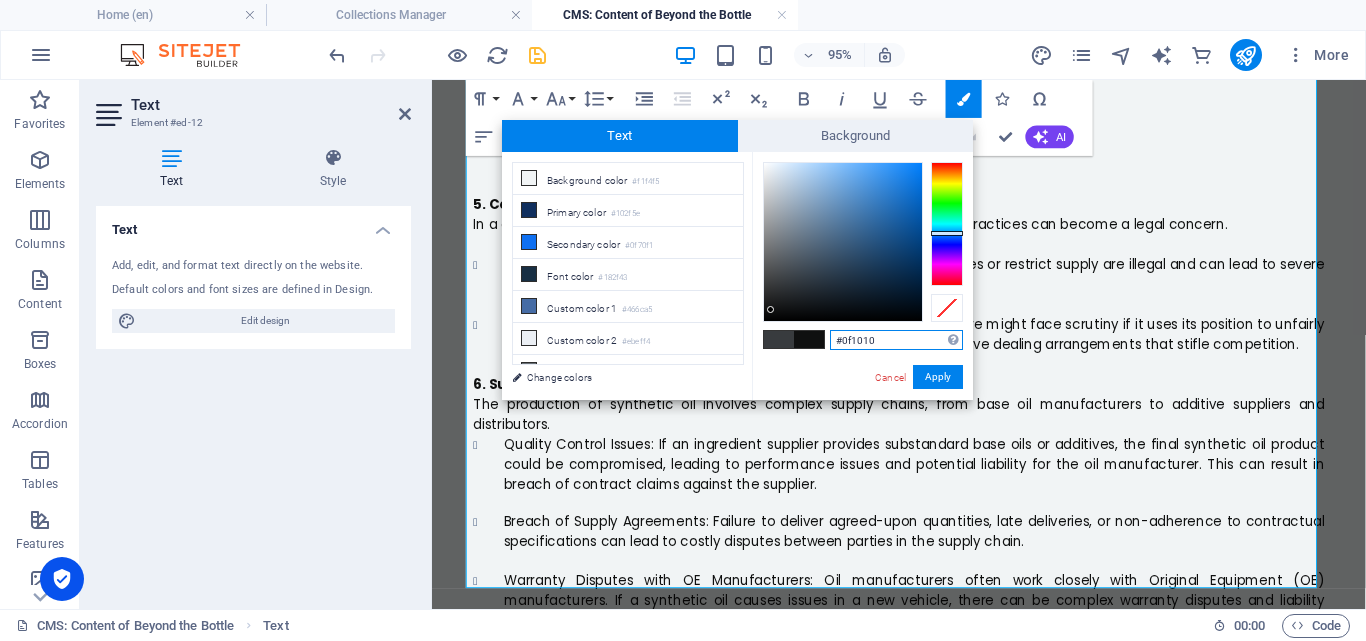 type on "#000408" 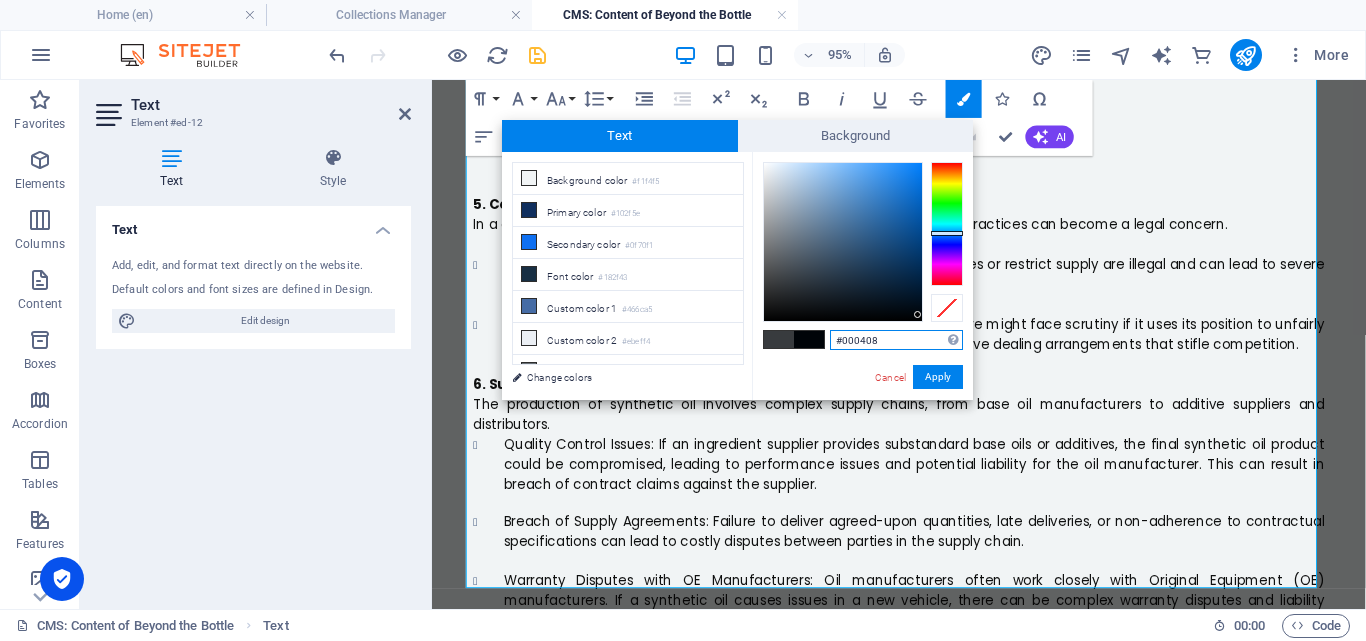 click at bounding box center [843, 242] 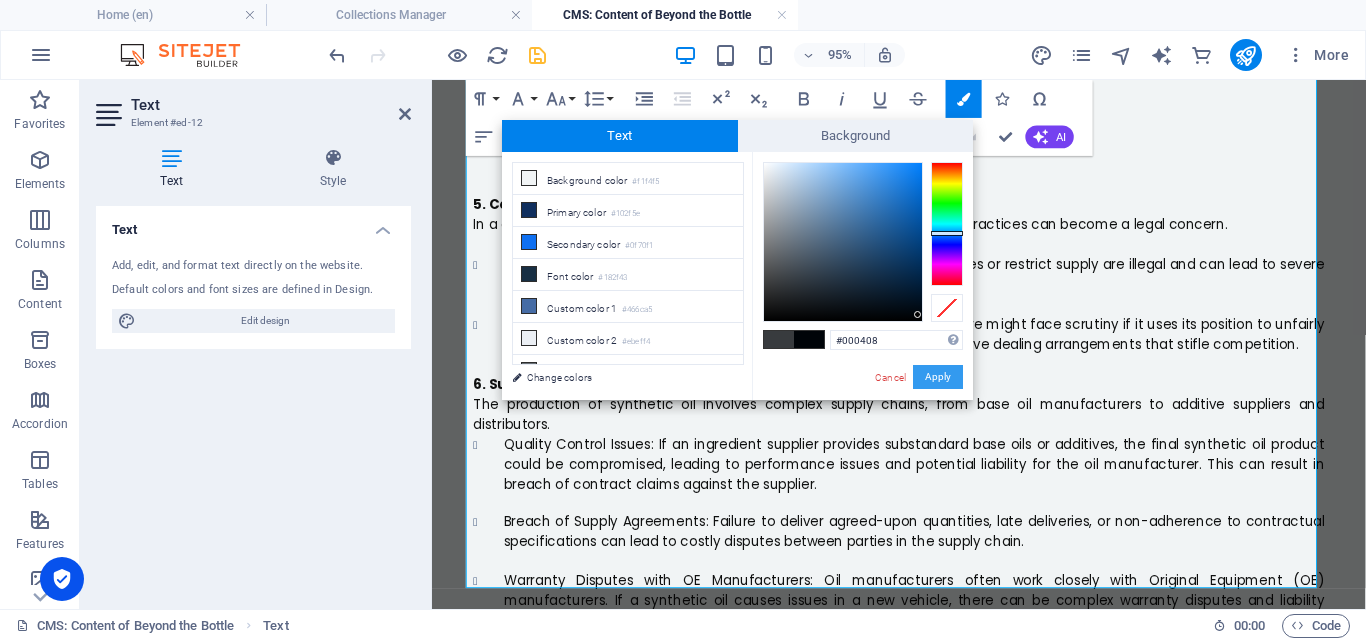 click on "Apply" at bounding box center [938, 377] 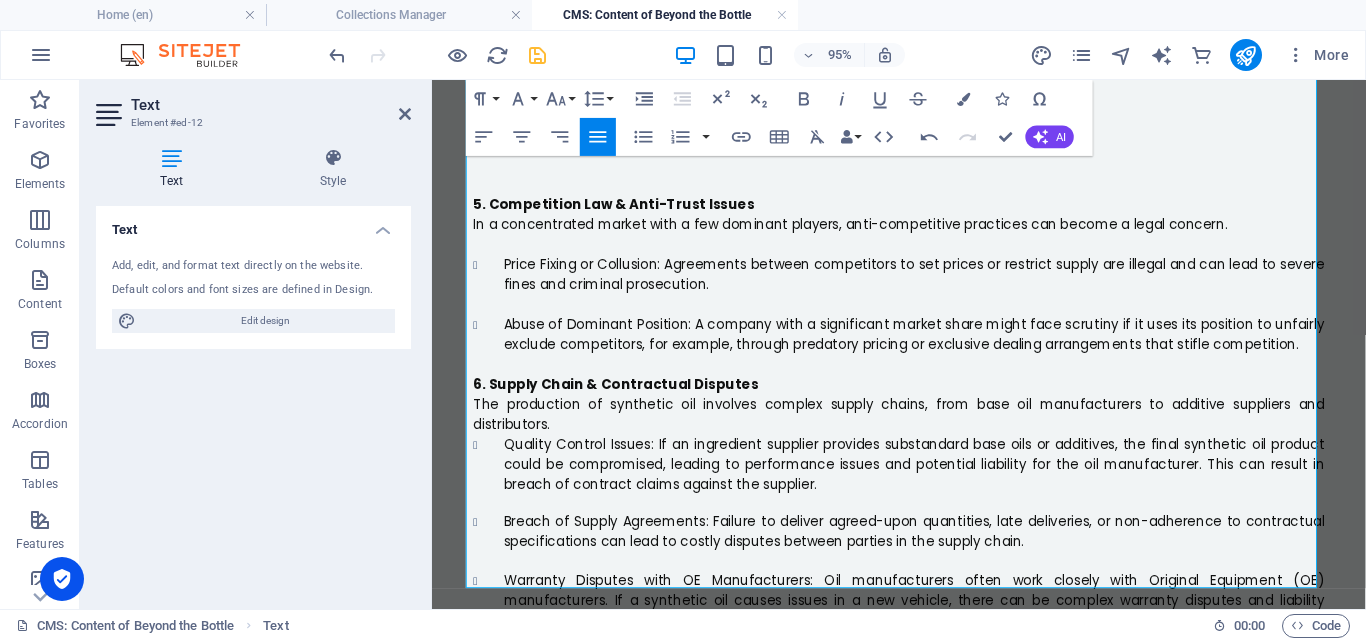 click on "Warranty Disputes with OE Manufacturers: Oil manufacturers often work closely with Original Equipment (OE) manufacturers. If a synthetic oil causes issues in a new vehicle, there can be complex warranty disputes and liability sharing discussions." at bounding box center (940, 347) 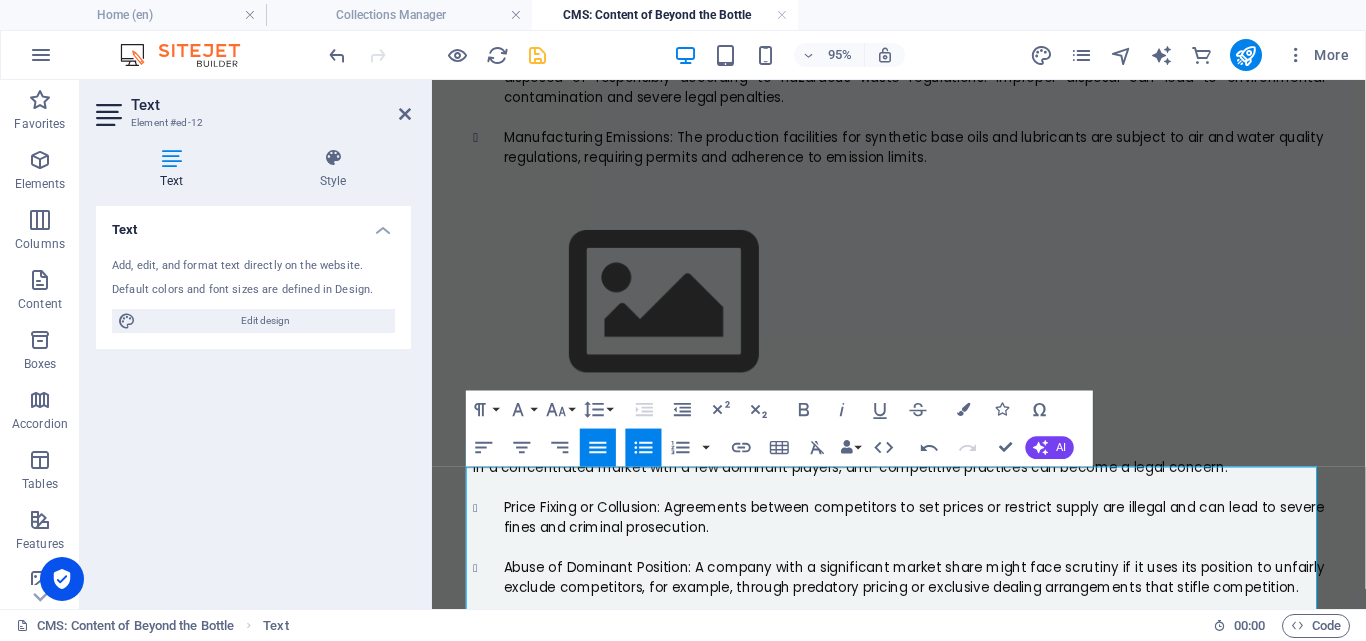 scroll, scrollTop: 2599, scrollLeft: 0, axis: vertical 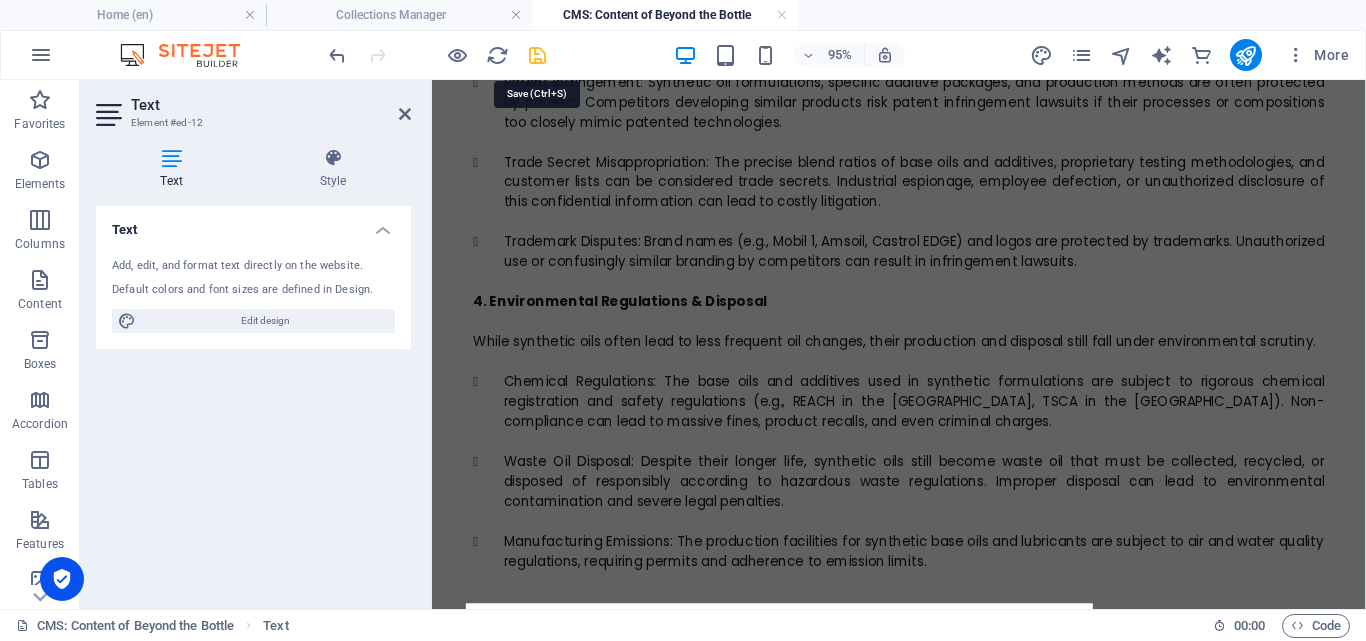 click at bounding box center [537, 55] 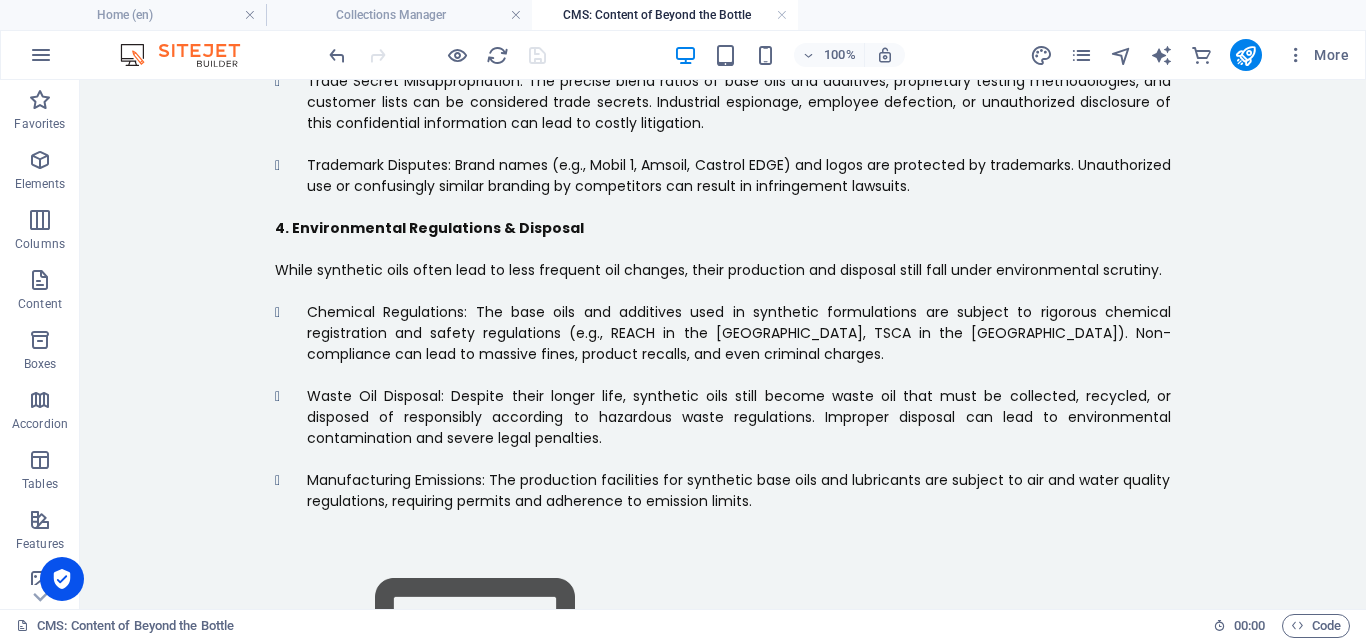 scroll, scrollTop: 2669, scrollLeft: 0, axis: vertical 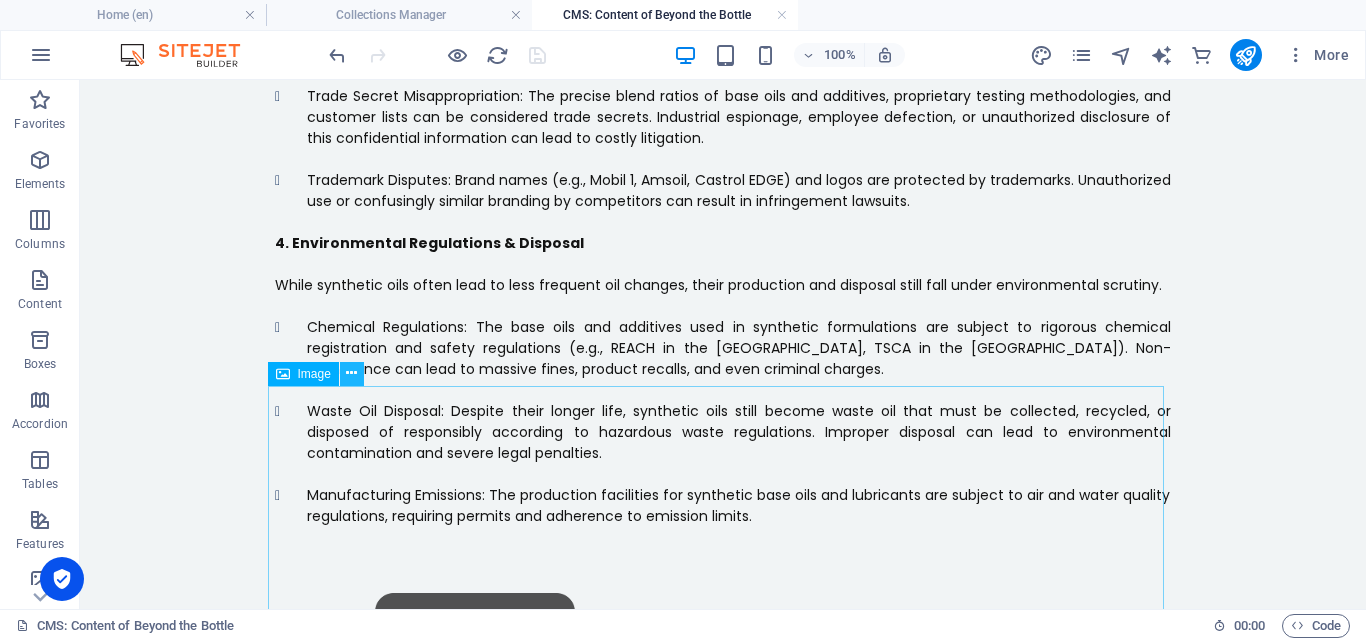 click at bounding box center [351, 373] 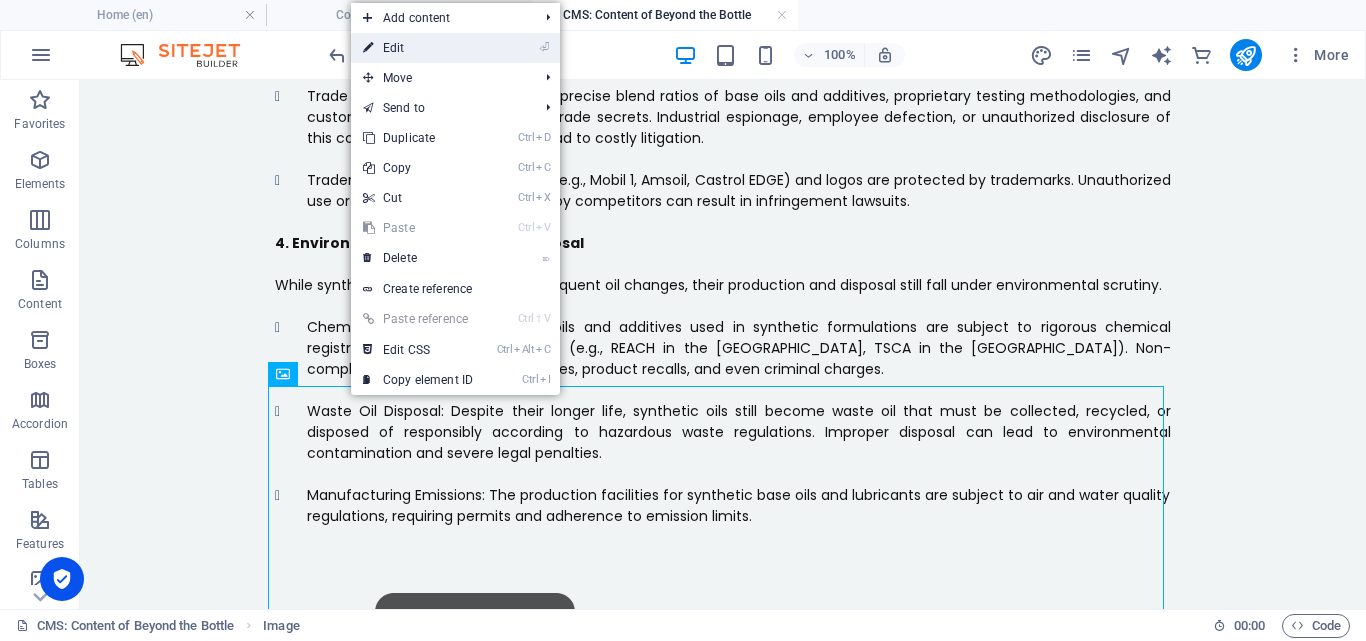 click on "⏎  Edit" at bounding box center [418, 48] 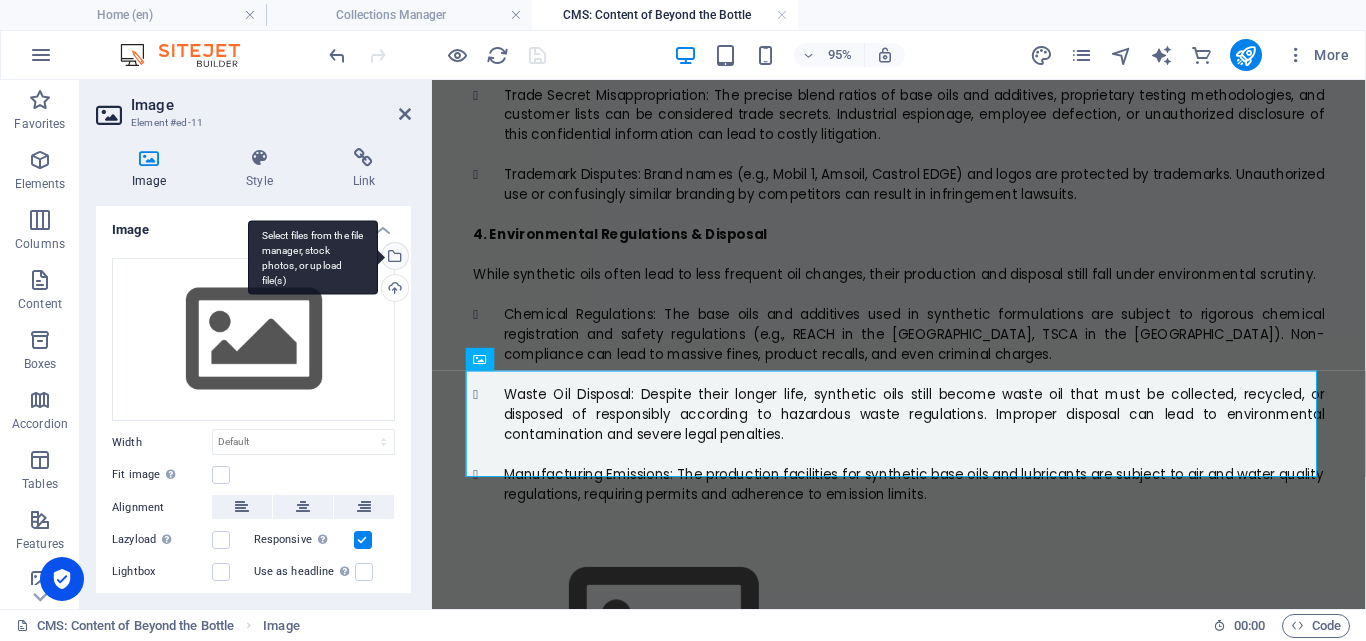 click on "Select files from the file manager, stock photos, or upload file(s)" at bounding box center [393, 258] 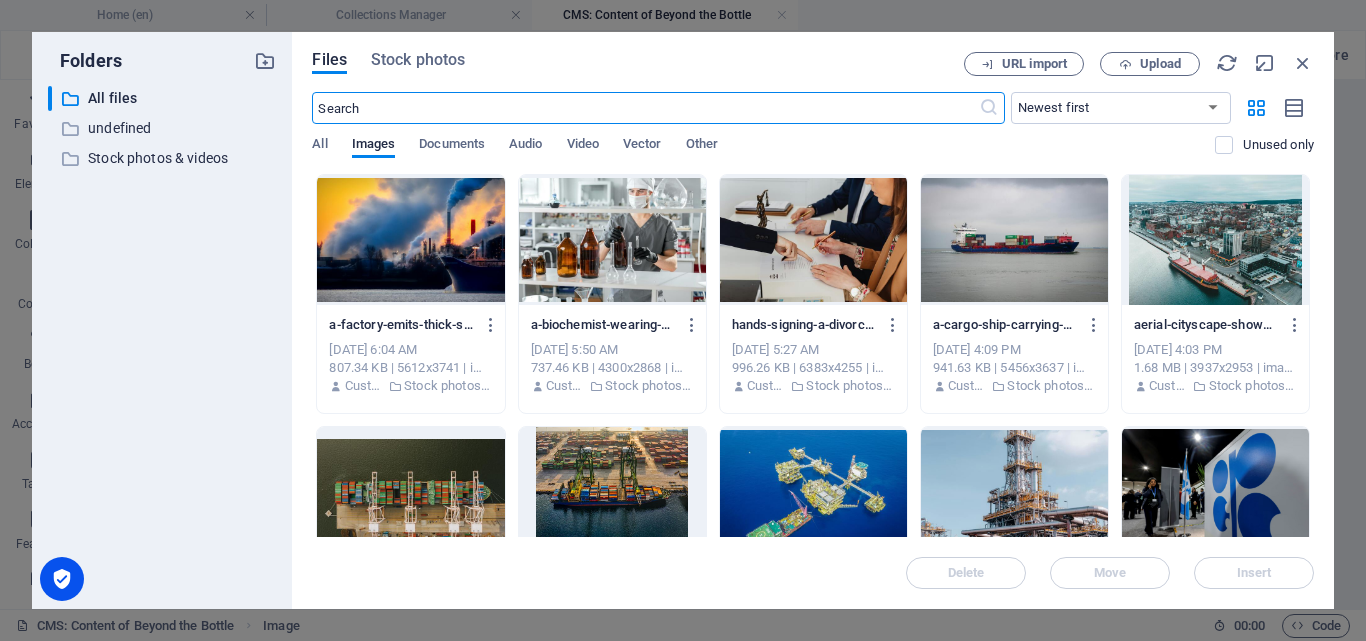 scroll, scrollTop: 2590, scrollLeft: 0, axis: vertical 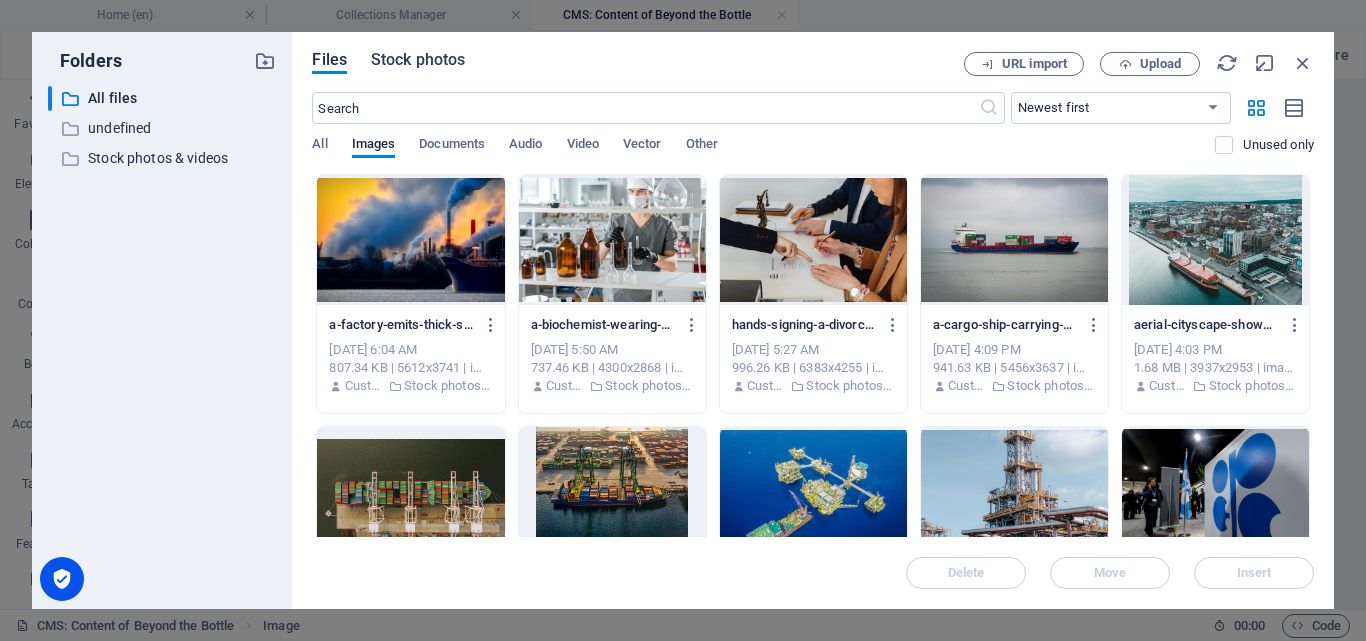 click on "Stock photos" at bounding box center (418, 60) 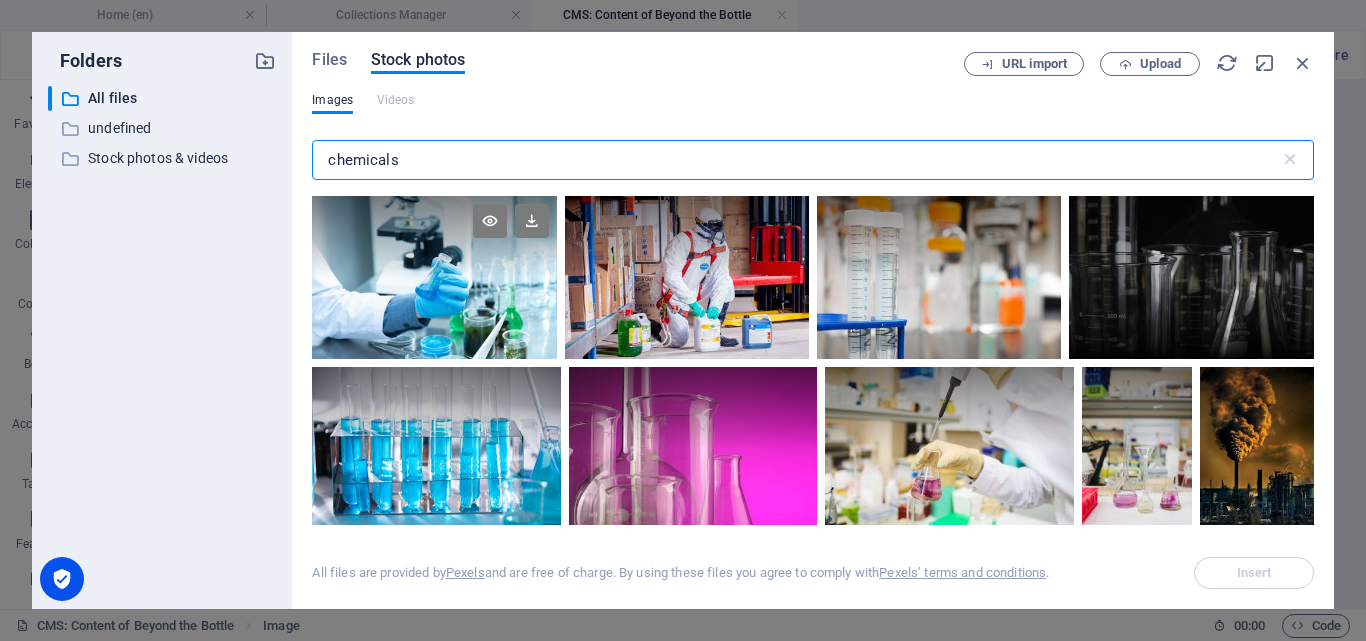 click at bounding box center [434, 277] 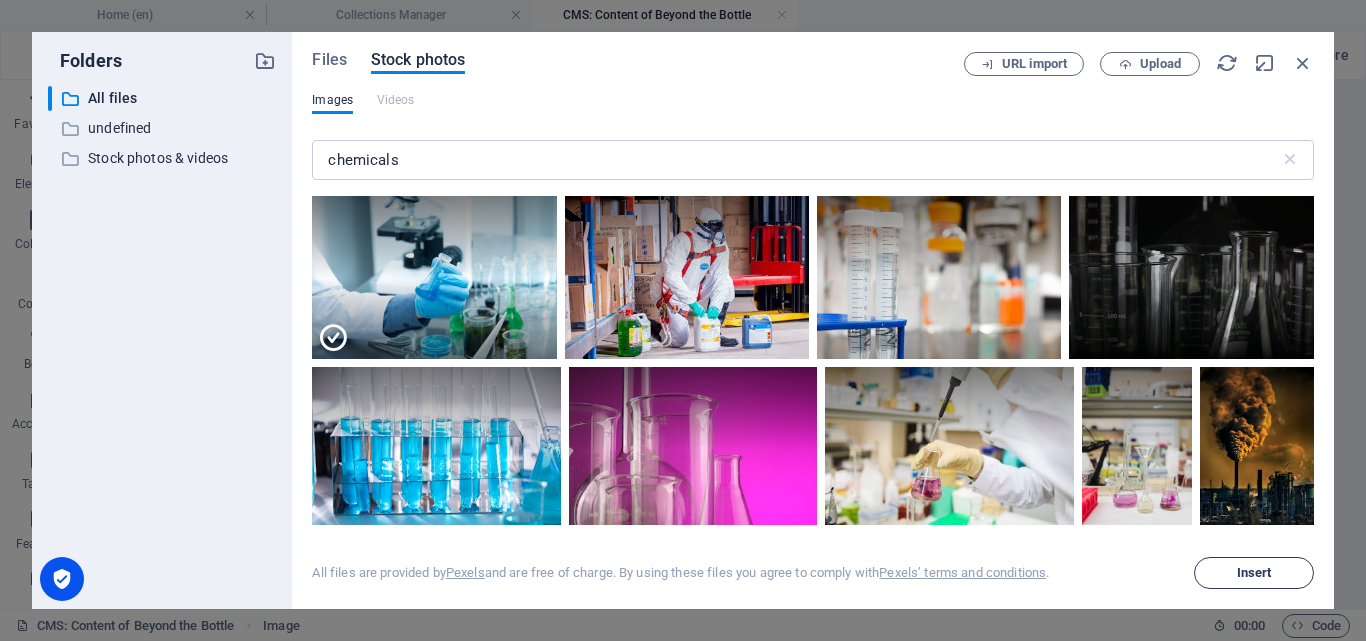 click on "Insert" at bounding box center (1254, 573) 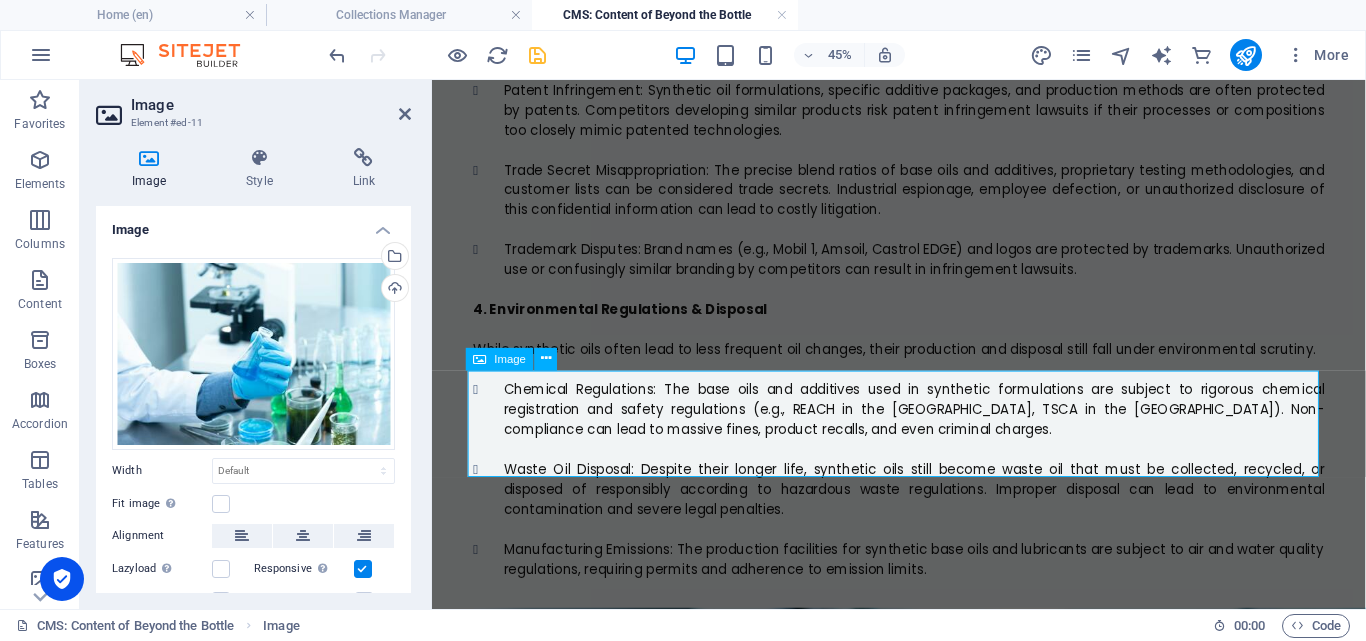 scroll, scrollTop: 2669, scrollLeft: 0, axis: vertical 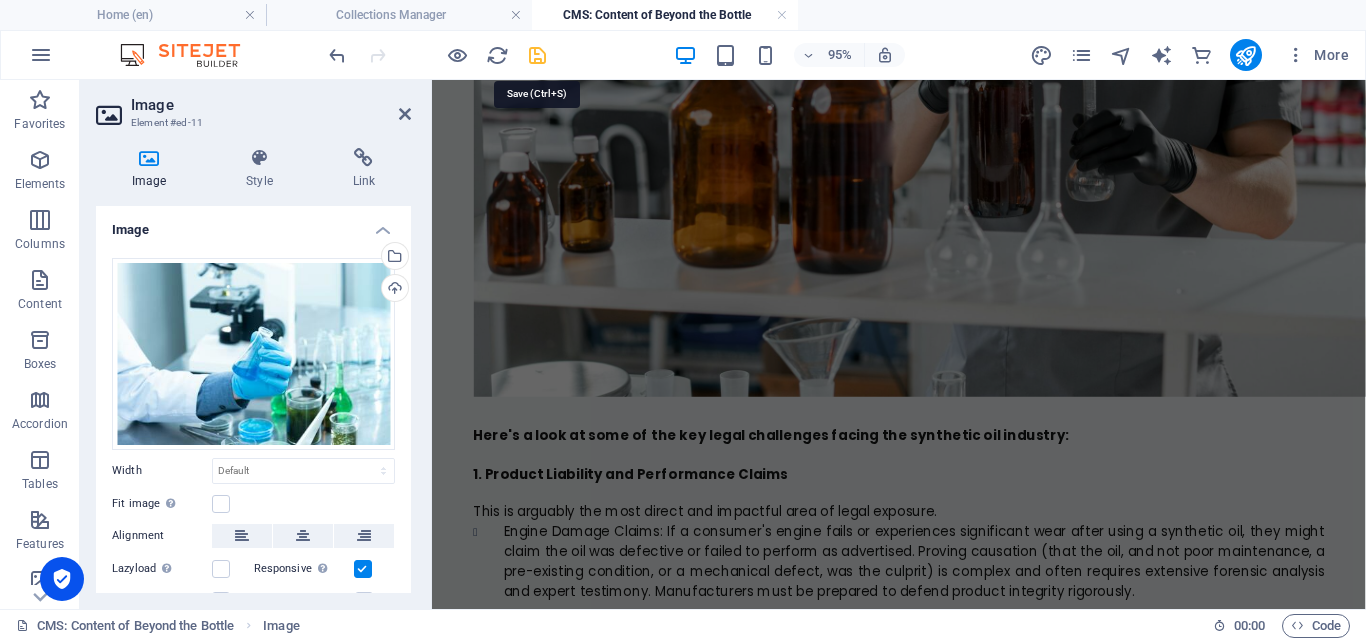 click at bounding box center [537, 55] 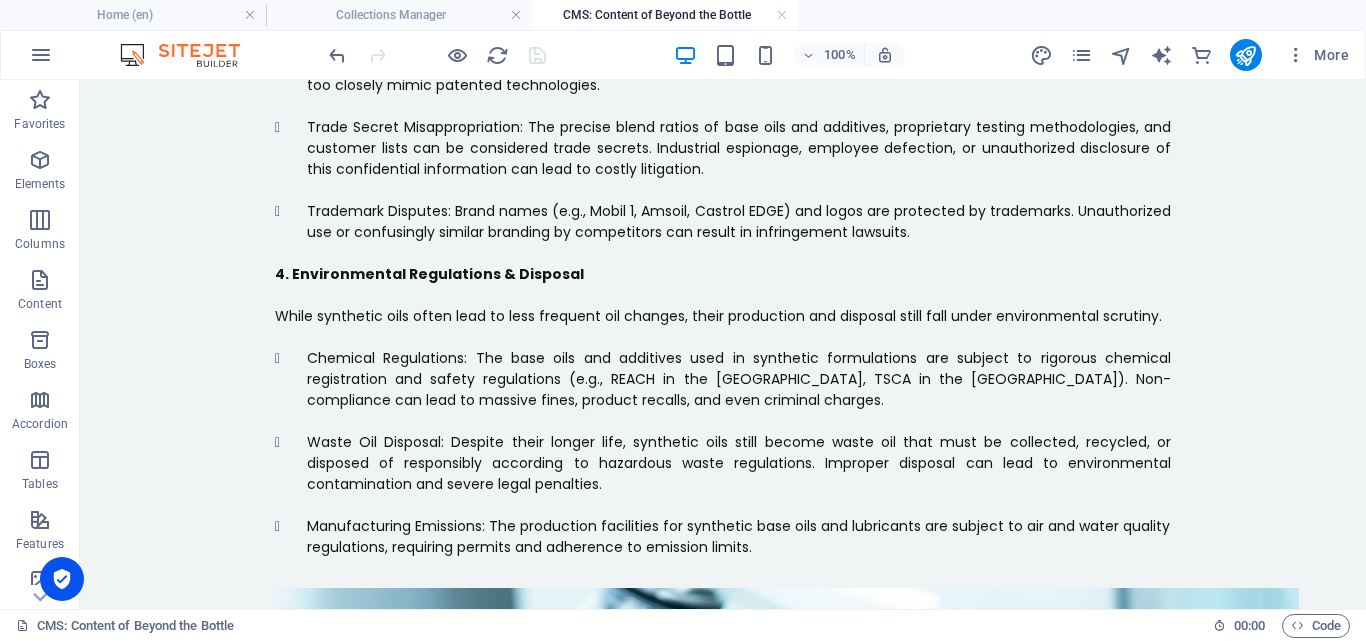 scroll, scrollTop: 2727, scrollLeft: 0, axis: vertical 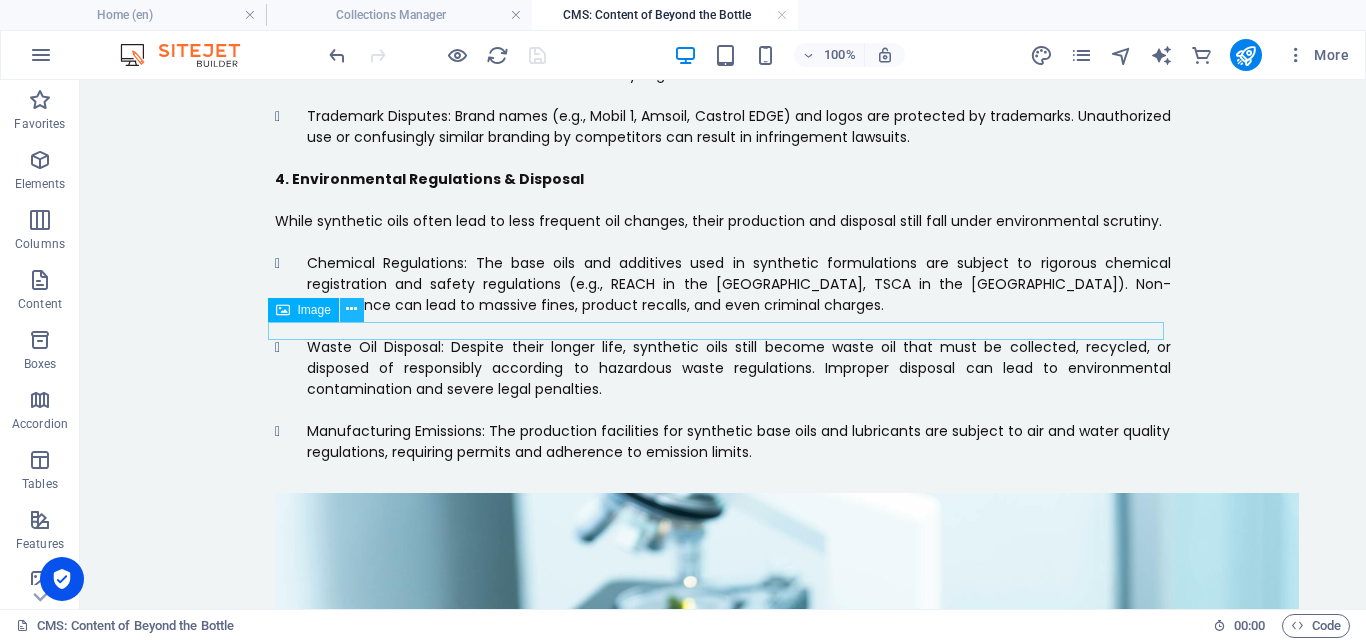 click at bounding box center [351, 309] 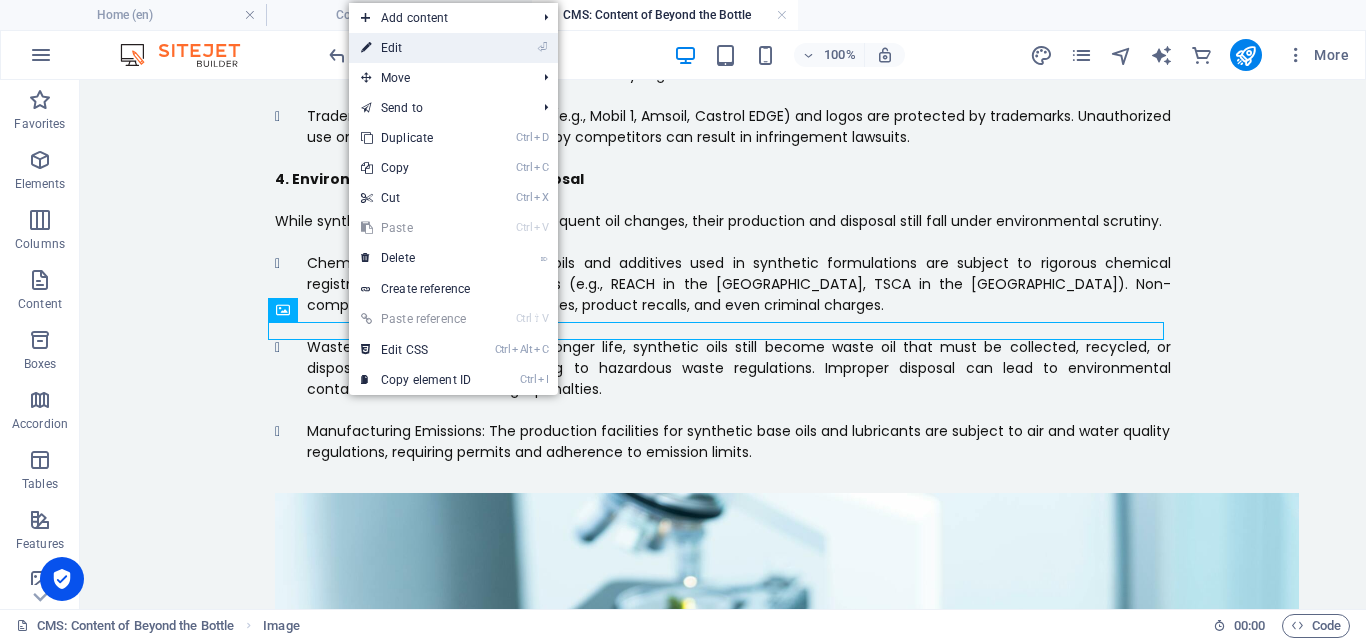 click on "⏎  Edit" at bounding box center [416, 48] 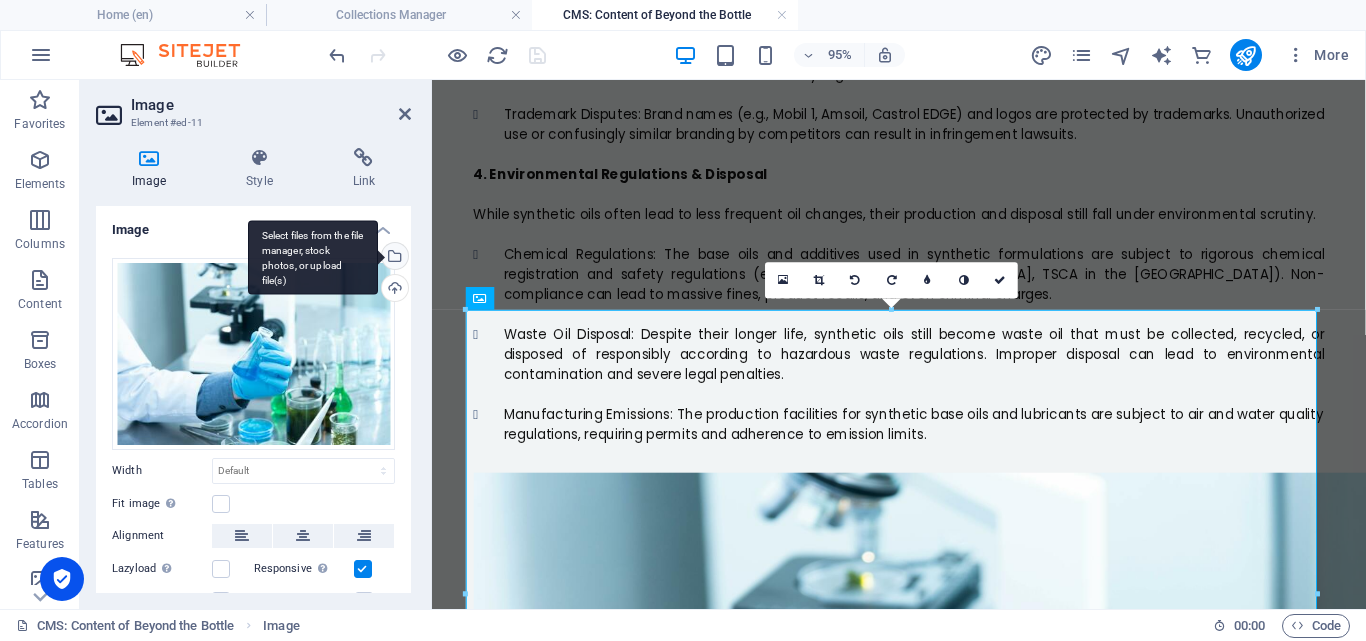 click on "Select files from the file manager, stock photos, or upload file(s)" at bounding box center (313, 257) 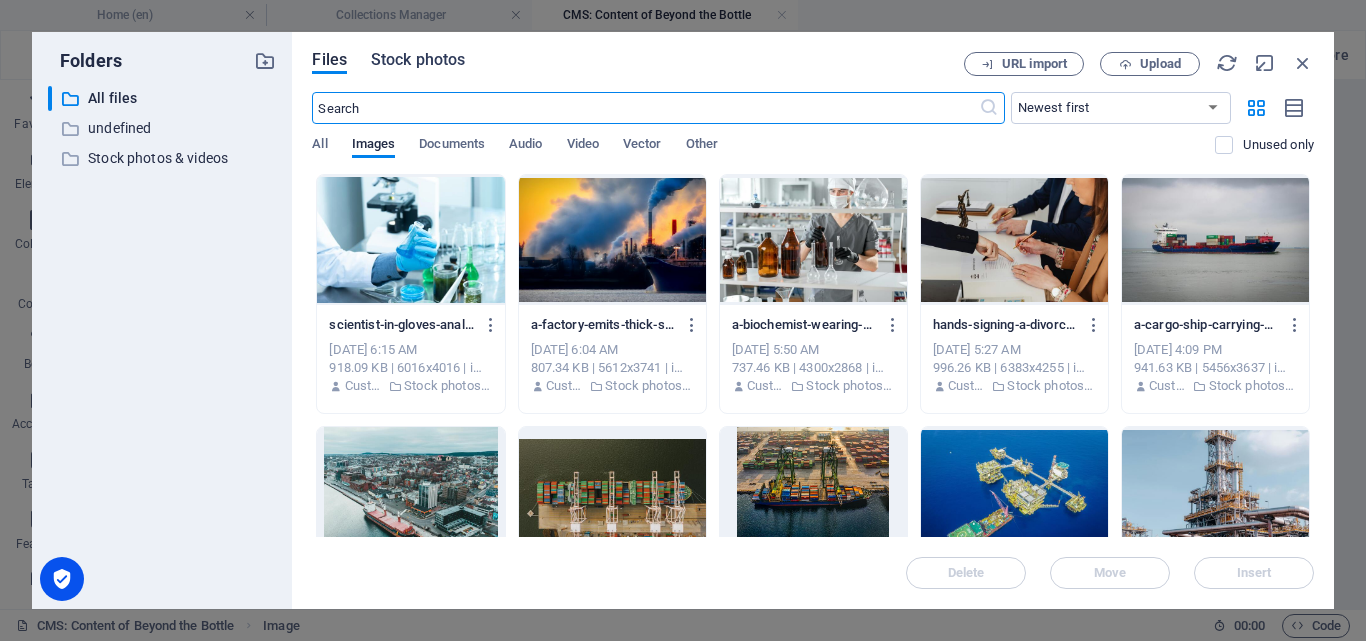 click on "Stock photos" at bounding box center [418, 60] 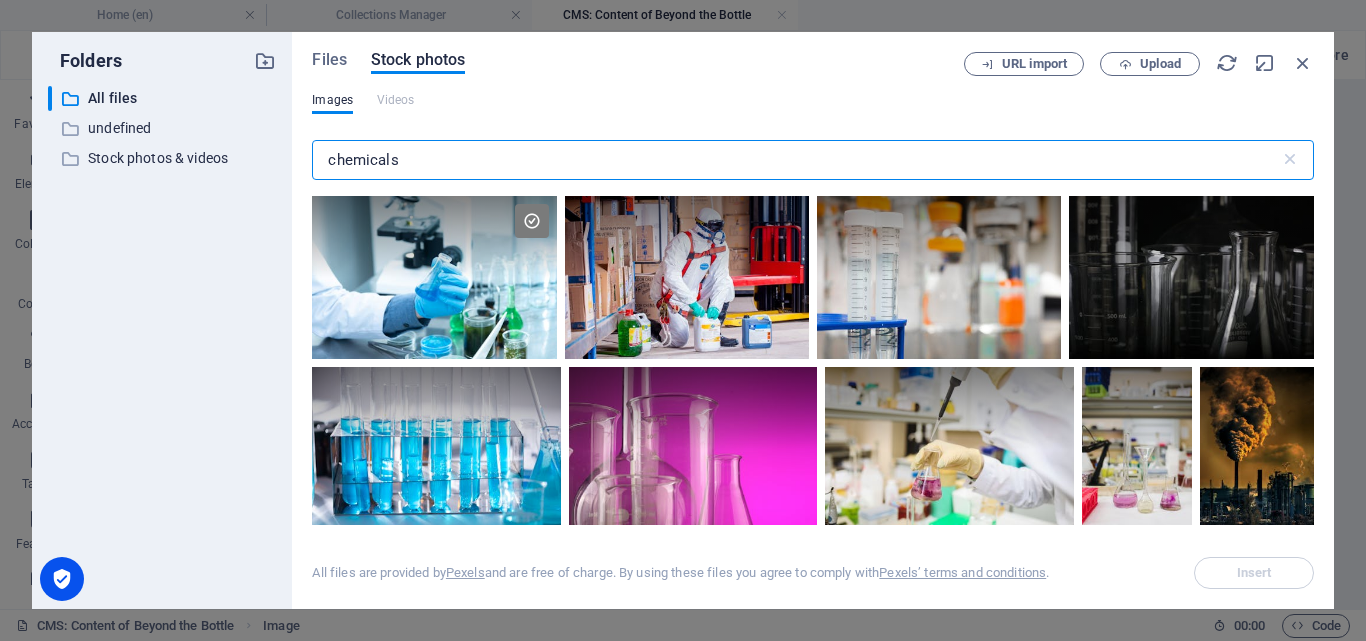 drag, startPoint x: 430, startPoint y: 148, endPoint x: 288, endPoint y: 178, distance: 145.13441 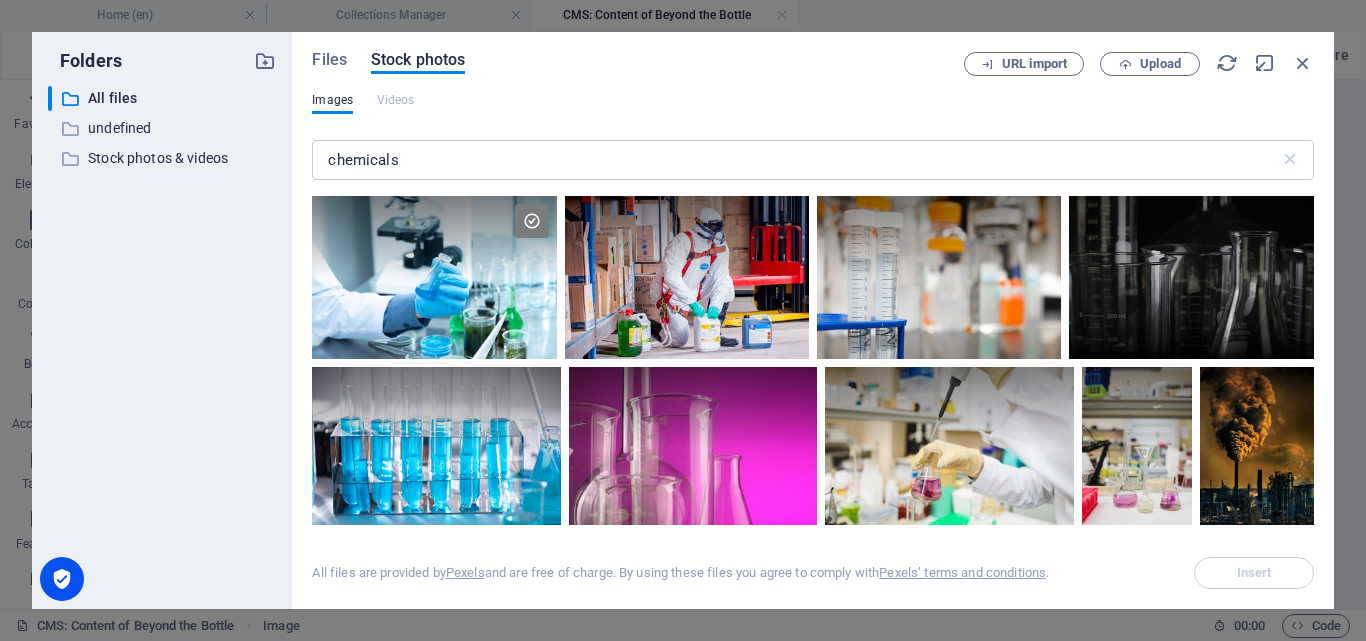 click on "Folders ​ All files All files ​ undefined undefined ​ Stock photos & videos Stock photos & videos" at bounding box center [162, 320] 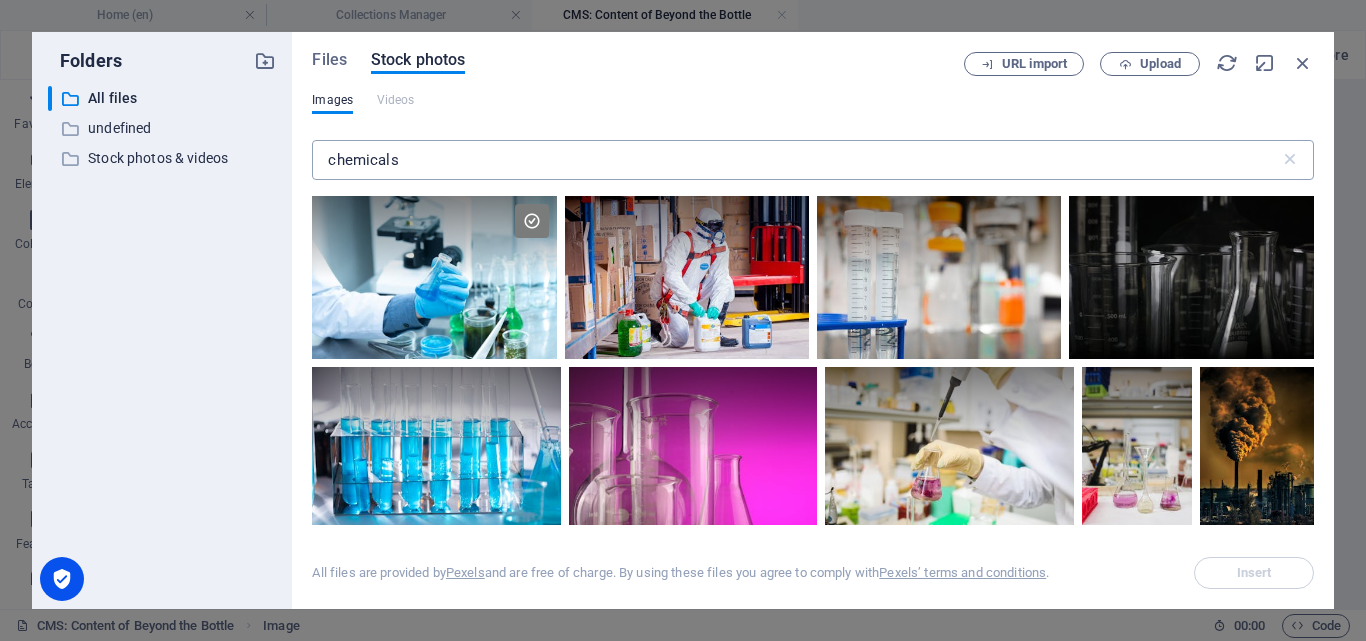 click on "chemicals" at bounding box center [795, 160] 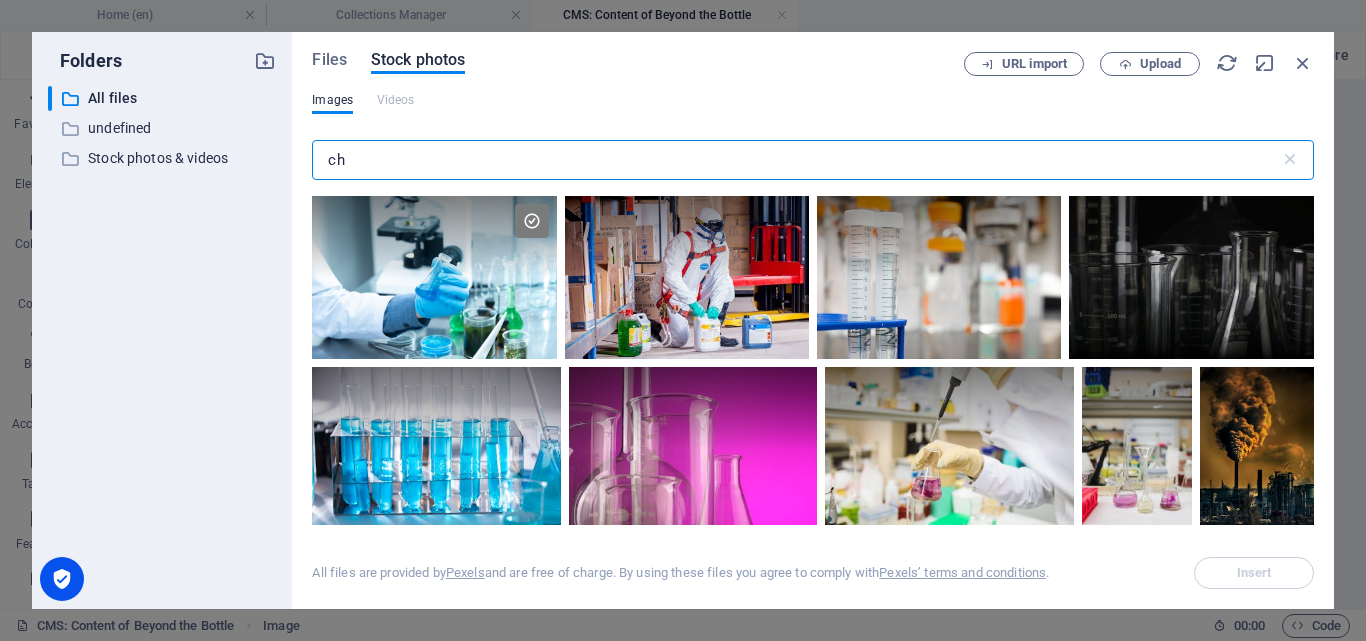 type on "c" 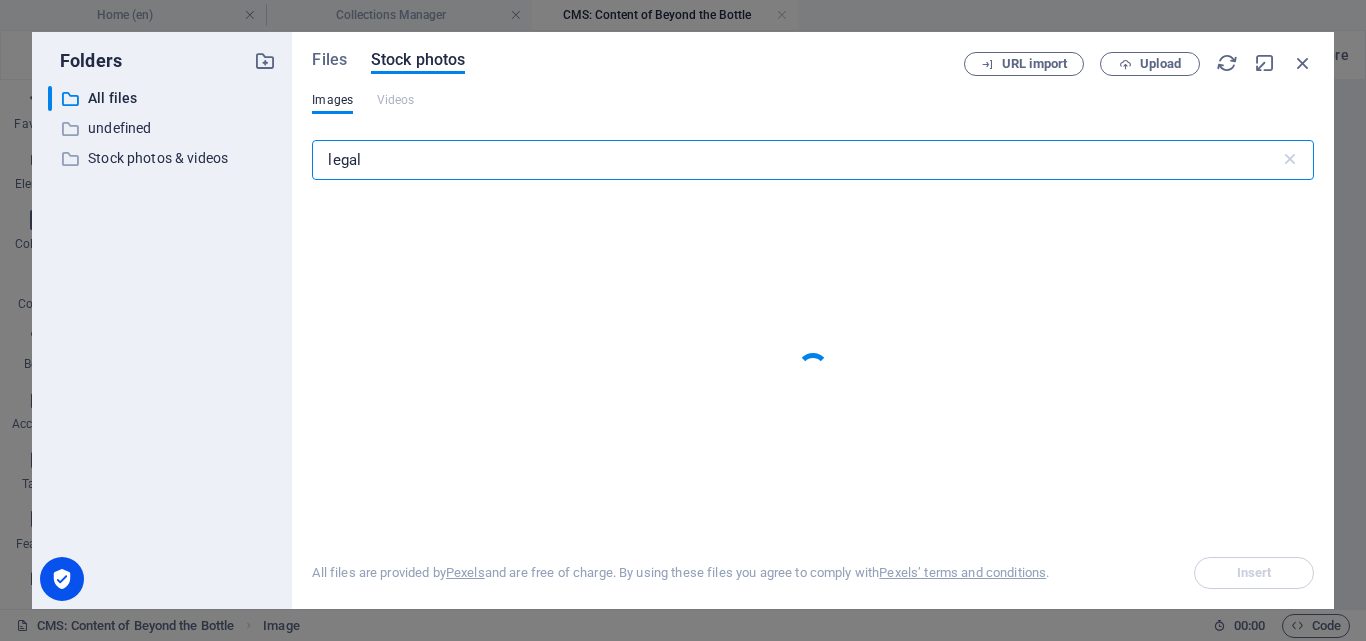 click on "legal" at bounding box center (795, 160) 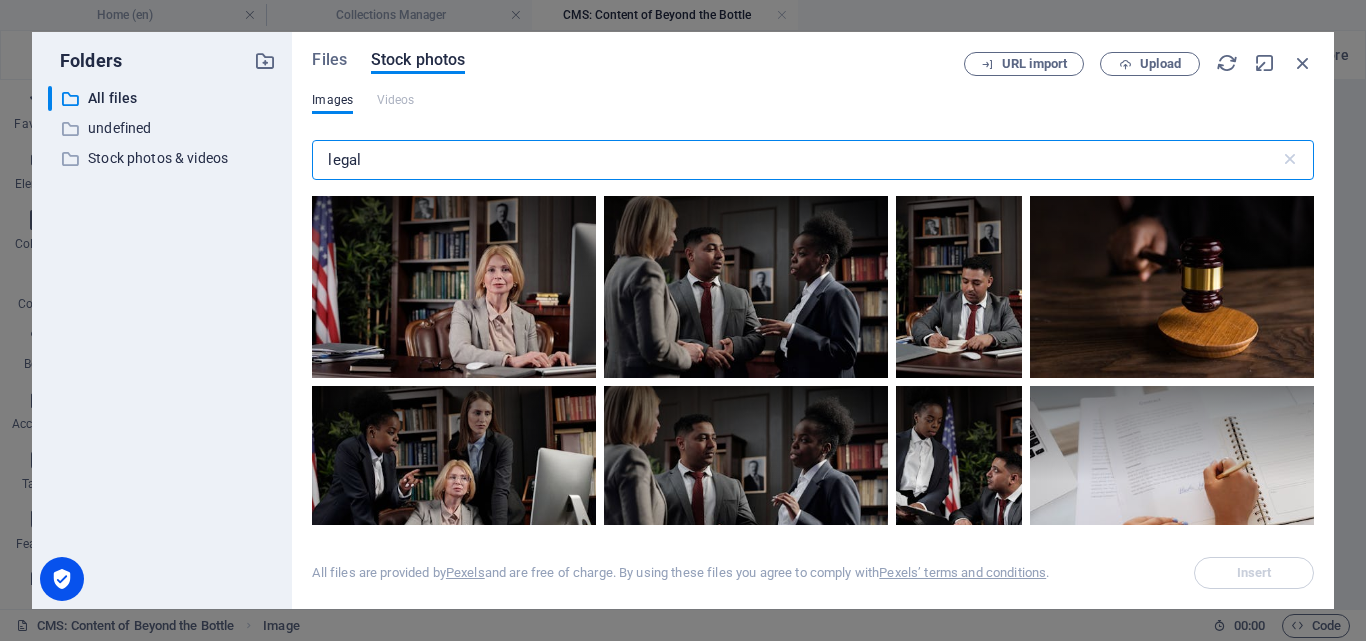 scroll, scrollTop: 917, scrollLeft: 0, axis: vertical 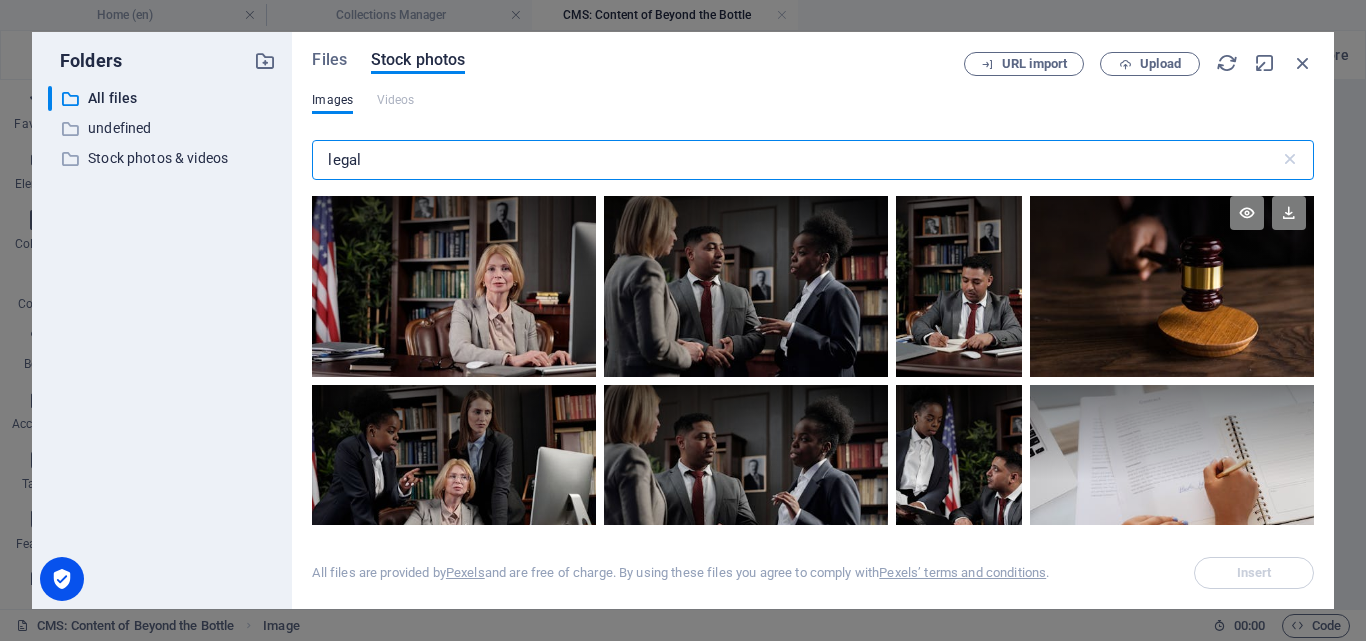 type on "legal" 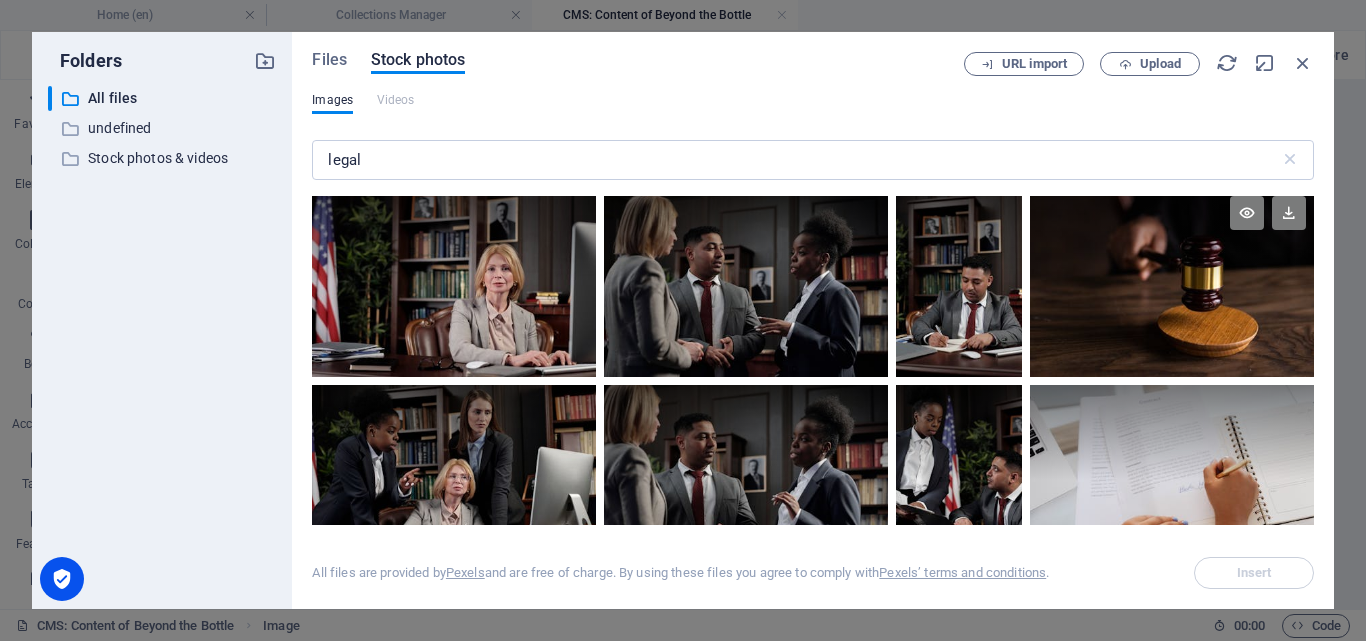 click at bounding box center (1172, 282) 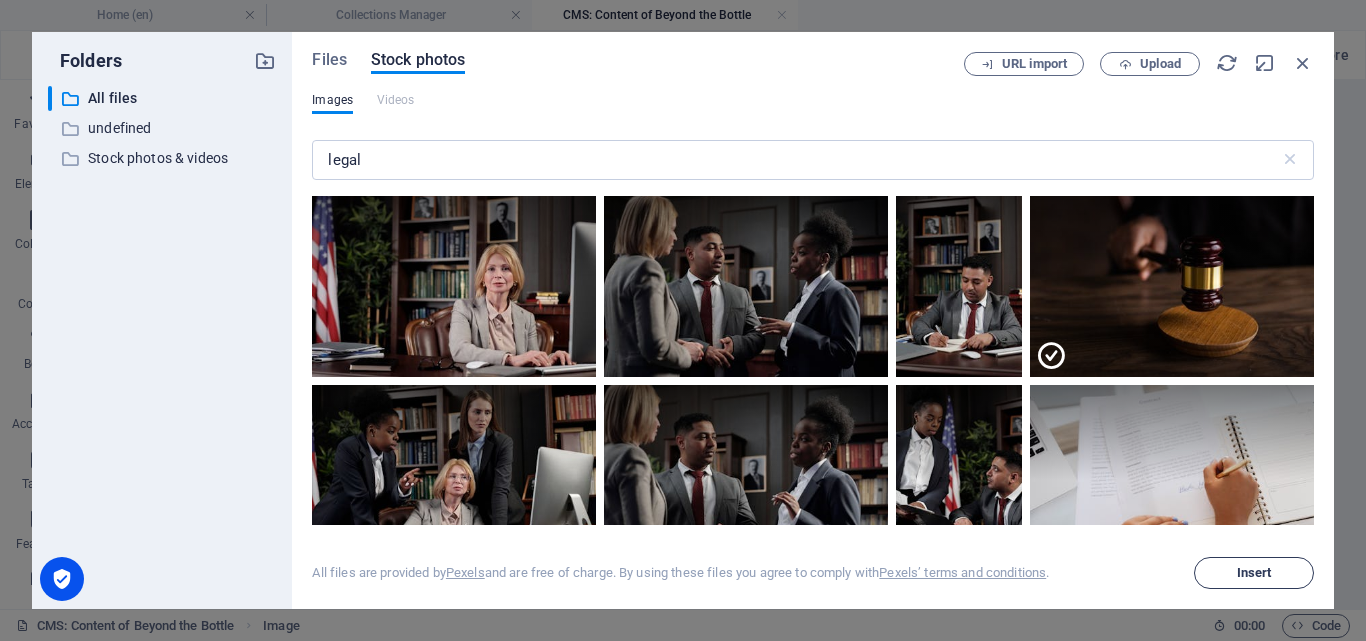 click on "Insert" at bounding box center [1254, 573] 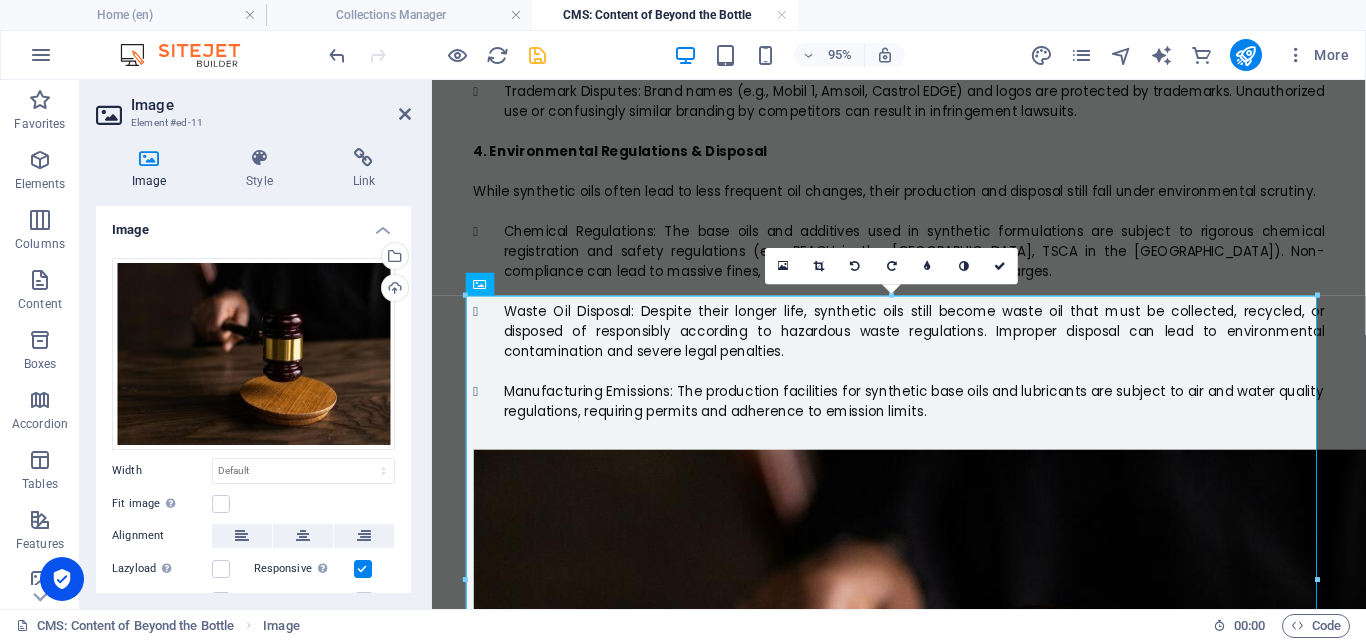 scroll, scrollTop: 2748, scrollLeft: 0, axis: vertical 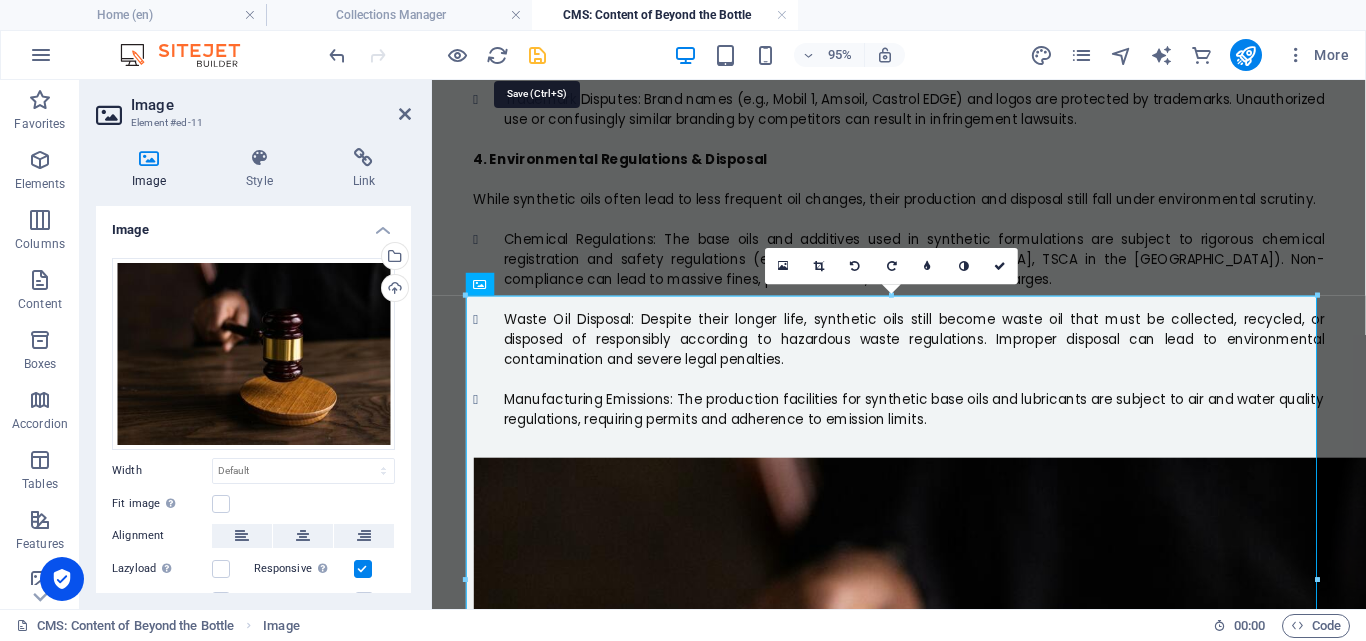 click at bounding box center (537, 55) 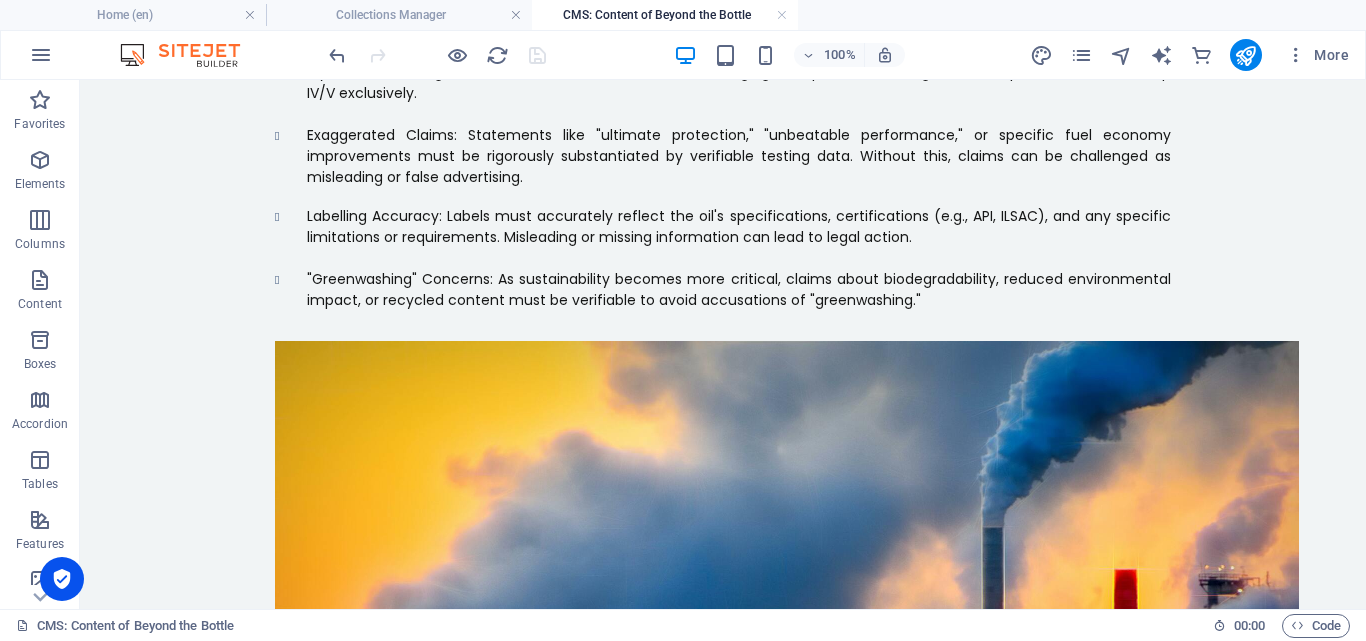 scroll, scrollTop: 947, scrollLeft: 0, axis: vertical 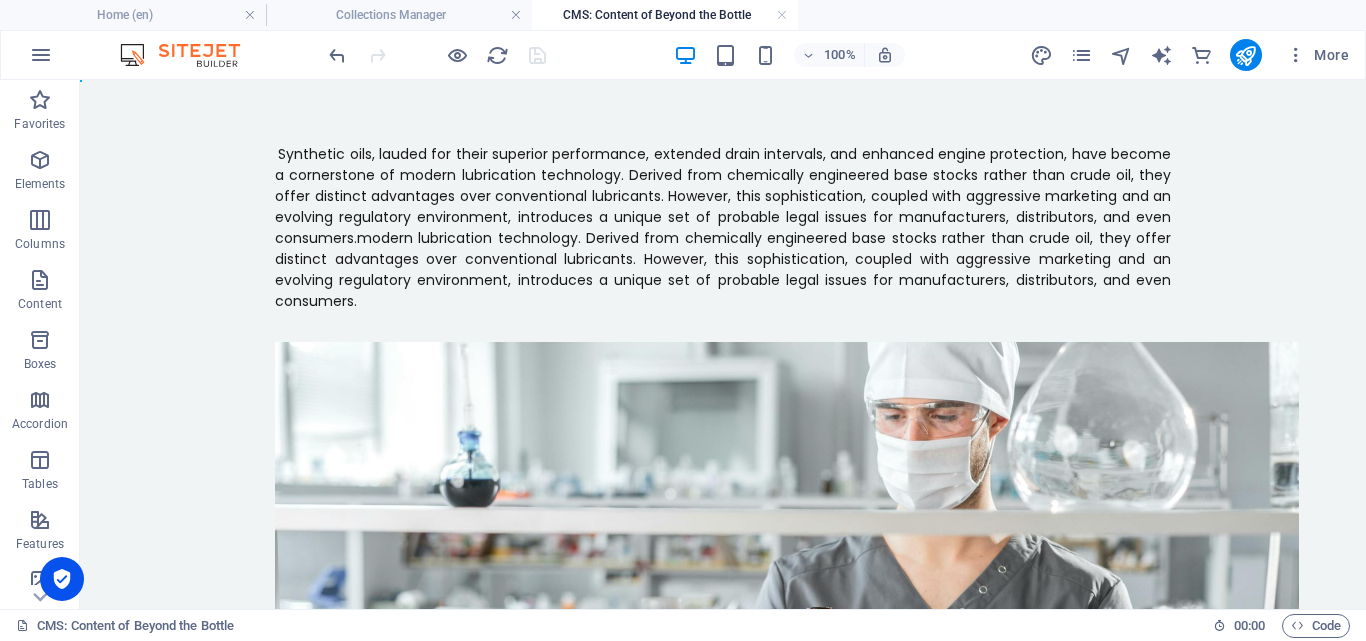 drag, startPoint x: 1365, startPoint y: 242, endPoint x: 1365, endPoint y: 82, distance: 160 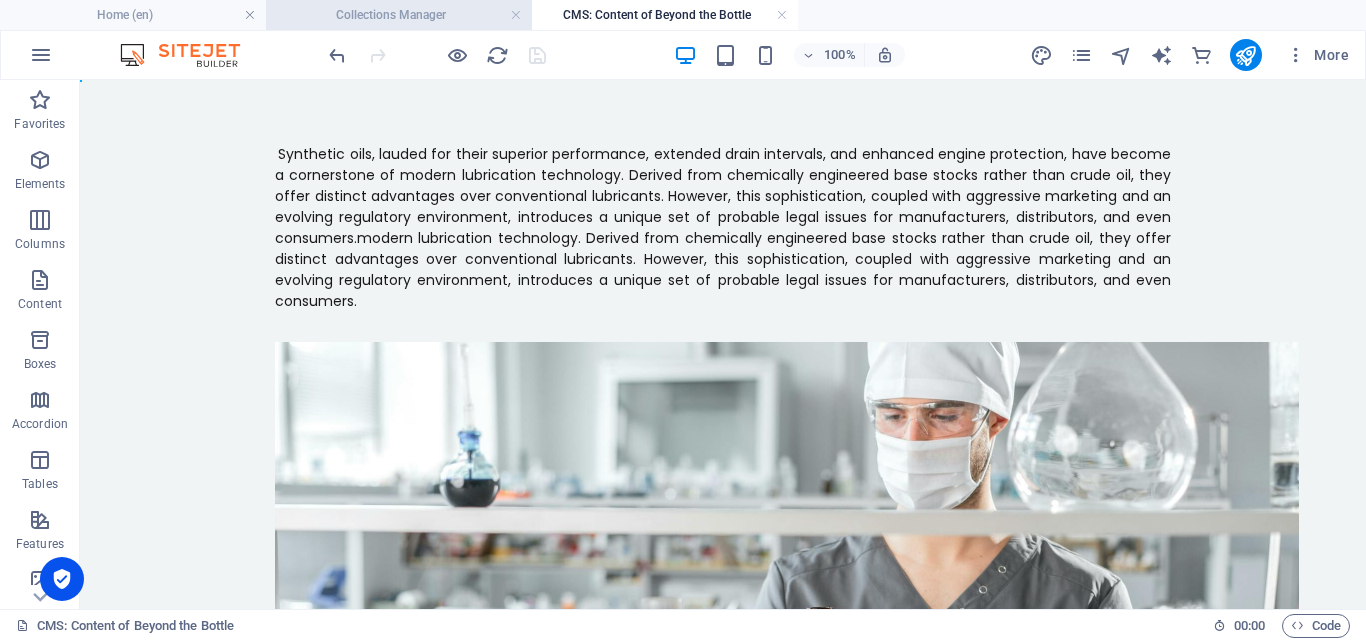 click on "Collections Manager" at bounding box center [399, 15] 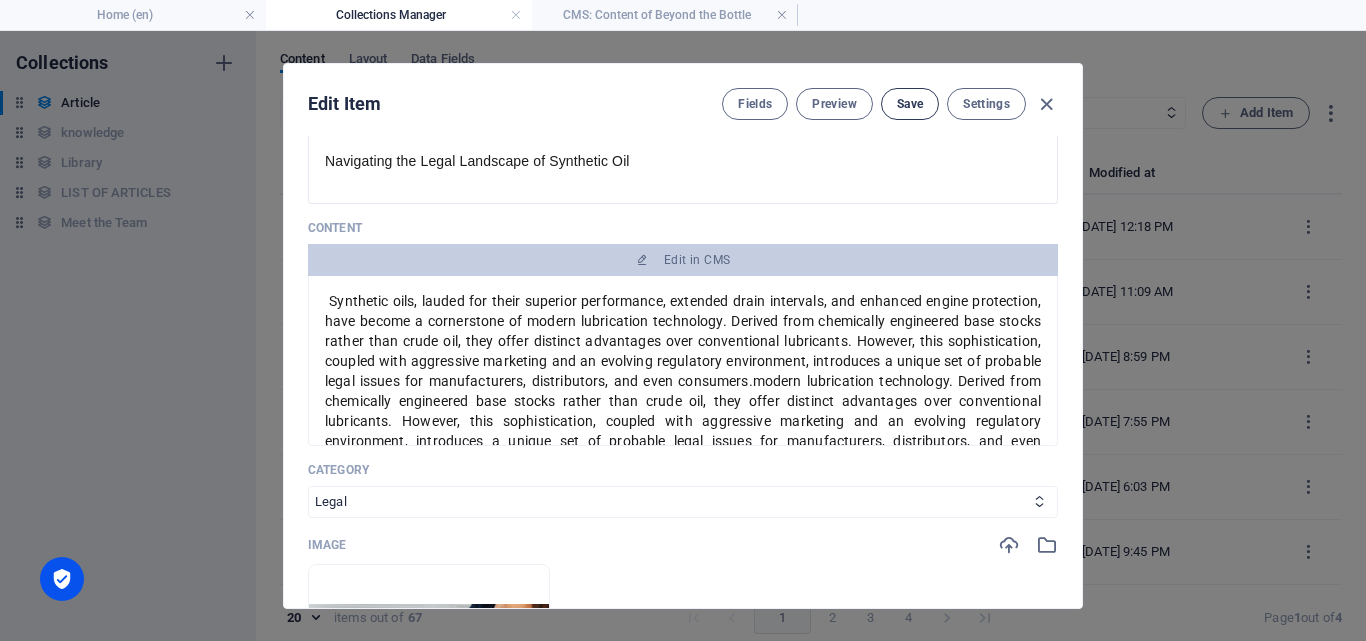 click on "Save" at bounding box center [910, 104] 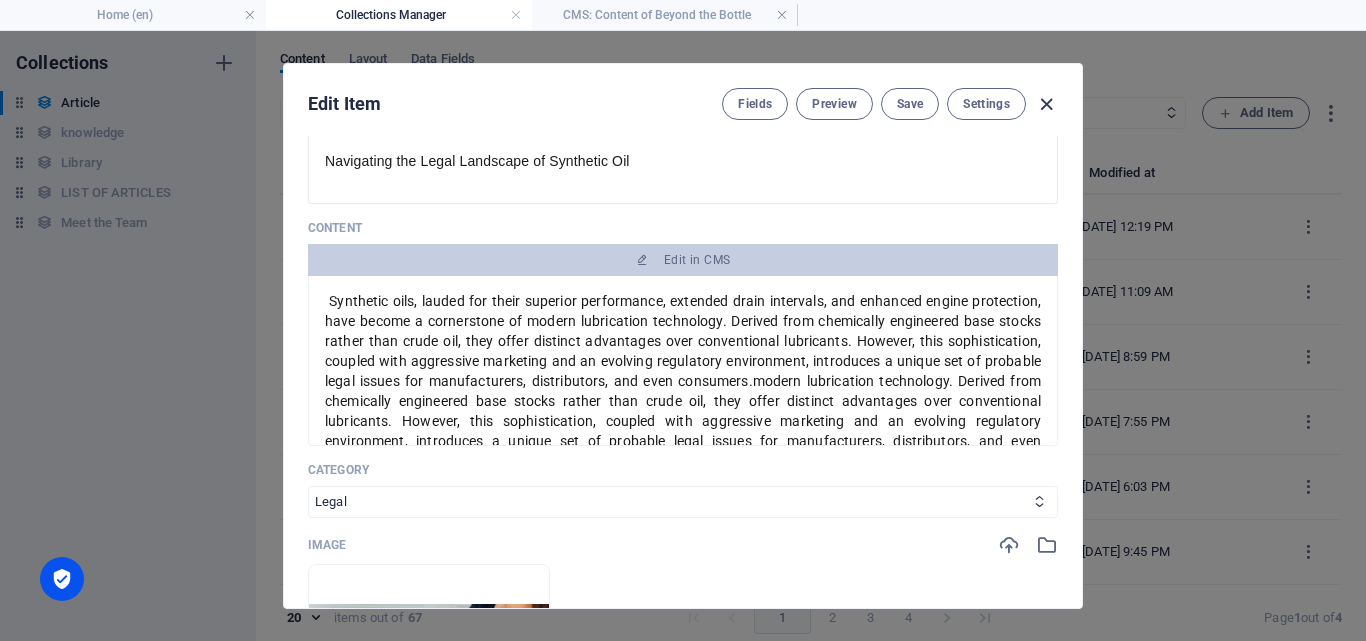 click at bounding box center (1046, 104) 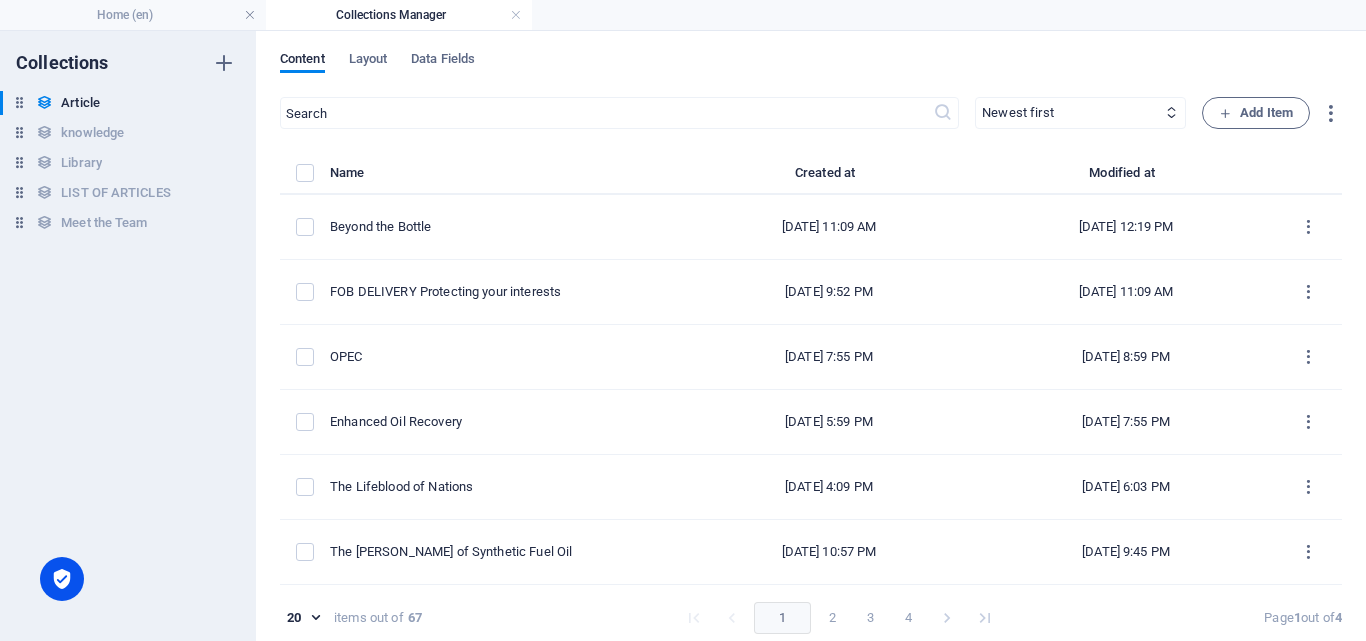 type on "[DATE]" 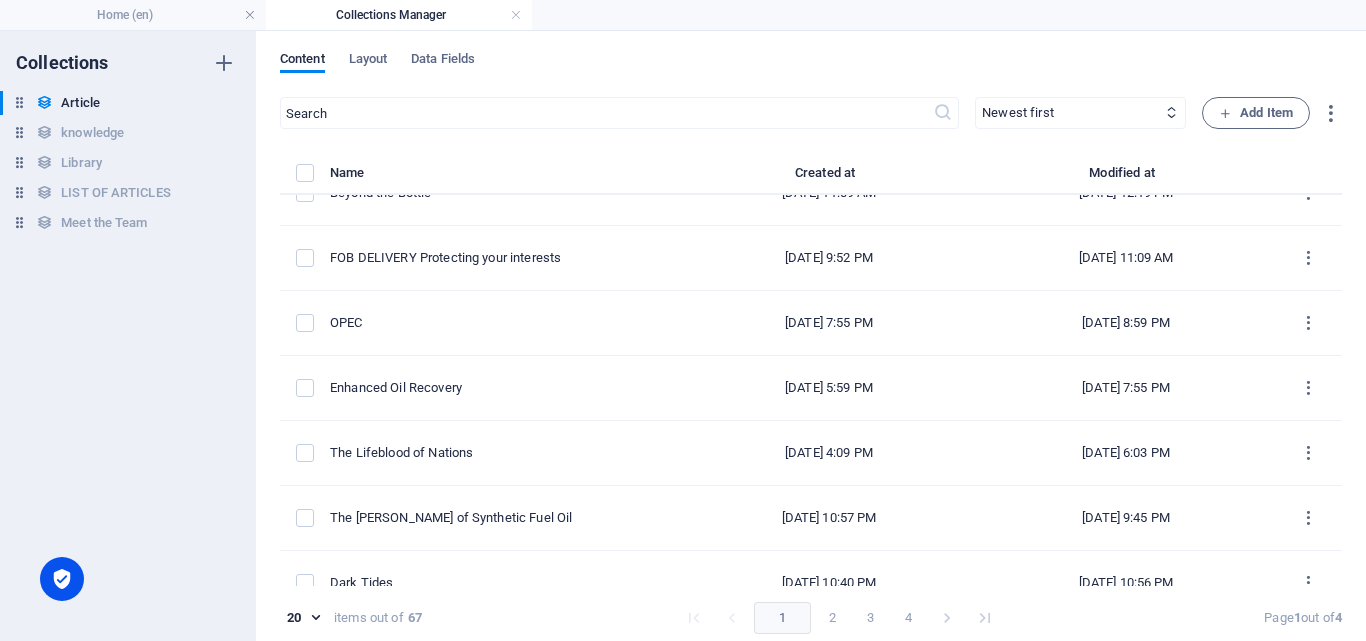 scroll, scrollTop: 0, scrollLeft: 0, axis: both 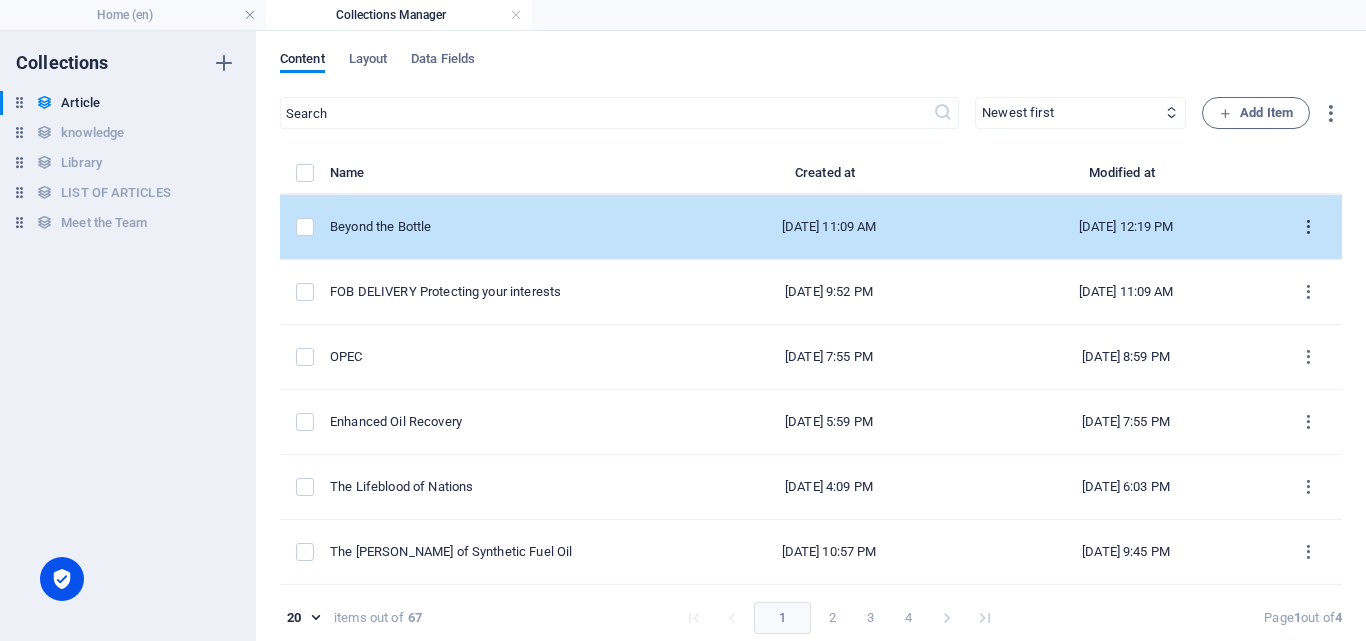 click at bounding box center [1308, 227] 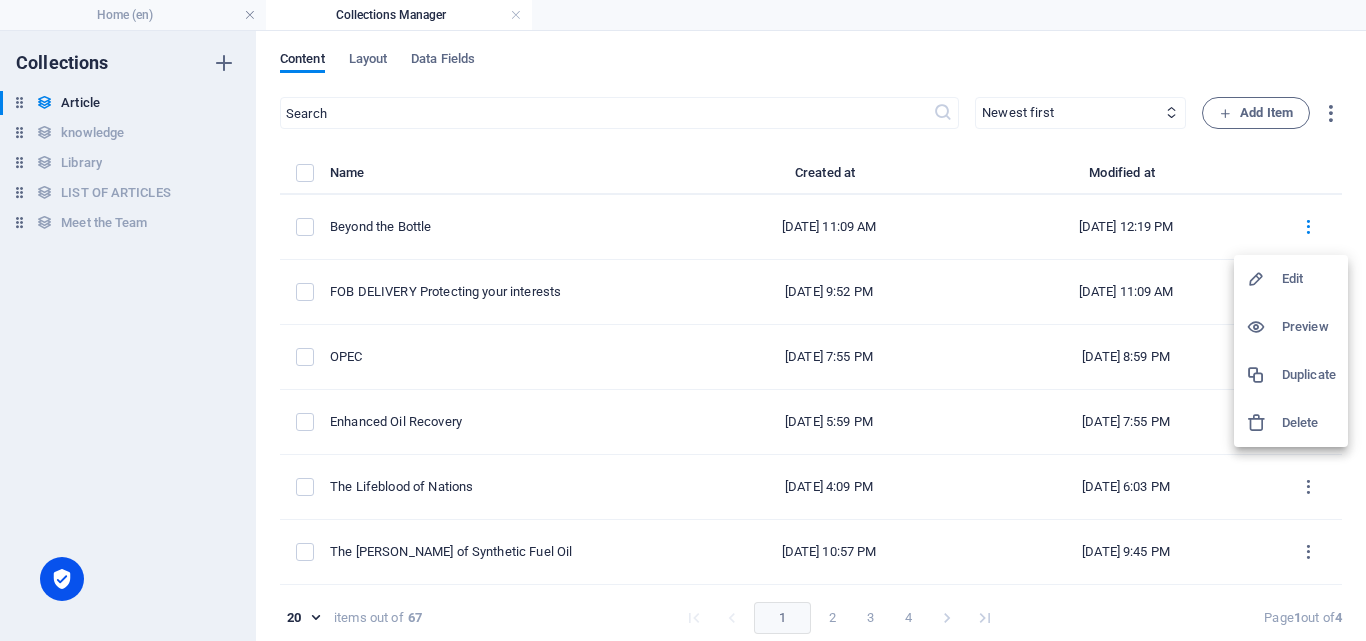 click on "Edit" at bounding box center (1309, 279) 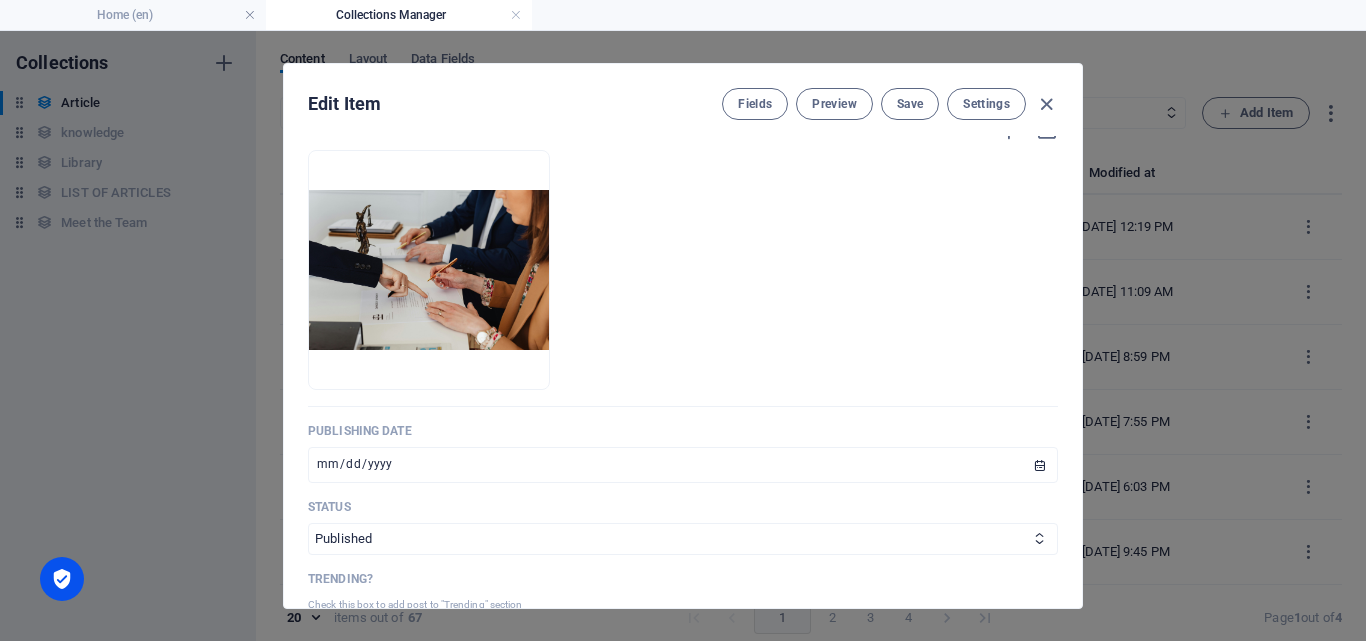 scroll, scrollTop: 646, scrollLeft: 0, axis: vertical 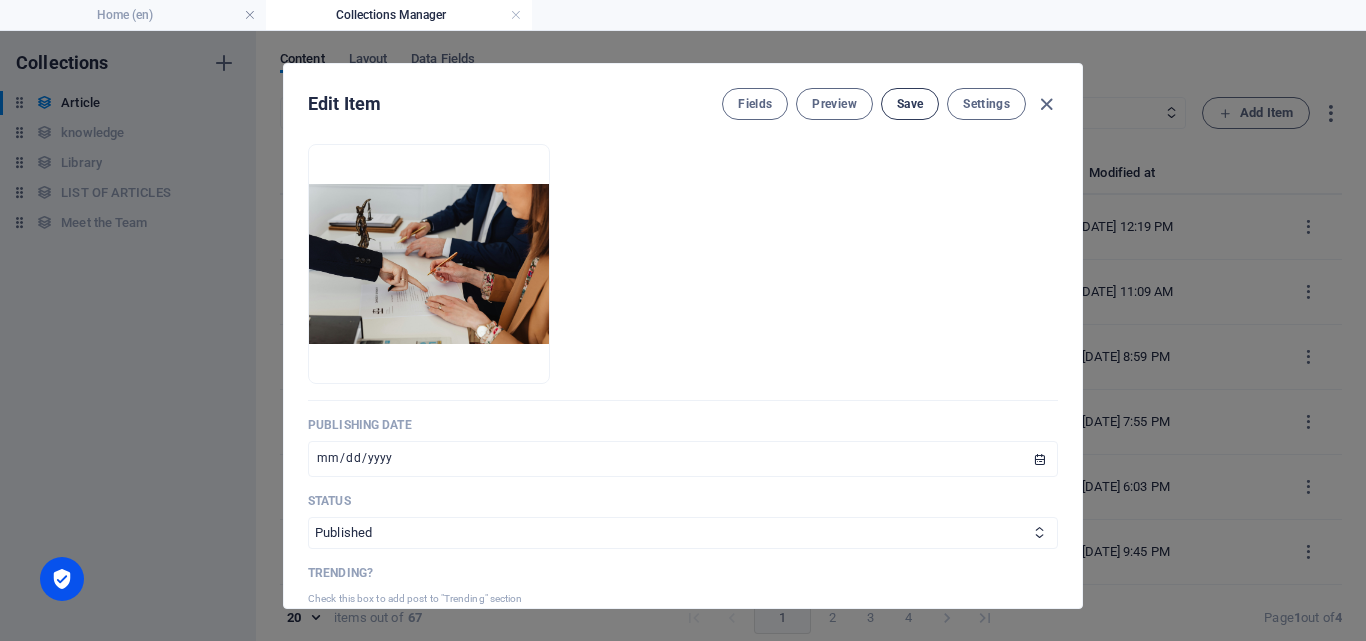 click on "Save" at bounding box center (910, 104) 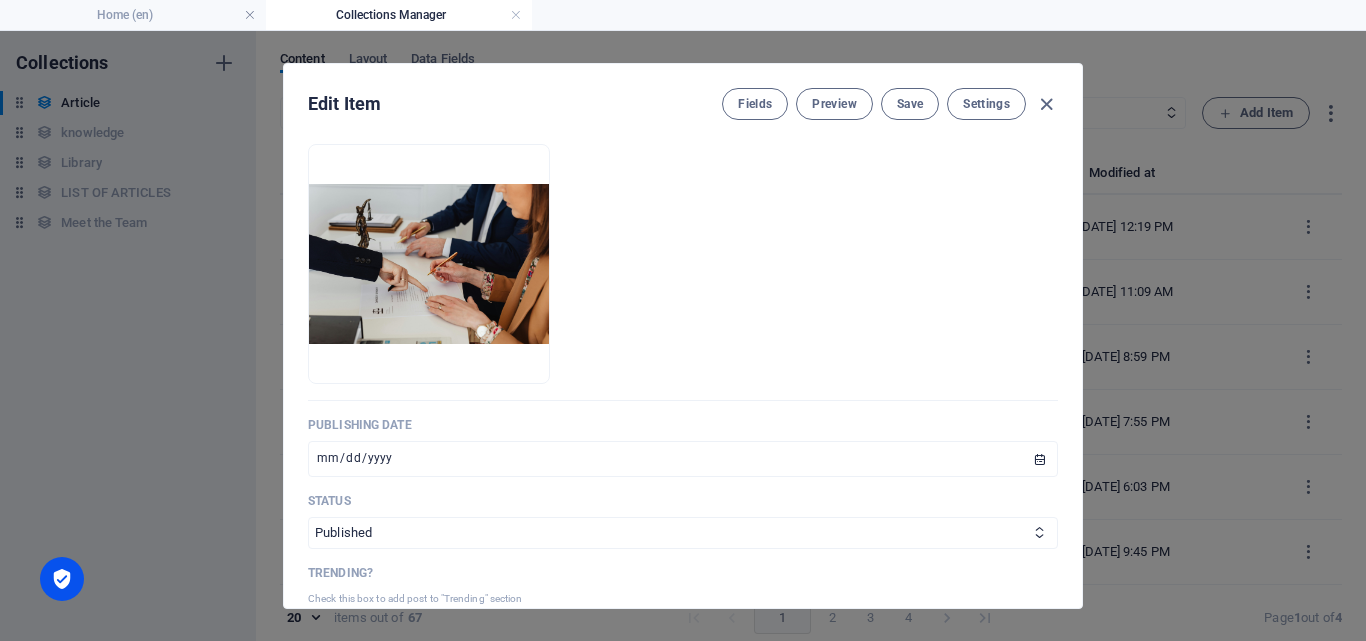 click on "Home (en) Collections Manager" at bounding box center (683, 15) 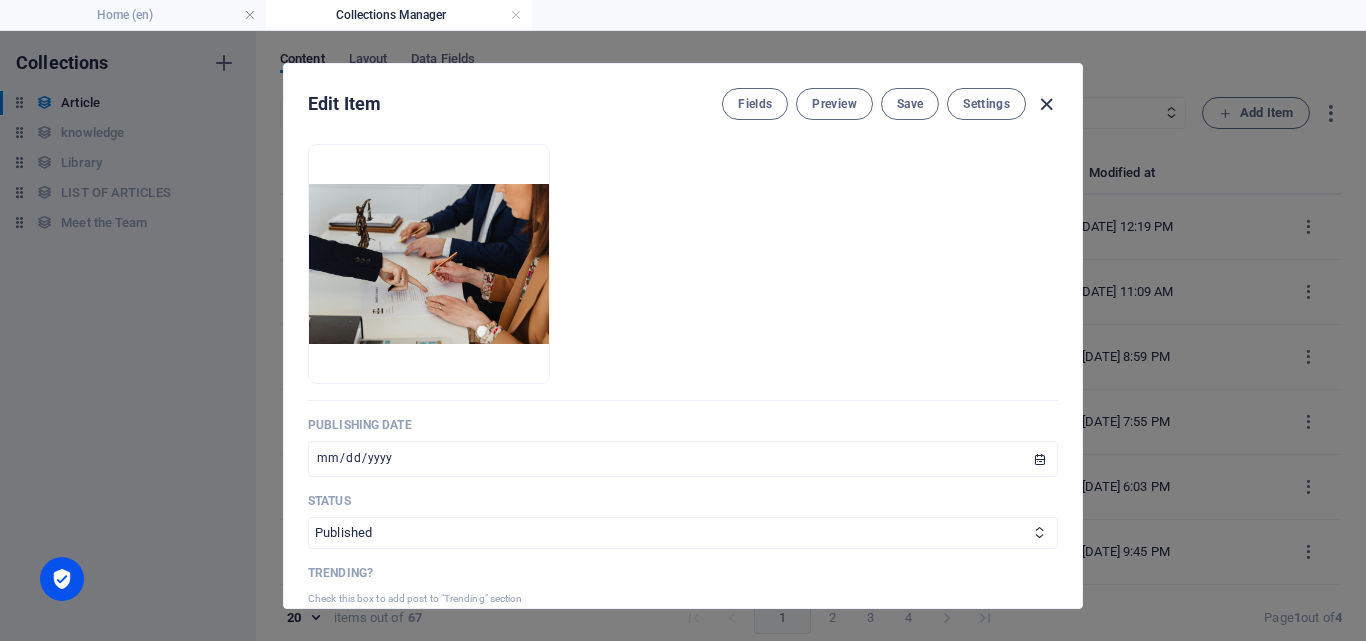 click at bounding box center [1046, 104] 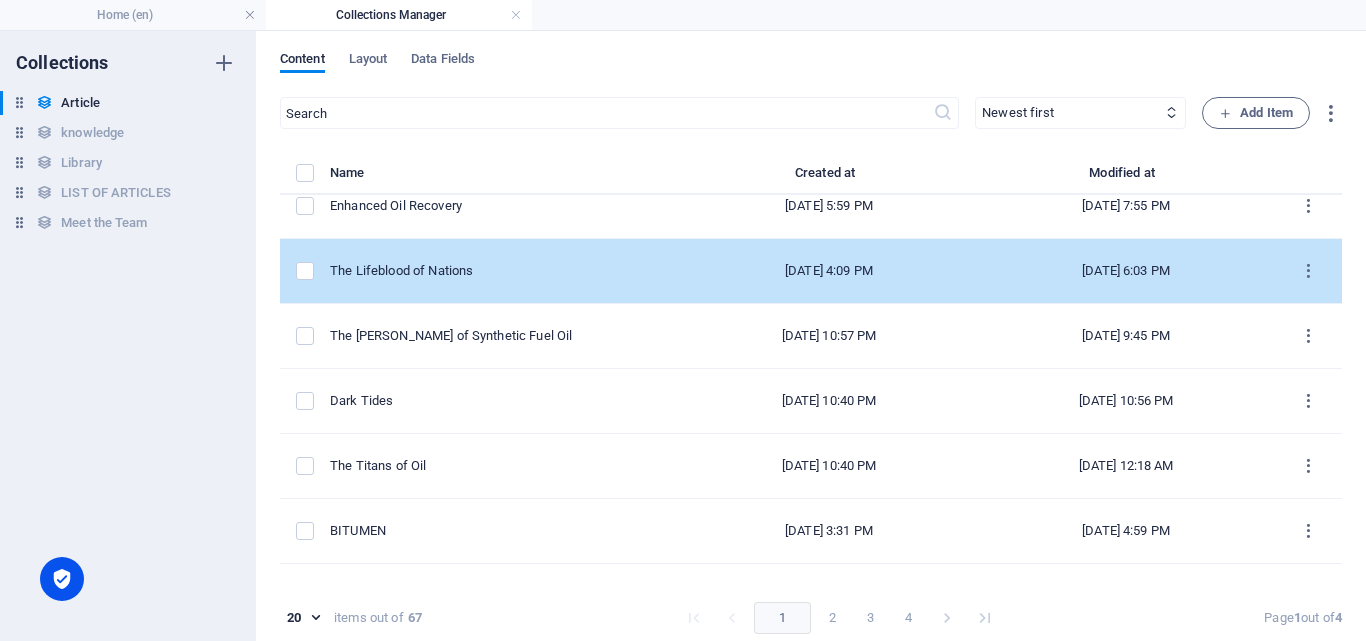 scroll, scrollTop: 210, scrollLeft: 0, axis: vertical 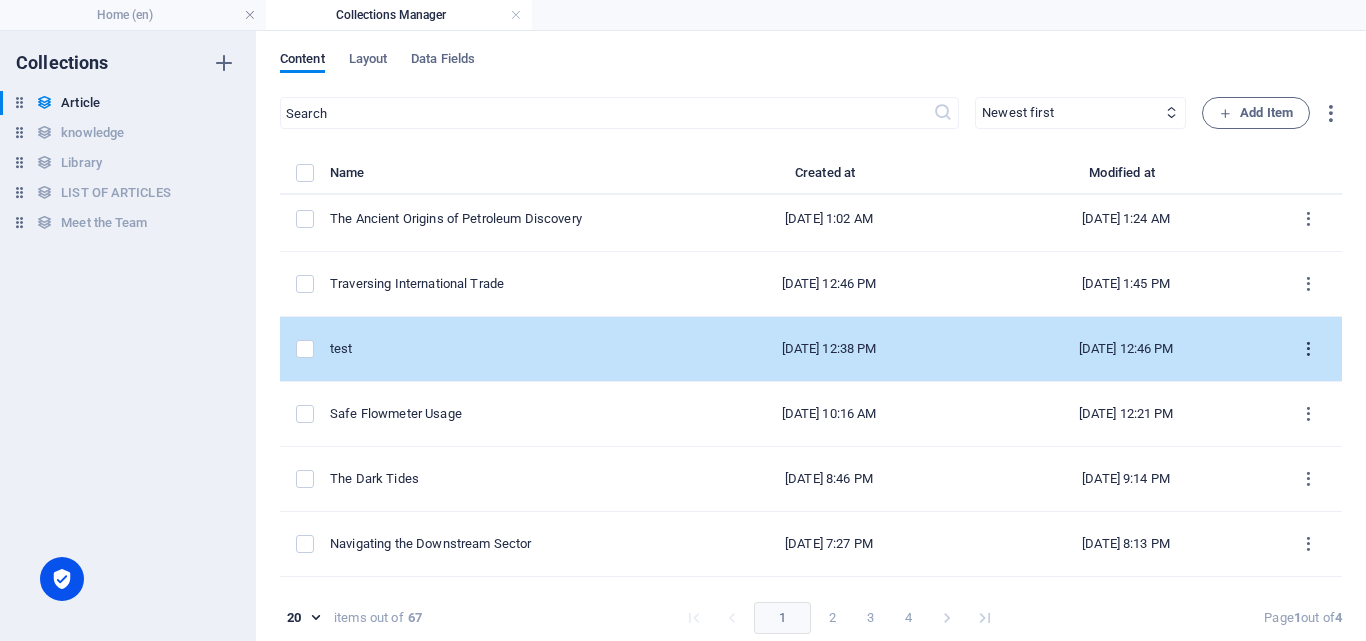 click at bounding box center (1308, 349) 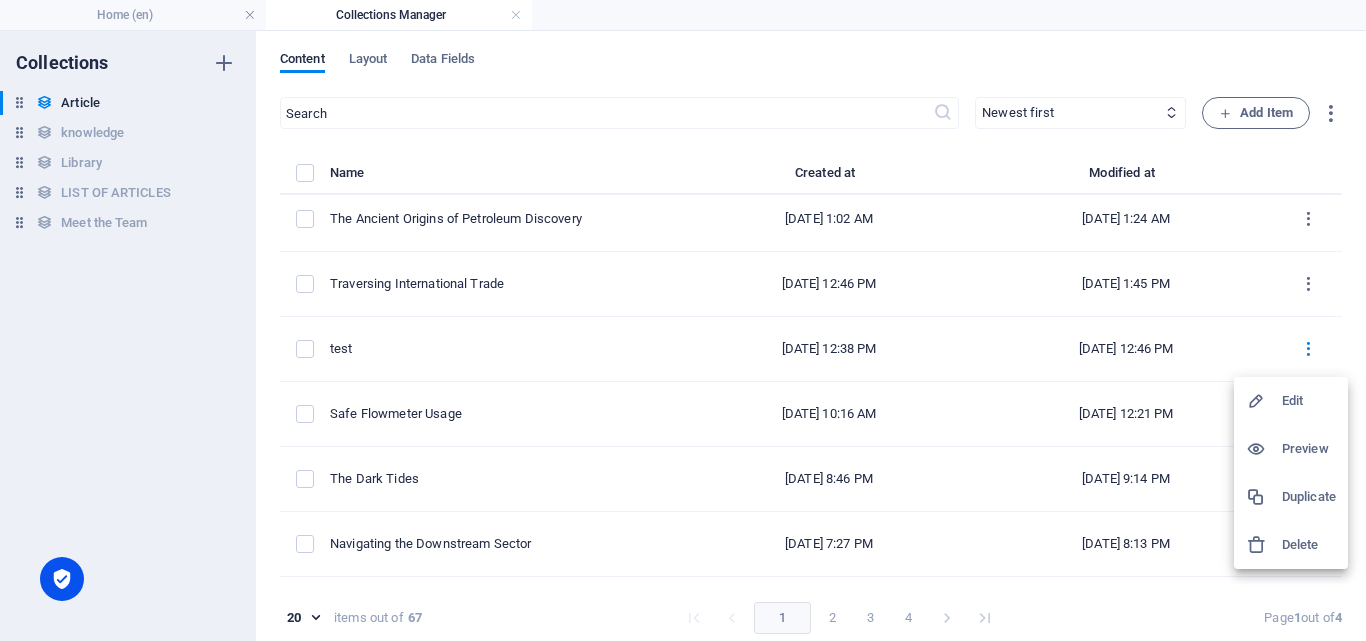 click on "Duplicate" at bounding box center [1309, 497] 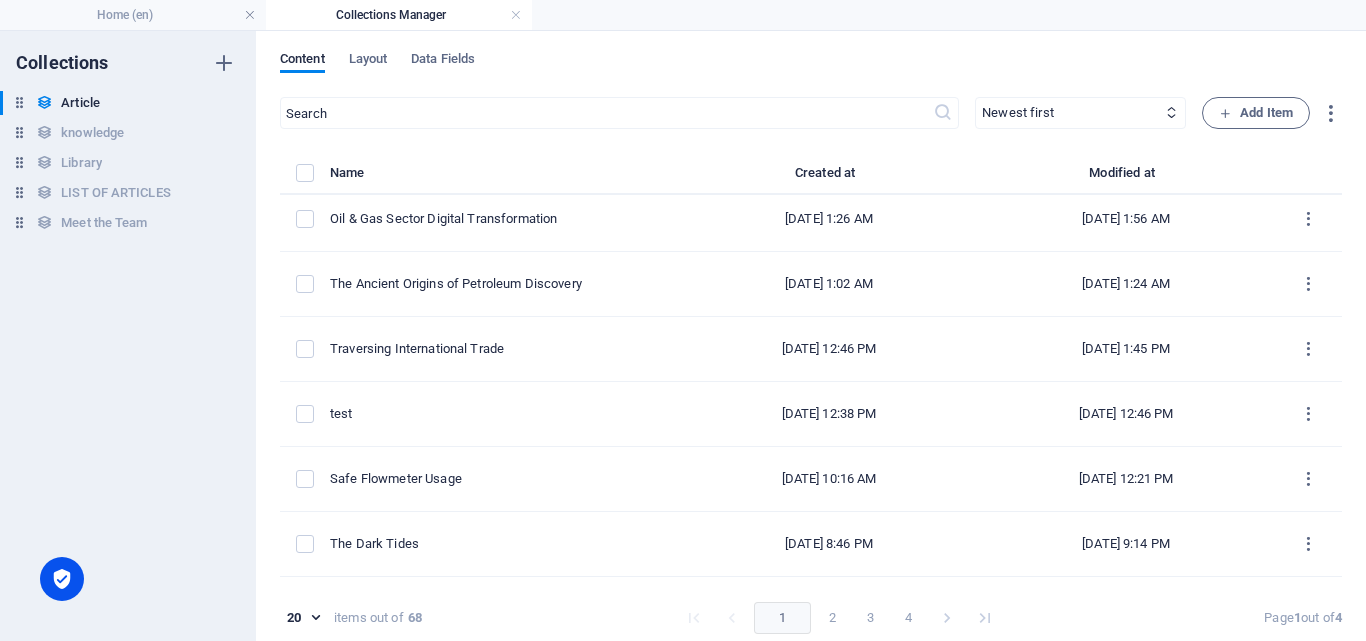 scroll, scrollTop: 909, scrollLeft: 0, axis: vertical 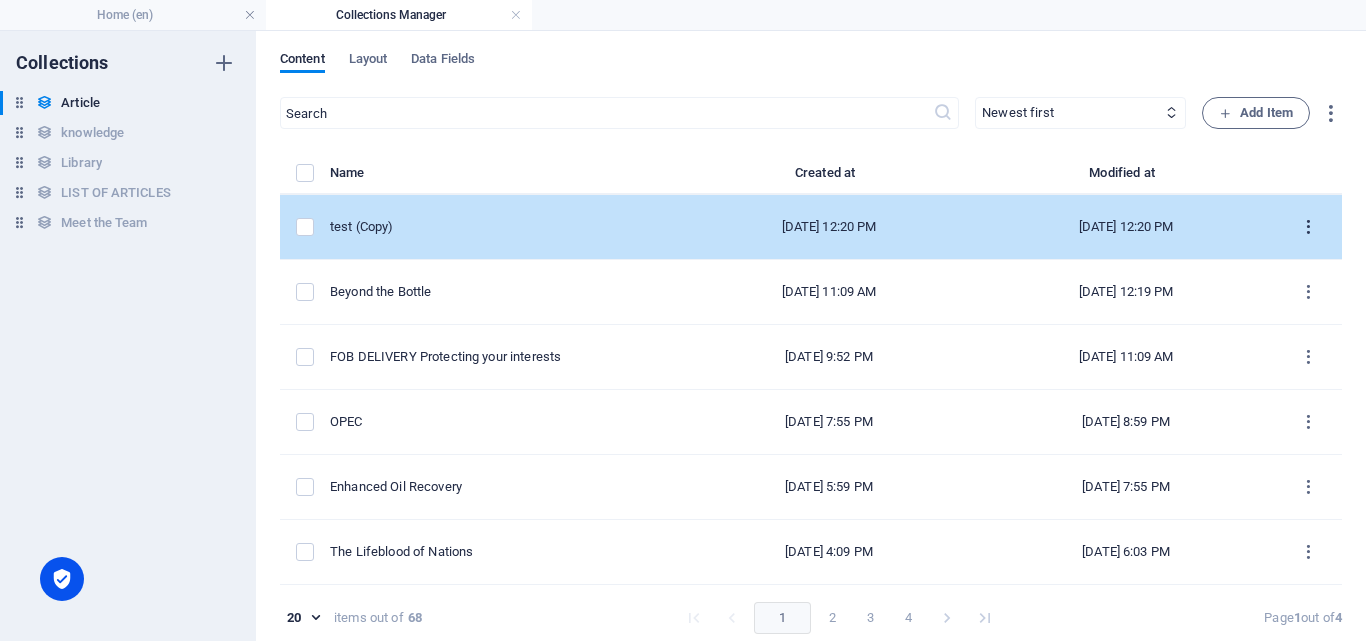click at bounding box center [1308, 227] 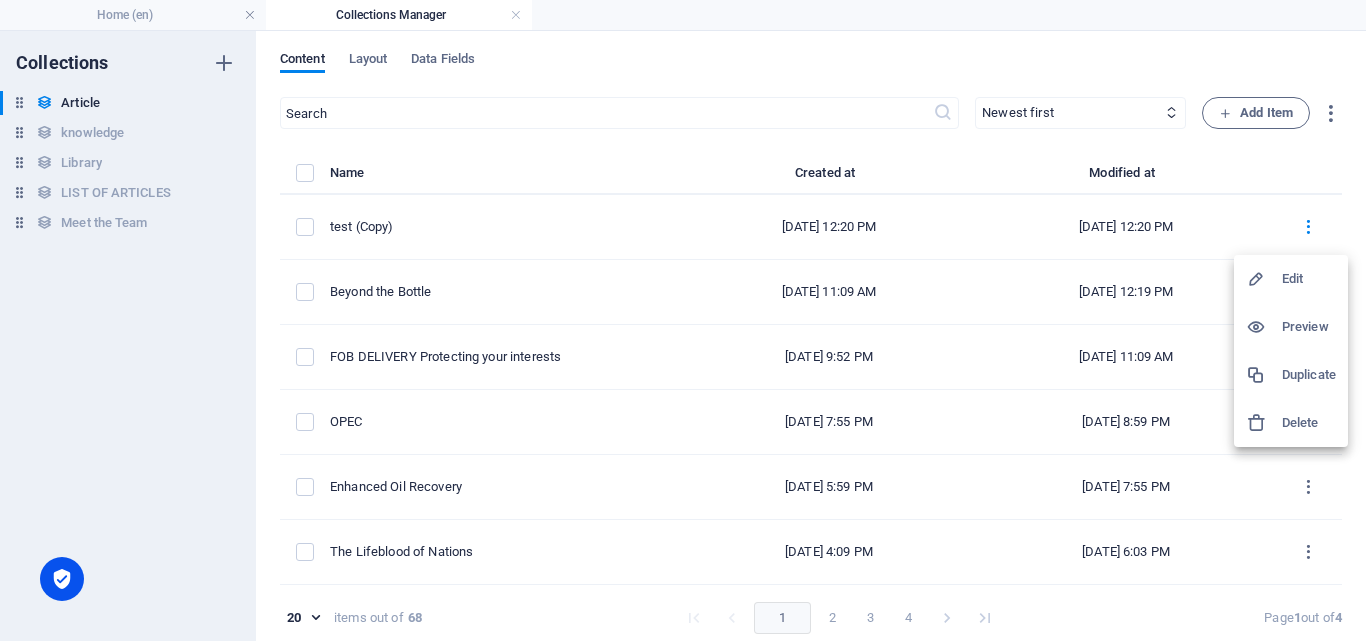 click on "Edit" at bounding box center [1309, 279] 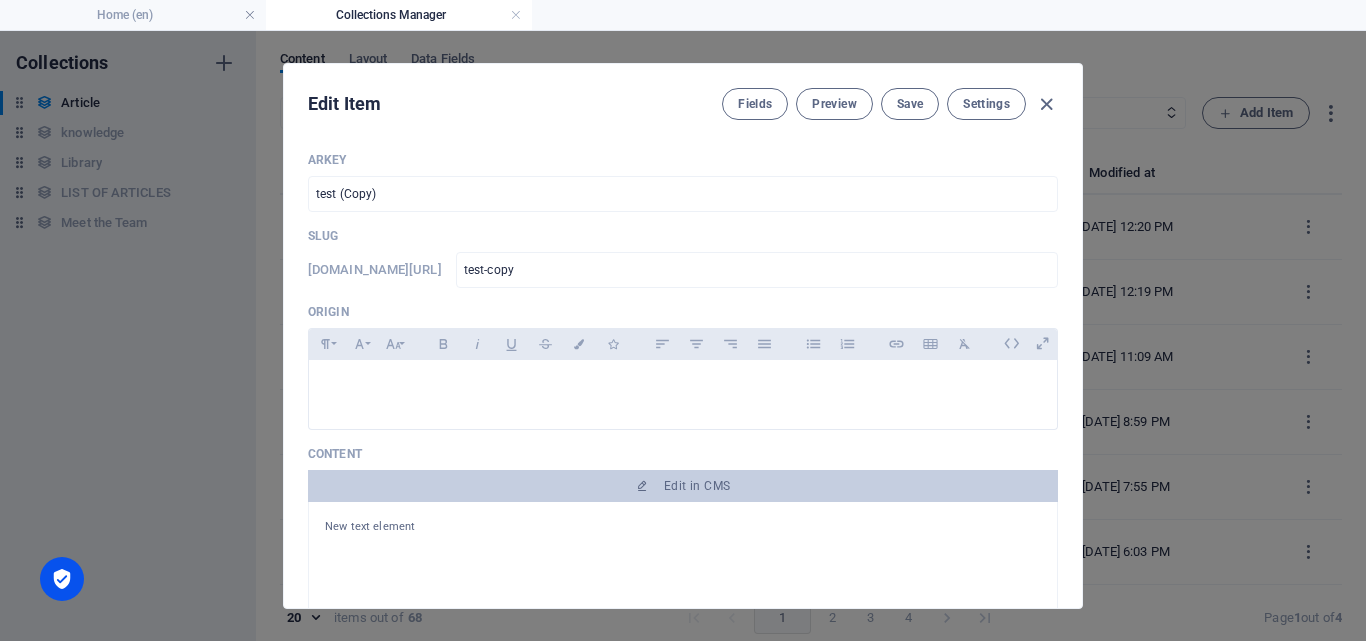 click on "Slug" at bounding box center (683, 236) 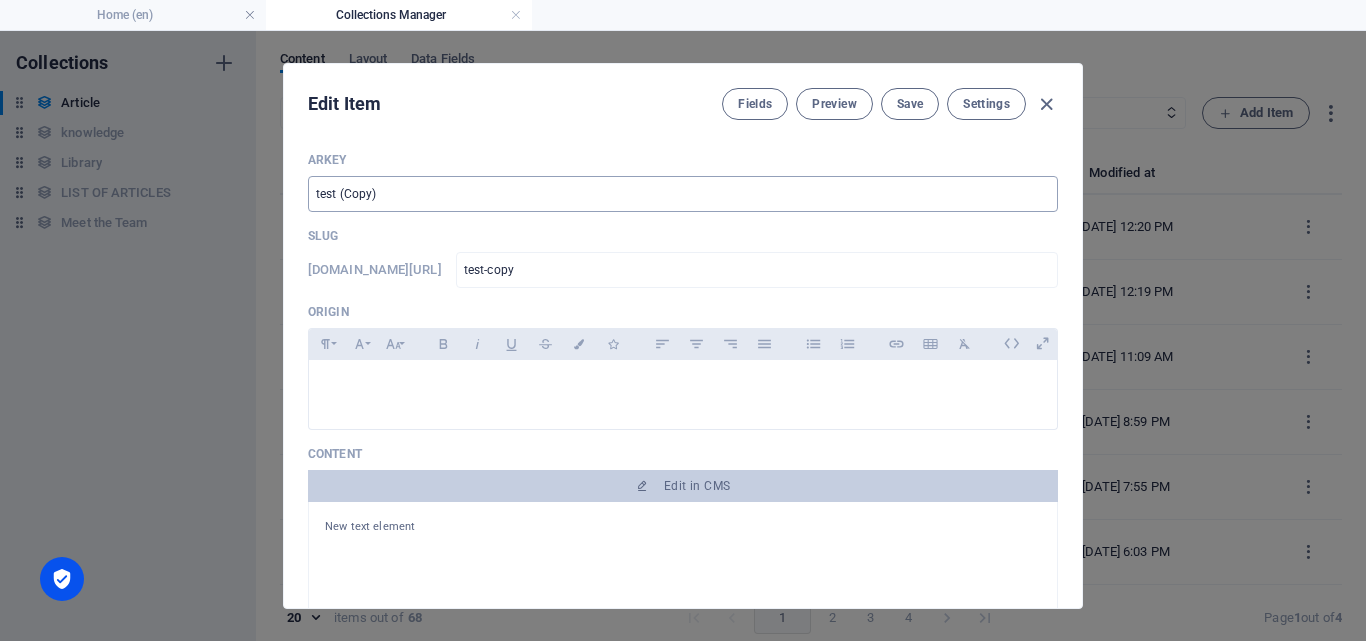 click on "test (Copy)" at bounding box center [683, 194] 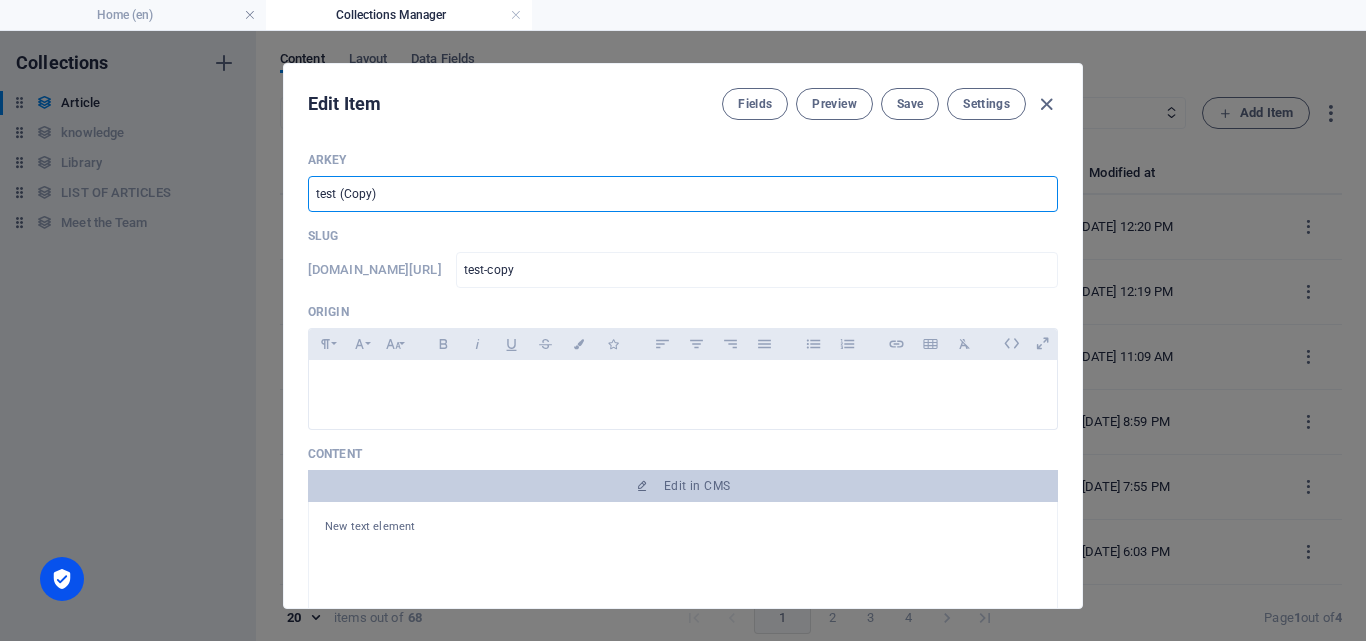 click on "test (Copy)" at bounding box center (683, 194) 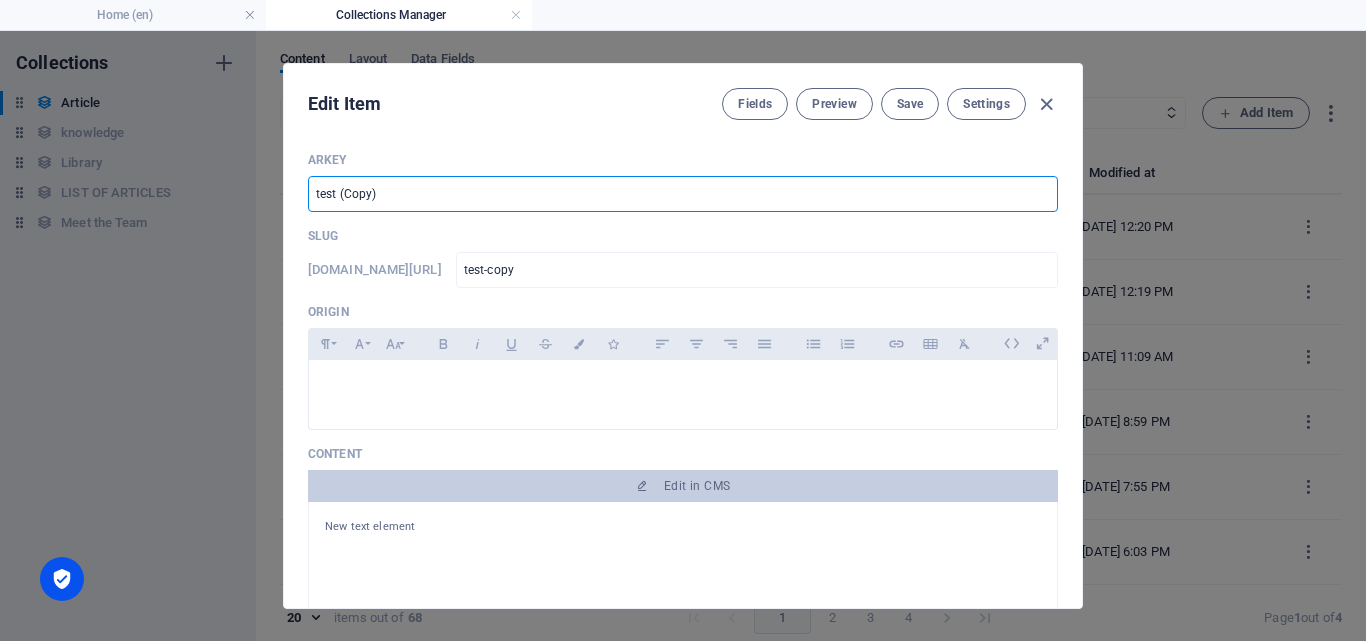 click on "test (Copy)" at bounding box center (683, 194) 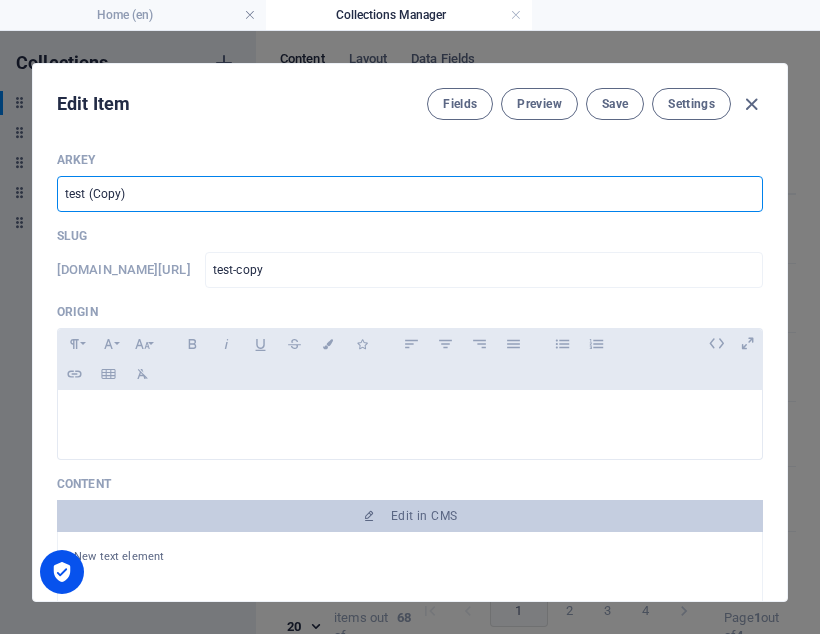 drag, startPoint x: 313, startPoint y: 192, endPoint x: 228, endPoint y: 182, distance: 85.58621 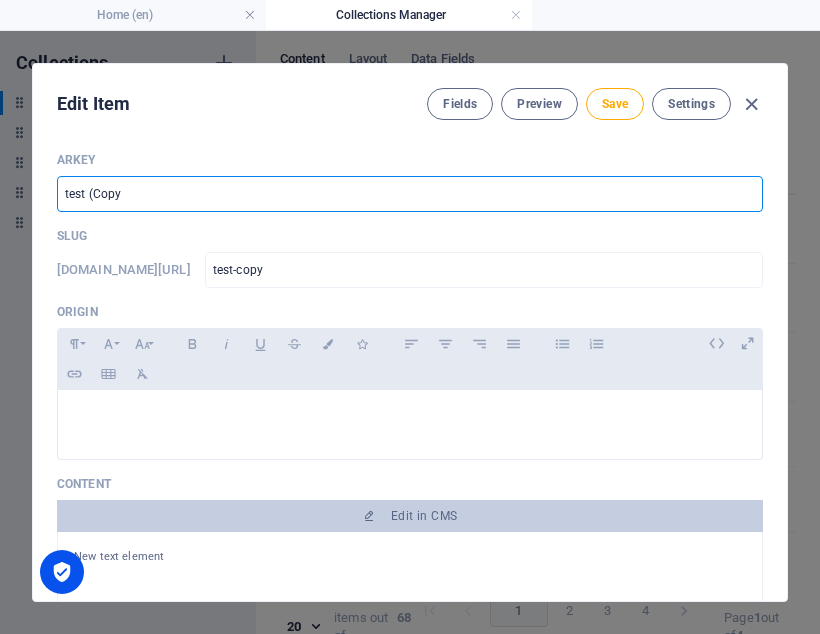 type on "test (Cop" 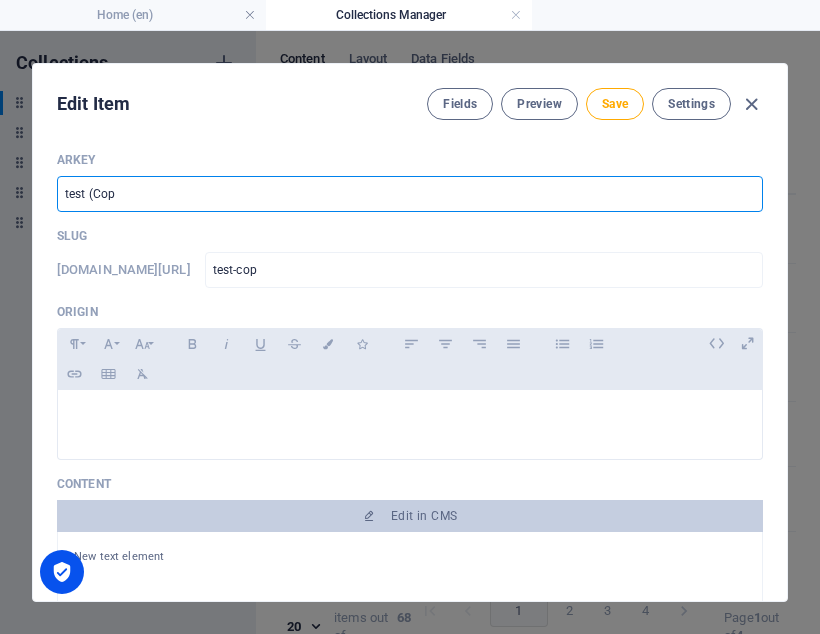 type on "test (Co" 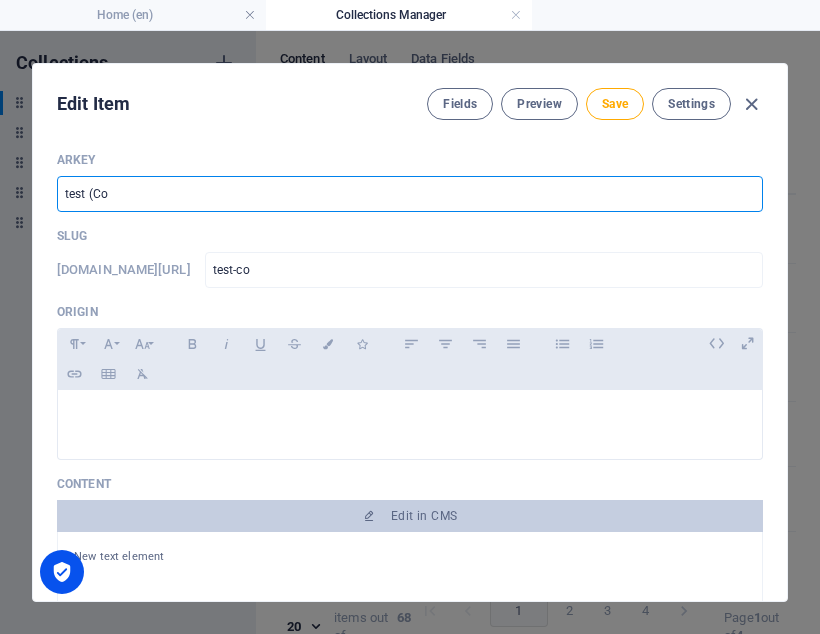 type on "test (C" 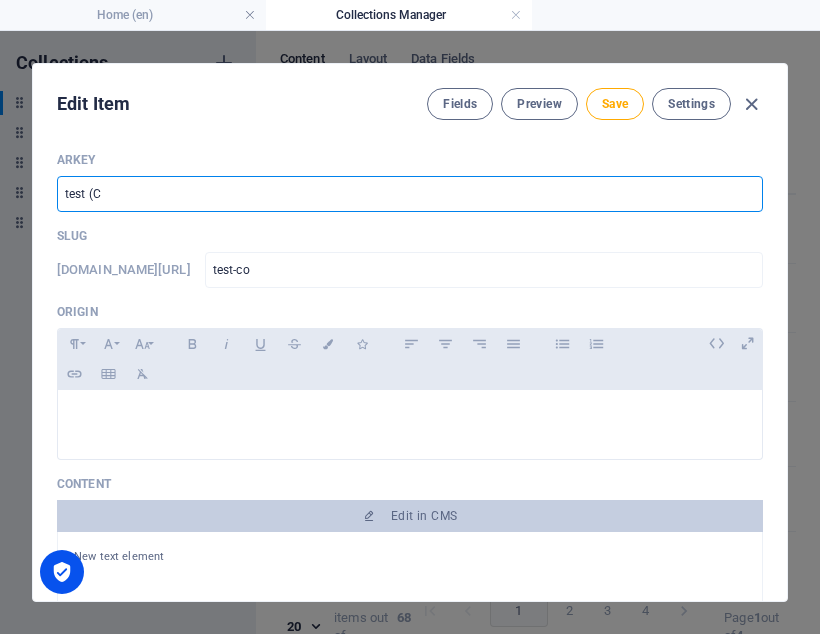 type on "test-c" 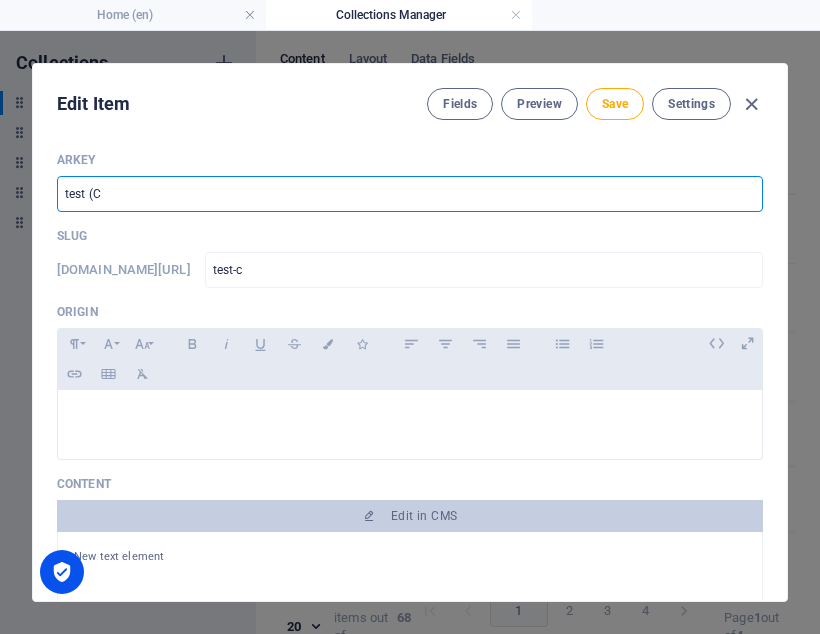 type on "test (" 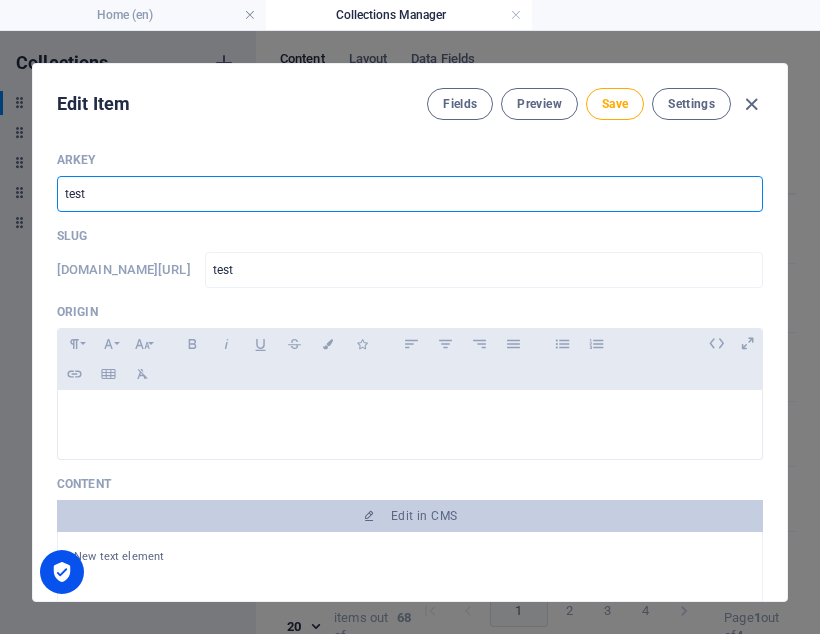 type on "tes" 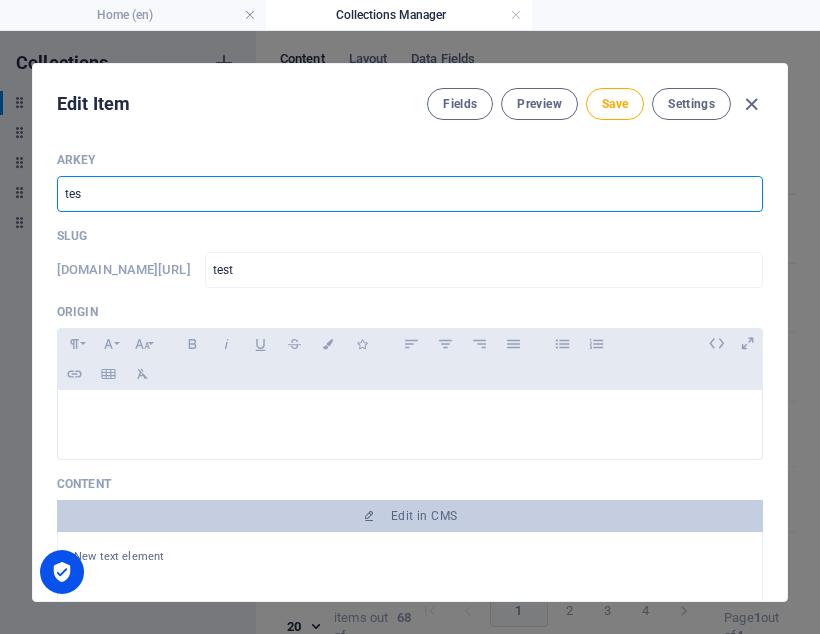 type on "tes" 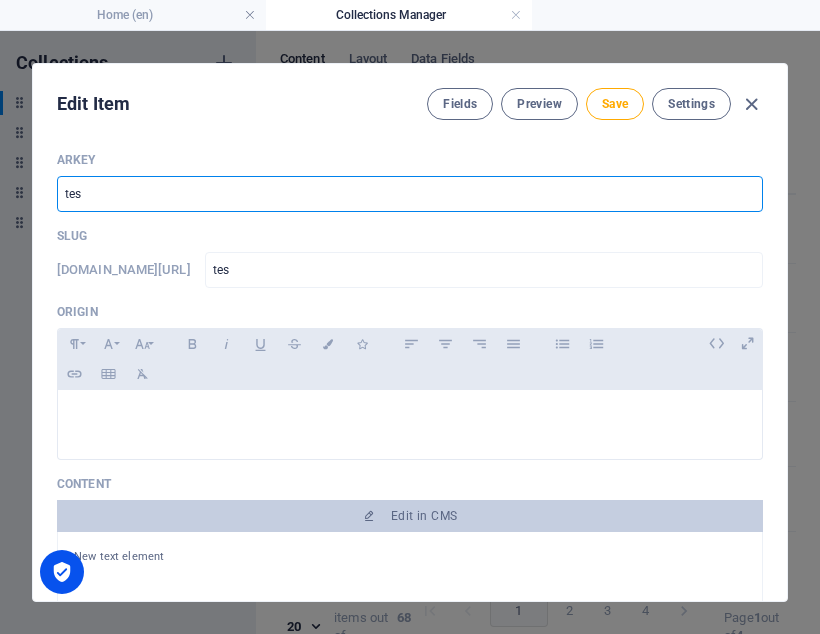type on "te" 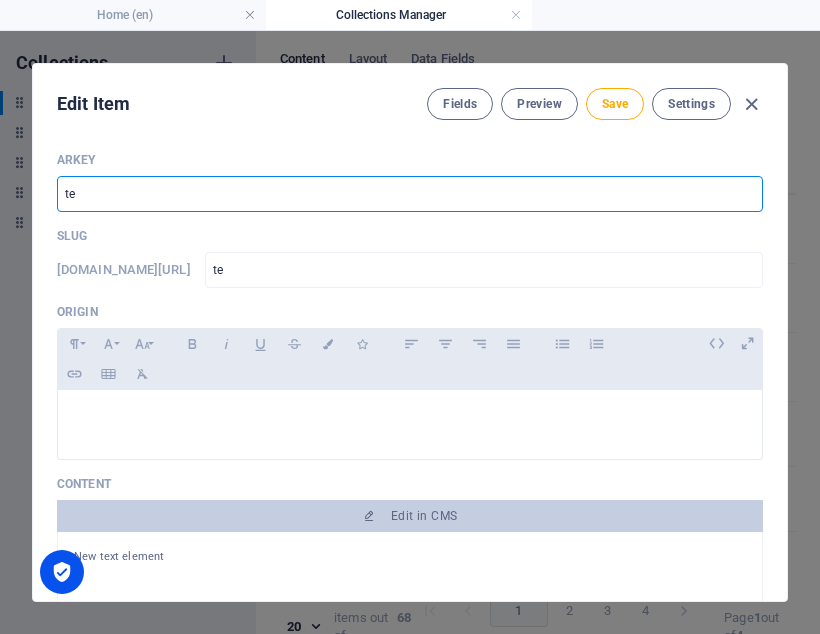 type on "t" 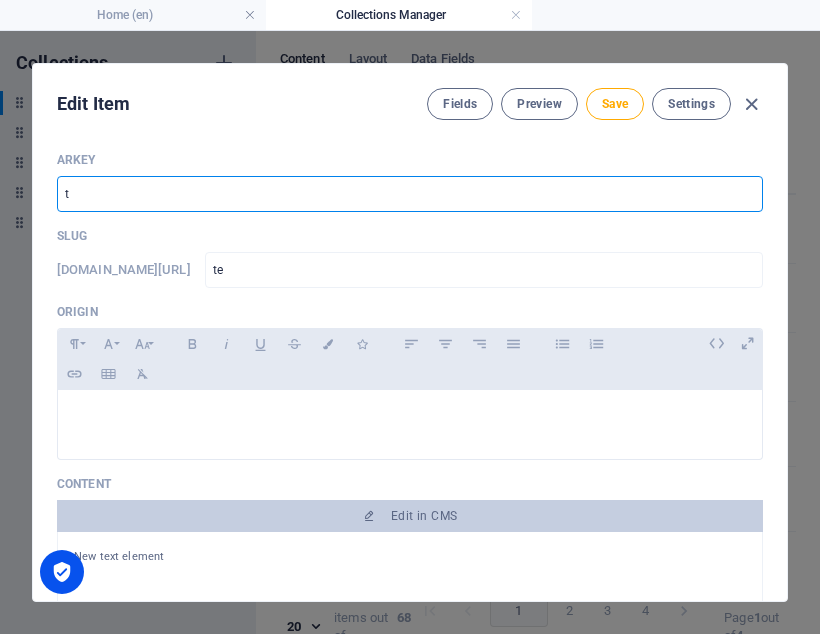 type on "t" 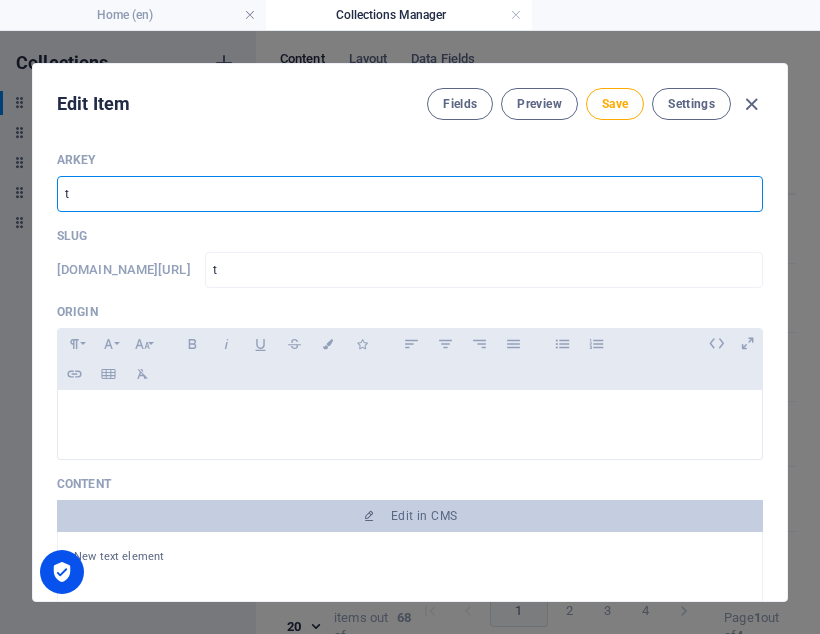 type 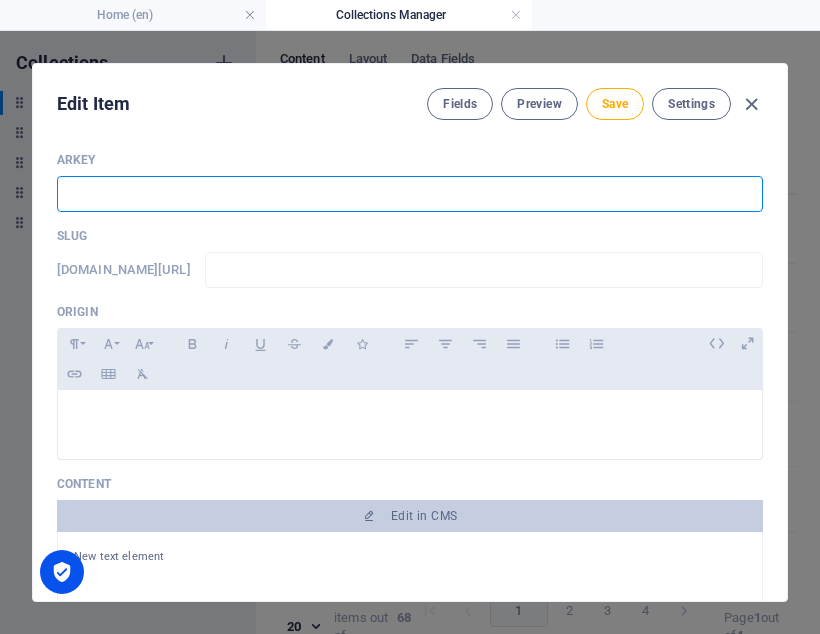 type on "R" 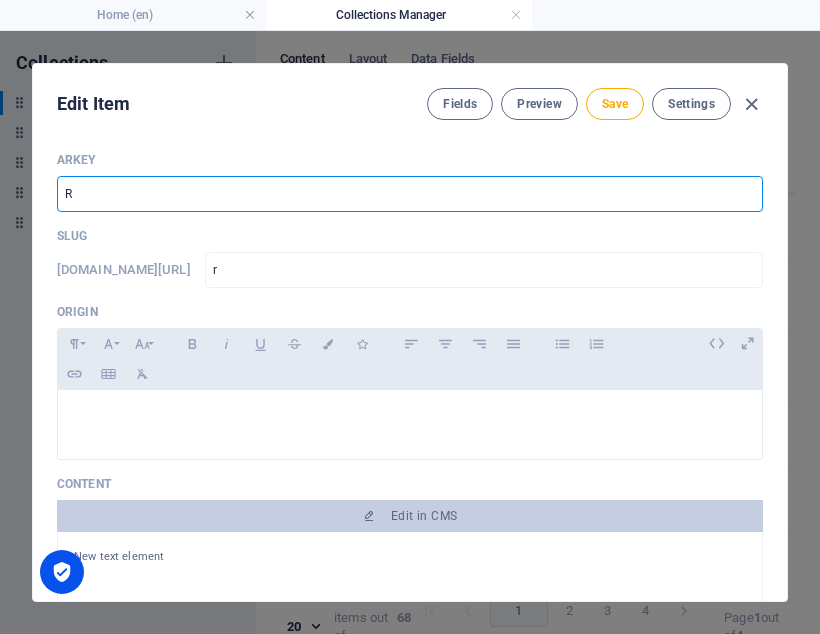 type on "RE" 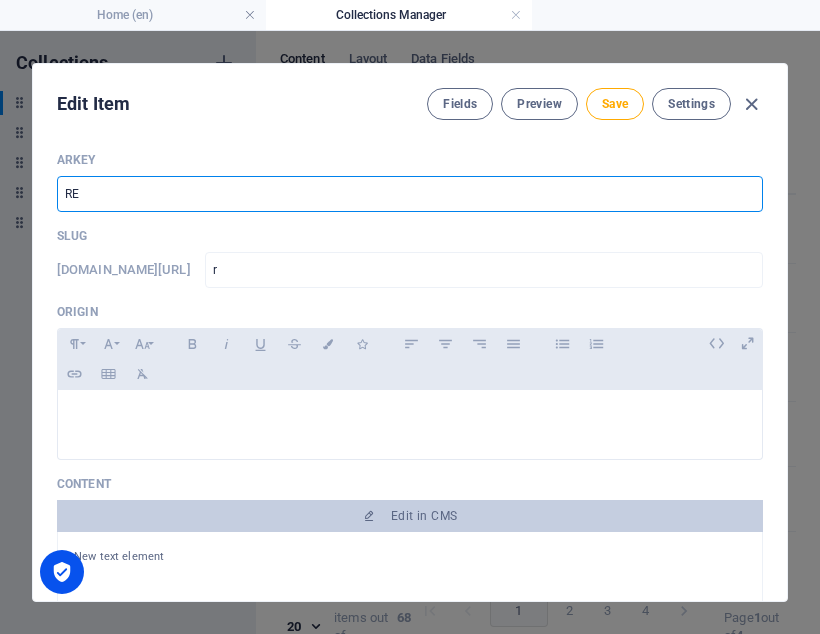 type on "re" 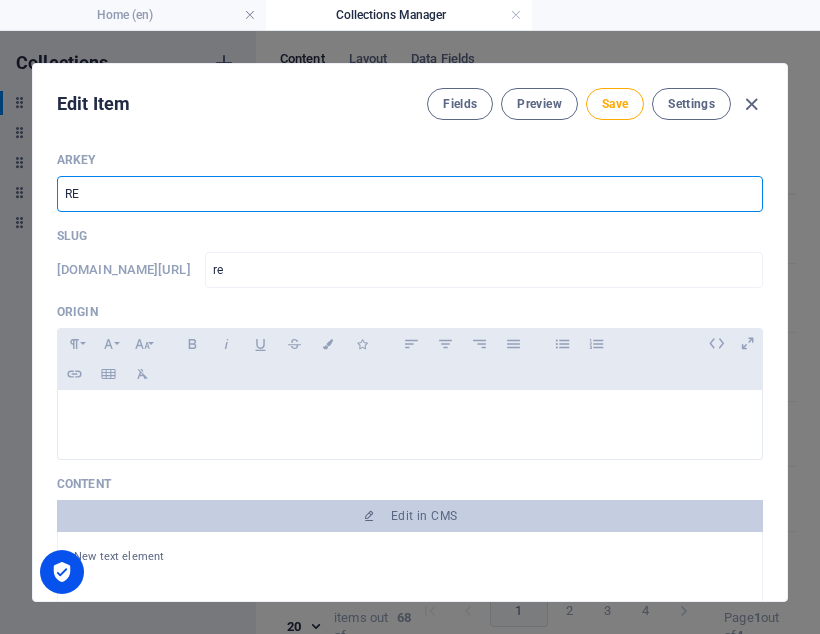type on "REv" 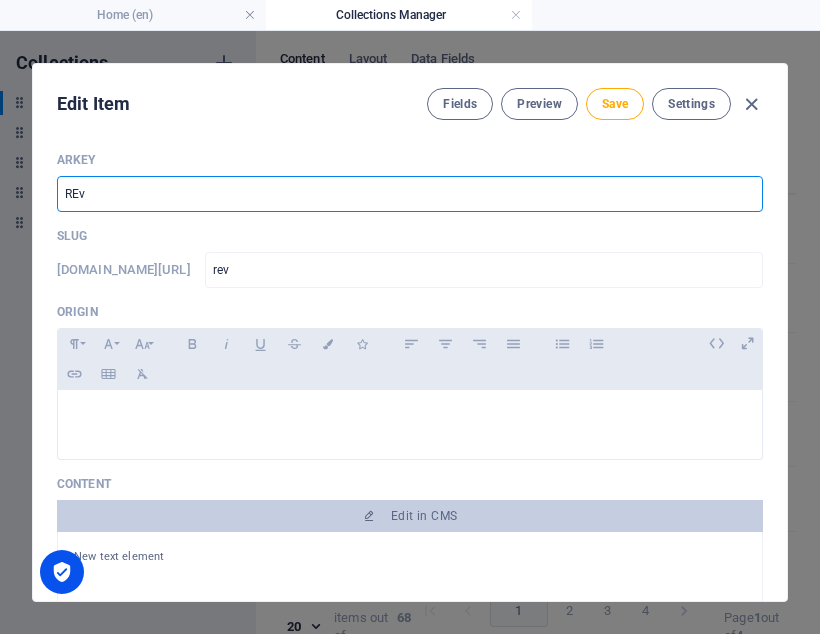 type on "REvo" 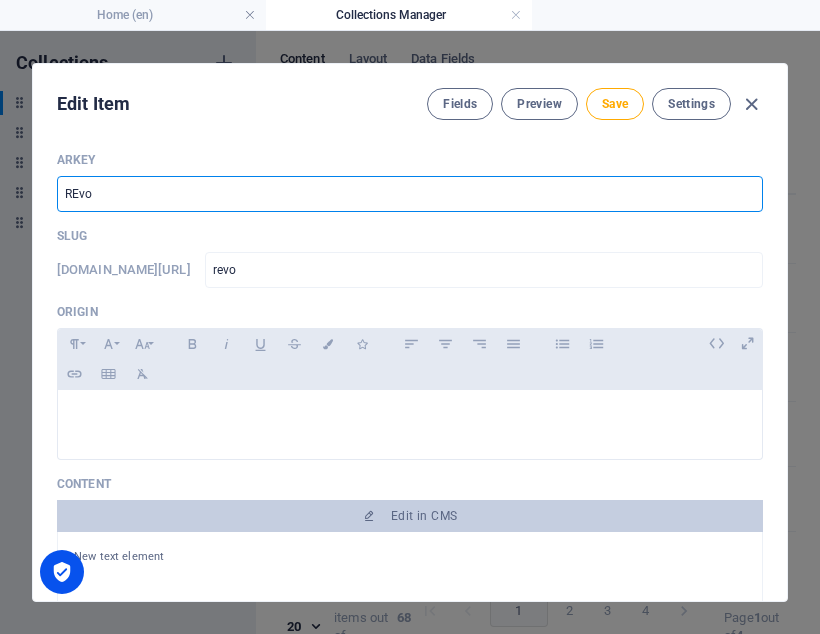 type on "REvol" 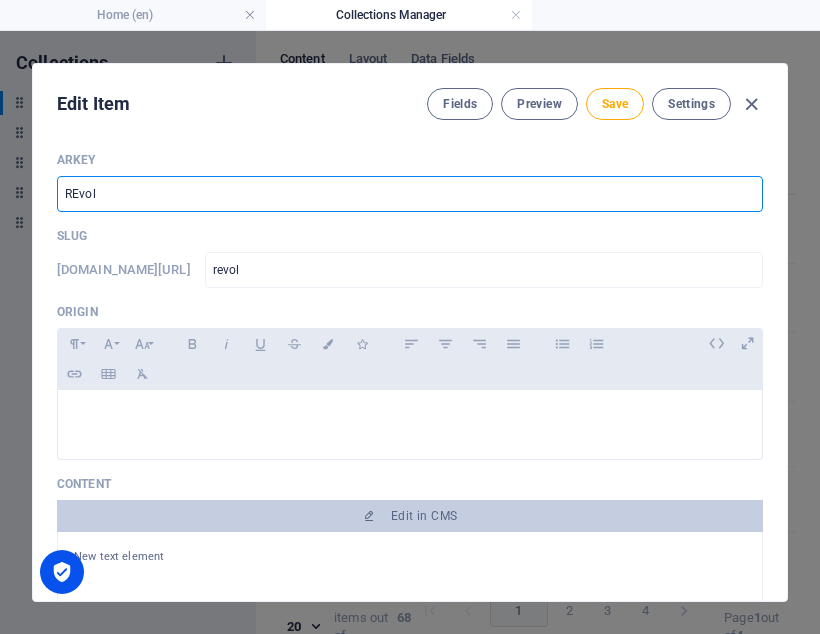 type on "REvolu" 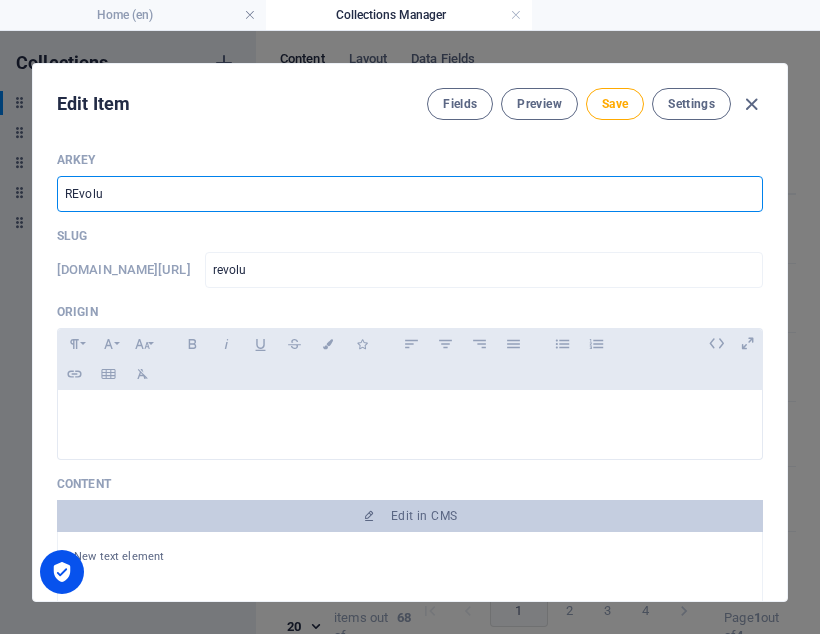 type on "REvol" 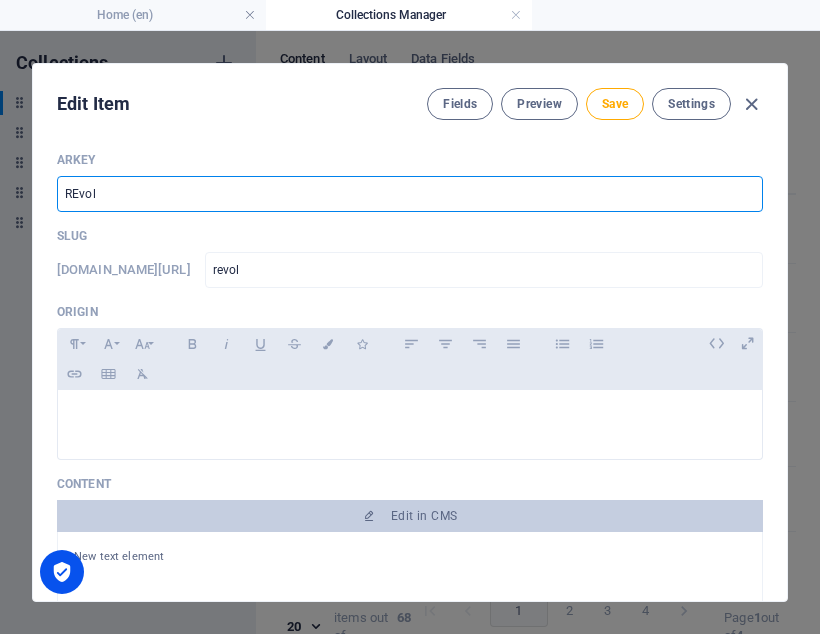 type on "REvo" 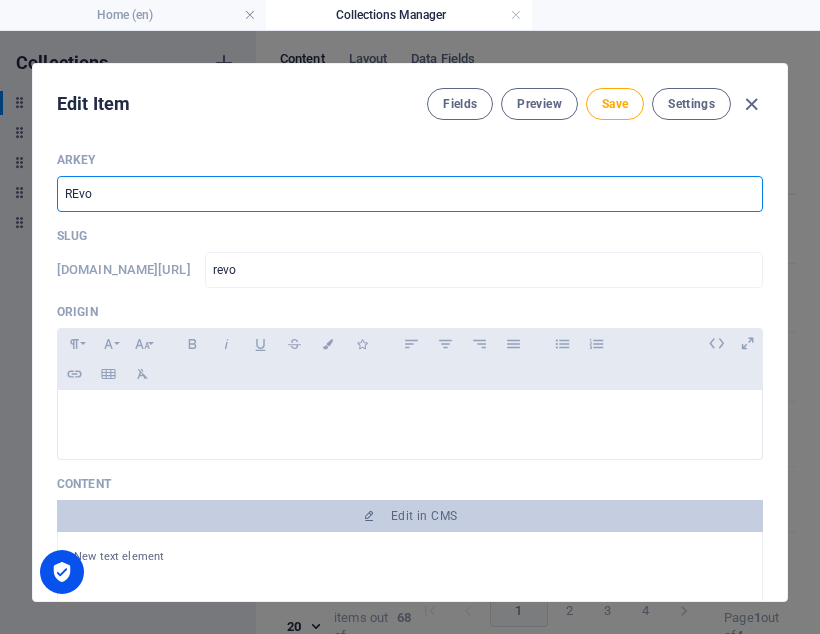 type on "REv" 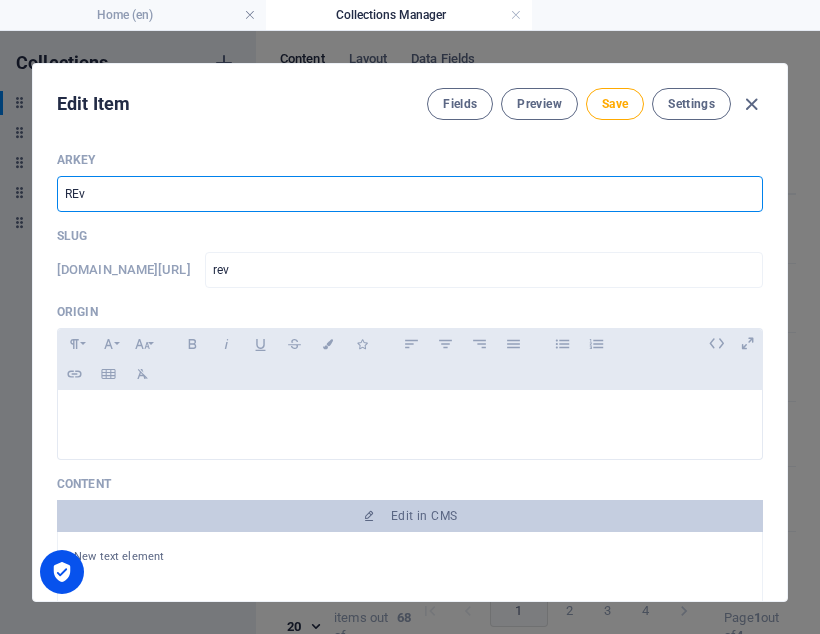 type on "RE" 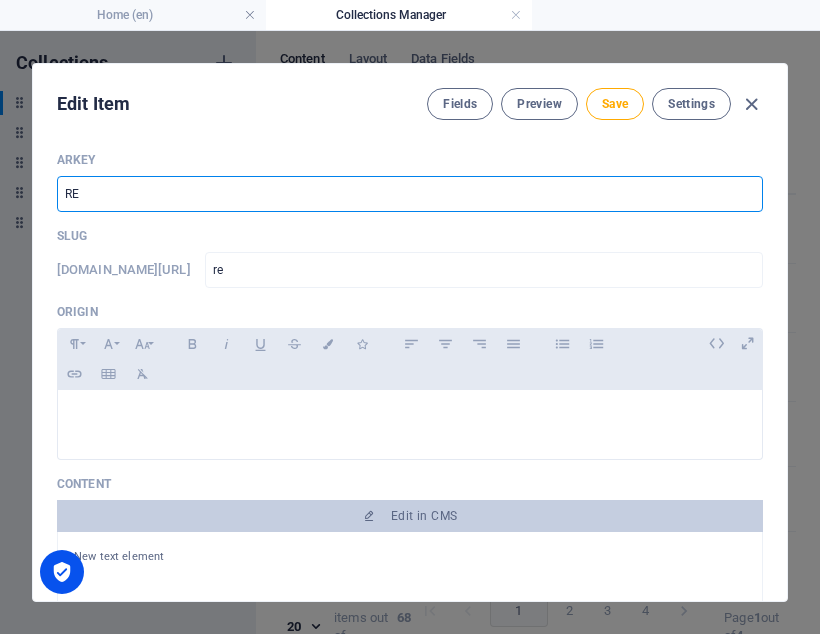 type on "R" 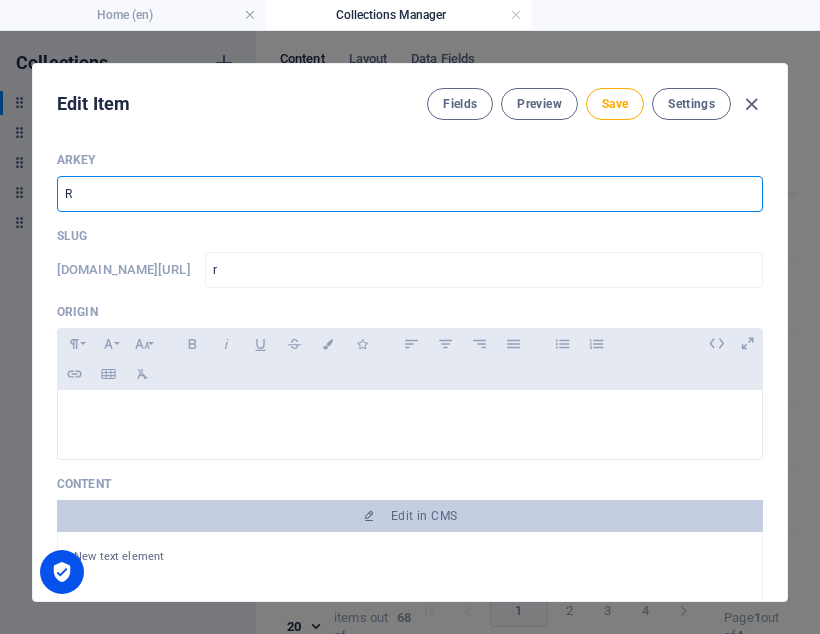 type on "Re" 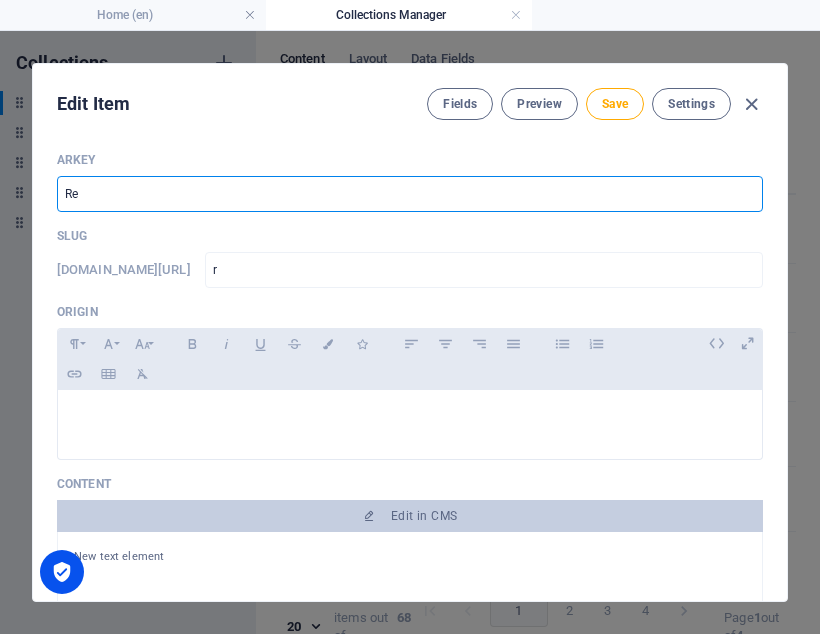 type on "re" 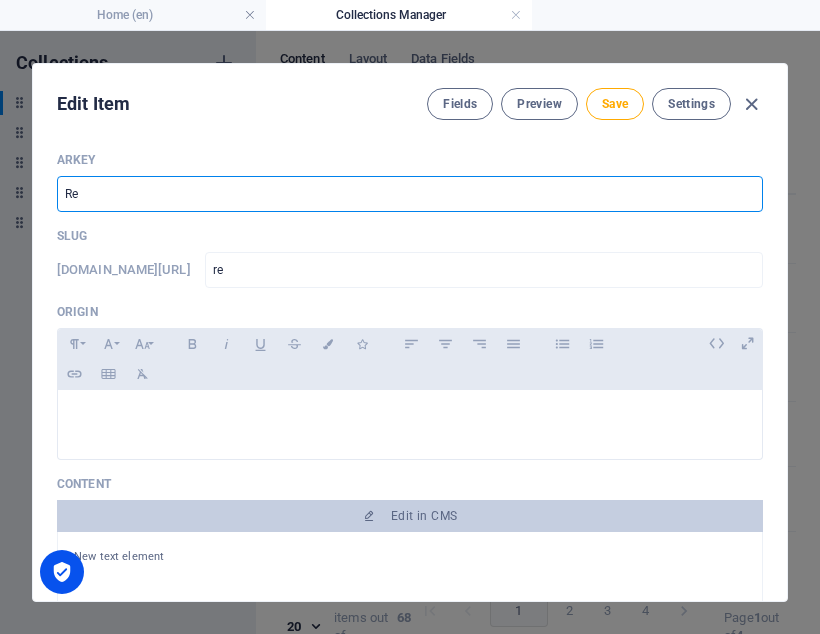 type on "Rev" 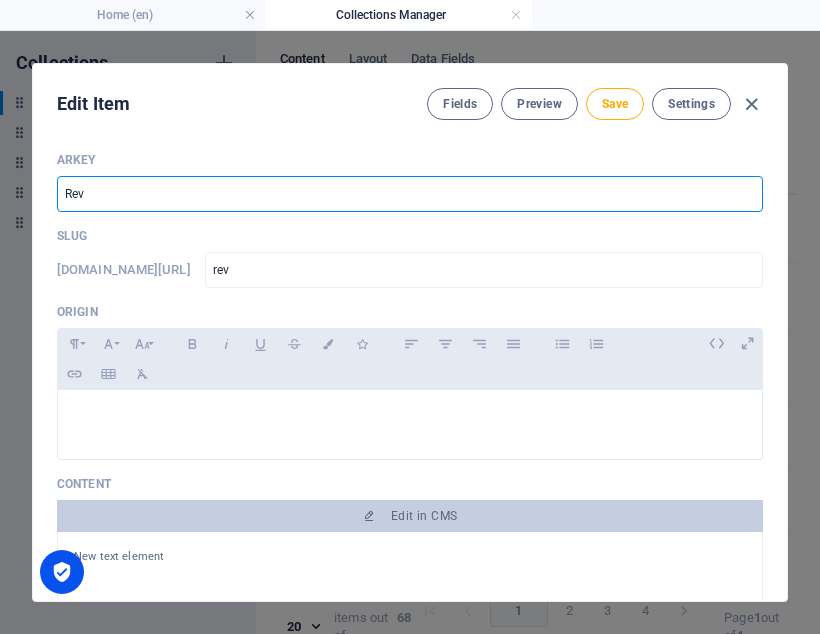 type on "Revo" 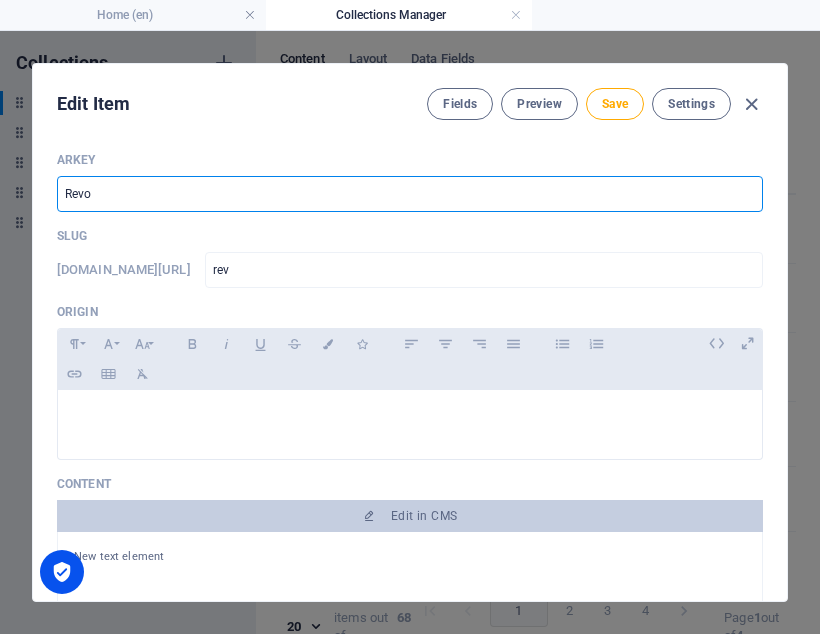 type on "revo" 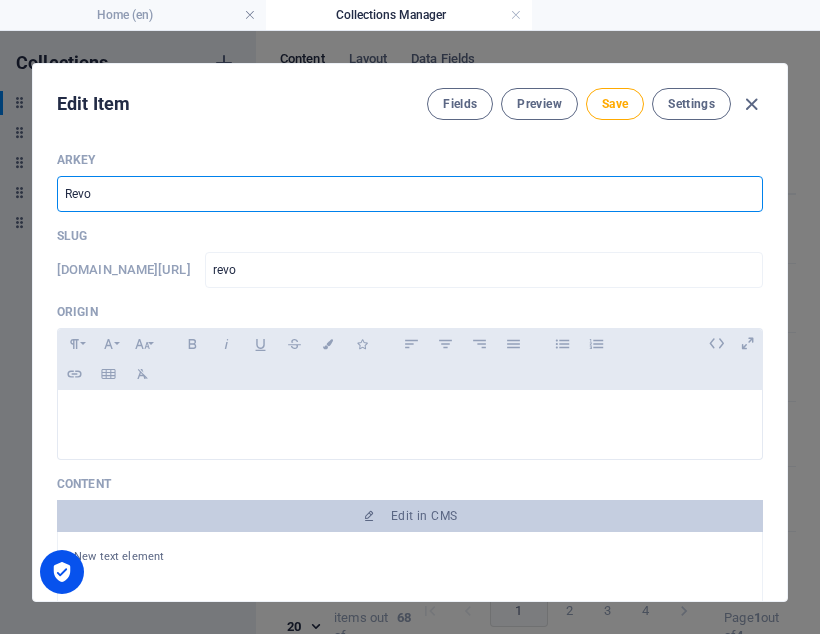 type on "Revol" 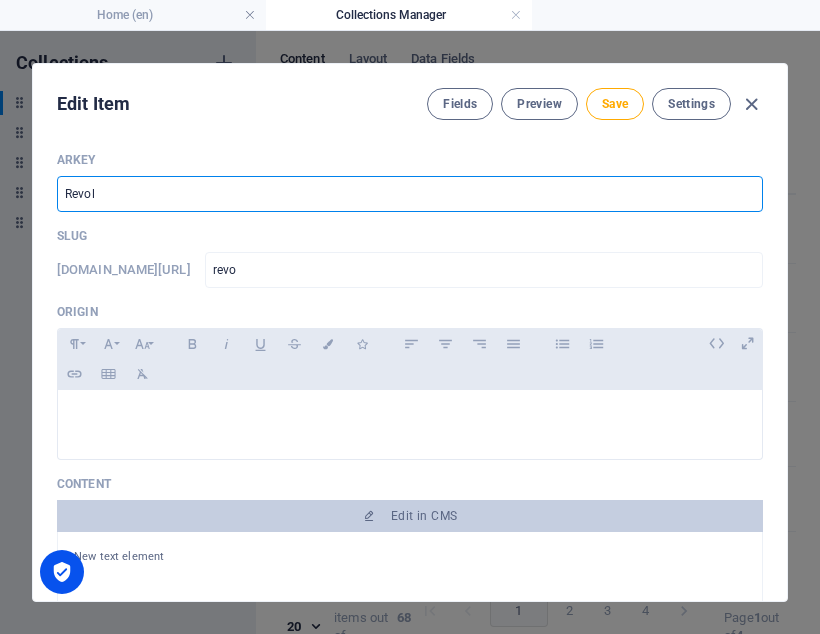 type on "revol" 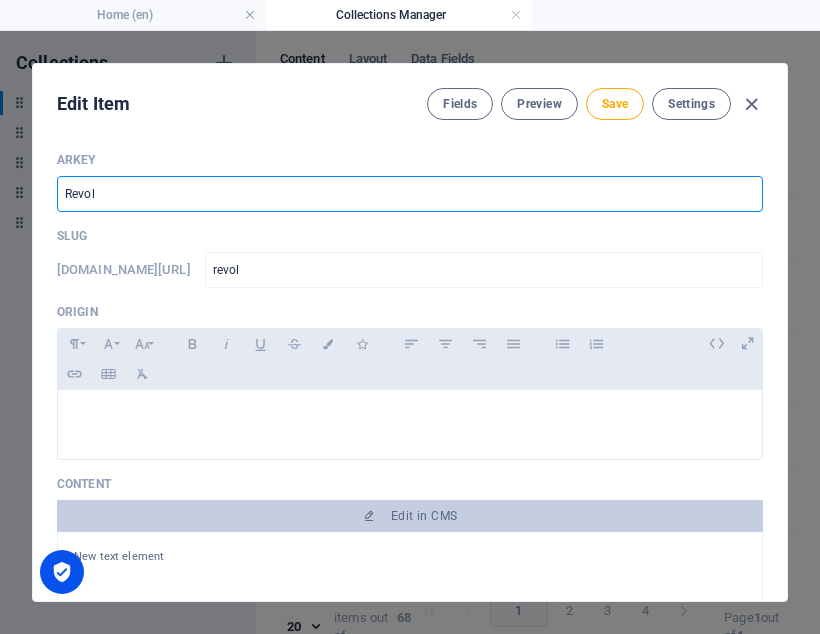 type on "Revolu" 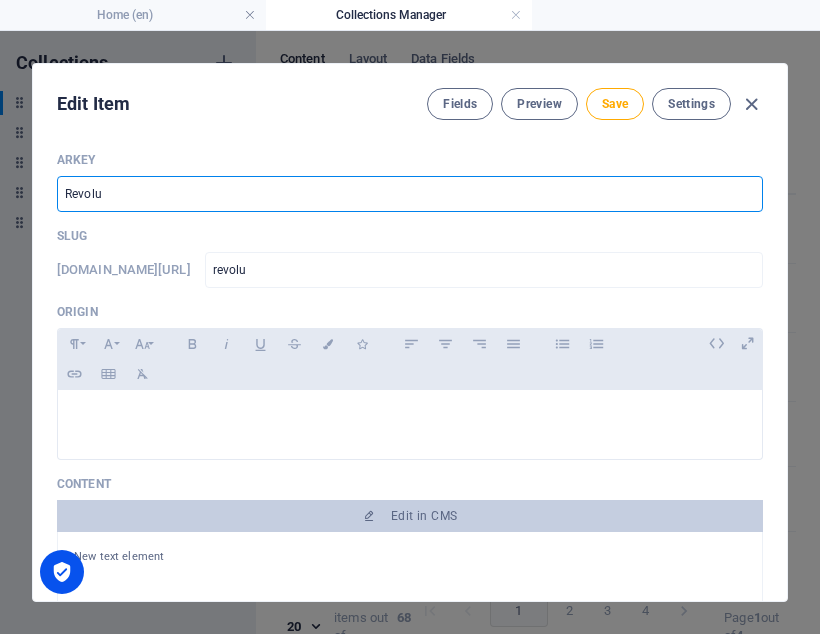 type on "Revolut" 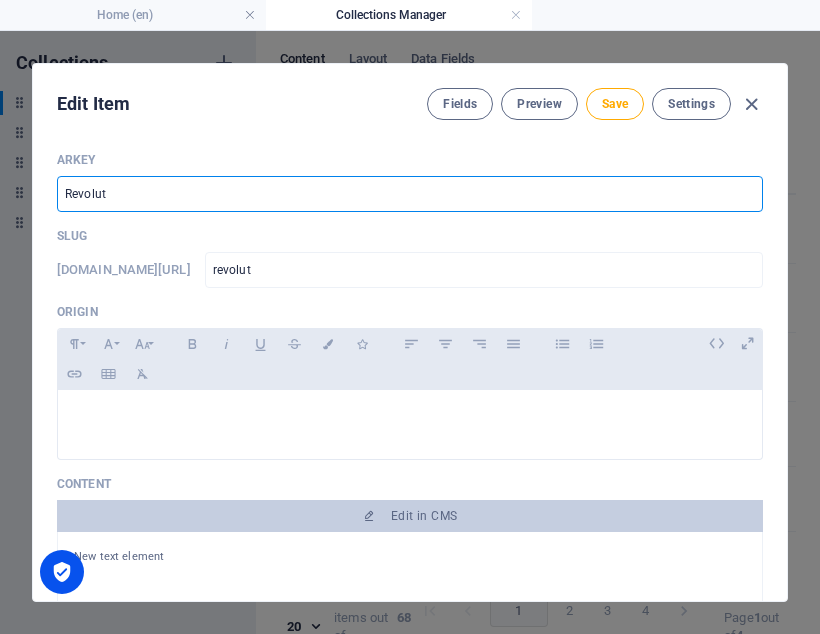 type on "Revoluti" 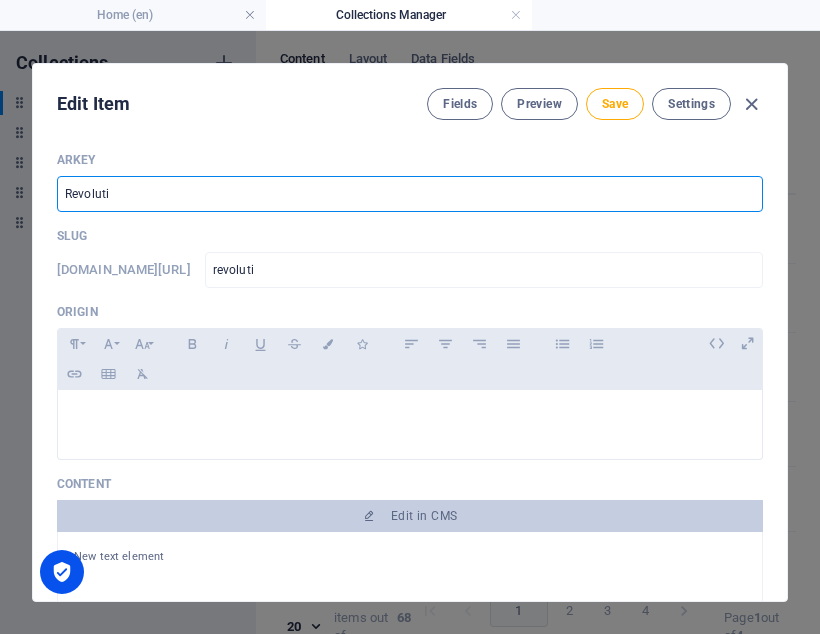 type on "Revolutio" 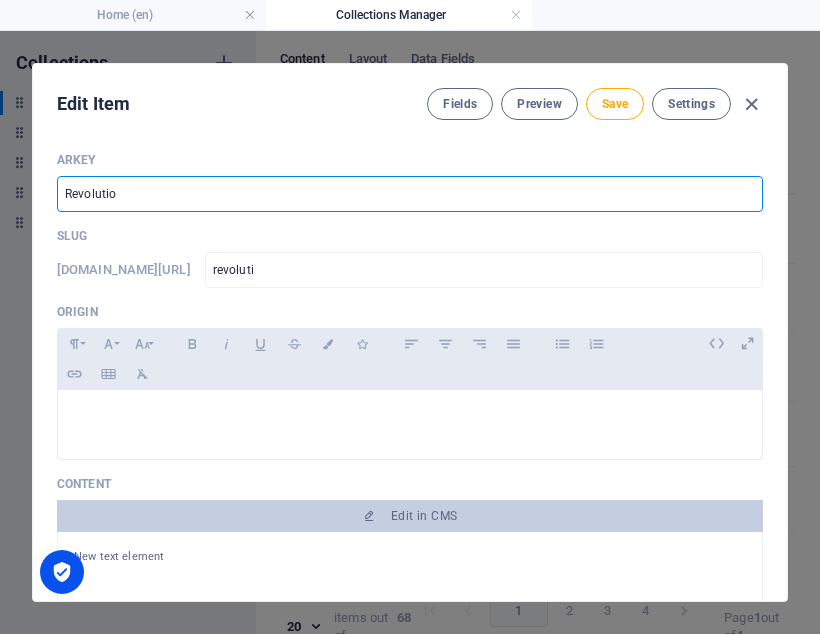 type on "revolutio" 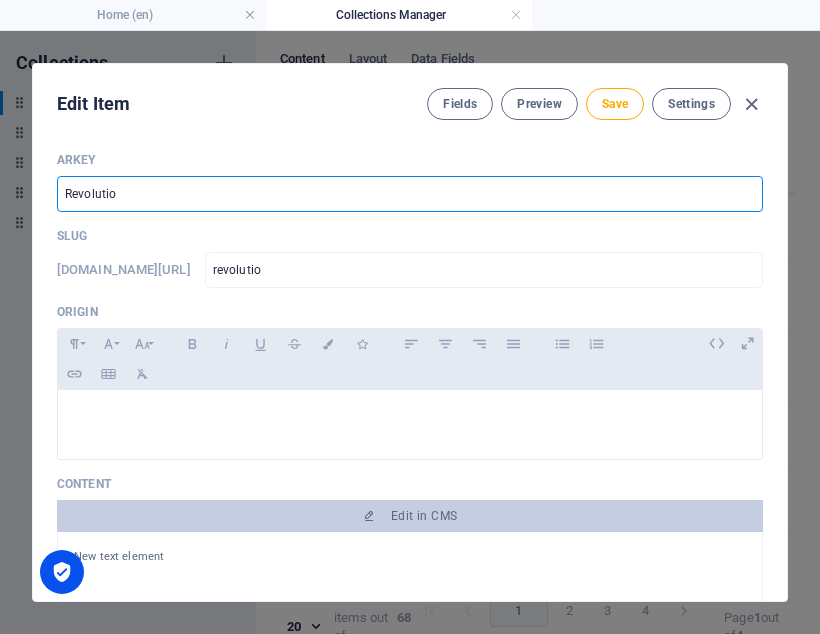 type on "Revolution" 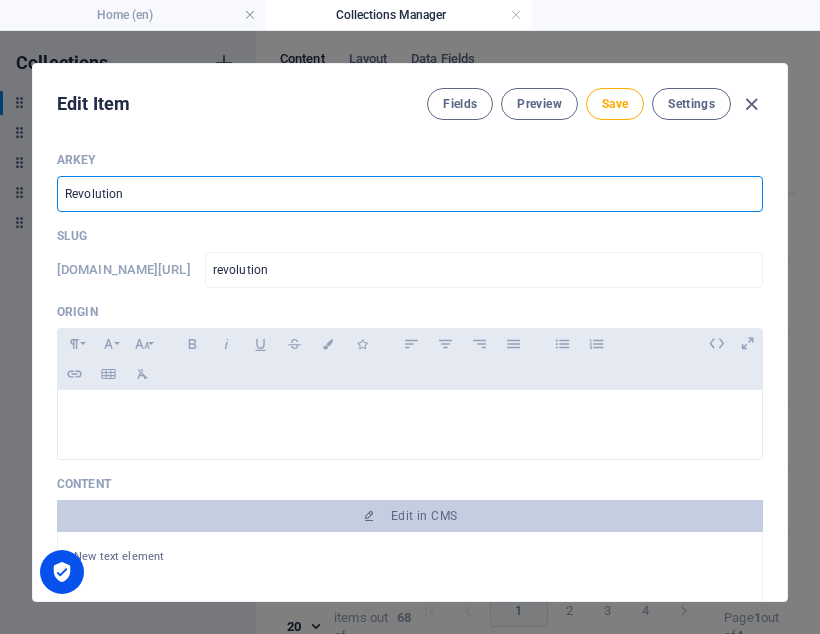 type on "Revolutioni" 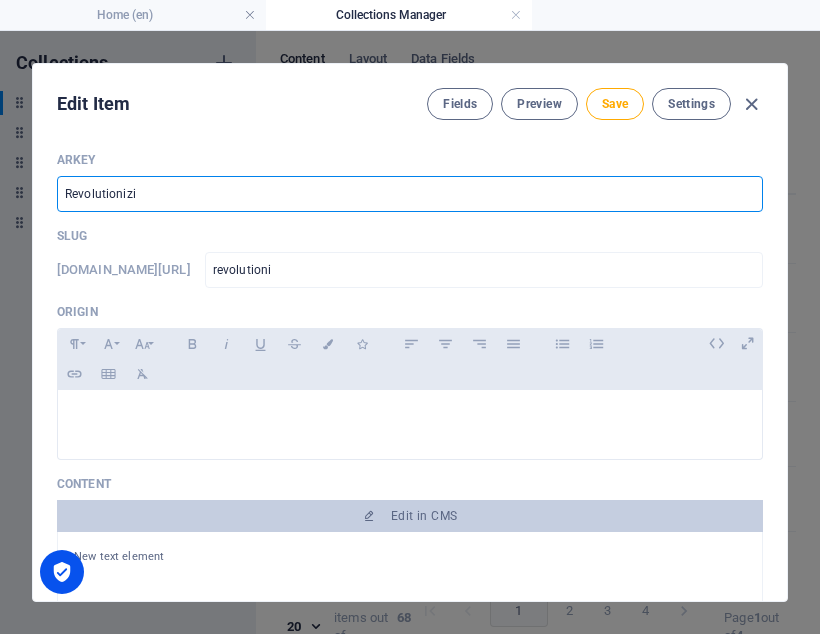 type on "Revolutionizin" 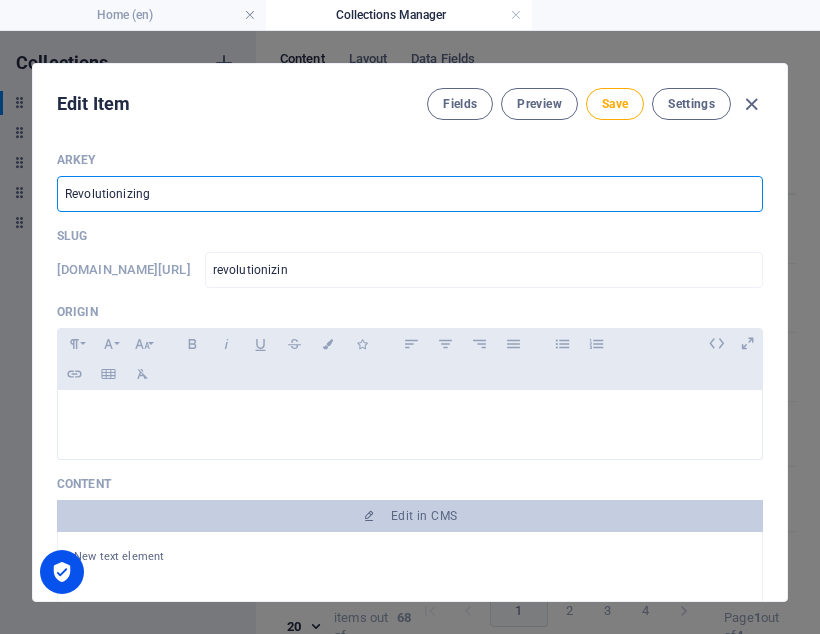 type on "Revolutionizing" 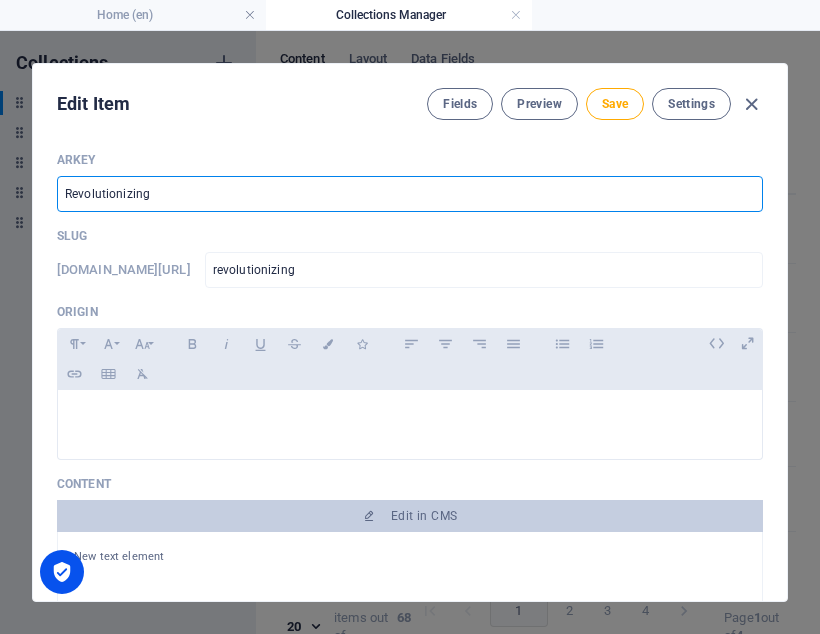 type on "Revolutionizing F" 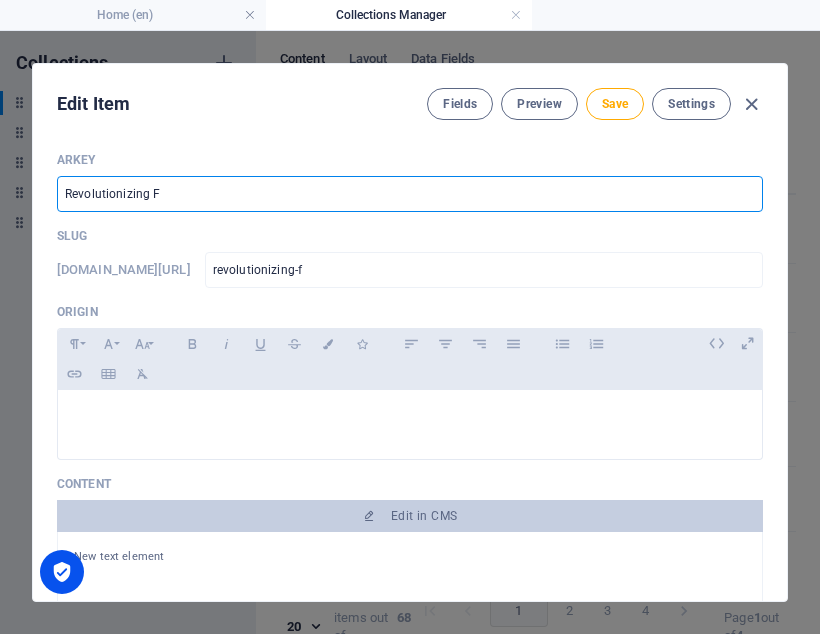 type on "Revolutionizing Fu" 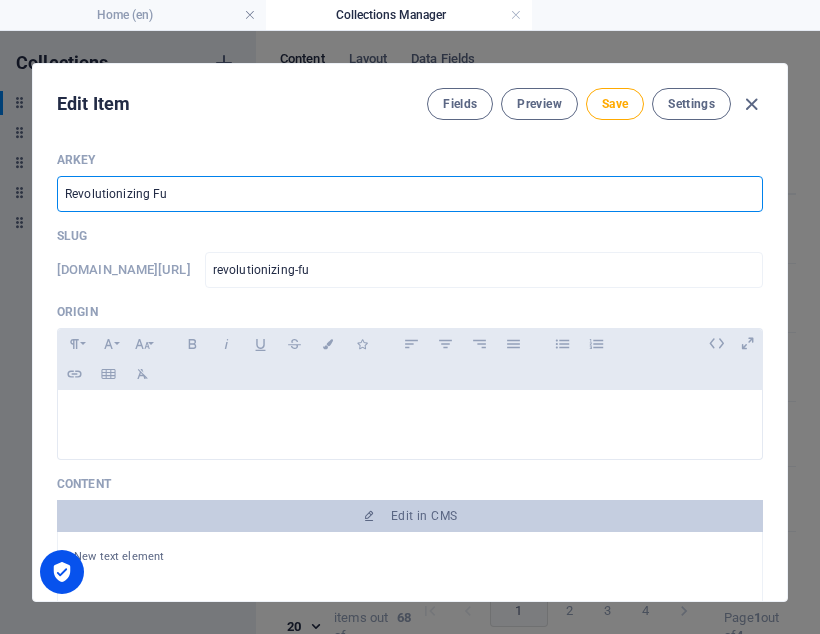 type on "Revolutionizing Fue" 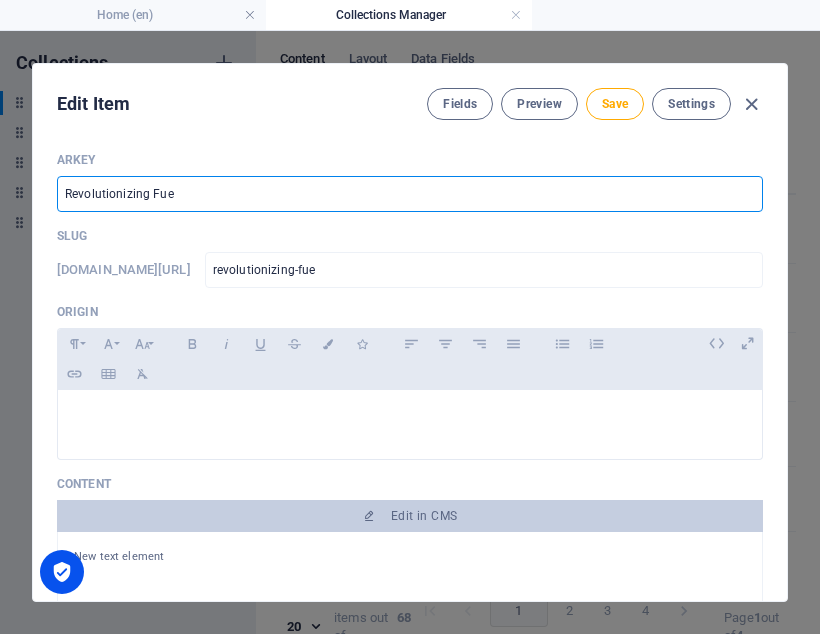 type on "Revolutionizing Fuel" 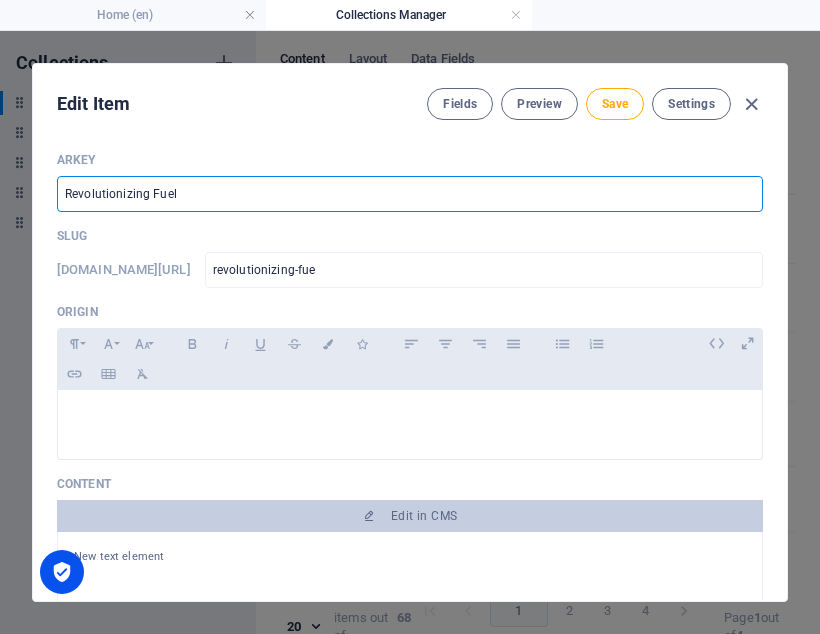 type on "revolutionizing-fuel" 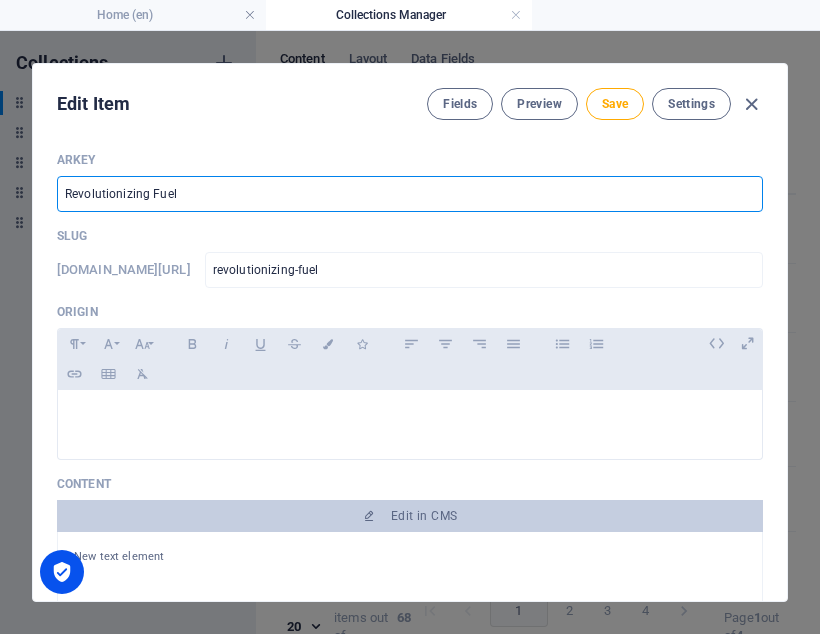 type on "Revolutionizing Fuel P" 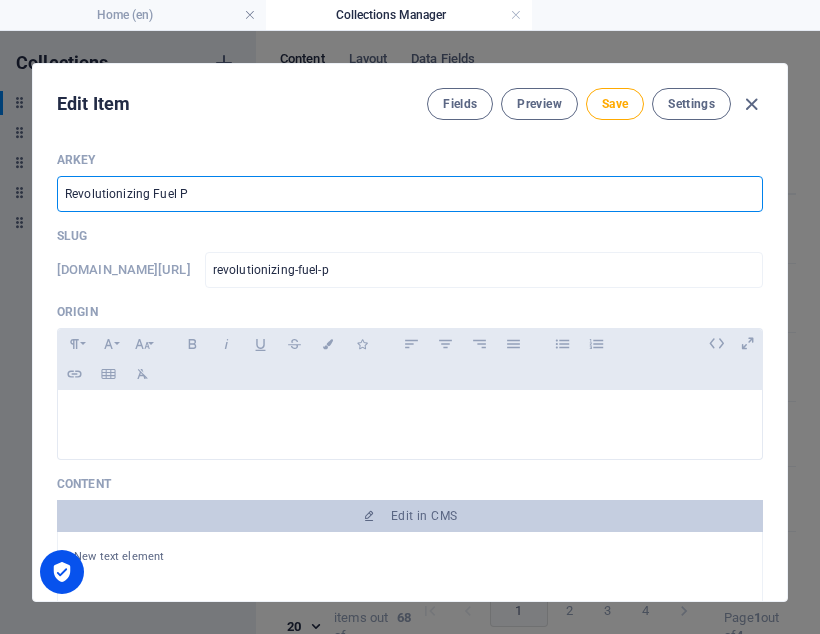 type 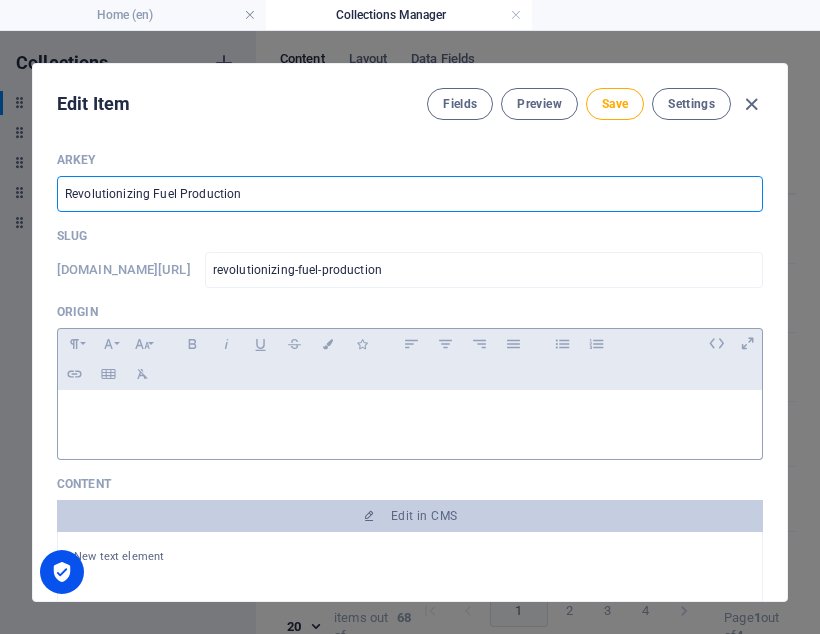 click at bounding box center [410, 415] 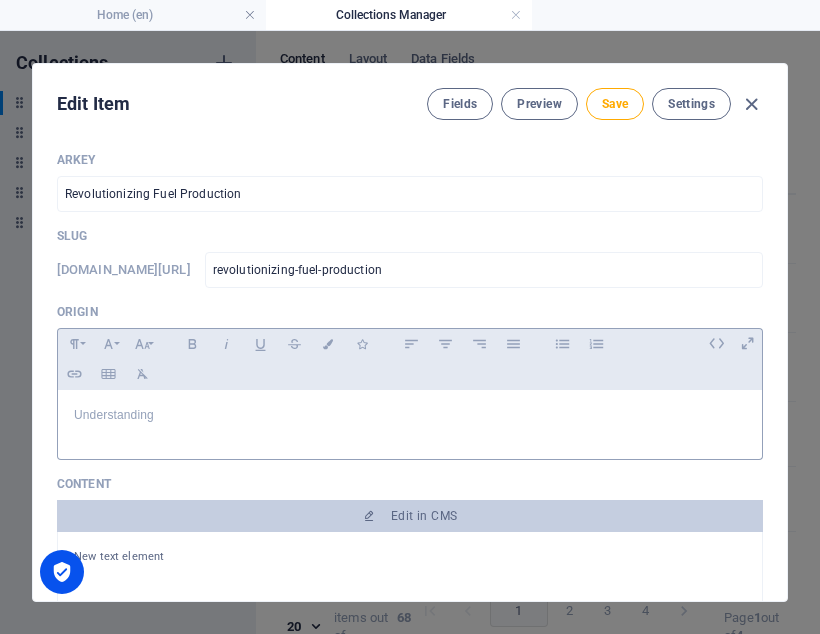 click on "Understanding" at bounding box center (410, 420) 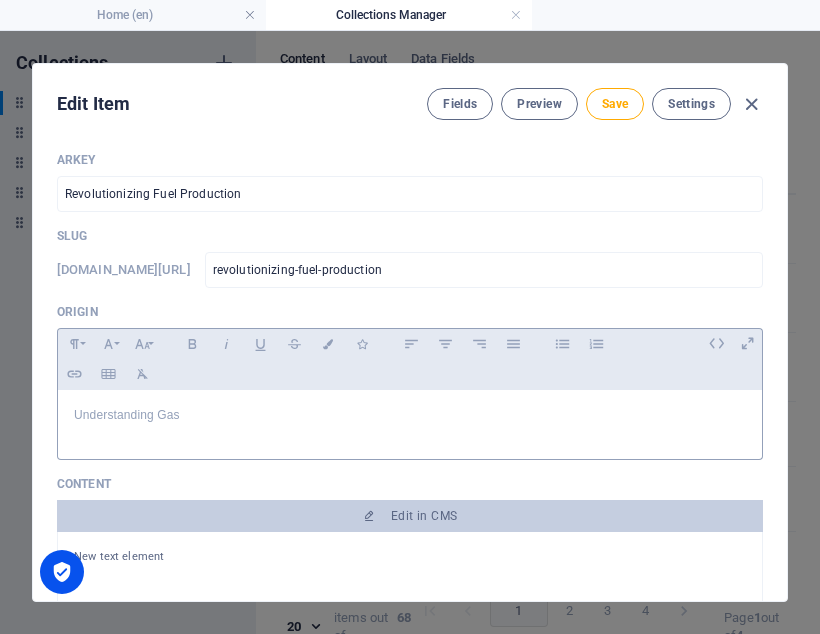 click on "Understanding Gas" at bounding box center (410, 415) 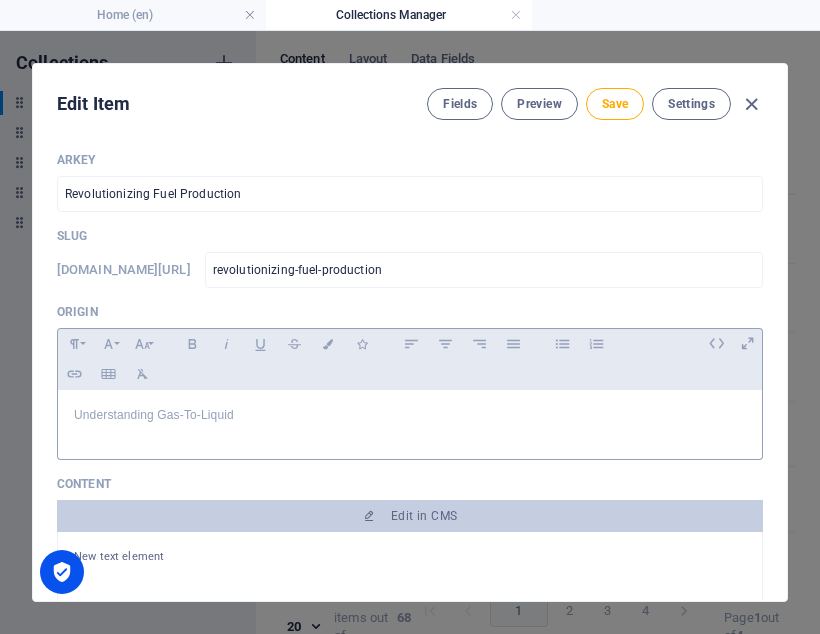 click on "Understanding Gas-To-Liquid" at bounding box center [410, 420] 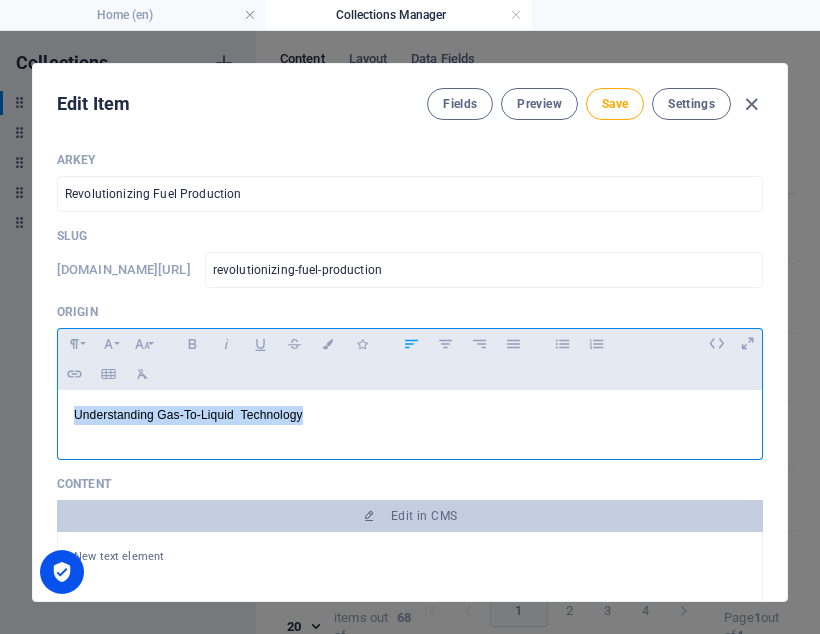 drag, startPoint x: 314, startPoint y: 421, endPoint x: 36, endPoint y: 423, distance: 278.0072 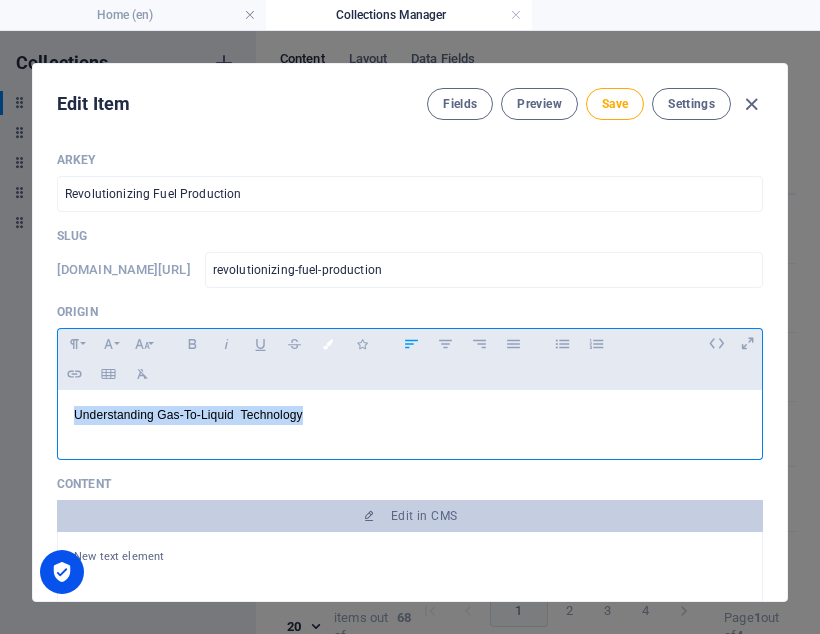 click on "Colors" at bounding box center [328, 344] 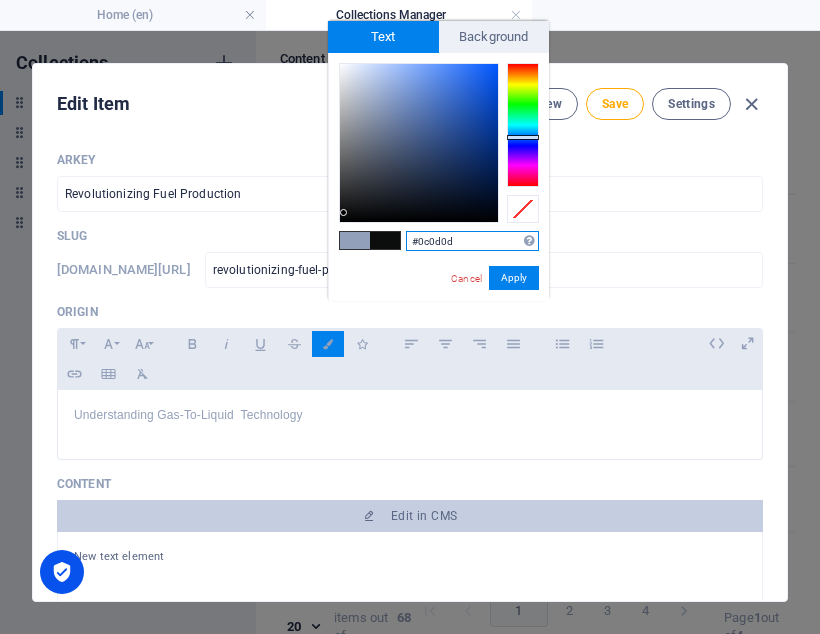 click at bounding box center [419, 143] 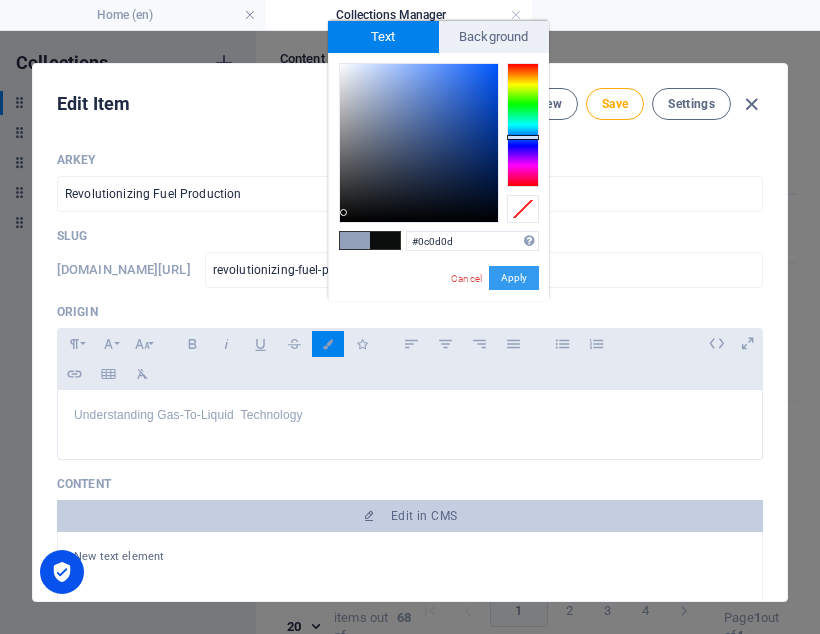 click on "Apply" at bounding box center (514, 278) 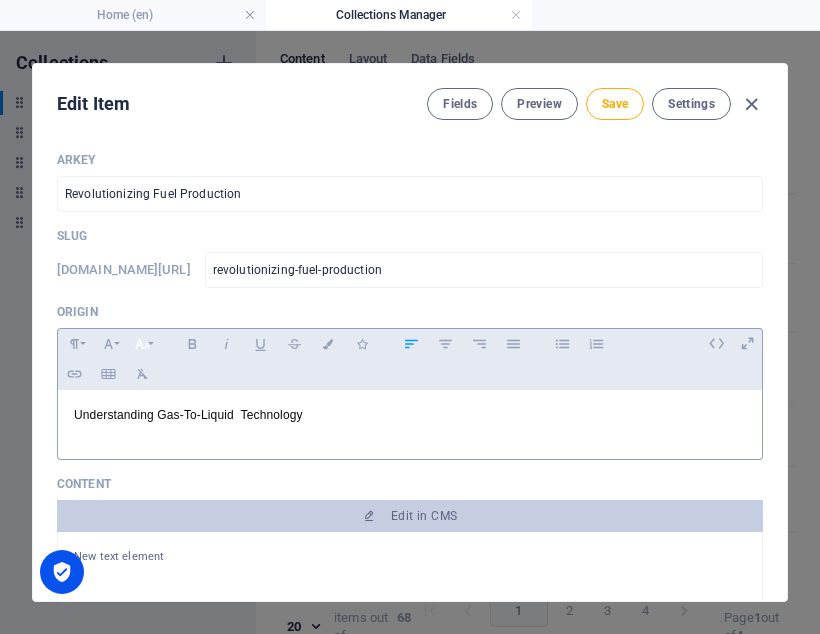 click on "Font Size" at bounding box center (142, 344) 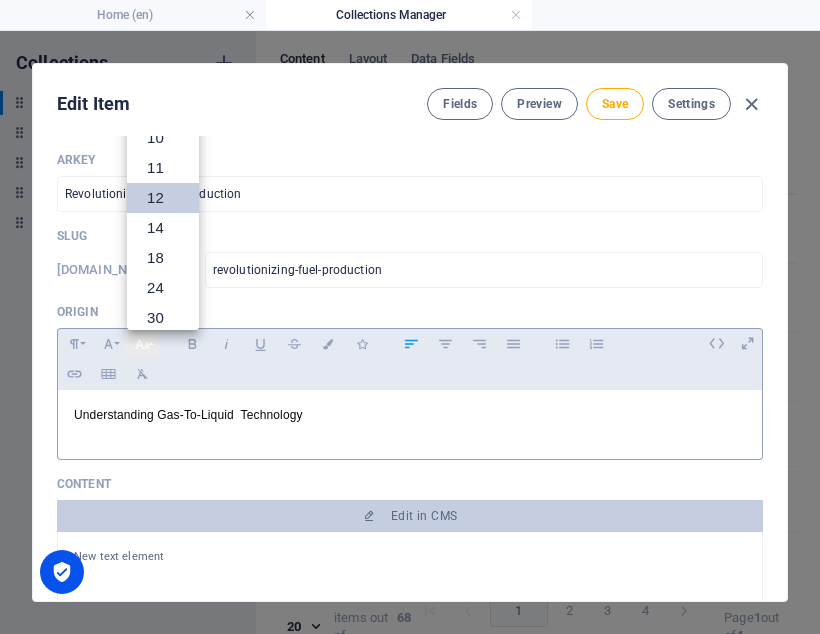 scroll, scrollTop: 143, scrollLeft: 0, axis: vertical 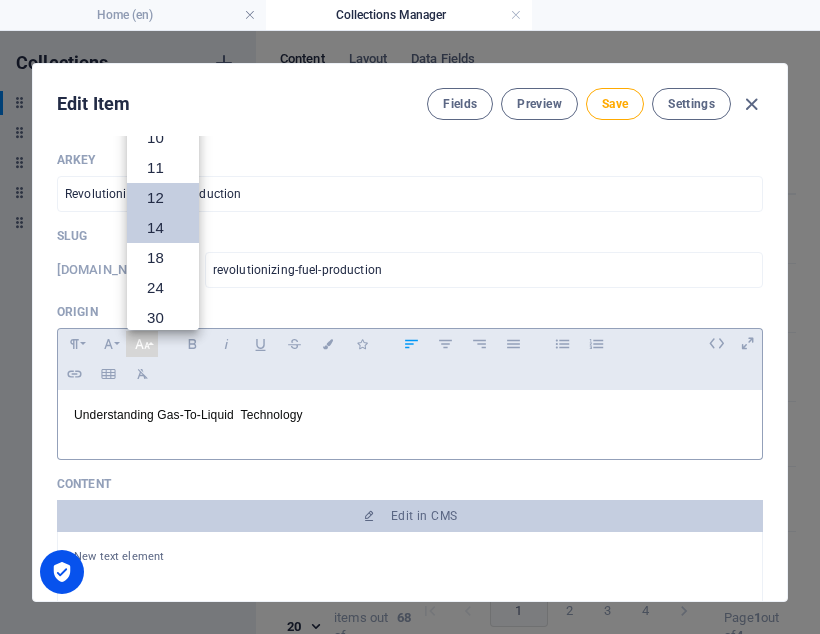 click on "14" at bounding box center [163, 228] 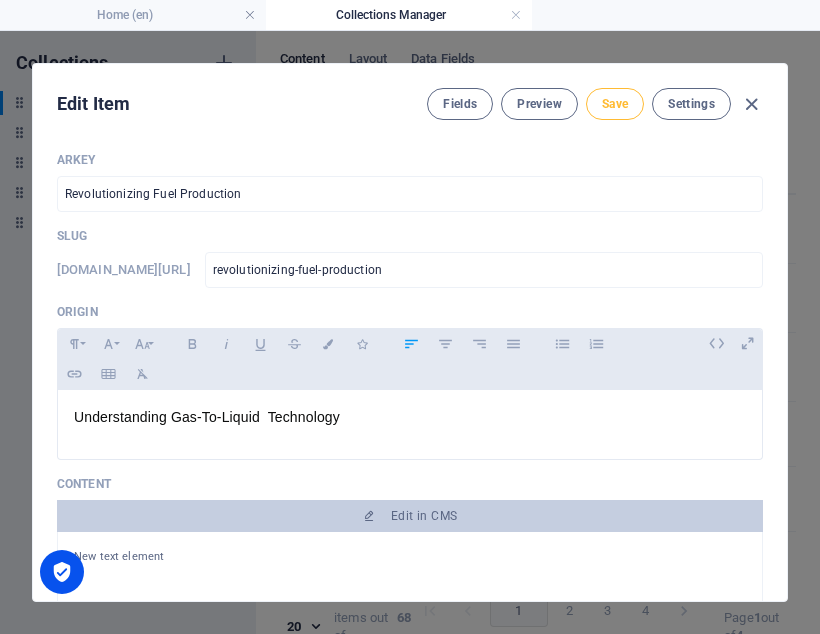 click on "Save" at bounding box center [615, 104] 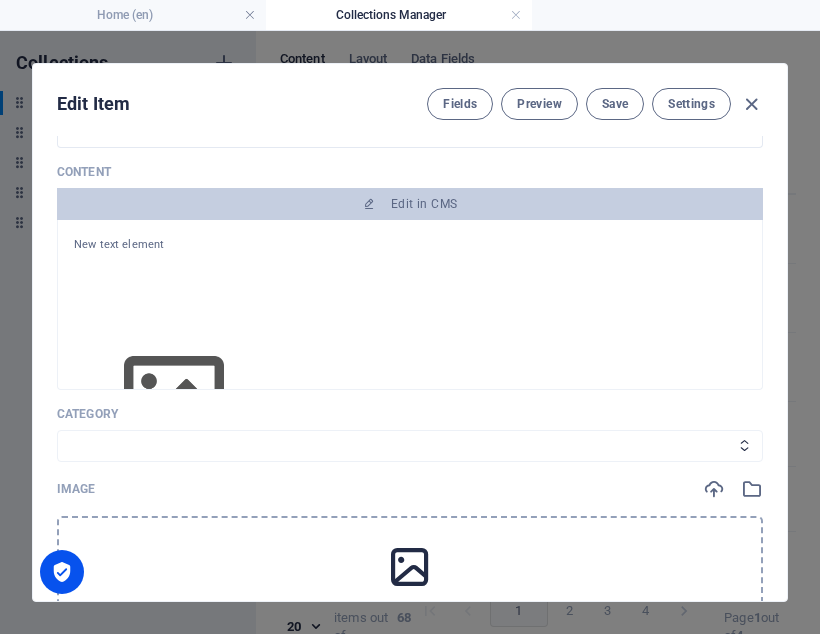 scroll, scrollTop: 329, scrollLeft: 0, axis: vertical 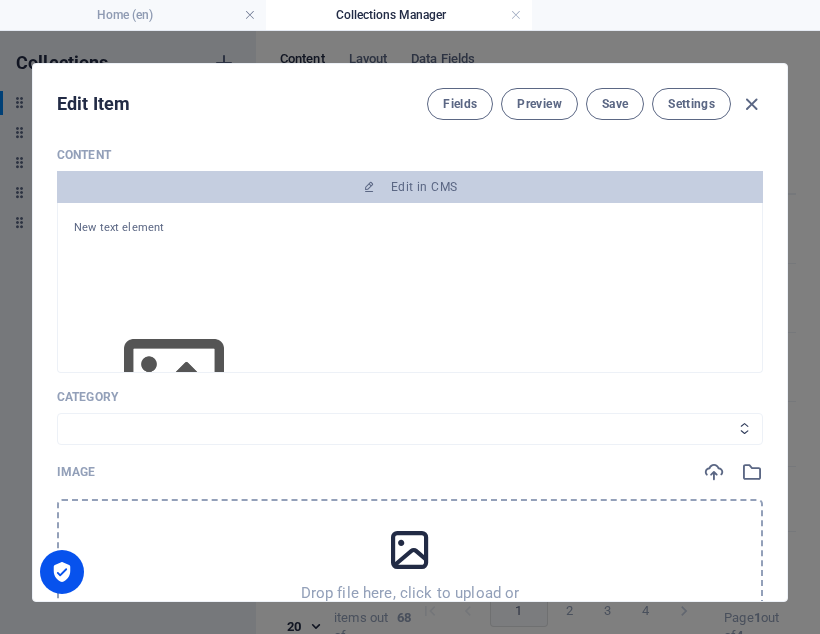 click on "Legal Business Environment Do you know Finance Cryptocurrency" at bounding box center (410, 429) 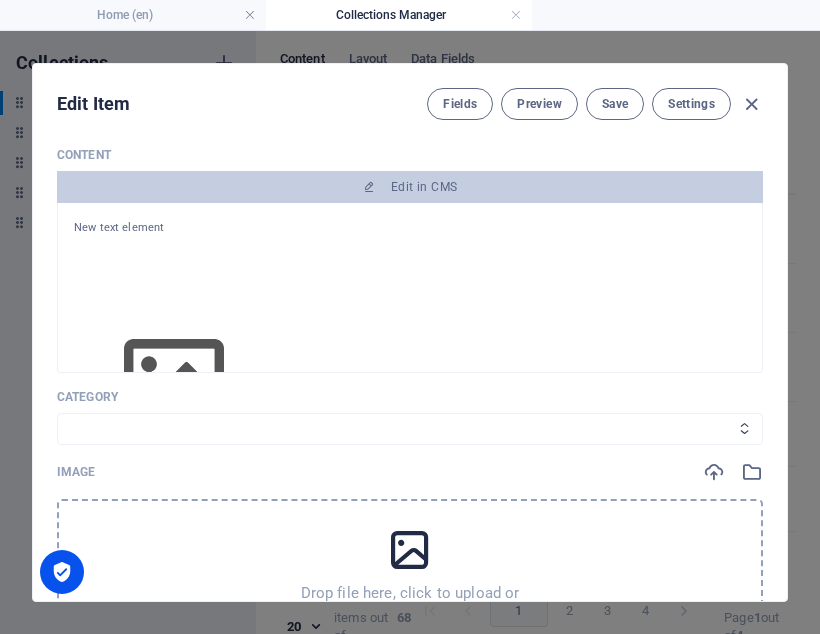 click on "Legal Business Environment Do you know Finance Cryptocurrency" at bounding box center (410, 429) 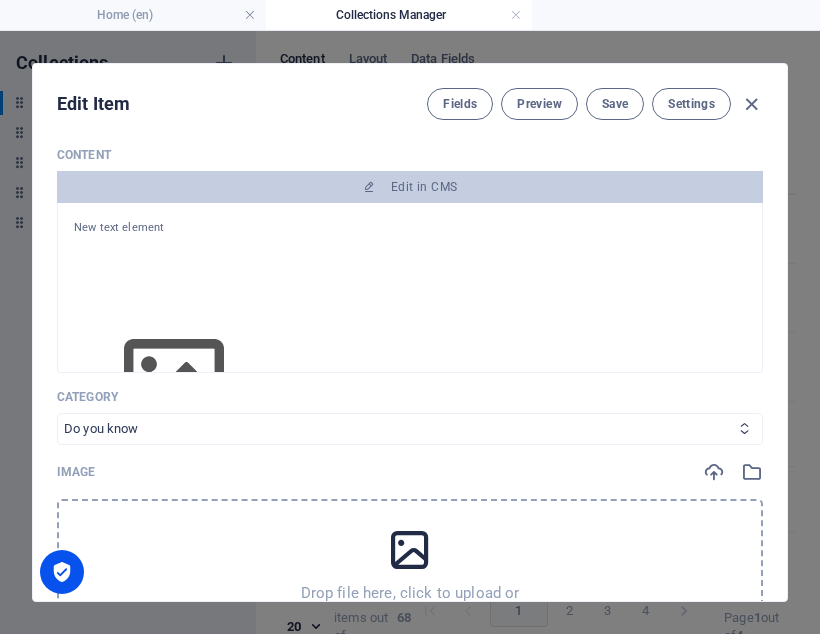 click on "Legal Business Environment Do you know Finance Cryptocurrency" at bounding box center (410, 429) 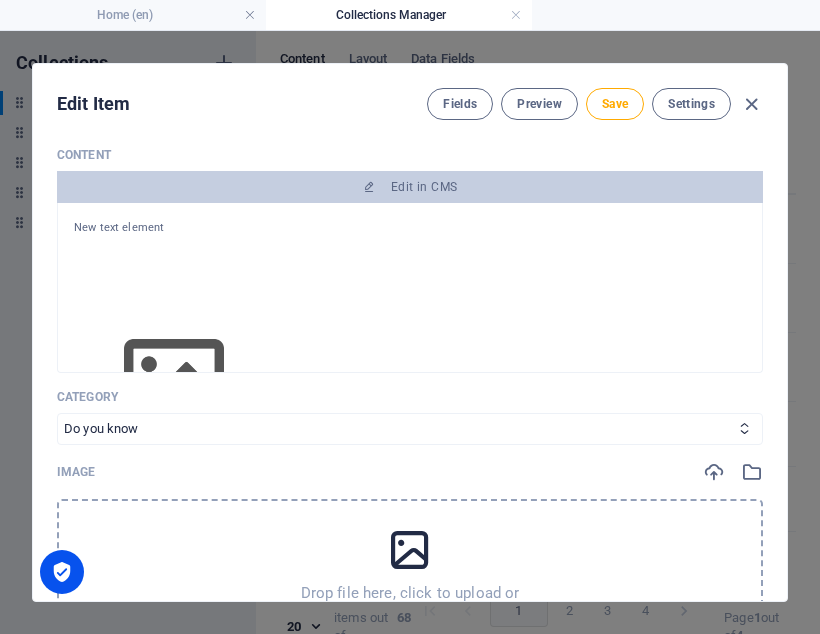 click on "Edit Item Fields Preview Save Settings ARKEY Revolutionizing Fuel Production ​ Slug [DOMAIN_NAME][URL] revolutionizing-fuel-production ​ Origin Paragraph Format Normal Heading 1 Heading 2 Heading 3 Heading 4 Heading 5 Heading 6 Code Font Family Arial [US_STATE] Impact Tahoma Times New Roman Verdana Poppins Font Size 8 9 10 11 12 14 18 24 30 36 48 60 72 96 Bold Italic Underline Strikethrough Colors Icons Align Left Align Center Align Right Align Justify Unordered List Ordered List Insert Link Insert Table Clear Formatting Understanding Gas-To-Liquid  Technology <p><span style="color: rgb(12, 13, 13); font-size: 14px;">Understanding Gas-To-Liquid &nbsp;Technology</span></p> Content Edit in CMS New text element New text element New text element New text element Category Legal Business Environment Do you know Finance Cryptocurrency Image Drop file here, click to upload or Select file from Files or our free stock photos & videos Publishing Date [DATE] ​ Status Published Draft LInk" at bounding box center (410, 332) 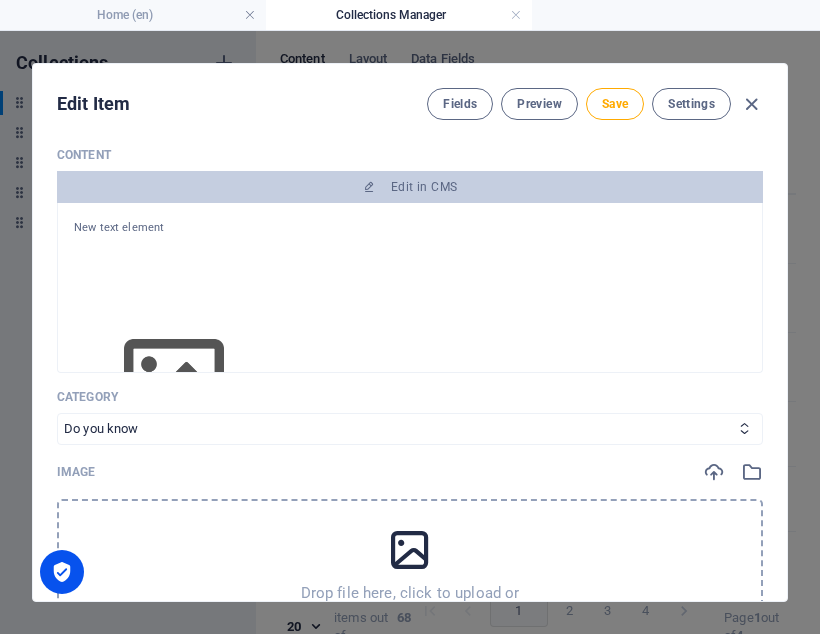 drag, startPoint x: 783, startPoint y: 217, endPoint x: 782, endPoint y: 203, distance: 14.035668 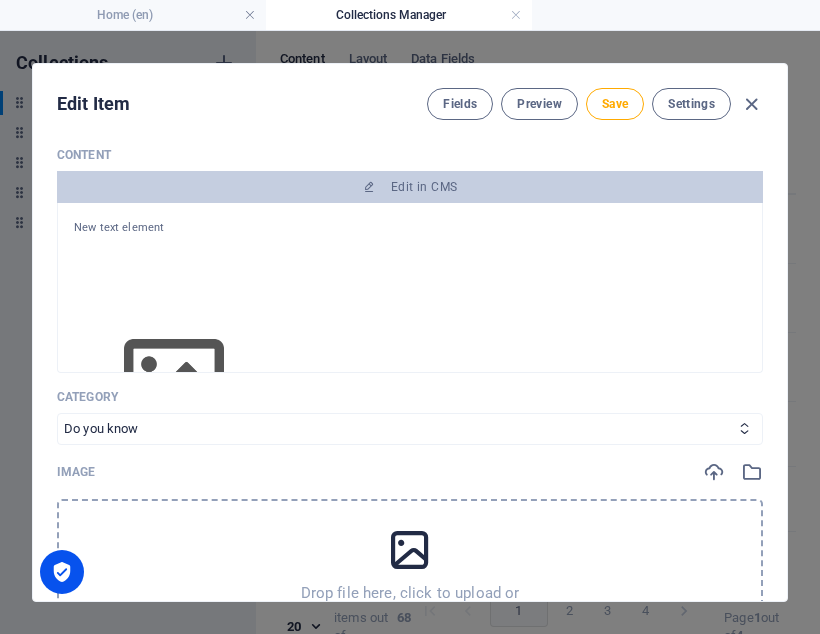 scroll, scrollTop: 70, scrollLeft: 0, axis: vertical 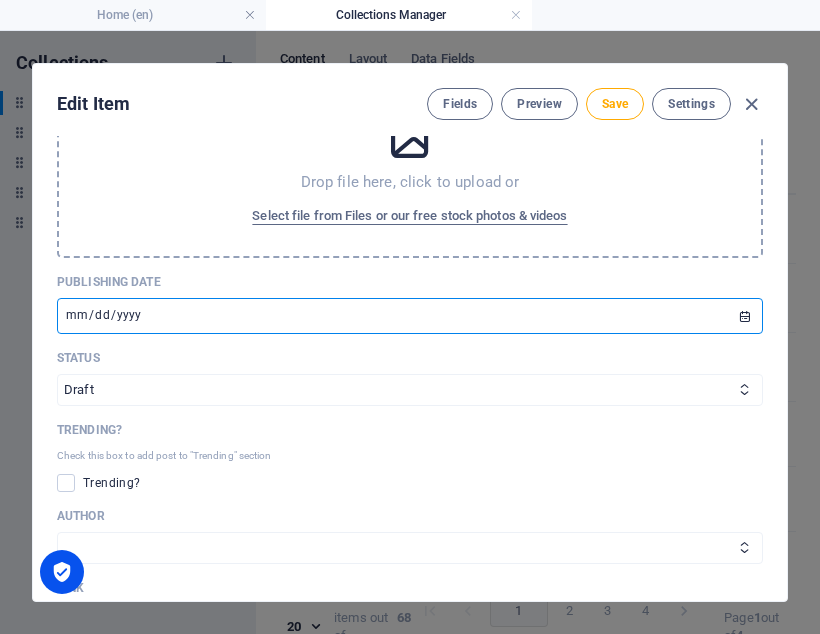 click on "[DATE]" at bounding box center (410, 316) 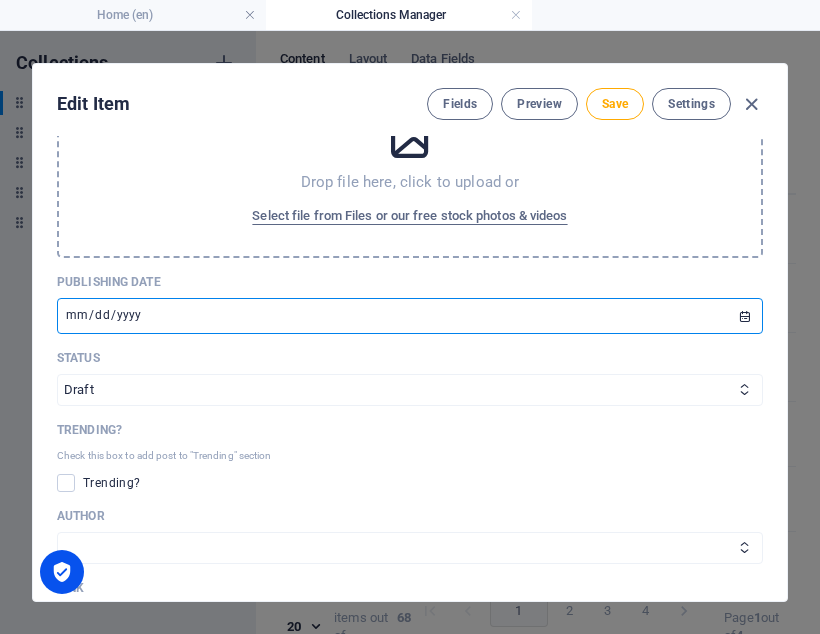 click on "[DATE]" at bounding box center [410, 316] 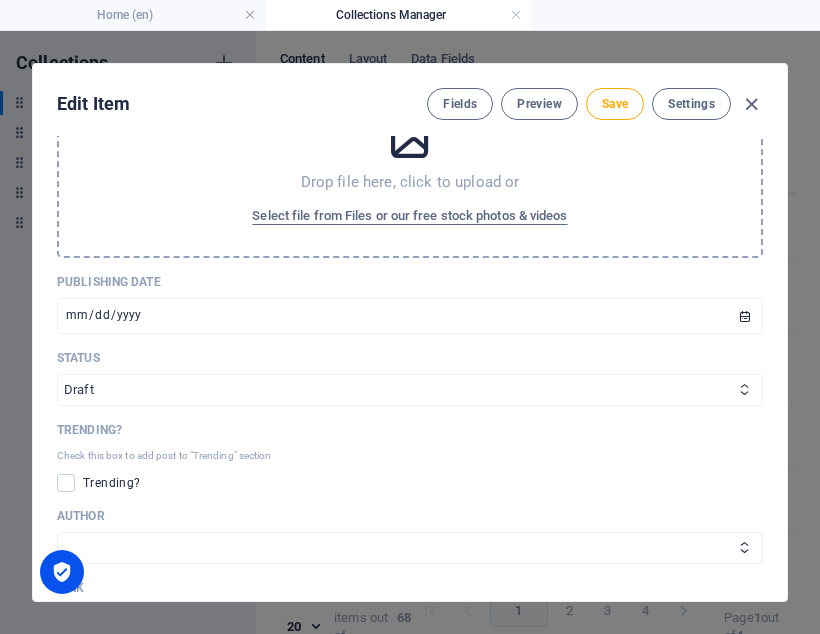 click on "Published Draft" at bounding box center (410, 390) 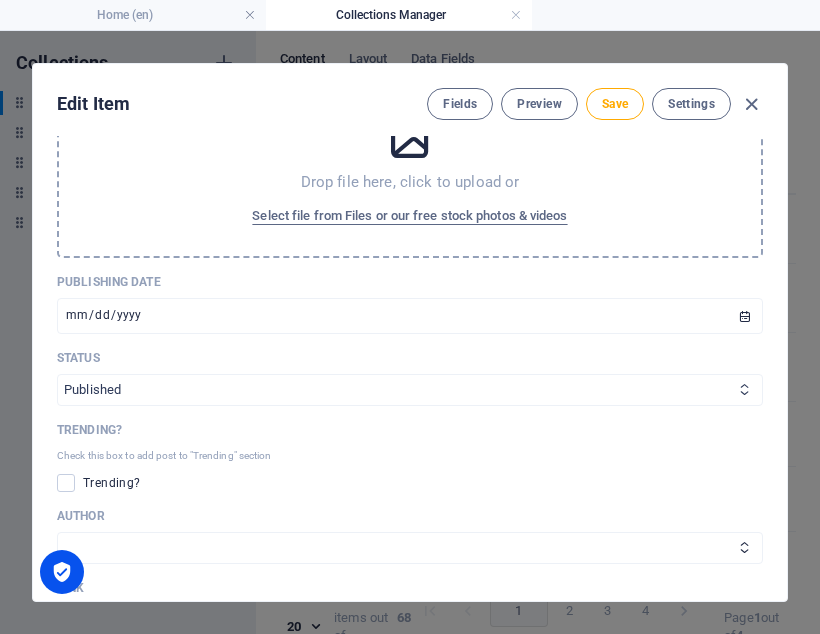 click on "Published Draft" at bounding box center [410, 390] 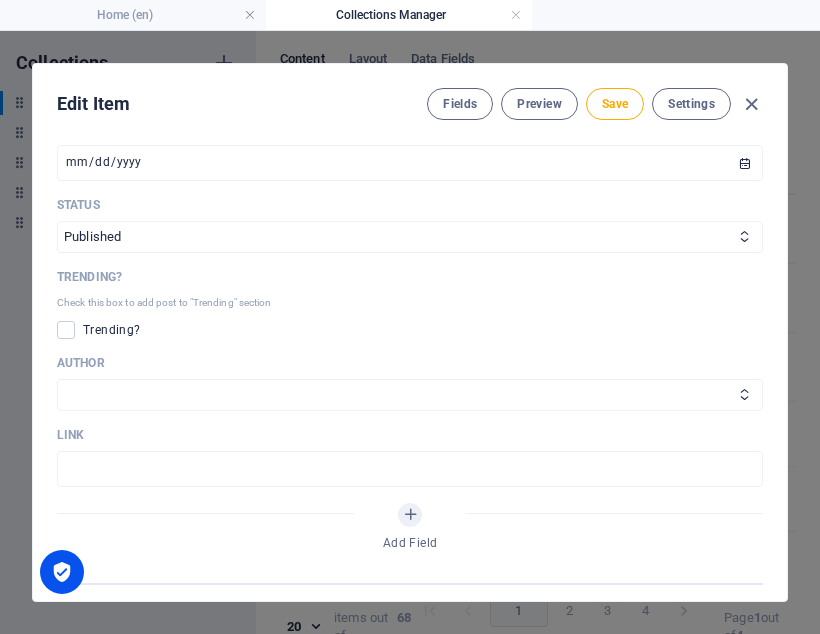 scroll, scrollTop: 949, scrollLeft: 0, axis: vertical 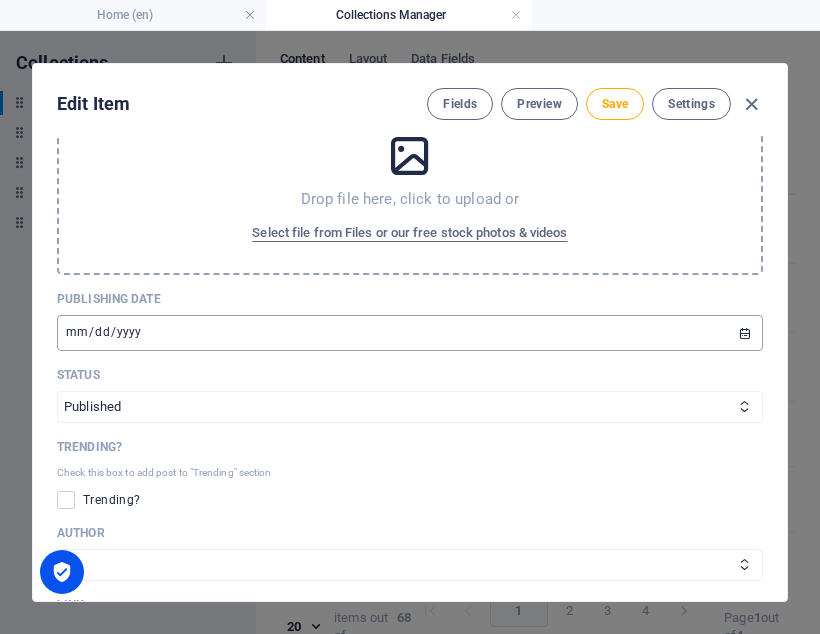 click on "[DATE]" at bounding box center [410, 333] 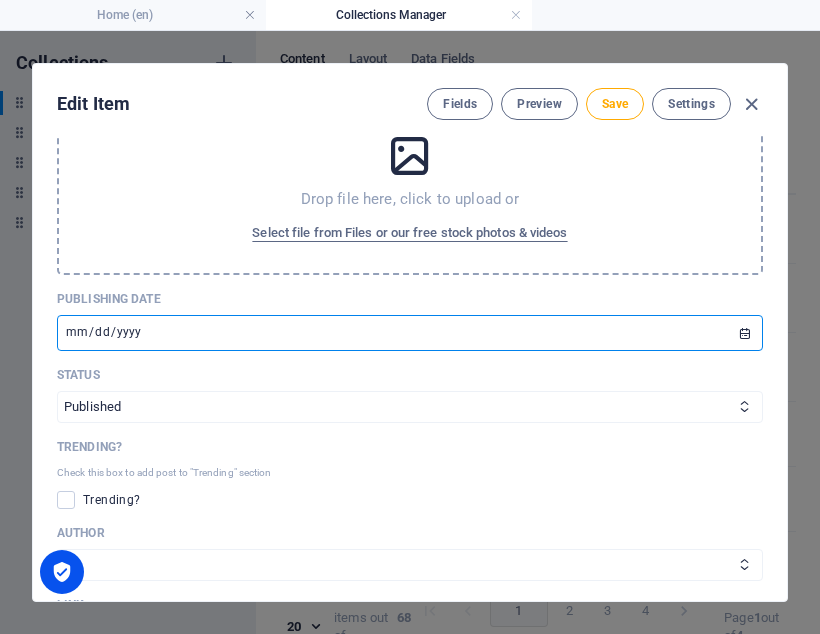 click on "[DATE]" at bounding box center (410, 333) 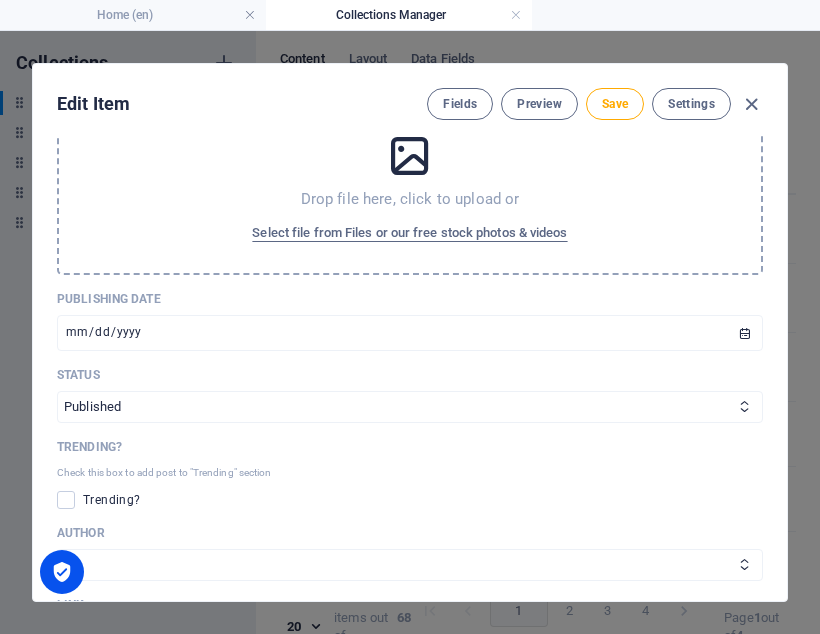 click on "Edit Item Fields Preview Save Settings ARKEY Revolutionizing Fuel Production ​ Slug [DOMAIN_NAME][URL] revolutionizing-fuel-production ​ Origin Paragraph Format Normal Heading 1 Heading 2 Heading 3 Heading 4 Heading 5 Heading 6 Code Font Family Arial [US_STATE] Impact Tahoma Times New Roman Verdana Poppins Font Size 8 9 10 11 12 14 18 24 30 36 48 60 72 96 Bold Italic Underline Strikethrough Colors Icons Align Left Align Center Align Right Align Justify Unordered List Ordered List Insert Link Insert Table Clear Formatting Understanding Gas-To-Liquid  Technology <p><span style="color: rgb(12, 13, 13); font-size: 14px;">Understanding Gas-To-Liquid &nbsp;Technology</span></p> Content Edit in CMS New text element New text element New text element New text element Category Legal Business Environment Do you know Finance Cryptocurrency Image Drop file here, click to upload or Select file from Files or our free stock photos & videos Publishing Date [DATE] ​ Status Published Draft LInk" at bounding box center [410, 332] 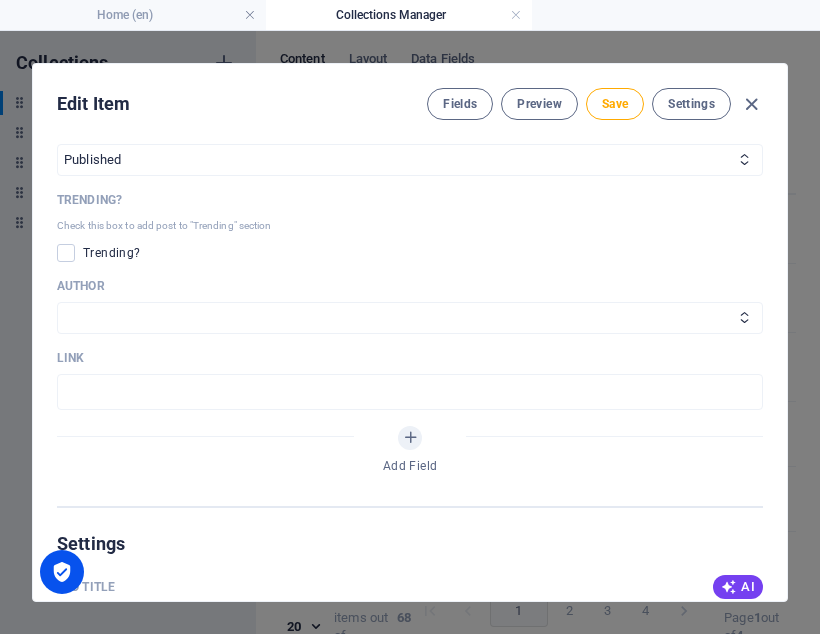 scroll, scrollTop: 976, scrollLeft: 0, axis: vertical 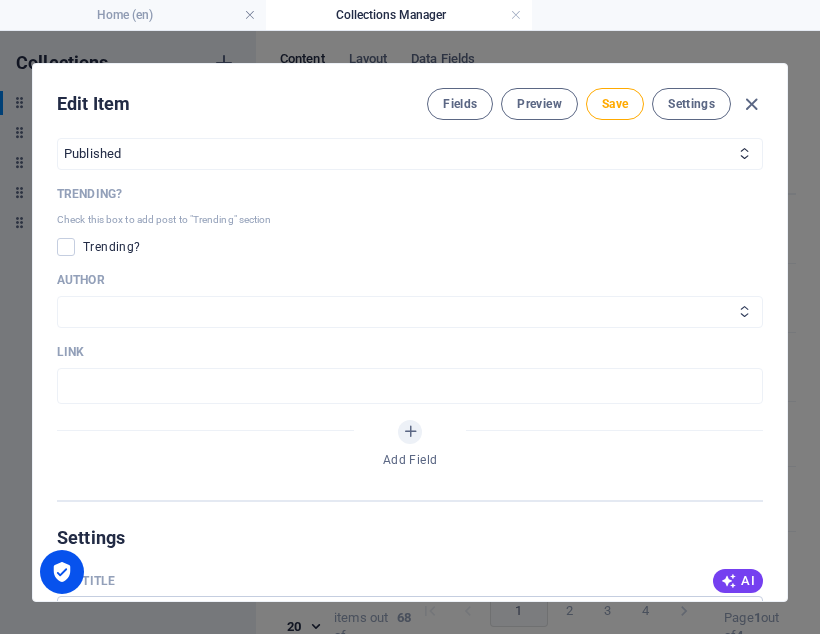 click on "[PERSON_NAME] [PERSON_NAME]" at bounding box center (410, 312) 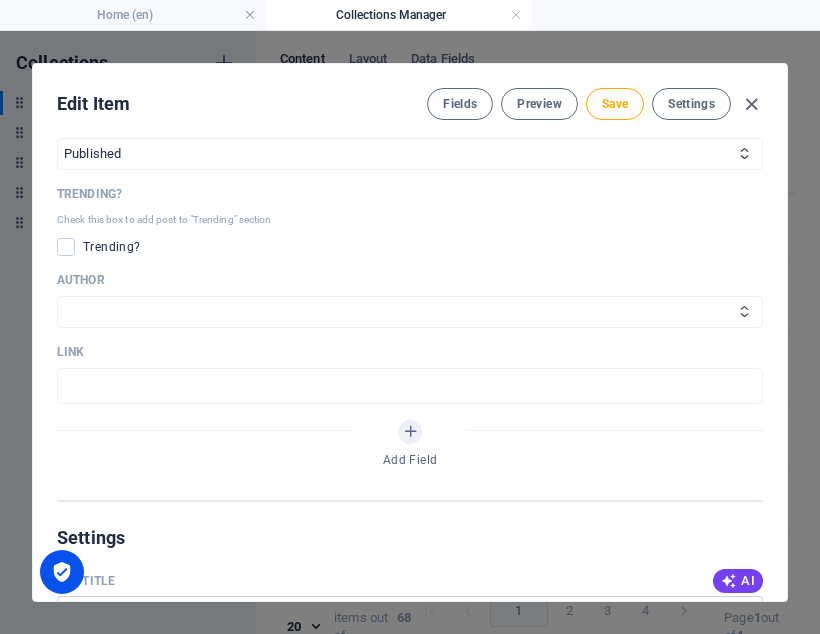 click on "[PERSON_NAME] [PERSON_NAME]" at bounding box center [410, 312] 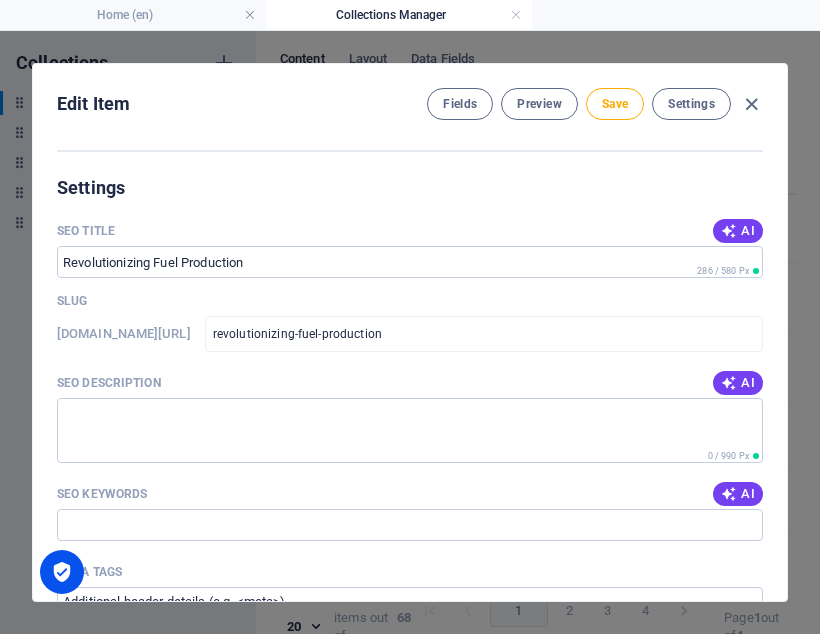 scroll, scrollTop: 1304, scrollLeft: 0, axis: vertical 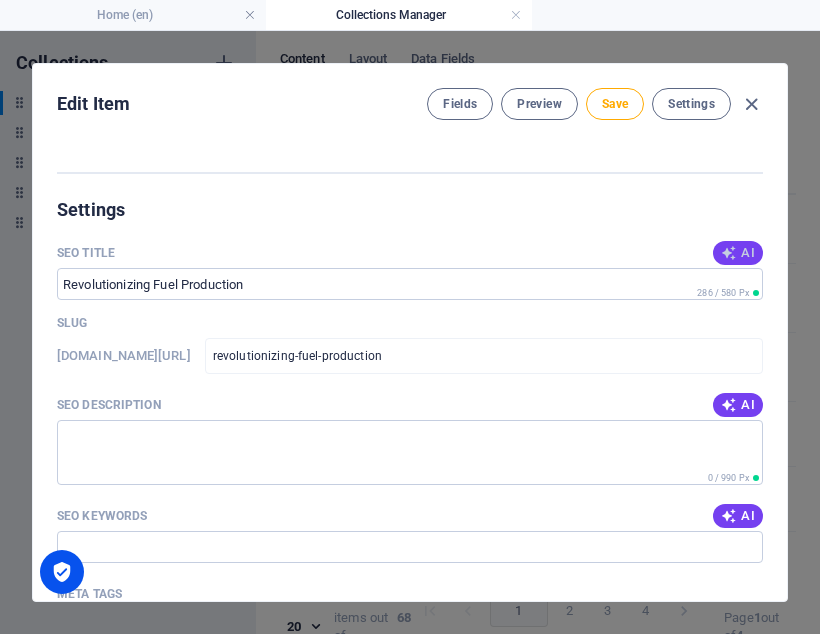 click on "AI" at bounding box center [738, 253] 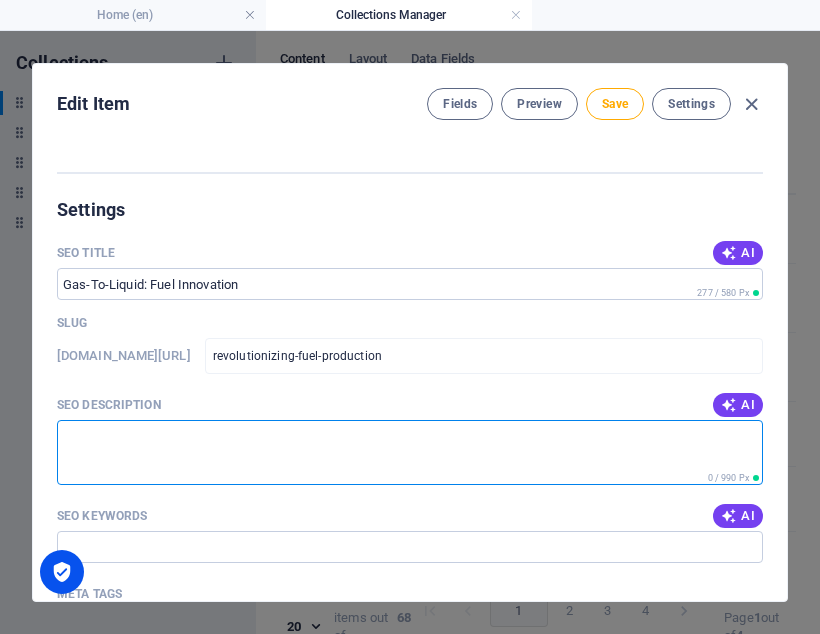 click on "SEO Description" at bounding box center (410, 452) 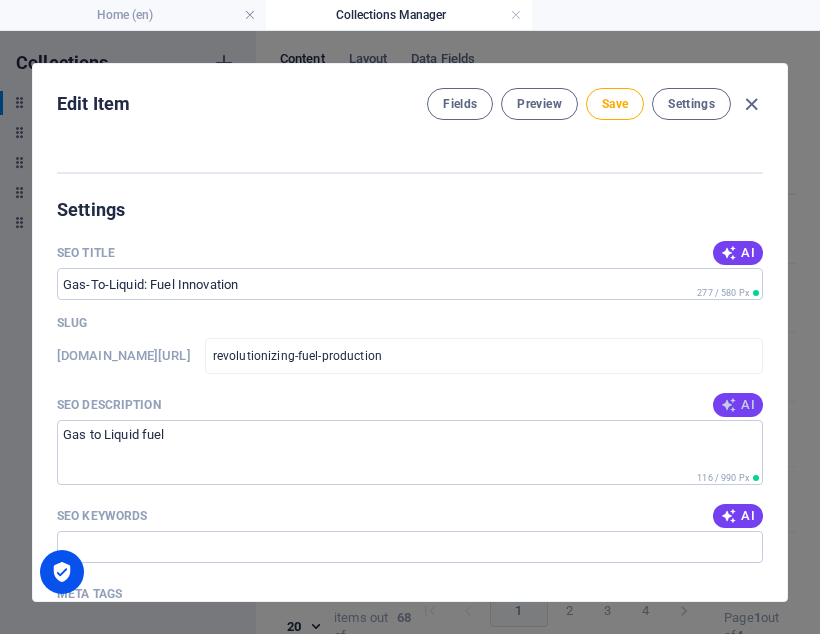 click on "AI" at bounding box center [738, 405] 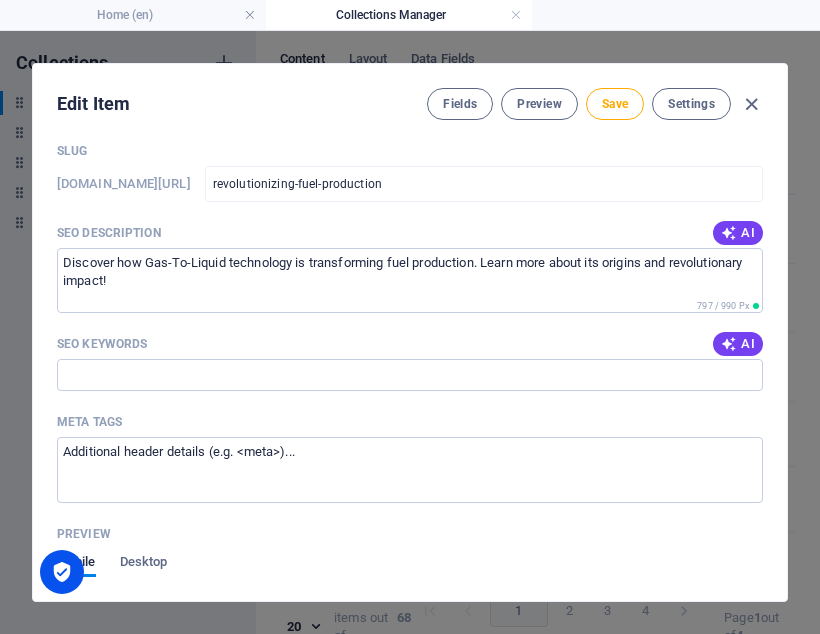 scroll, scrollTop: 1493, scrollLeft: 0, axis: vertical 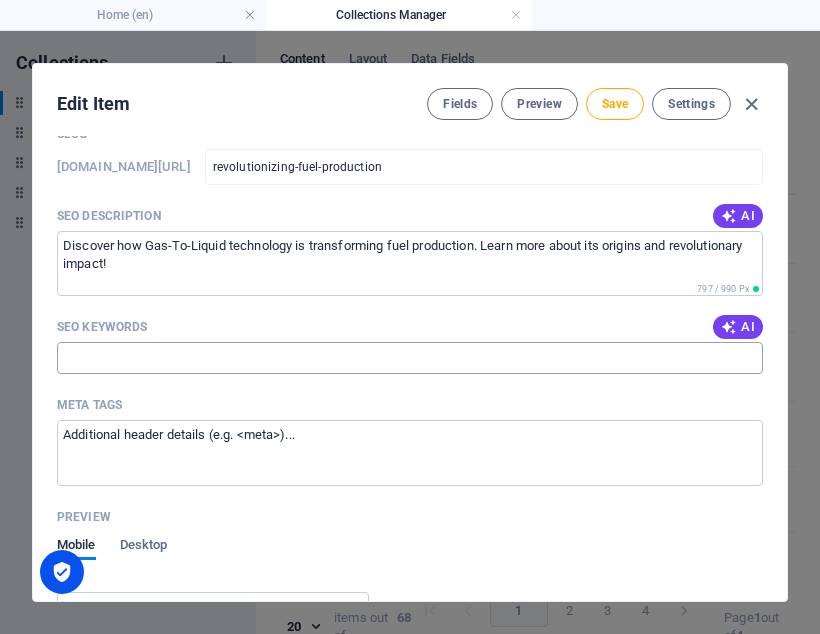 click on "SEO Keywords" at bounding box center [410, 358] 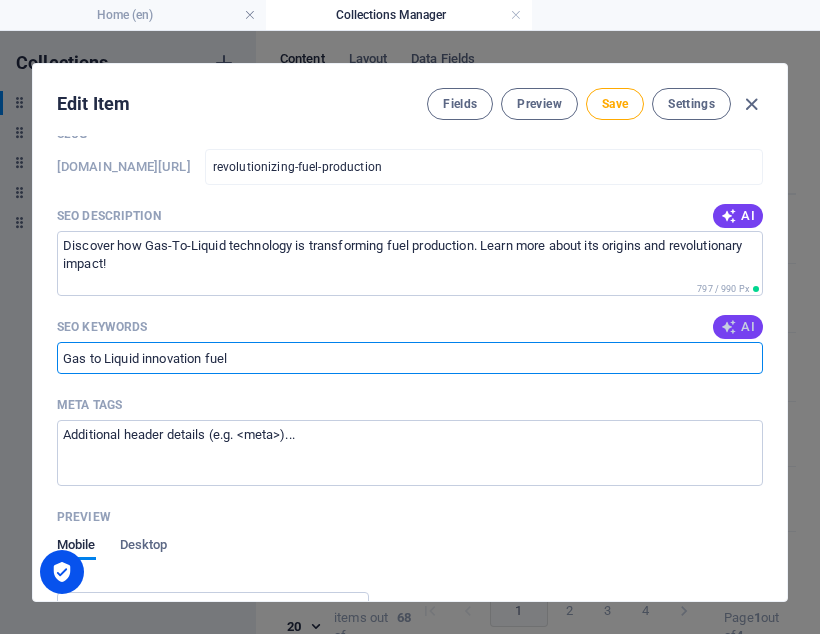 click on "AI" at bounding box center [738, 327] 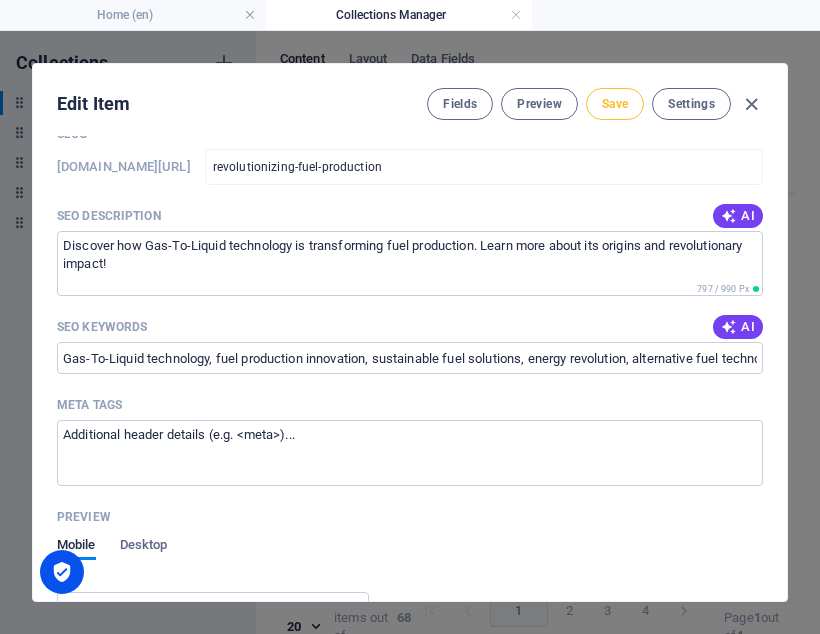 click on "Save" at bounding box center (615, 104) 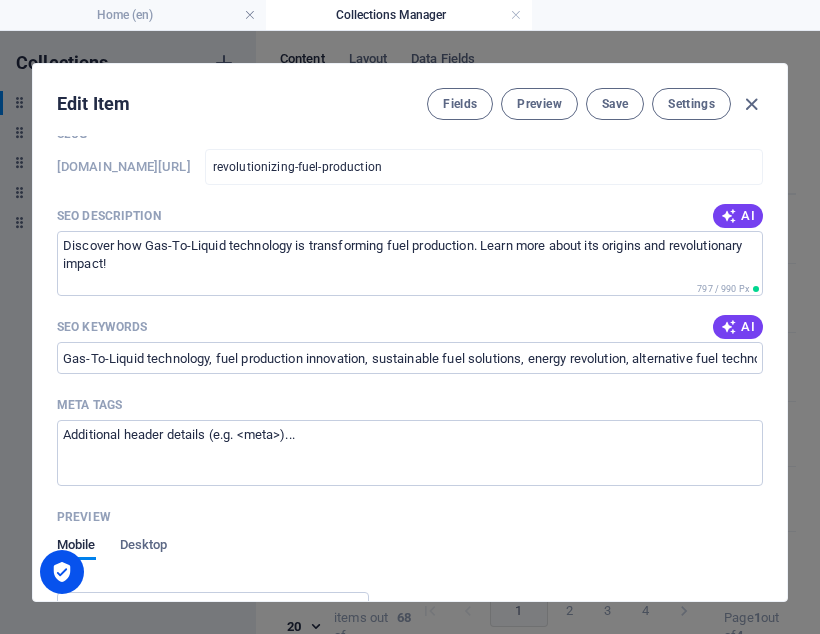 drag, startPoint x: 792, startPoint y: 222, endPoint x: 798, endPoint y: 256, distance: 34.525352 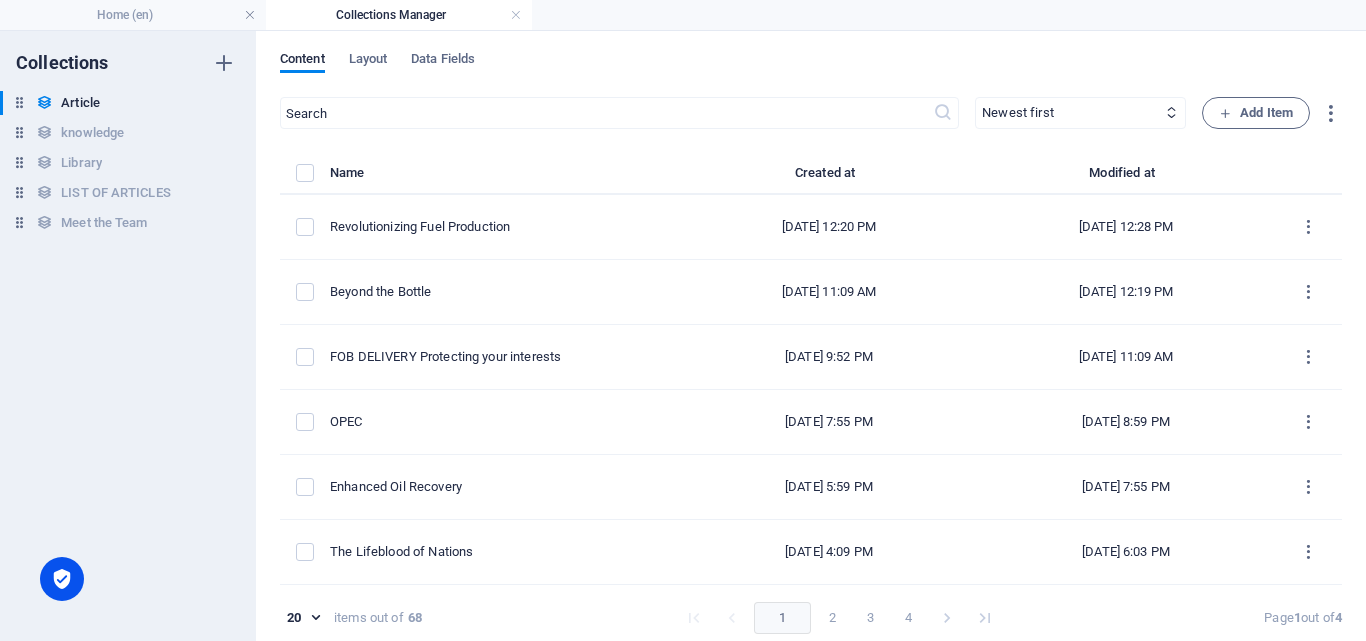 scroll, scrollTop: 0, scrollLeft: 0, axis: both 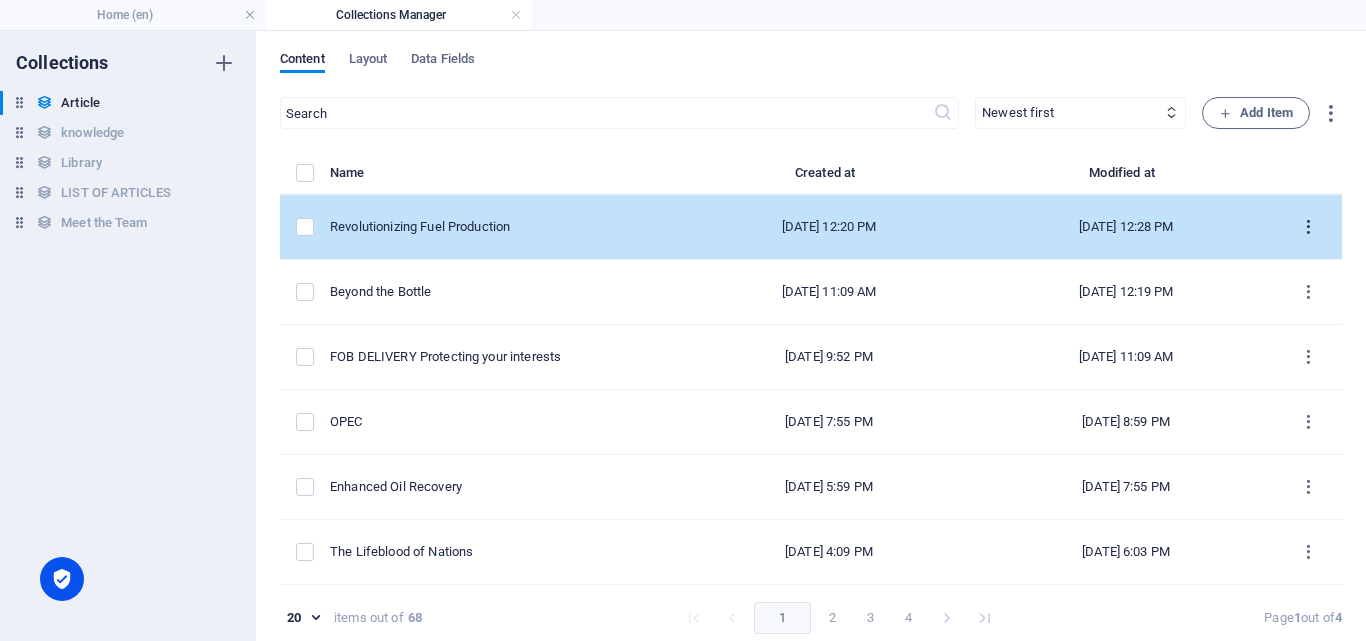 click at bounding box center [1308, 227] 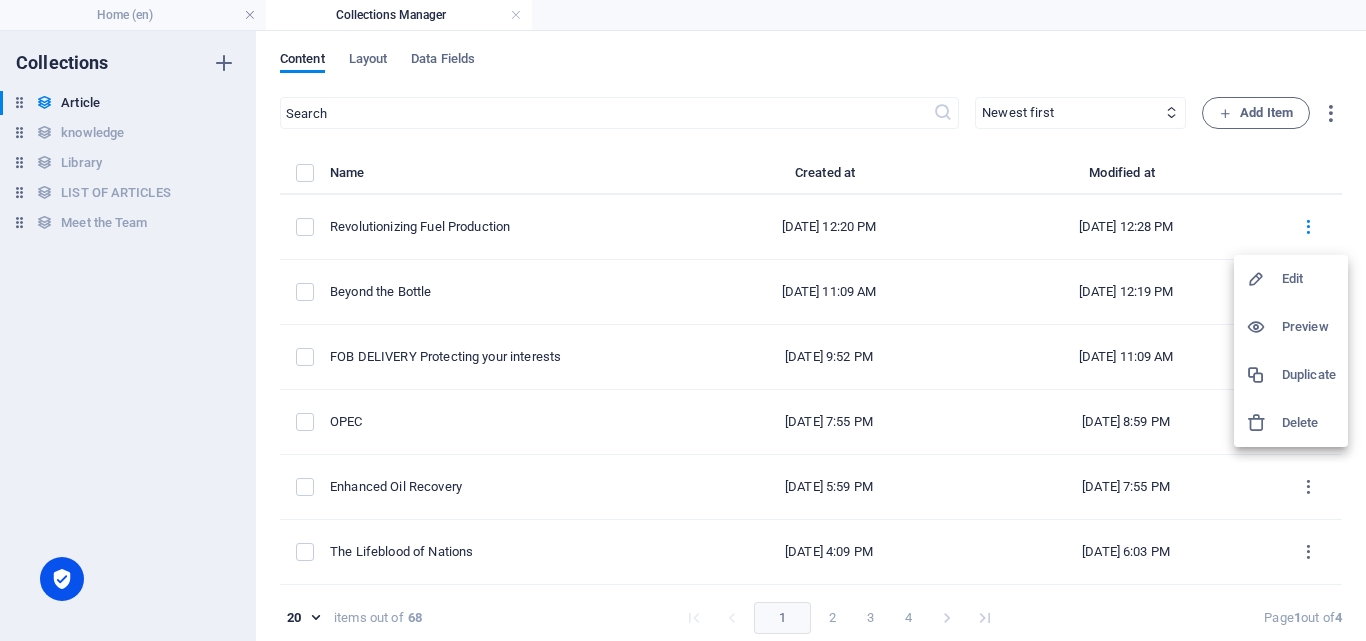 click on "Edit" at bounding box center [1309, 279] 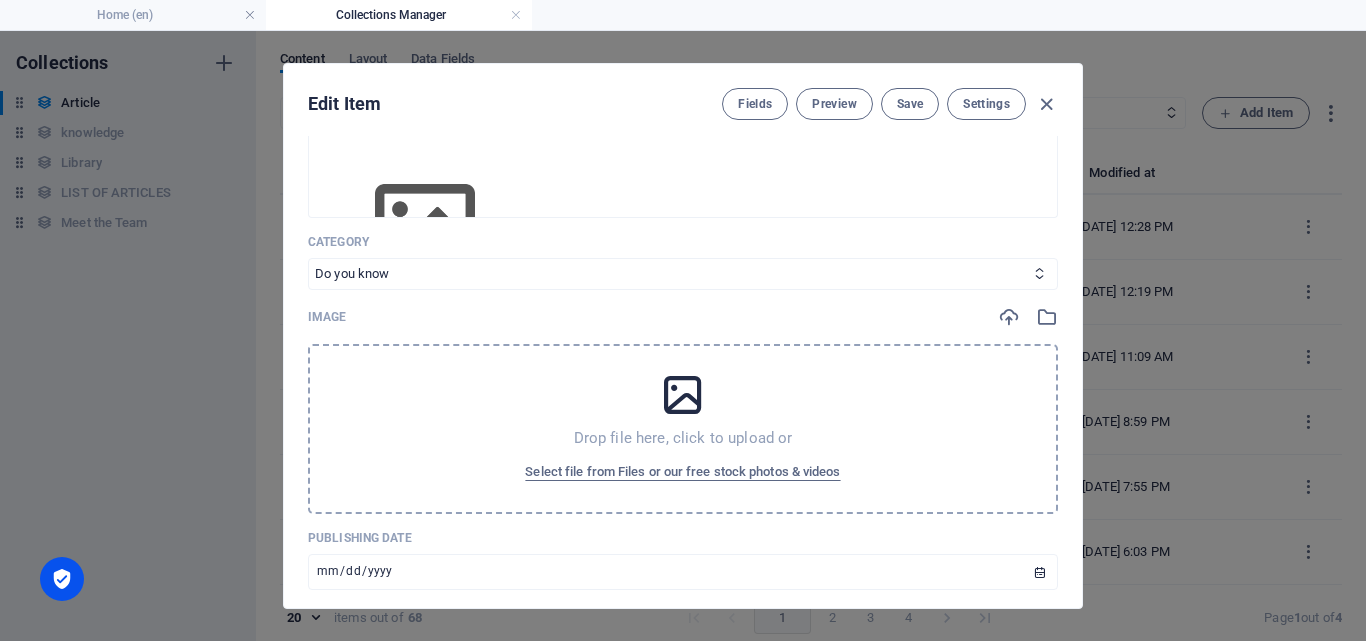 scroll, scrollTop: 487, scrollLeft: 0, axis: vertical 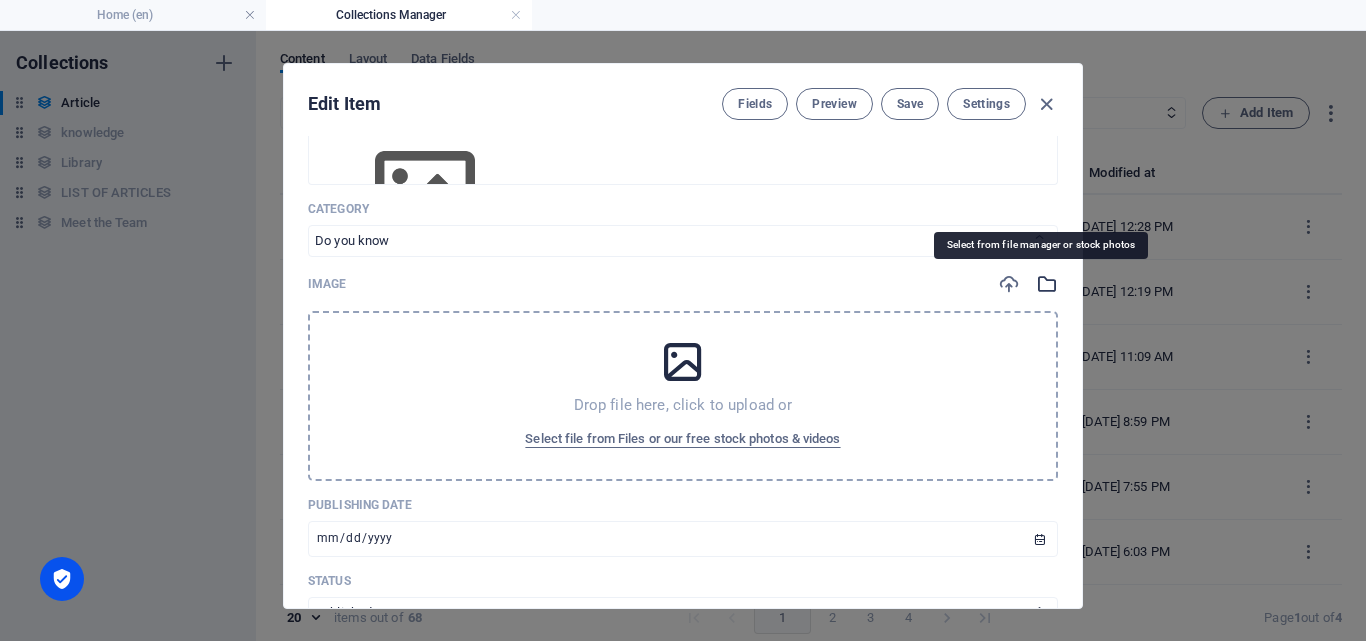 click at bounding box center (1047, 284) 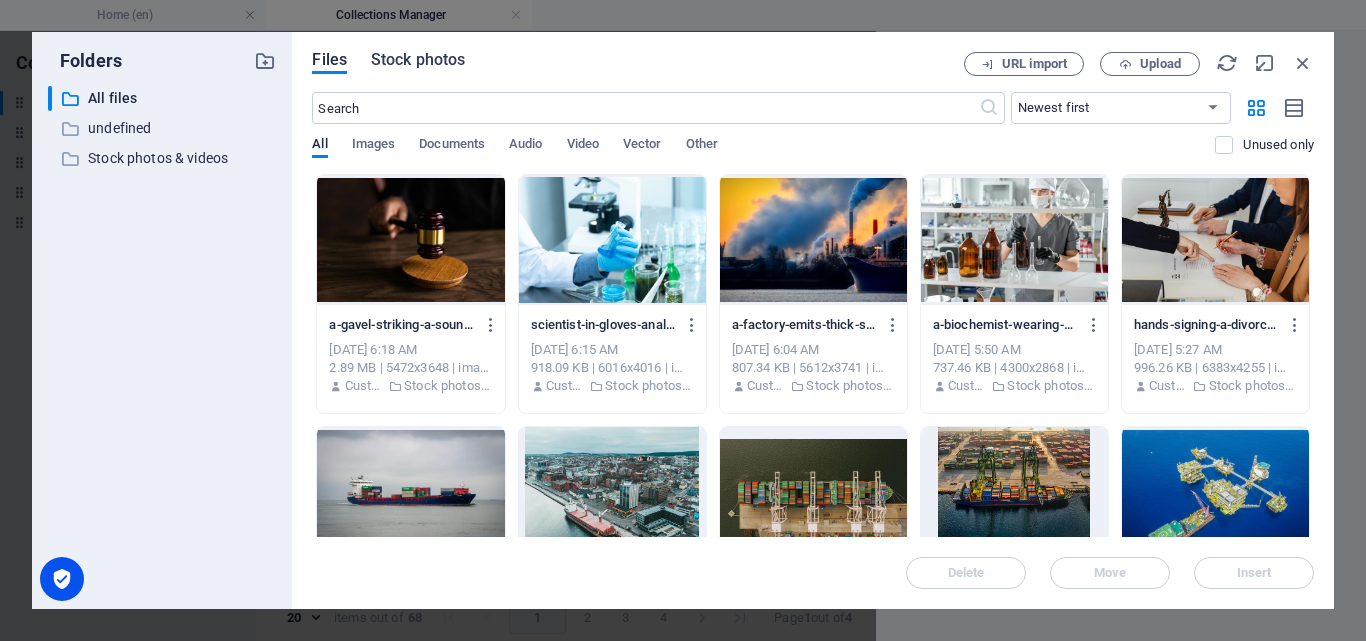 click on "Stock photos" at bounding box center (418, 60) 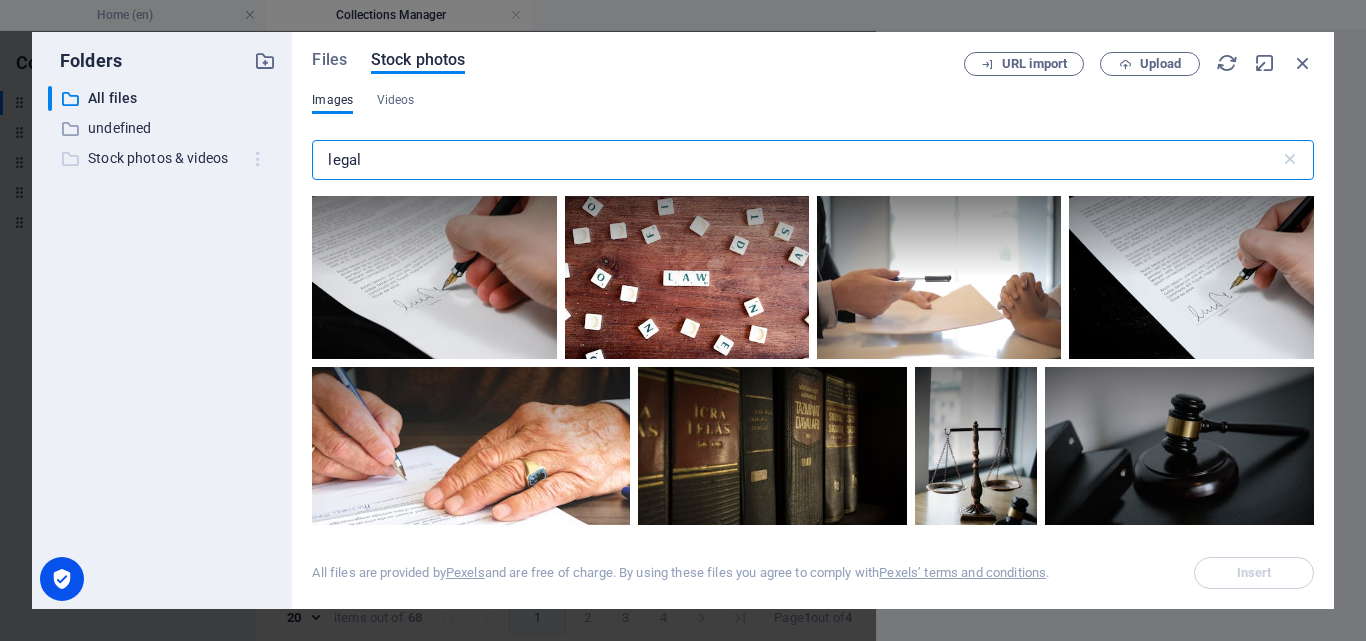 drag, startPoint x: 373, startPoint y: 164, endPoint x: 270, endPoint y: 151, distance: 103.81715 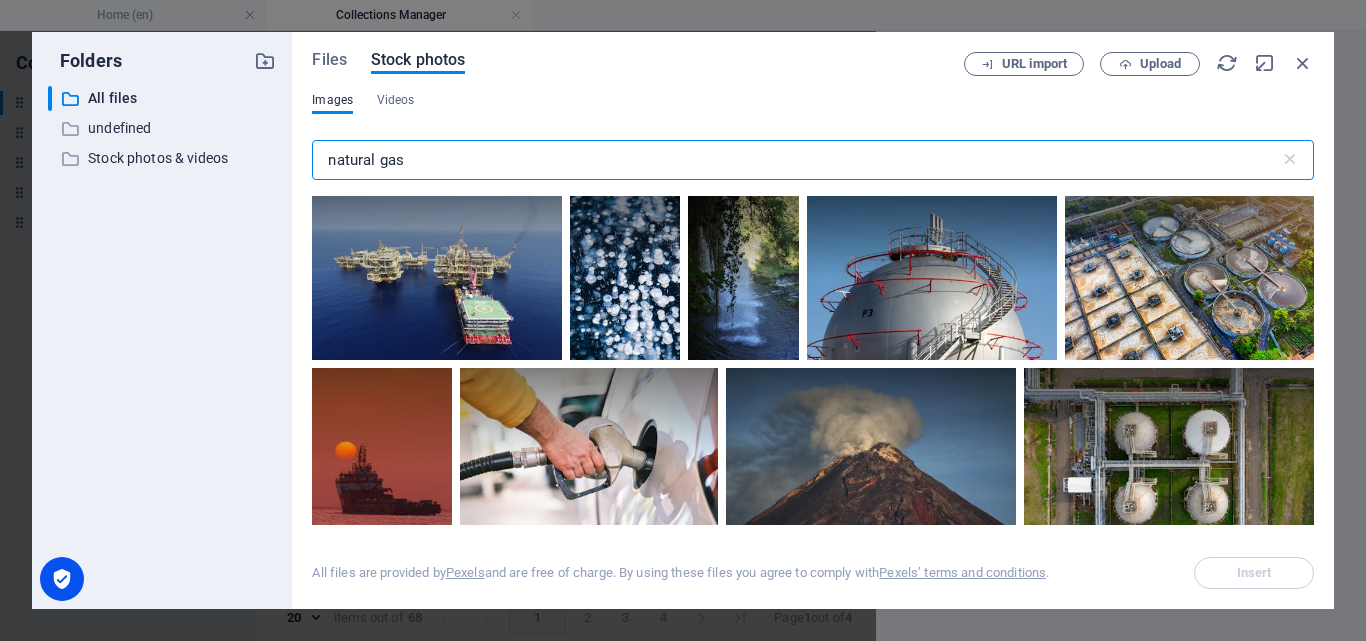 scroll, scrollTop: 1041, scrollLeft: 0, axis: vertical 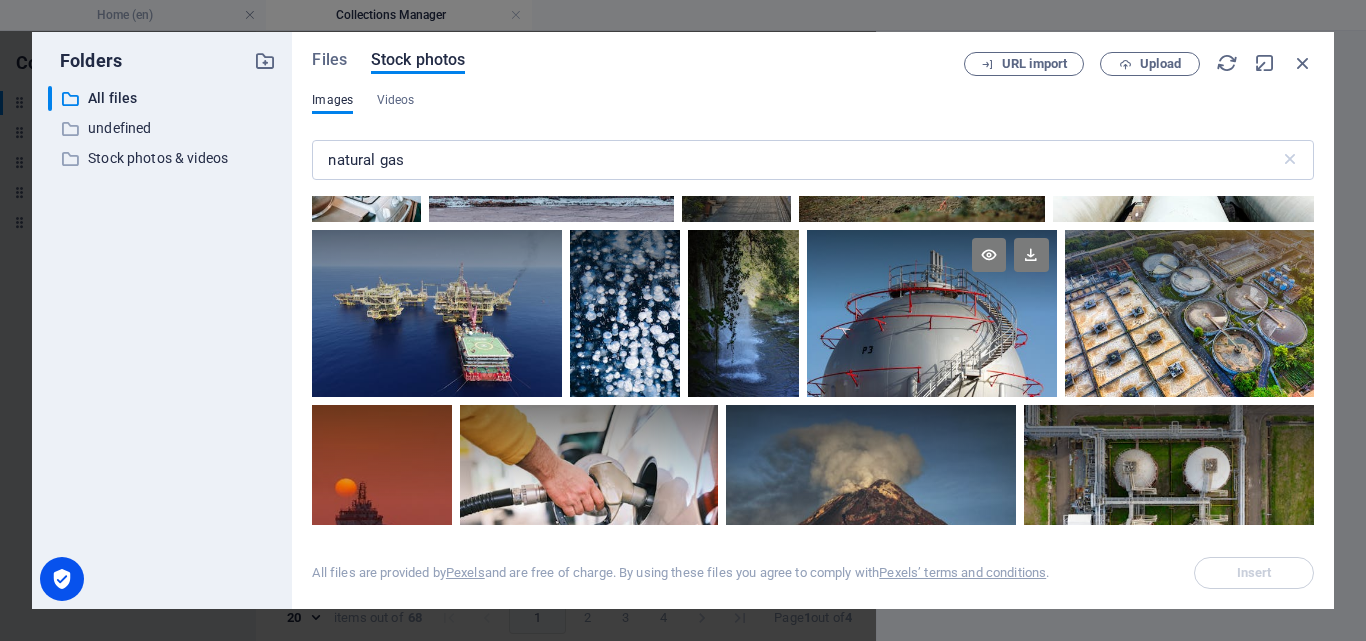 click at bounding box center (931, 313) 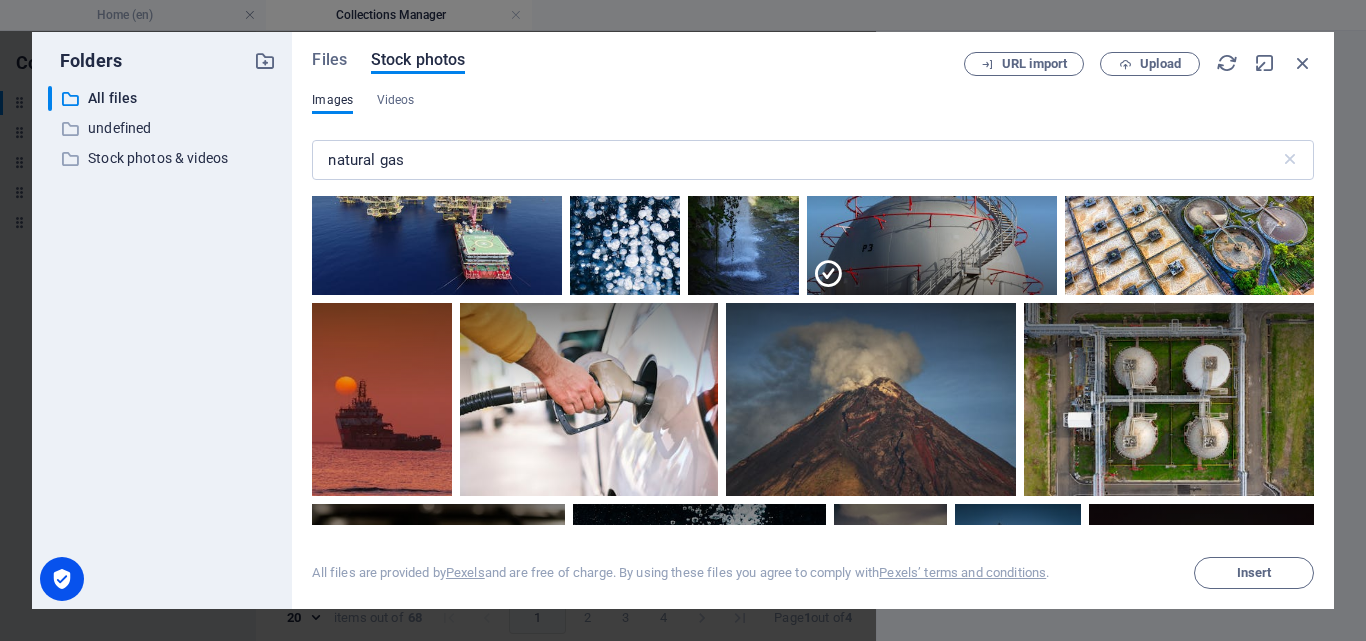 scroll, scrollTop: 1209, scrollLeft: 0, axis: vertical 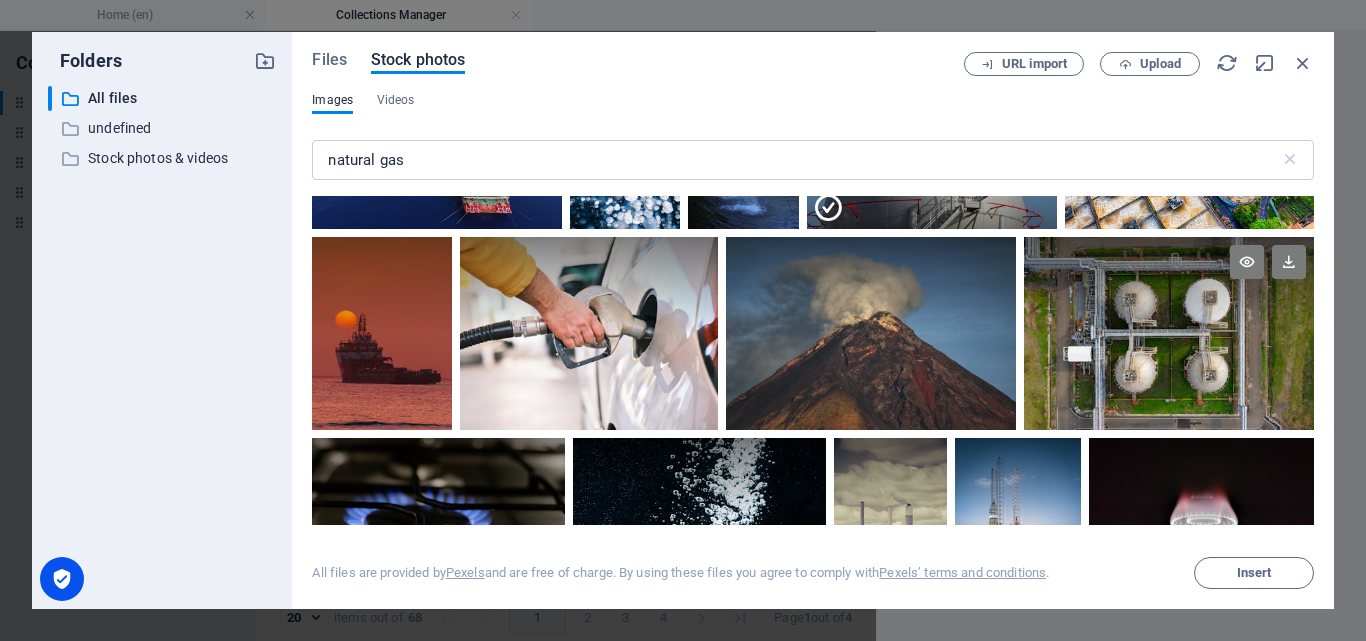 click at bounding box center (1169, 333) 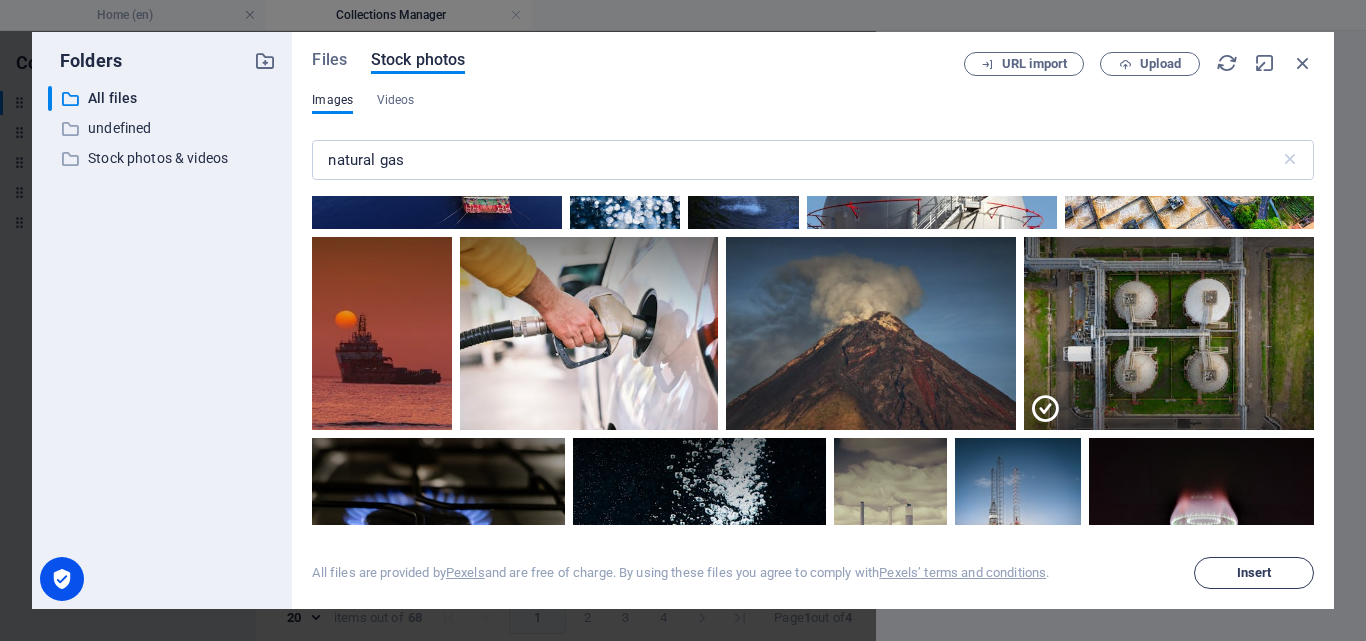 click on "Insert" at bounding box center [1254, 573] 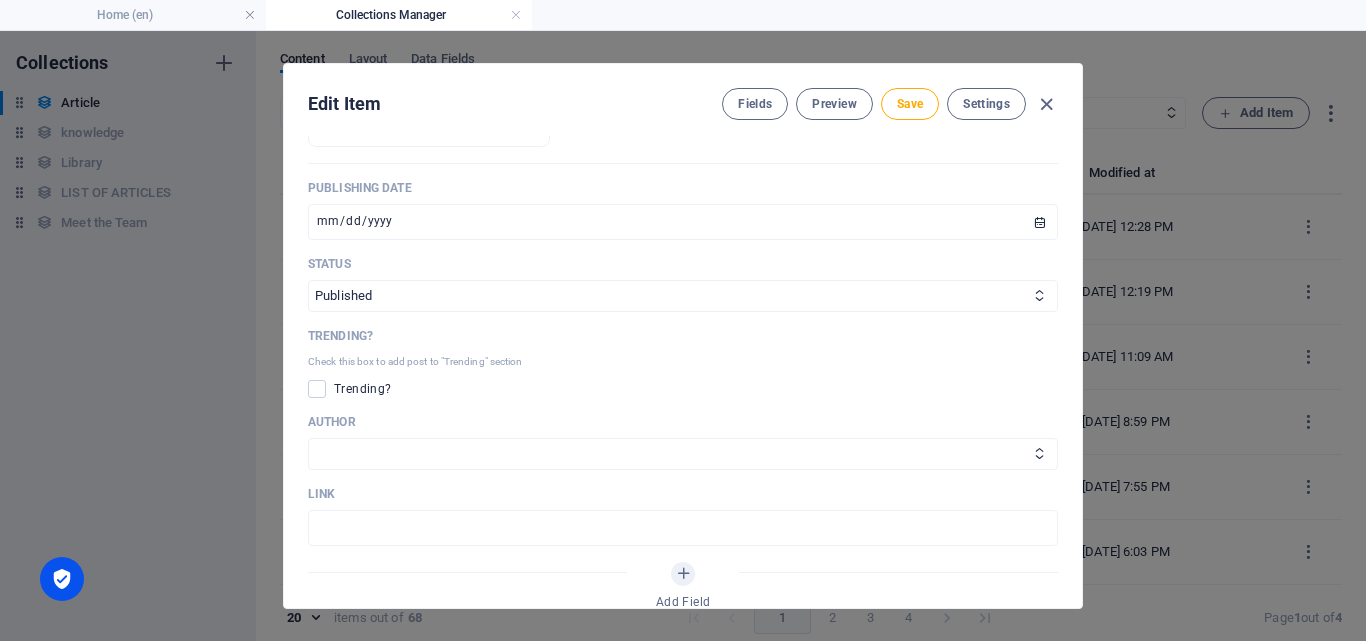 scroll, scrollTop: 894, scrollLeft: 0, axis: vertical 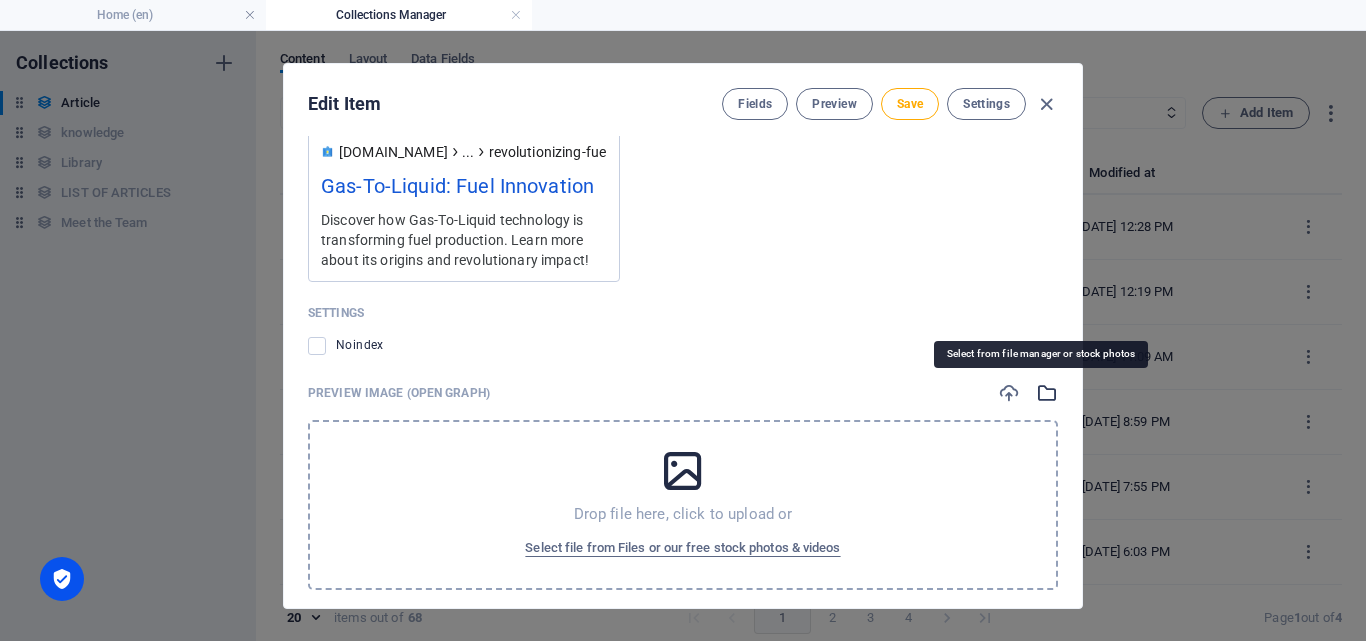 click at bounding box center [1047, 393] 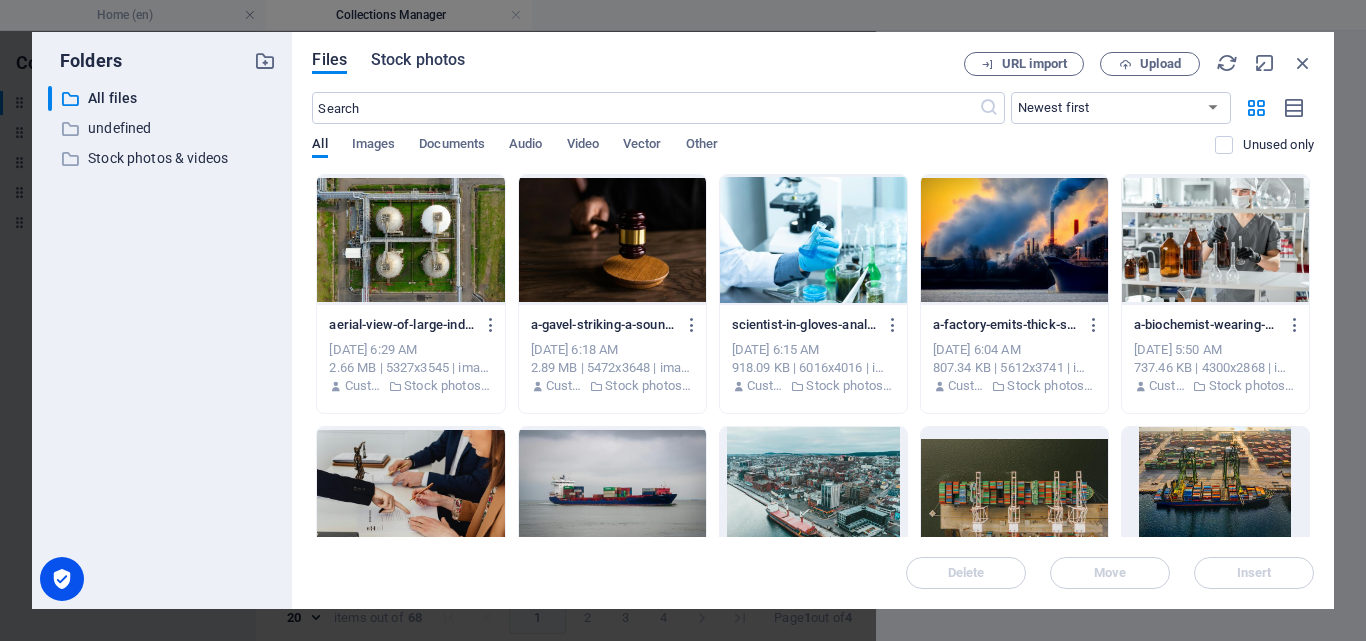 click on "Stock photos" at bounding box center [418, 60] 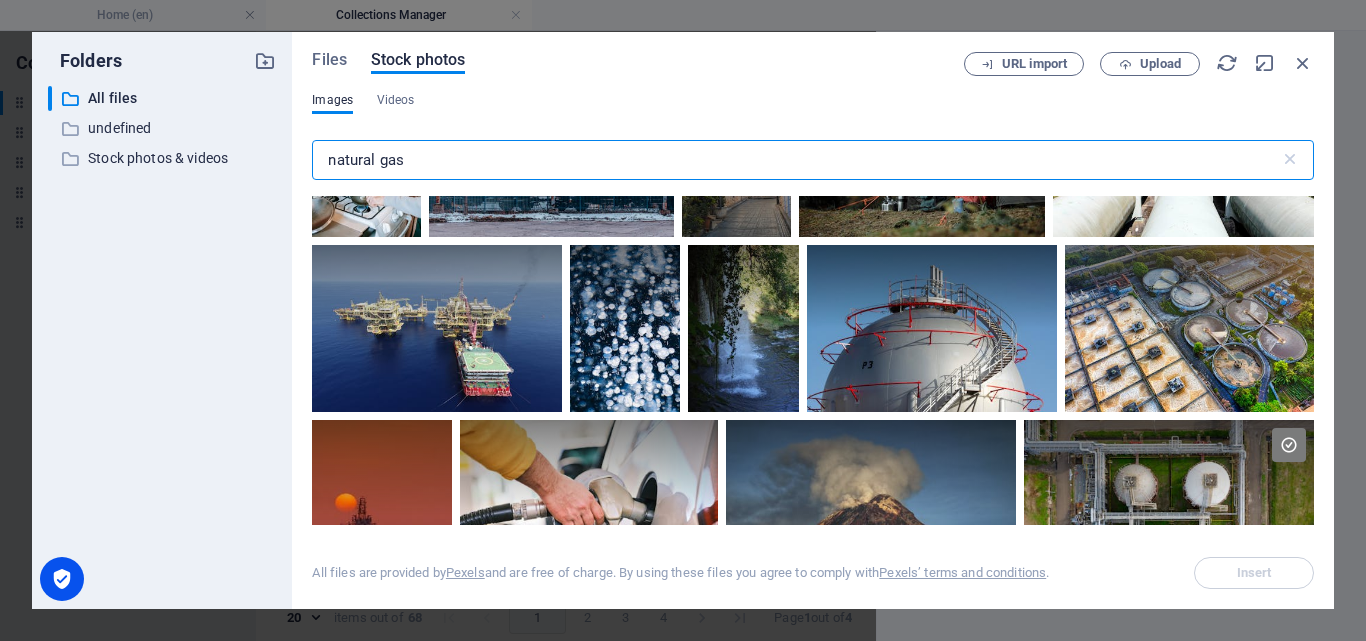 scroll, scrollTop: 1062, scrollLeft: 0, axis: vertical 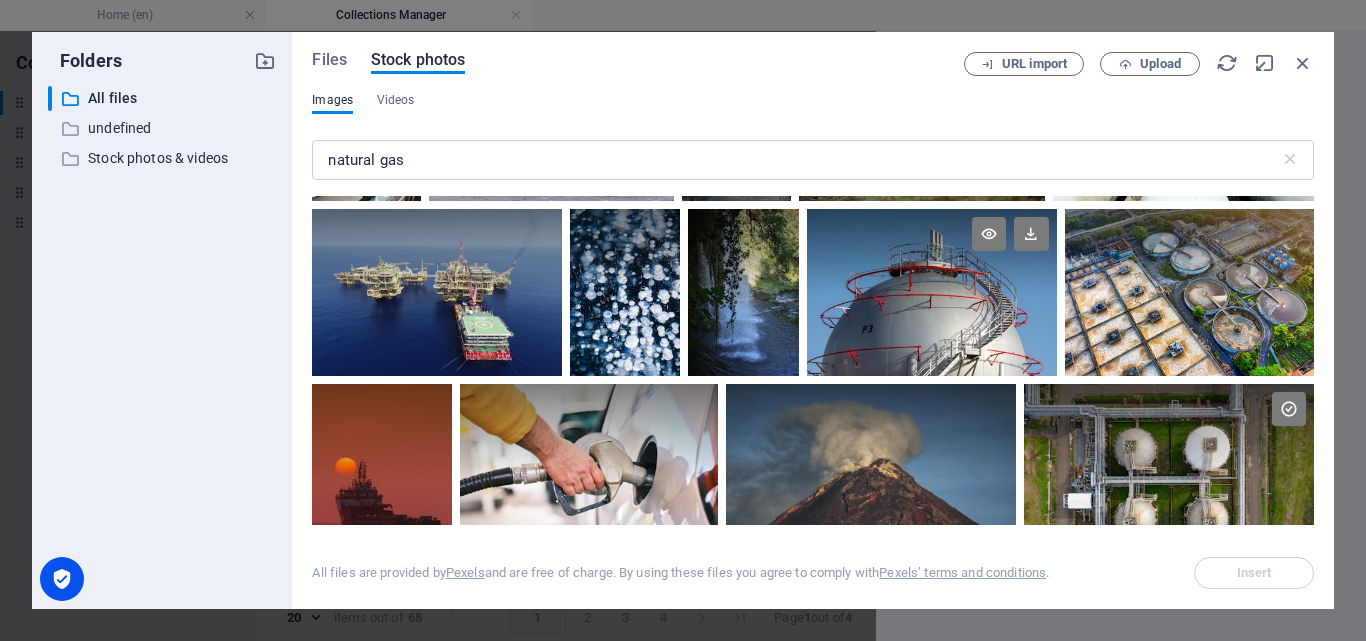 click at bounding box center [931, 292] 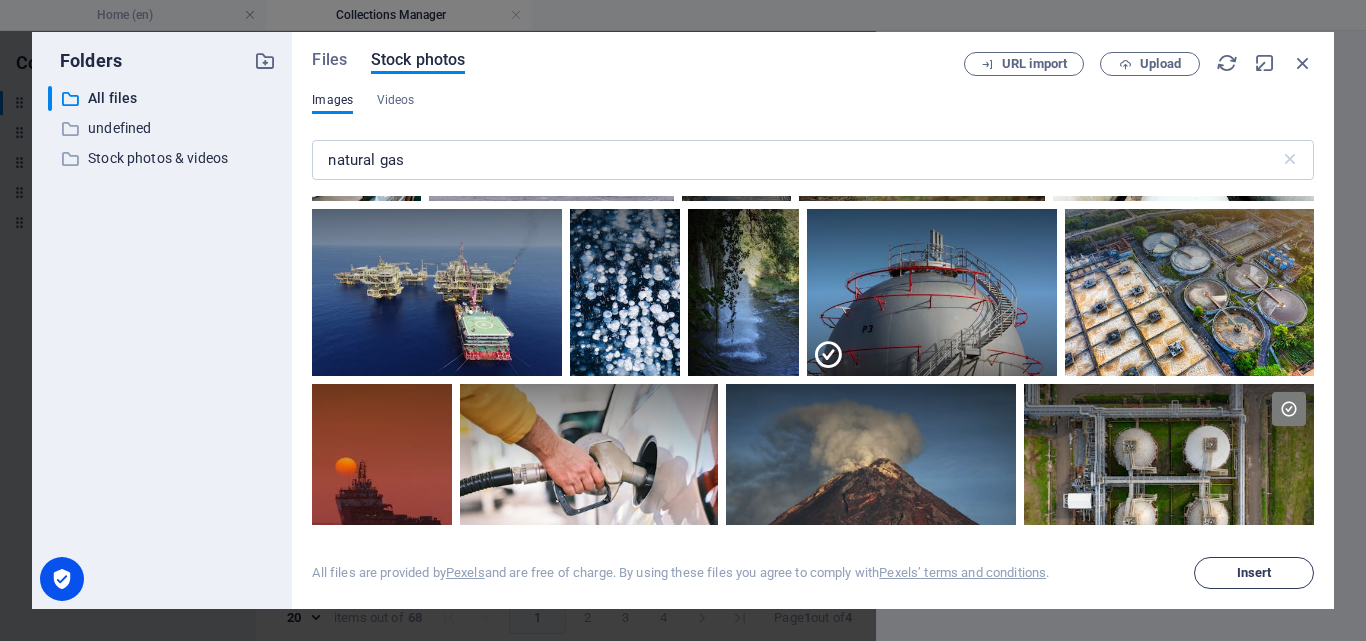 click on "Insert" at bounding box center [1254, 573] 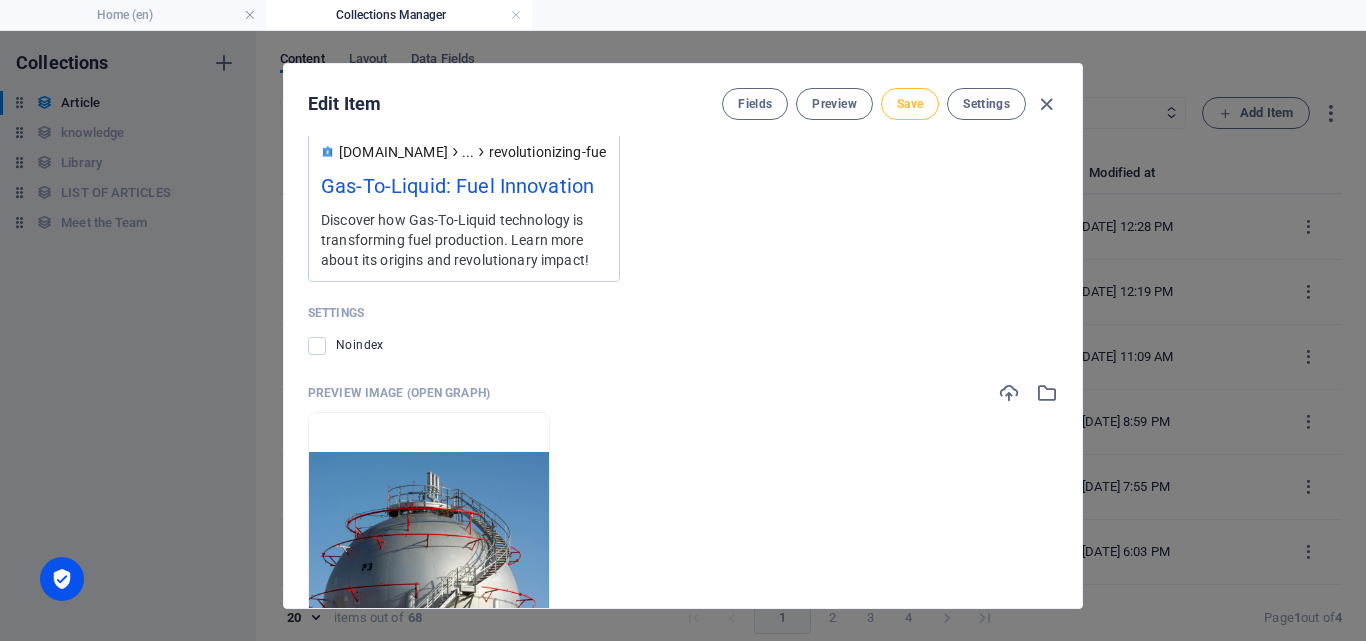 click on "Save" at bounding box center [910, 104] 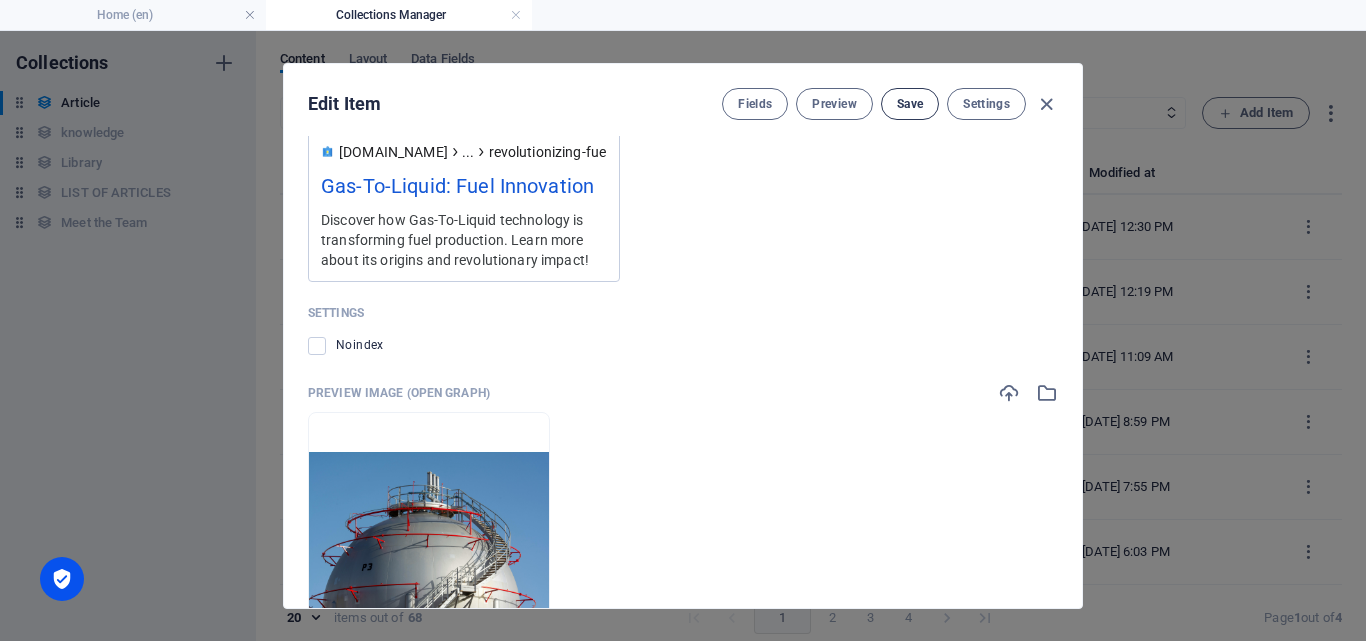 click on "Save" at bounding box center (910, 104) 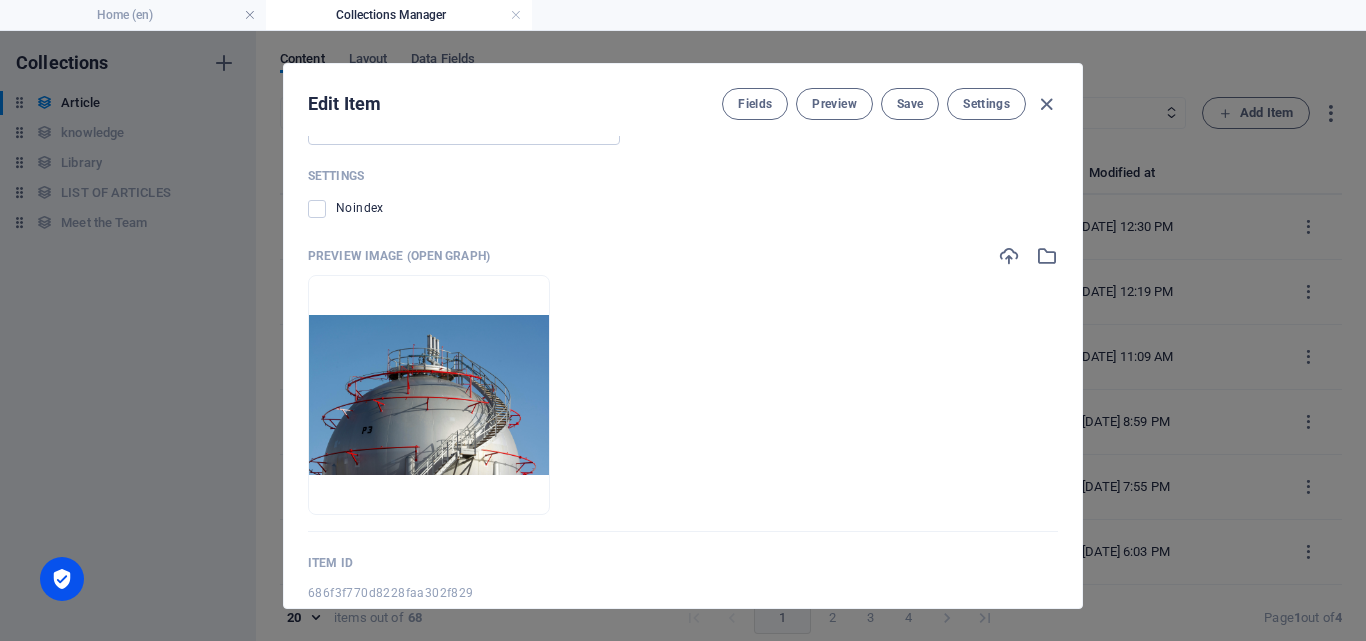 scroll, scrollTop: 2183, scrollLeft: 0, axis: vertical 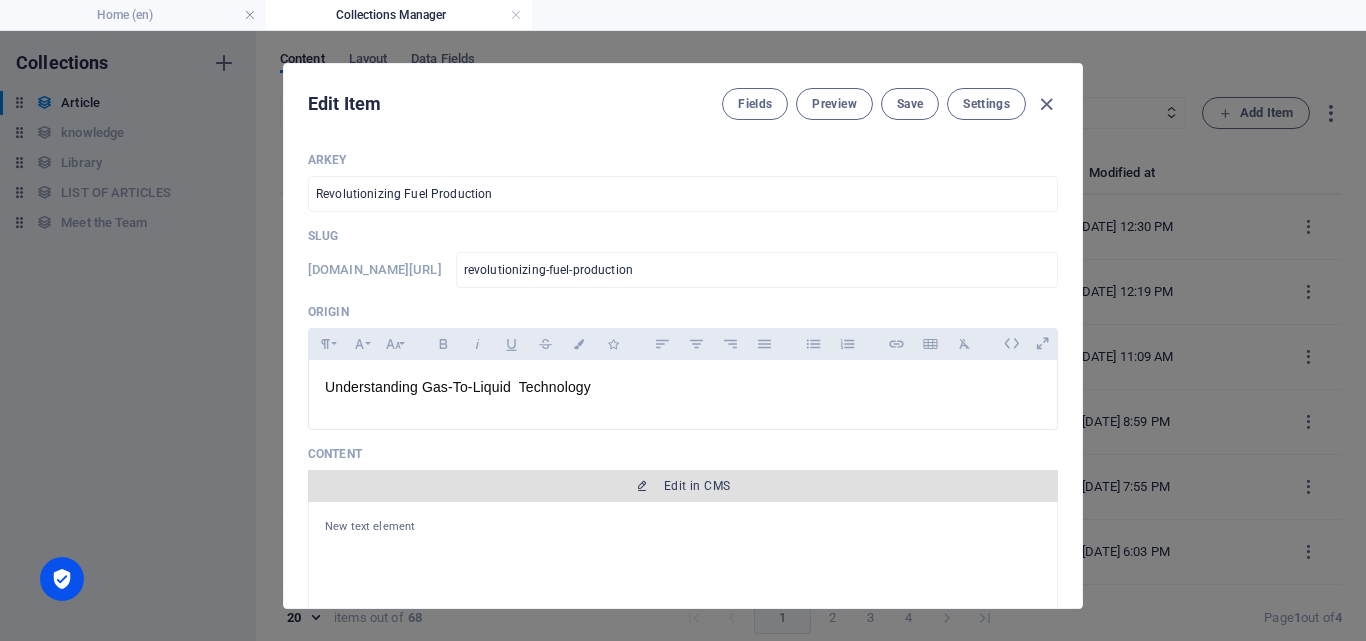 click on "Edit in CMS" at bounding box center (697, 486) 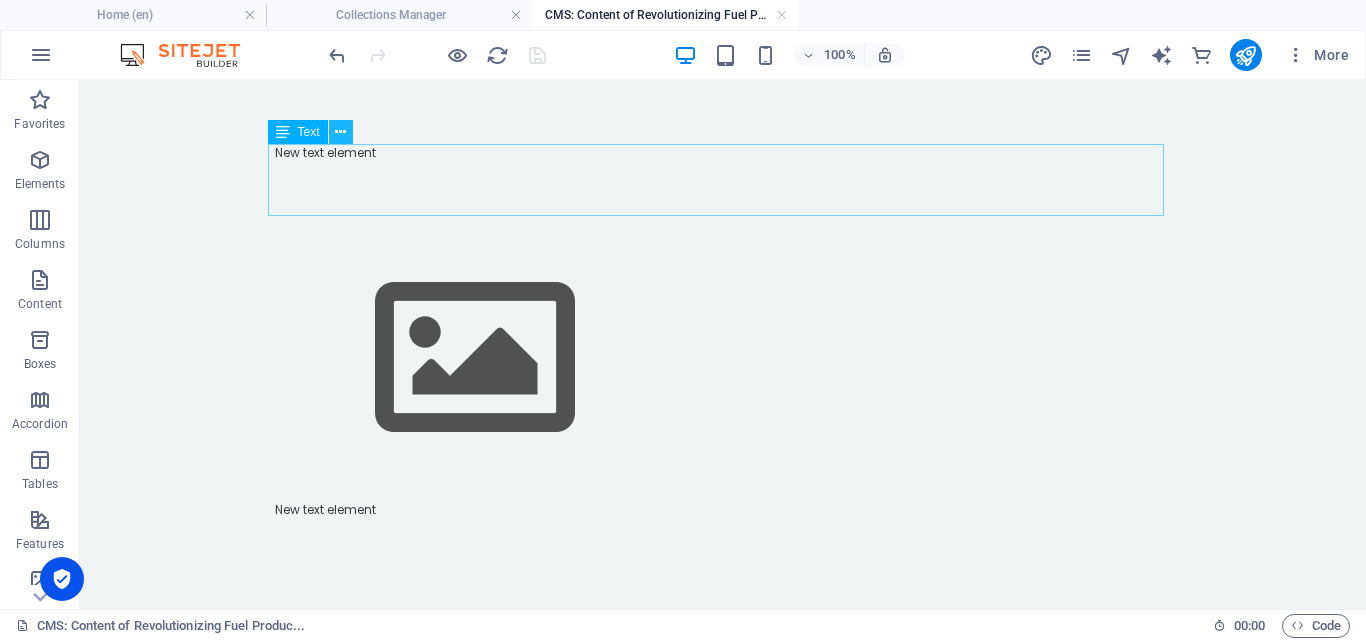 click at bounding box center (340, 132) 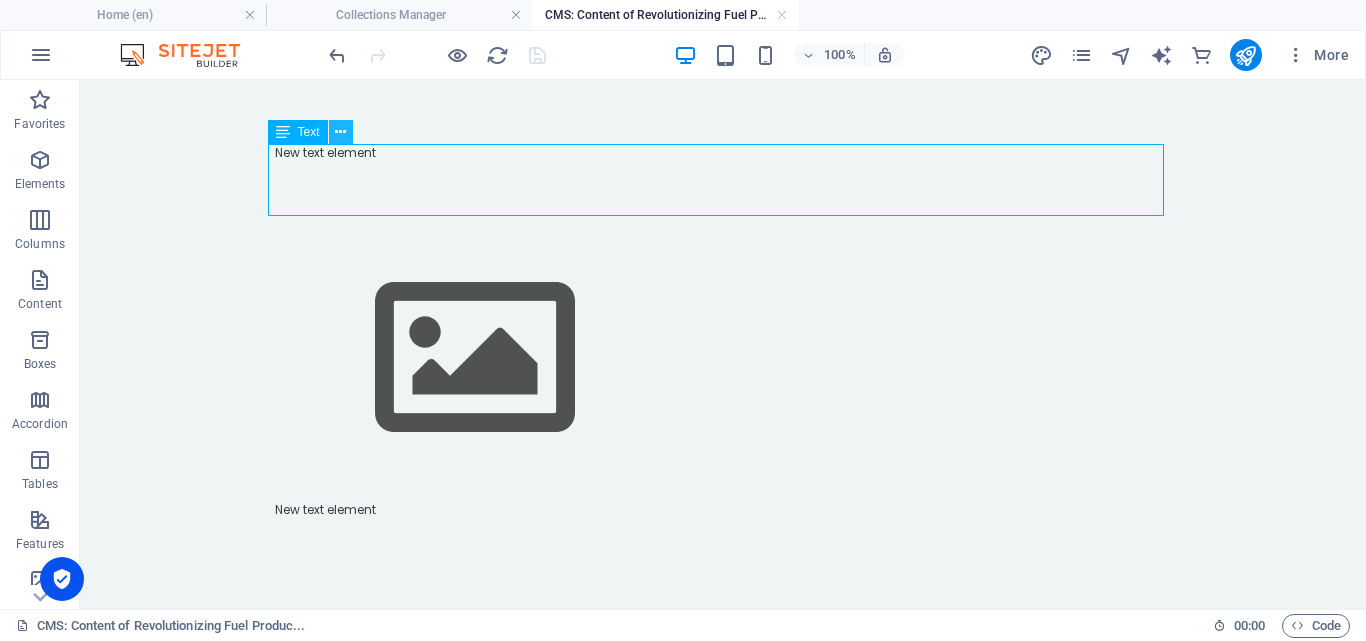 scroll, scrollTop: 0, scrollLeft: 0, axis: both 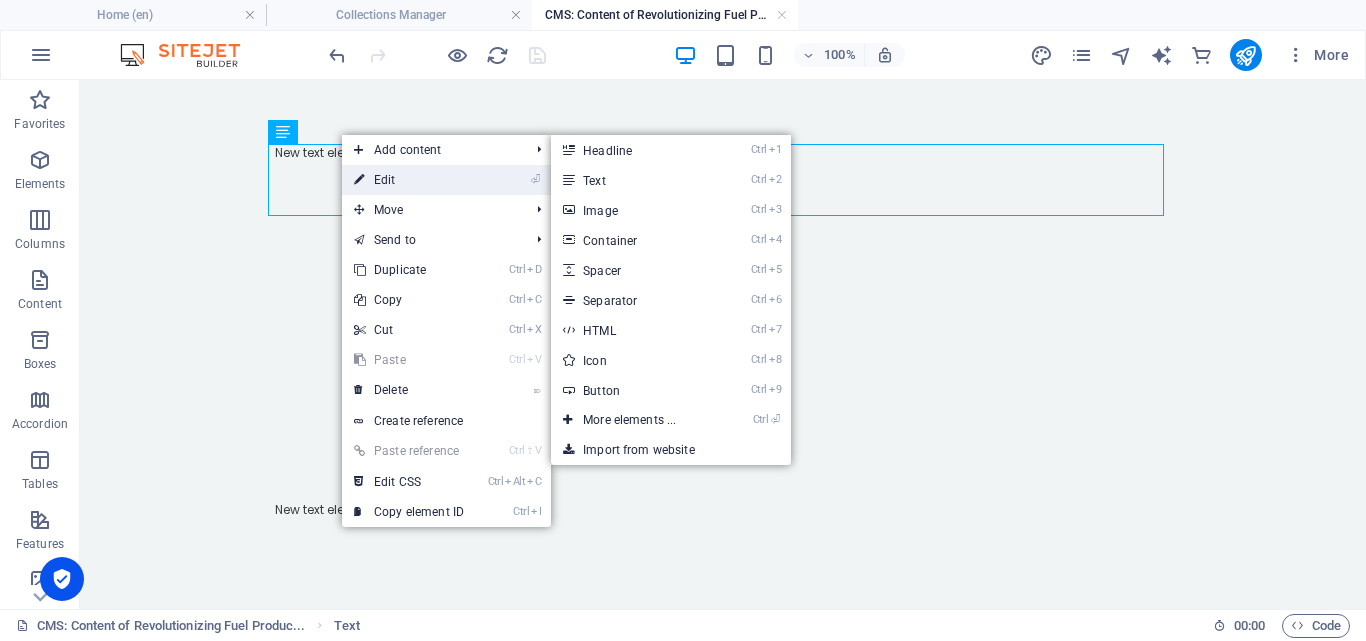 click on "⏎  Edit" at bounding box center (409, 180) 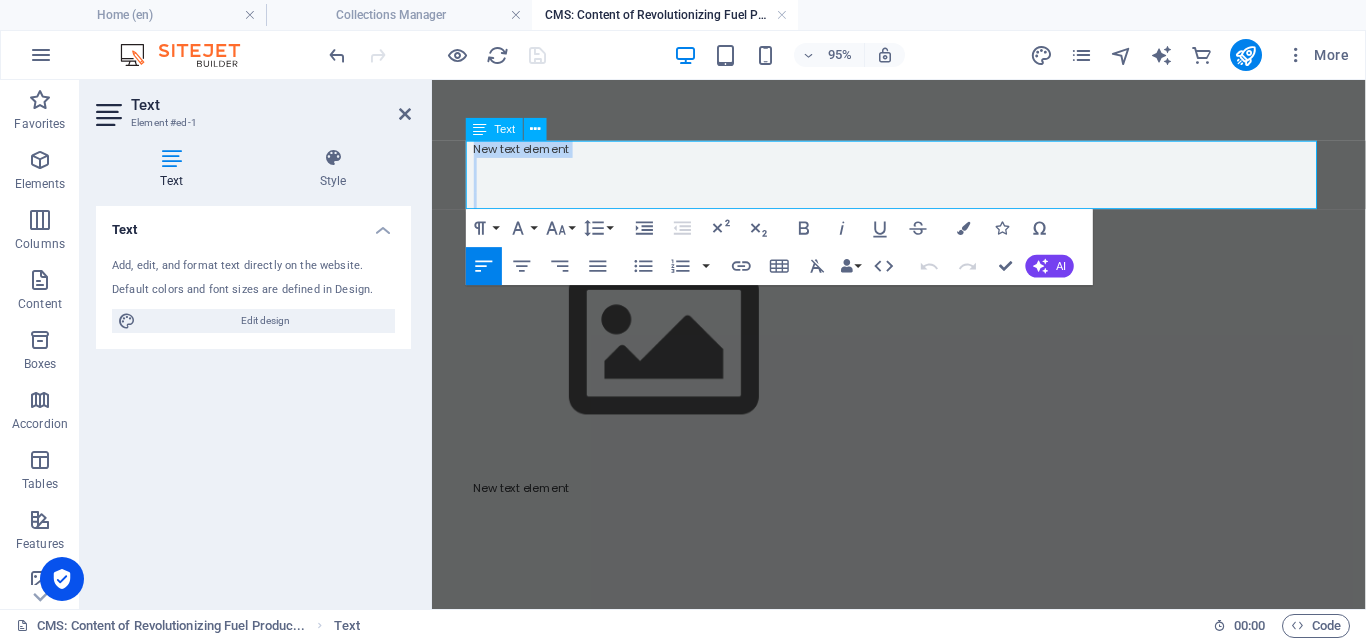click on "New text element" at bounding box center [924, 153] 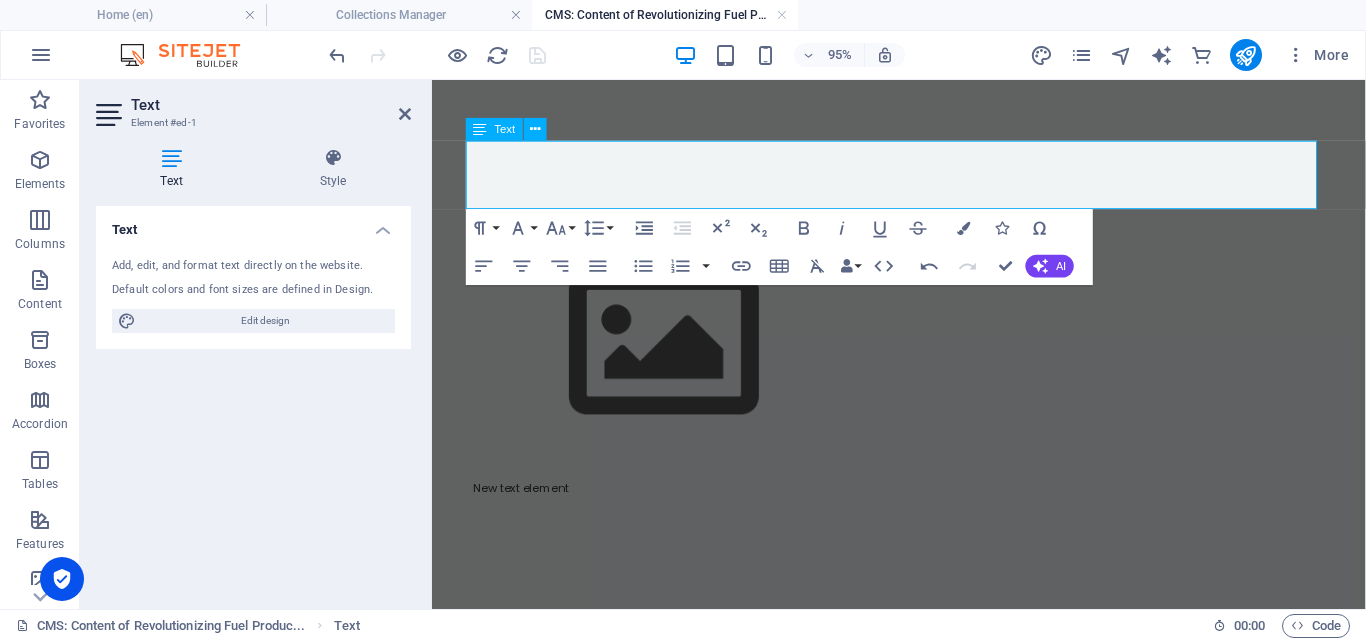 click at bounding box center [924, 171] 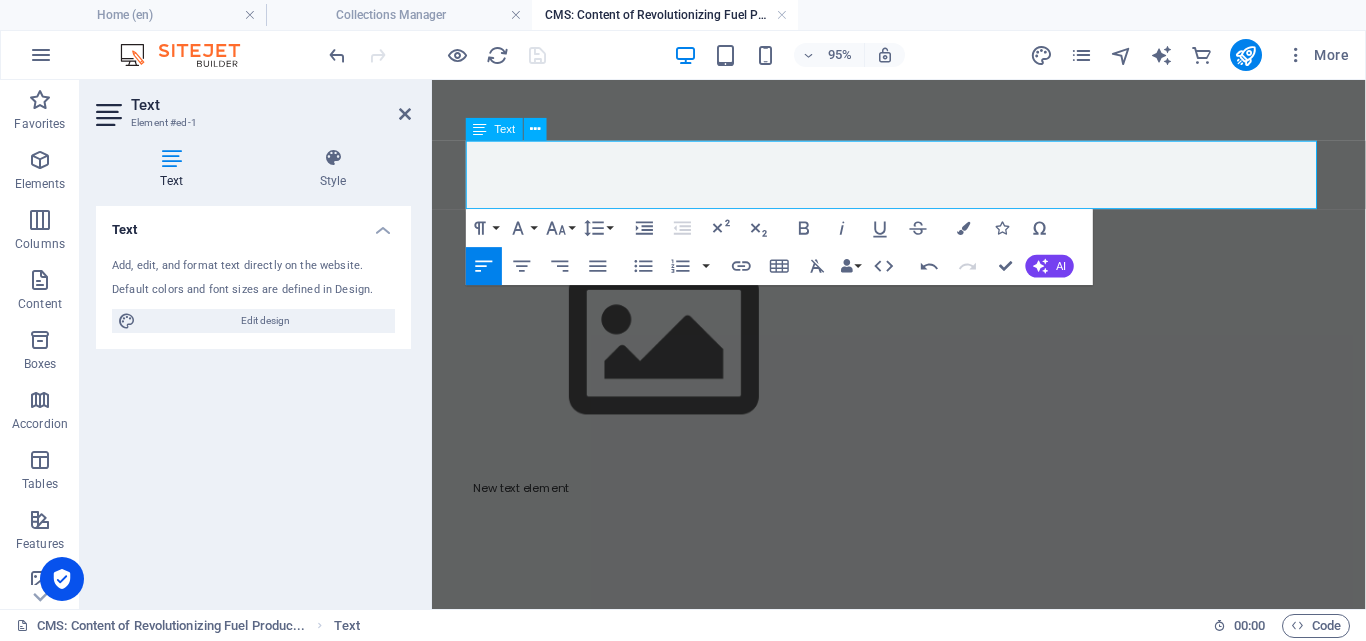 click on "​" at bounding box center (924, 153) 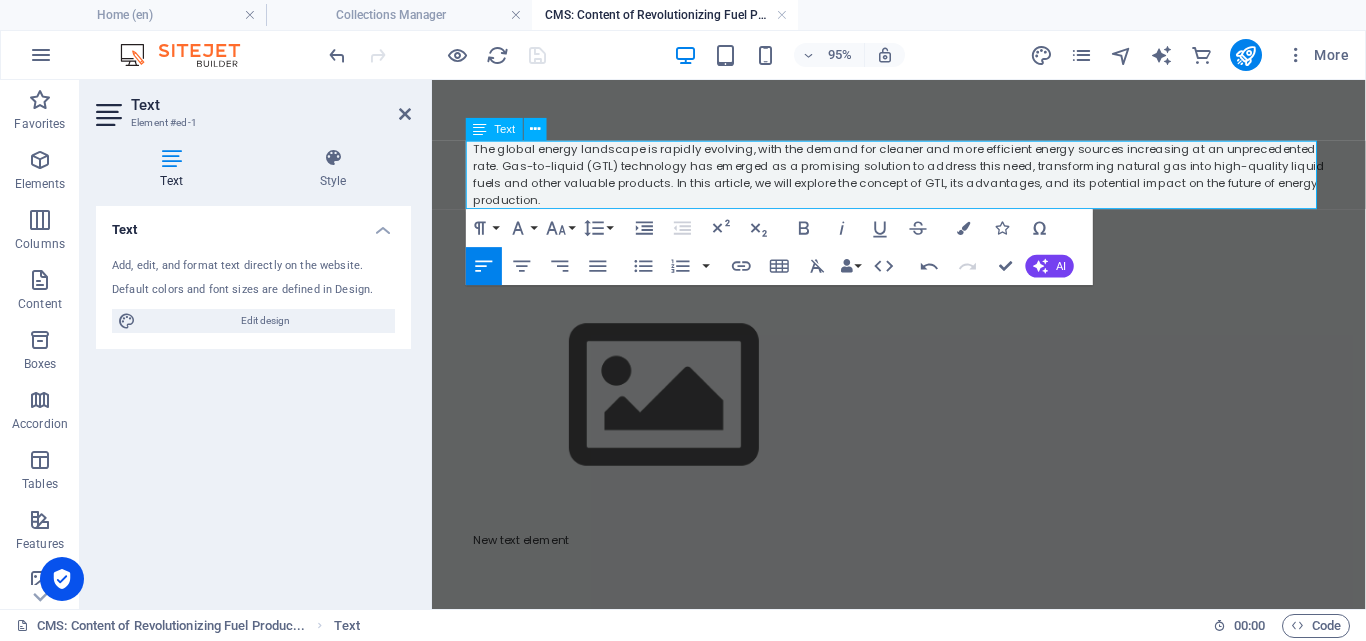 scroll, scrollTop: 5893, scrollLeft: 1, axis: both 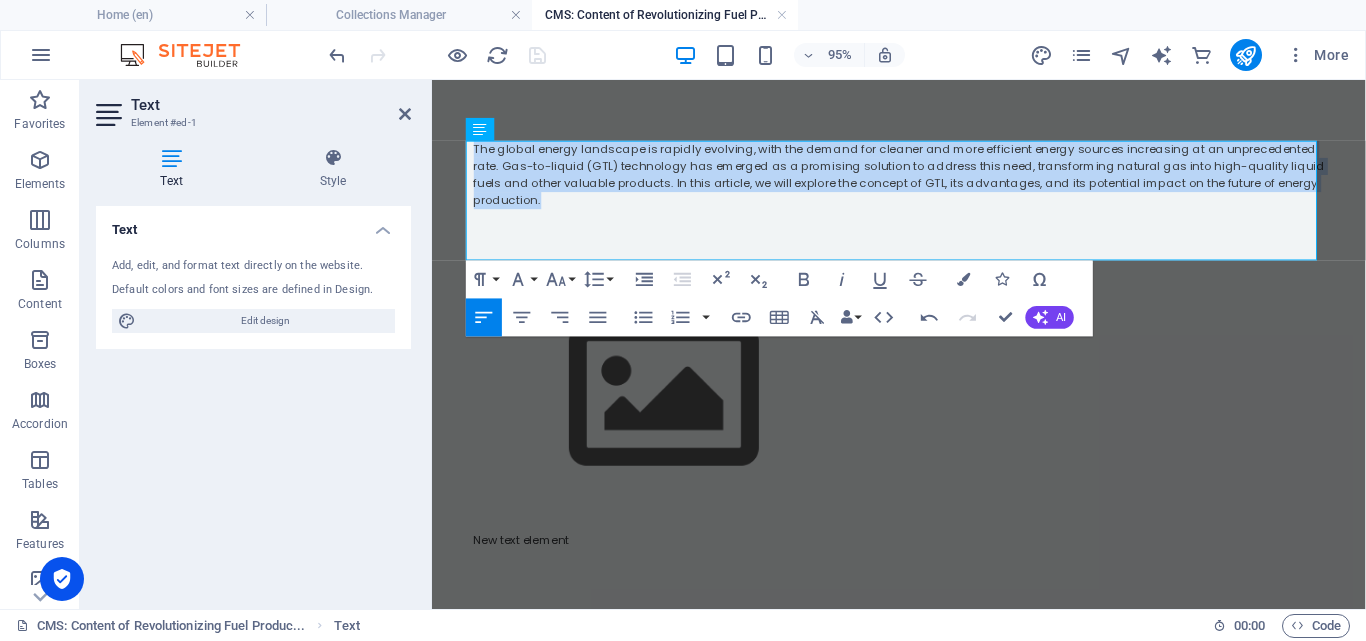 drag, startPoint x: 545, startPoint y: 208, endPoint x: 464, endPoint y: 151, distance: 99.04544 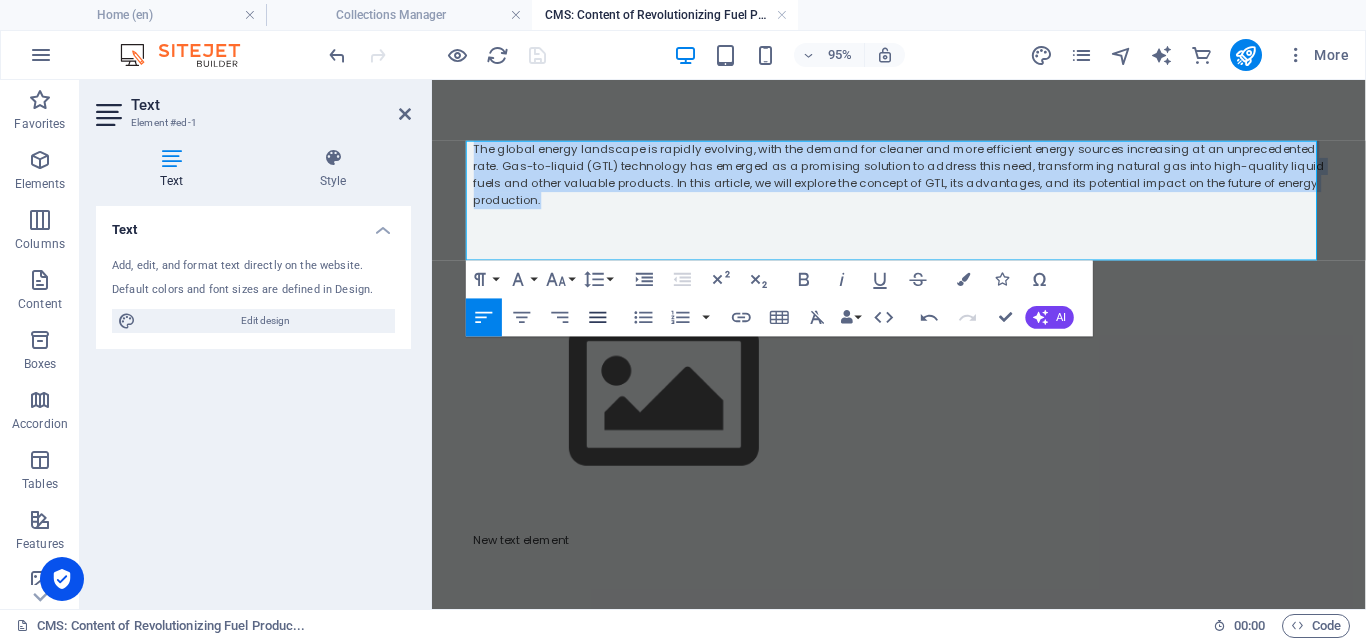click 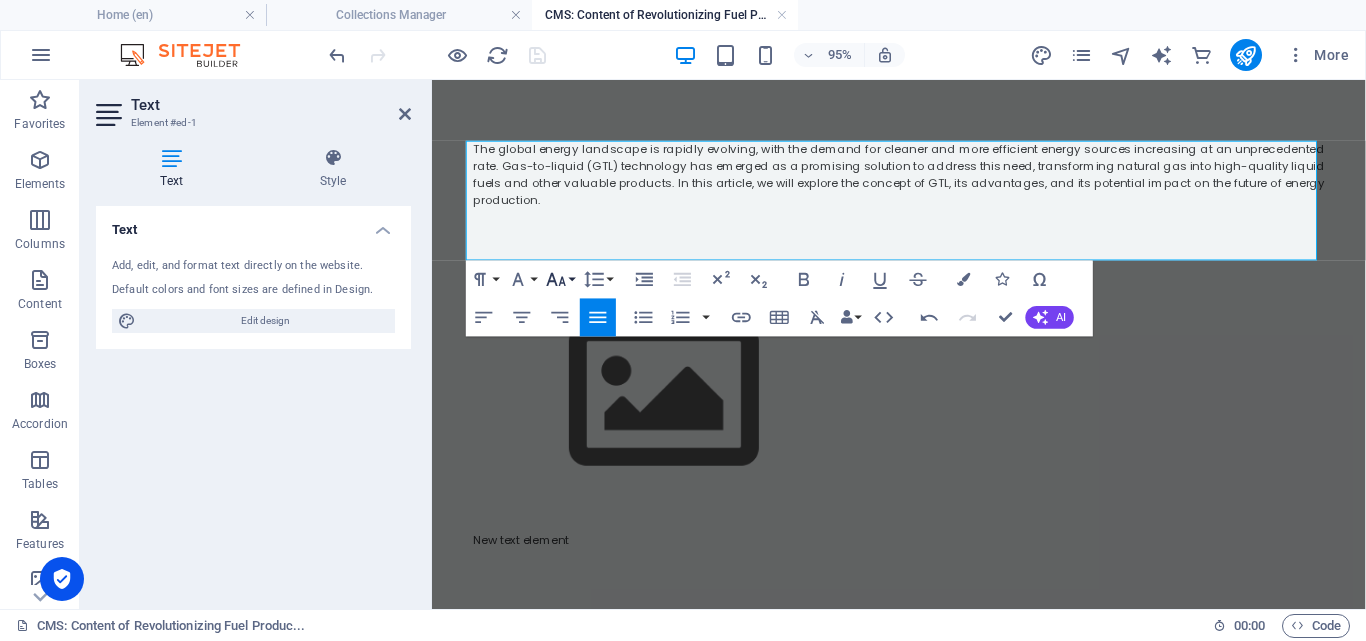 click on "Font Size" at bounding box center (560, 280) 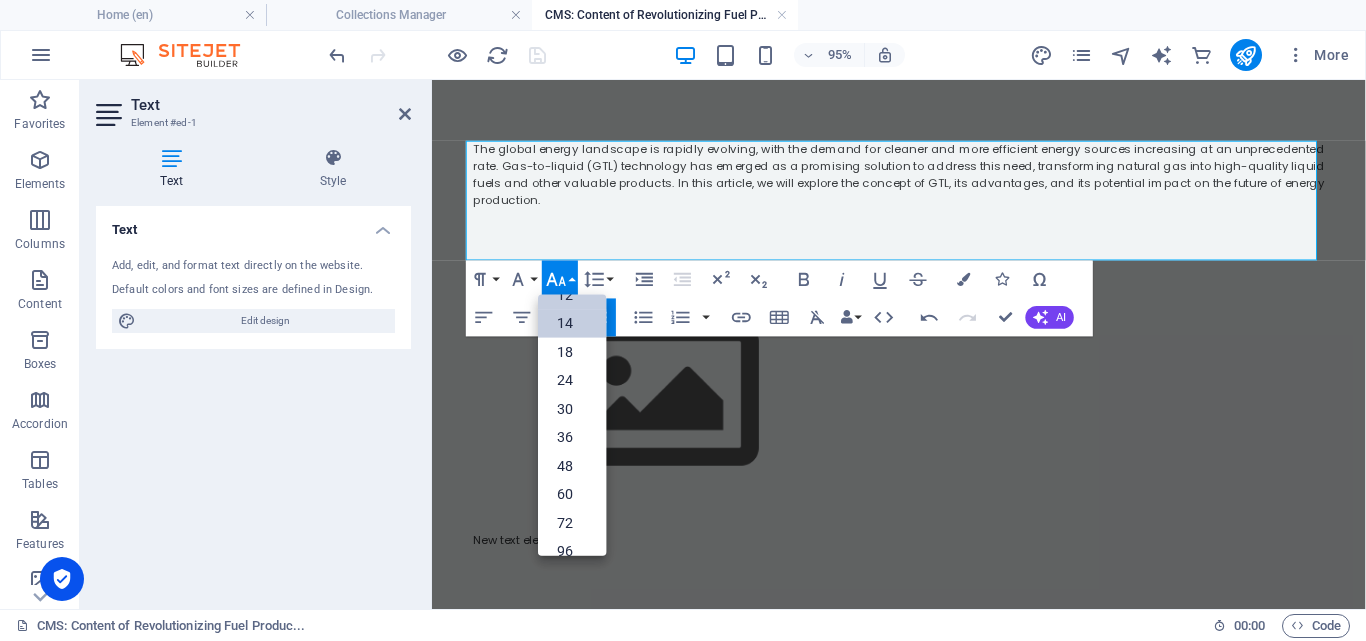 click on "14" at bounding box center [572, 323] 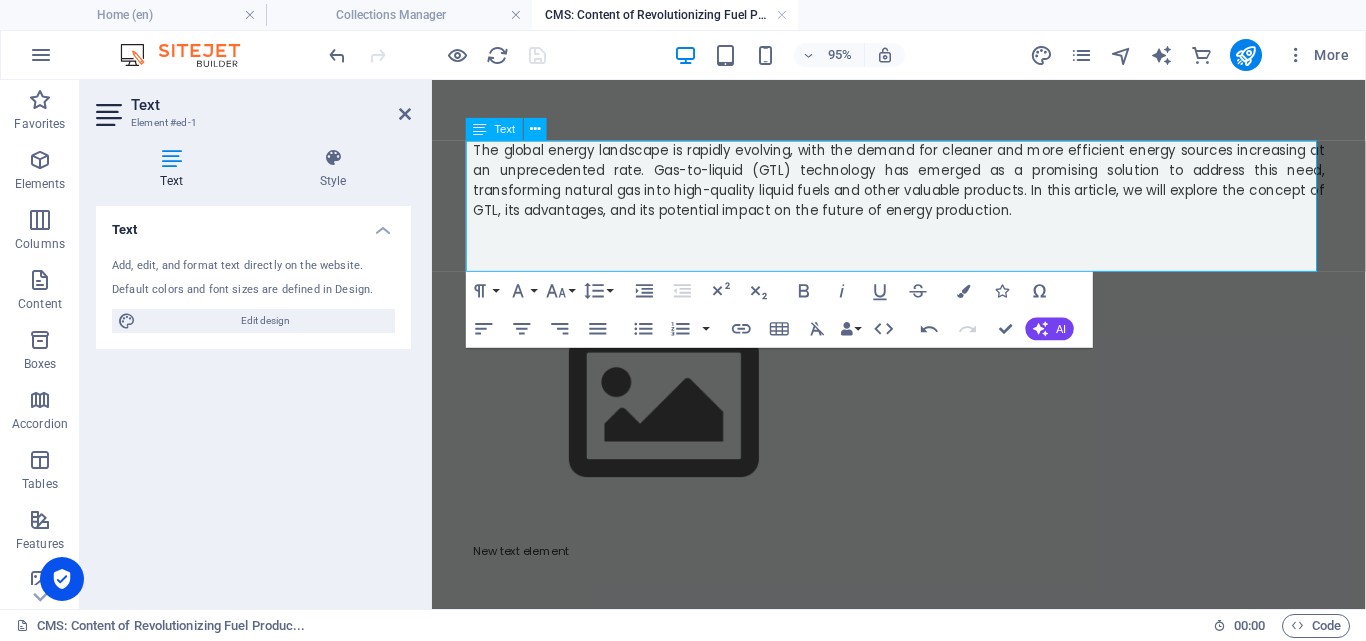 click at bounding box center (924, 255) 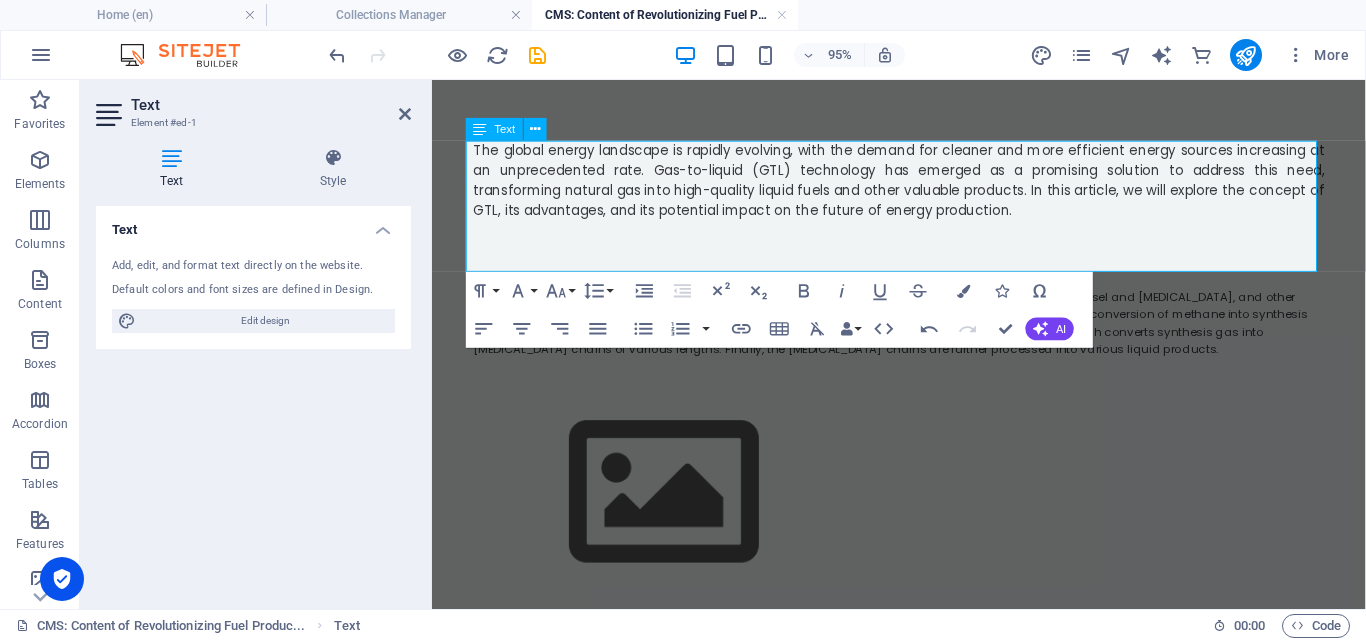 click at bounding box center [924, 255] 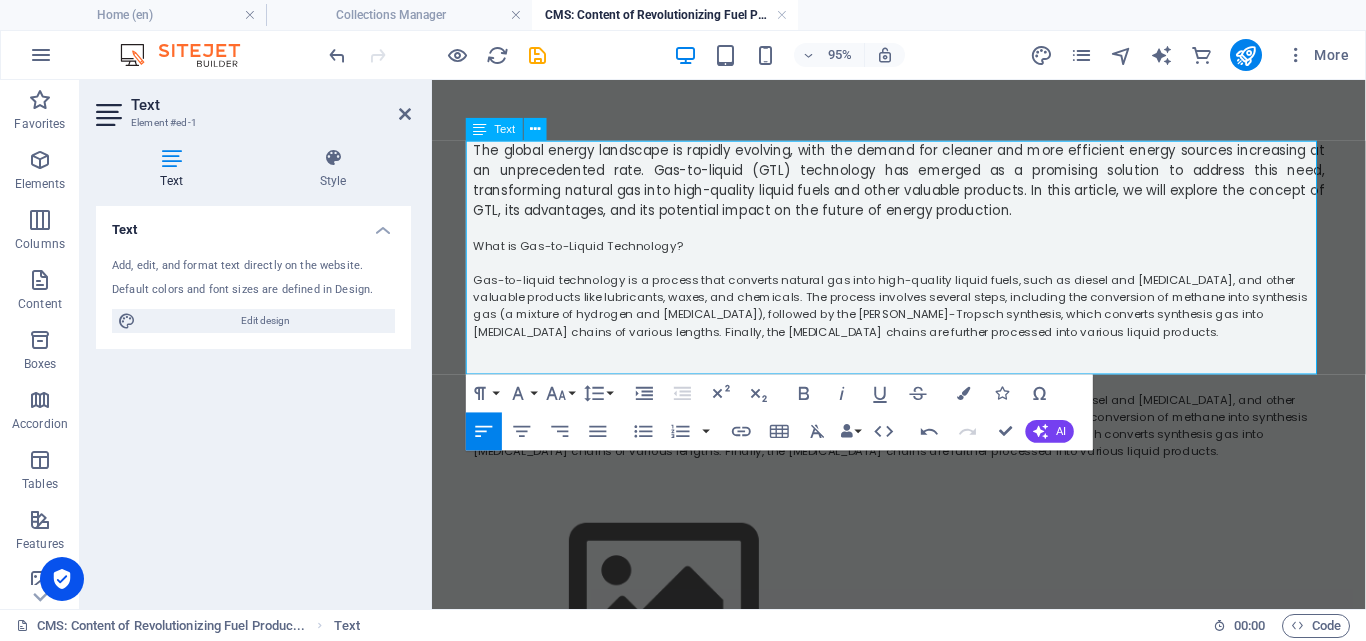 scroll, scrollTop: 7606, scrollLeft: 0, axis: vertical 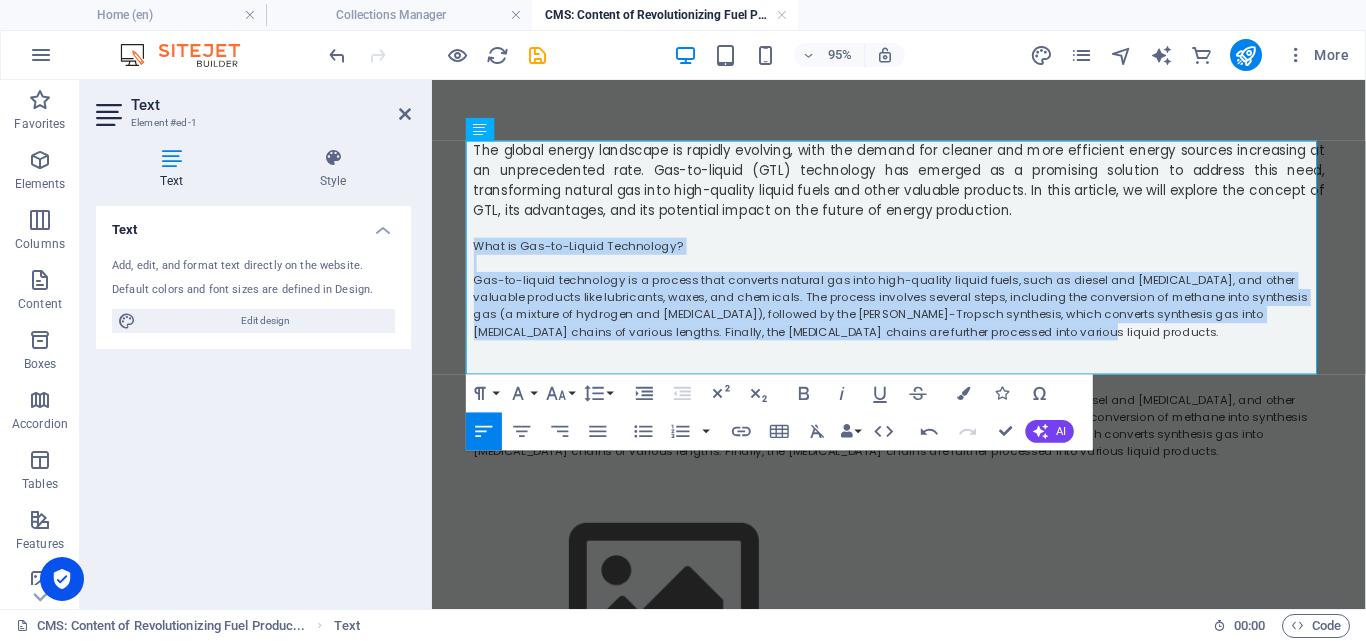 drag, startPoint x: 1014, startPoint y: 348, endPoint x: 457, endPoint y: 257, distance: 564.38464 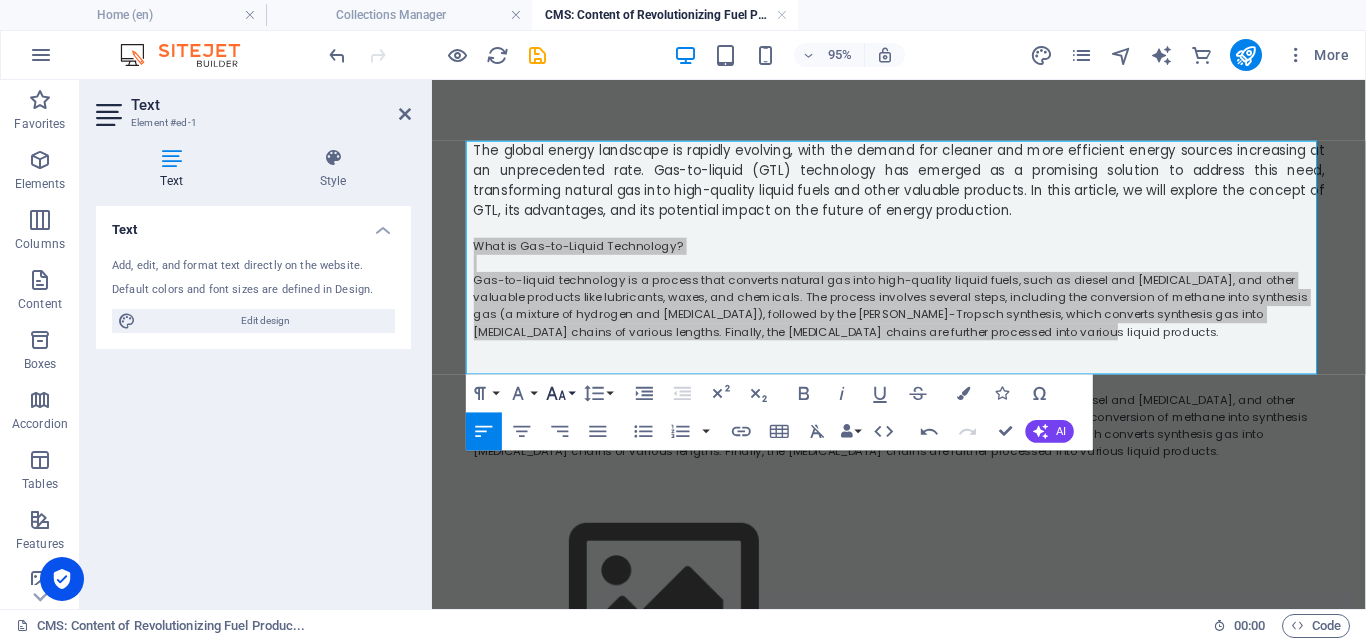 click on "Font Size" at bounding box center (560, 394) 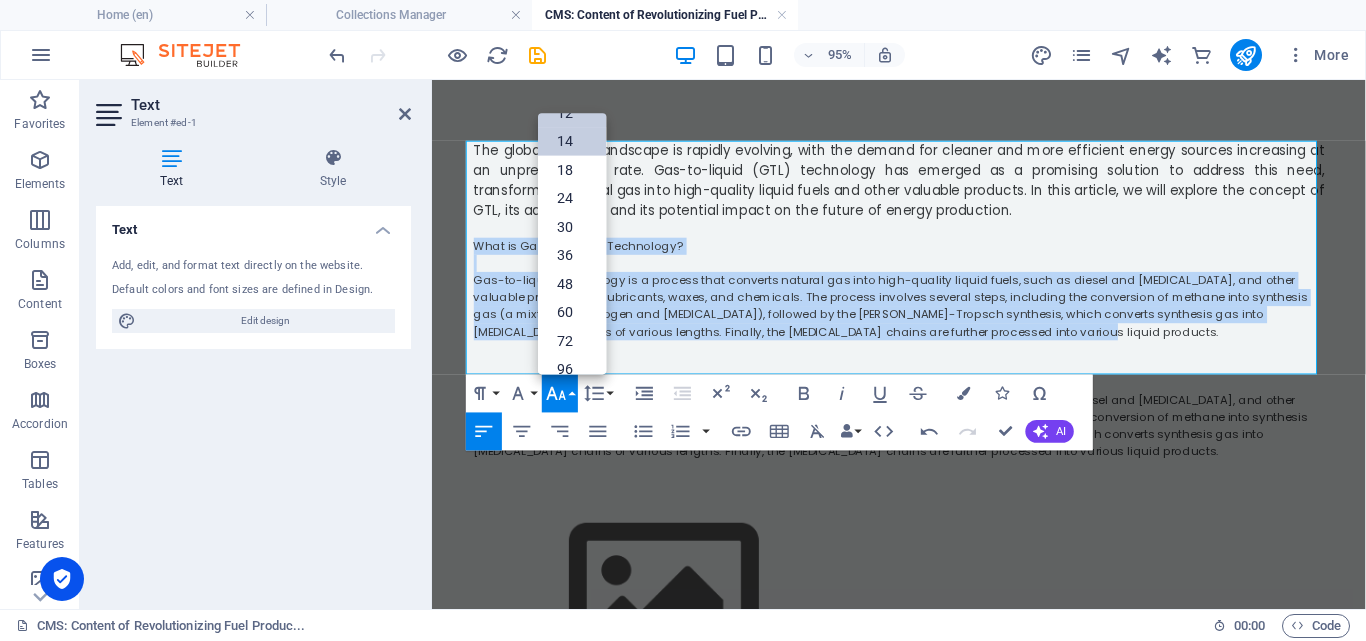 click on "14" at bounding box center (572, 142) 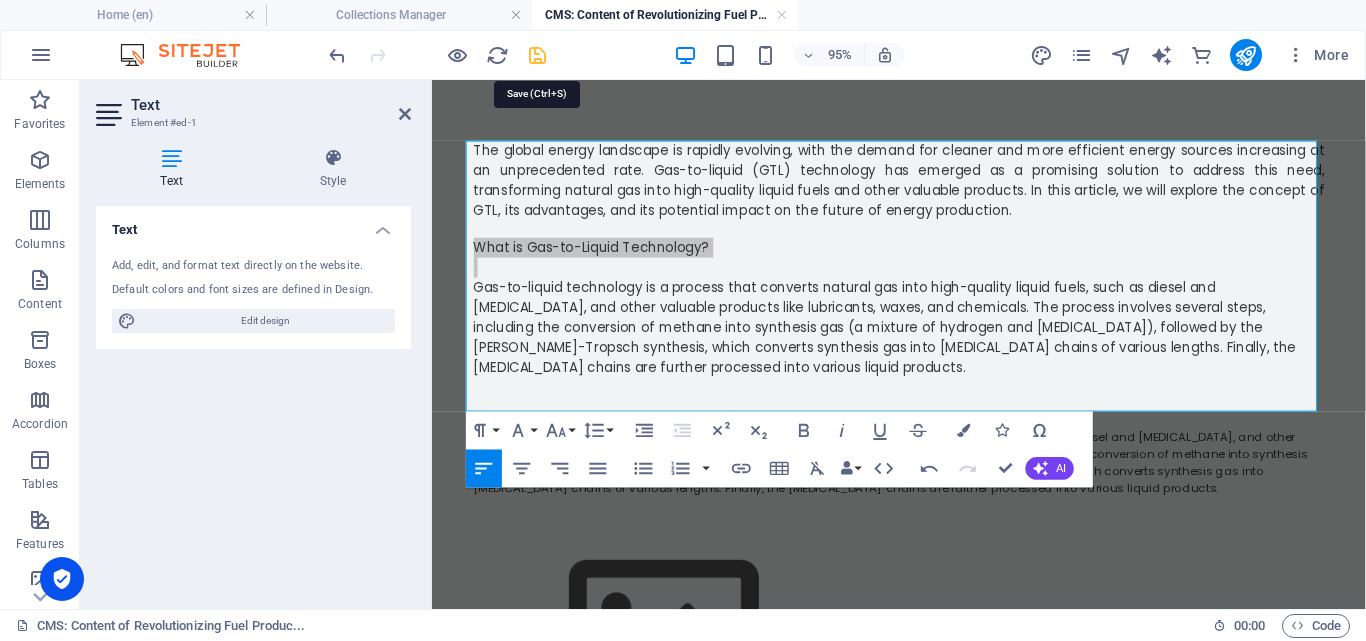 click at bounding box center [537, 55] 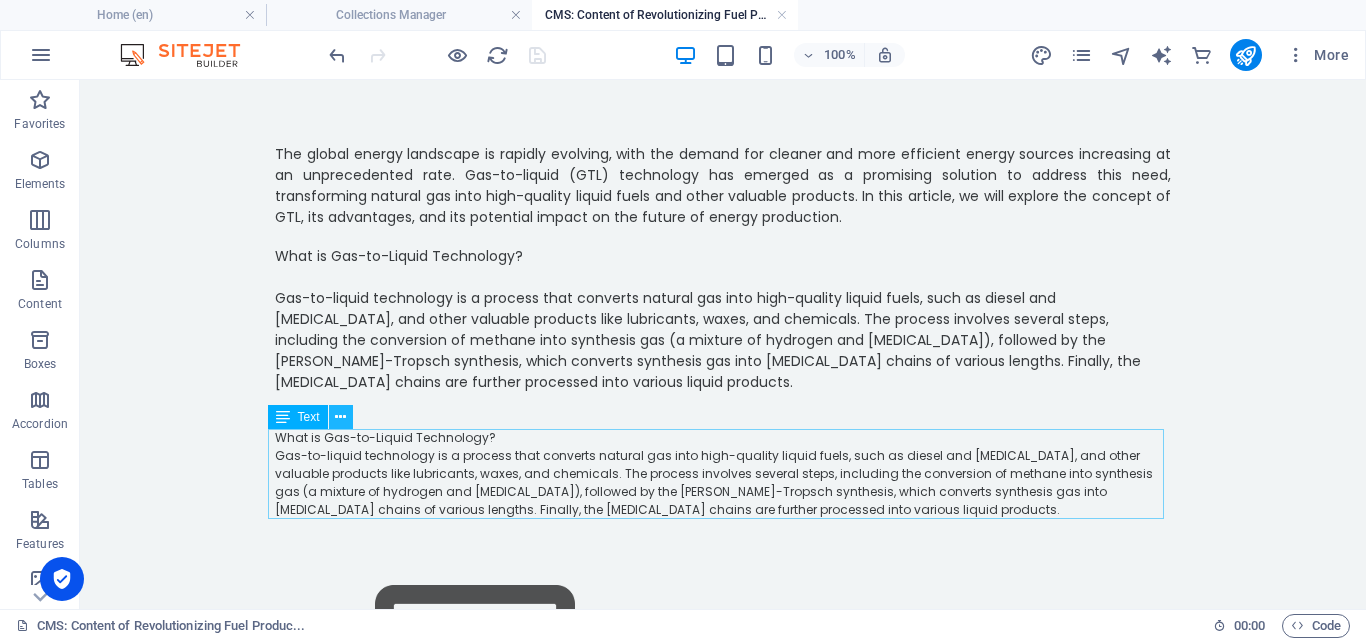 click at bounding box center [340, 417] 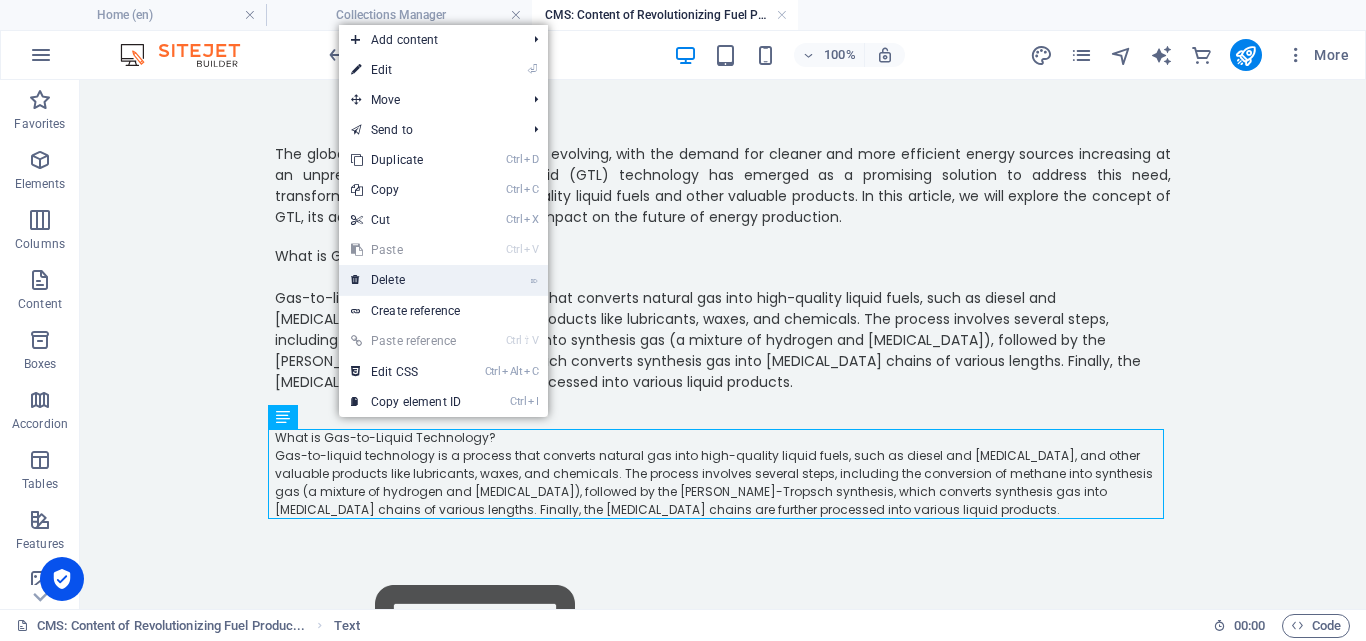 click on "⌦  Delete" at bounding box center (406, 280) 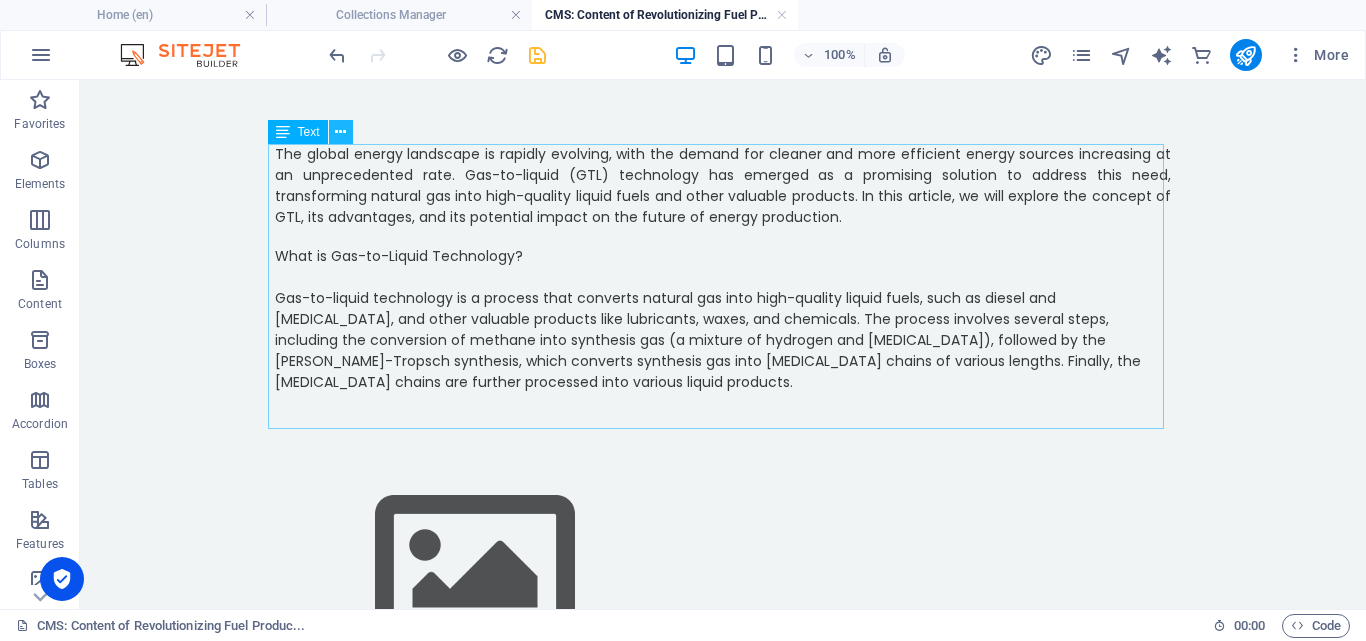 click at bounding box center [340, 132] 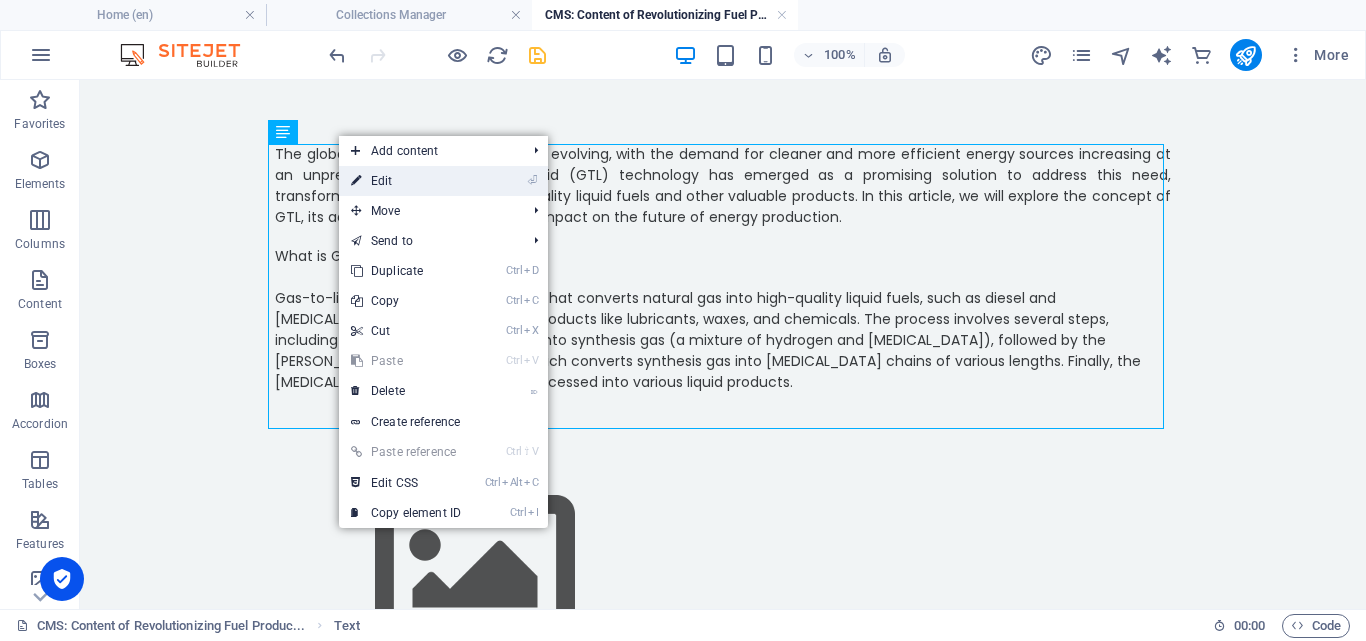 click on "⏎  Edit" at bounding box center [406, 181] 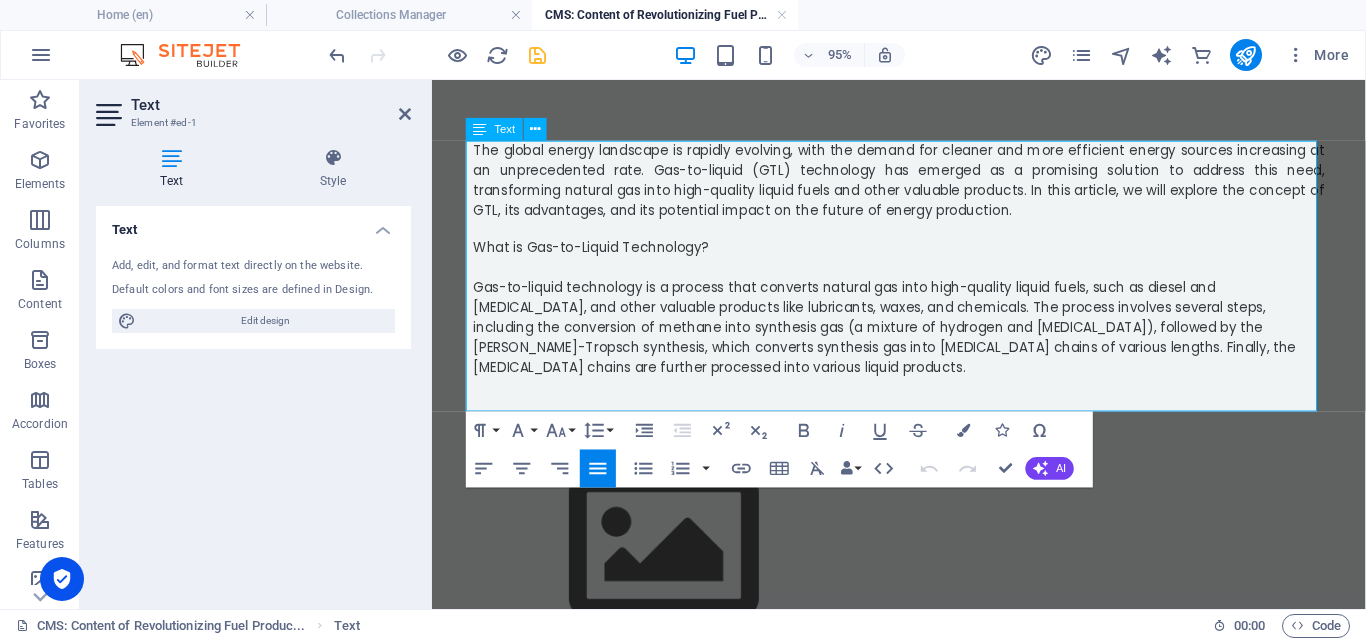 click on "Gas-to-liquid technology is a process that converts natural gas into high-quality liquid fuels, such as diesel and [MEDICAL_DATA], and other valuable products like lubricants, waxes, and chemicals. The process involves several steps, including the conversion of methane into synthesis gas (a mixture of hydrogen and [MEDICAL_DATA]), followed by the [PERSON_NAME]-Tropsch synthesis, which converts synthesis gas into [MEDICAL_DATA] chains of various lengths. Finally, the [MEDICAL_DATA] chains are further processed into various liquid products." at bounding box center [924, 340] 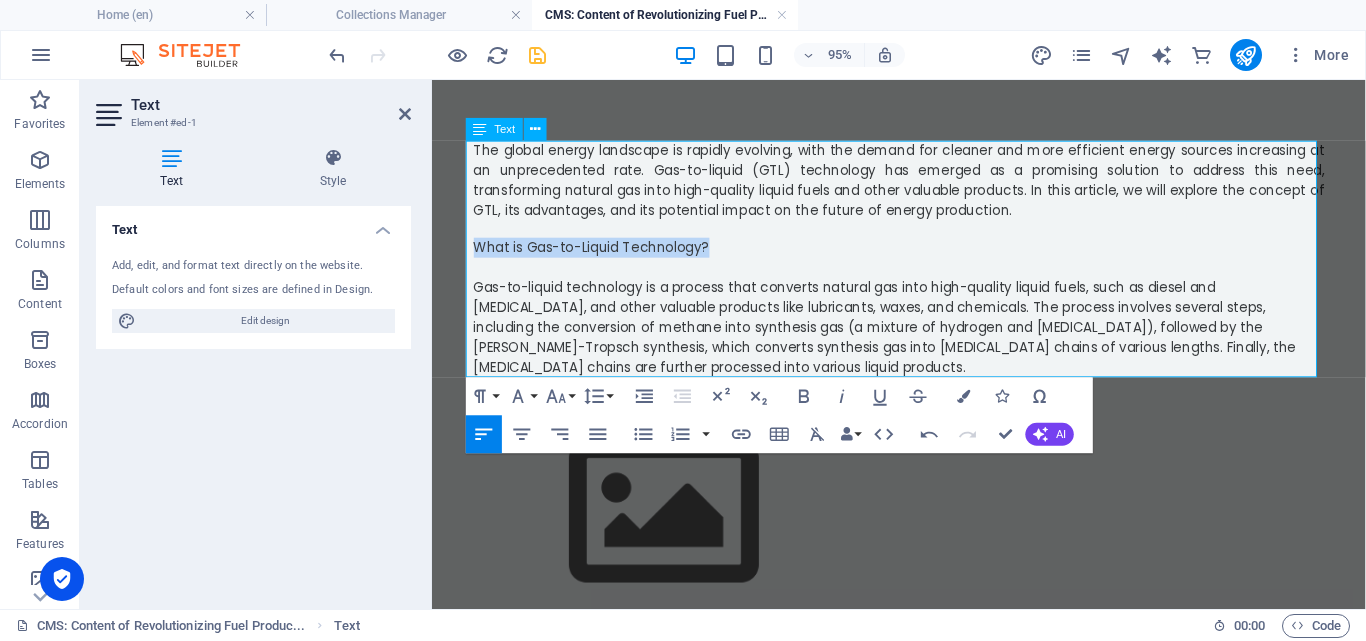 drag, startPoint x: 729, startPoint y: 256, endPoint x: 469, endPoint y: 250, distance: 260.0692 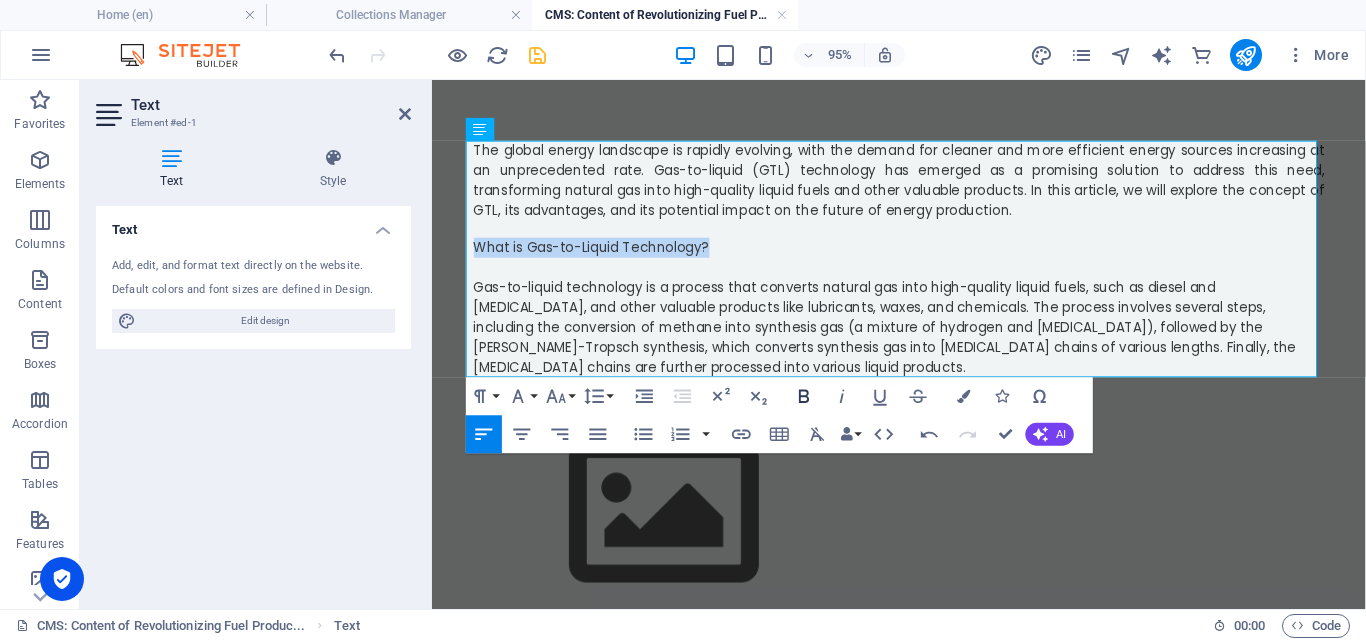 click 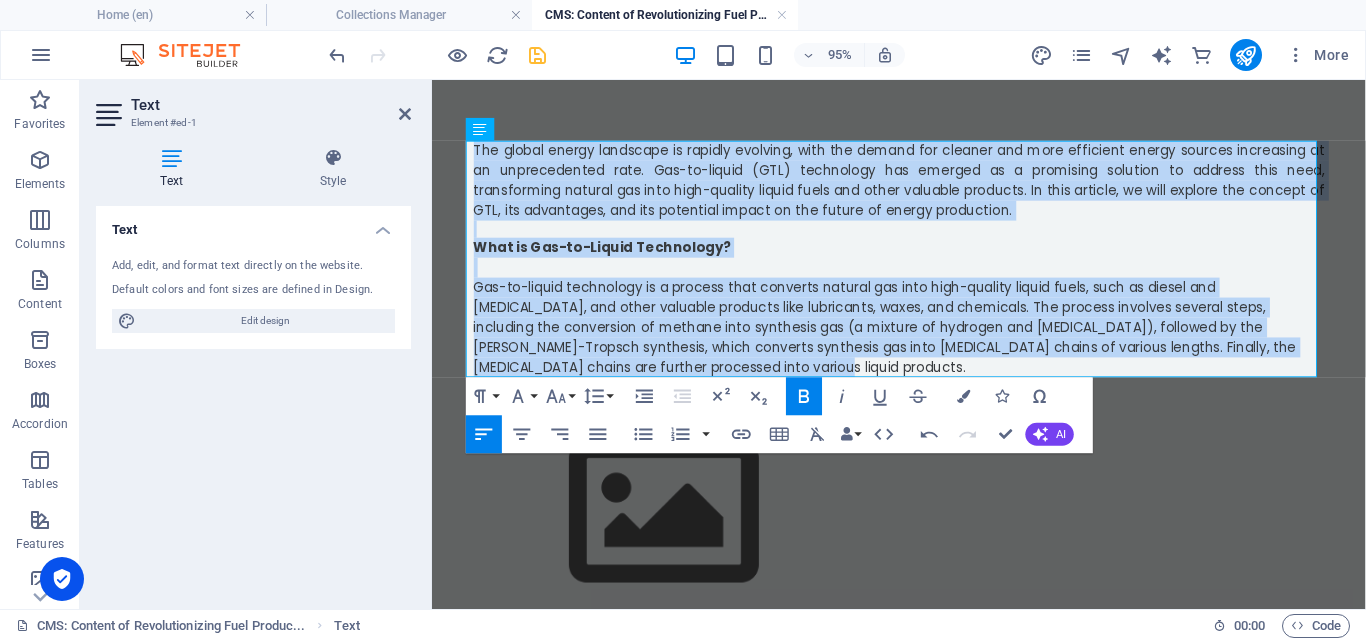 drag, startPoint x: 631, startPoint y: 381, endPoint x: 465, endPoint y: 114, distance: 314.39624 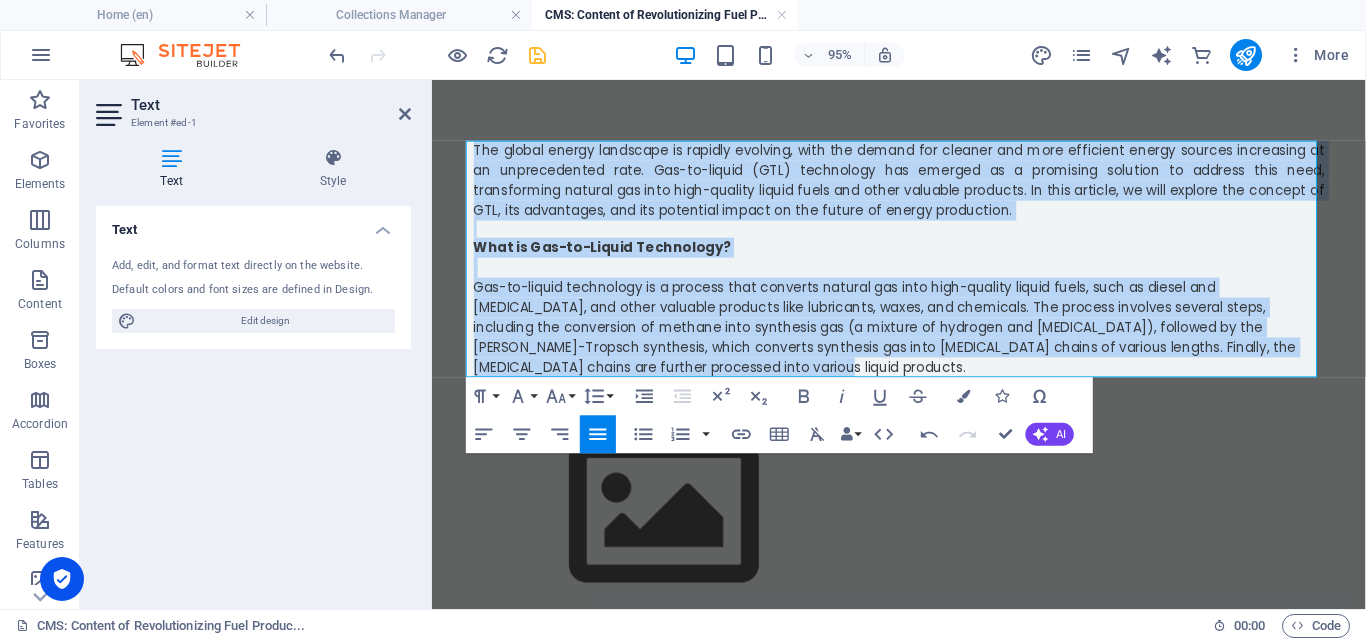 click 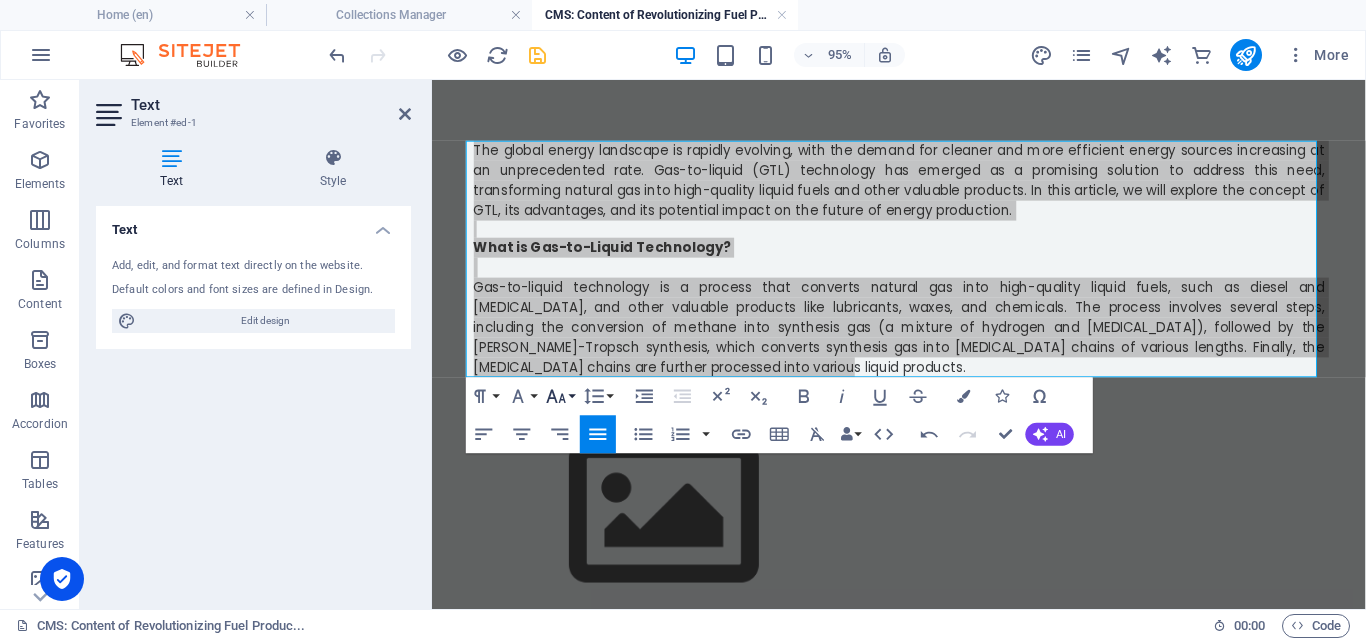 click on "Font Size" at bounding box center [560, 396] 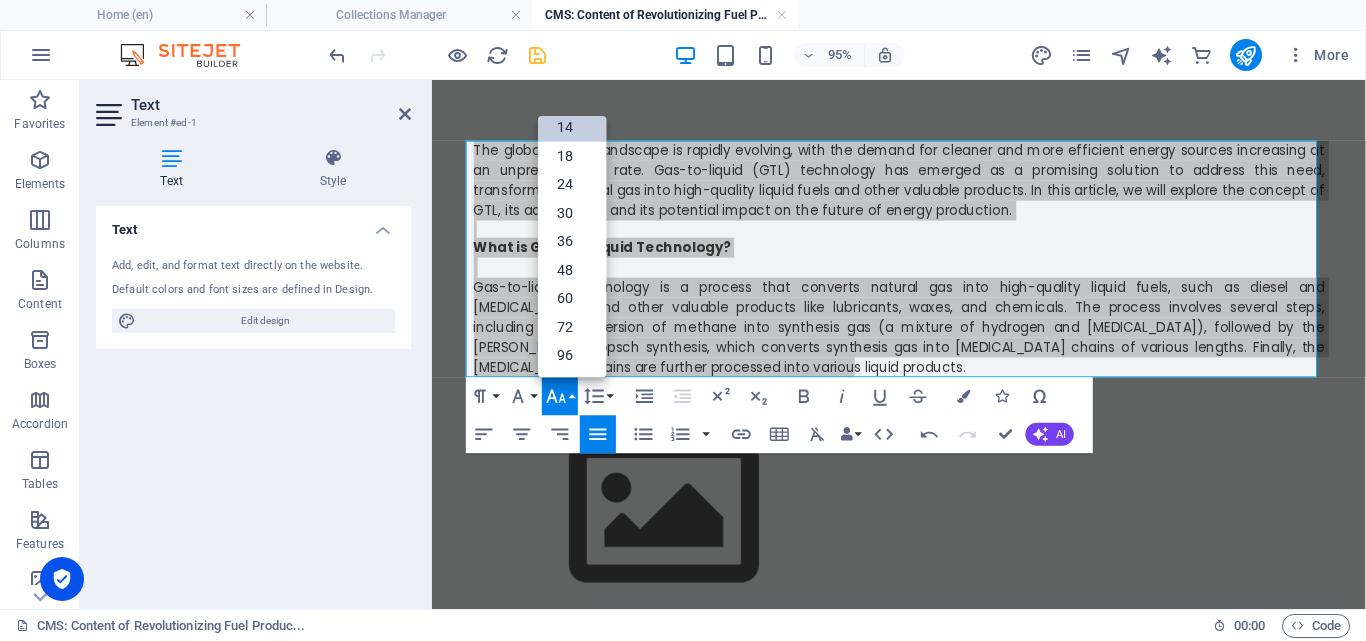 scroll, scrollTop: 161, scrollLeft: 0, axis: vertical 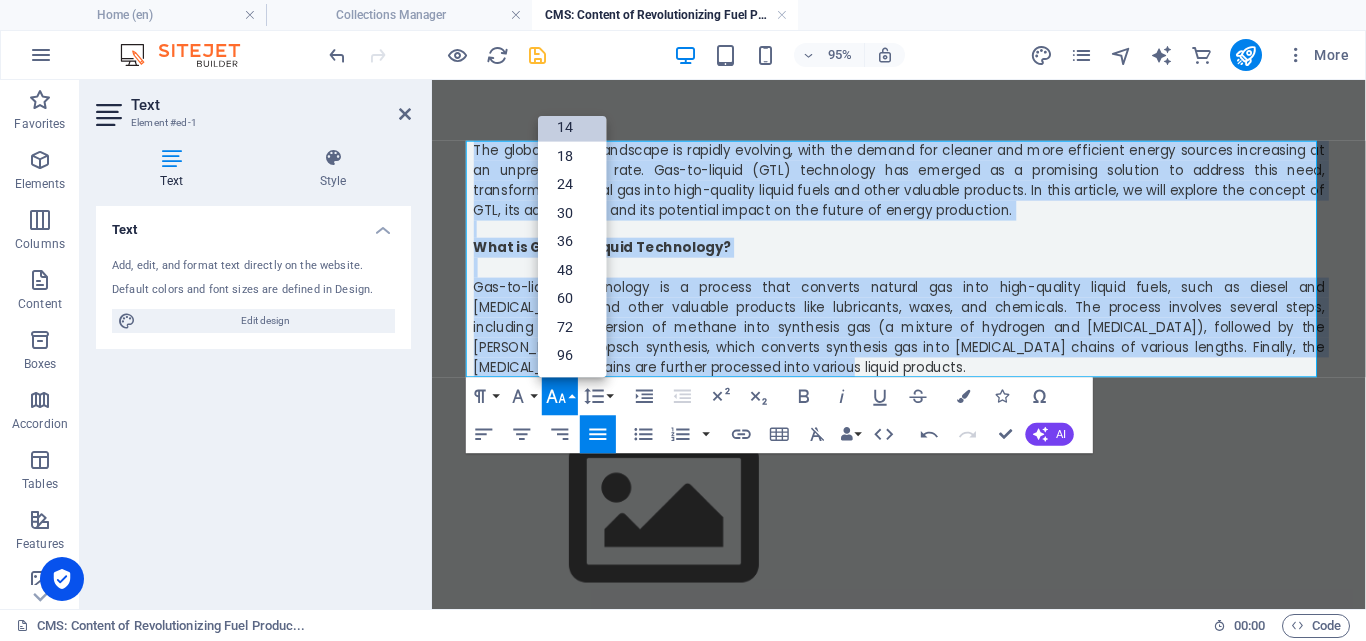 click on "14" at bounding box center [572, 127] 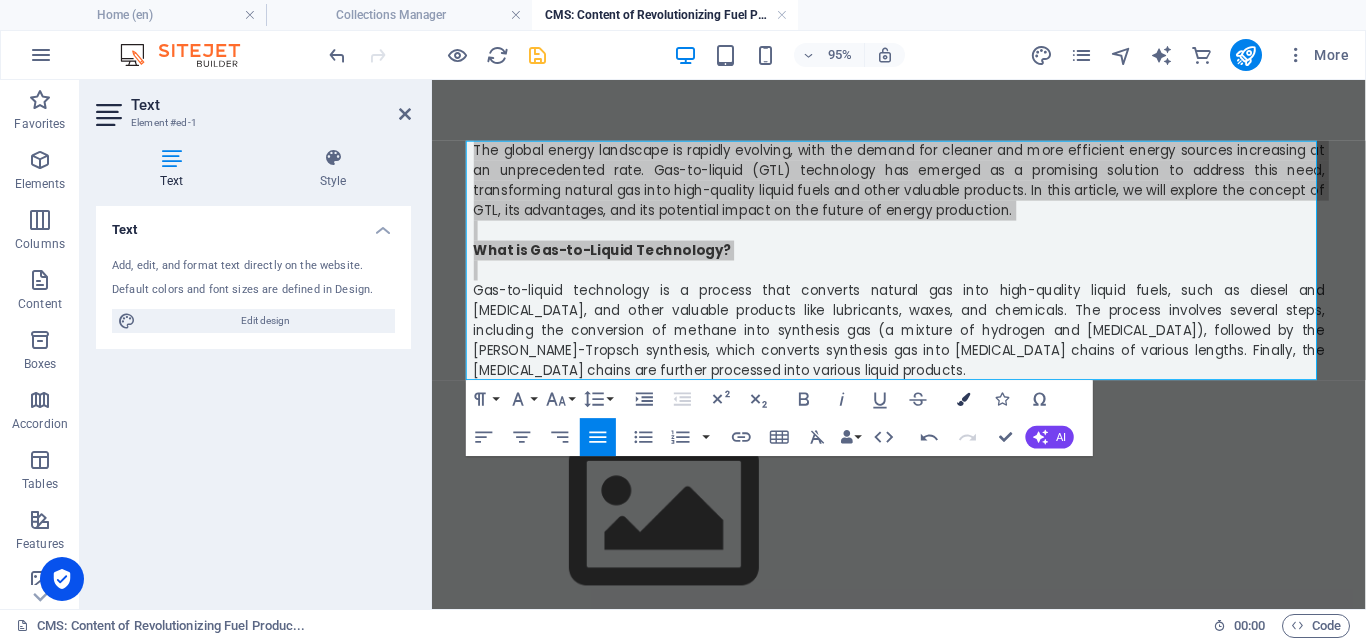 click at bounding box center (963, 399) 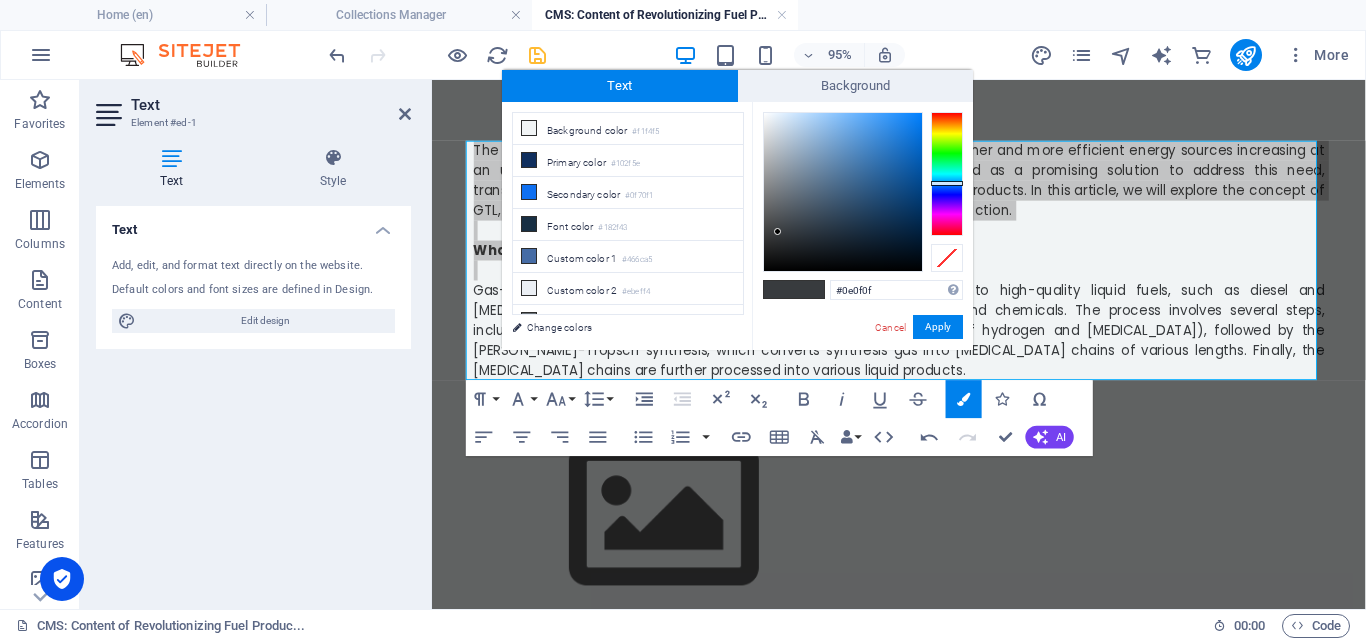 click at bounding box center [843, 192] 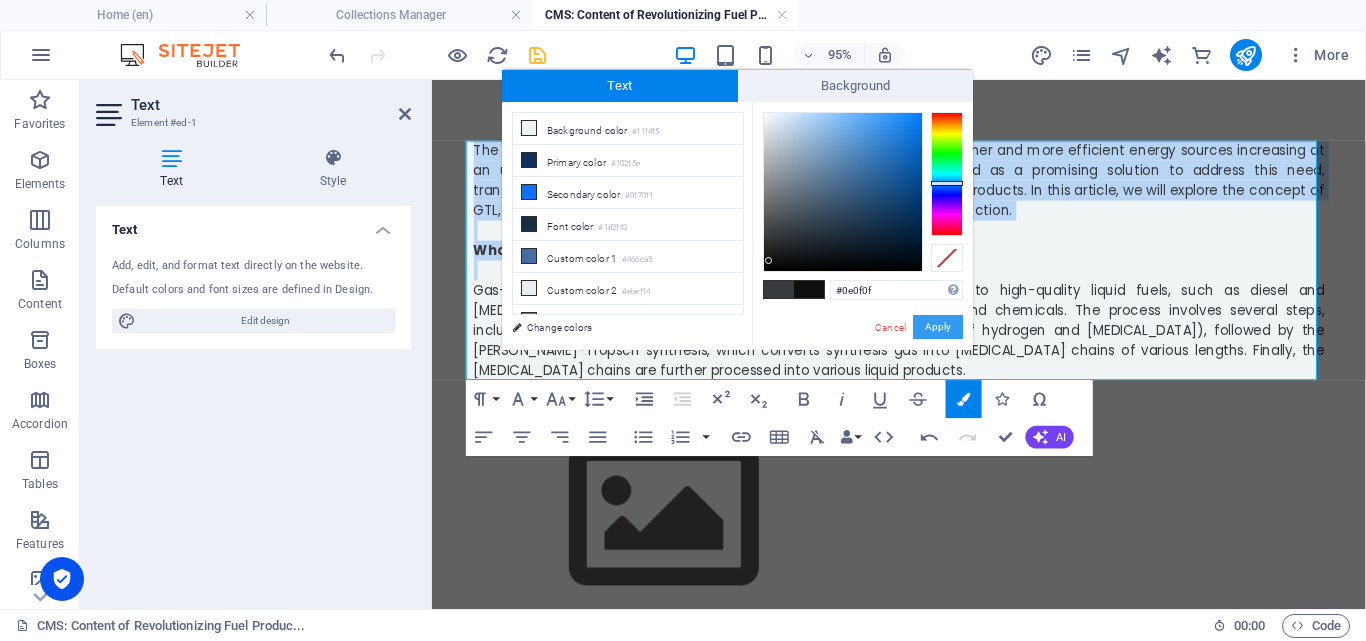 click on "Apply" at bounding box center [938, 327] 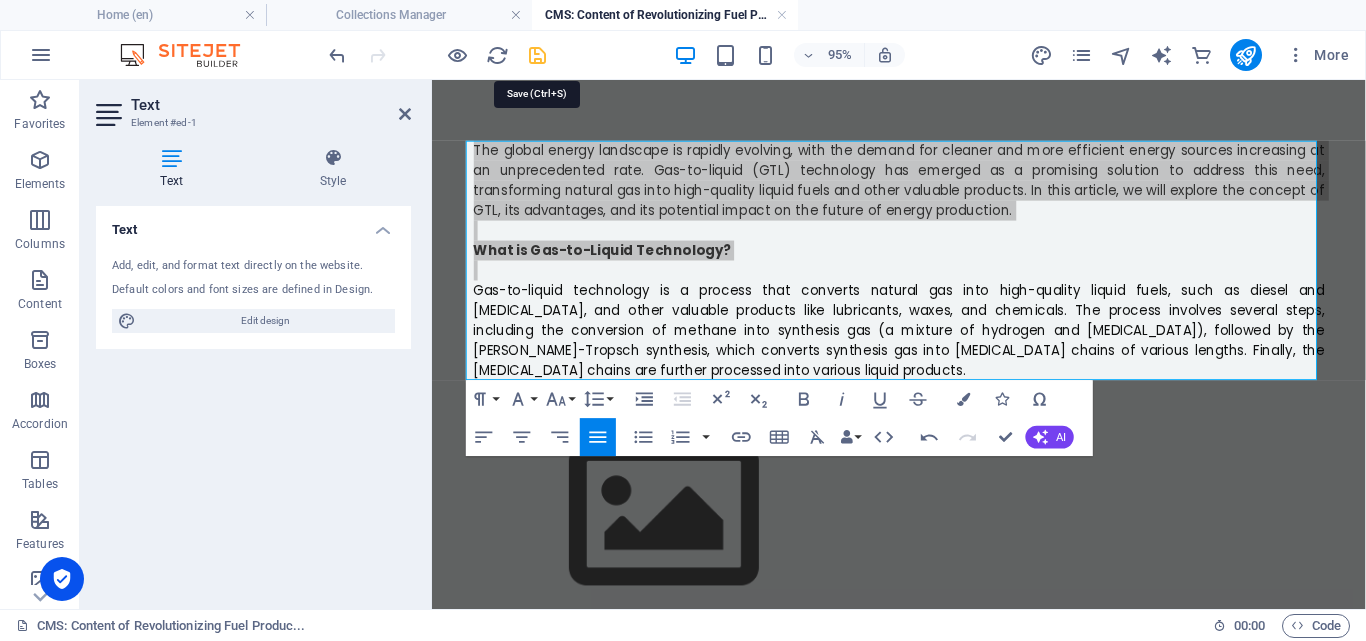 click at bounding box center [537, 55] 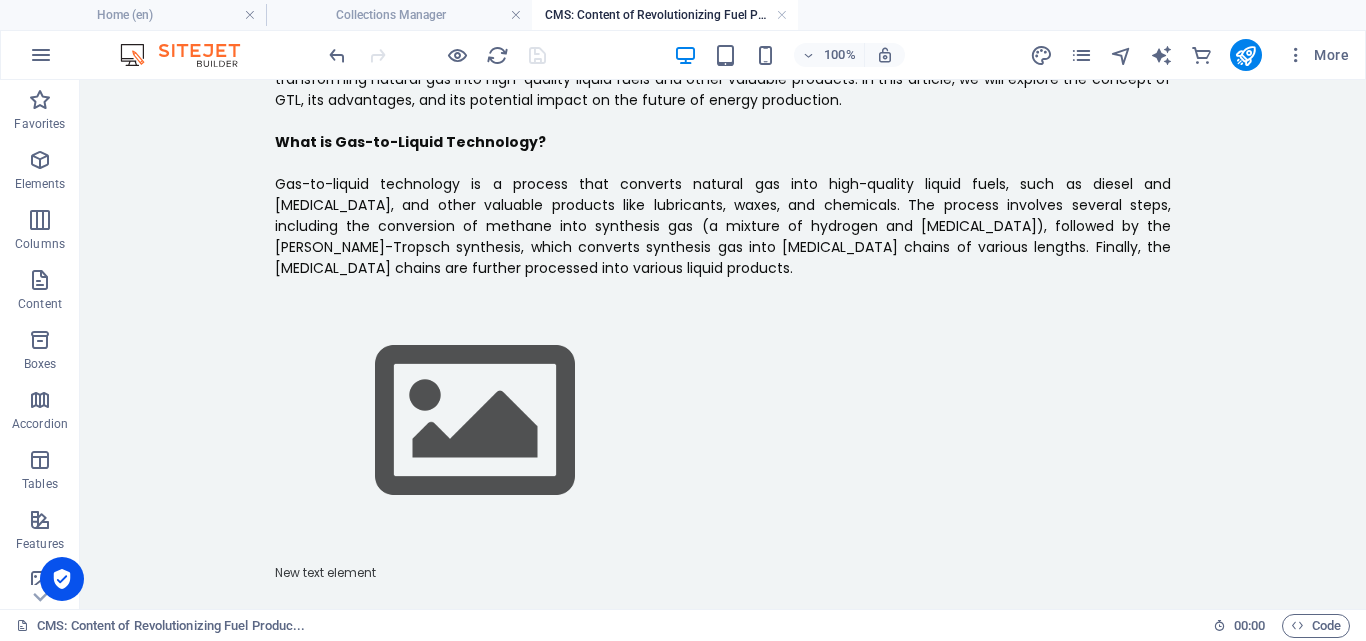 scroll, scrollTop: 129, scrollLeft: 0, axis: vertical 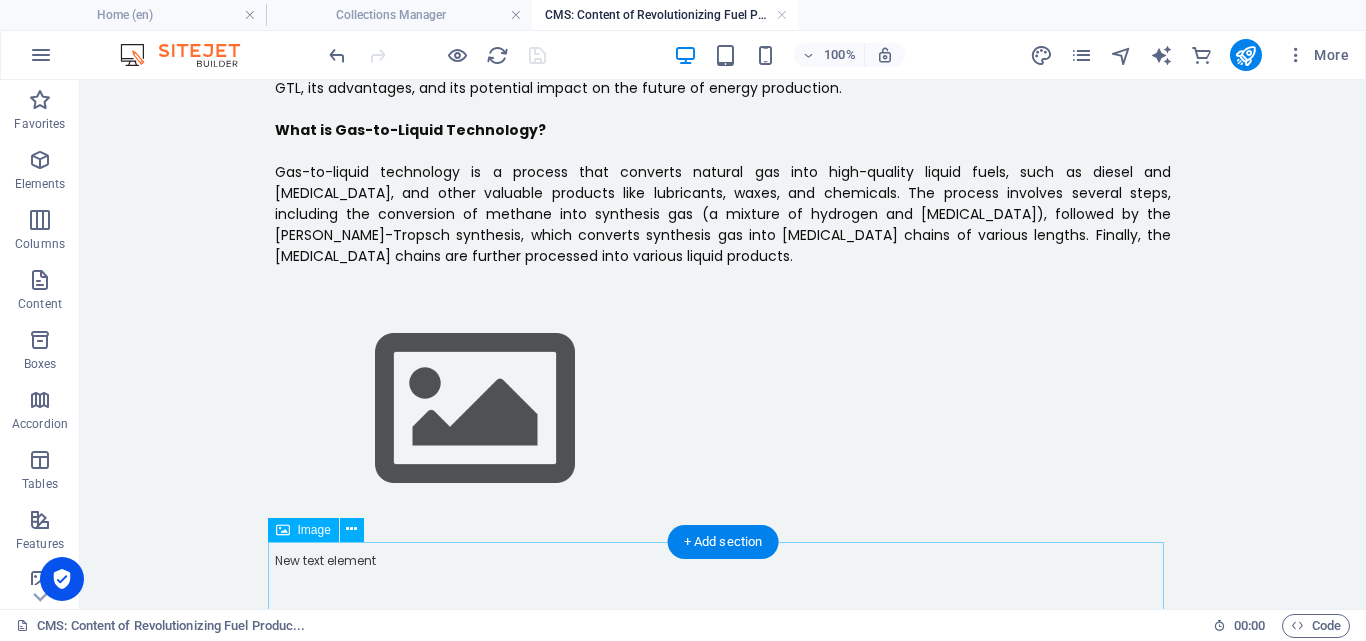 click at bounding box center [723, 766] 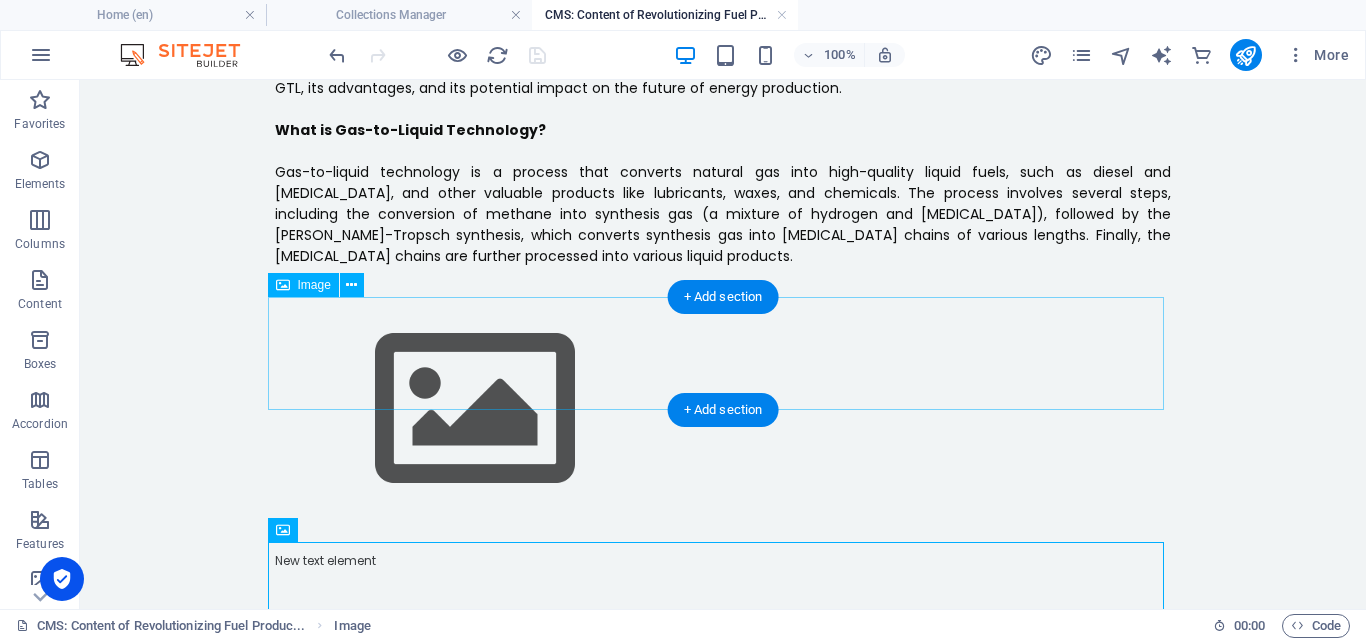 click at bounding box center (723, 409) 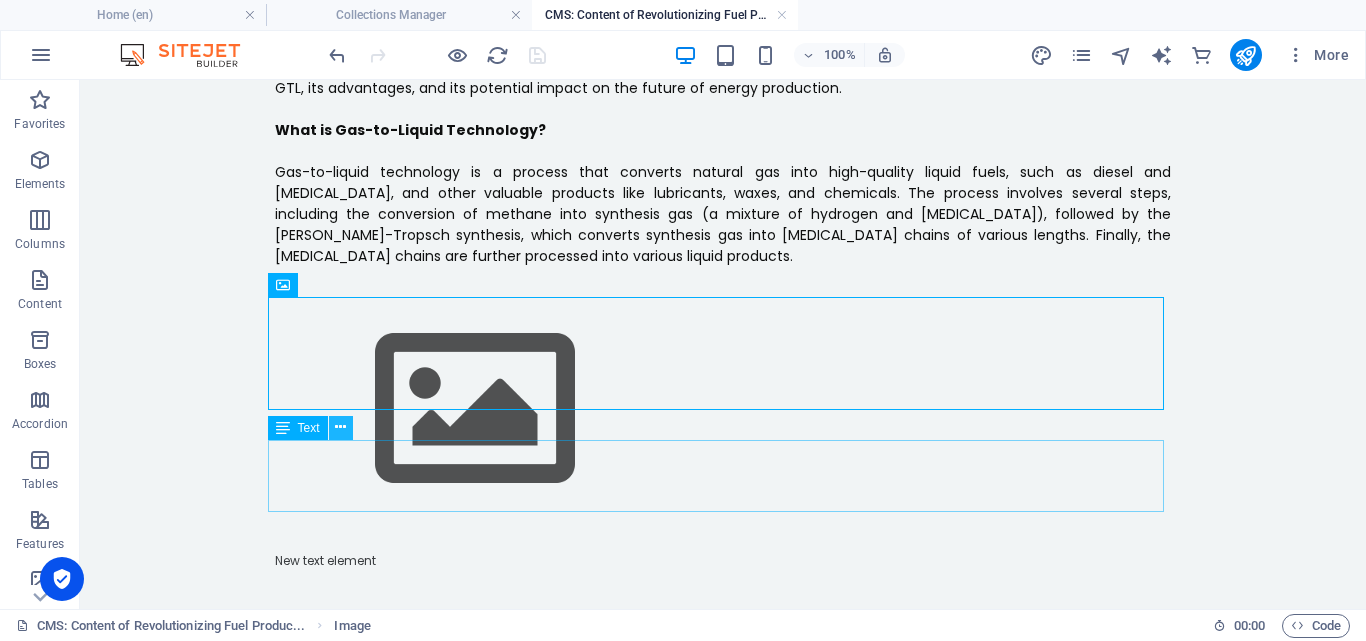 click at bounding box center (340, 427) 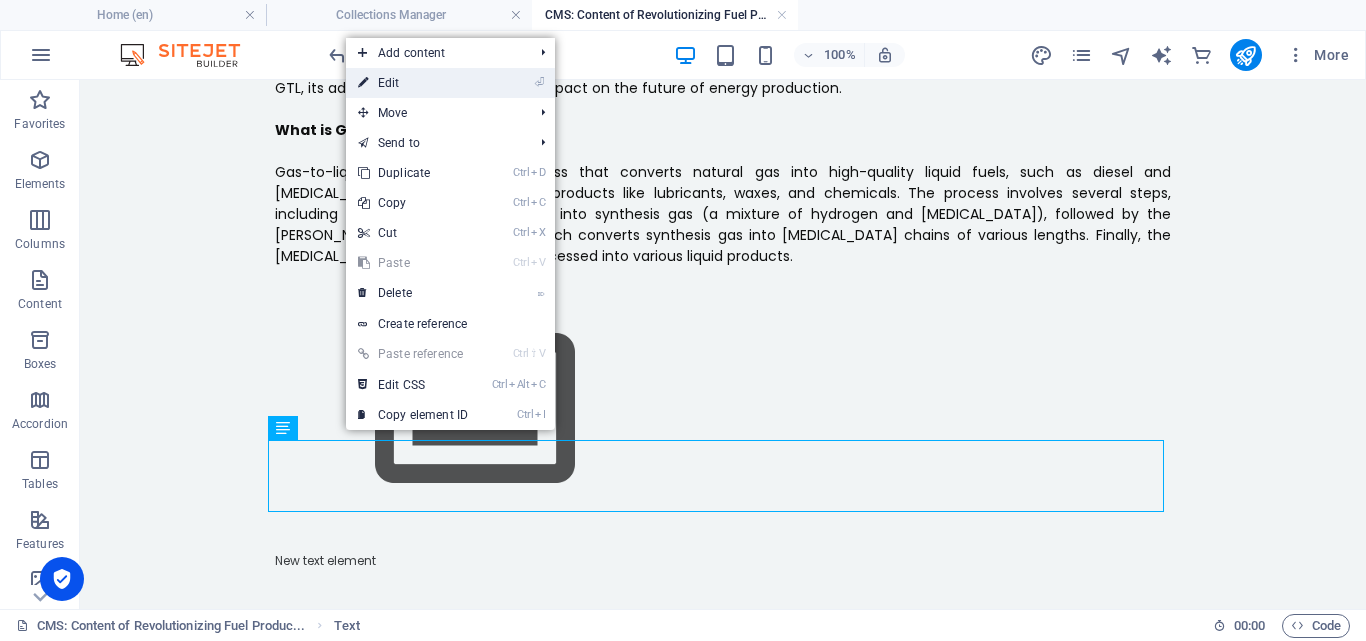 click on "⏎  Edit" at bounding box center (413, 83) 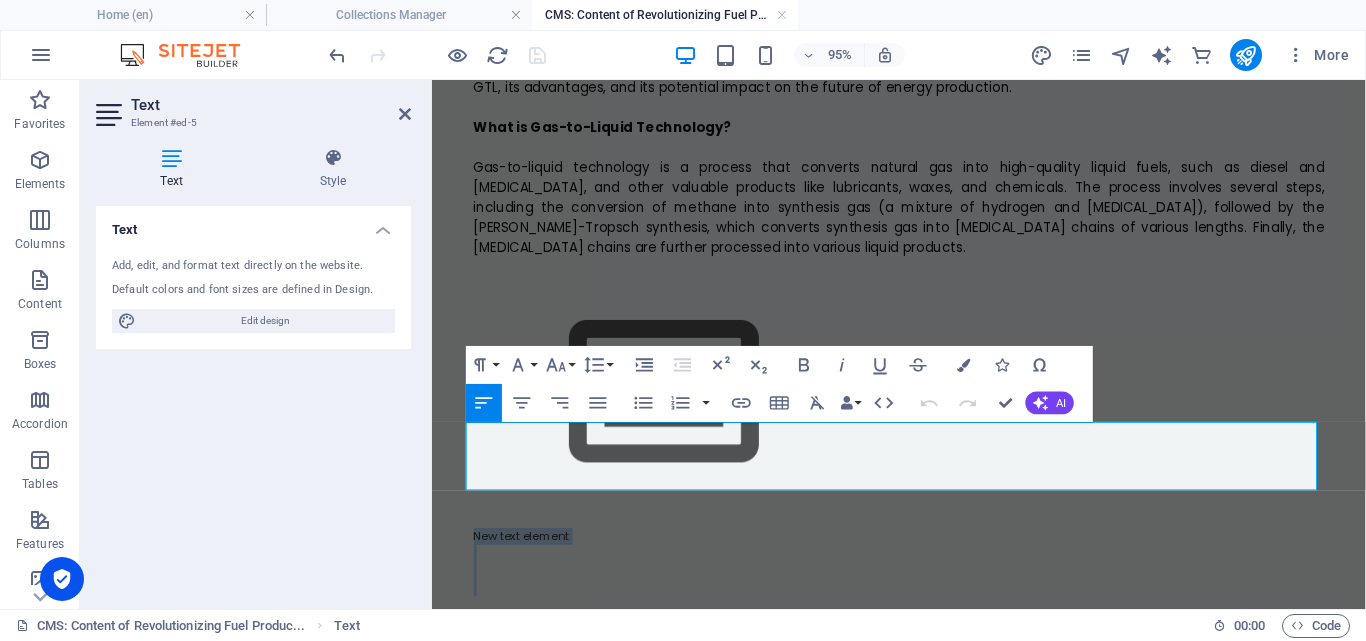 click on "New text element" at bounding box center (924, 561) 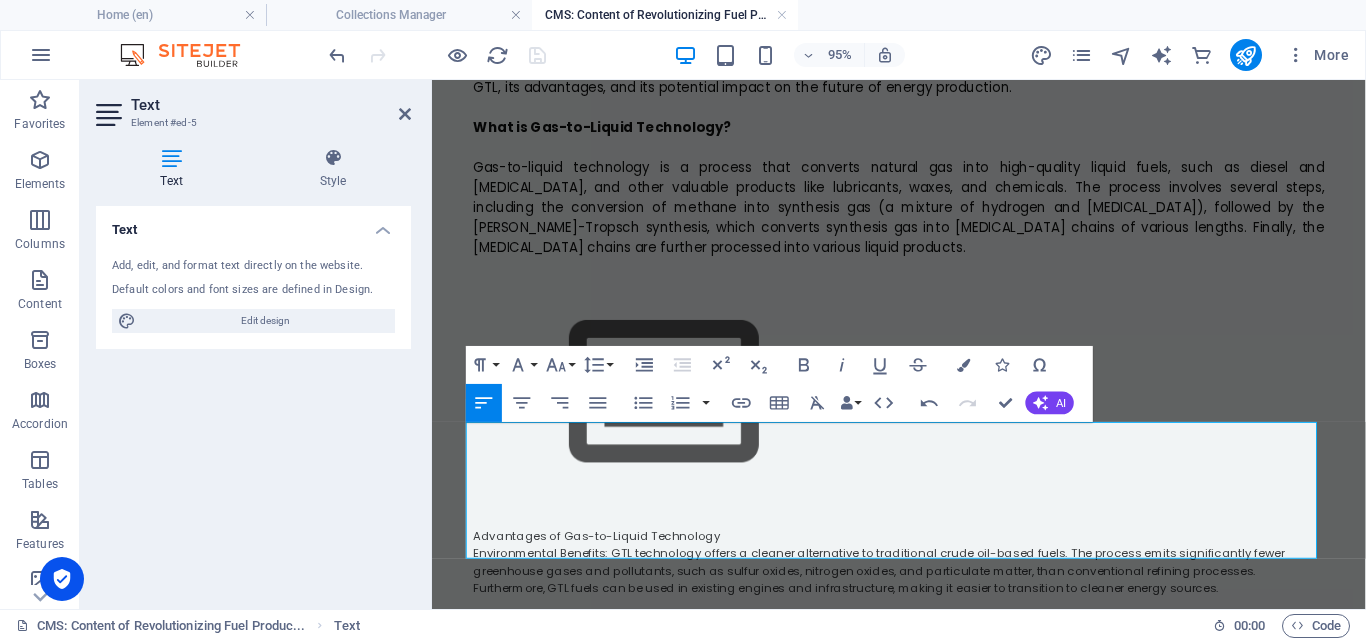 scroll, scrollTop: 6044, scrollLeft: 0, axis: vertical 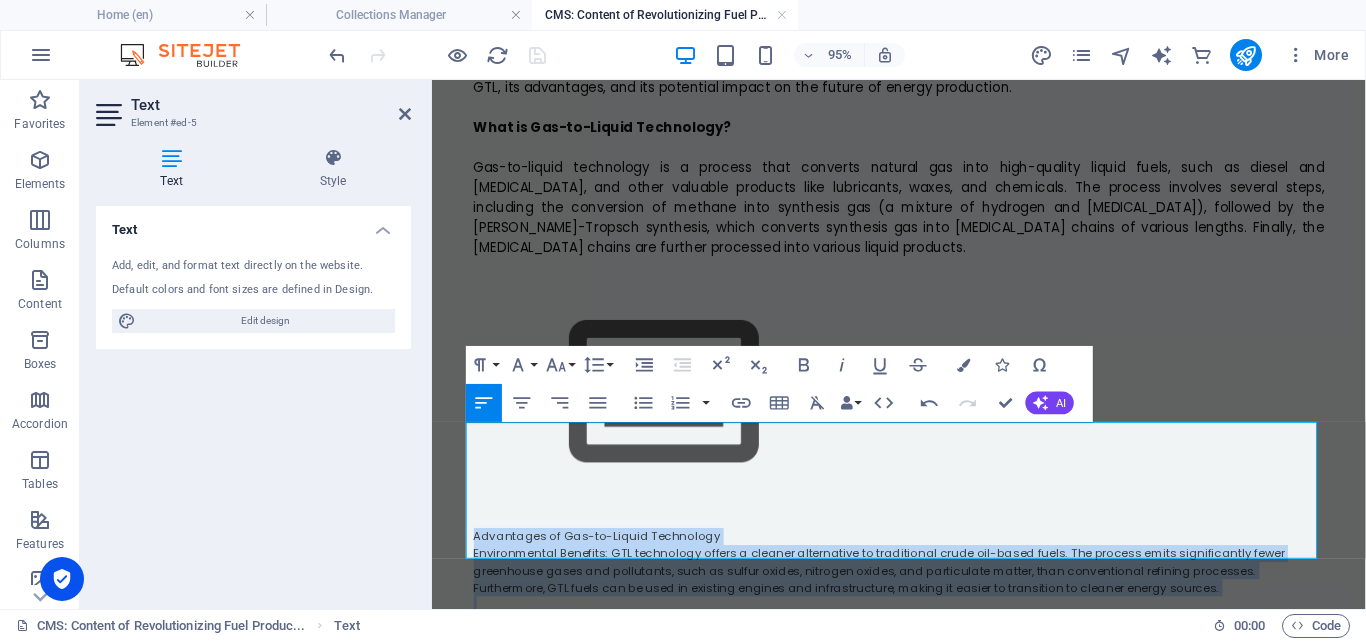 drag, startPoint x: 1171, startPoint y: 513, endPoint x: 460, endPoint y: 436, distance: 715.15735 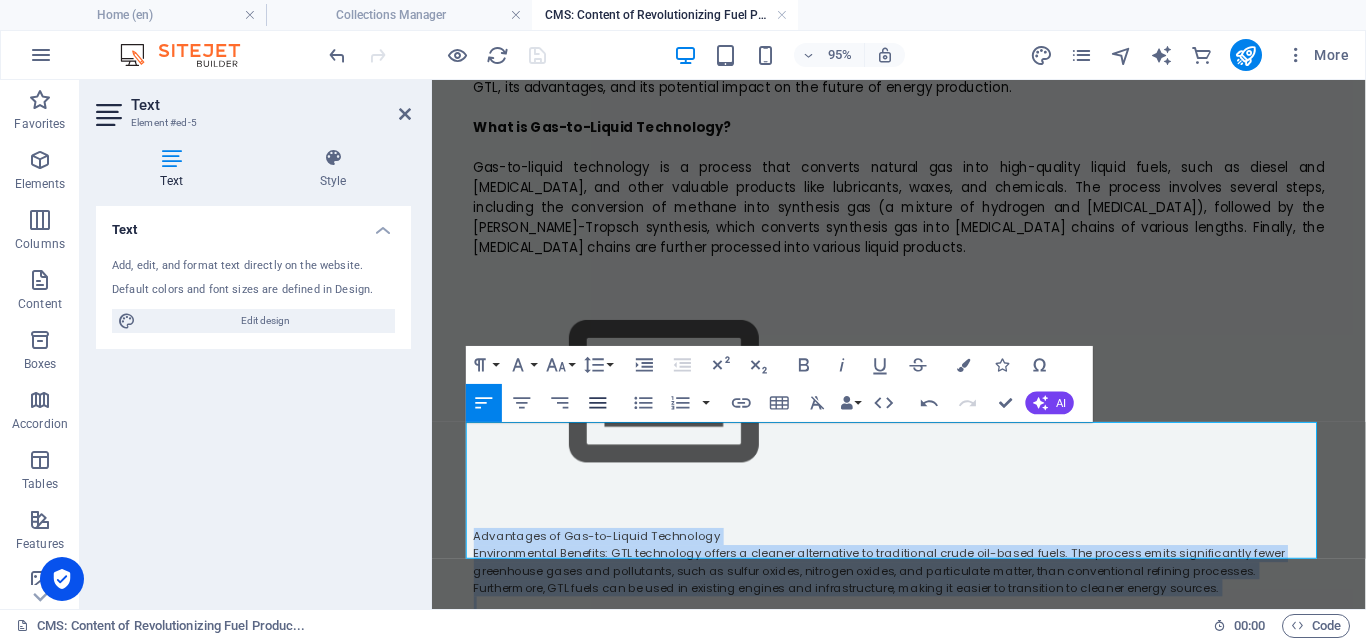 click 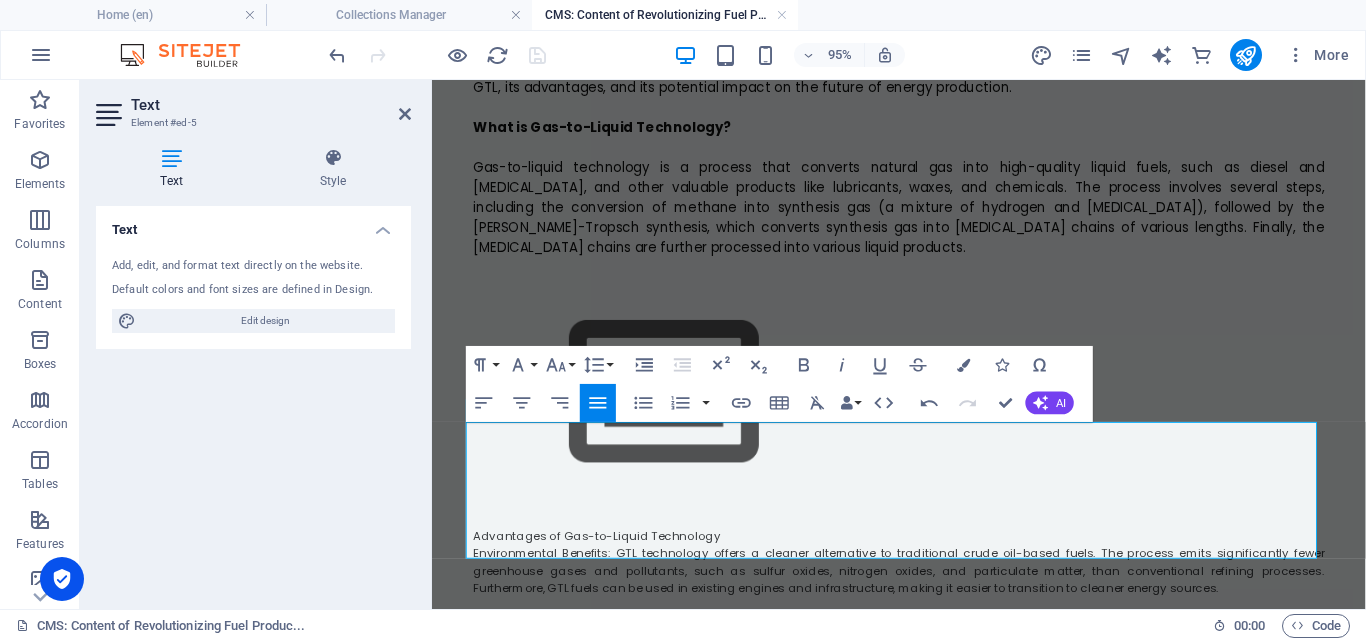 click at bounding box center [924, 651] 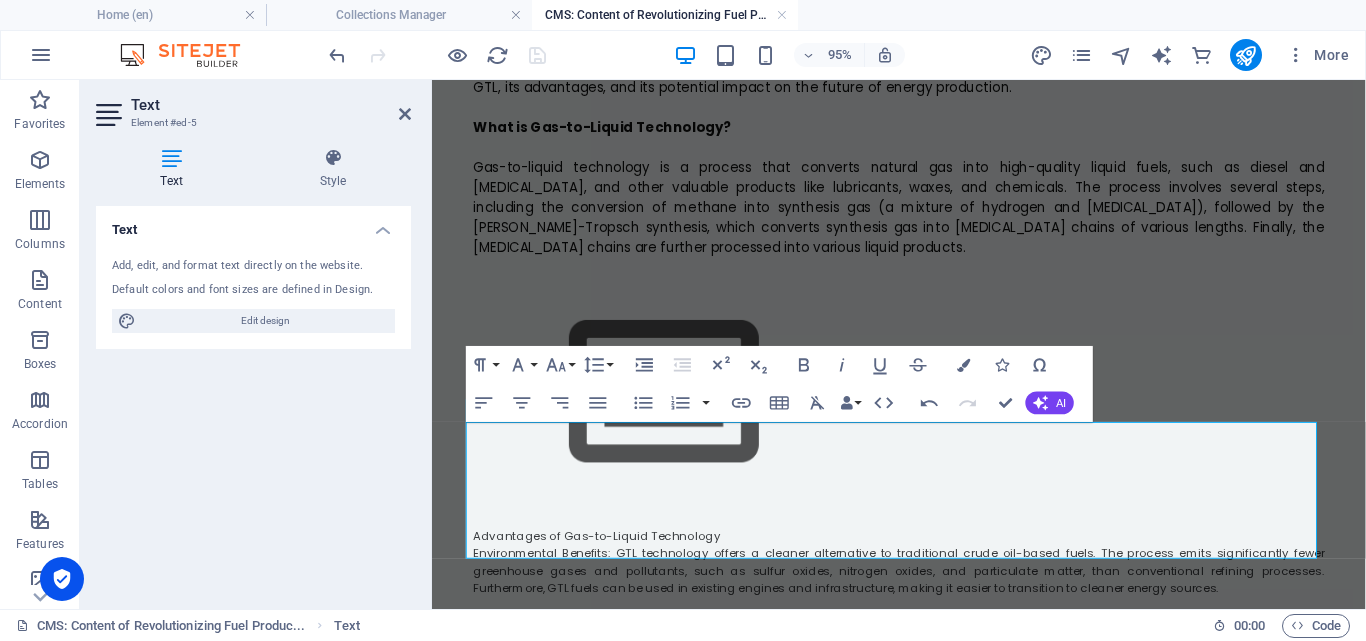 click at bounding box center (924, 651) 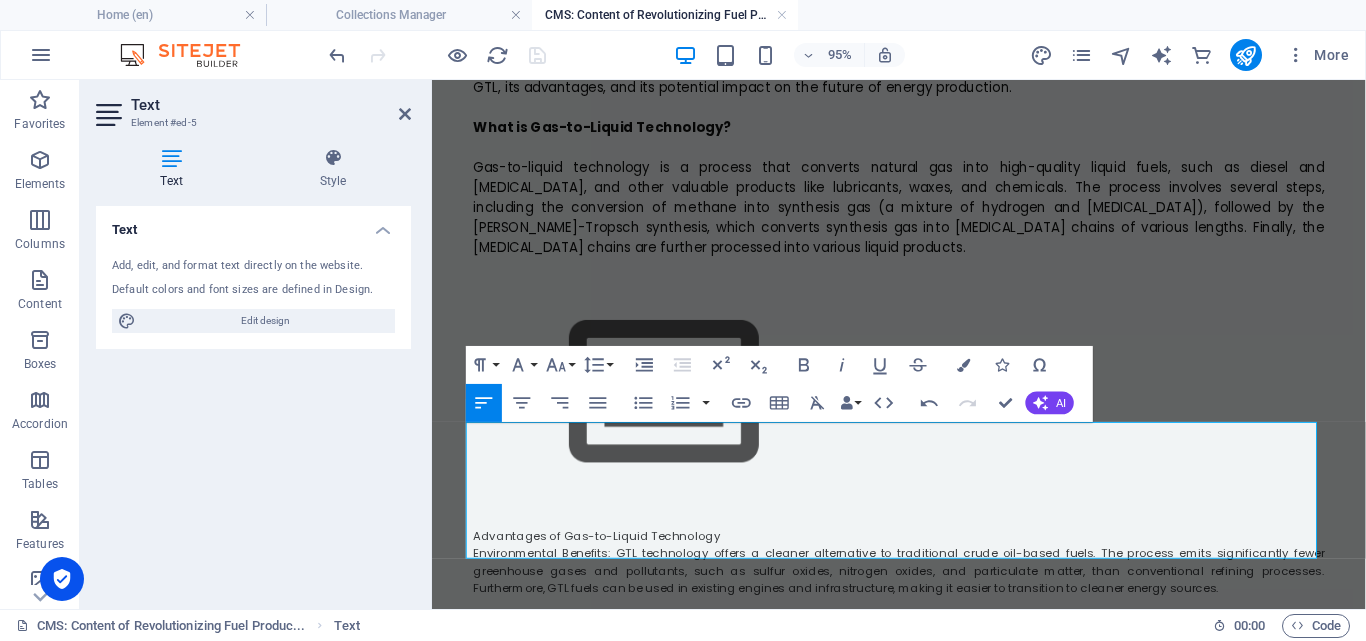 click at bounding box center (924, 633) 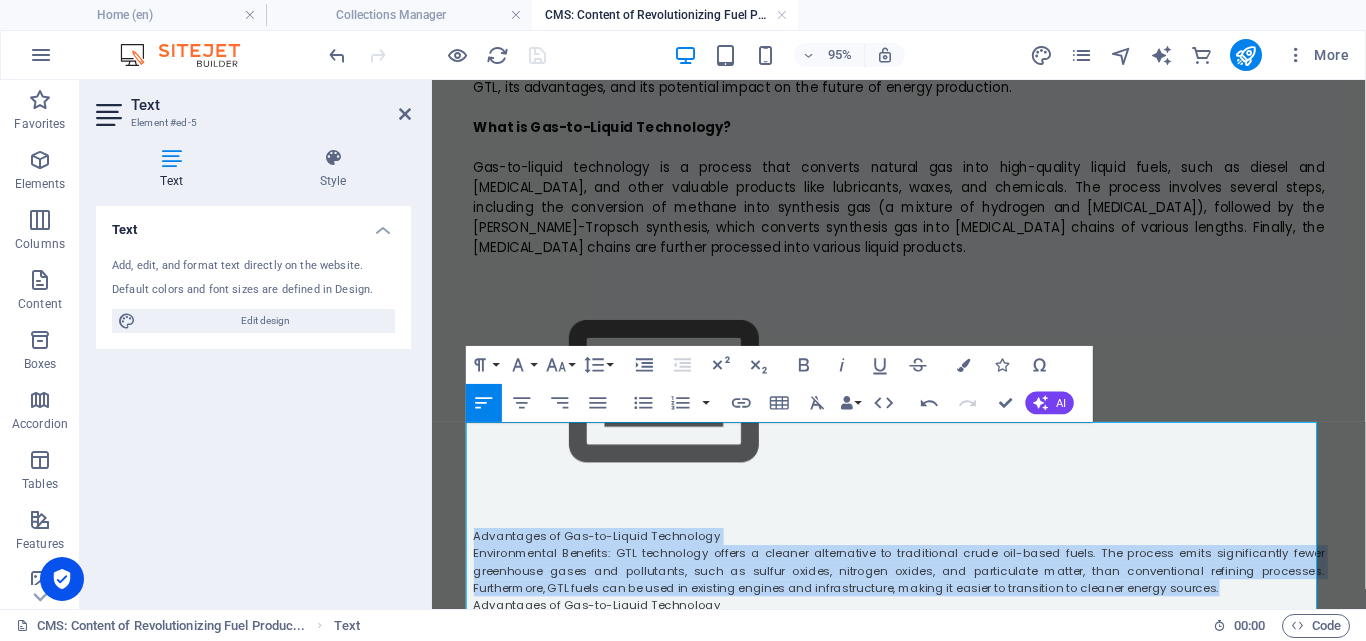 drag, startPoint x: 1170, startPoint y: 501, endPoint x: 448, endPoint y: 441, distance: 724.4888 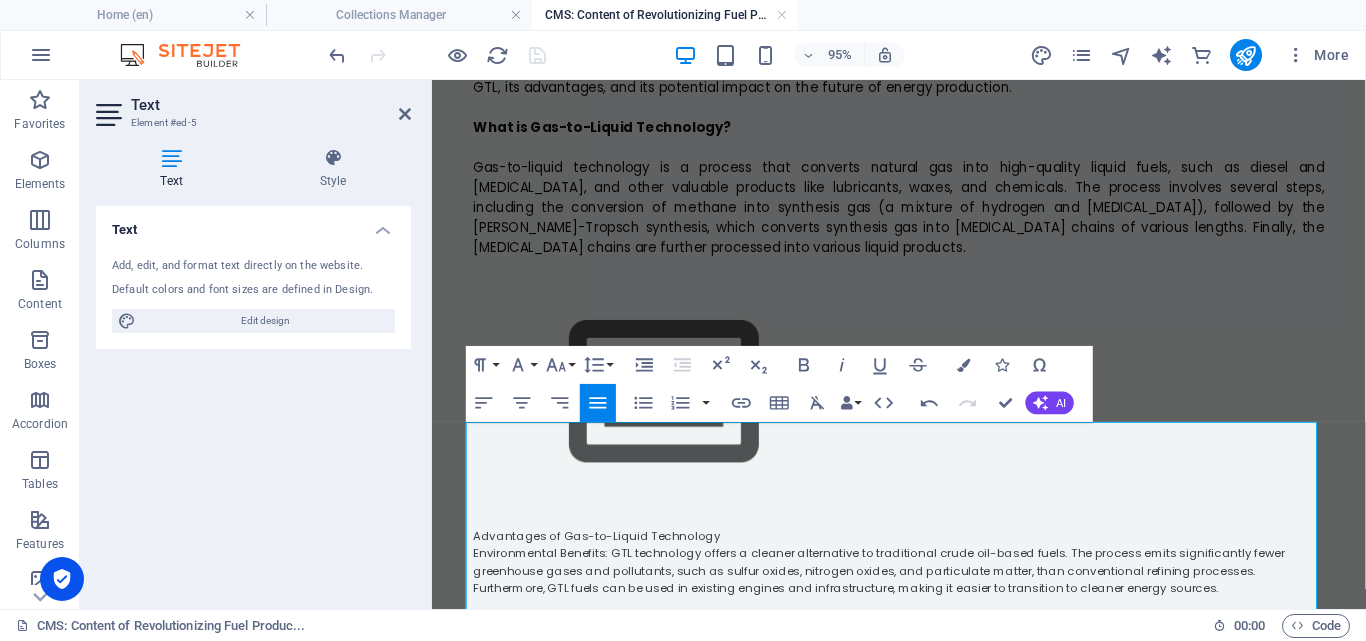 click on "Environmental Benefits: GTL technology offers a cleaner alternative to traditional crude oil-based fuels. The process emits significantly fewer greenhouse gases and pollutants, such as sulfur oxides, nitrogen oxides, and particulate matter, than conventional refining processes. Furthermore, GTL fuels can be used in existing engines and infrastructure, making it easier to transition to cleaner energy sources." at bounding box center (924, 597) 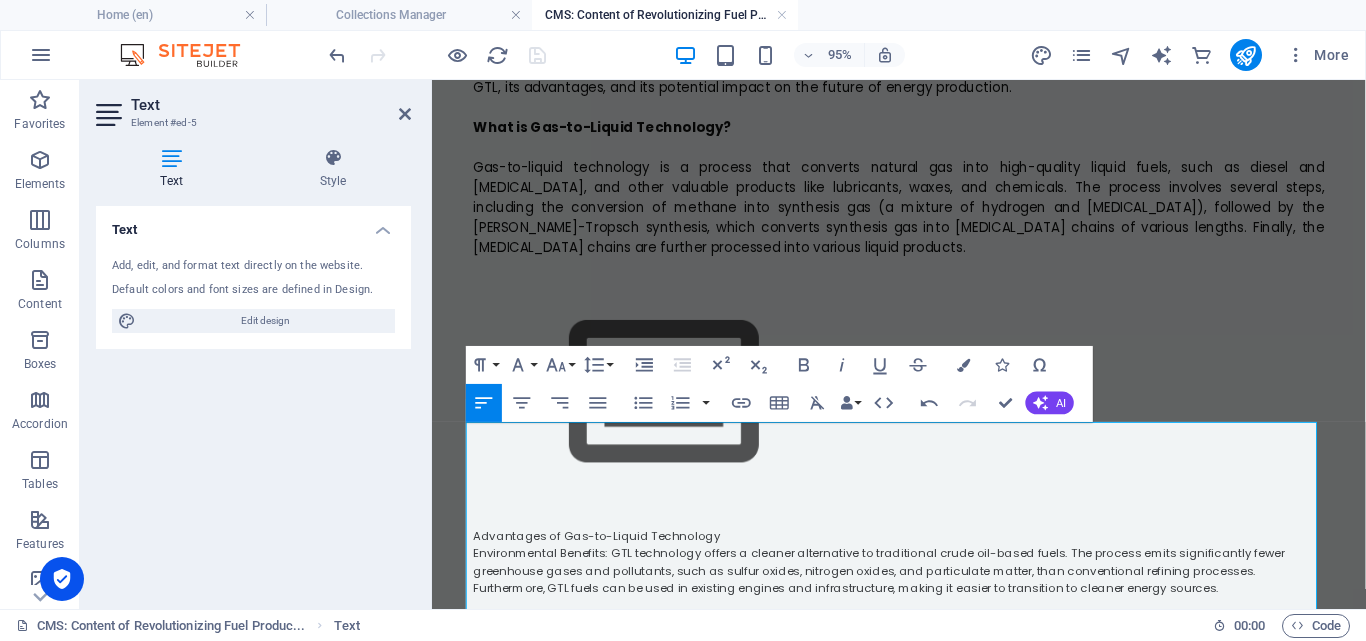 click on "Environmental Benefits: GTL technology offers a cleaner alternative to traditional crude oil-based fuels. The process emits significantly fewer greenhouse gases and pollutants, such as sulfur oxides, nitrogen oxides, and particulate matter, than conventional refining processes. Furthermore, GTL fuels can be used in existing engines and infrastructure, making it easier to transition to cleaner energy sources." at bounding box center [924, 597] 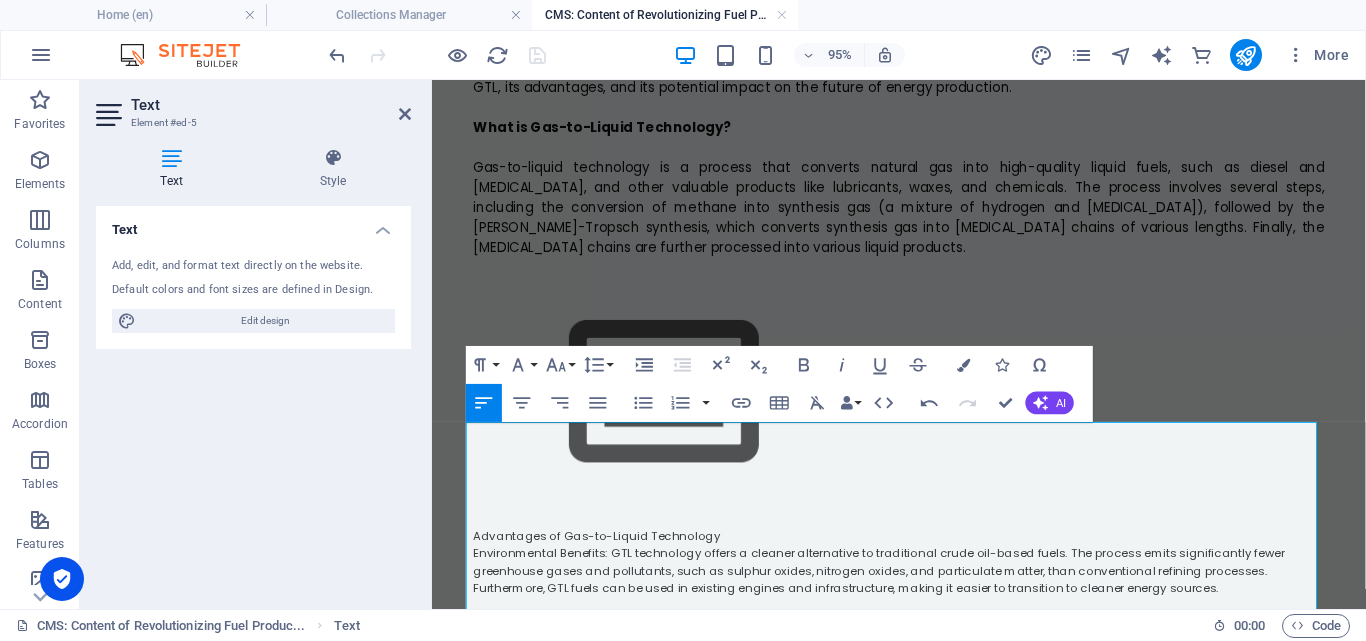 click on "High-Quality Products: GTL fuels have superior properties compared to conventional diesel and gasoline. They have higher [MEDICAL_DATA] numbers, which result in better combustion, reduced emissions, and improved engine performance. Additionally, GTL fuels have lower sulfur content, which helps protect engines and reduce the need for costly exhaust after-treatment systems." at bounding box center [924, 723] 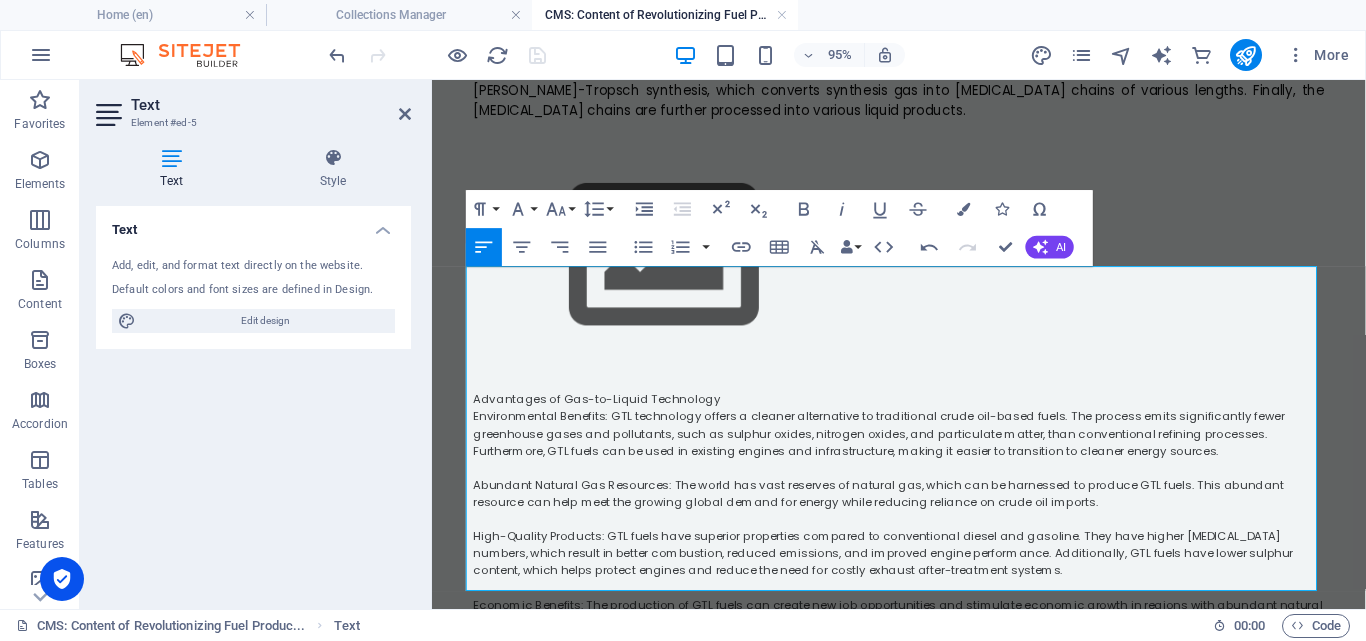 scroll, scrollTop: 325, scrollLeft: 0, axis: vertical 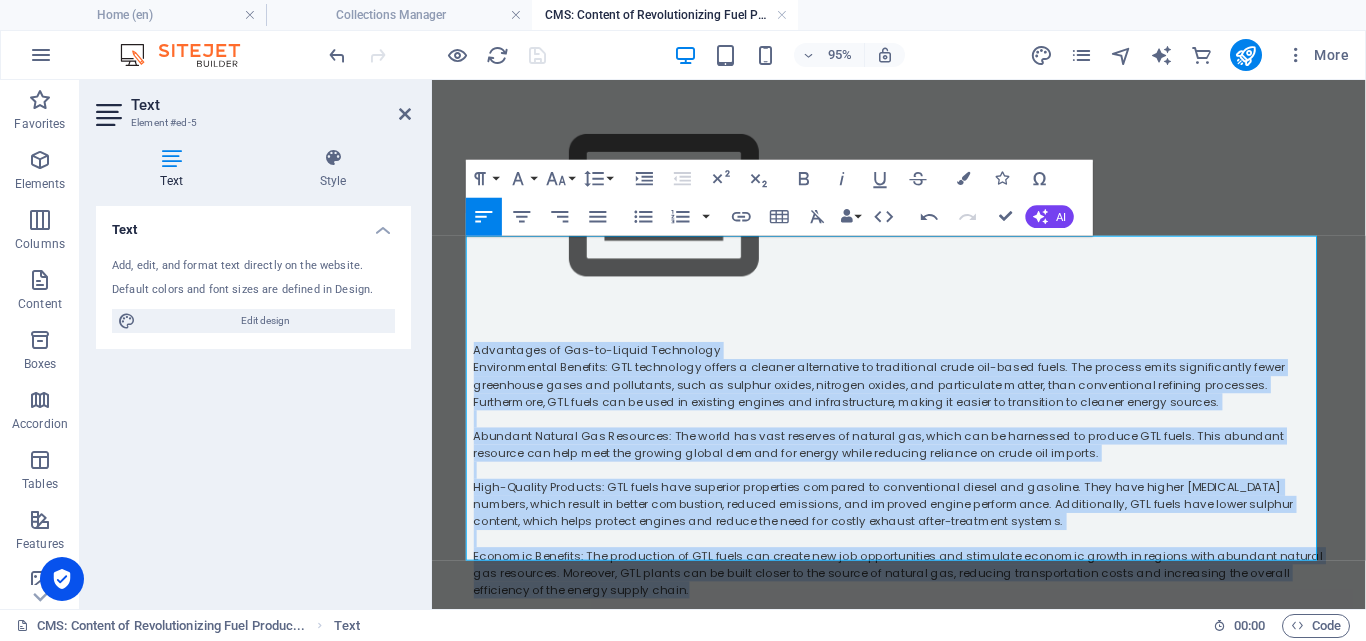 drag, startPoint x: 693, startPoint y: 505, endPoint x: 419, endPoint y: 218, distance: 396.7934 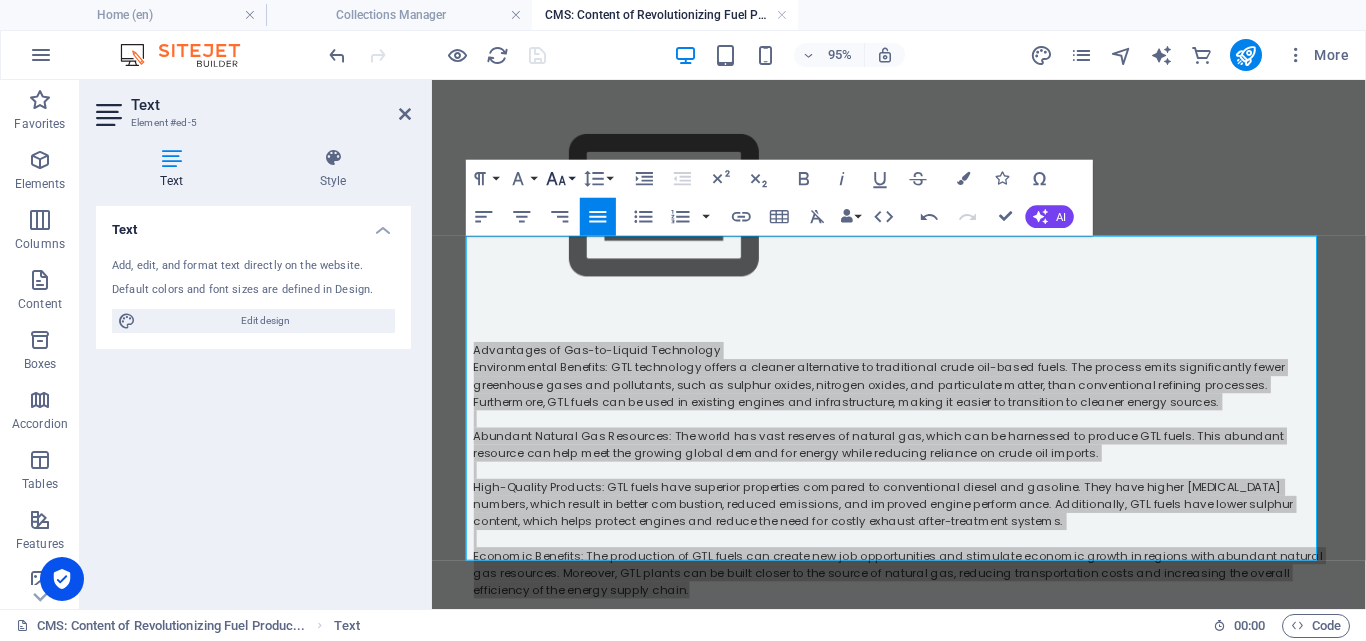 click on "Font Size" at bounding box center [560, 178] 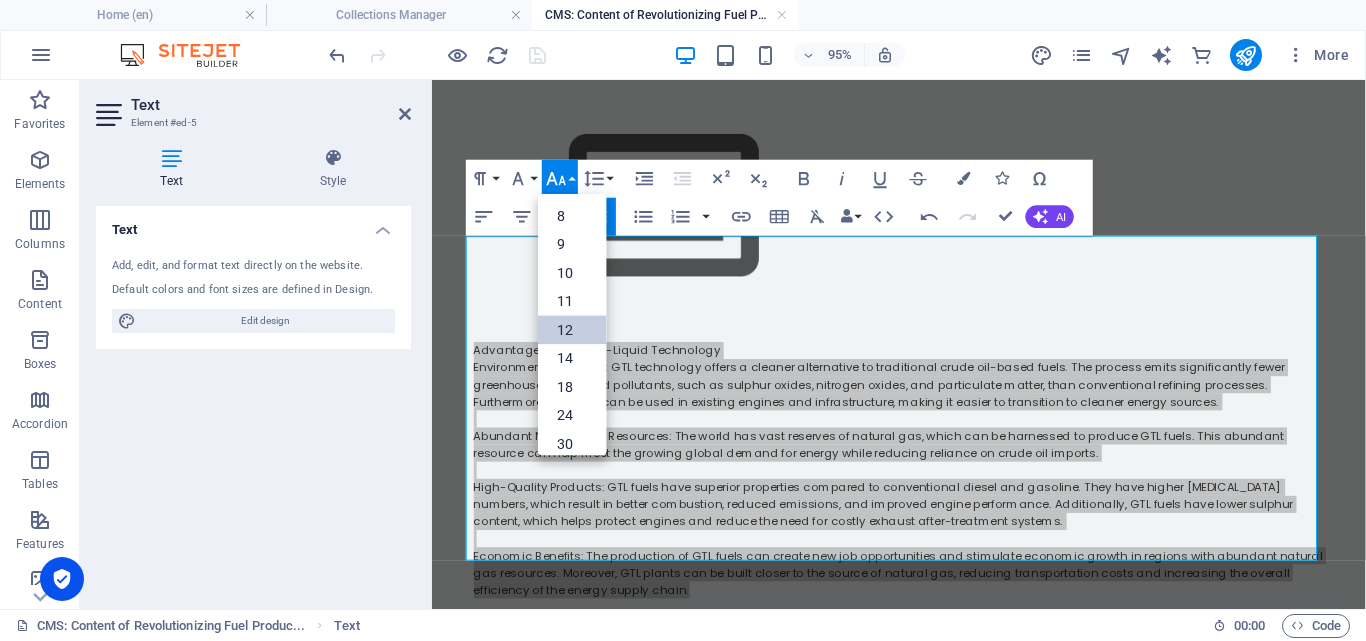 scroll, scrollTop: 143, scrollLeft: 0, axis: vertical 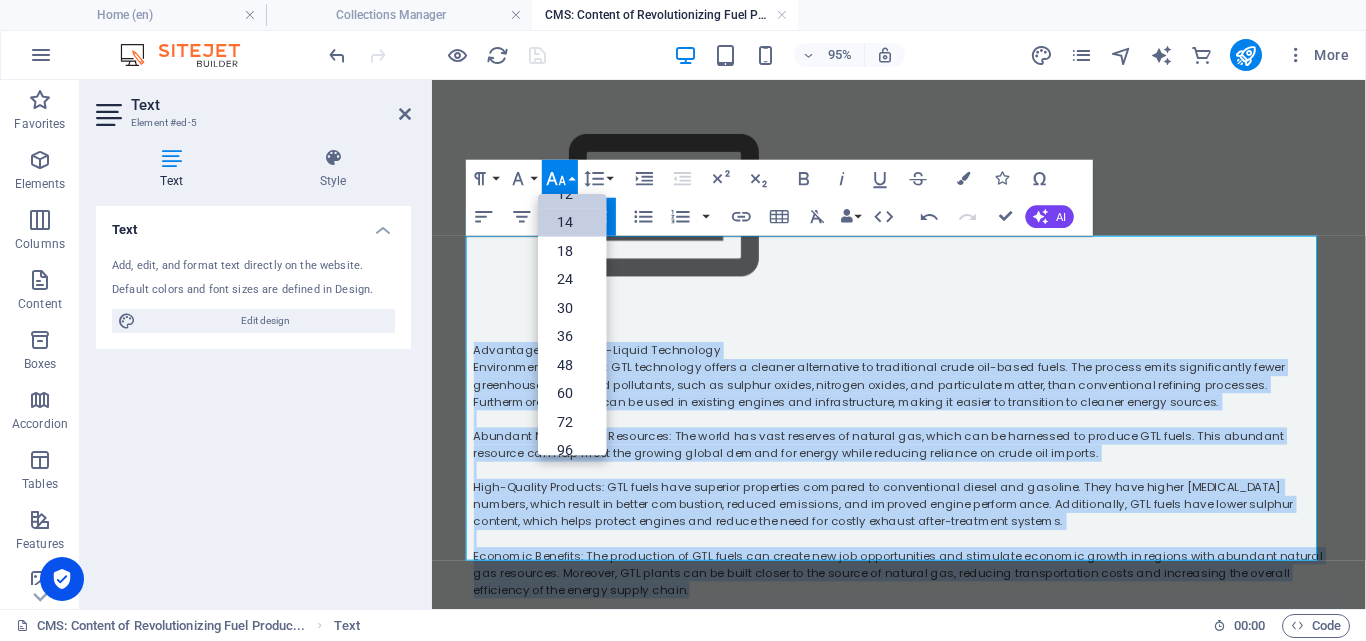 click on "14" at bounding box center (572, 222) 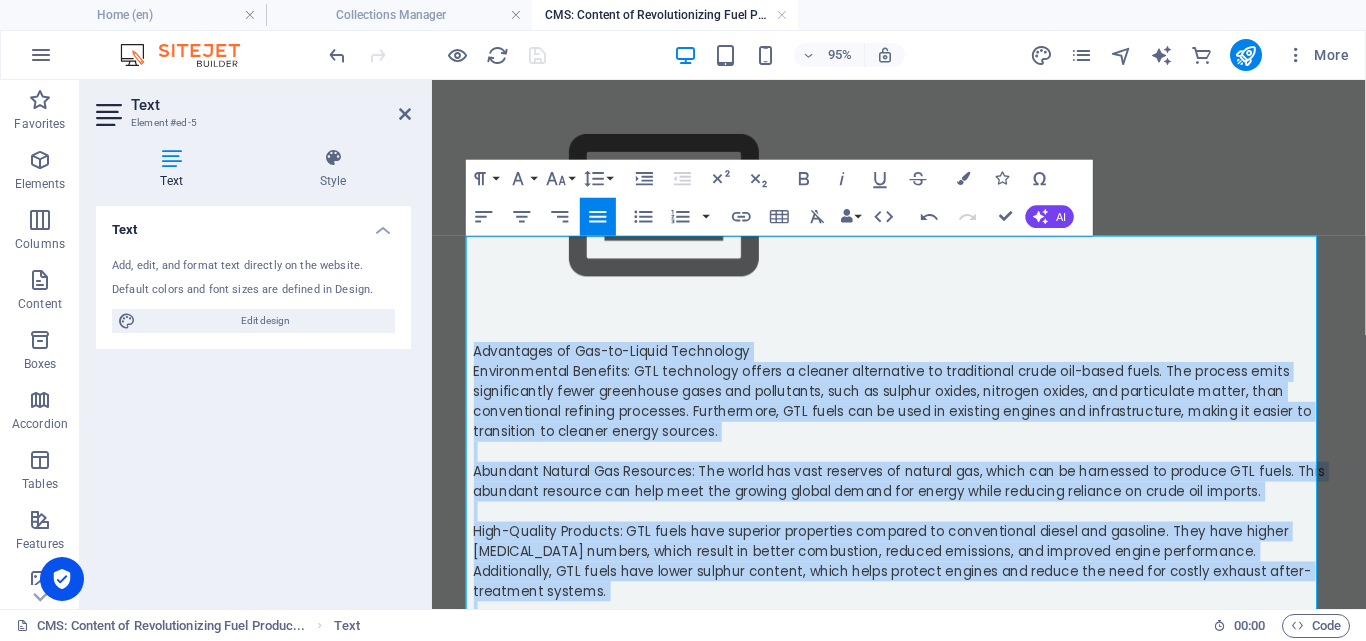 click 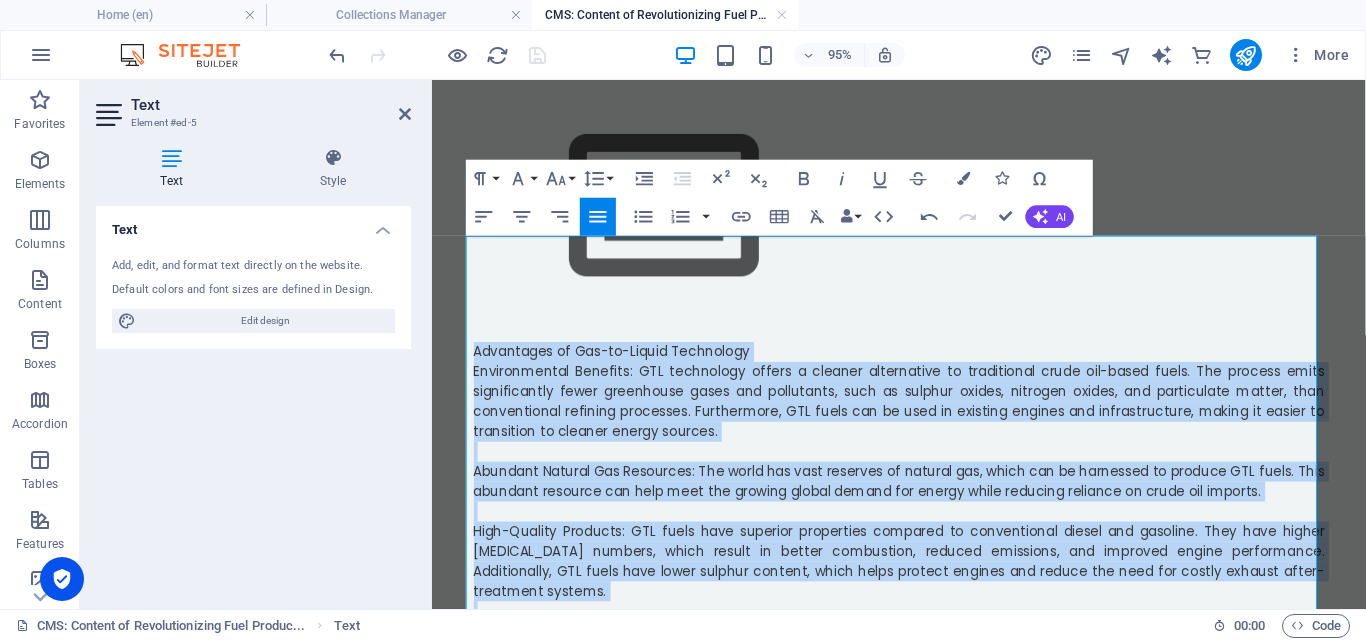 click 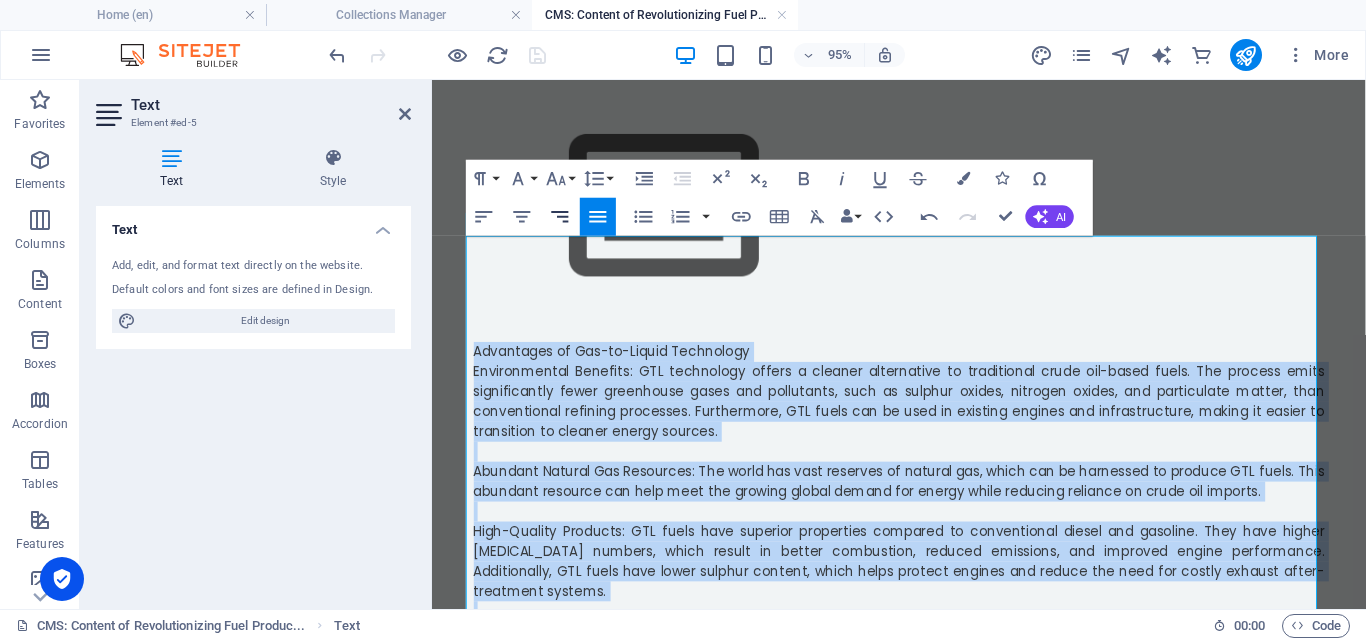 click 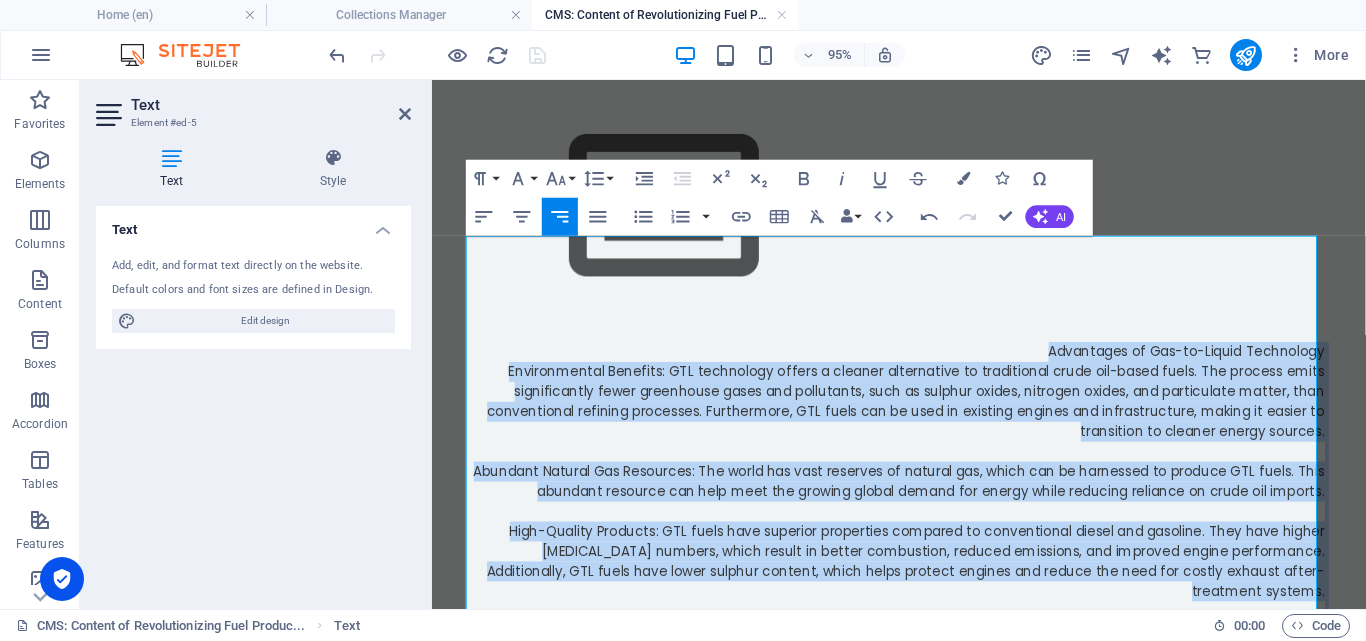 click 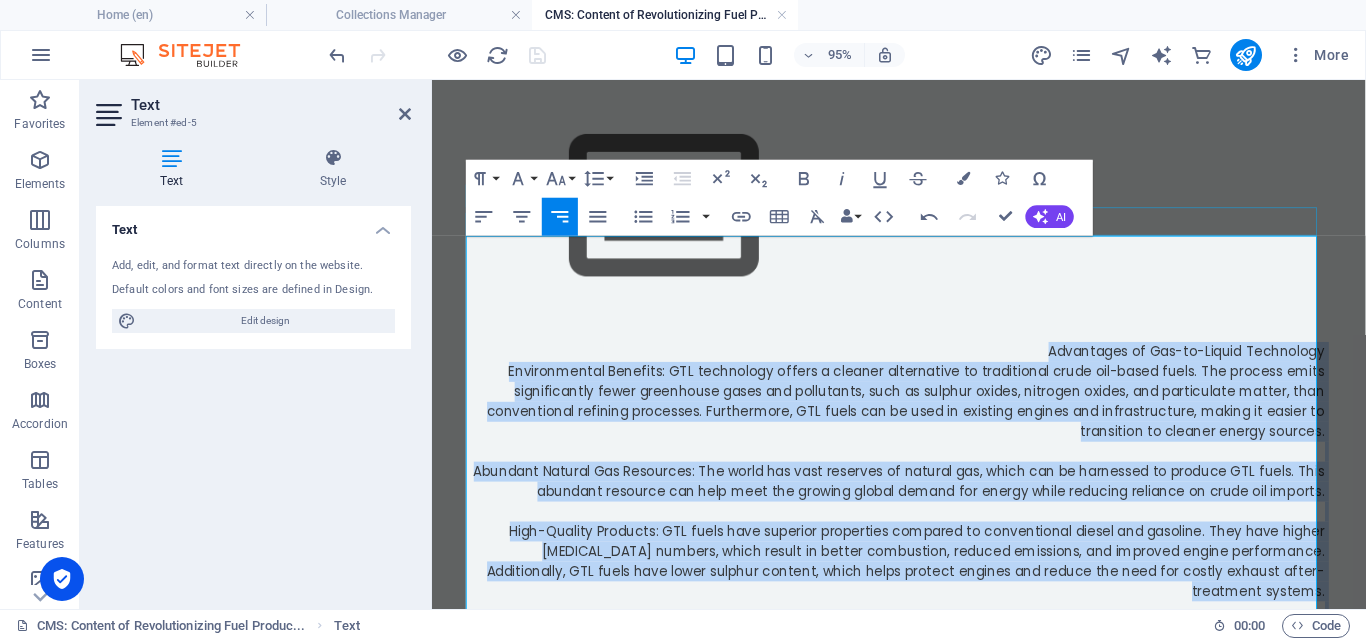 drag, startPoint x: 1362, startPoint y: 567, endPoint x: 950, endPoint y: 290, distance: 496.46048 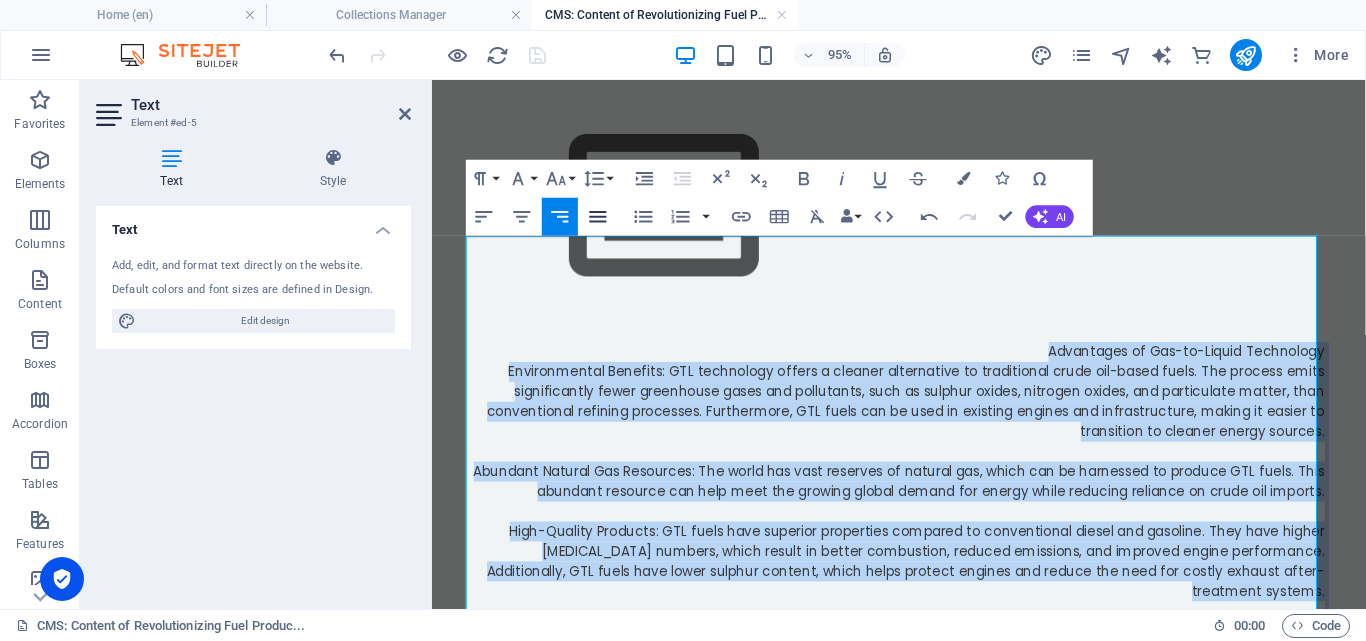 click 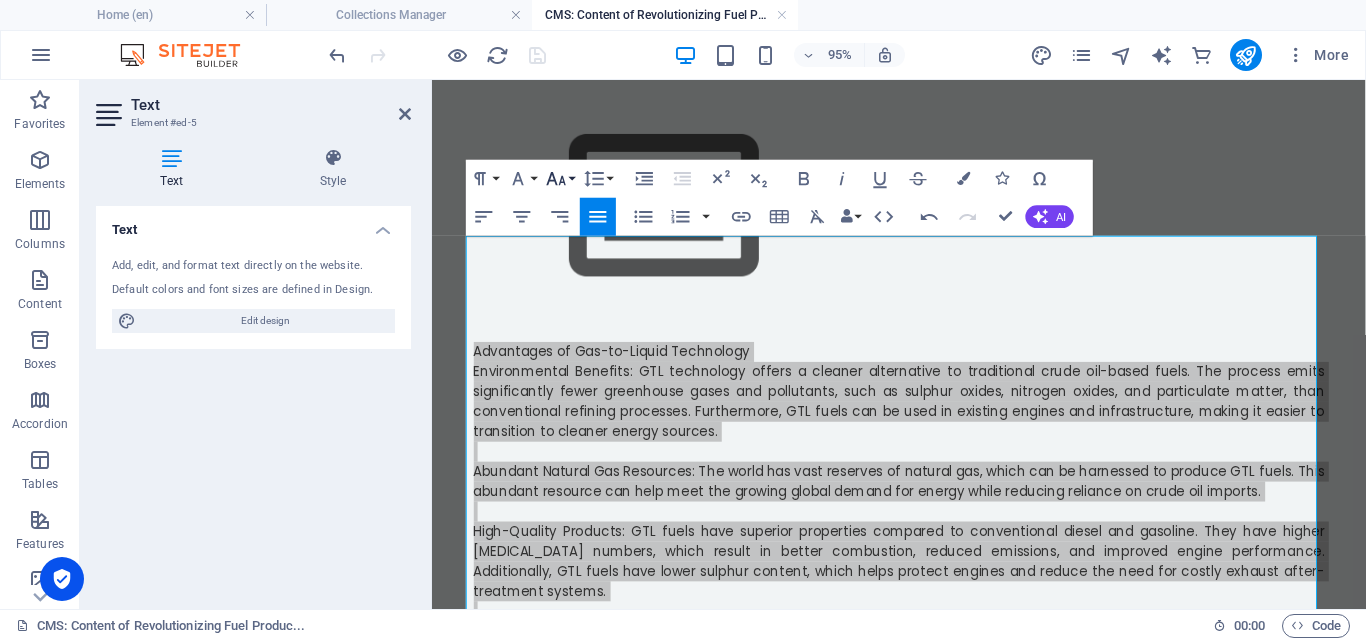 click on "Font Size" at bounding box center [560, 178] 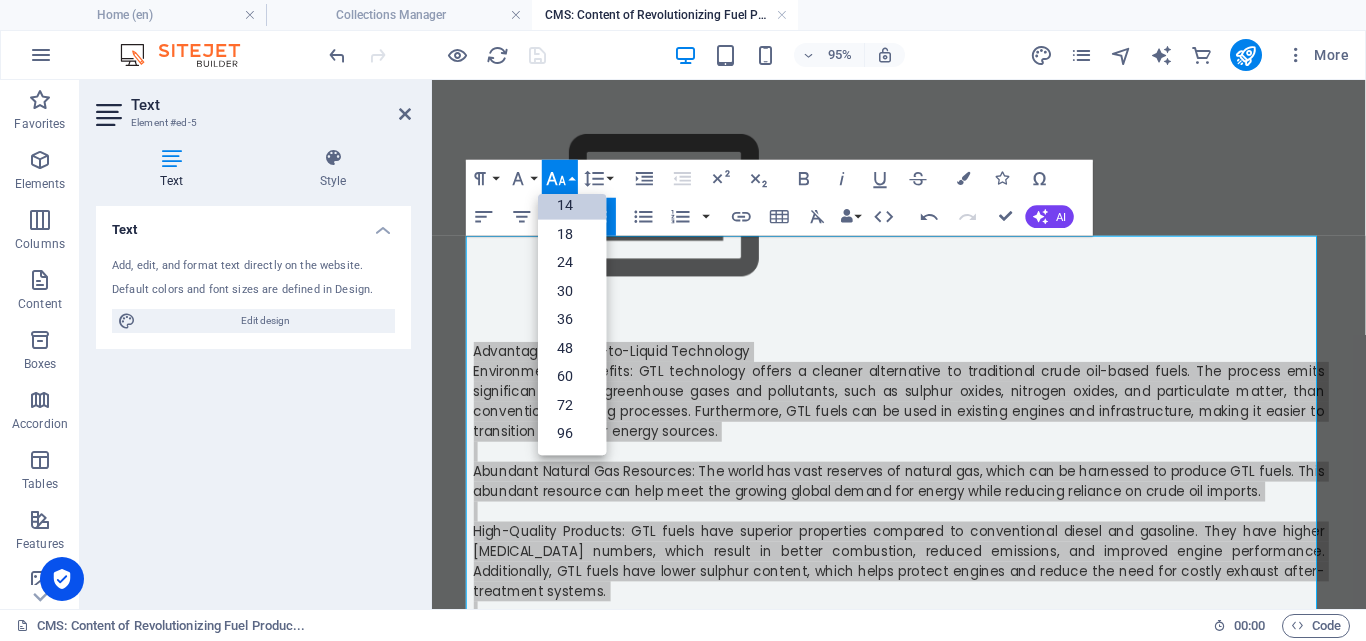 scroll, scrollTop: 161, scrollLeft: 0, axis: vertical 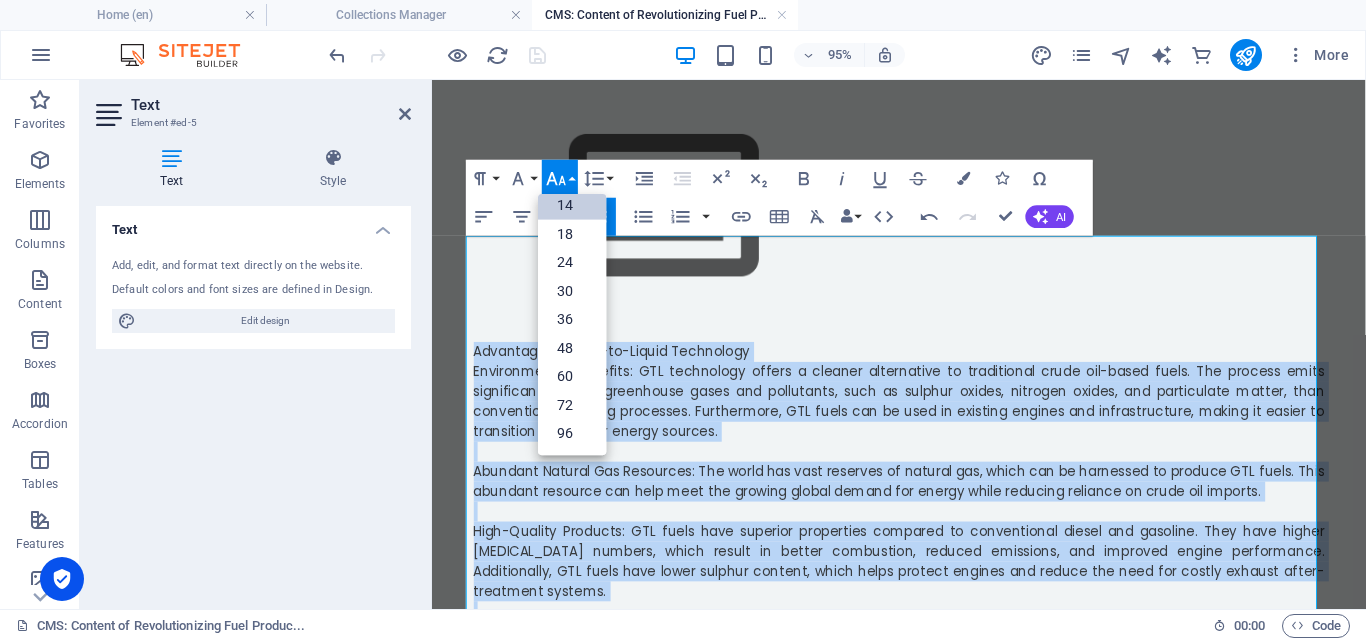 click on "14" at bounding box center (572, 205) 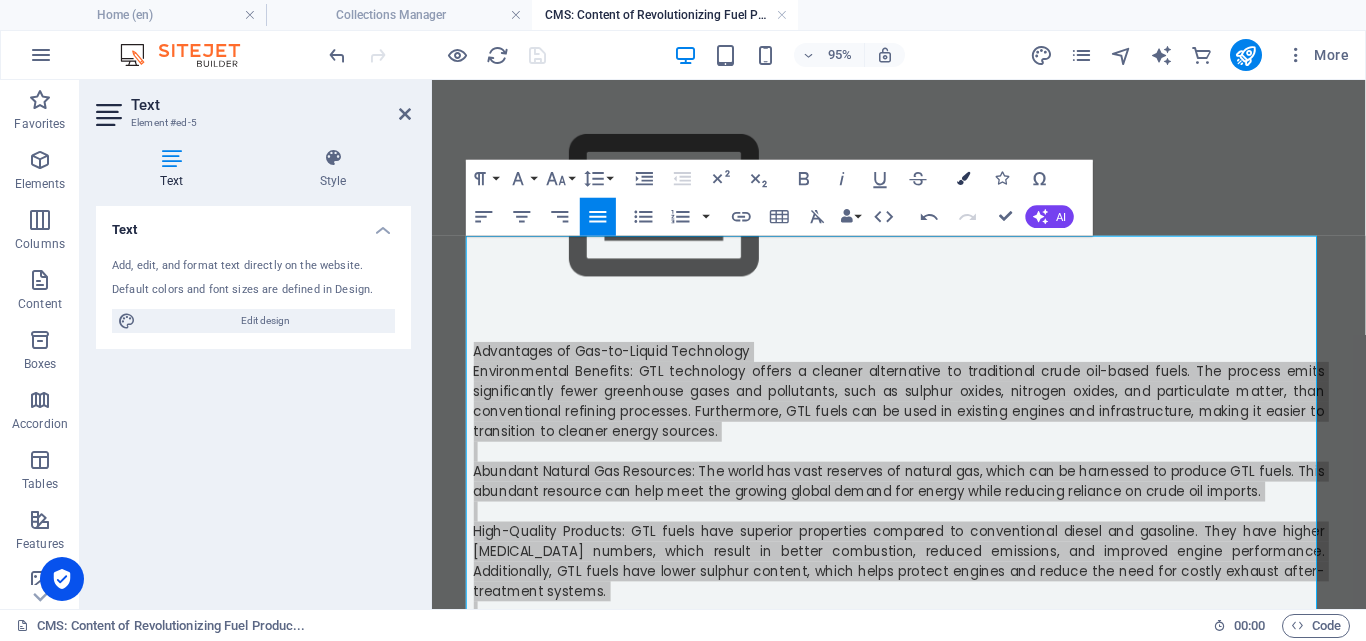 click at bounding box center [963, 178] 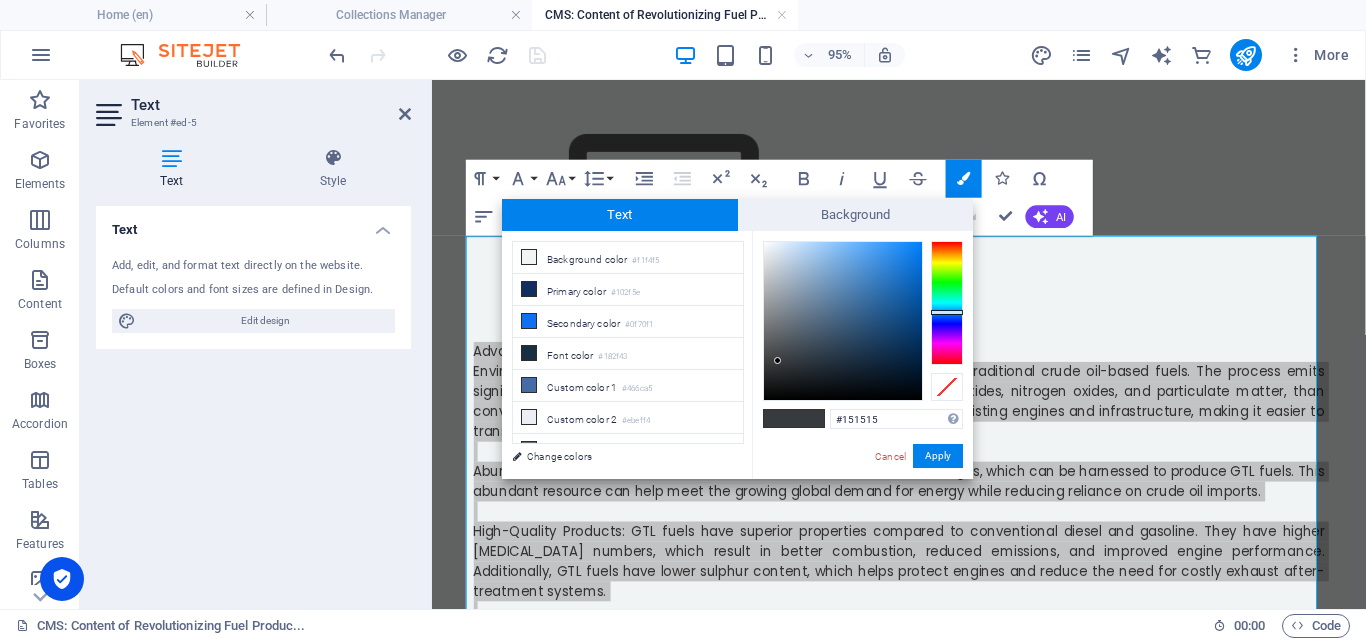 click at bounding box center (843, 321) 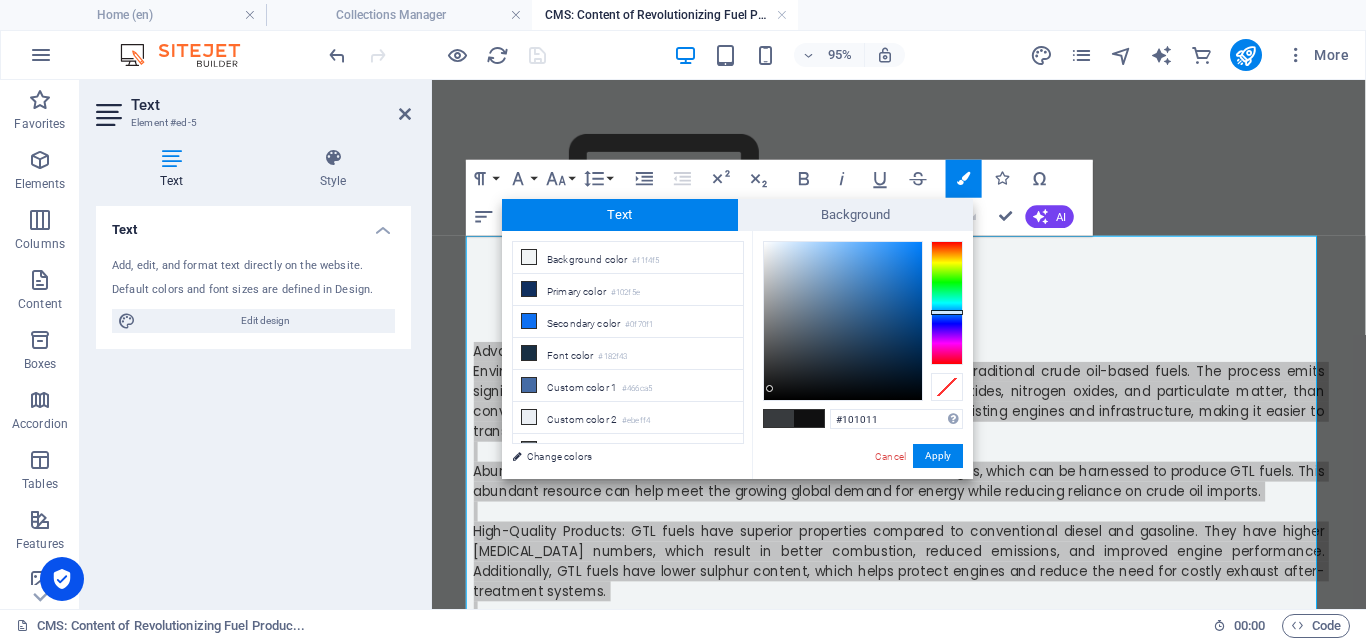 click at bounding box center (843, 321) 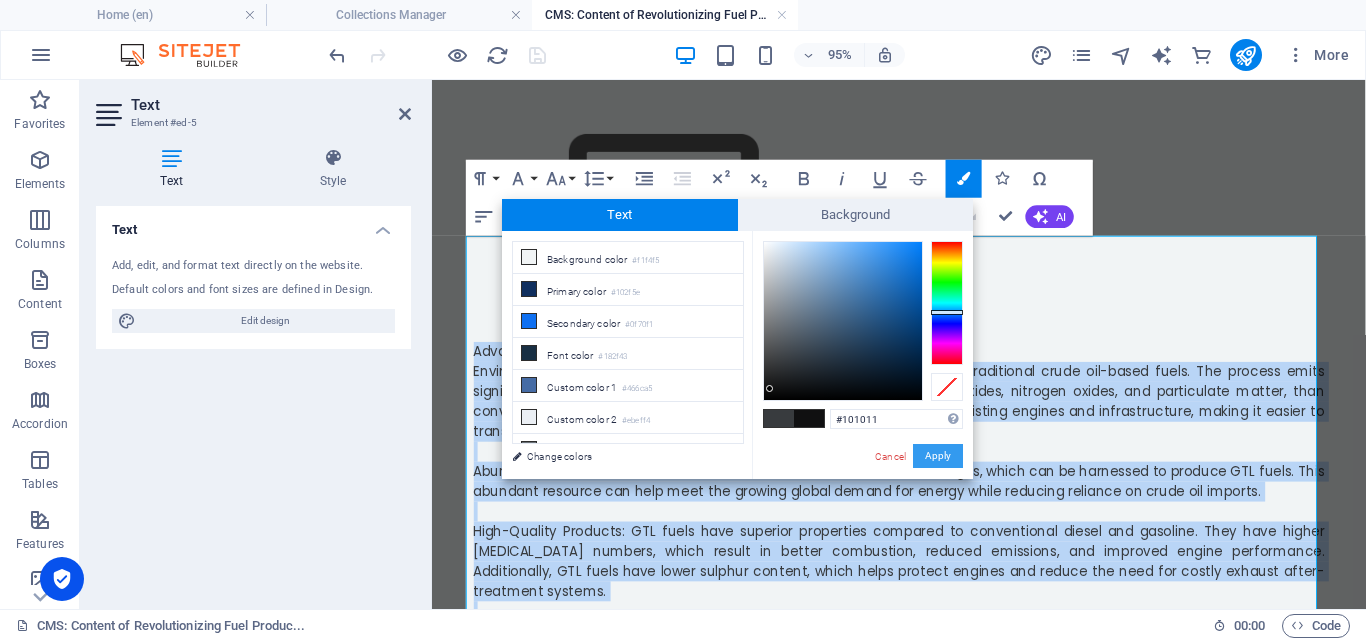 click on "Apply" at bounding box center [938, 456] 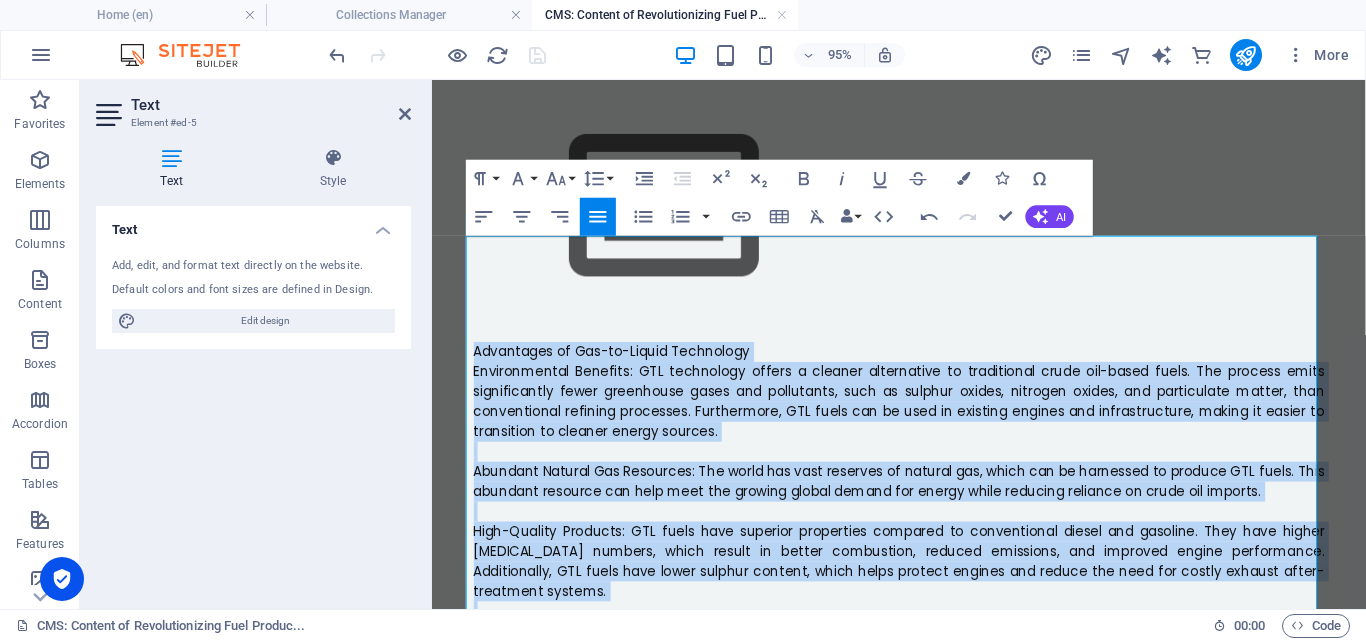 click on "Advantages of Gas-to-Liquid Technology" at bounding box center (924, 366) 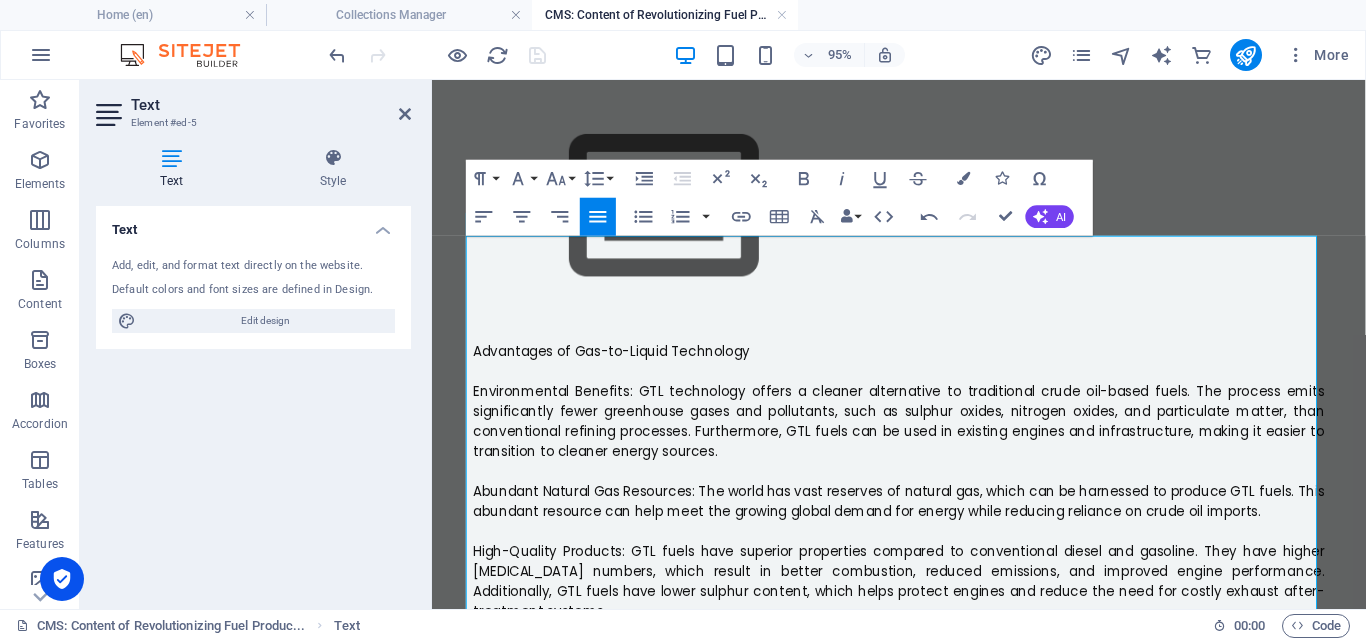 click on "Environmental Benefits: GTL technology offers a cleaner alternative to traditional crude oil-based fuels. The process emits significantly fewer greenhouse gases and pollutants, such as sulphur oxides, nitrogen oxides, and particulate matter, than conventional refining processes. Furthermore, GTL fuels can be used in existing engines and infrastructure, making it easier to transition to cleaner energy sources." at bounding box center [924, 439] 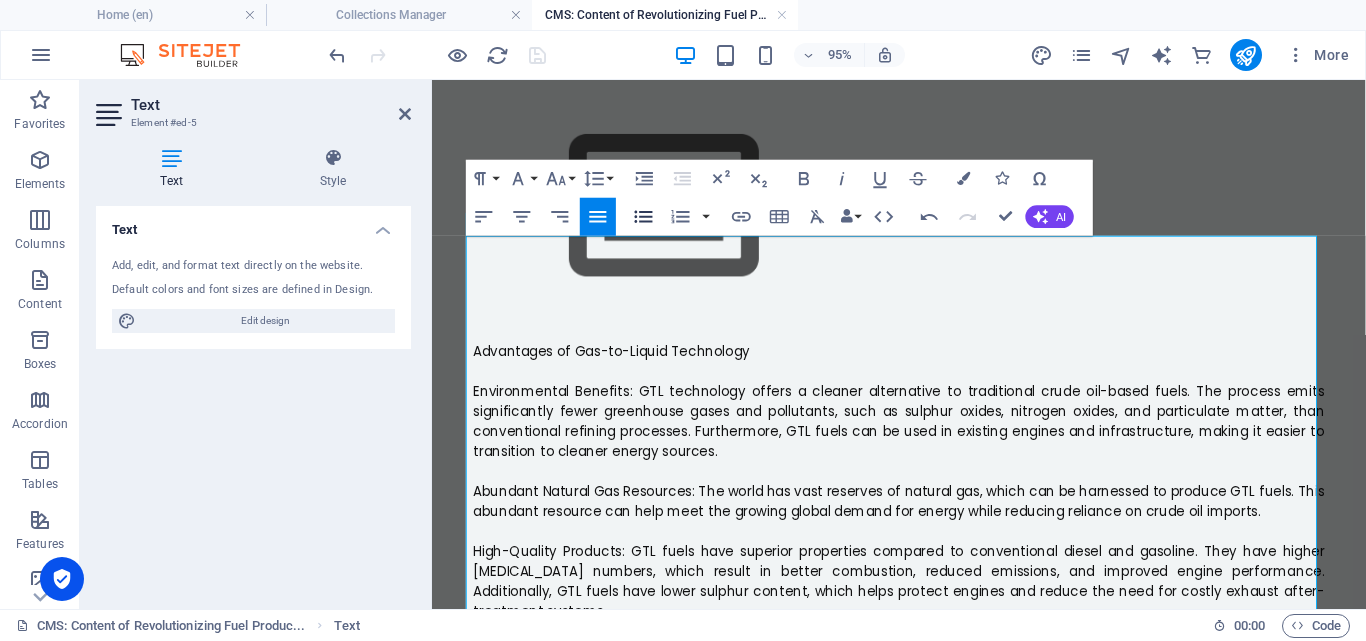 click 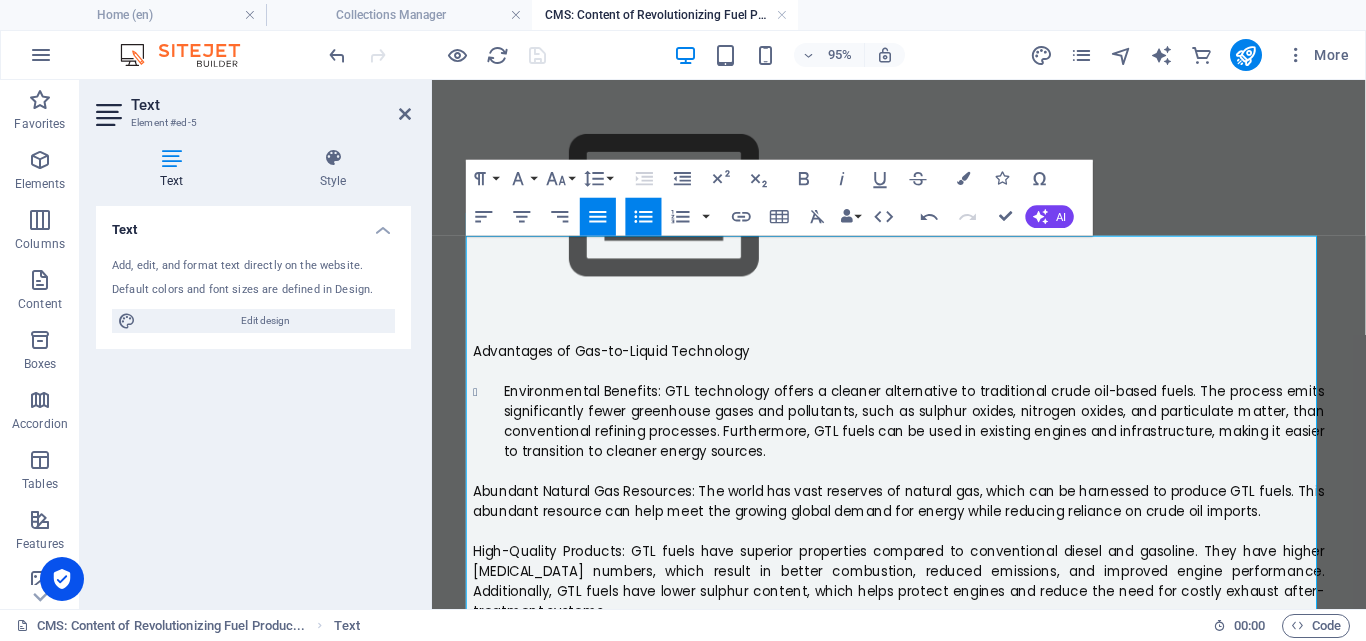 click on "Abundant Natural Gas Resources: The world has vast reserves of natural gas, which can be harnessed to produce GTL fuels. This abundant resource can help meet the growing global demand for energy while reducing reliance on crude oil imports." at bounding box center [924, 523] 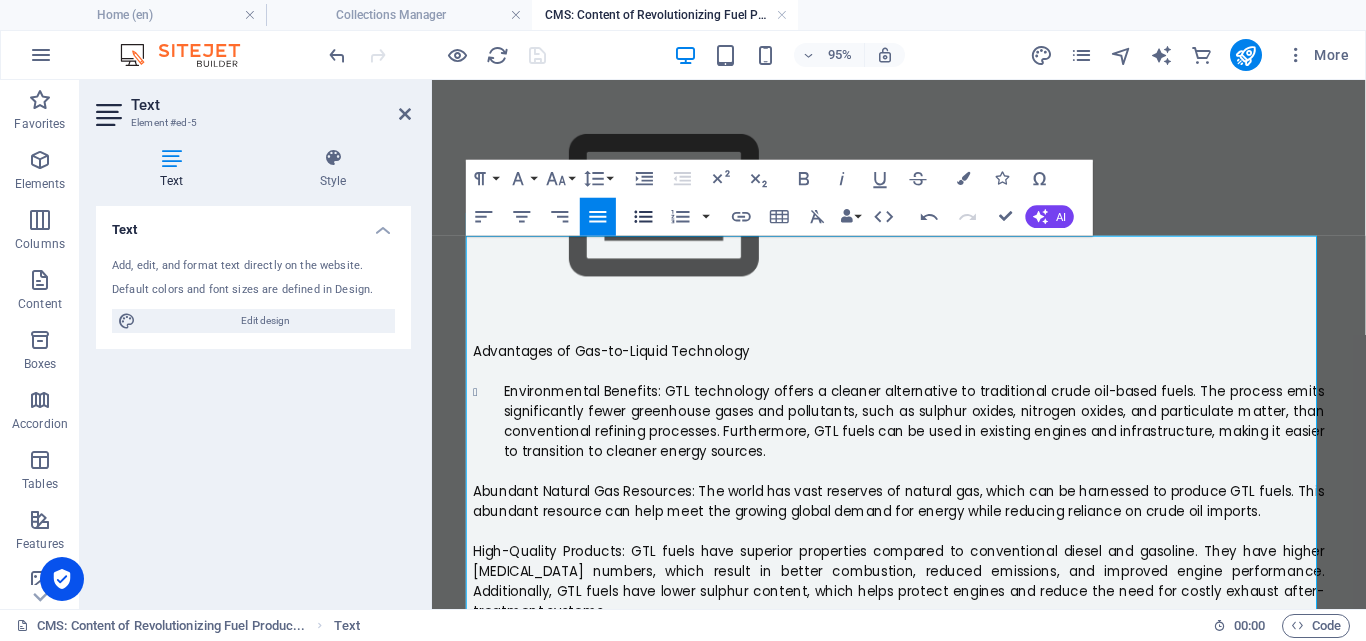 click 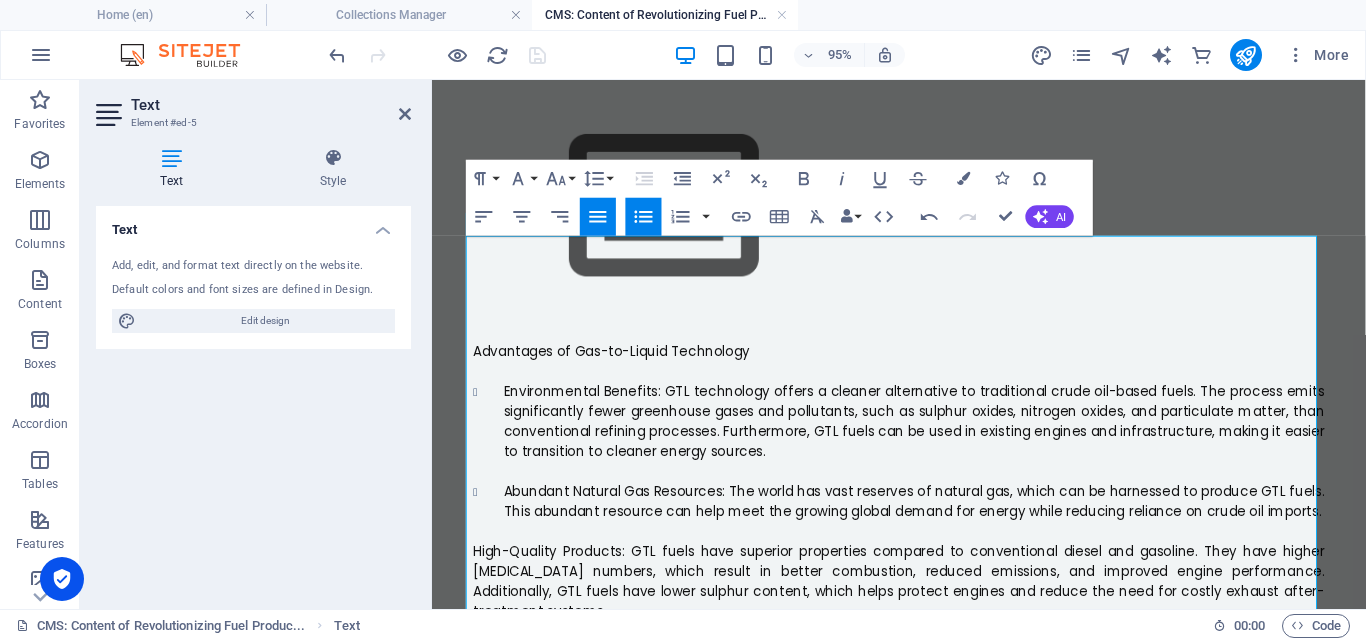 click on "High-Quality Products: GTL fuels have superior properties compared to conventional diesel and gasoline. They have higher [MEDICAL_DATA] numbers, which result in better combustion, reduced emissions, and improved engine performance. Additionally, GTL fuels have lower sulphur content, which helps protect engines and reduce the need for costly exhaust after-treatment systems." at bounding box center (924, 607) 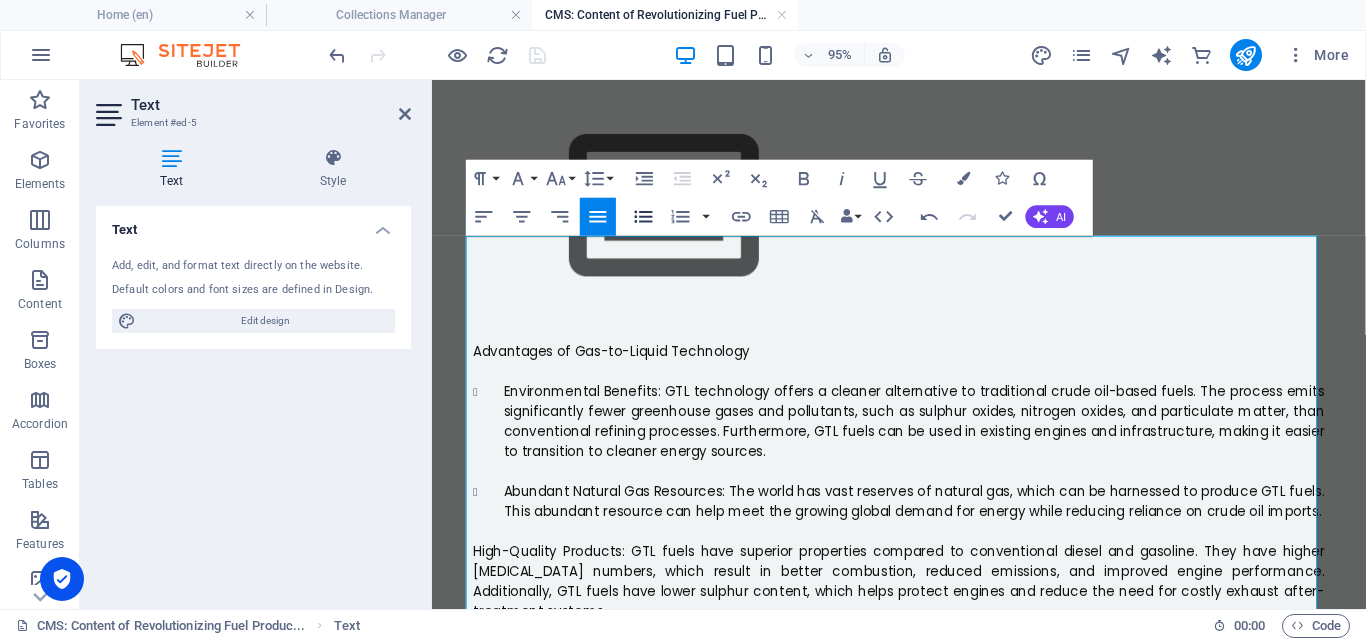 click 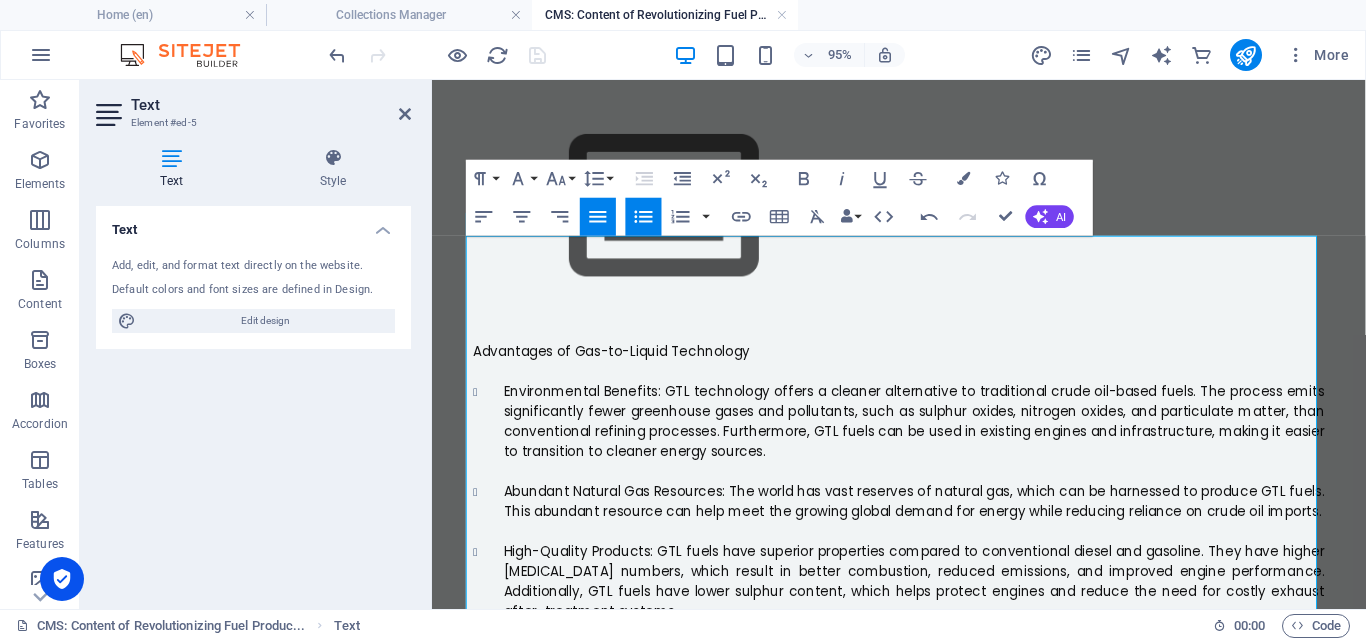 click on "Economic Benefits: The production of GTL fuels can create new job opportunities and stimulate economic growth in regions with abundant natural gas resources. Moreover, GTL plants can be built closer to the source of natural gas, reducing transportation costs and increasing the overall efficiency of the energy supply chain." at bounding box center (924, 702) 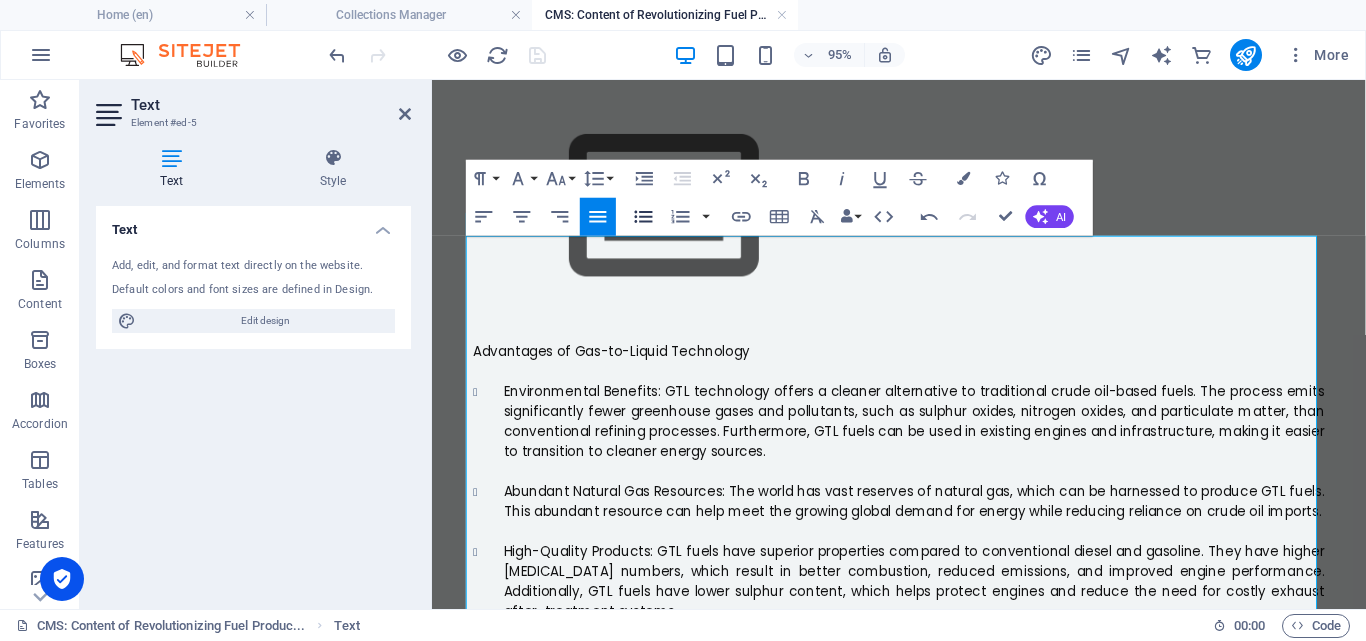 click 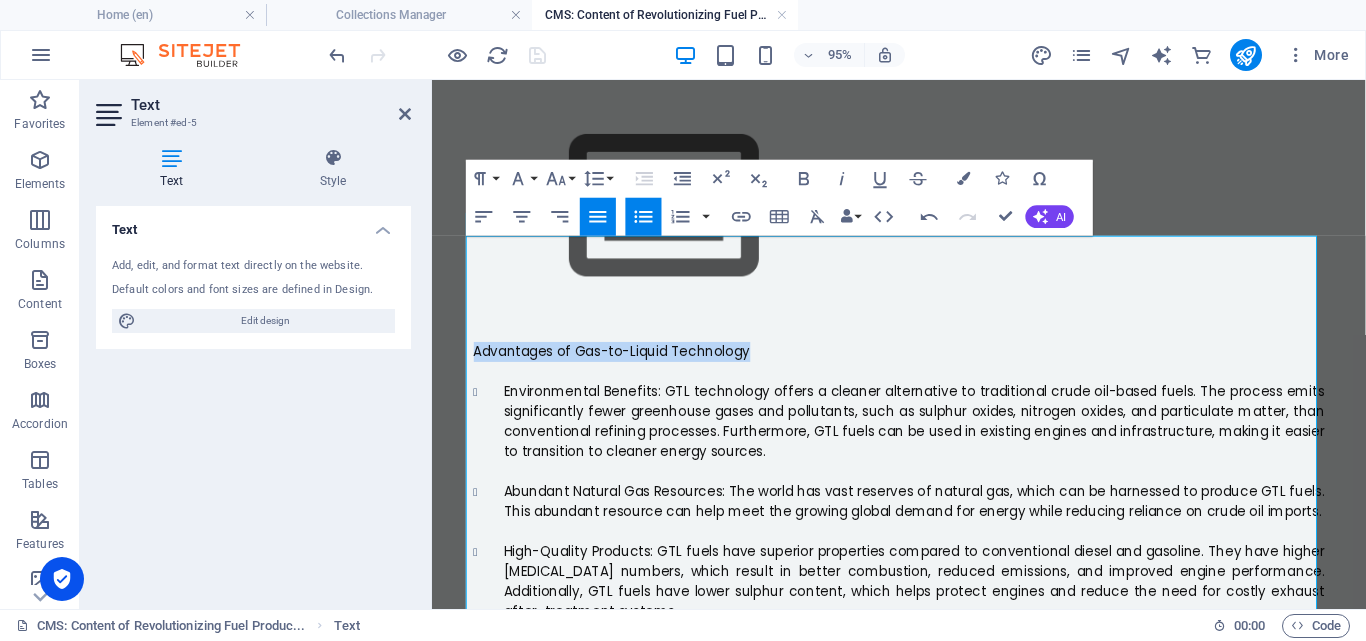 drag, startPoint x: 771, startPoint y: 254, endPoint x: 456, endPoint y: 251, distance: 315.01428 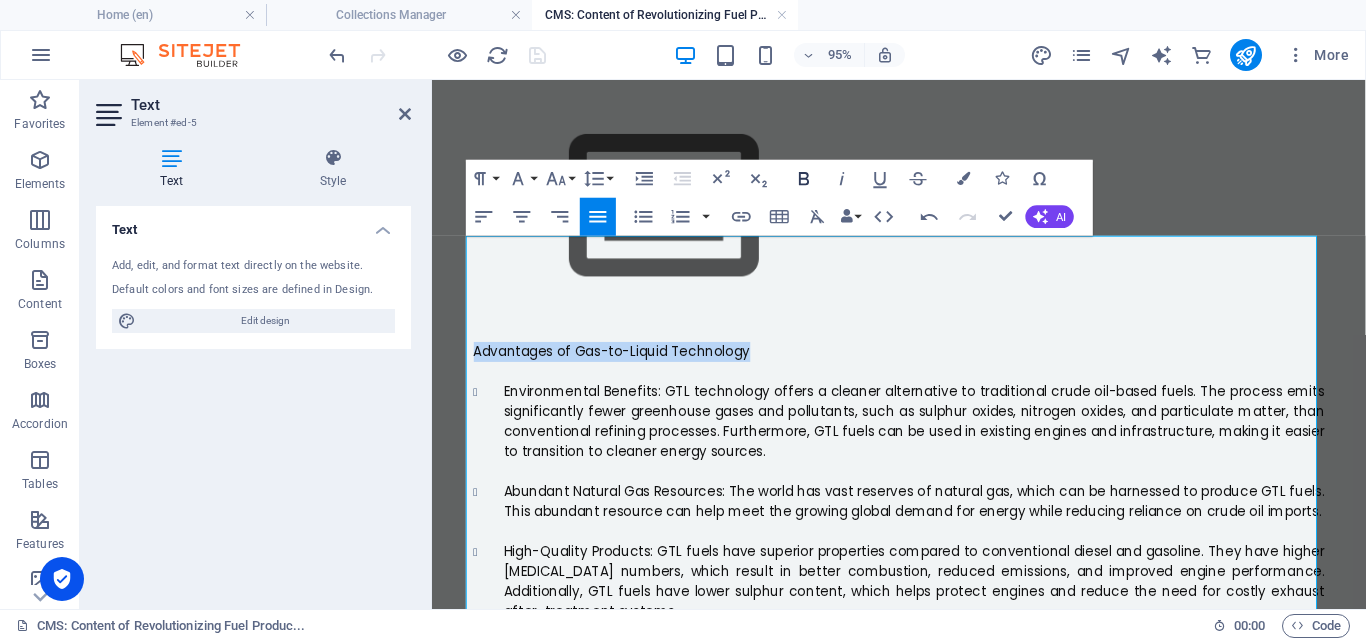 click 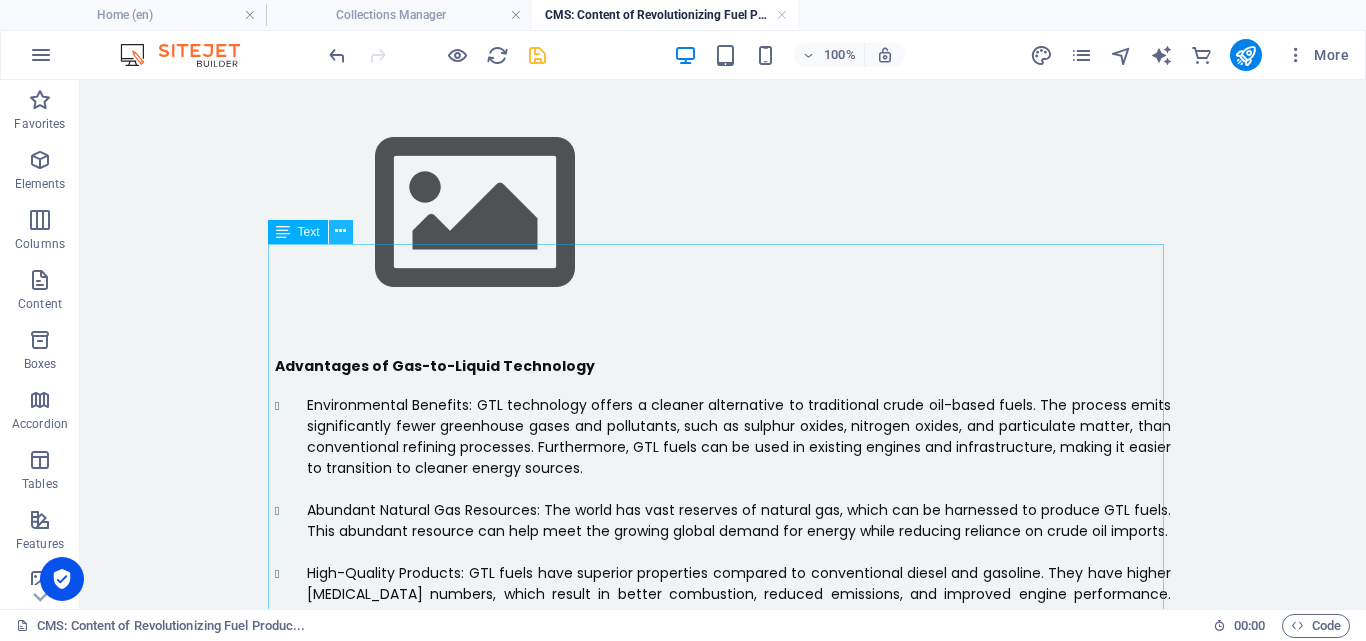 click at bounding box center [340, 231] 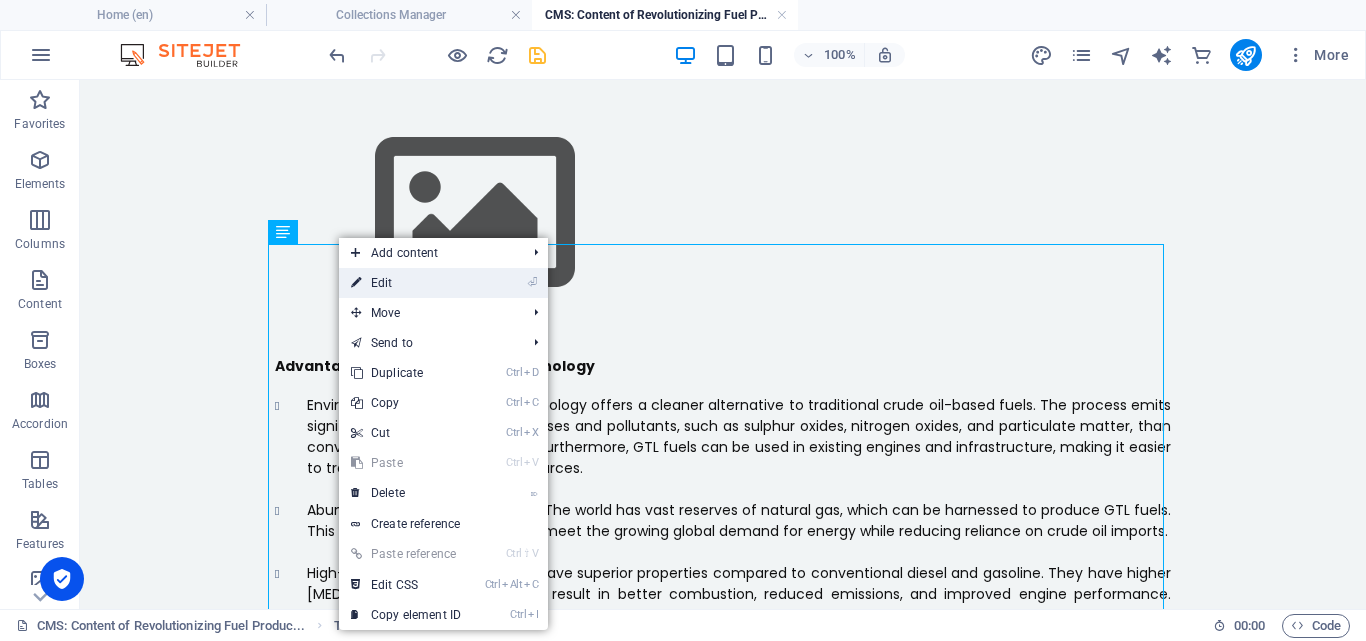 click on "⏎  Edit" at bounding box center (406, 283) 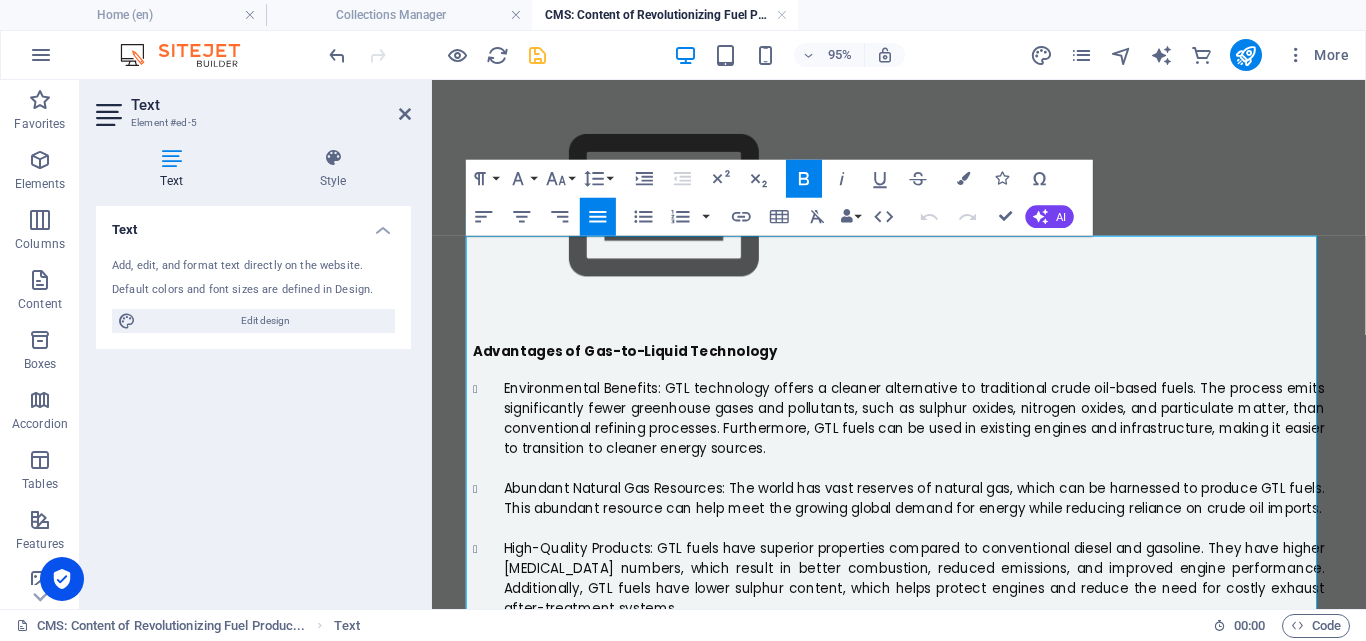 click on "Economic Benefits: The production of GTL fuels can create new job opportunities and stimulate economic growth in regions with abundant natural gas resources. Moreover, GTL plants can be built closer to the source of natural gas, reducing transportation costs and increasing the overall efficiency of the energy supply chain." at bounding box center [940, 699] 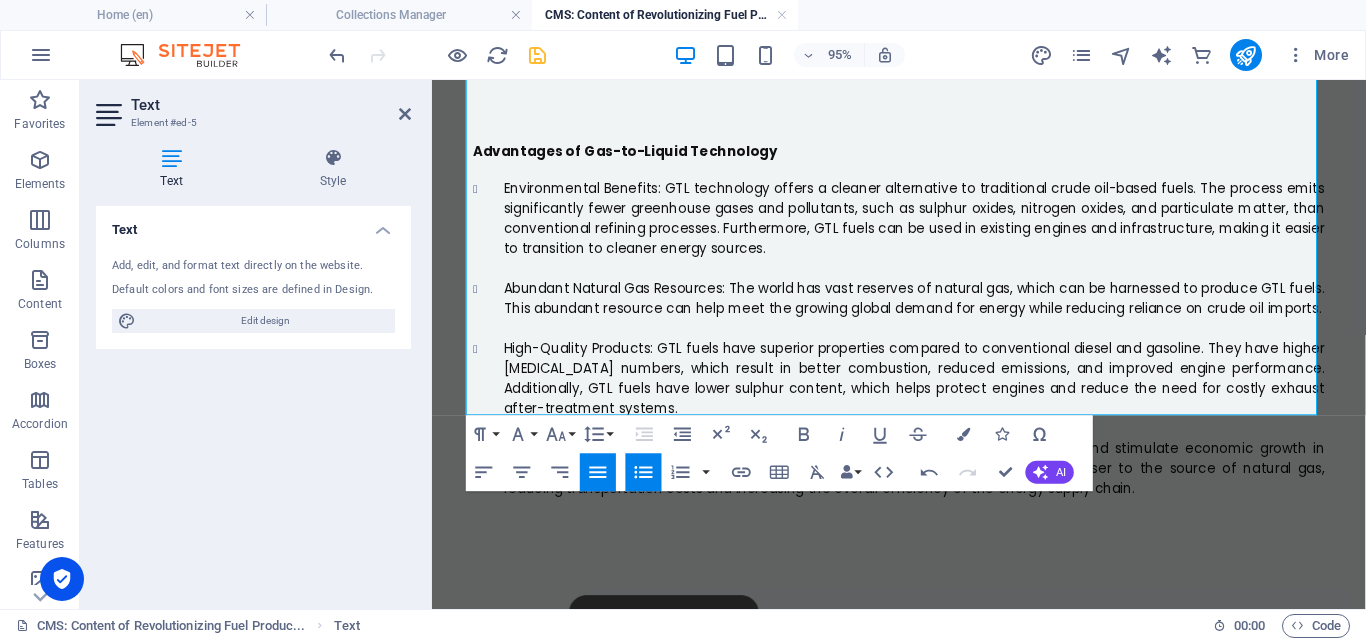 scroll, scrollTop: 547, scrollLeft: 0, axis: vertical 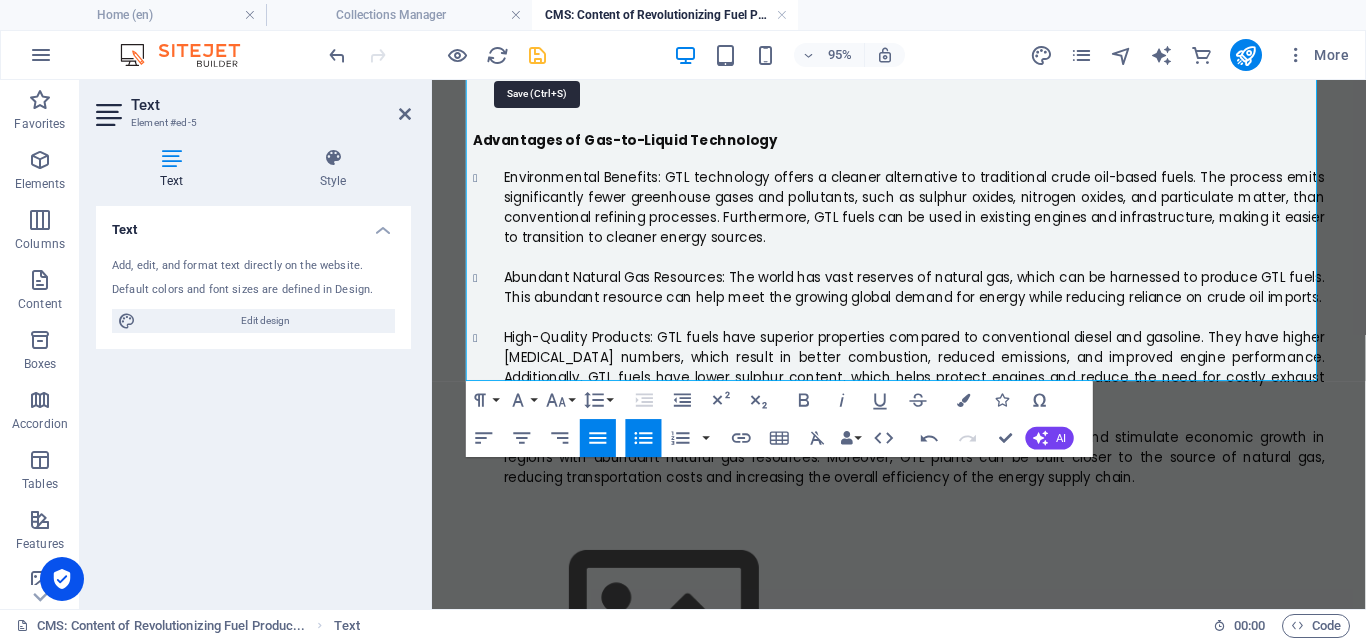 click at bounding box center [537, 55] 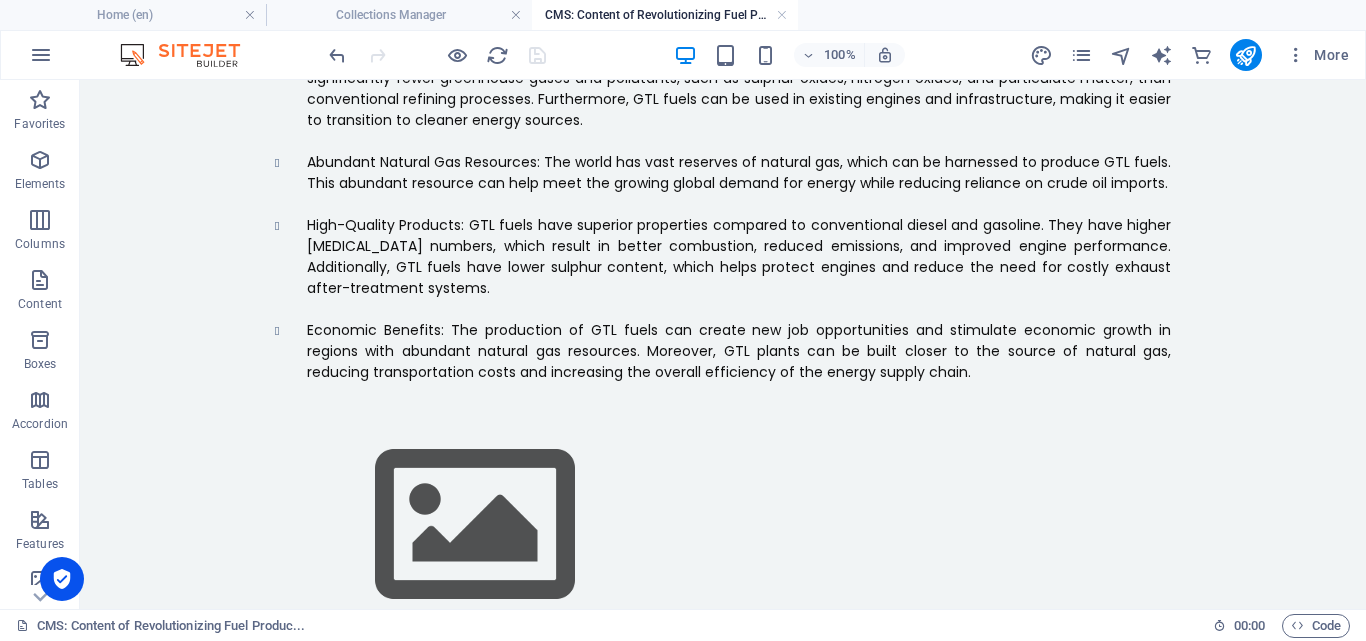 scroll, scrollTop: 679, scrollLeft: 0, axis: vertical 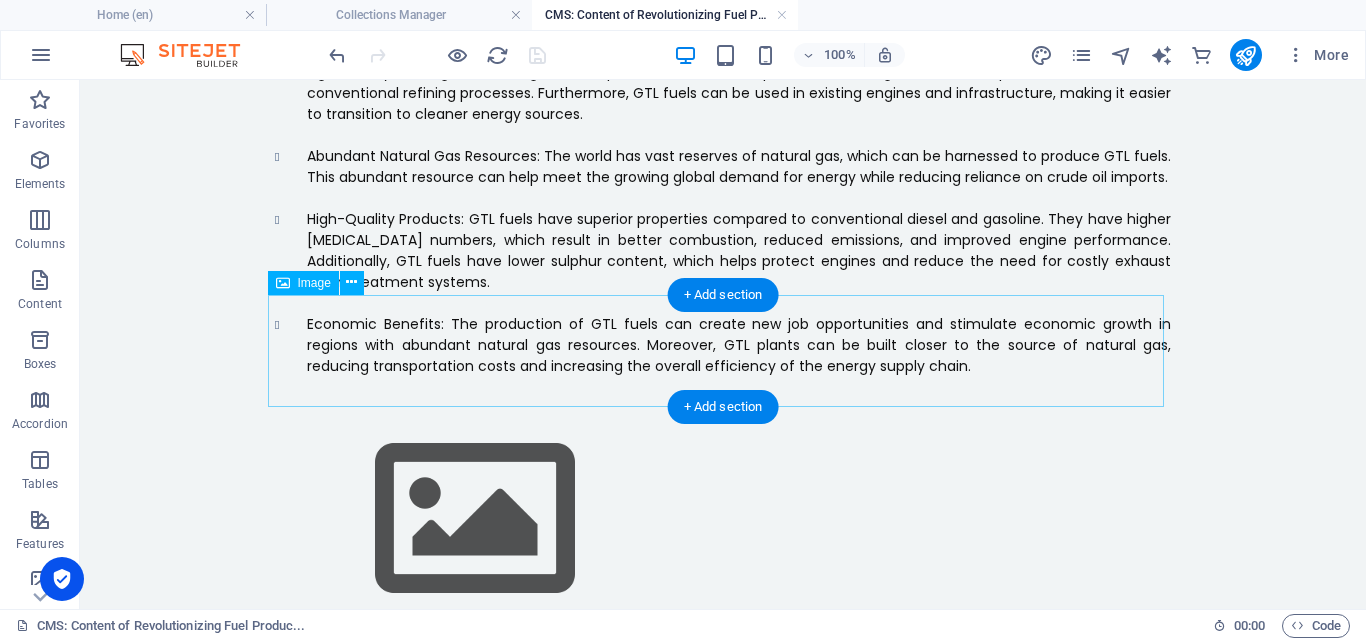 click at bounding box center [723, 519] 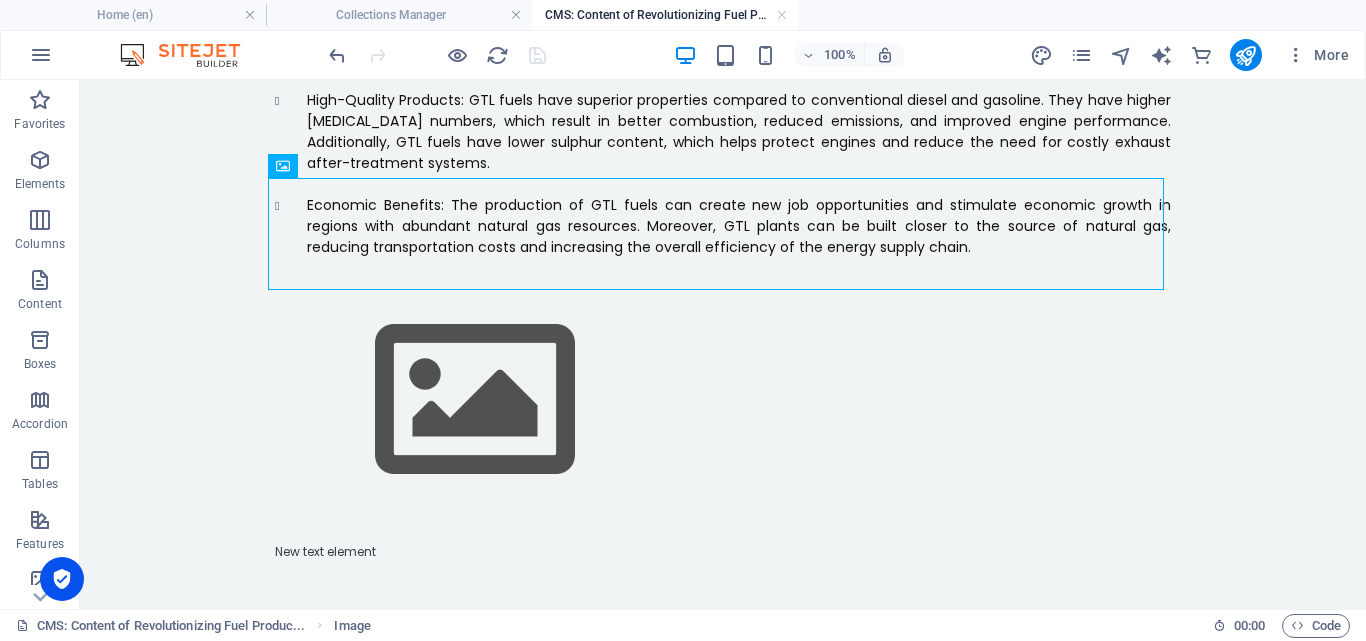 scroll, scrollTop: 796, scrollLeft: 0, axis: vertical 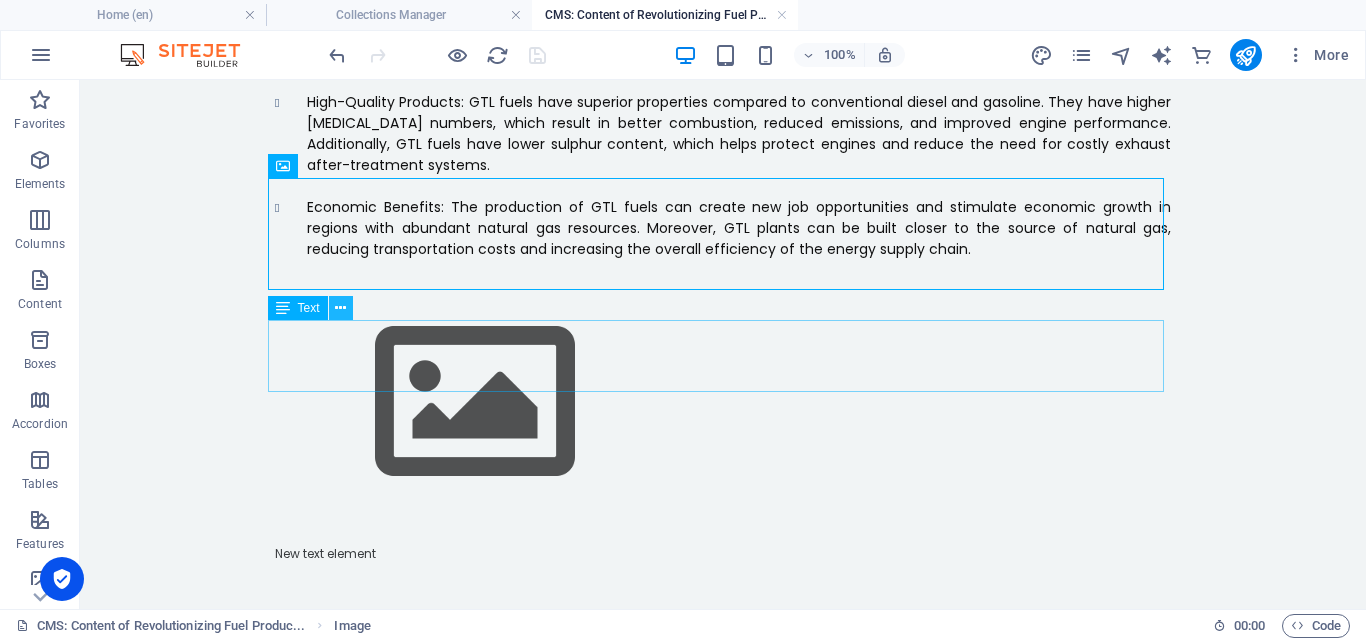 click at bounding box center (340, 308) 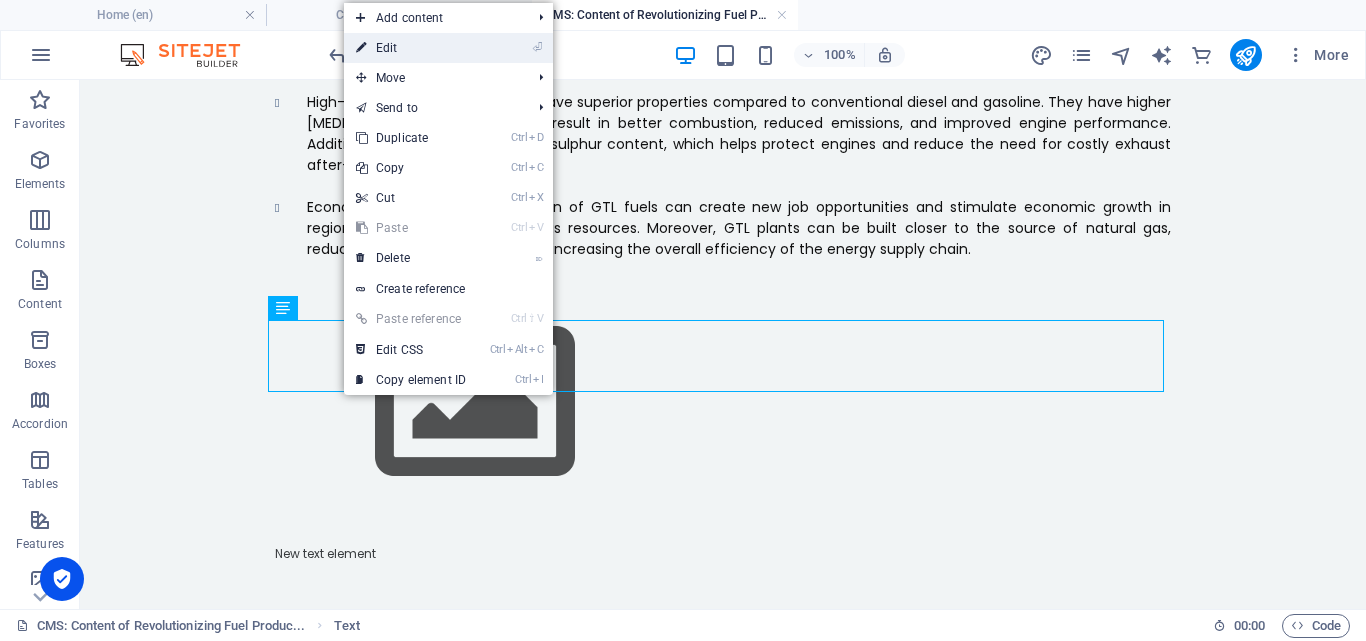 click on "⏎  Edit" at bounding box center (411, 48) 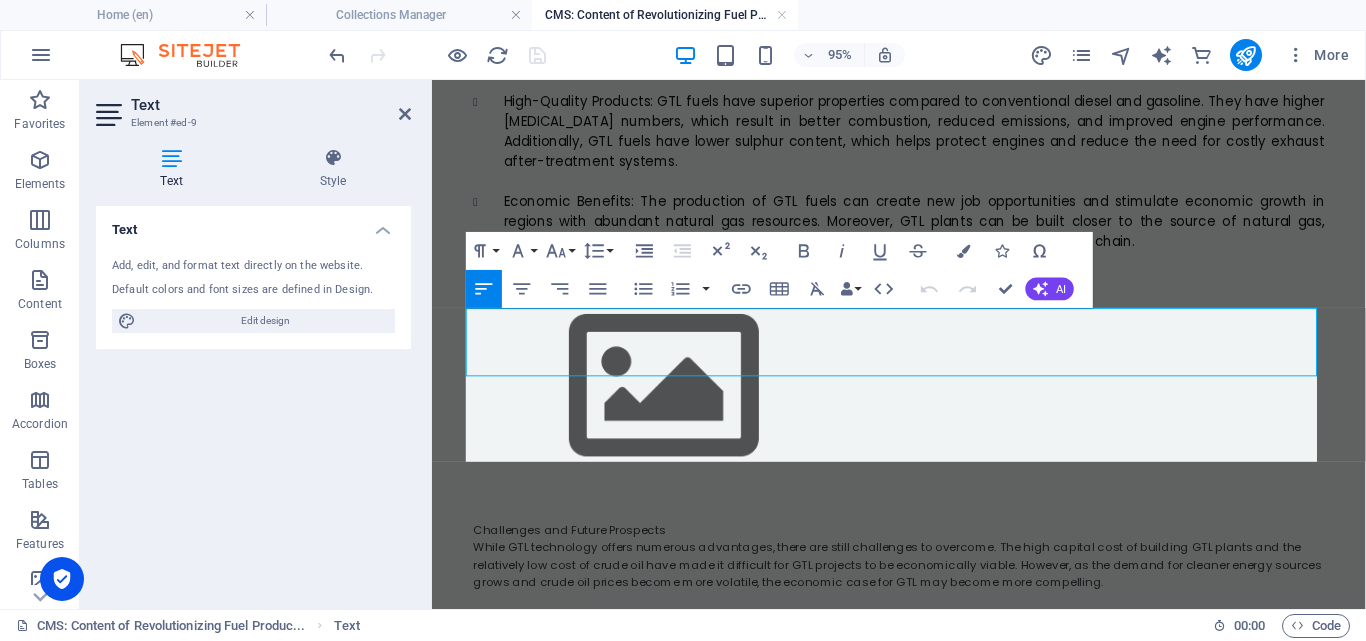 scroll, scrollTop: 9638, scrollLeft: 0, axis: vertical 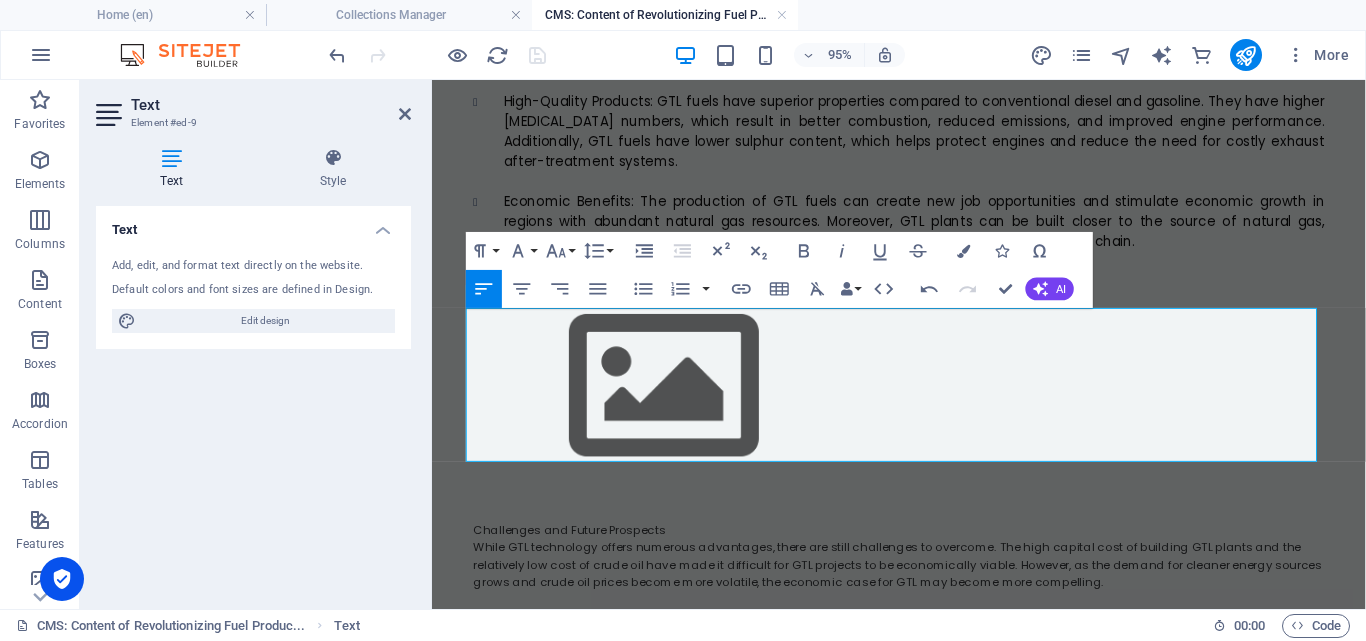 click on "Additionally, research and development efforts are ongoing to improve the efficiency and reduce the cost of GTL processes. New catalysts, reactor designs, and process optimization strategies are being explored to make GTL technology more competitive with traditional refining methods." at bounding box center (924, 653) 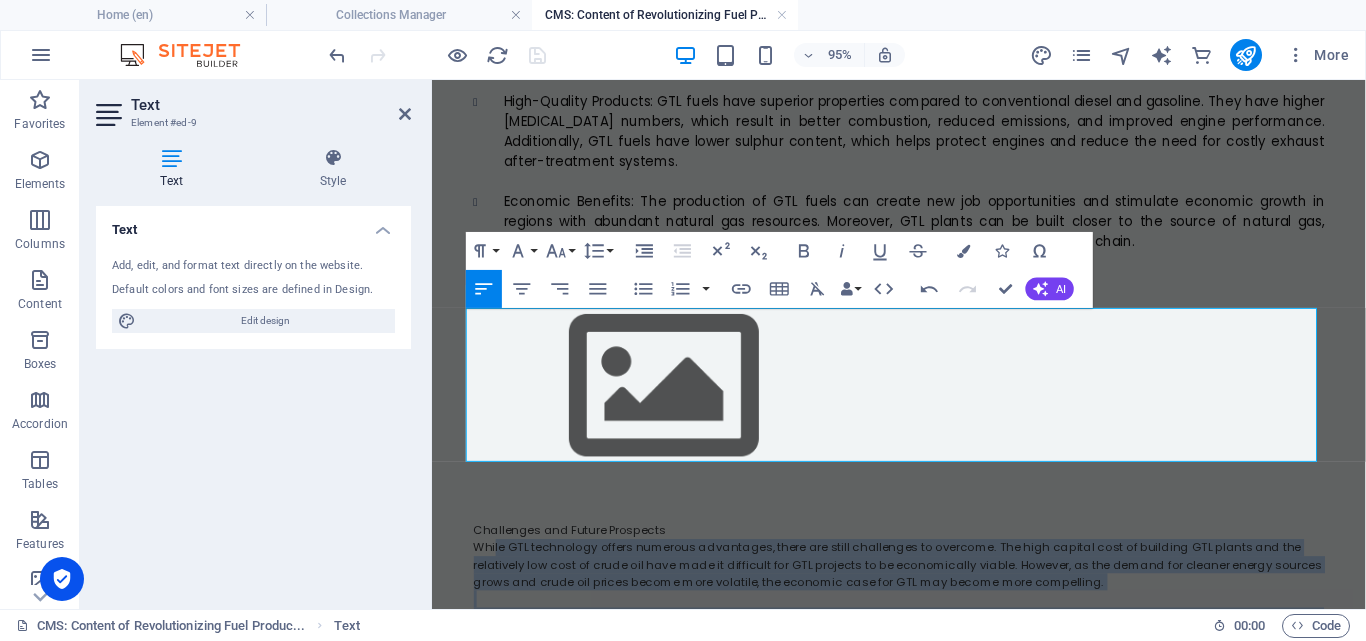 drag, startPoint x: 1311, startPoint y: 444, endPoint x: 489, endPoint y: 354, distance: 826.91235 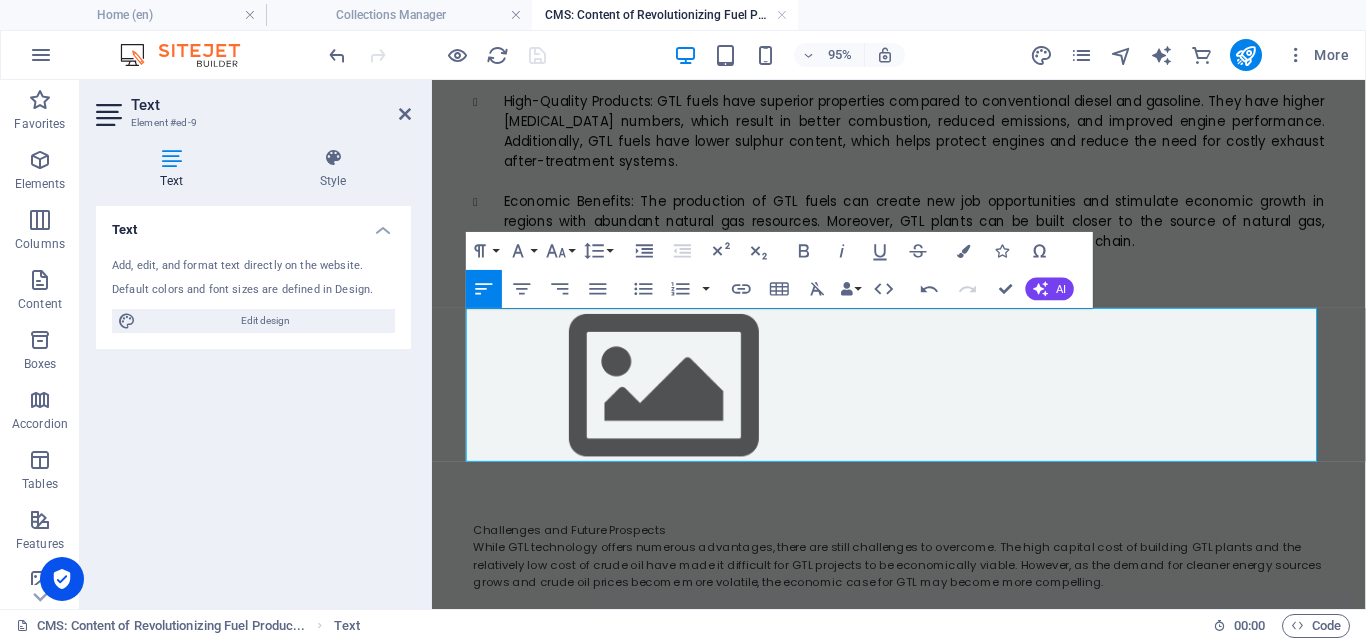click at bounding box center [924, 680] 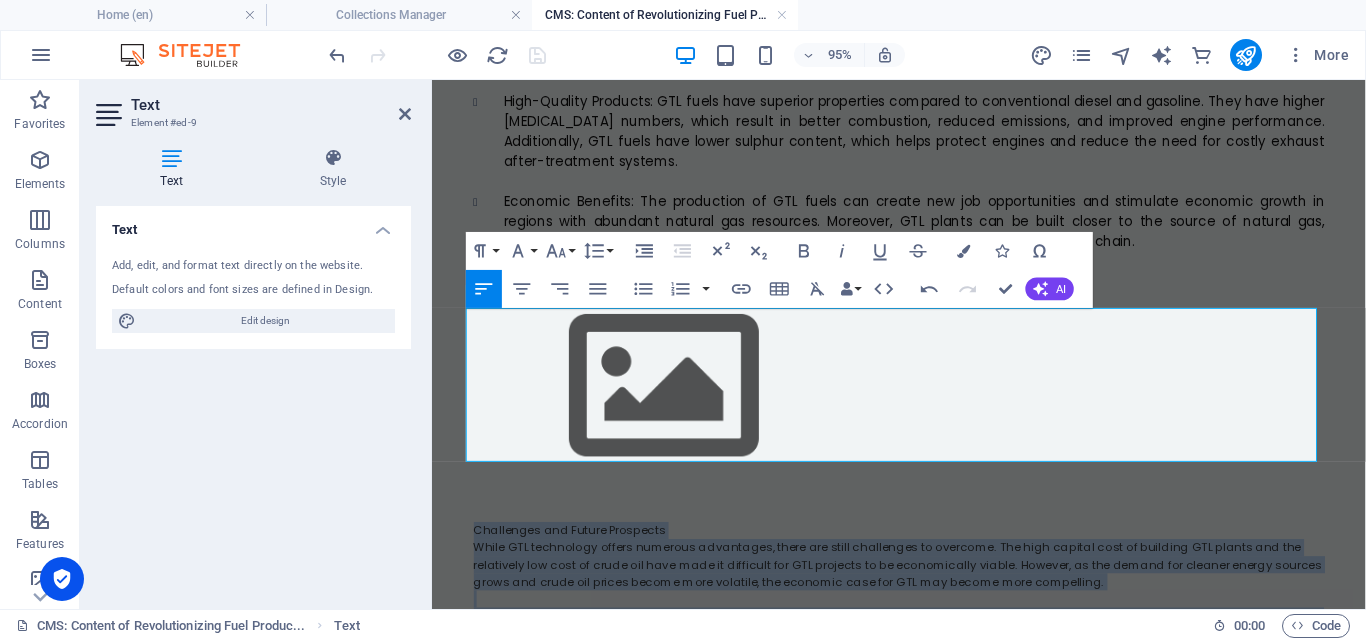 drag, startPoint x: 1316, startPoint y: 439, endPoint x: 443, endPoint y: 333, distance: 879.41174 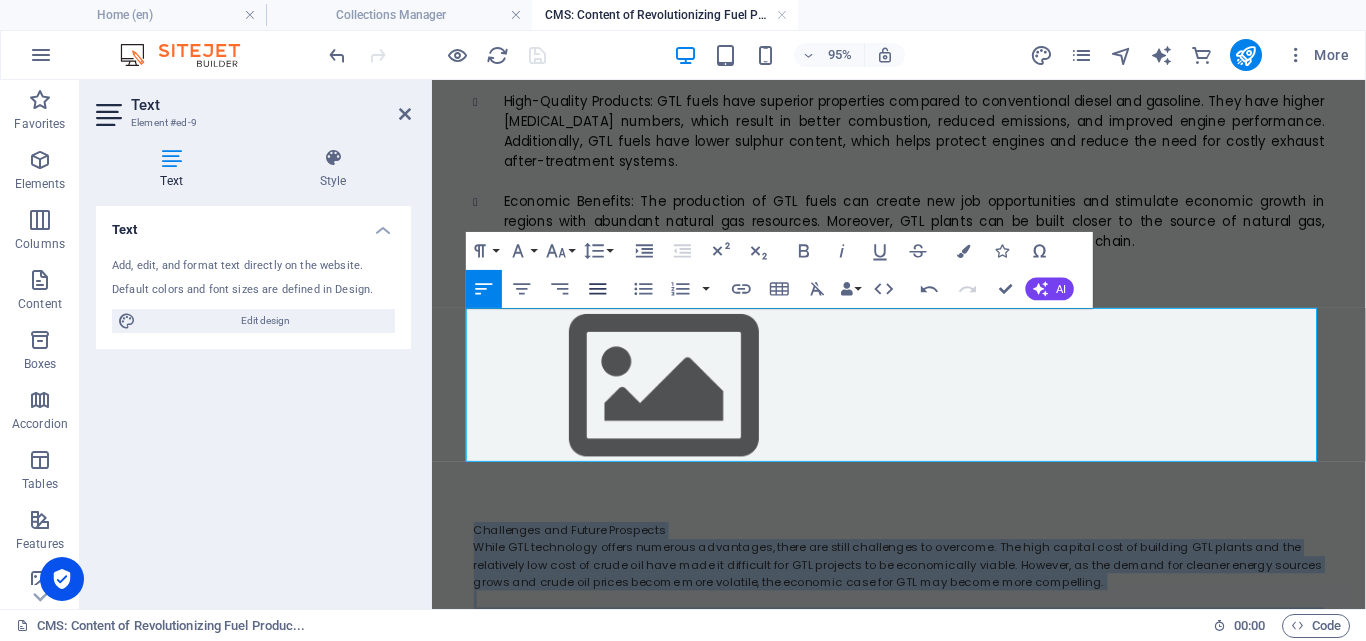 click 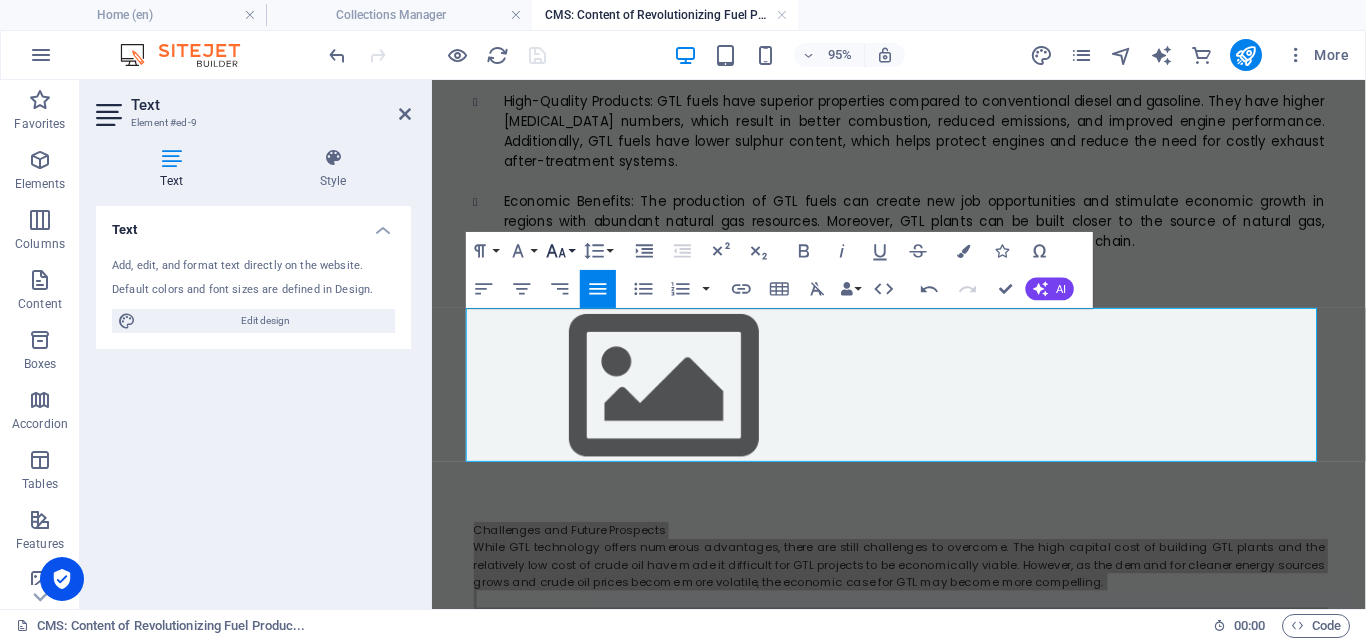 click on "Font Size" at bounding box center (560, 251) 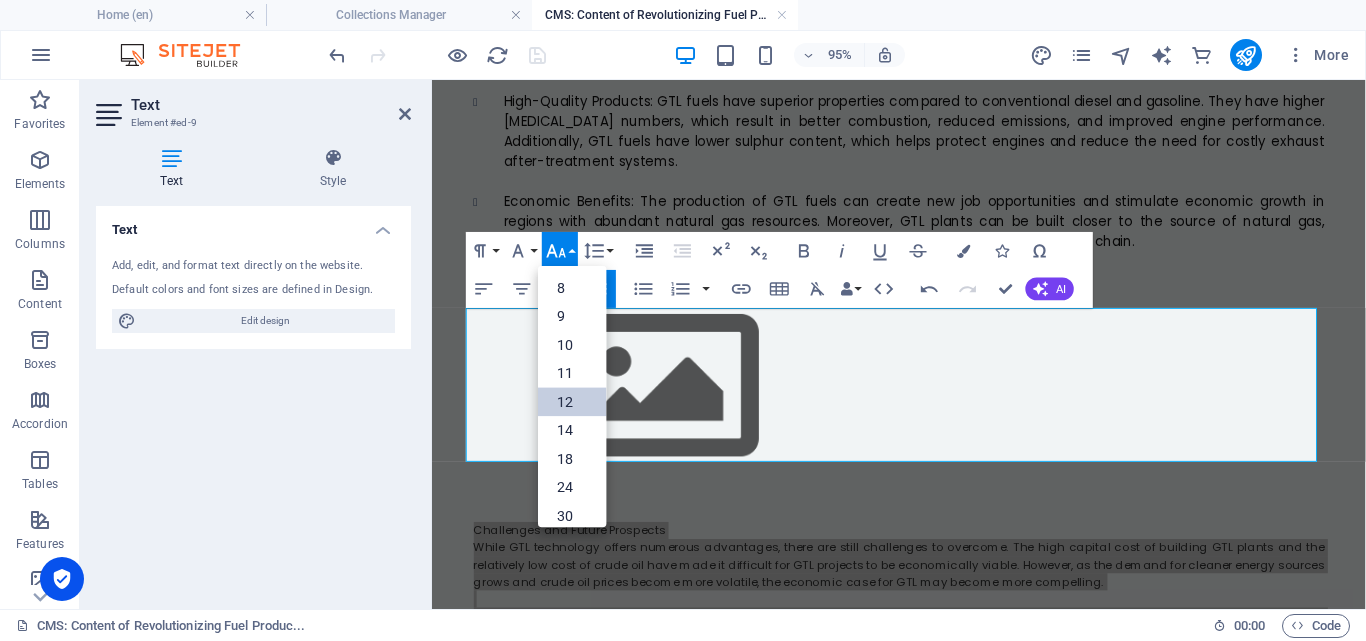 scroll, scrollTop: 143, scrollLeft: 0, axis: vertical 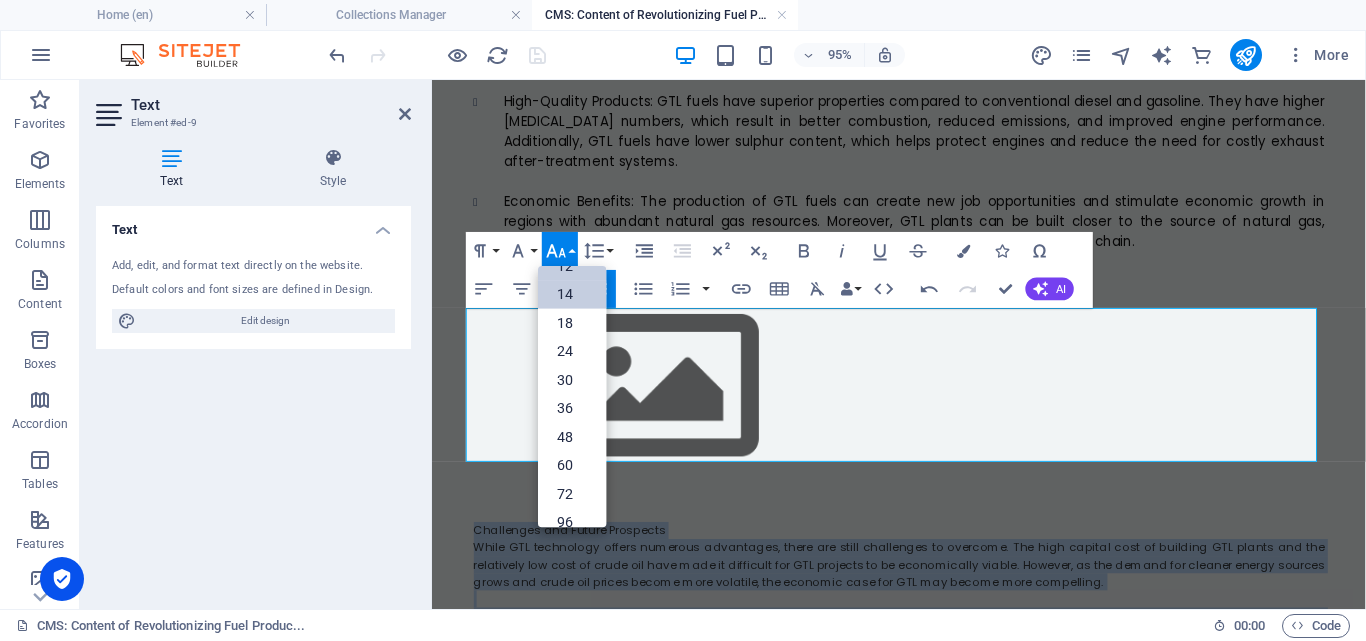 click on "14" at bounding box center [572, 294] 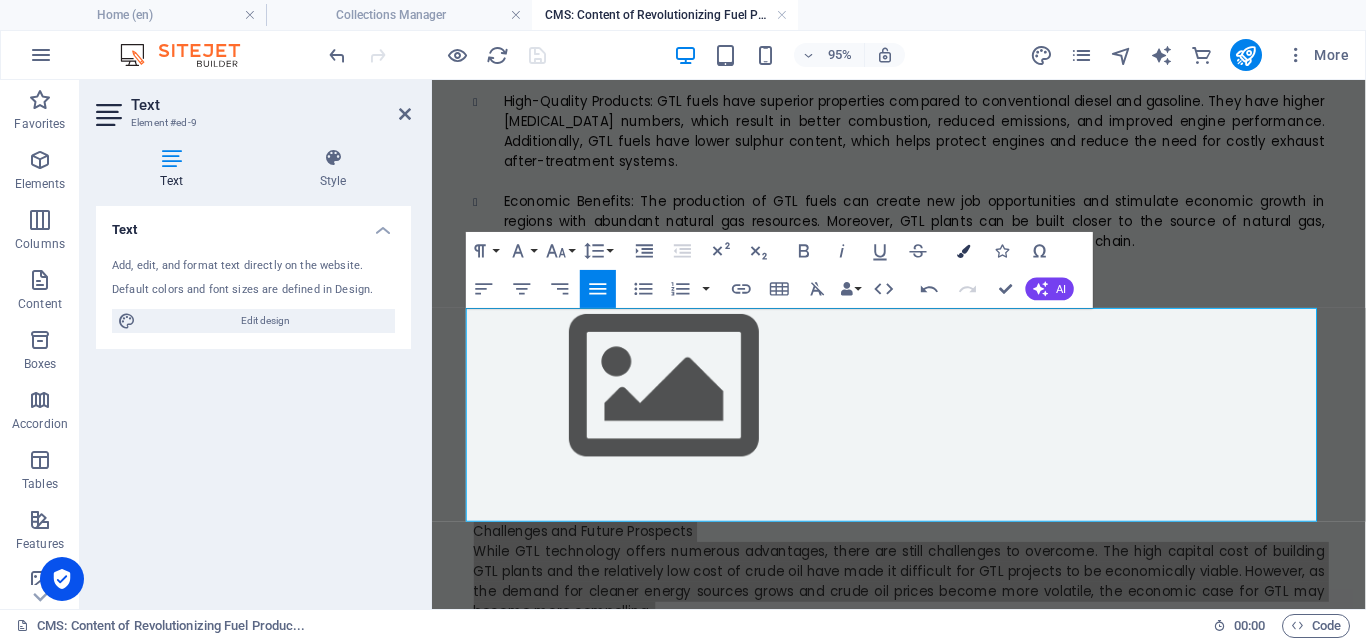 click at bounding box center [963, 250] 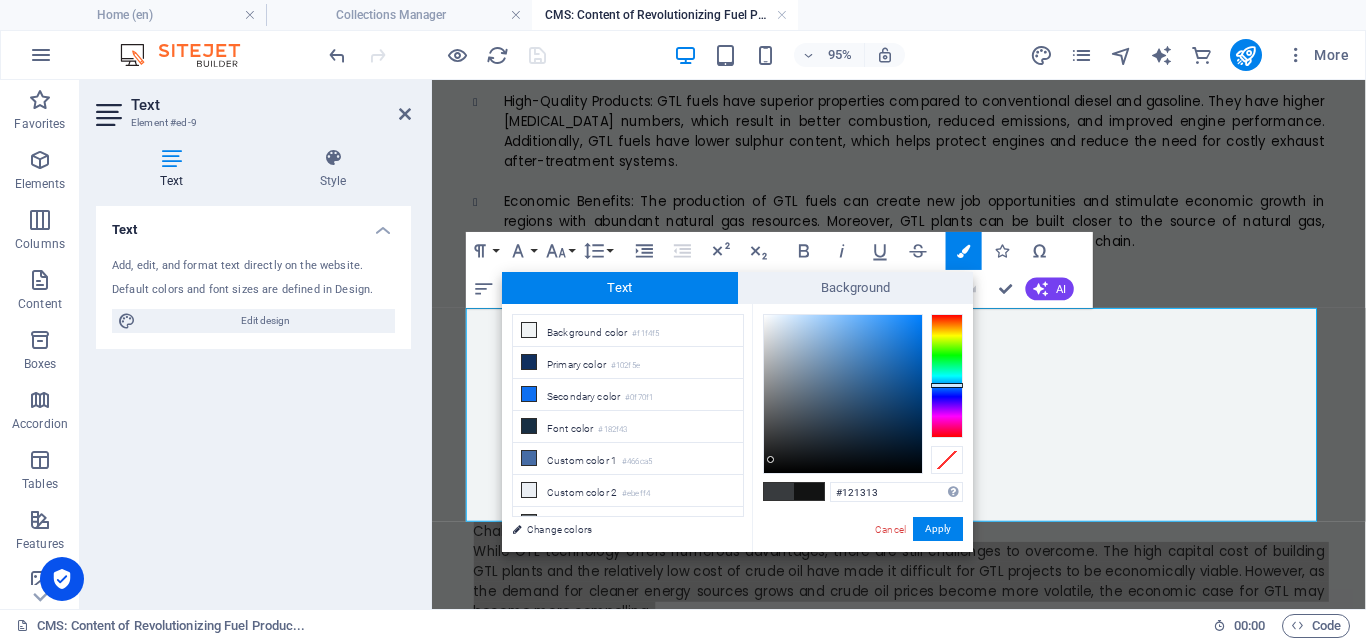 click at bounding box center (843, 394) 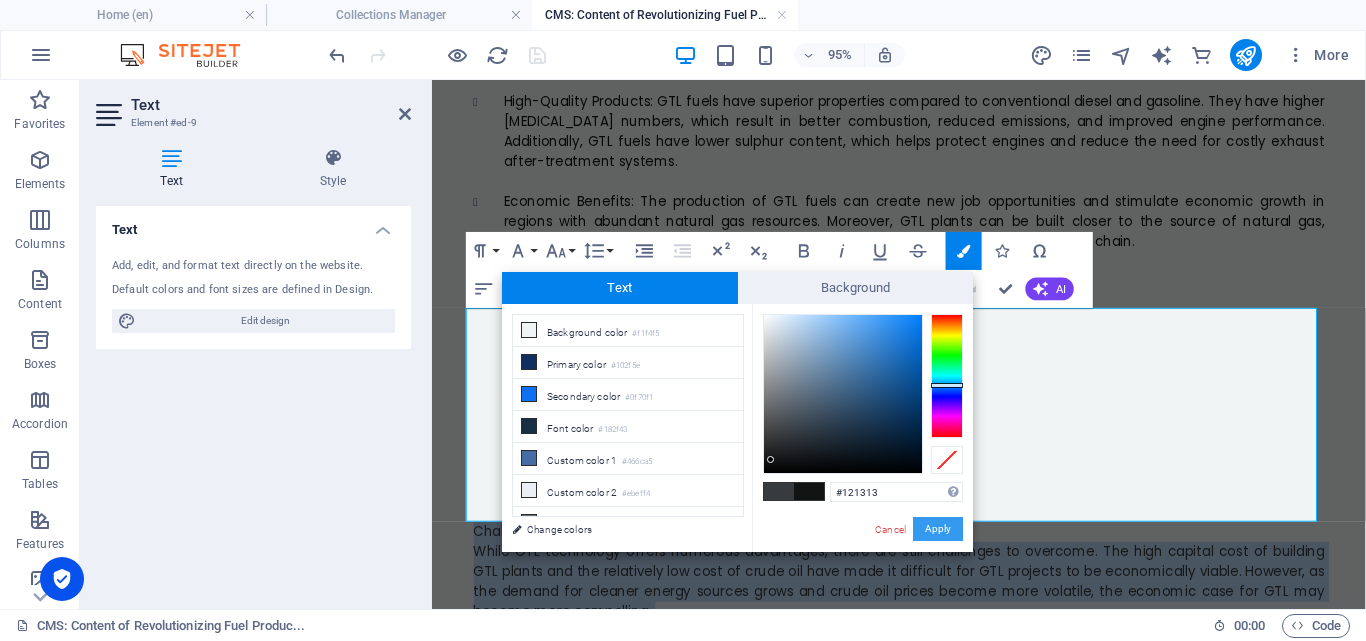 click on "Apply" at bounding box center (938, 529) 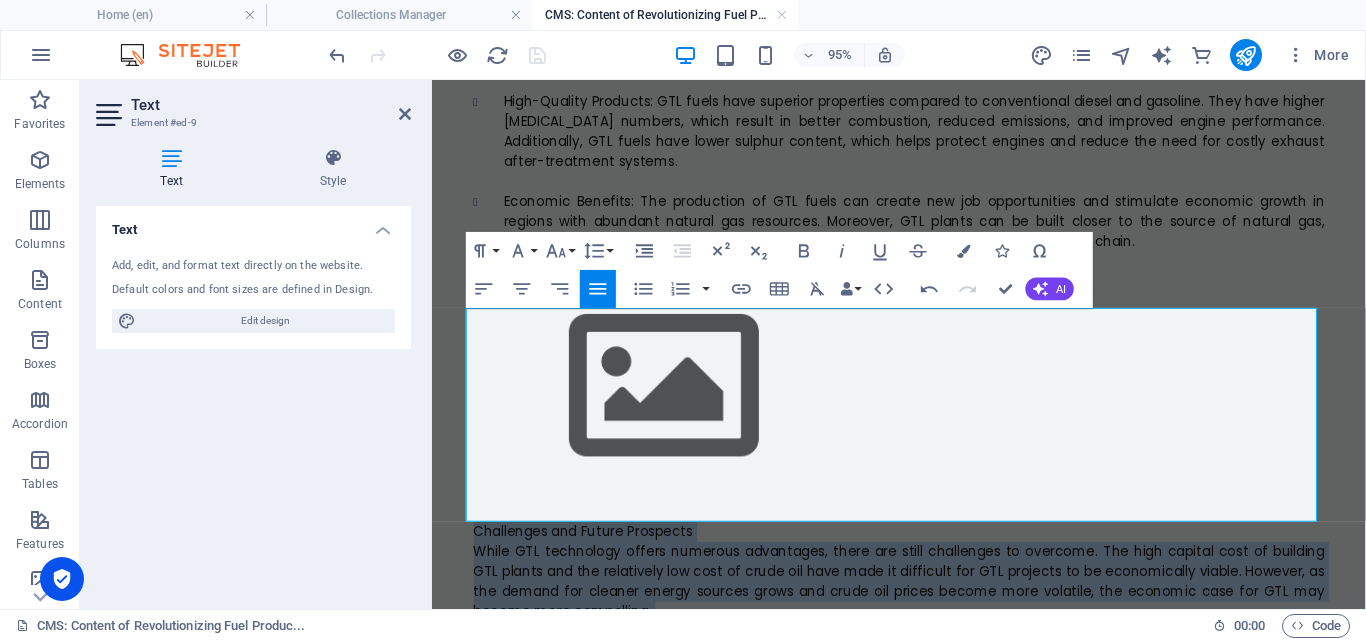 click on "Challenges and Future Prospects" at bounding box center [924, 555] 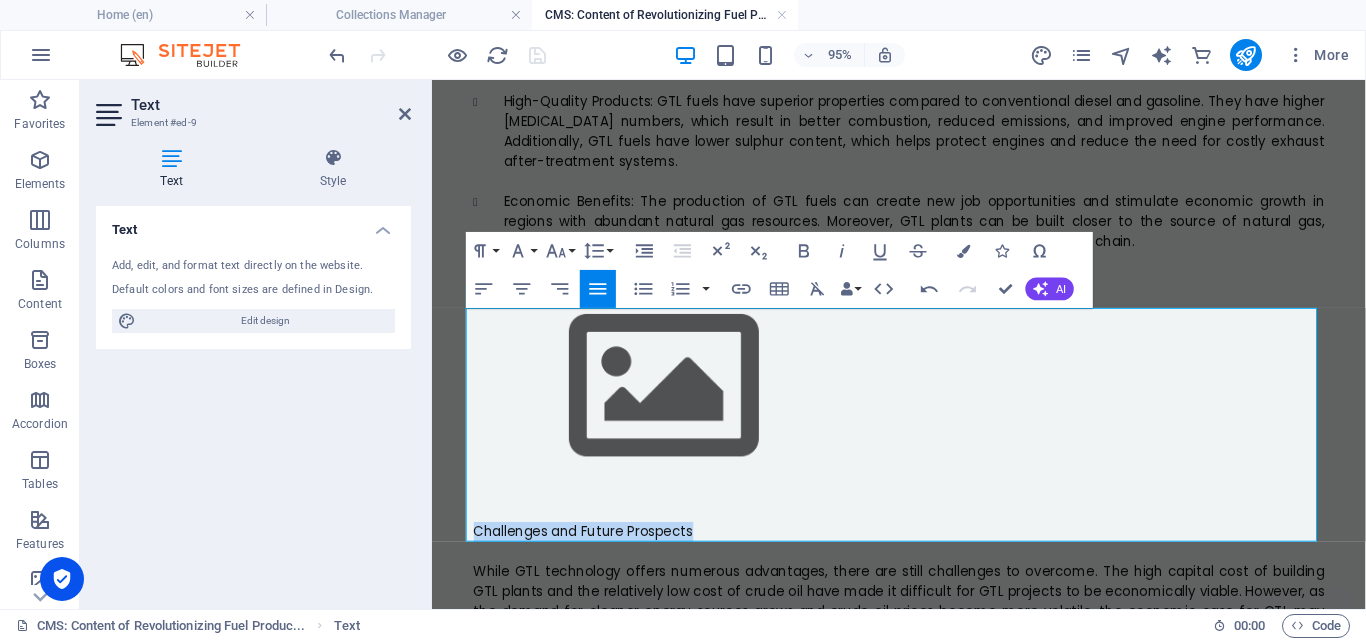 drag, startPoint x: 706, startPoint y: 332, endPoint x: 855, endPoint y: 393, distance: 161.00311 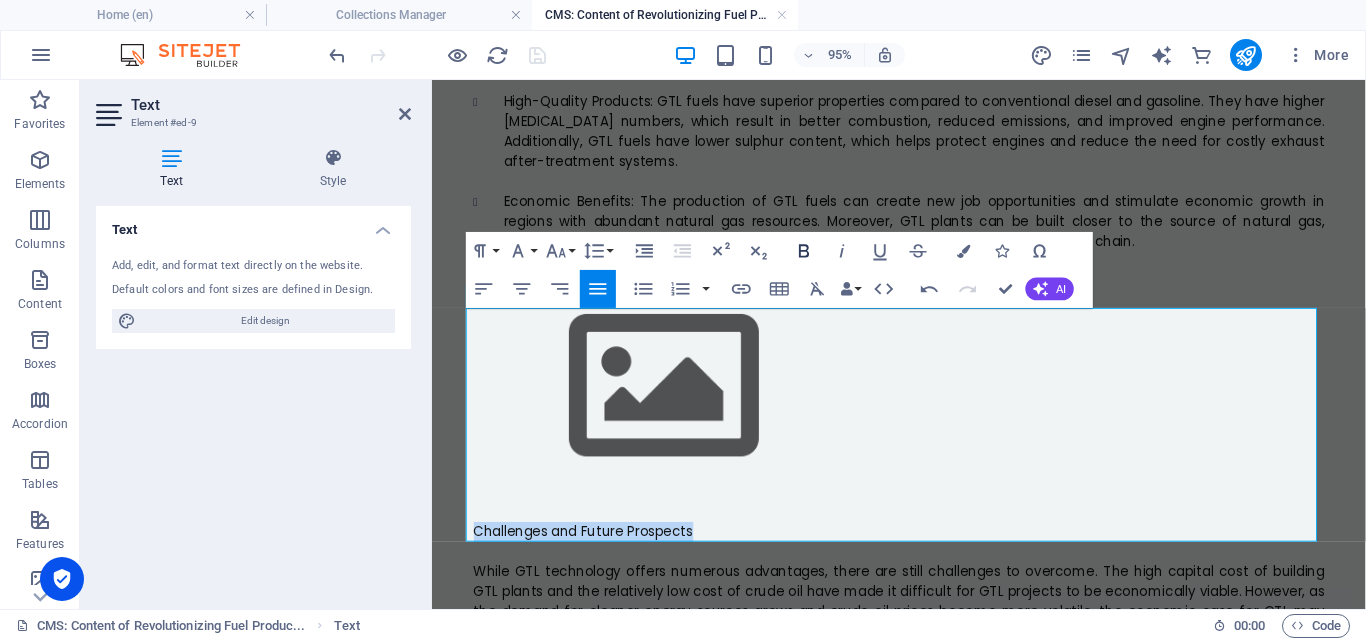 click 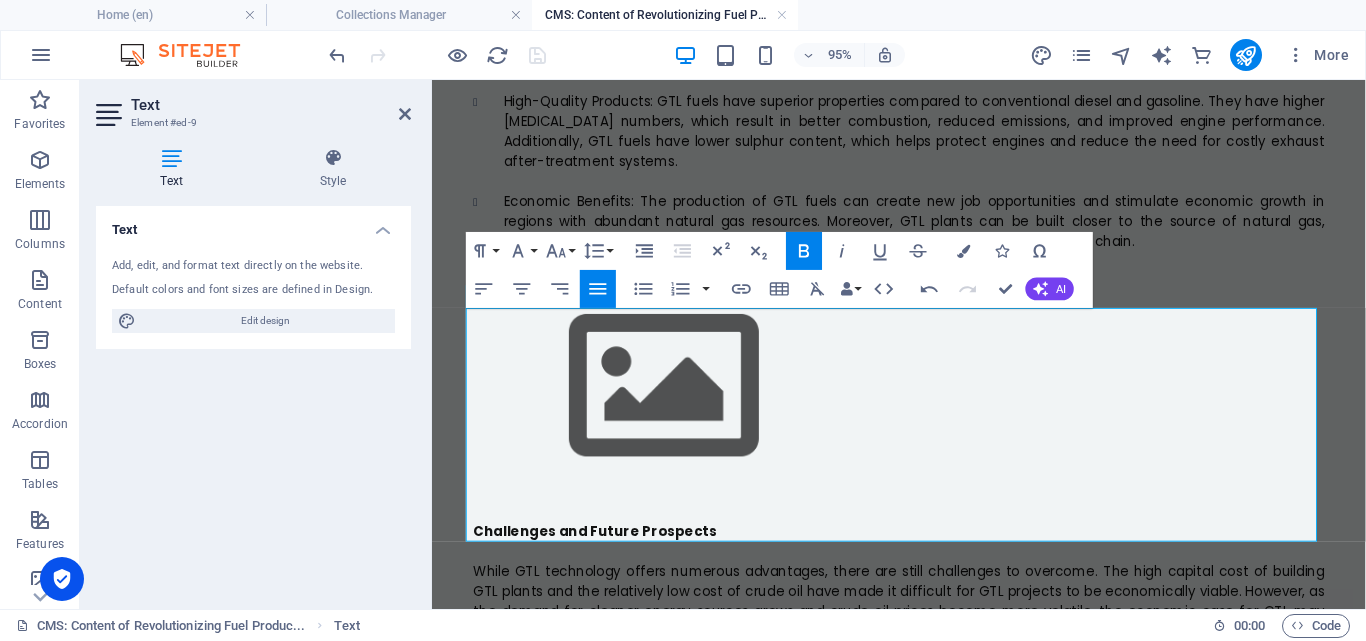 click on "Additionally, research and development efforts are ongoing to improve the efficiency and reduce the cost of GTL processes. New catalysts, reactor designs, and process optimization strategies are being explored to make GTL technology more competitive with traditional refining methods." at bounding box center [924, 723] 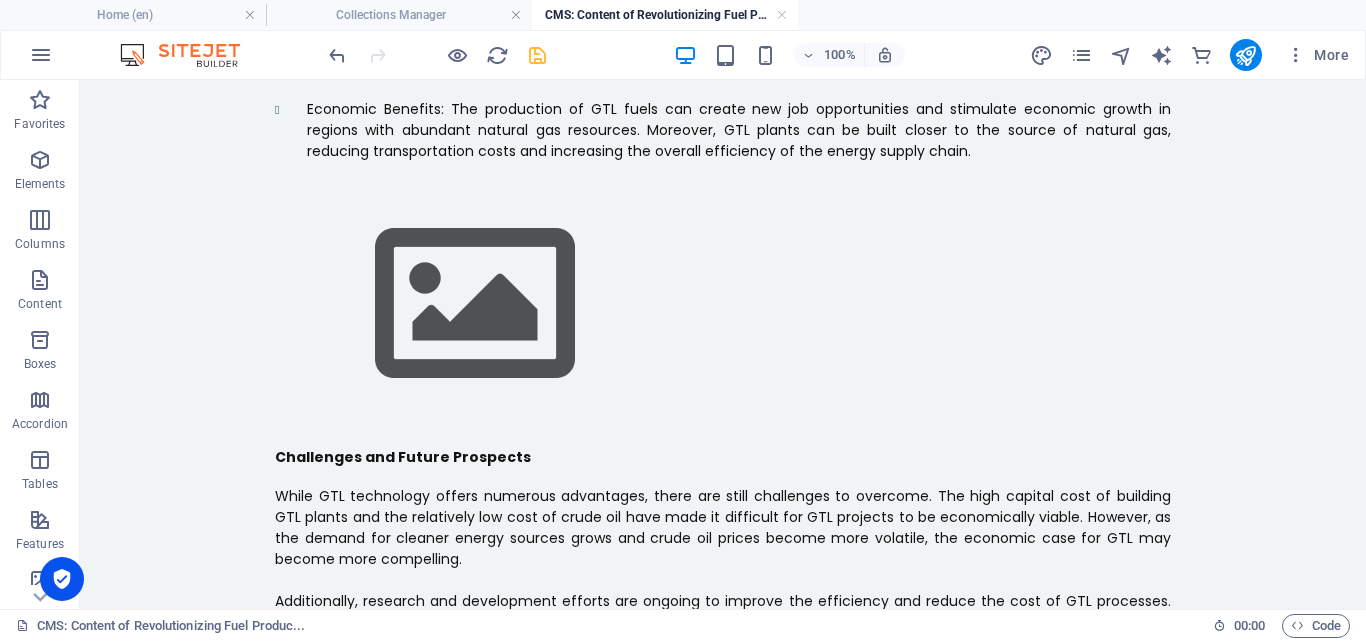 scroll, scrollTop: 900, scrollLeft: 0, axis: vertical 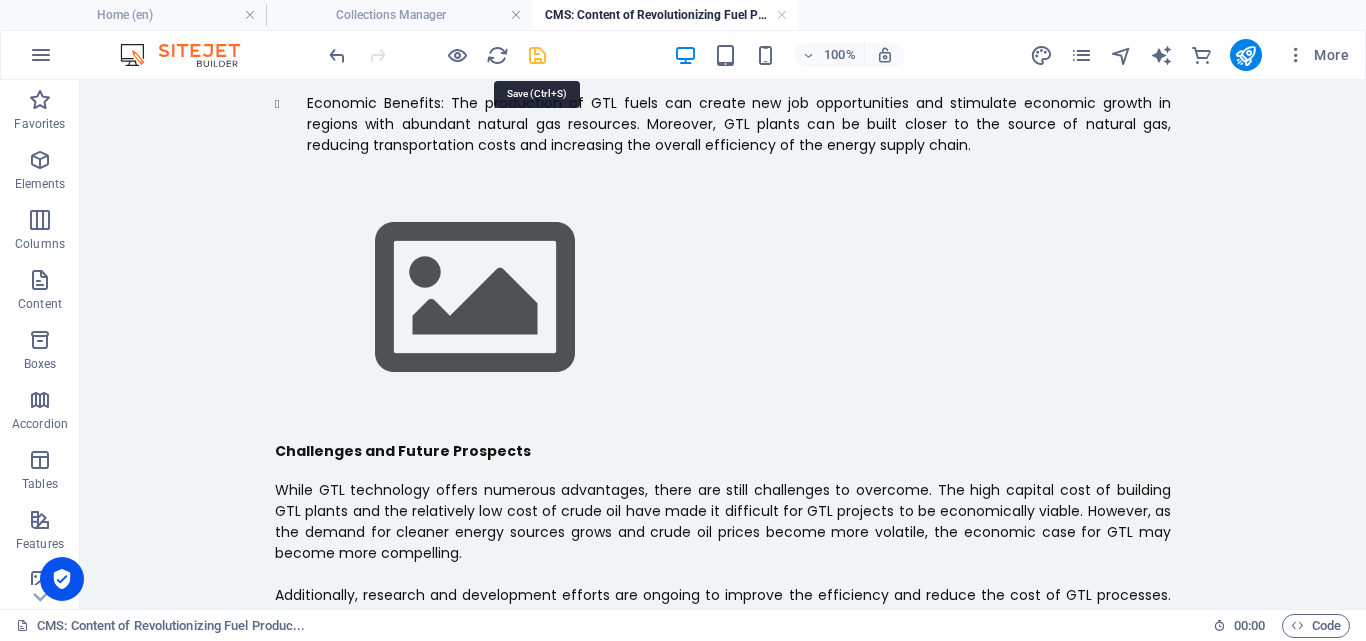 click at bounding box center (537, 55) 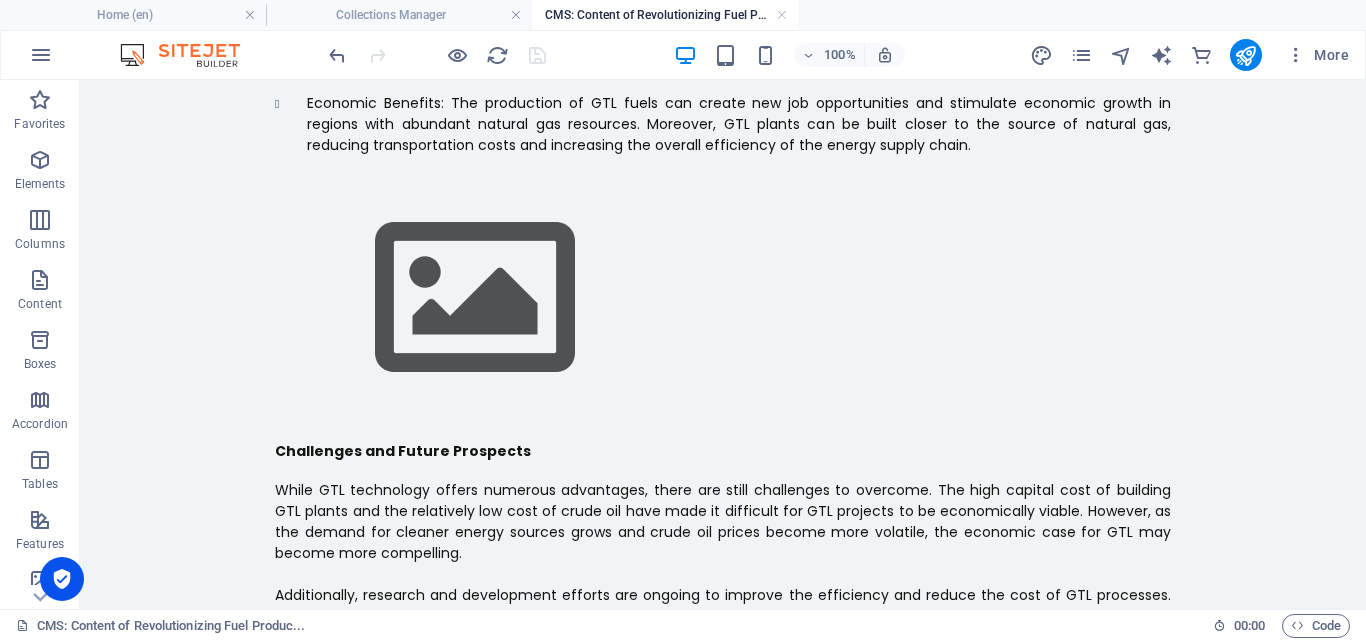 scroll, scrollTop: 1023, scrollLeft: 0, axis: vertical 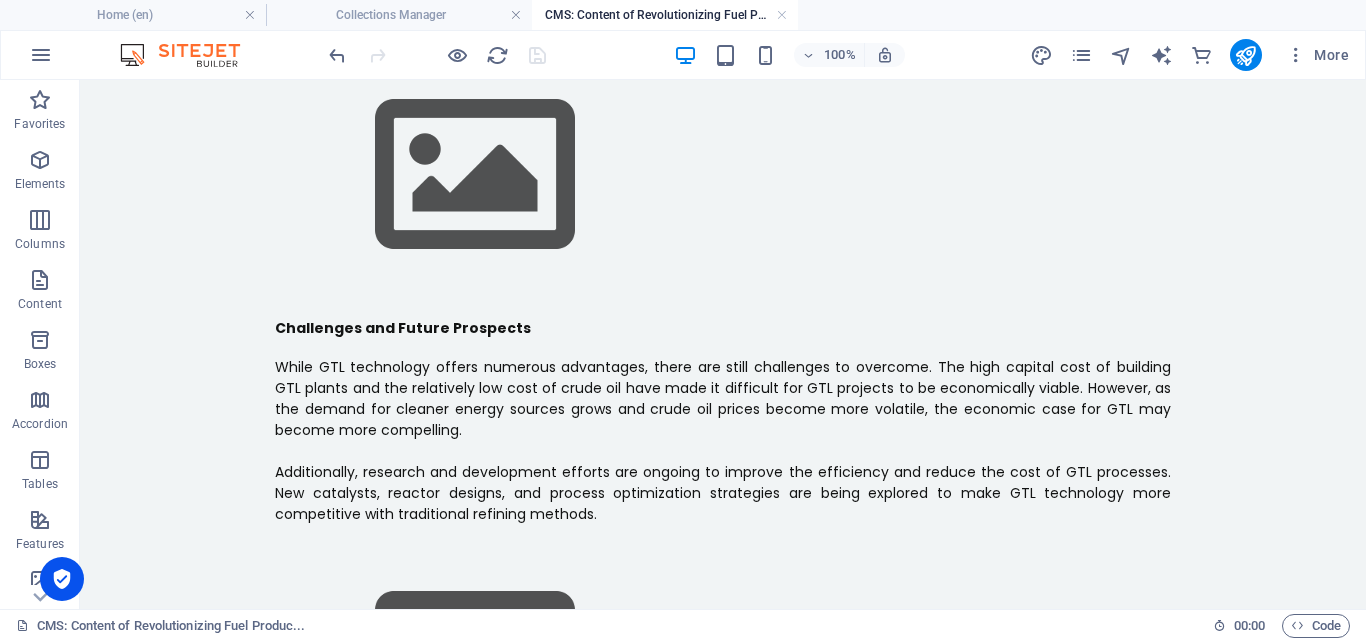 click on "The global energy landscape is rapidly evolving, with the demand for cleaner and more efficient energy sources increasing at an unprecedented rate. Gas-to-liquid (GTL) technology has emerged as a promising solution to address this need, transforming natural gas into high-quality liquid fuels and other valuable products. In this article, we will explore the concept of GTL, its advantages, and its potential impact on the future of energy production. What is Gas-to-Liquid Technology? Gas-to-liquid technology is a process that converts natural gas into high-quality liquid fuels, such as diesel and [MEDICAL_DATA], and other valuable products like lubricants, waxes, and chemicals. The process involves several steps, including the conversion of methane into synthesis gas (a mixture of hydrogen and [MEDICAL_DATA]), followed by the [PERSON_NAME]-Tropsch synthesis, which converts synthesis gas into [MEDICAL_DATA] chains of various lengths. Finally, the [MEDICAL_DATA] chains are further processed into various liquid products." at bounding box center [723, 1] 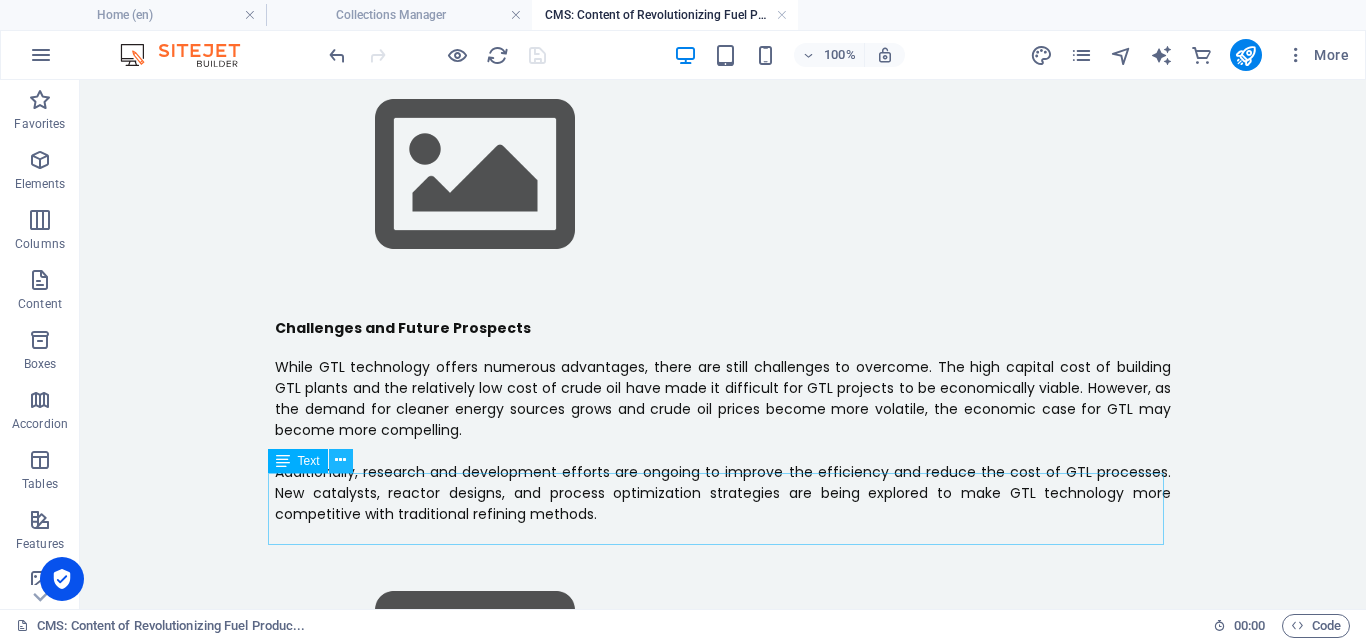 click at bounding box center [340, 460] 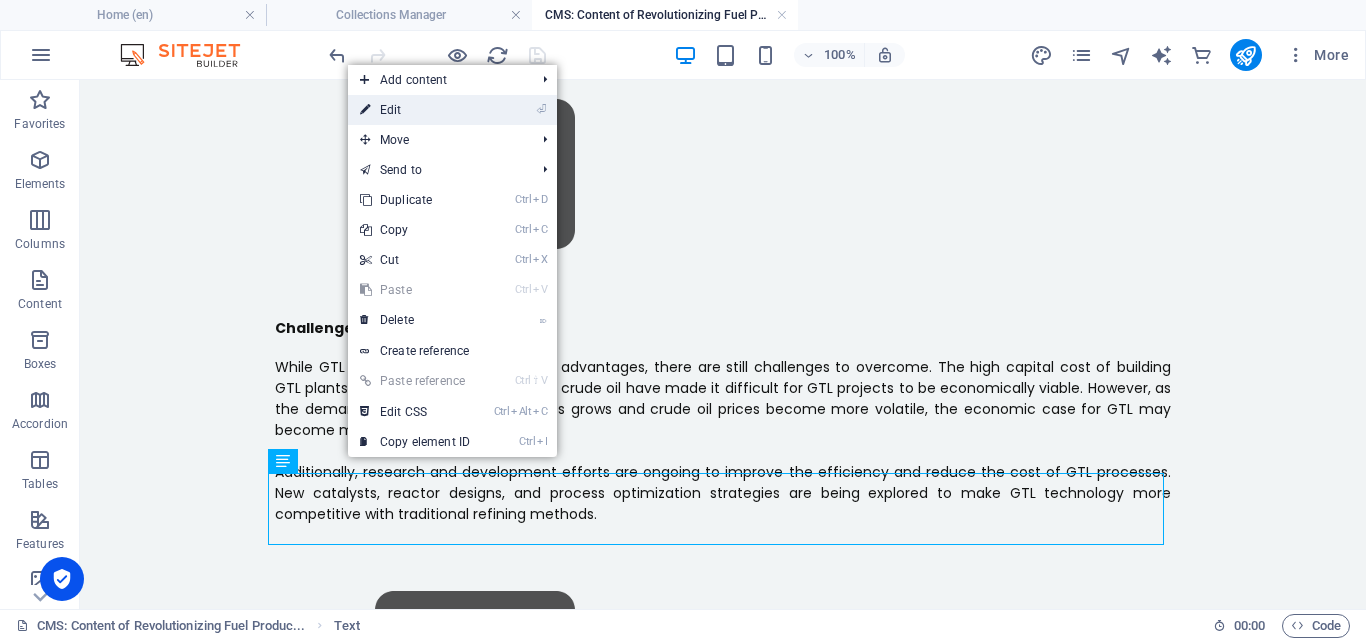 click on "⏎  Edit" at bounding box center (415, 110) 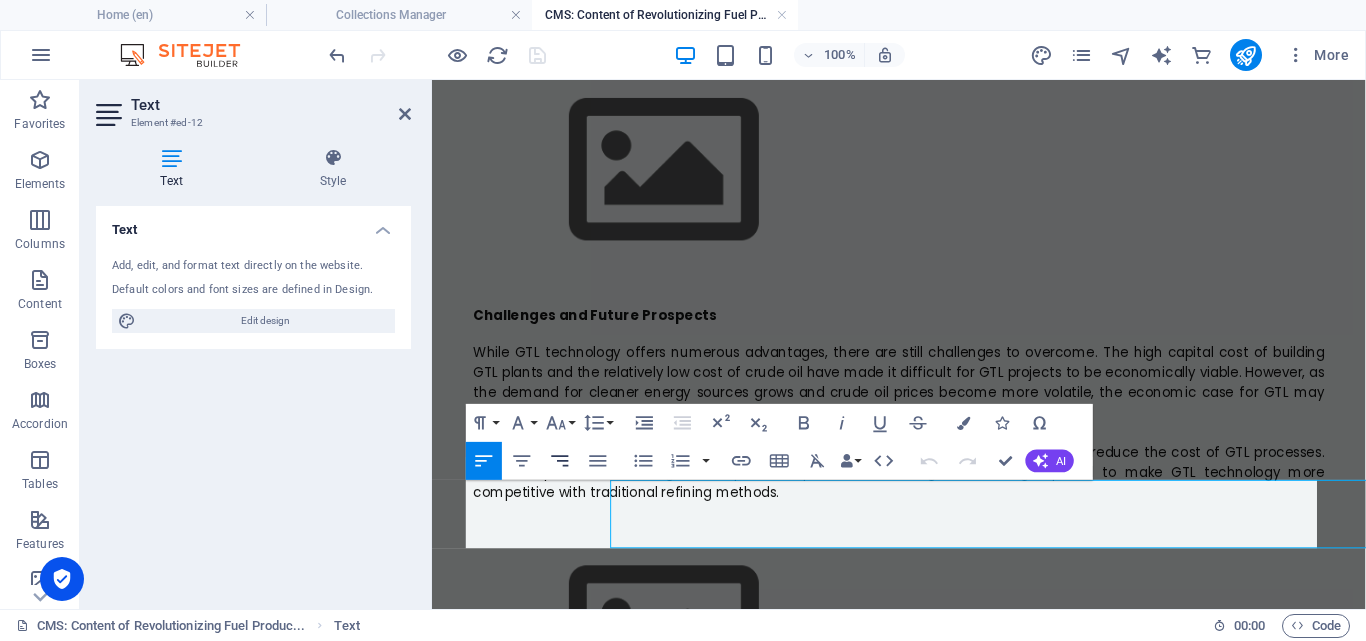 scroll, scrollTop: 995, scrollLeft: 0, axis: vertical 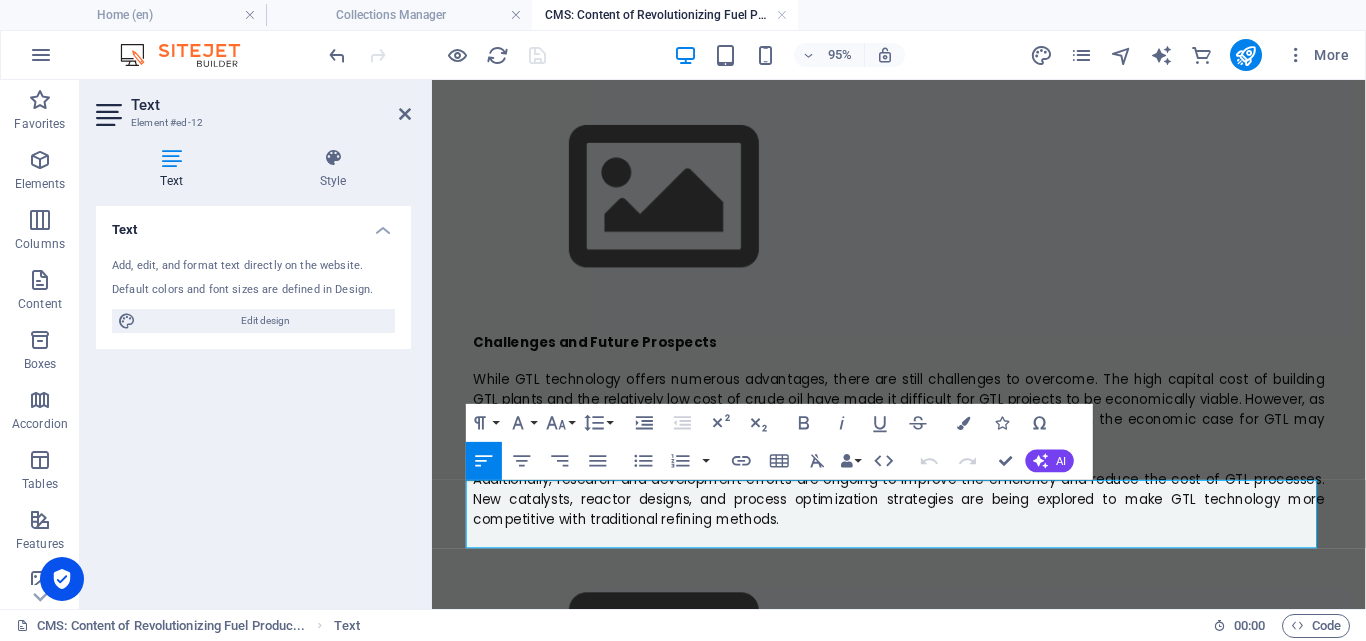 click at bounding box center [924, 865] 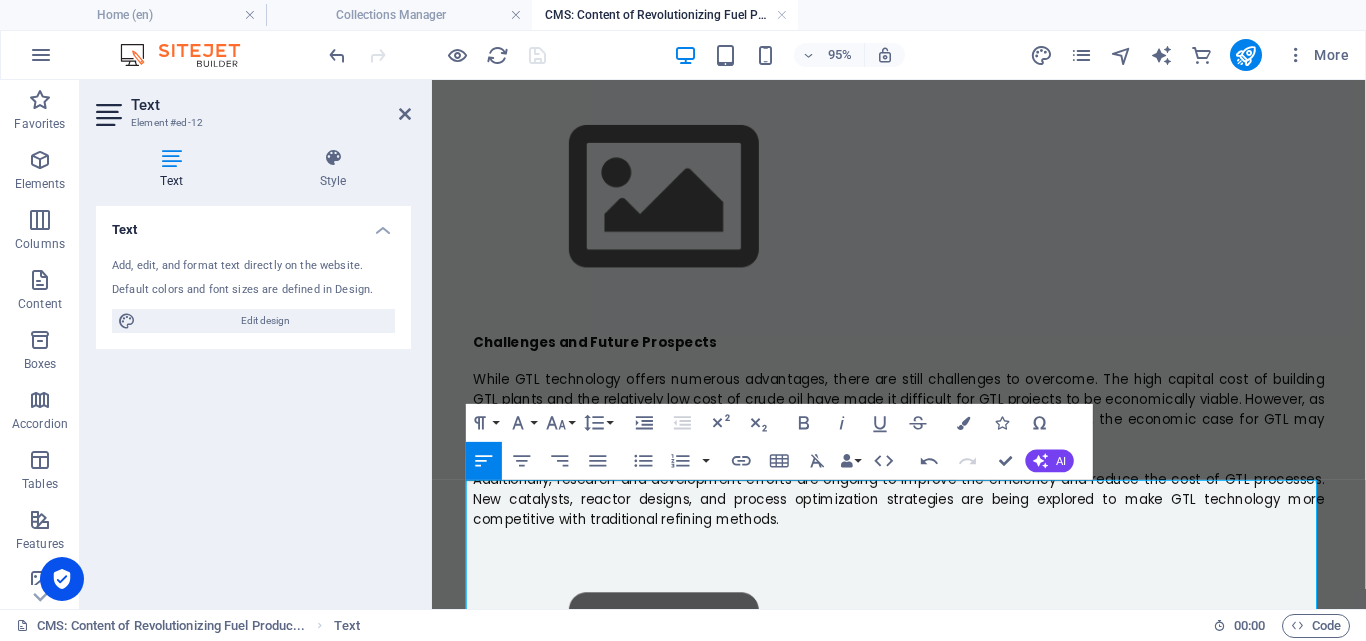 scroll, scrollTop: 6783, scrollLeft: 1, axis: both 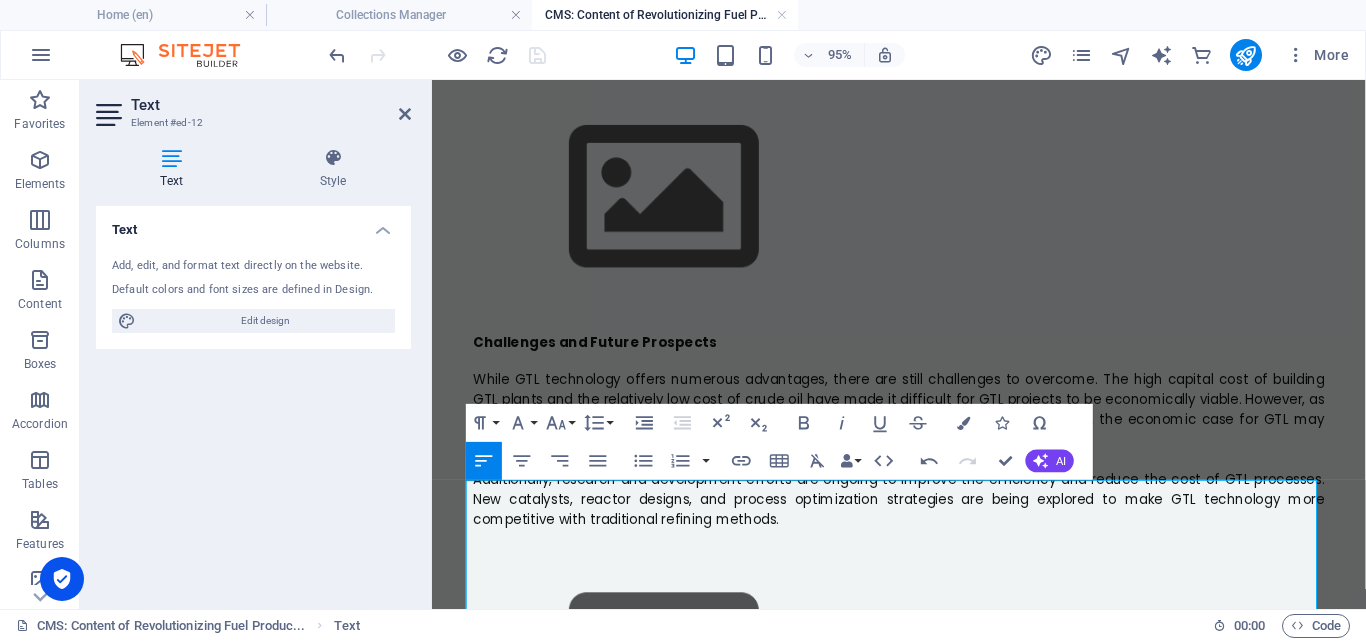 drag, startPoint x: 586, startPoint y: 512, endPoint x: 857, endPoint y: 572, distance: 277.5626 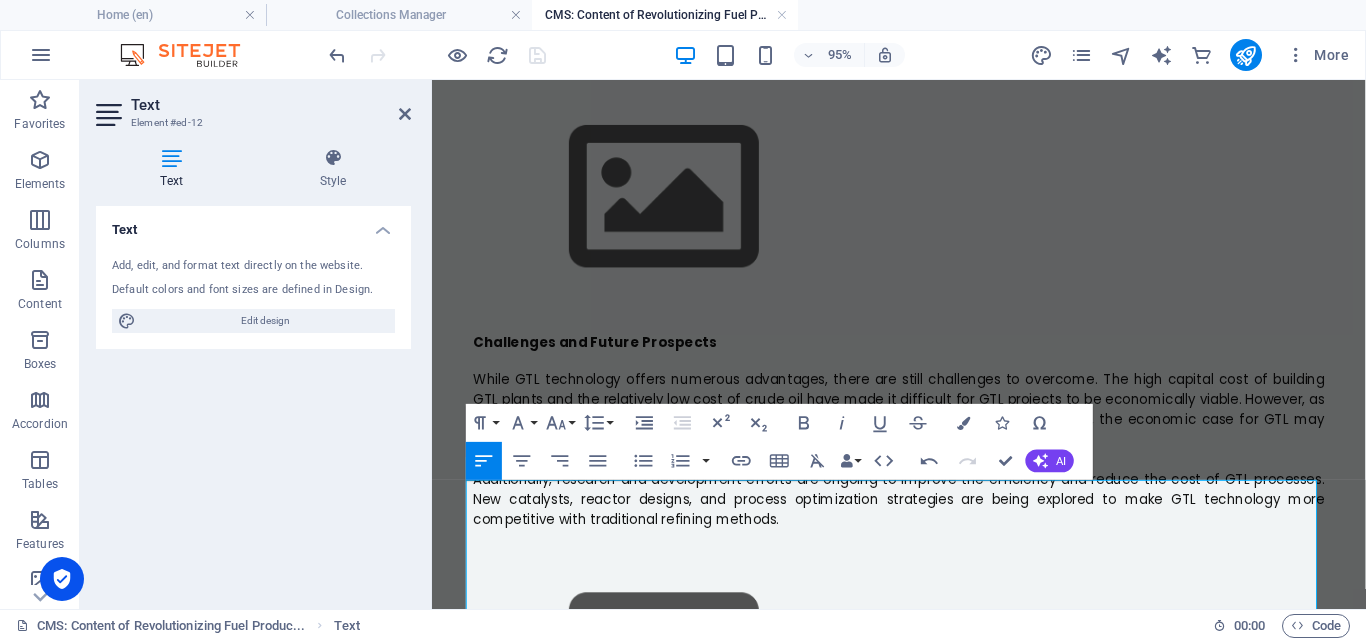 click on "Gas-to-liquid technology has the potential to revolutionize the energy industry by providing a cleaner, more efficient, and sustainable alternative to conventional crude oil-based fuels. As the global demand for energy continues to rise, GTL technology offers a promising solution to address the challenges of energy security, environmental protection, and economic growth. With ongoing research and development, GTL technology may play a crucial role in shaping the future of energy production." at bounding box center (924, 910) 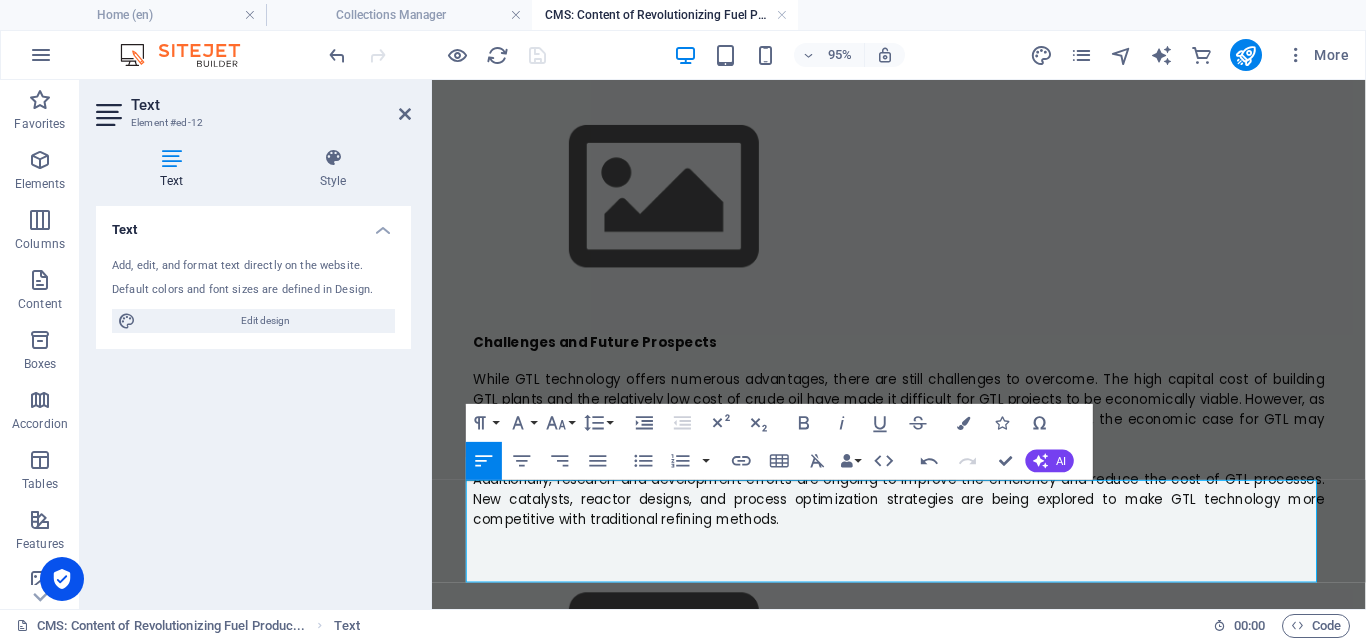 drag, startPoint x: 808, startPoint y: 602, endPoint x: 370, endPoint y: 479, distance: 454.94284 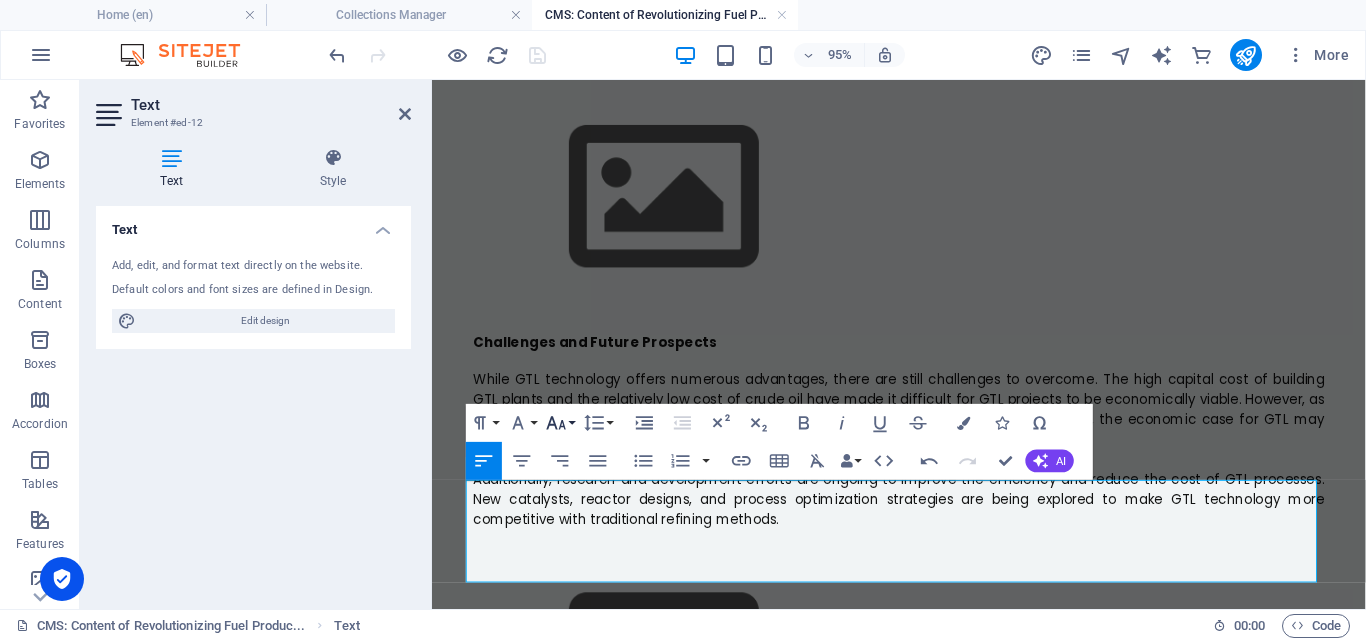 click on "Font Size" at bounding box center [560, 422] 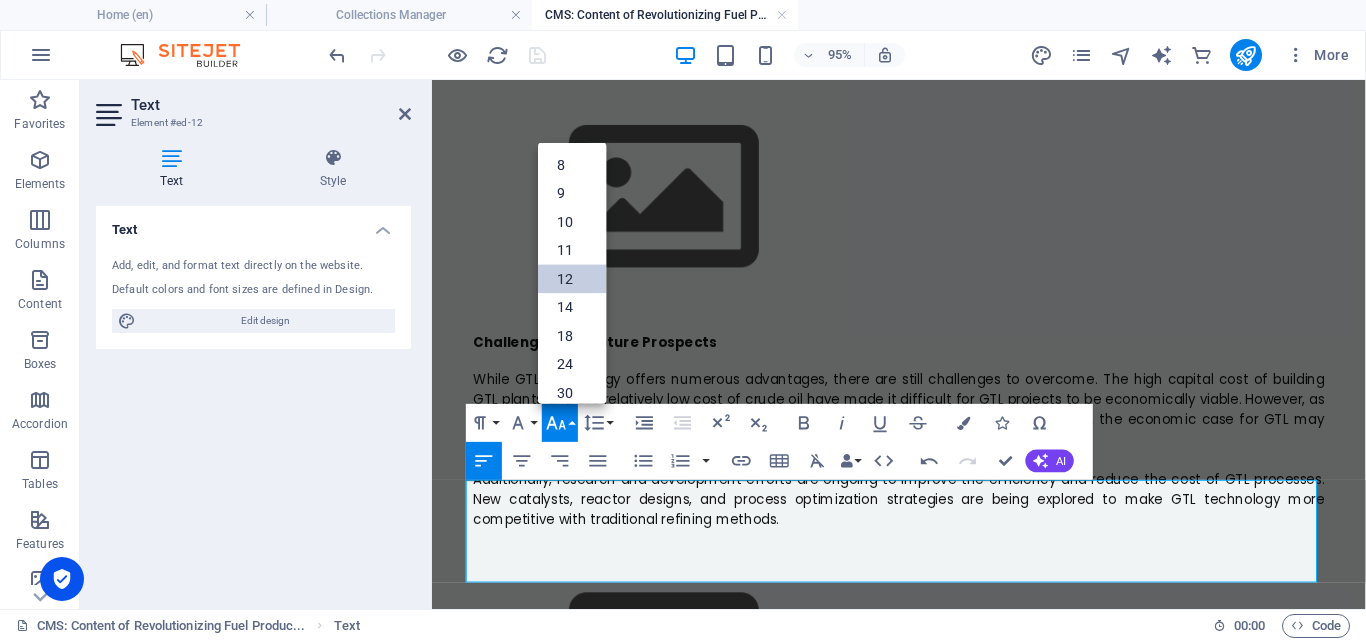 scroll, scrollTop: 143, scrollLeft: 0, axis: vertical 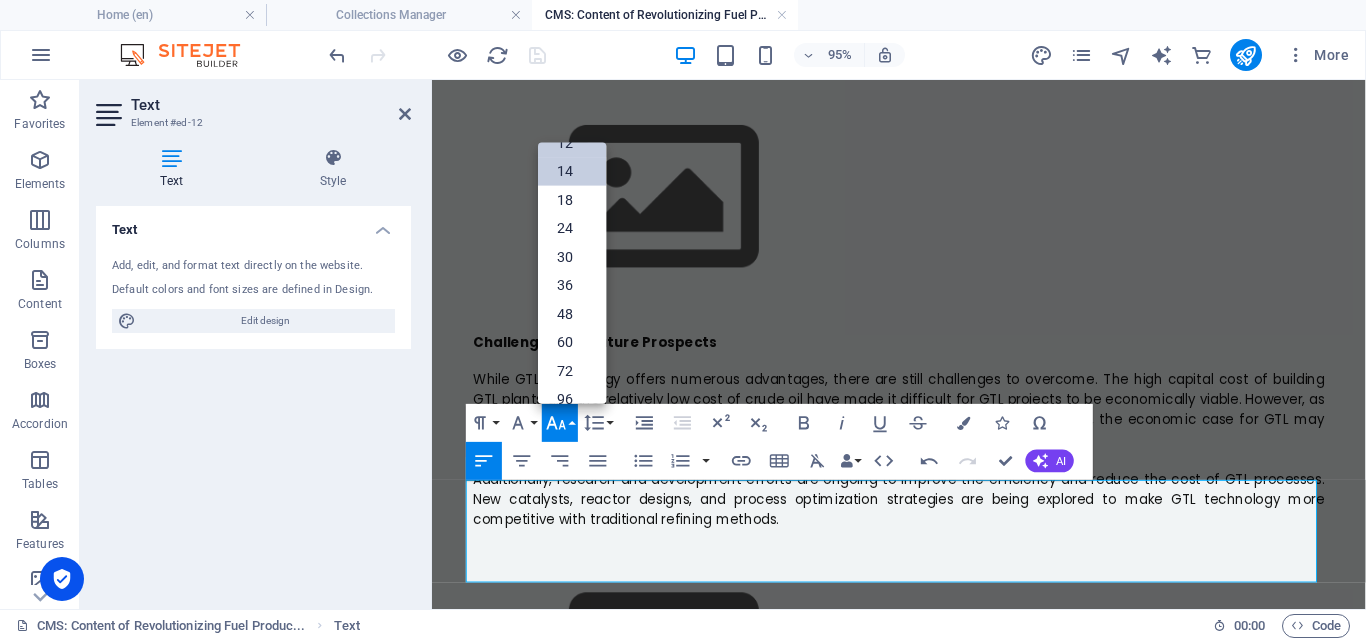 click on "14" at bounding box center (572, 170) 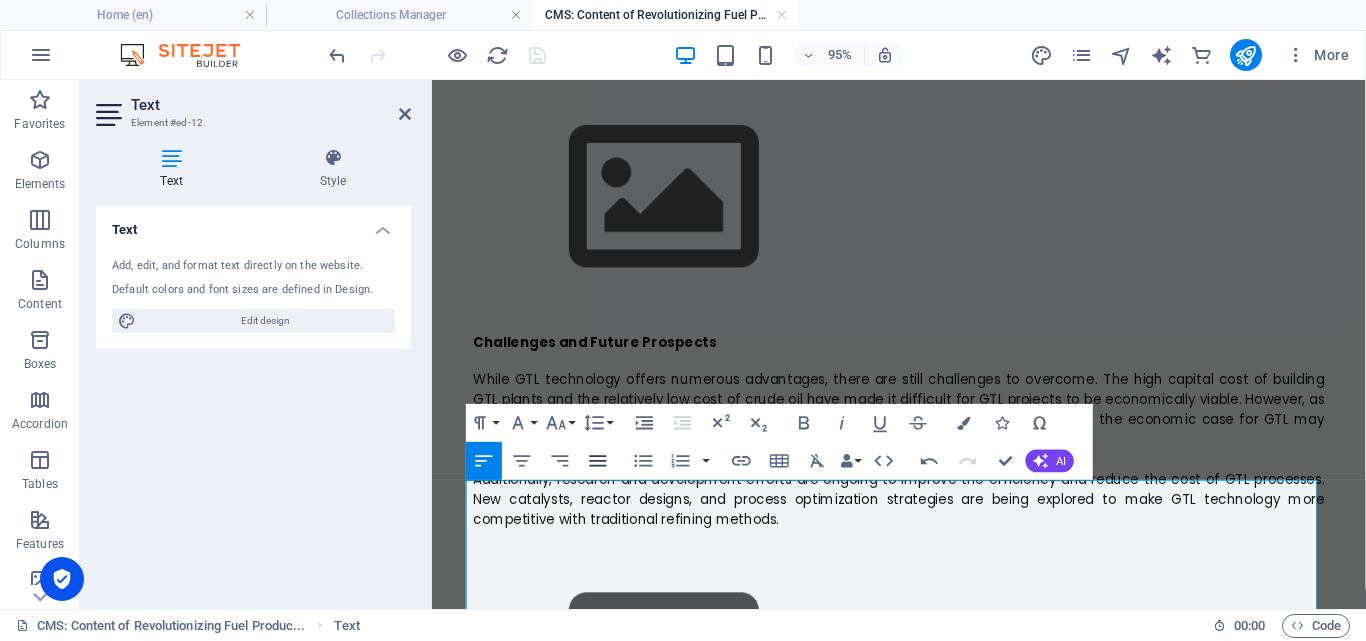 click 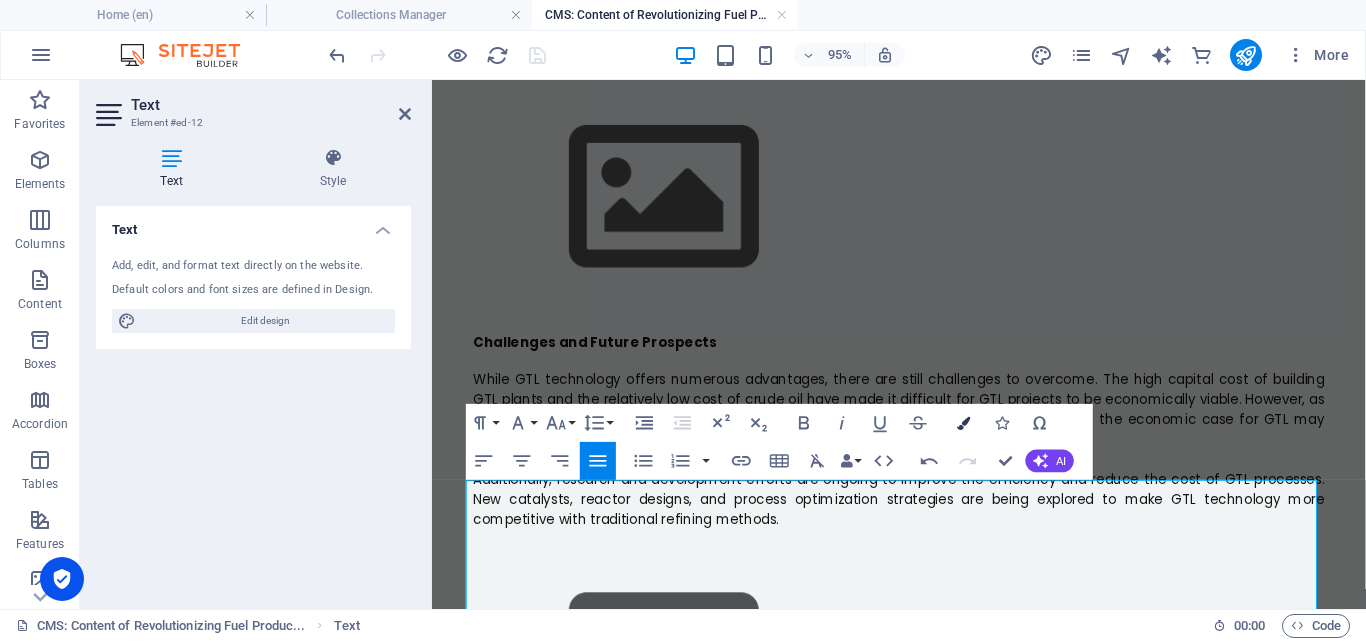 click at bounding box center [963, 422] 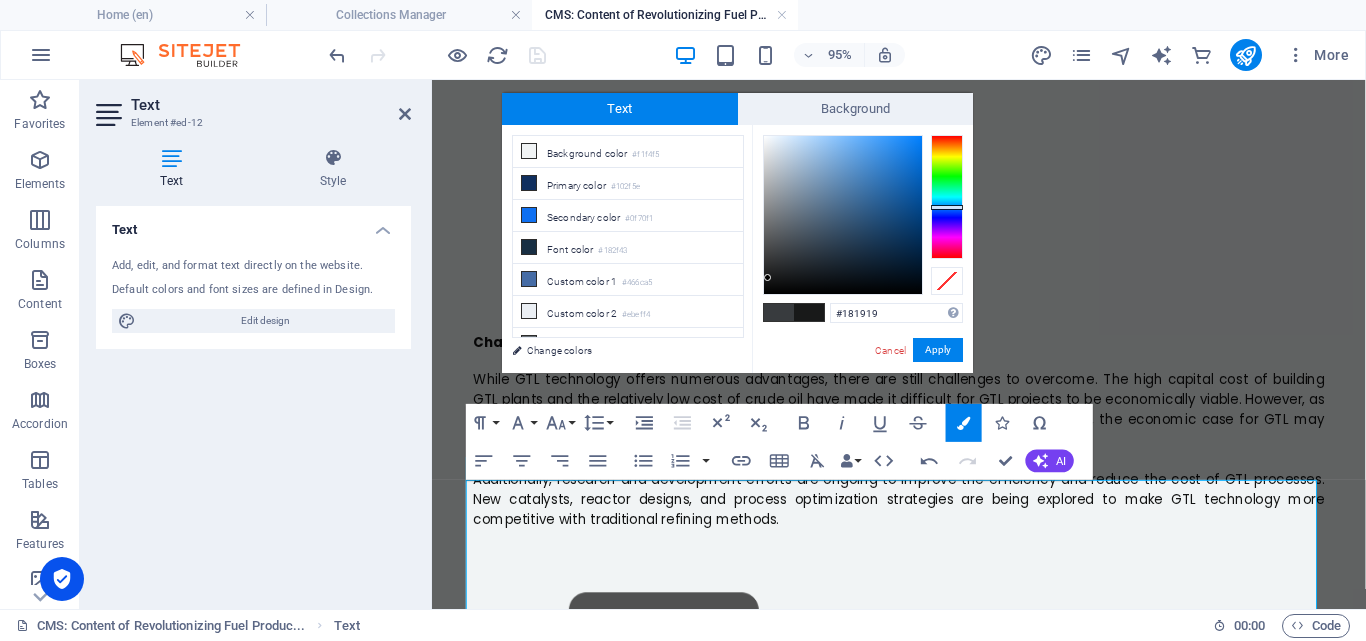 click at bounding box center [843, 215] 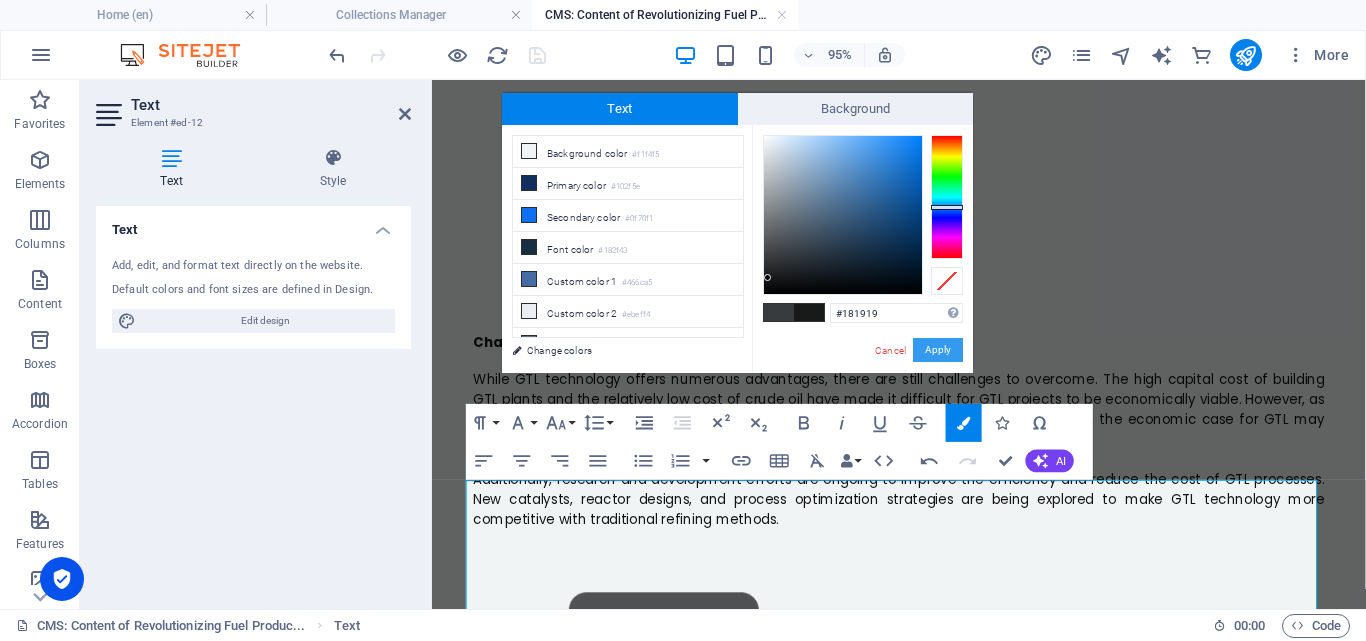 click on "Apply" at bounding box center (938, 350) 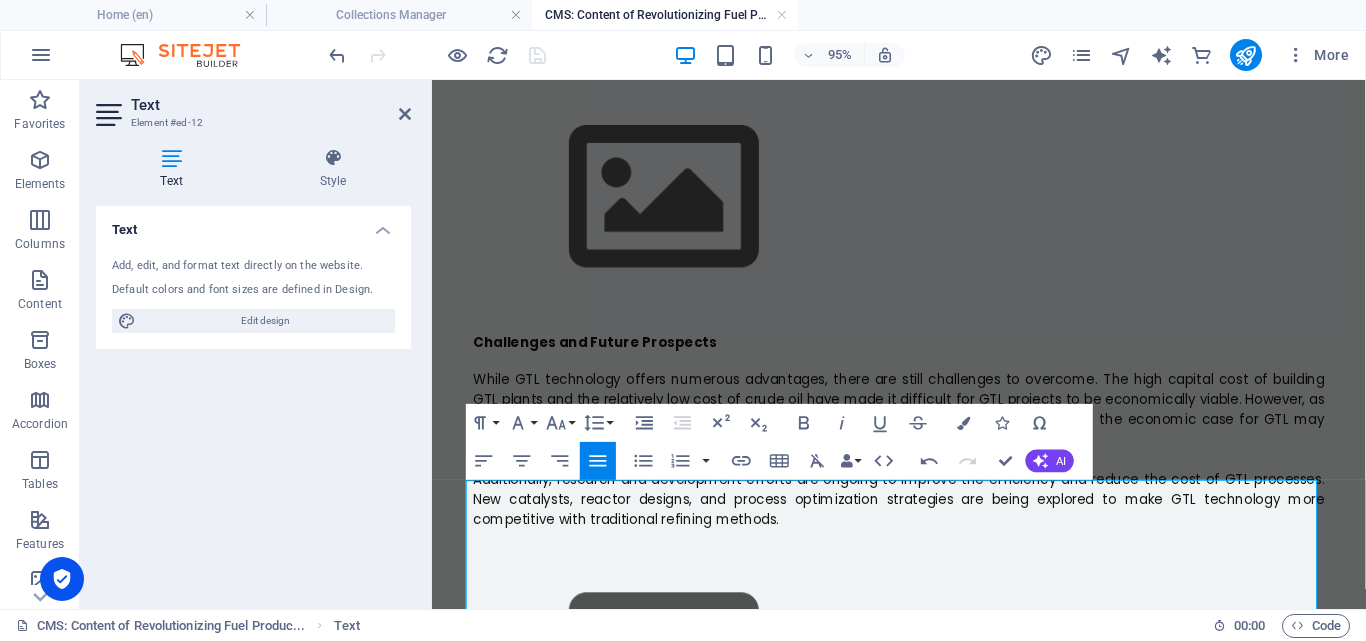 click on "Conclusion" at bounding box center [924, 848] 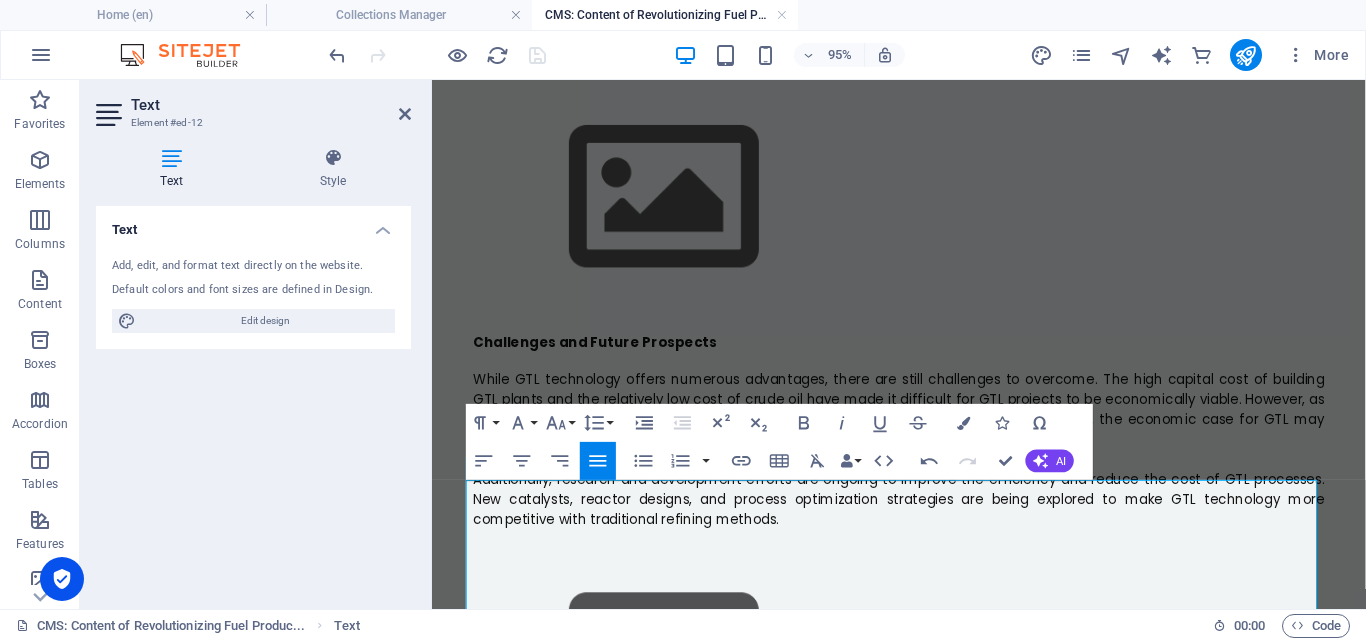 drag, startPoint x: 559, startPoint y: 511, endPoint x: 449, endPoint y: 506, distance: 110.11358 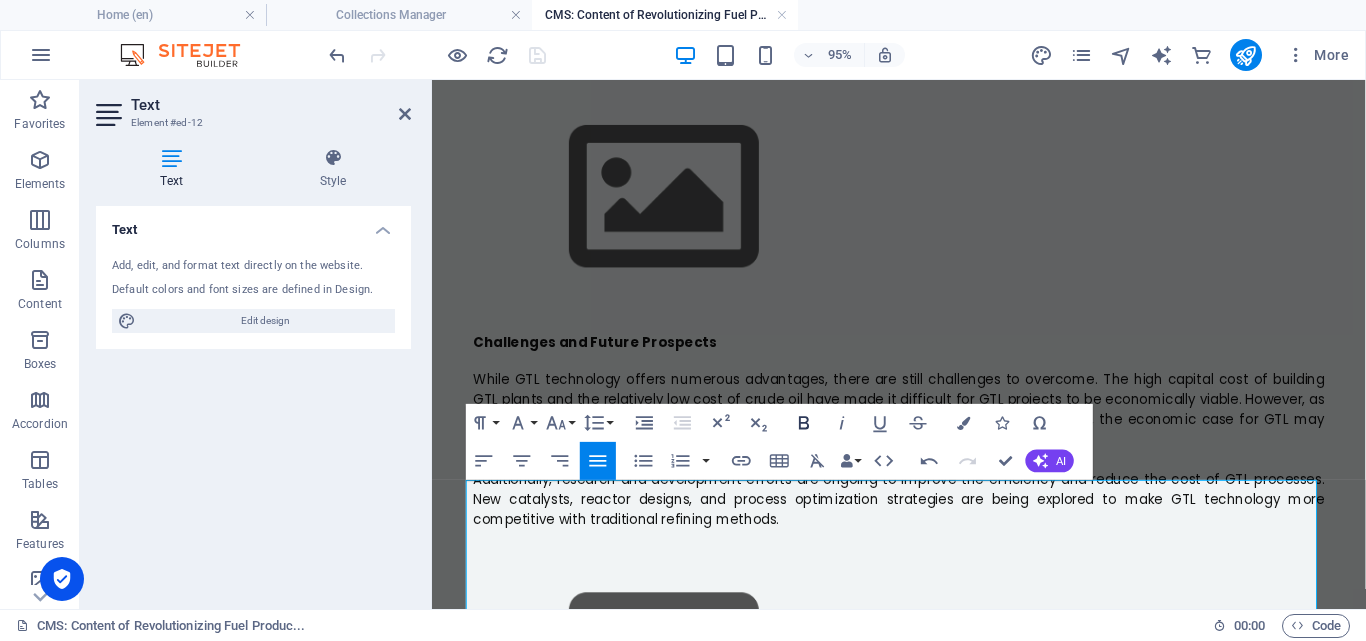 click 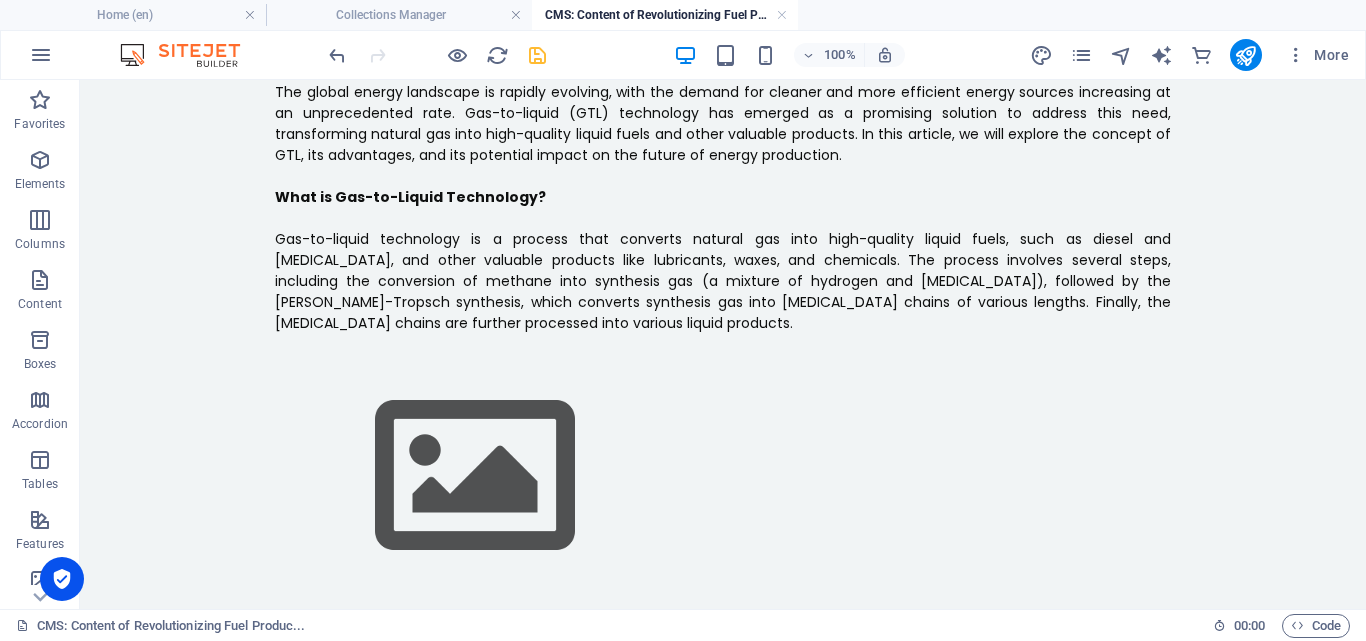 scroll, scrollTop: 0, scrollLeft: 0, axis: both 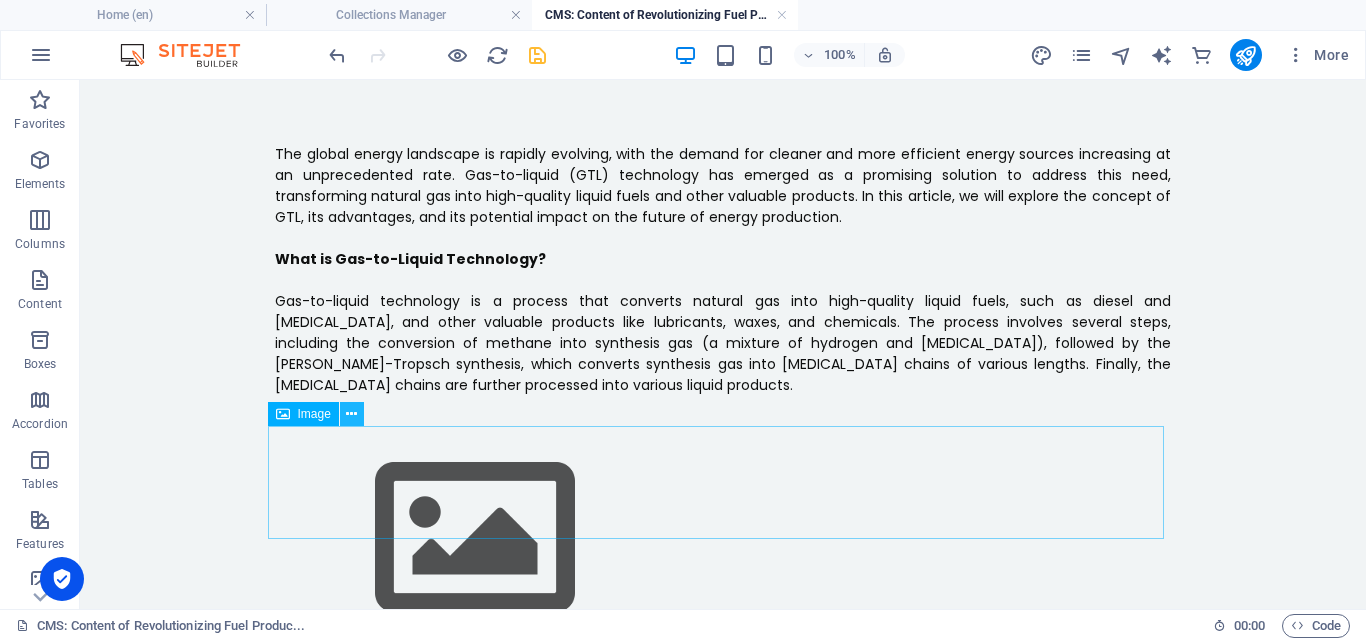 click at bounding box center (351, 414) 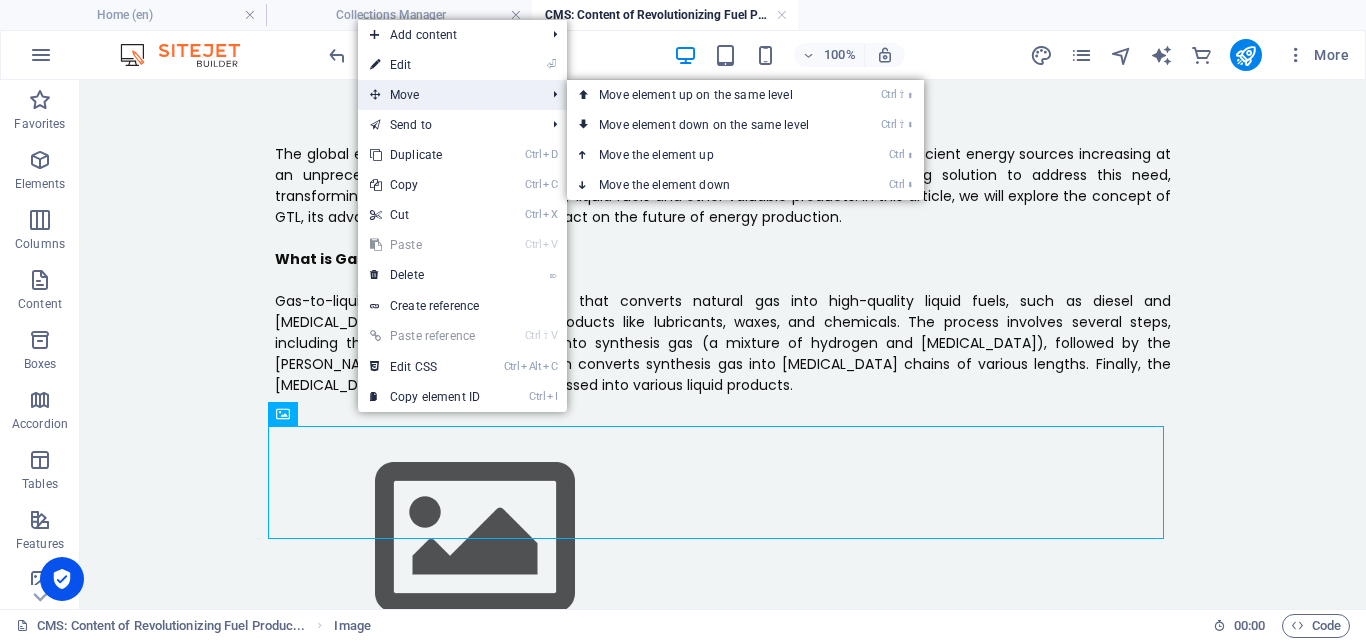 click on "Move" at bounding box center [447, 95] 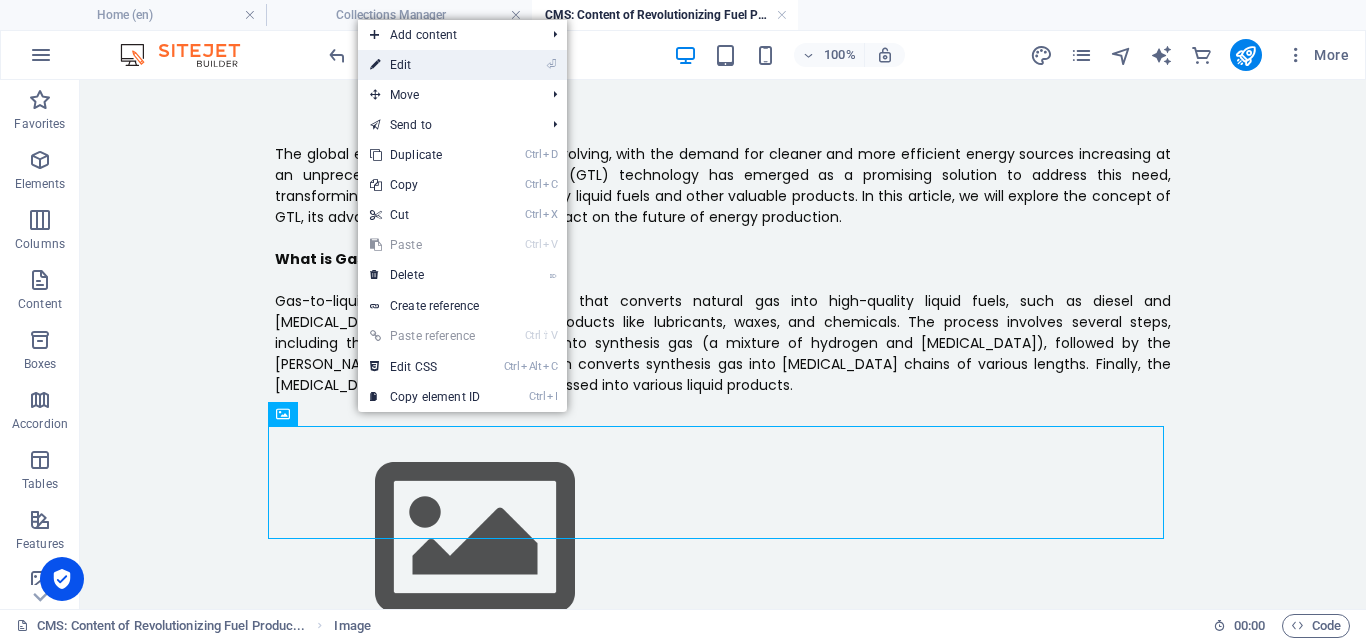 click on "⏎  Edit" at bounding box center [425, 65] 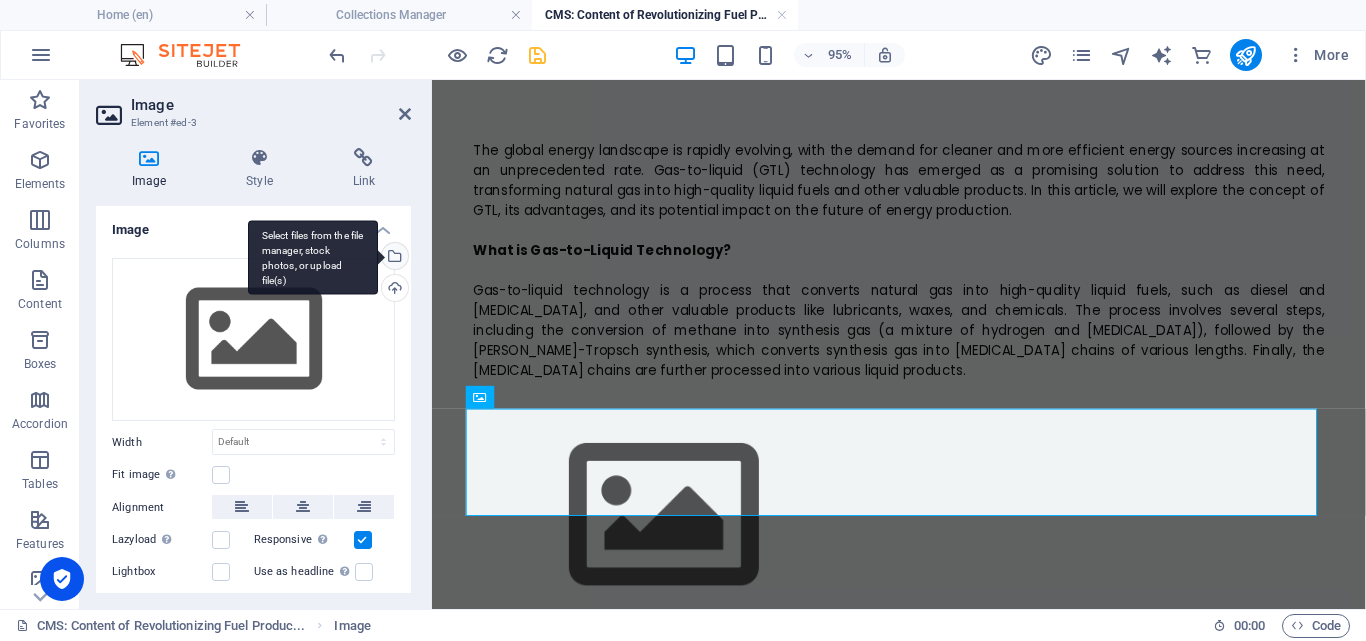 click on "Select files from the file manager, stock photos, or upload file(s)" at bounding box center (313, 257) 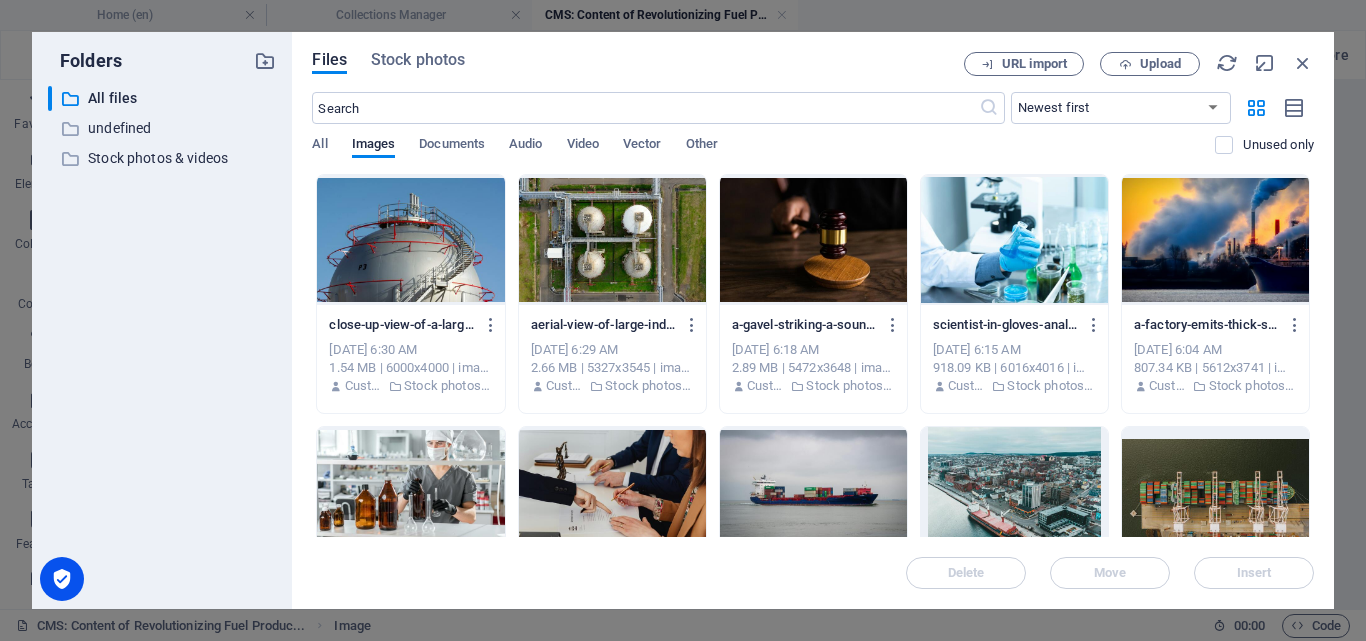 click at bounding box center [410, 240] 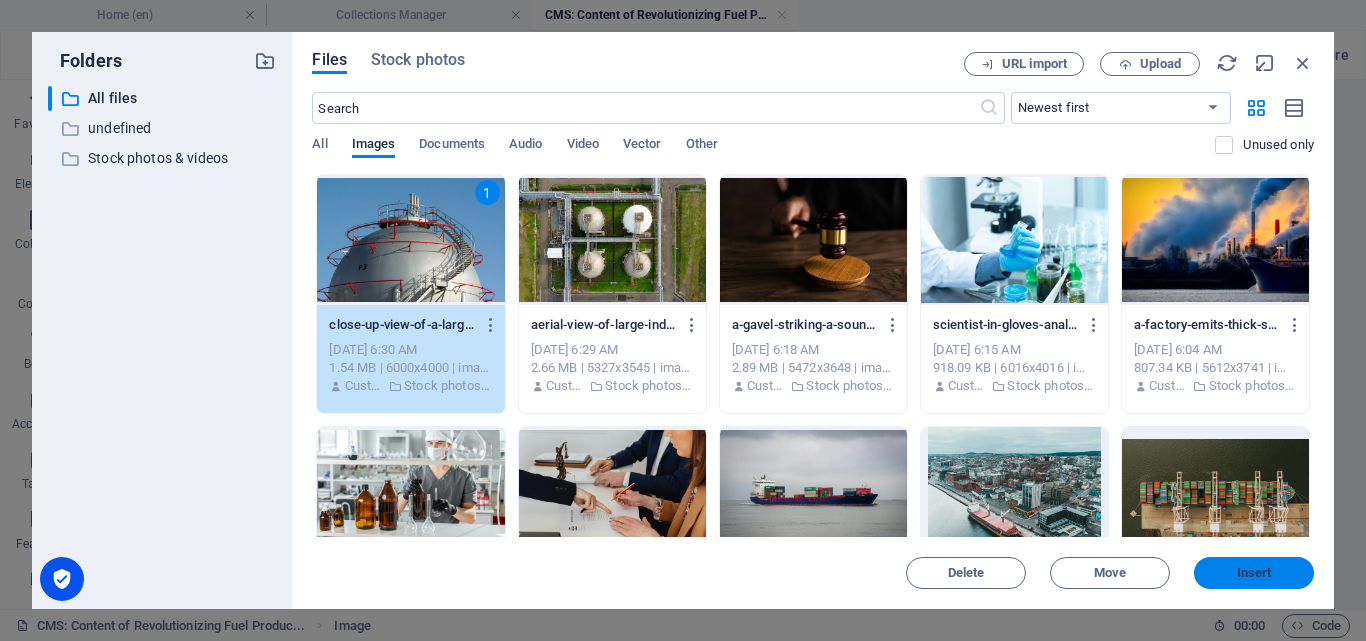 click on "Insert" at bounding box center (1254, 573) 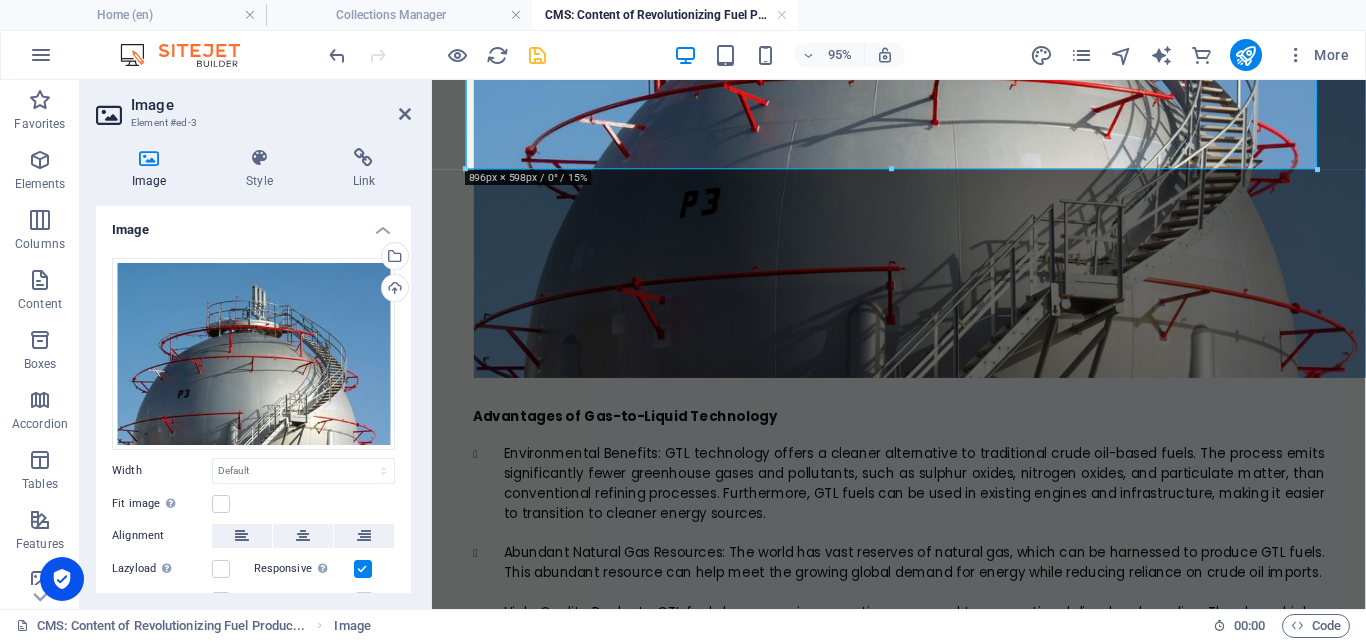 scroll, scrollTop: 855, scrollLeft: 0, axis: vertical 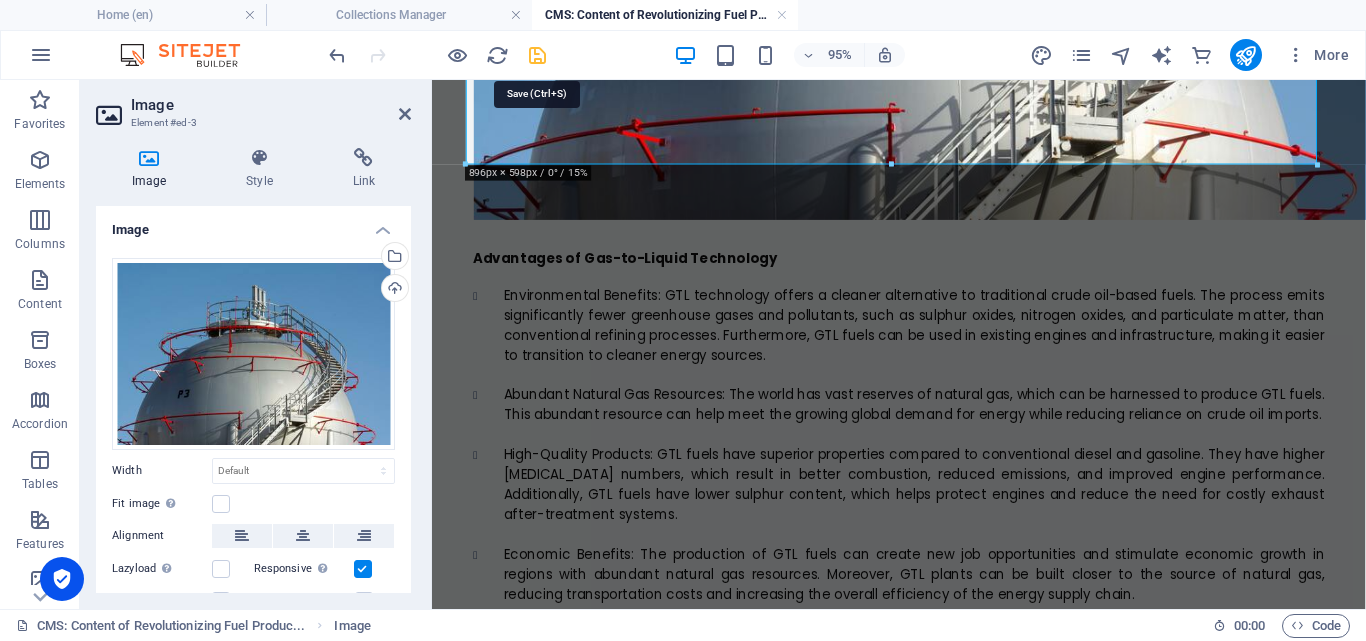 click at bounding box center (537, 55) 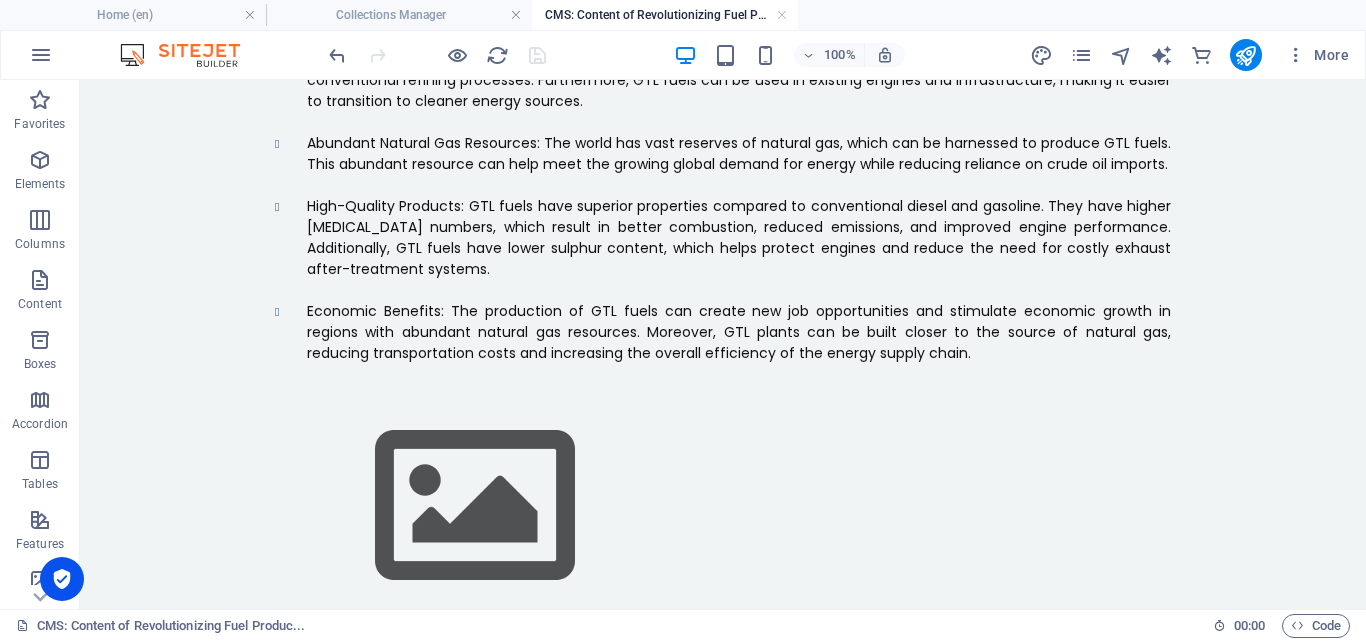 scroll, scrollTop: 1056, scrollLeft: 0, axis: vertical 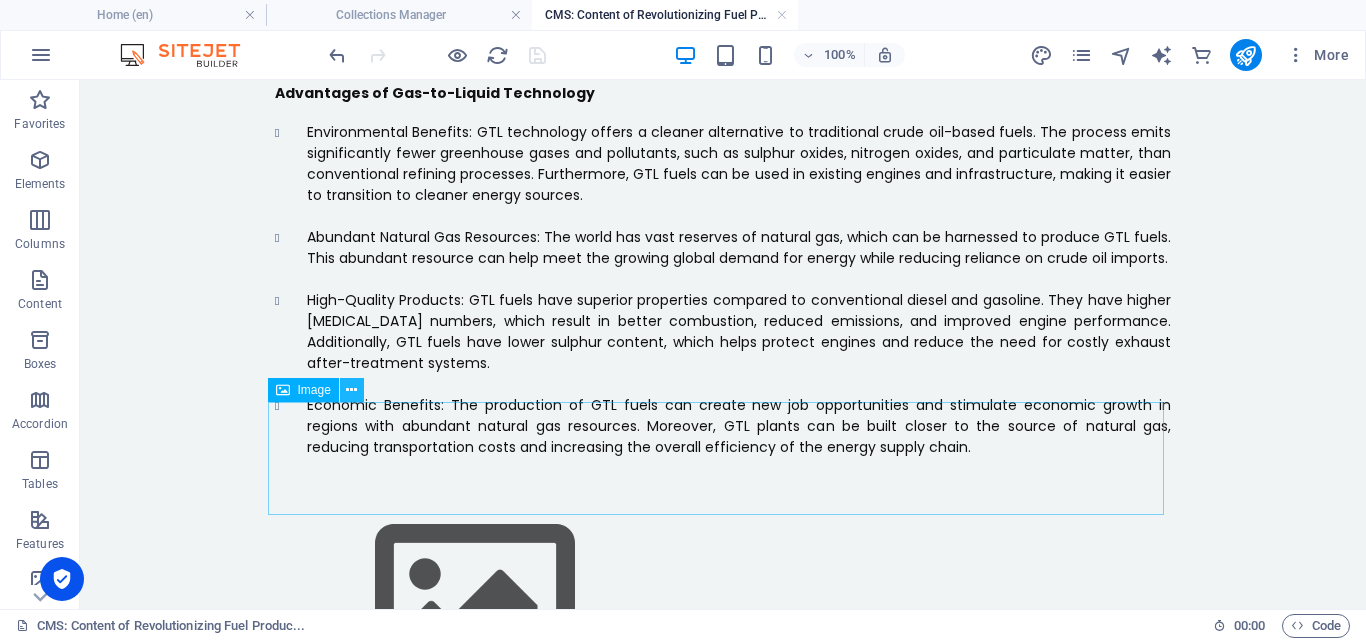 click at bounding box center (351, 390) 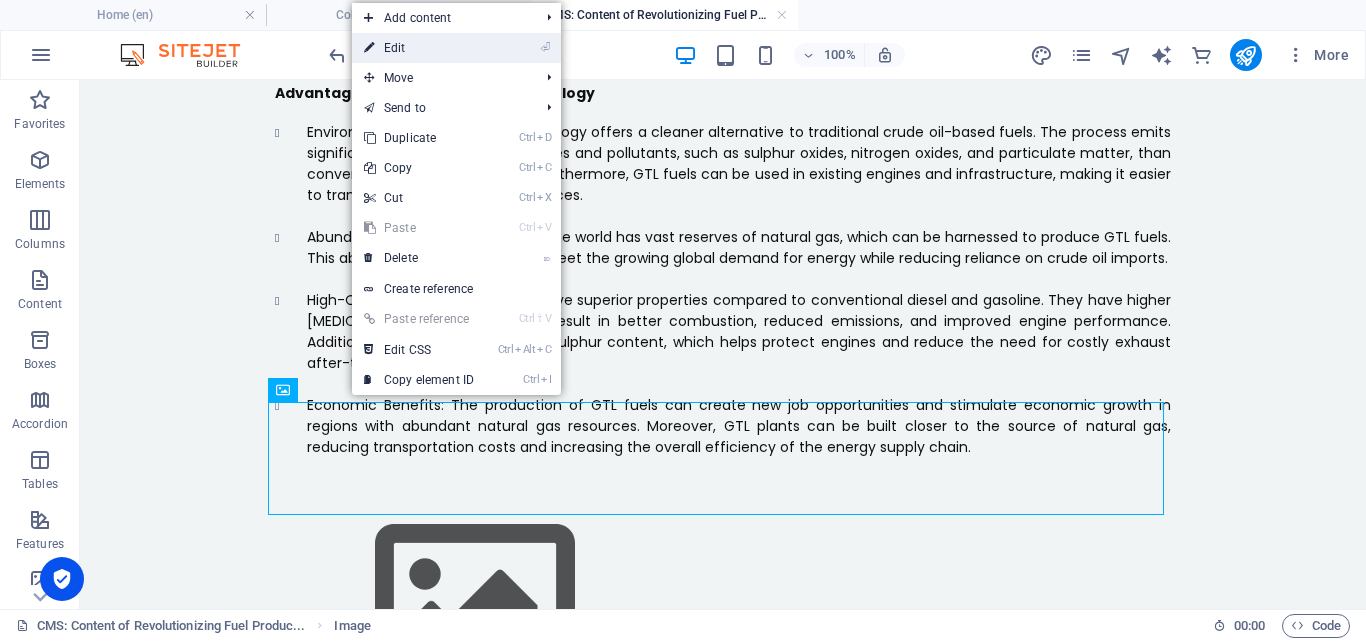 click on "⏎  Edit" at bounding box center [419, 48] 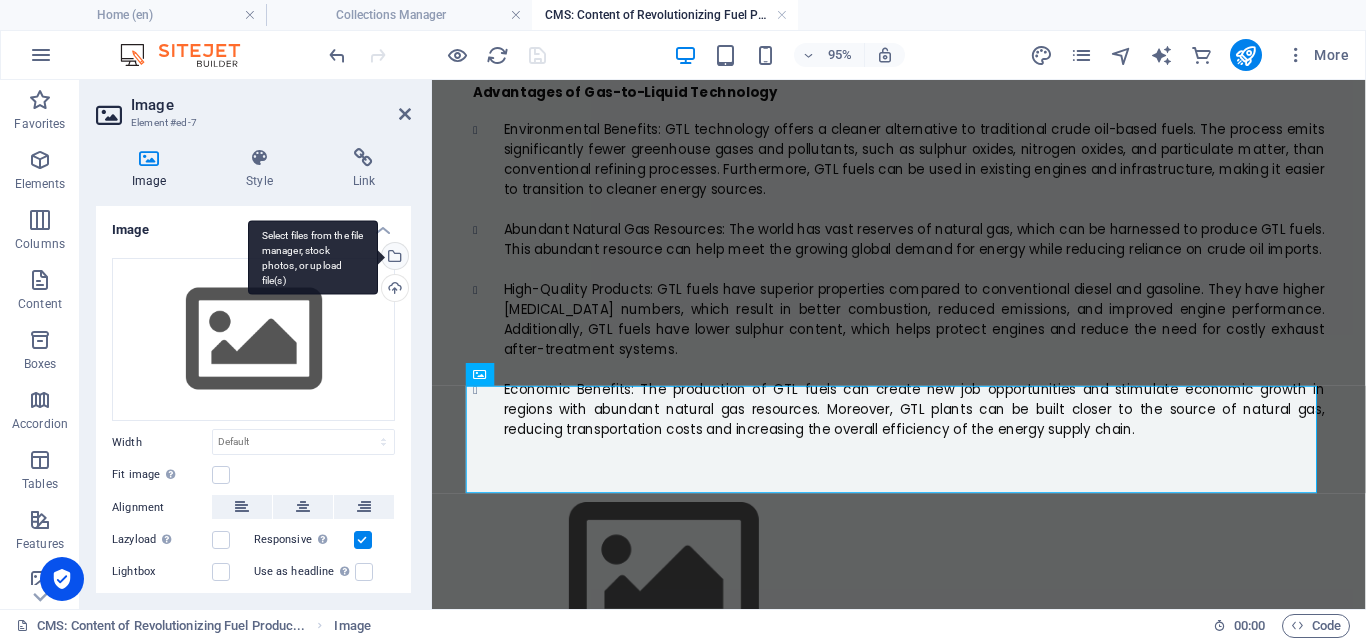 click on "Select files from the file manager, stock photos, or upload file(s)" at bounding box center [393, 258] 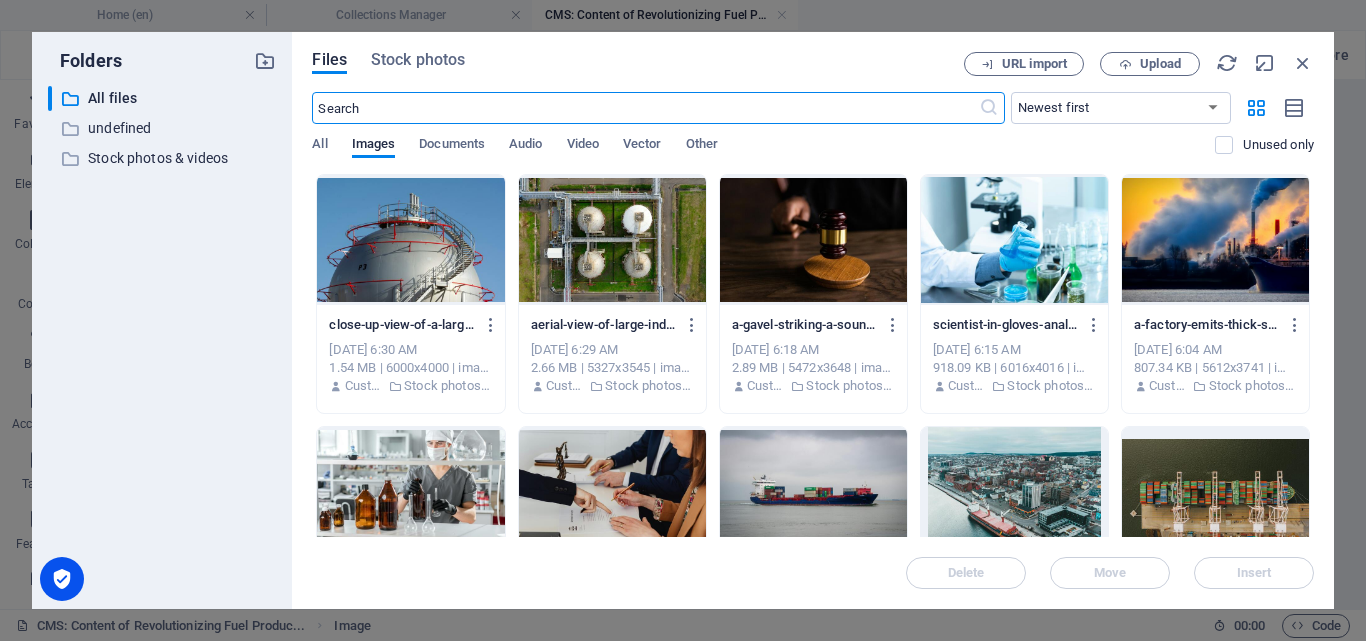 scroll, scrollTop: 935, scrollLeft: 0, axis: vertical 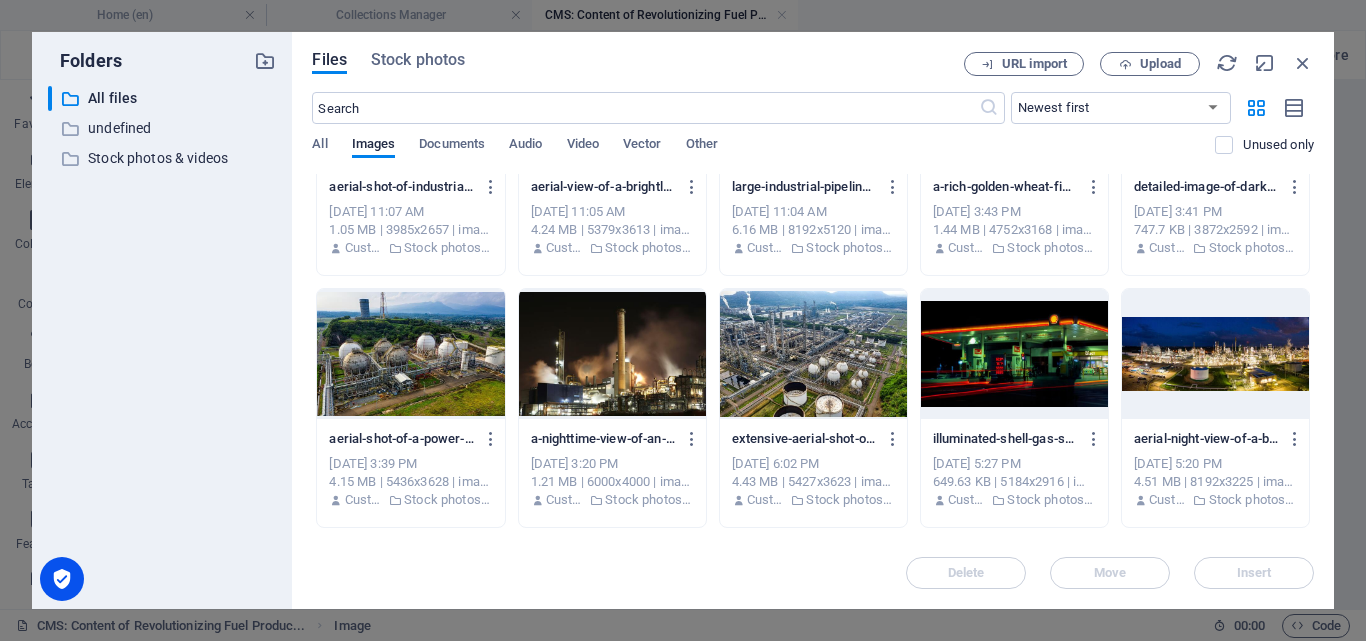 click at bounding box center [612, 354] 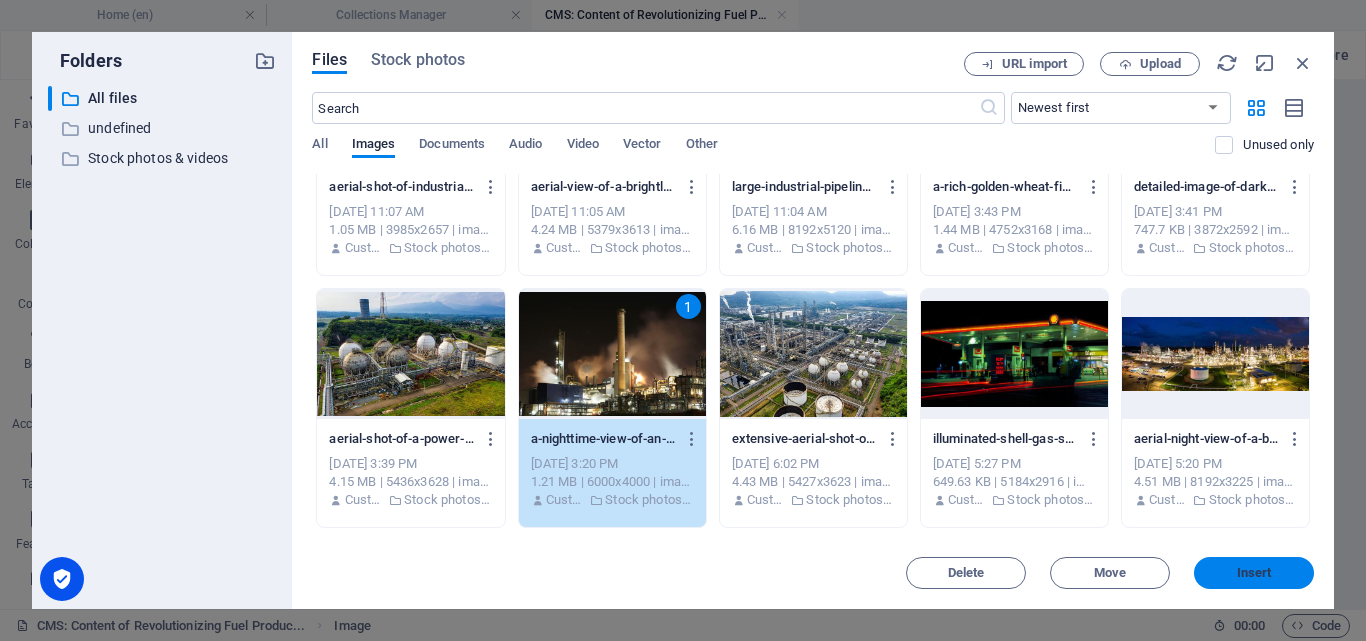 click on "Insert" at bounding box center [1254, 573] 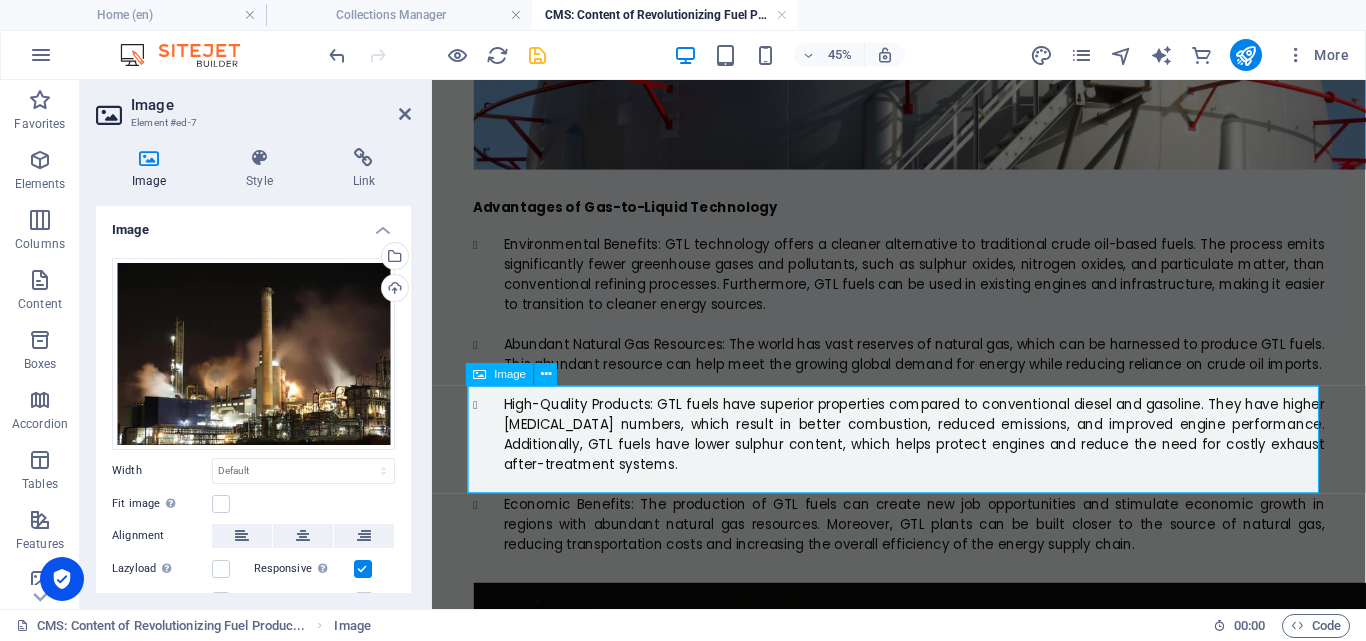 scroll, scrollTop: 1056, scrollLeft: 0, axis: vertical 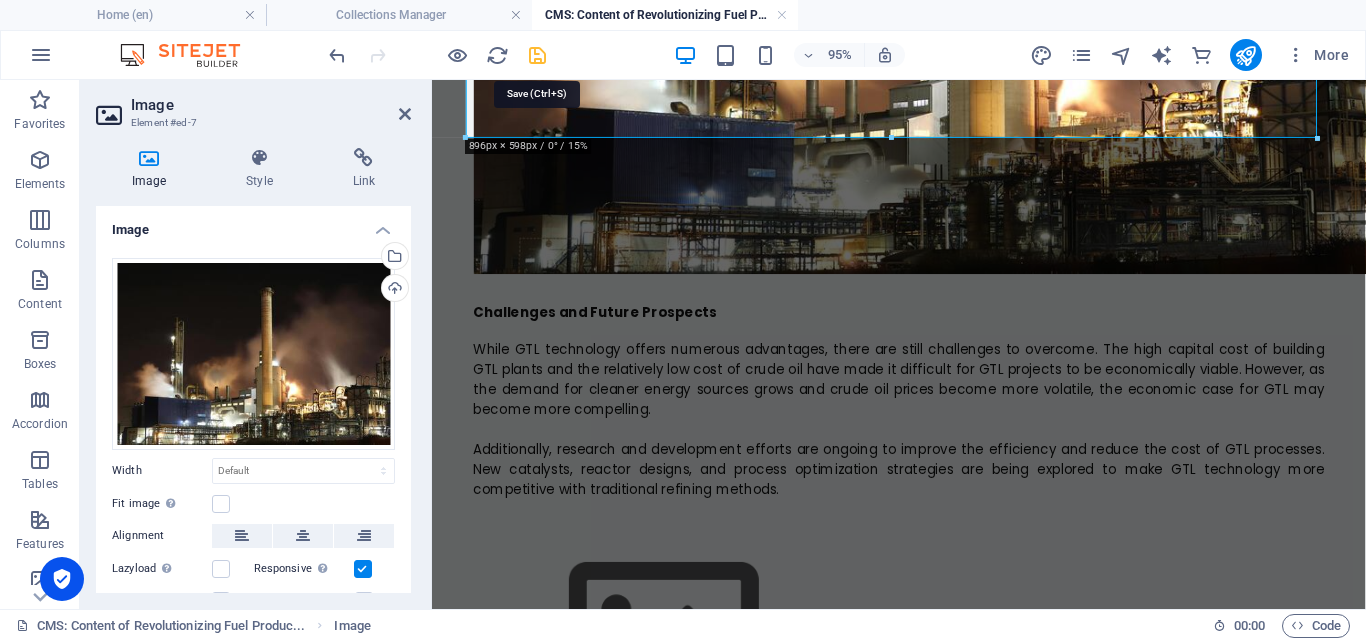 click at bounding box center (537, 55) 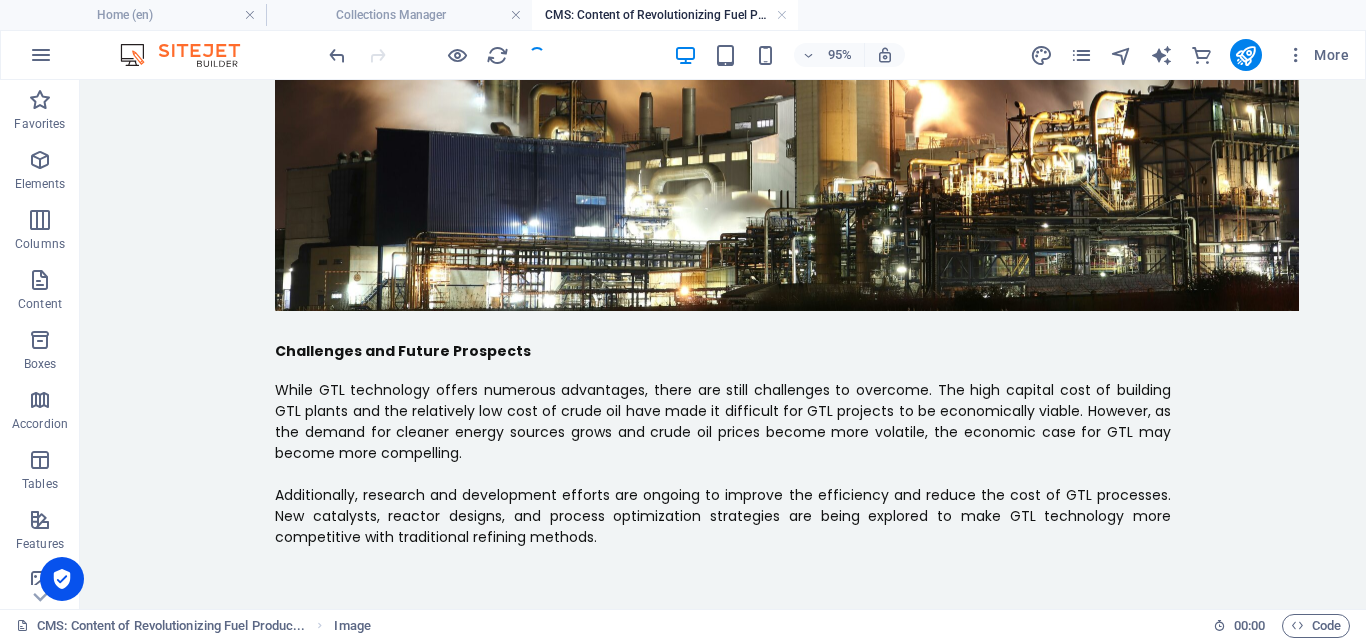 scroll, scrollTop: 1811, scrollLeft: 0, axis: vertical 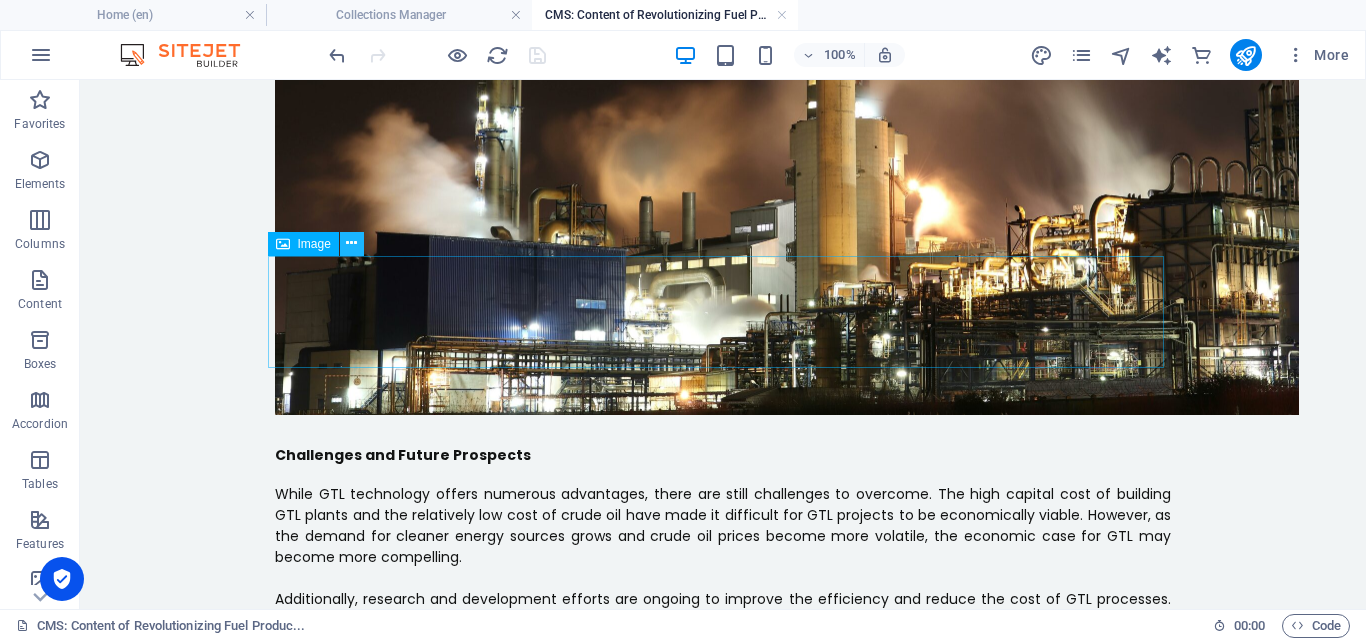 click at bounding box center (351, 243) 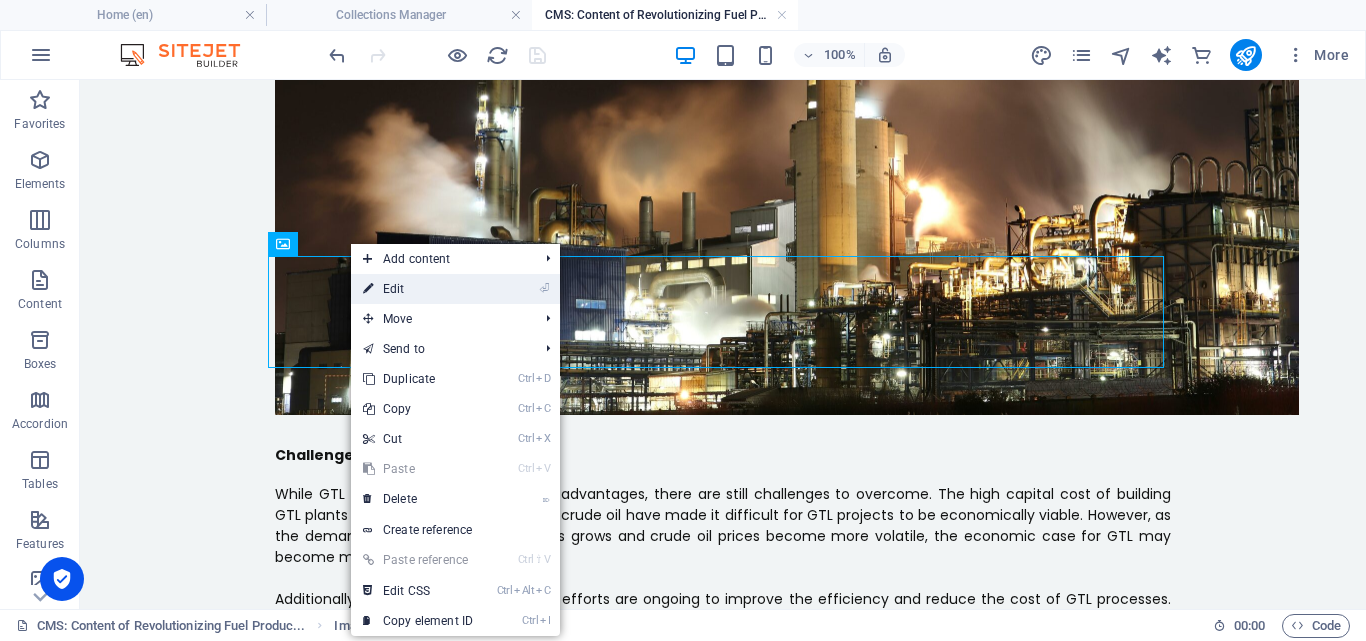 click on "⏎  Edit" at bounding box center (418, 289) 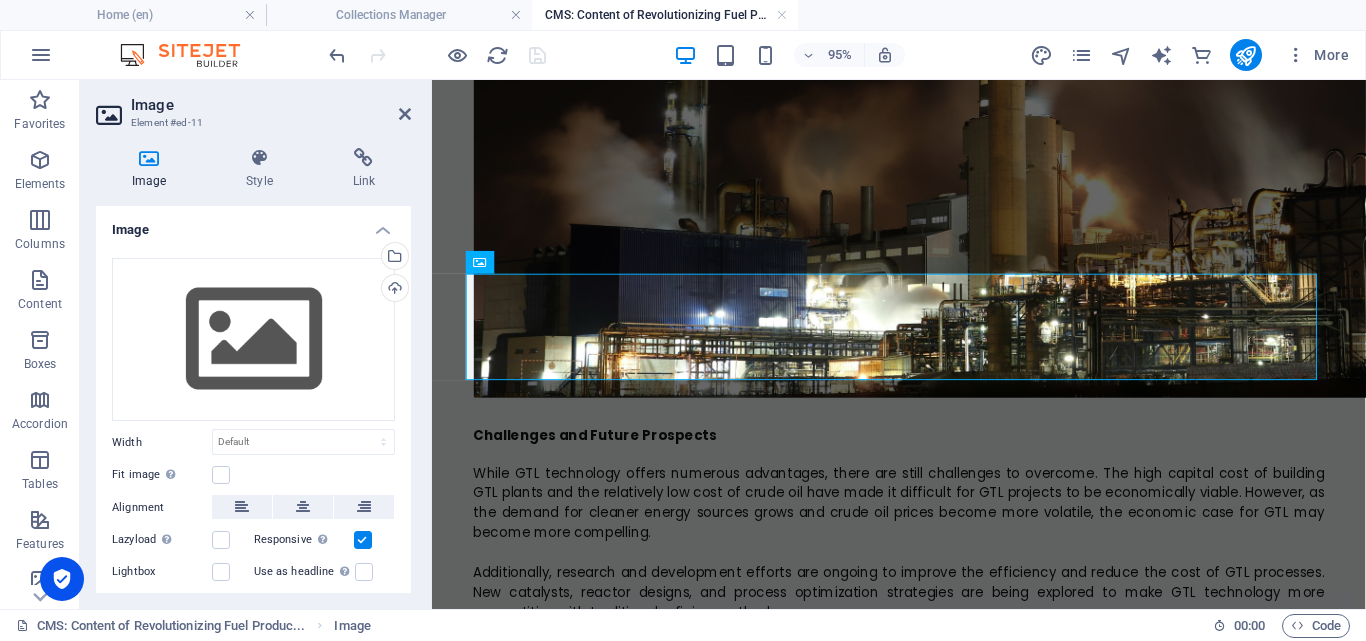 scroll, scrollTop: 1783, scrollLeft: 0, axis: vertical 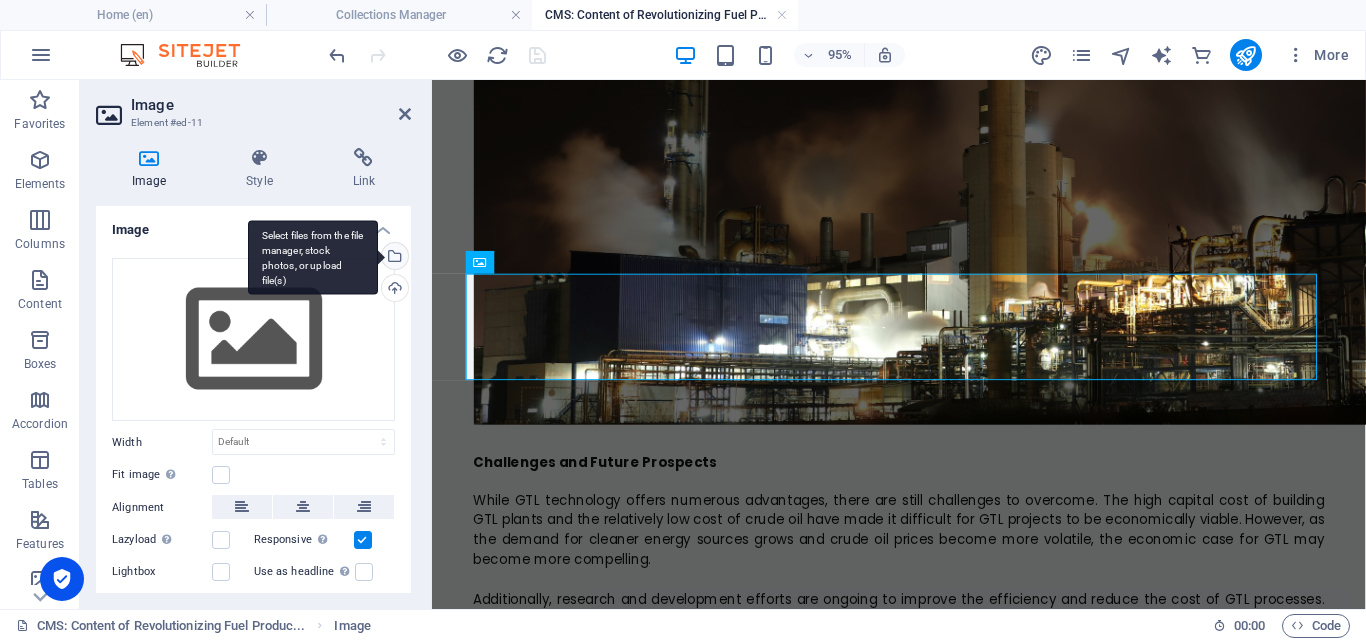 click on "Select files from the file manager, stock photos, or upload file(s)" at bounding box center (393, 258) 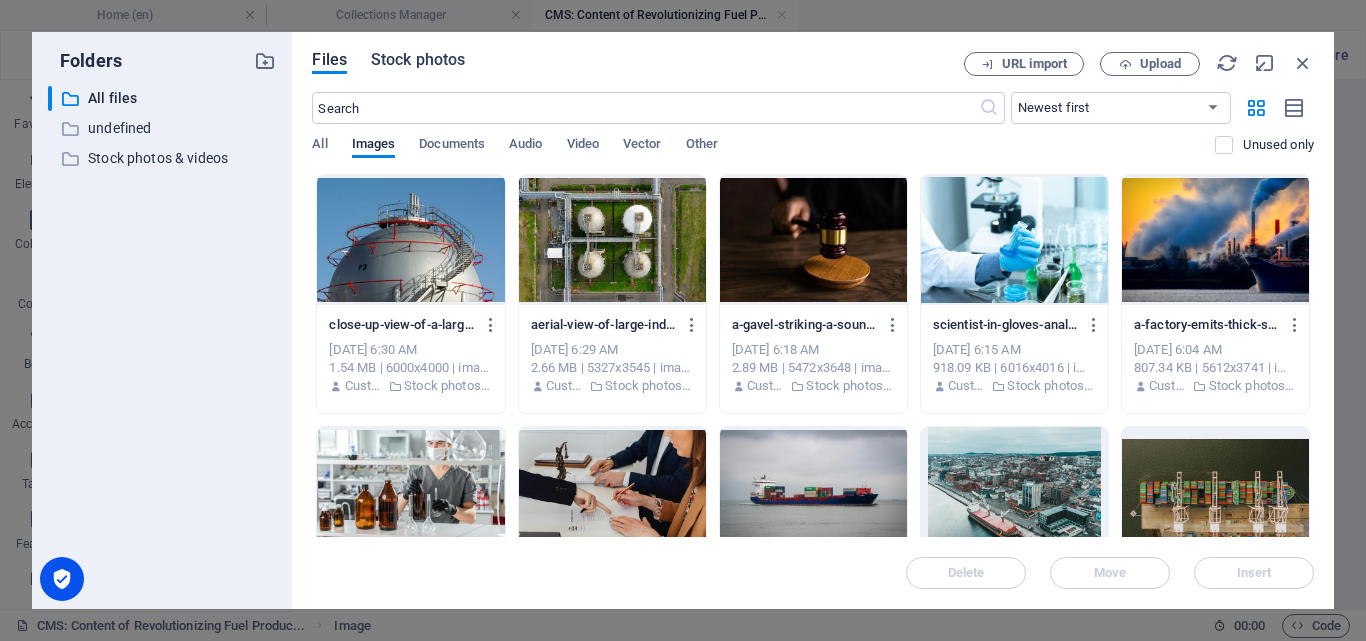 click on "Stock photos" at bounding box center [418, 60] 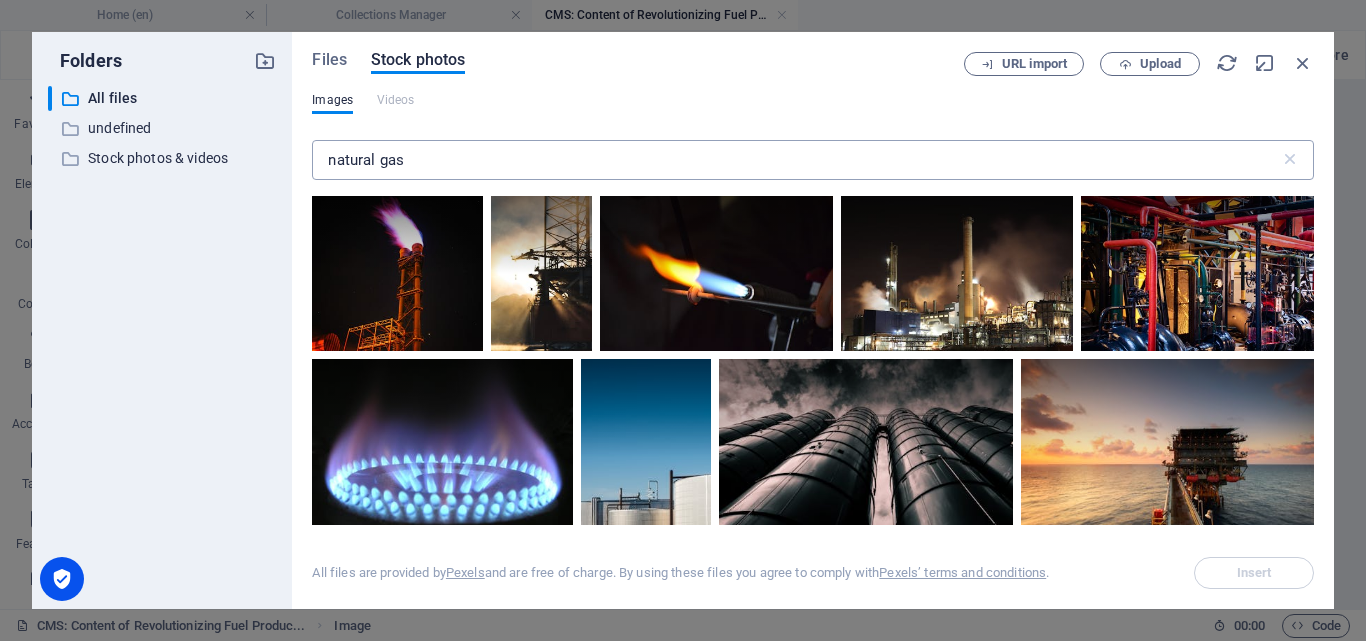 click on "natural gas" at bounding box center [795, 160] 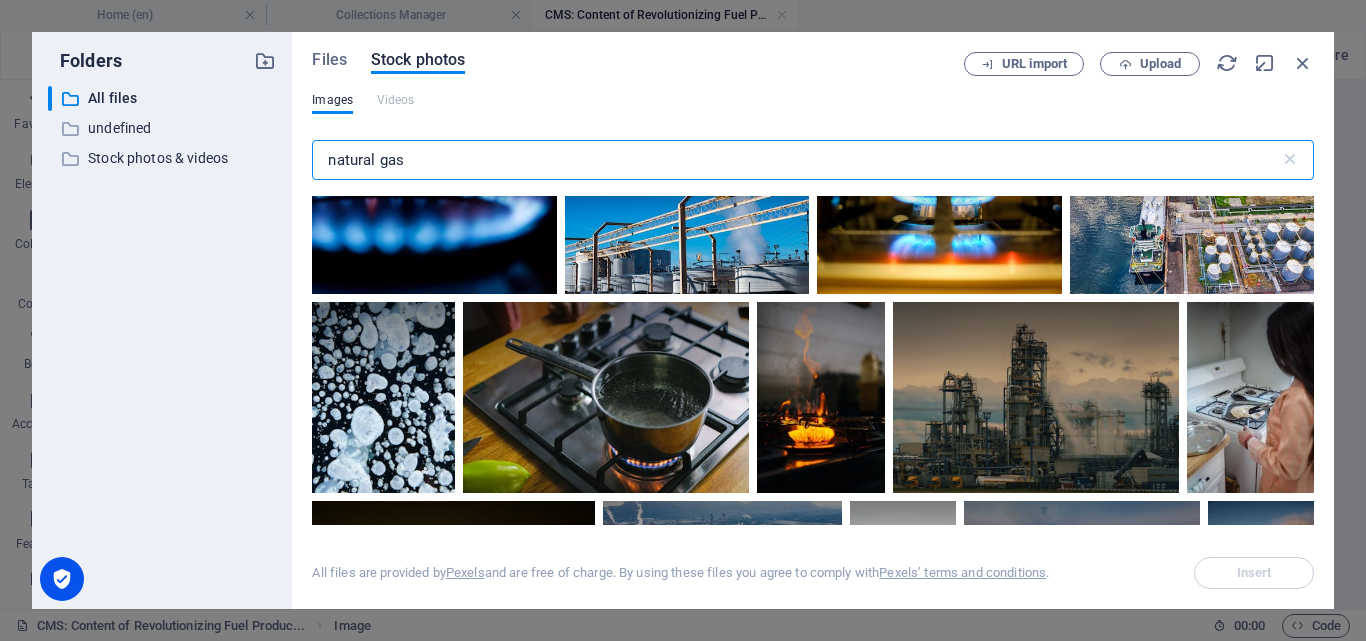 scroll, scrollTop: 433, scrollLeft: 0, axis: vertical 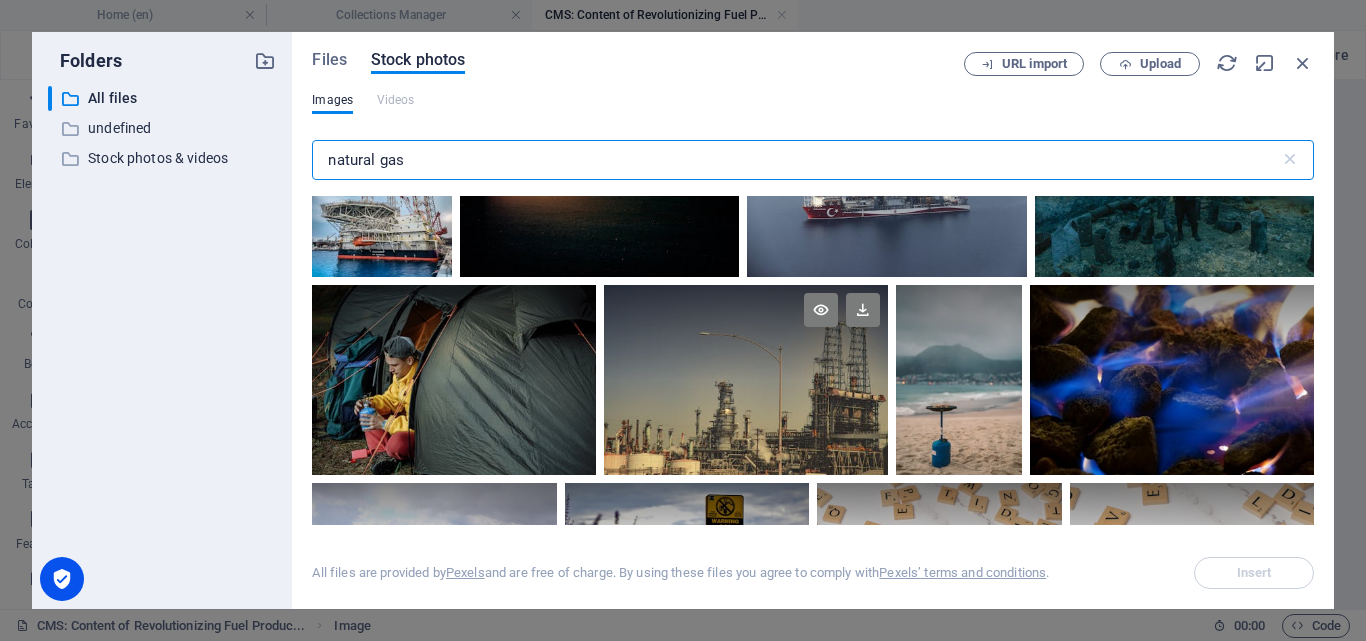 click at bounding box center (746, 379) 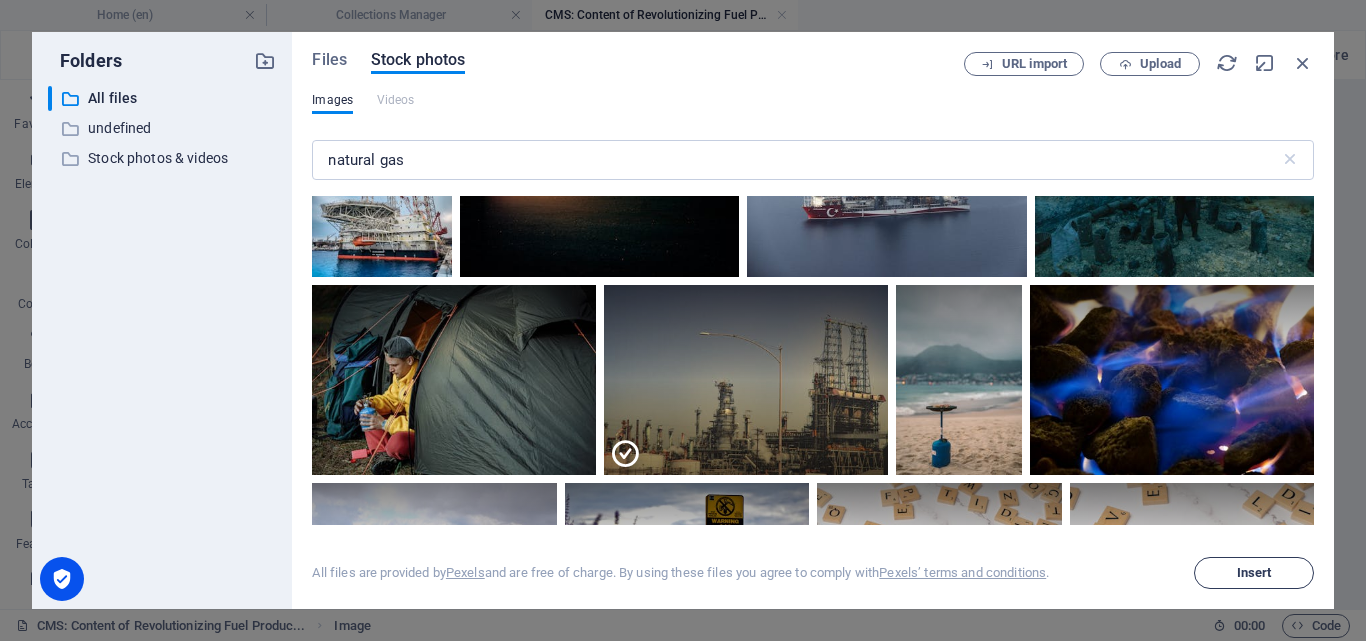 click on "Insert" at bounding box center [1254, 573] 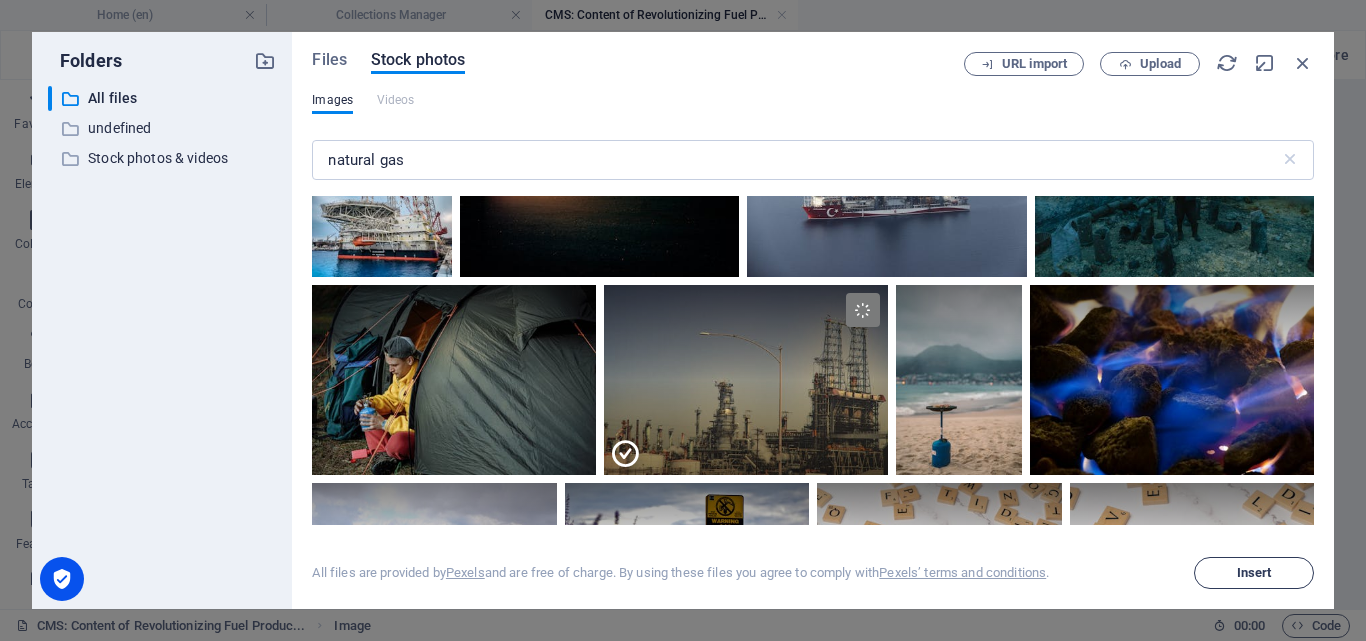 scroll, scrollTop: 1915, scrollLeft: 0, axis: vertical 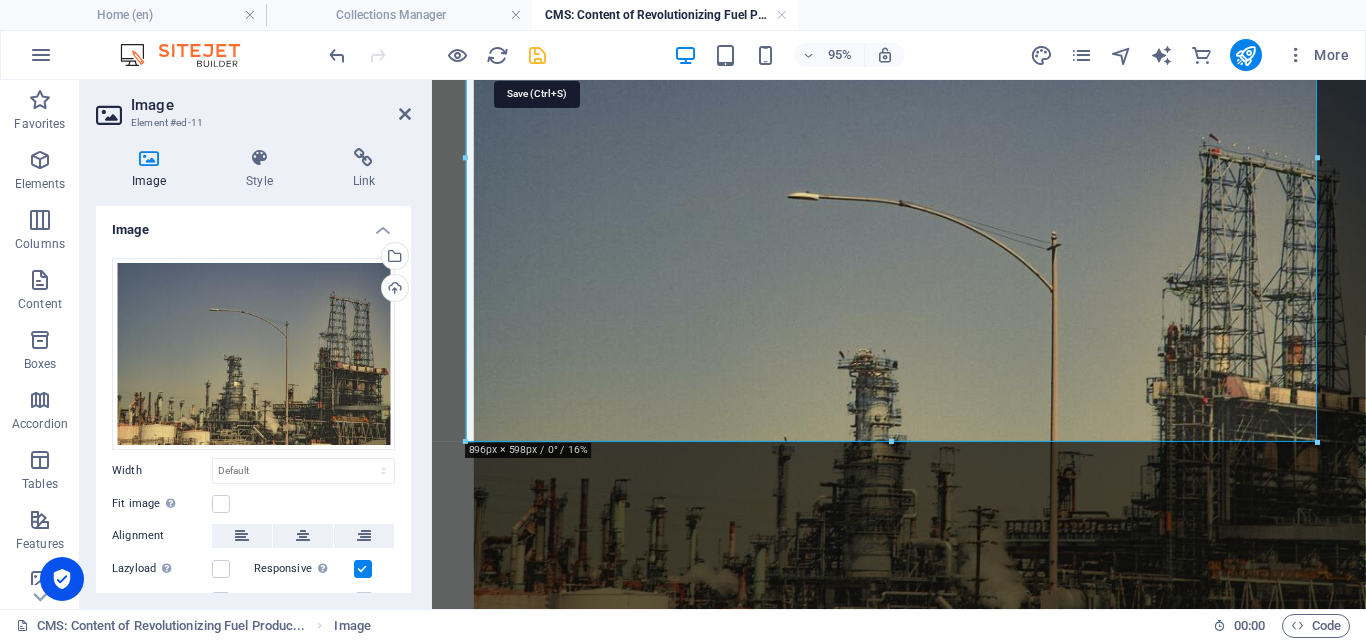 click at bounding box center [537, 55] 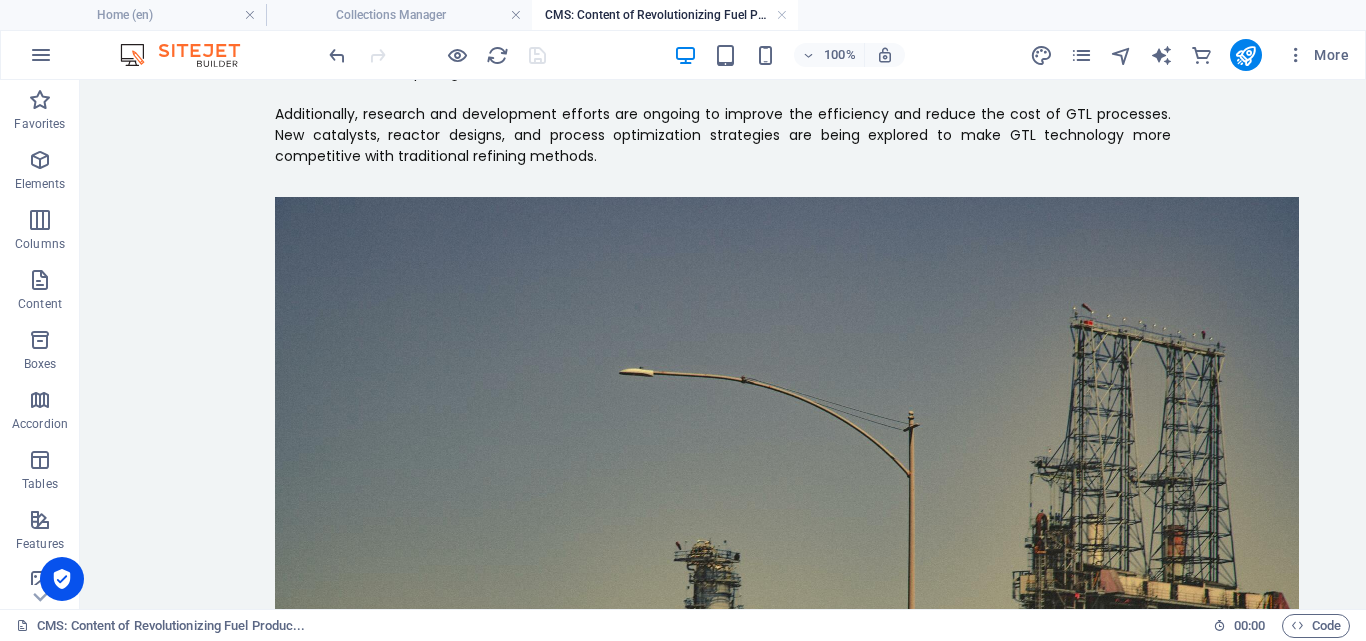 scroll, scrollTop: 2459, scrollLeft: 0, axis: vertical 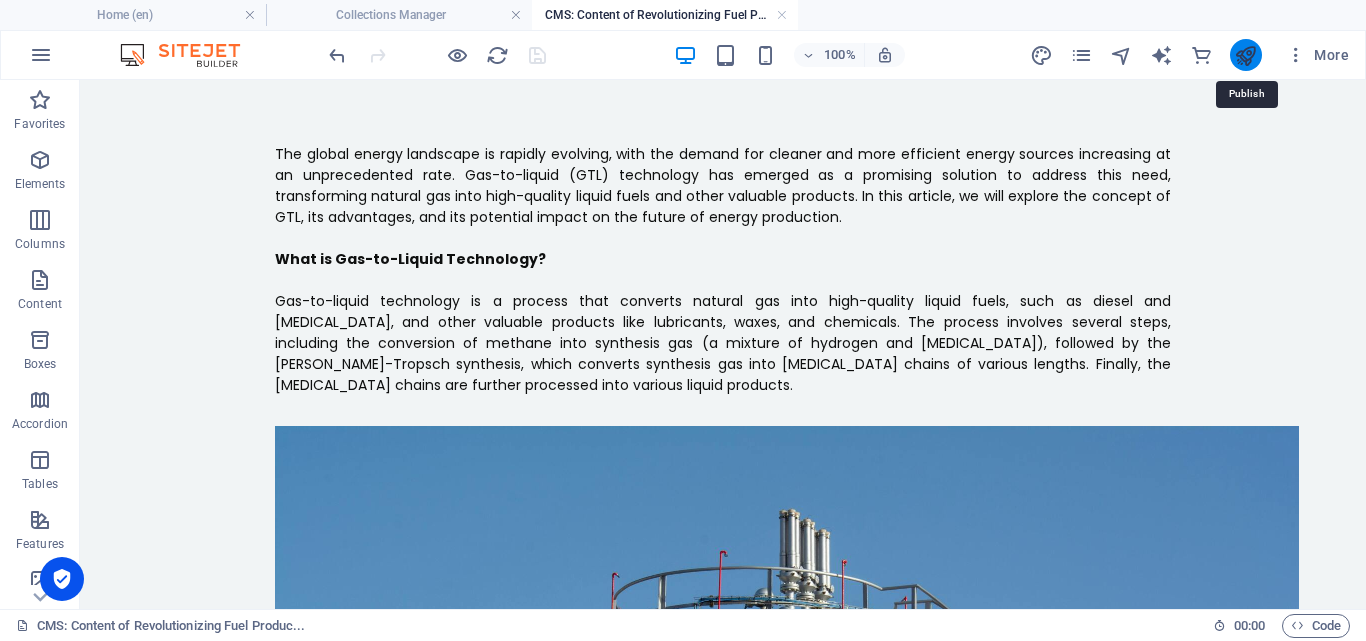 click at bounding box center (1245, 55) 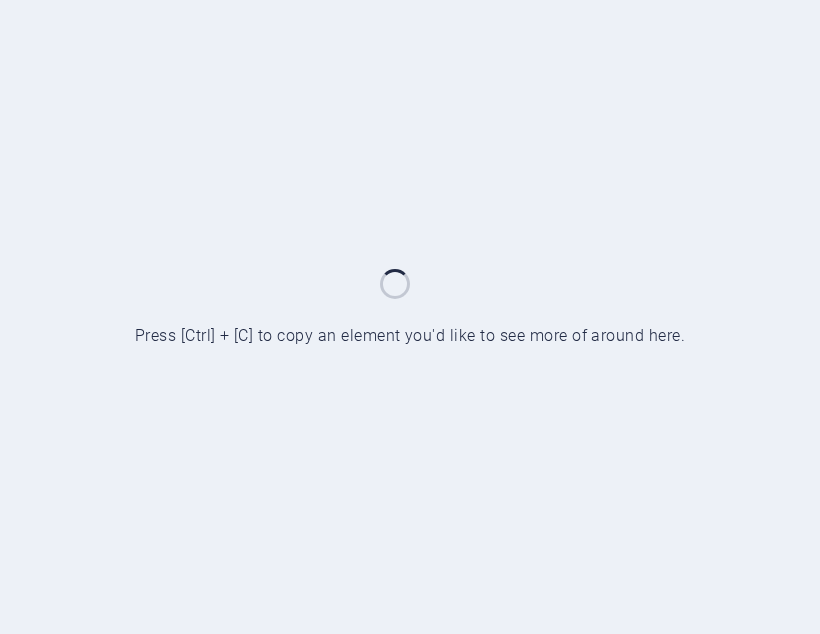 scroll, scrollTop: 0, scrollLeft: 0, axis: both 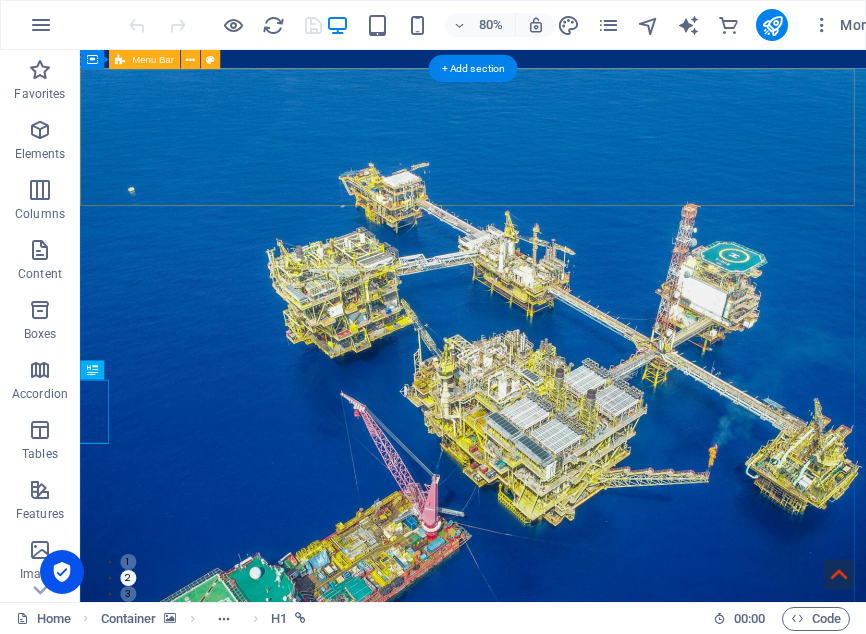 click on "Home About Articles Disclaimer Knowledge" at bounding box center [571, 1038] 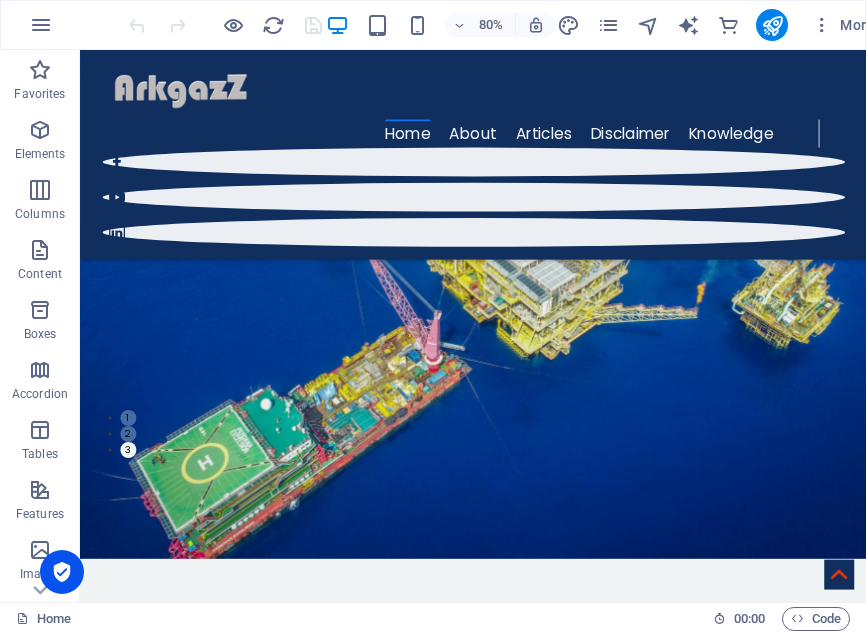 scroll, scrollTop: 0, scrollLeft: 0, axis: both 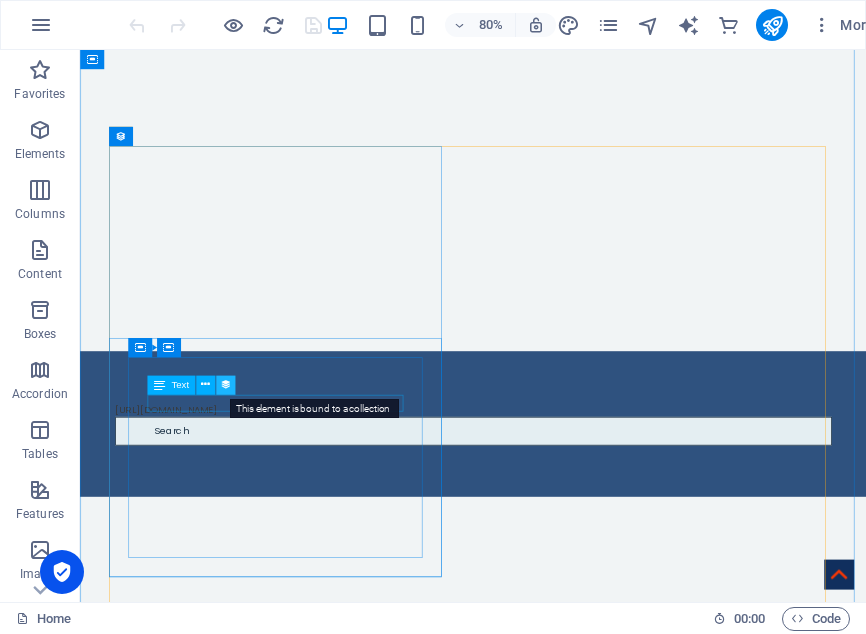 click at bounding box center (225, 384) 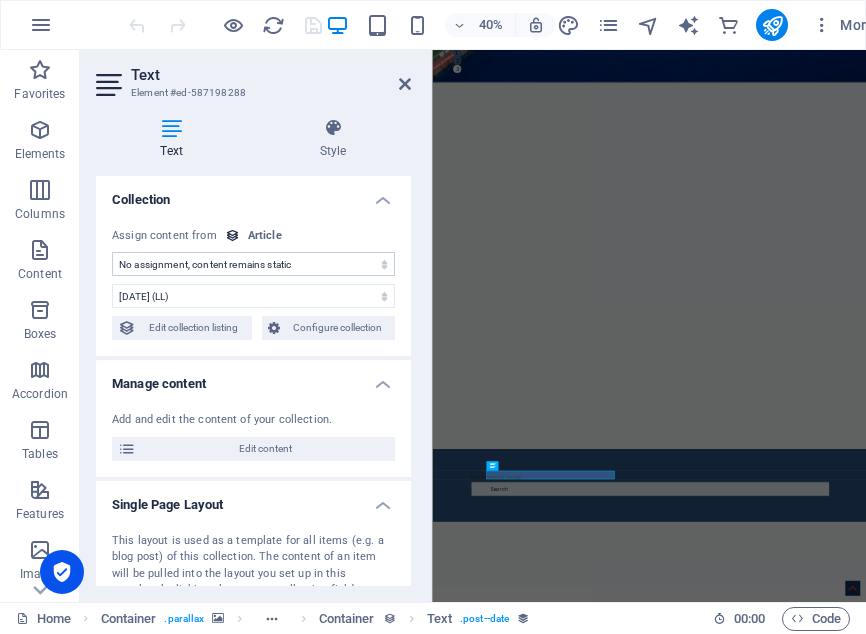 select on "publishing_date" 